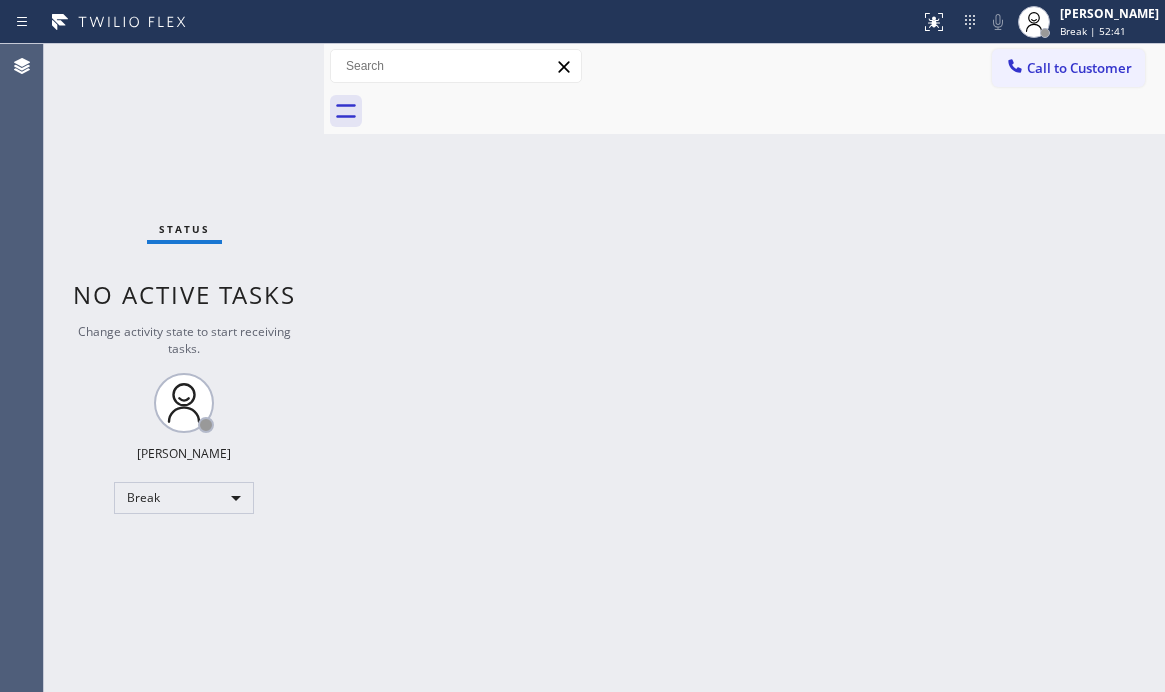 scroll, scrollTop: 0, scrollLeft: 0, axis: both 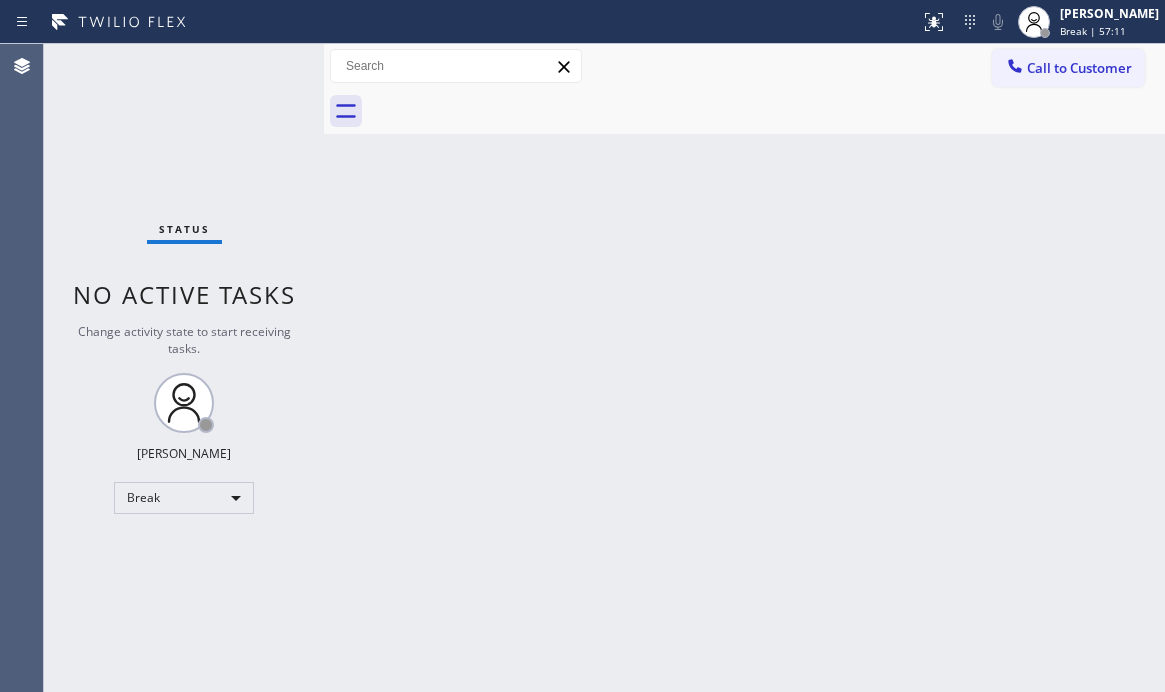 click on "Status   No active tasks     Change activity state to start receiving tasks.   [PERSON_NAME] Break" at bounding box center [184, 368] 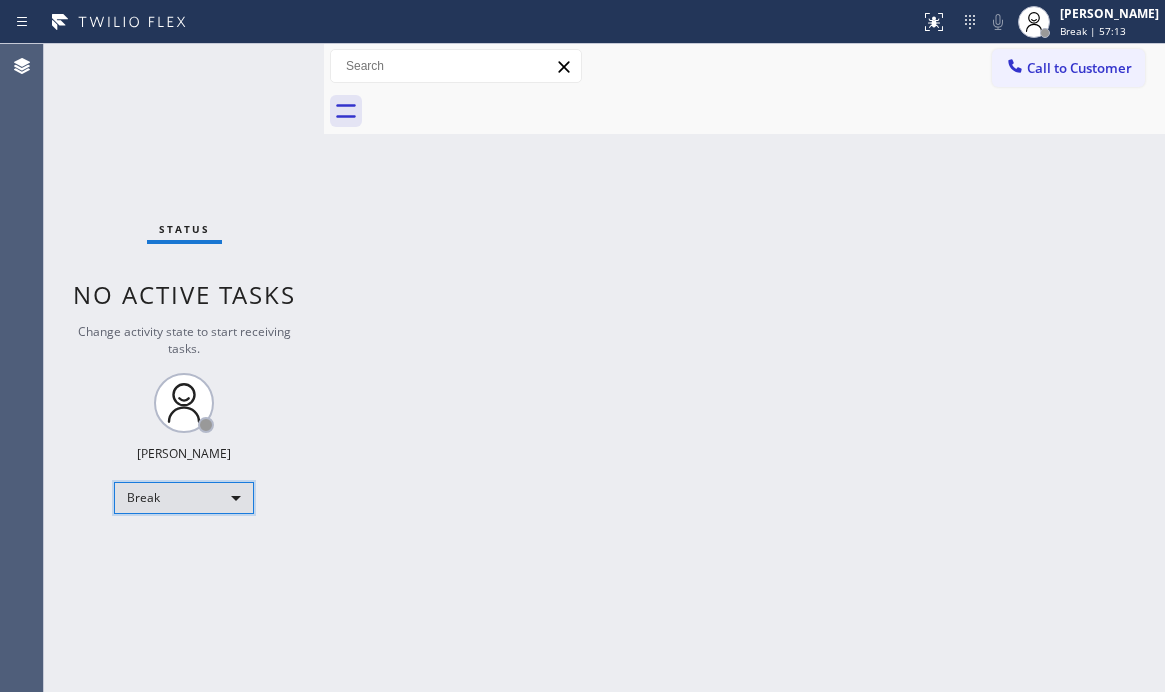 click on "Break" at bounding box center (184, 498) 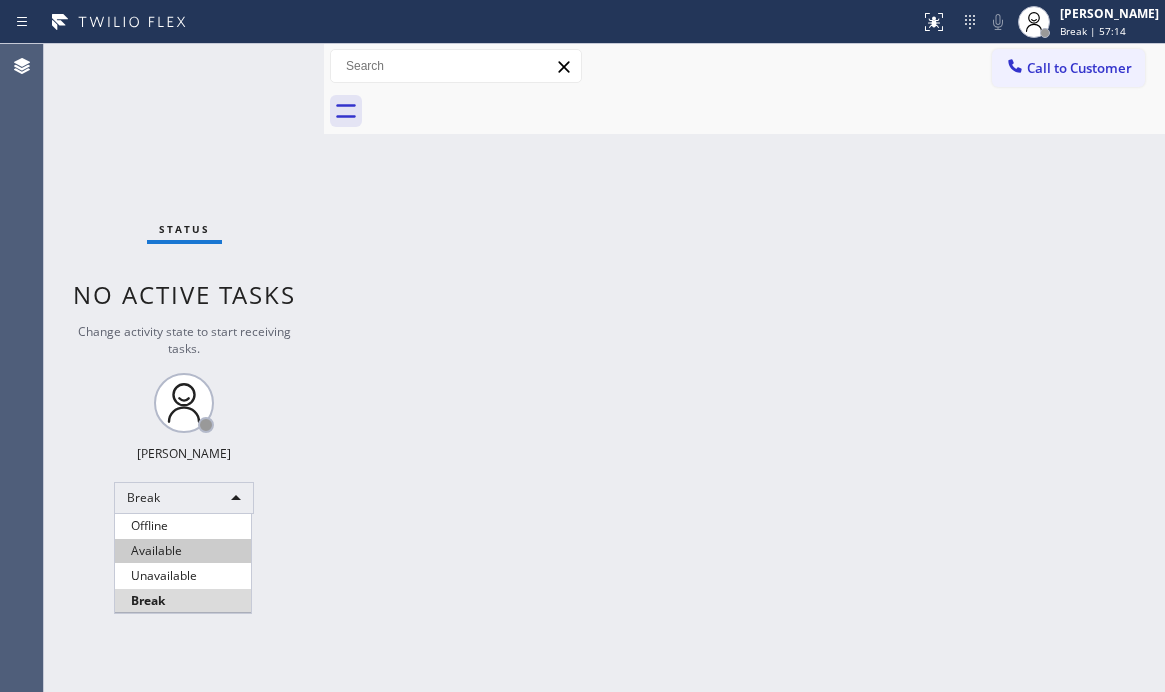 click on "Available" at bounding box center (183, 551) 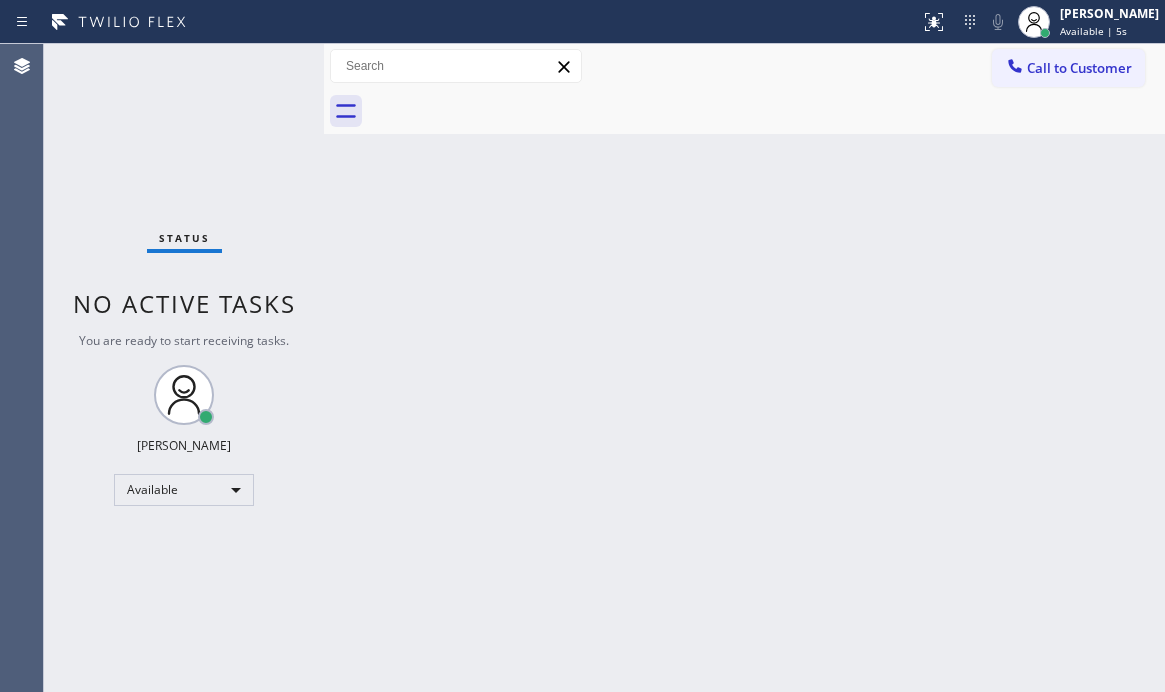 click on "Status   No active tasks     You are ready to start receiving tasks.   [PERSON_NAME] Available" at bounding box center [184, 368] 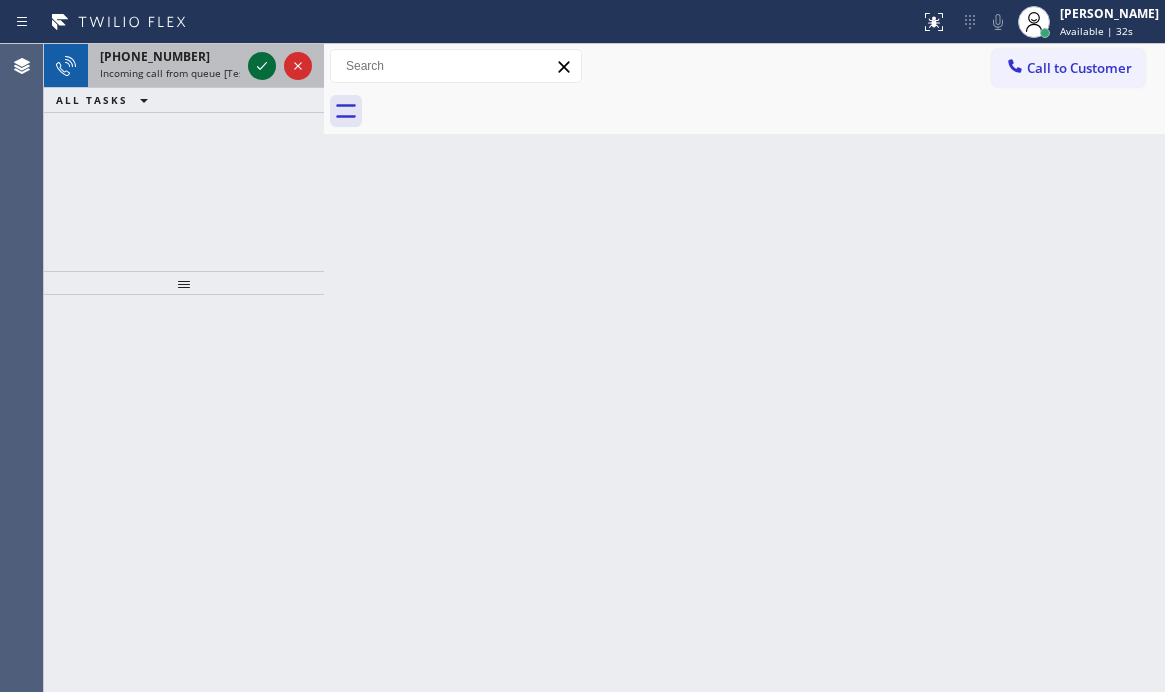 click at bounding box center (262, 66) 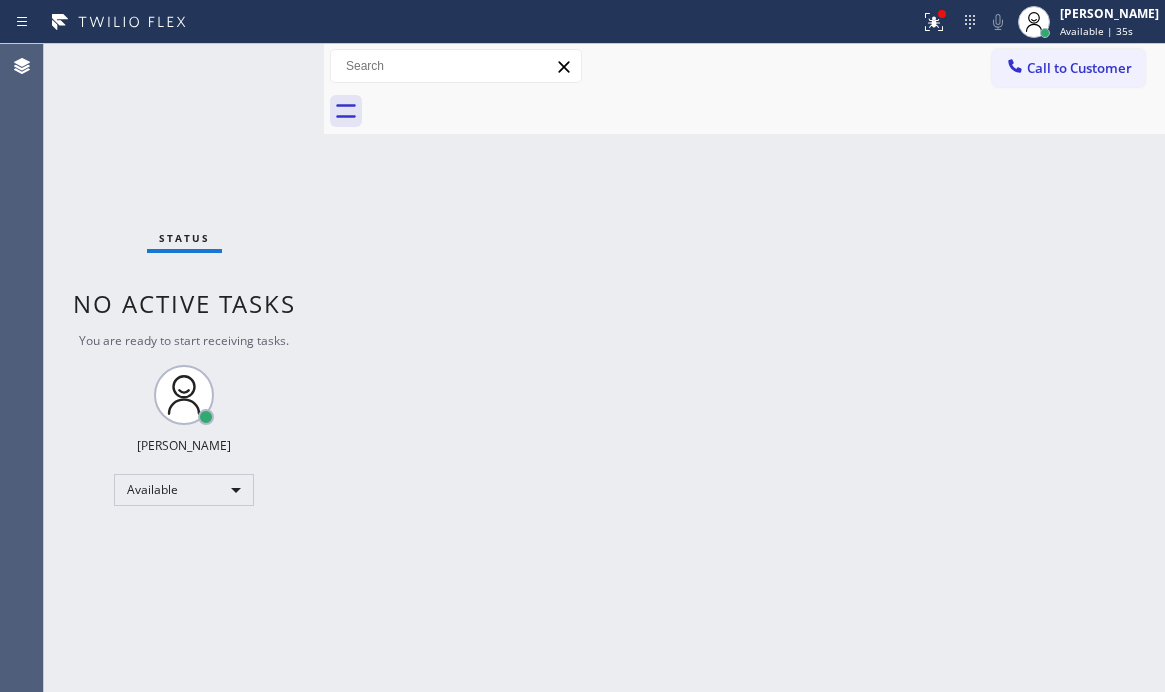 drag, startPoint x: 918, startPoint y: 22, endPoint x: 968, endPoint y: 94, distance: 87.658424 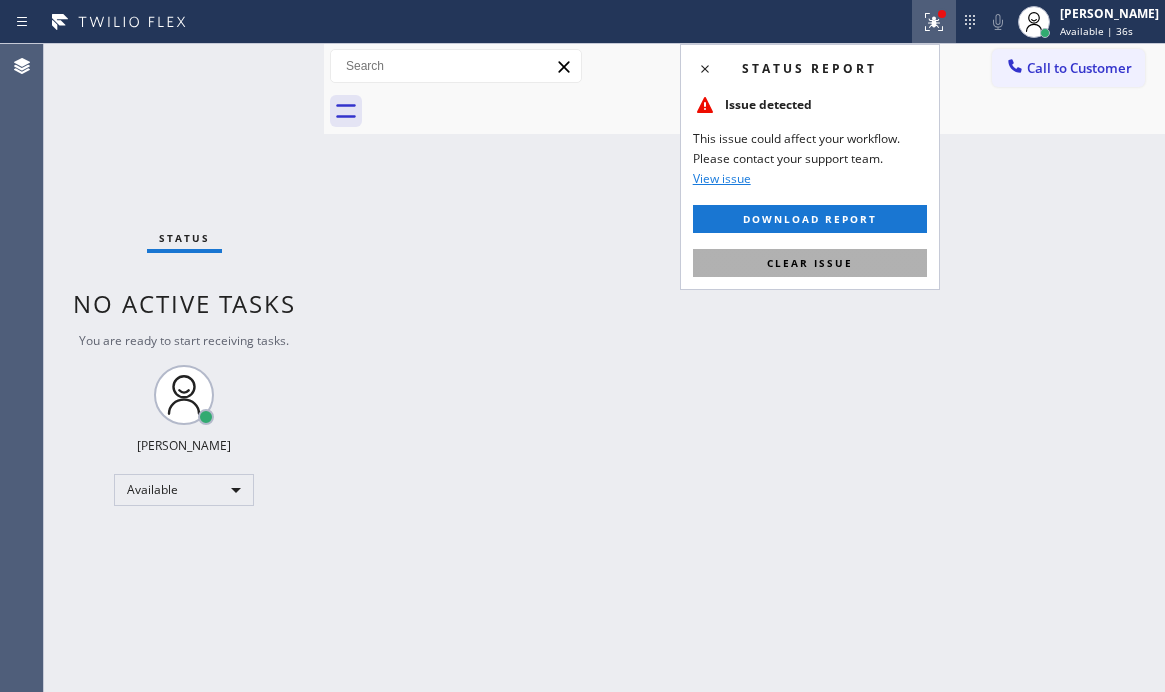 click on "Clear issue" at bounding box center (810, 263) 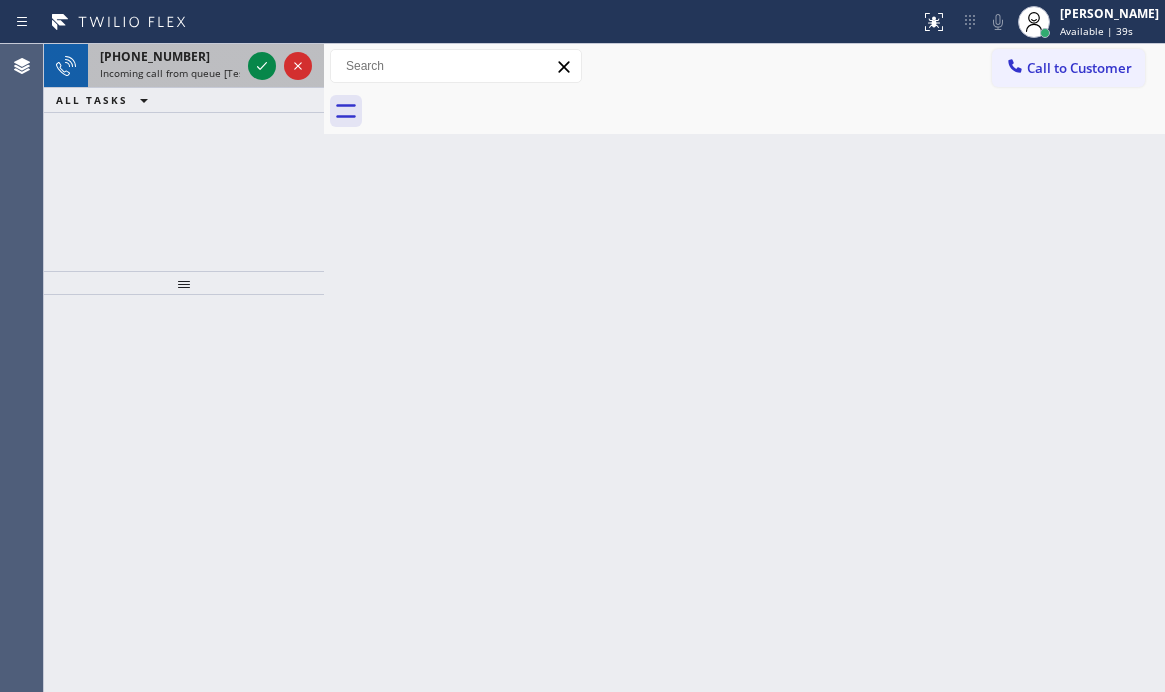 click at bounding box center [280, 66] 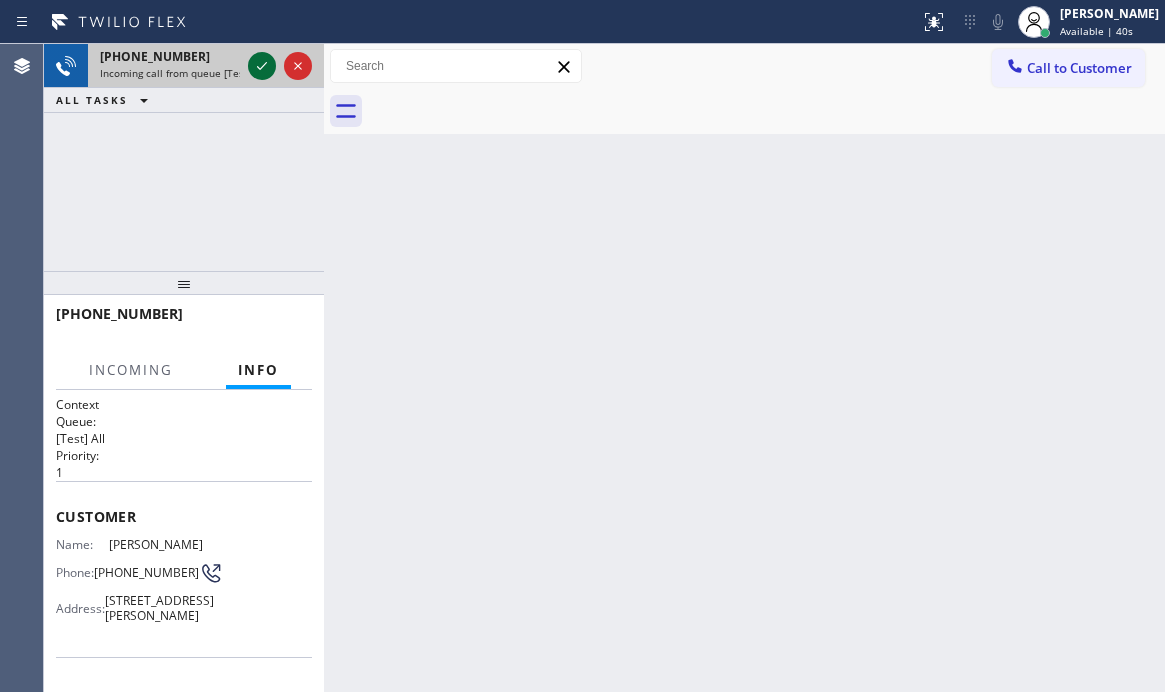 click 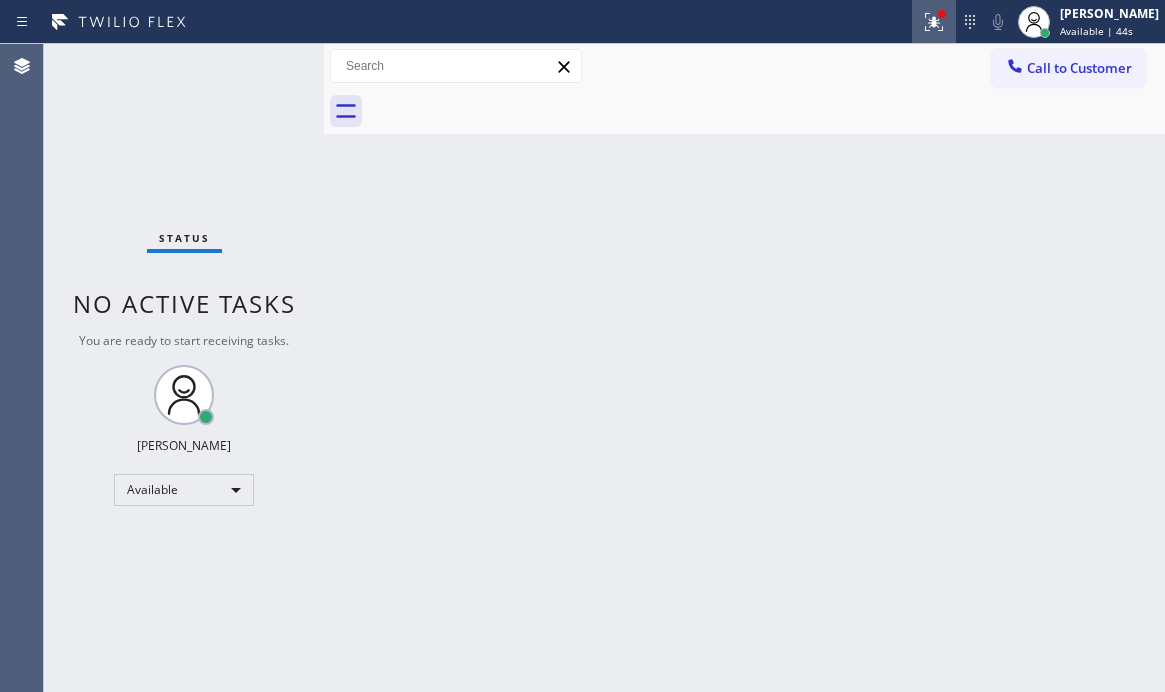 click 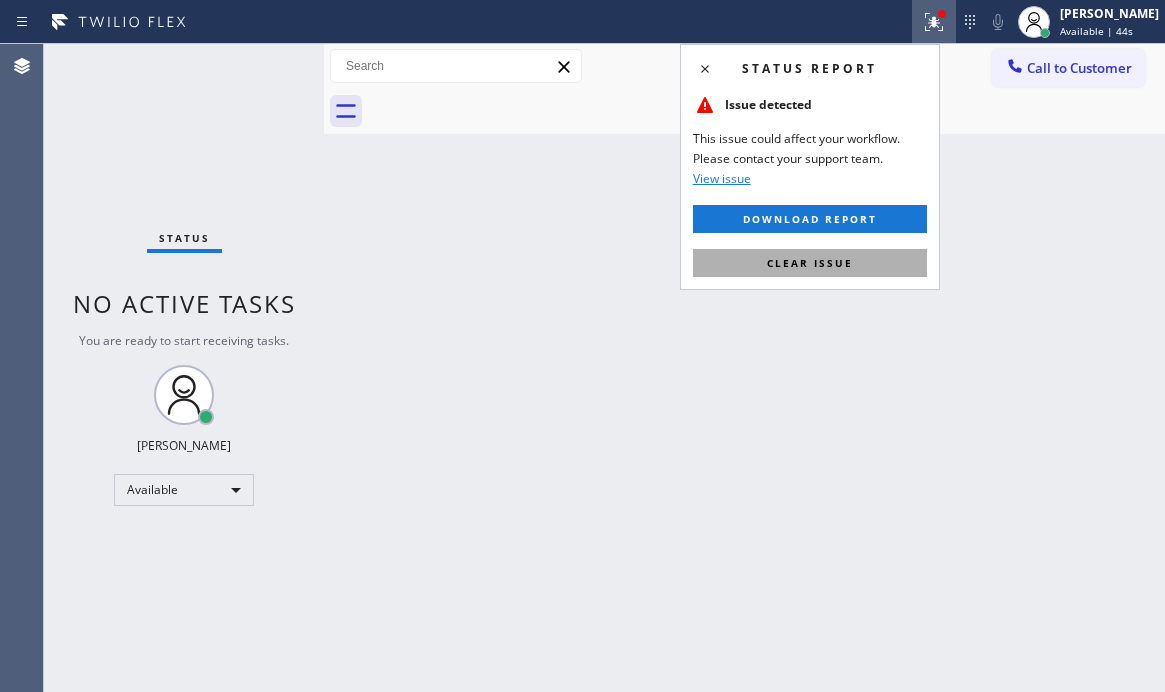 click on "Clear issue" at bounding box center [810, 263] 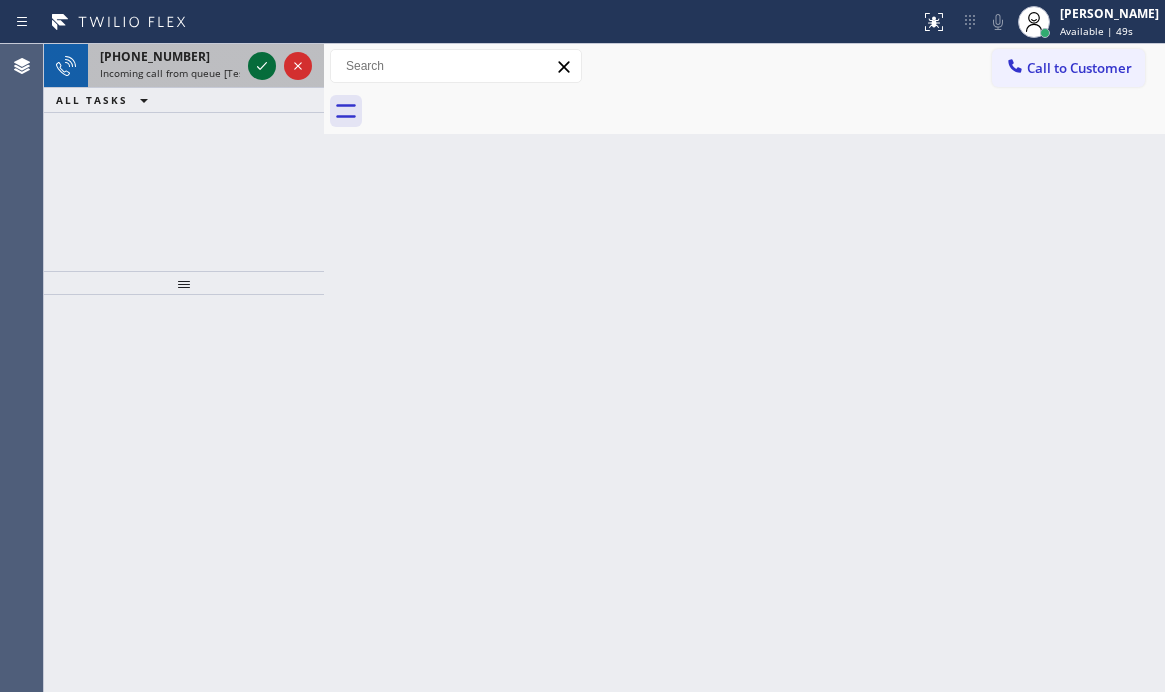 click 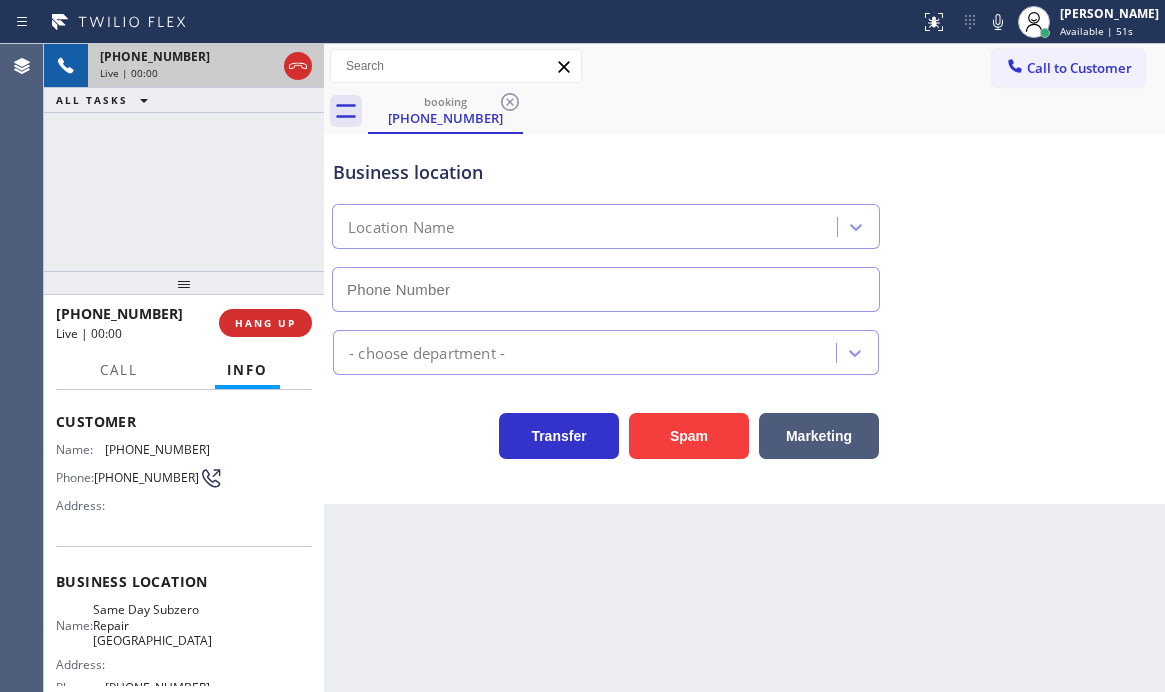 scroll, scrollTop: 100, scrollLeft: 0, axis: vertical 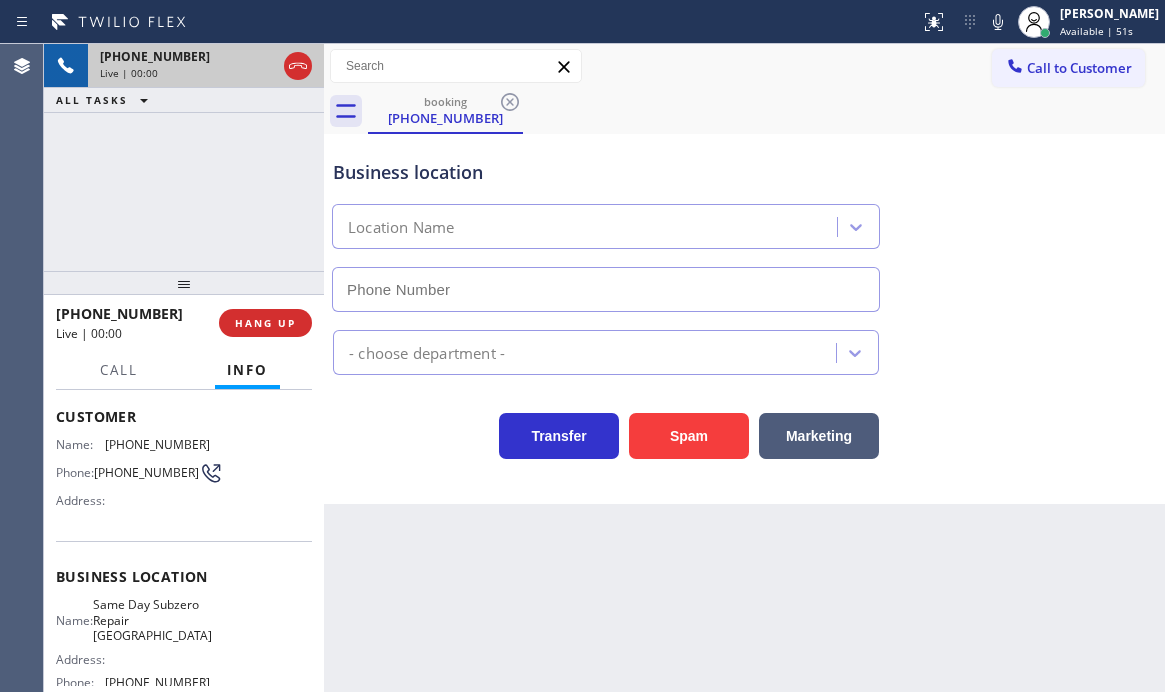 type on "[PHONE_NUMBER]" 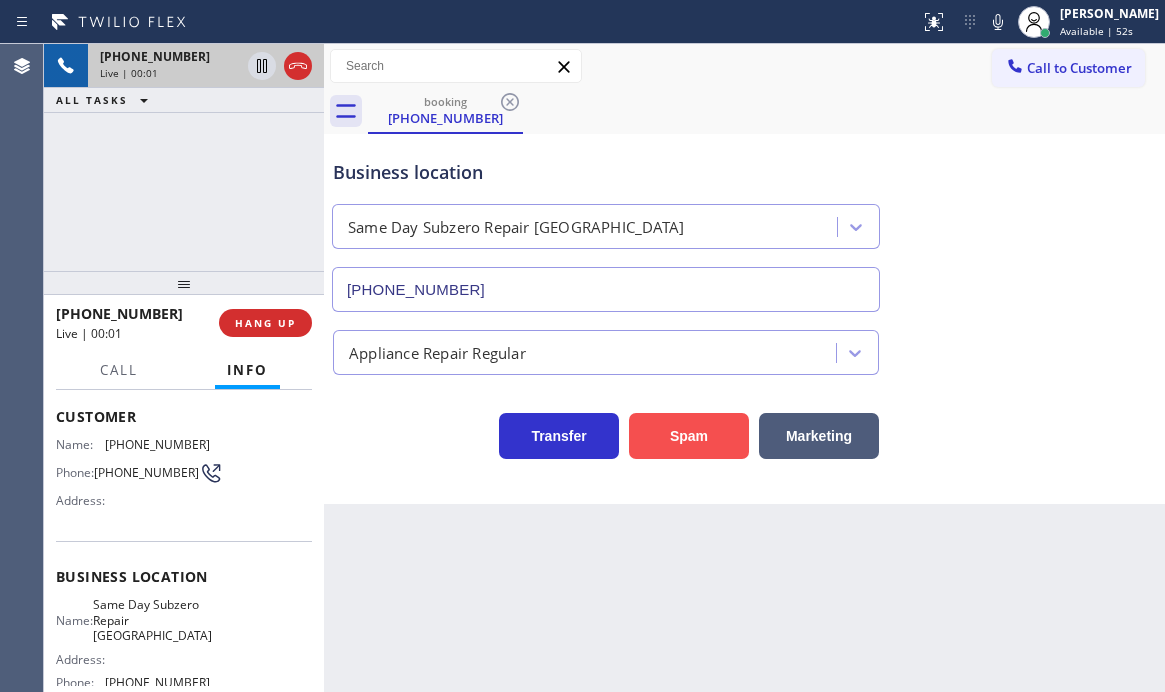 drag, startPoint x: 680, startPoint y: 437, endPoint x: 1057, endPoint y: 480, distance: 379.44434 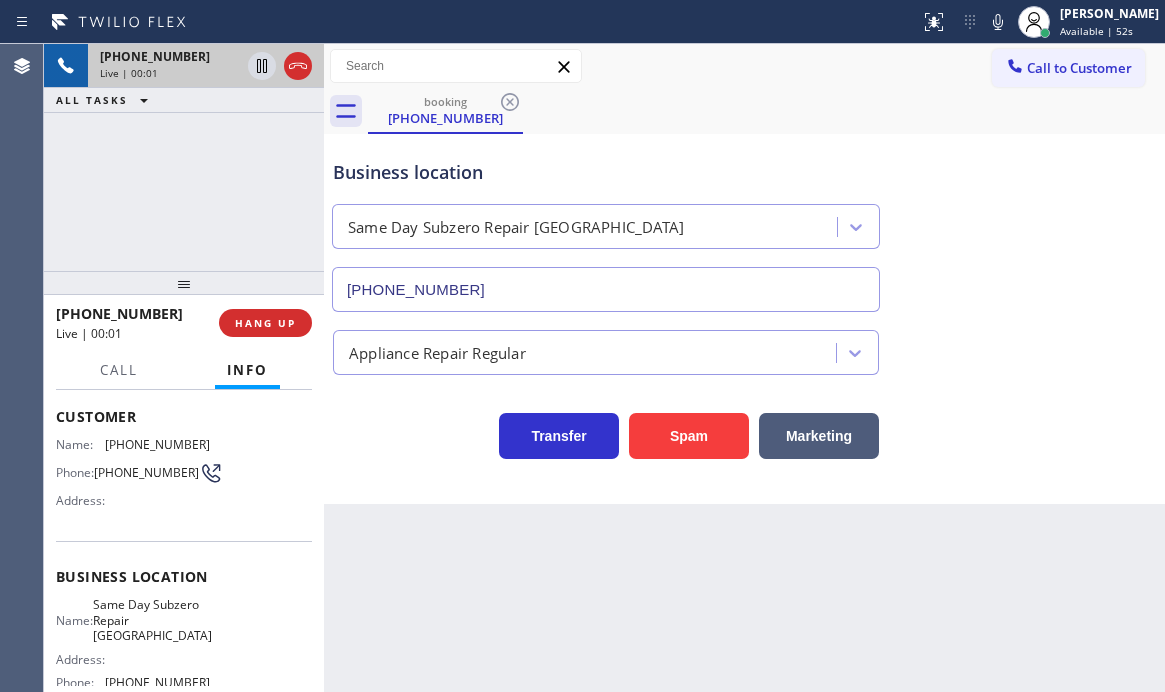 click on "Spam" at bounding box center [689, 436] 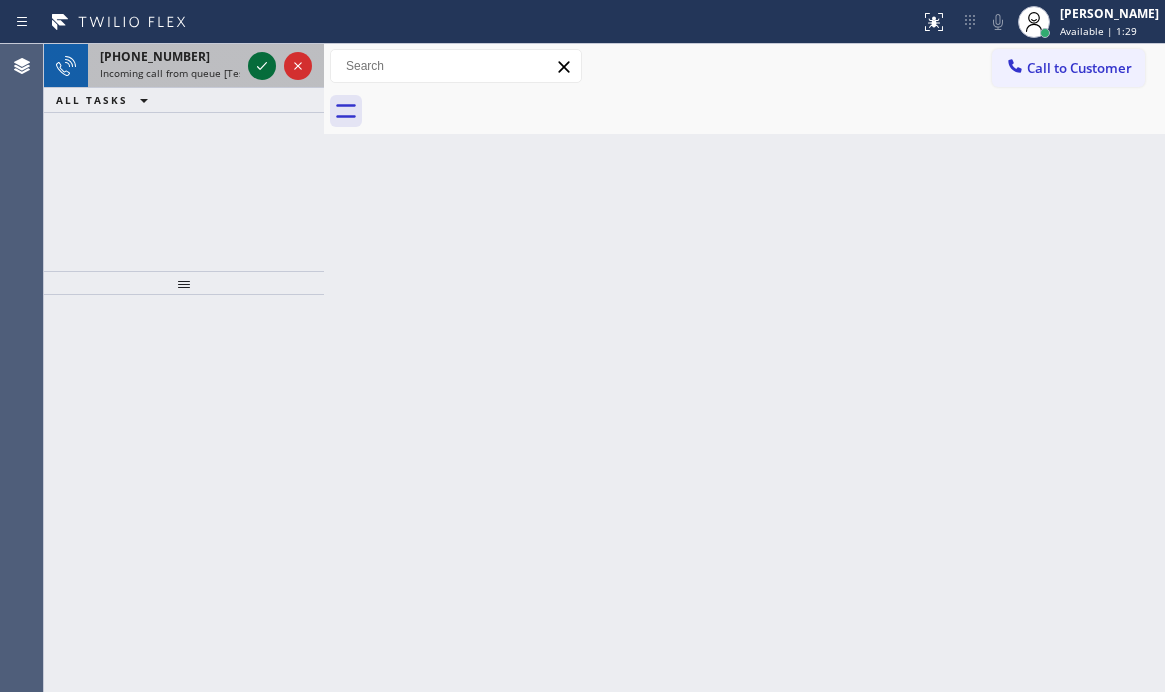 click 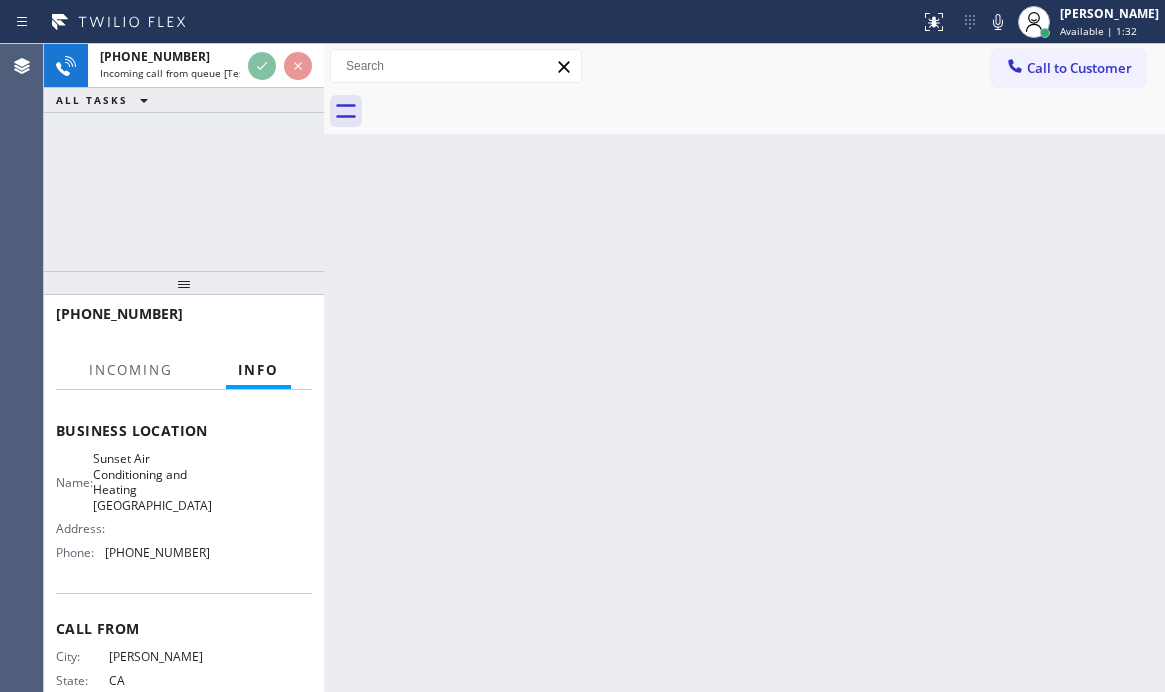 scroll, scrollTop: 211, scrollLeft: 0, axis: vertical 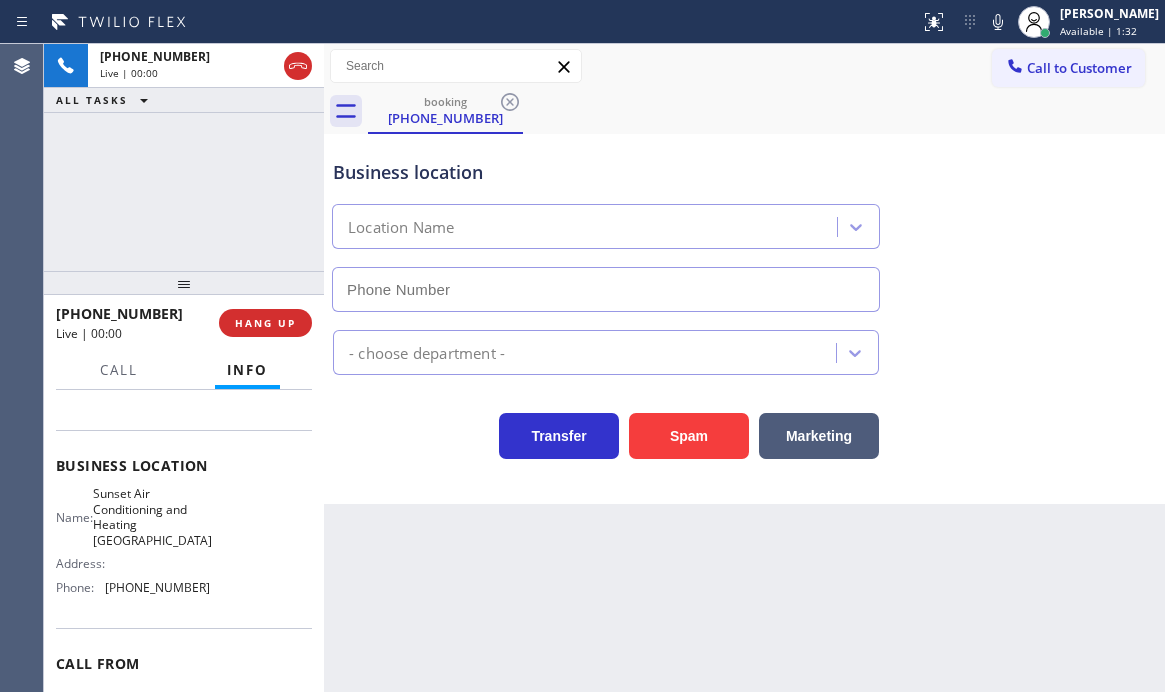 type on "[PHONE_NUMBER]" 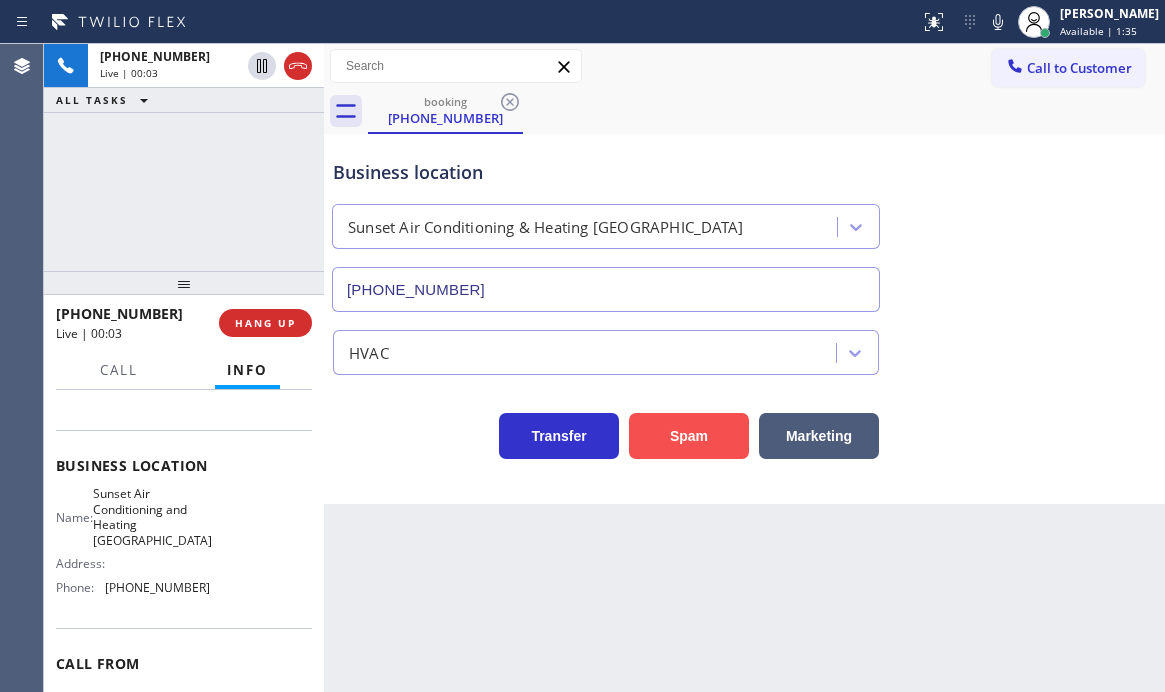 click on "Spam" at bounding box center [689, 436] 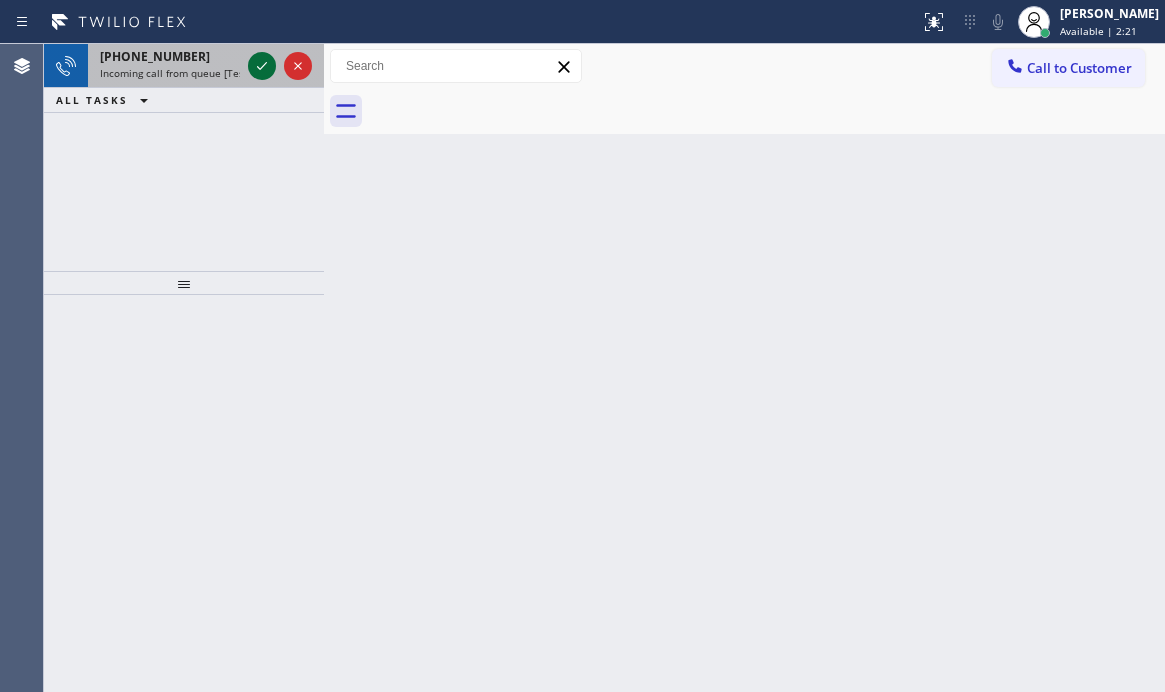 click 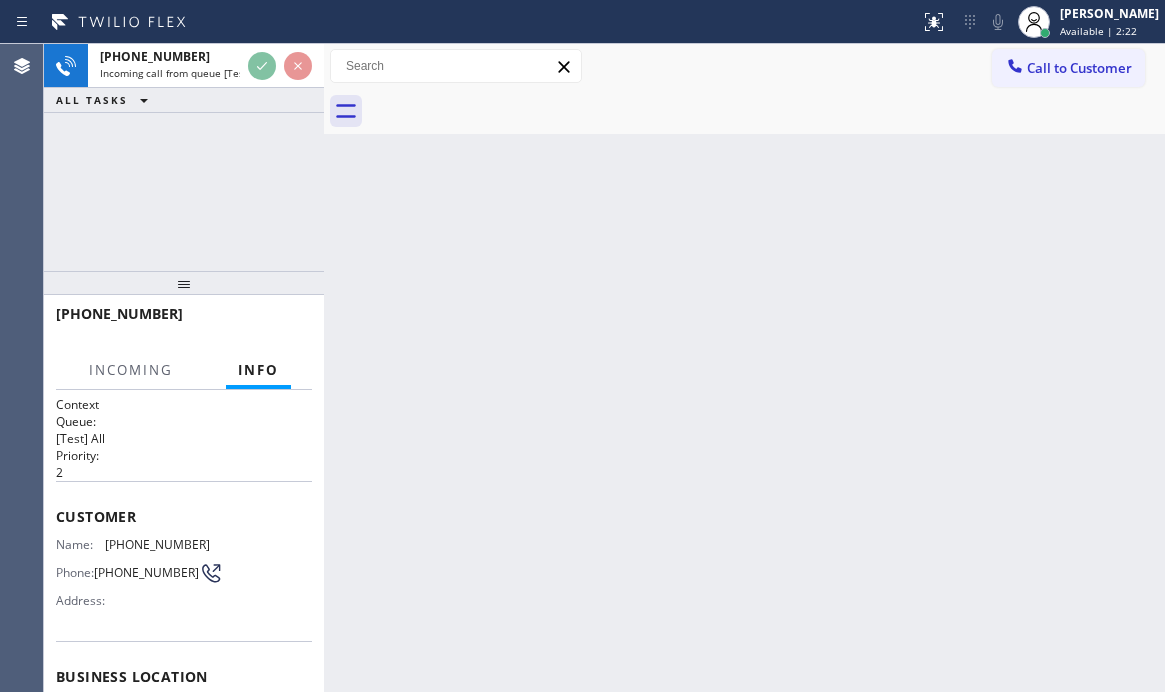 scroll, scrollTop: 200, scrollLeft: 0, axis: vertical 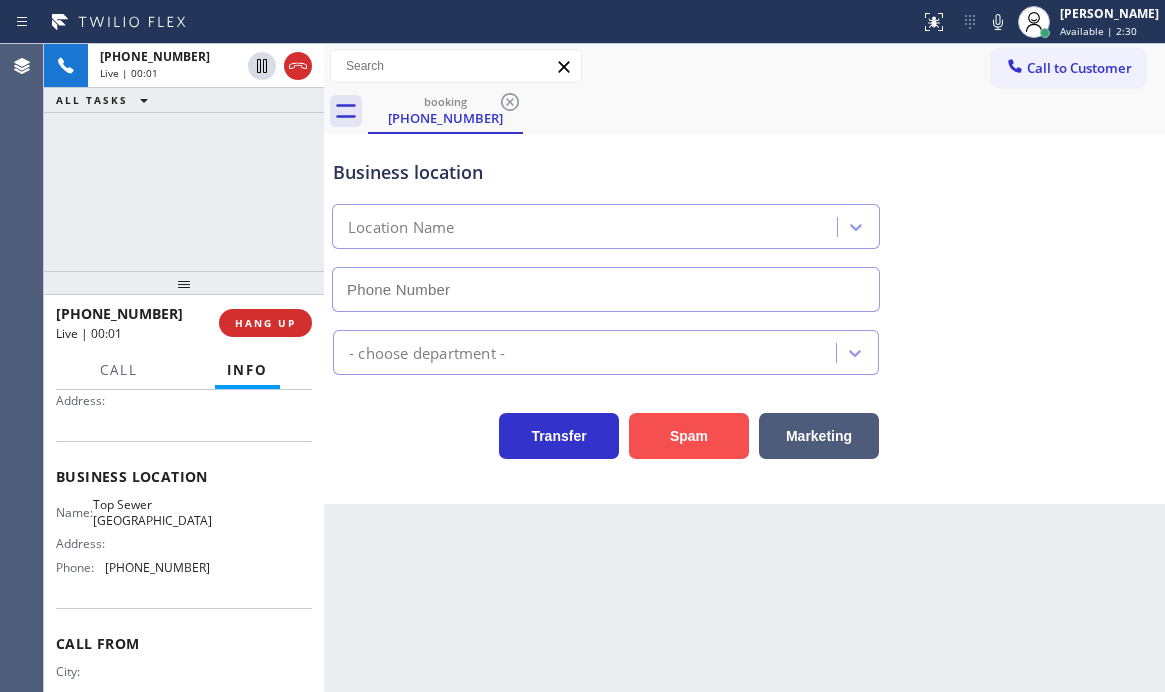 type on "[PHONE_NUMBER]" 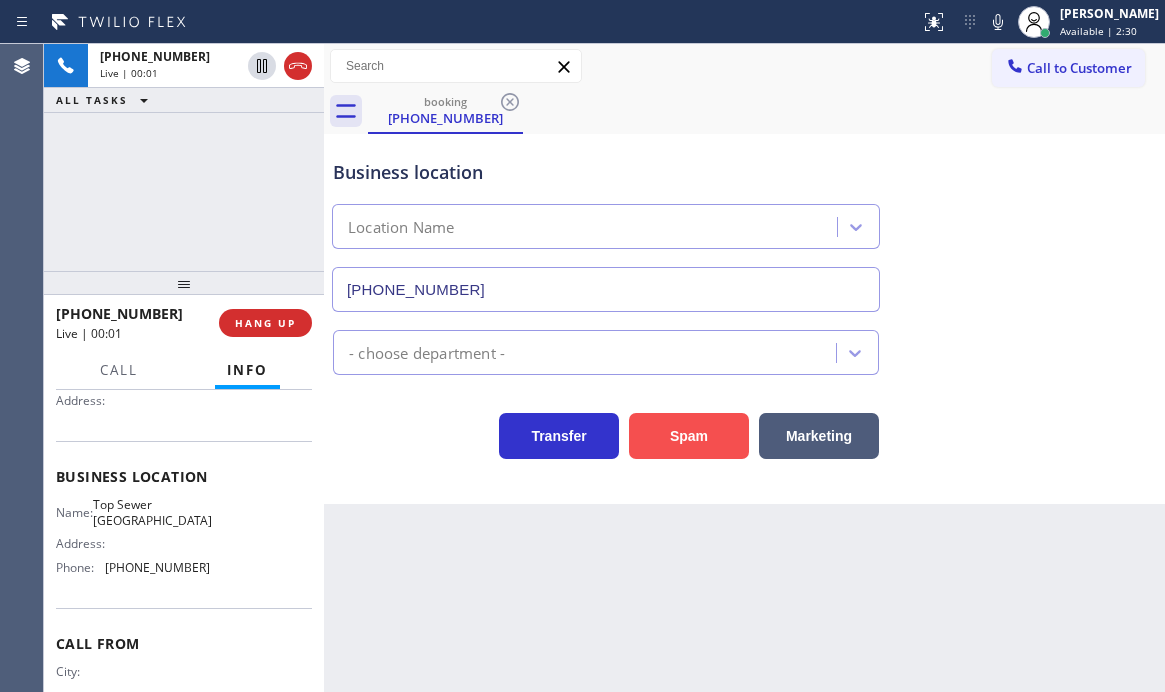 drag, startPoint x: 710, startPoint y: 429, endPoint x: 720, endPoint y: 432, distance: 10.440307 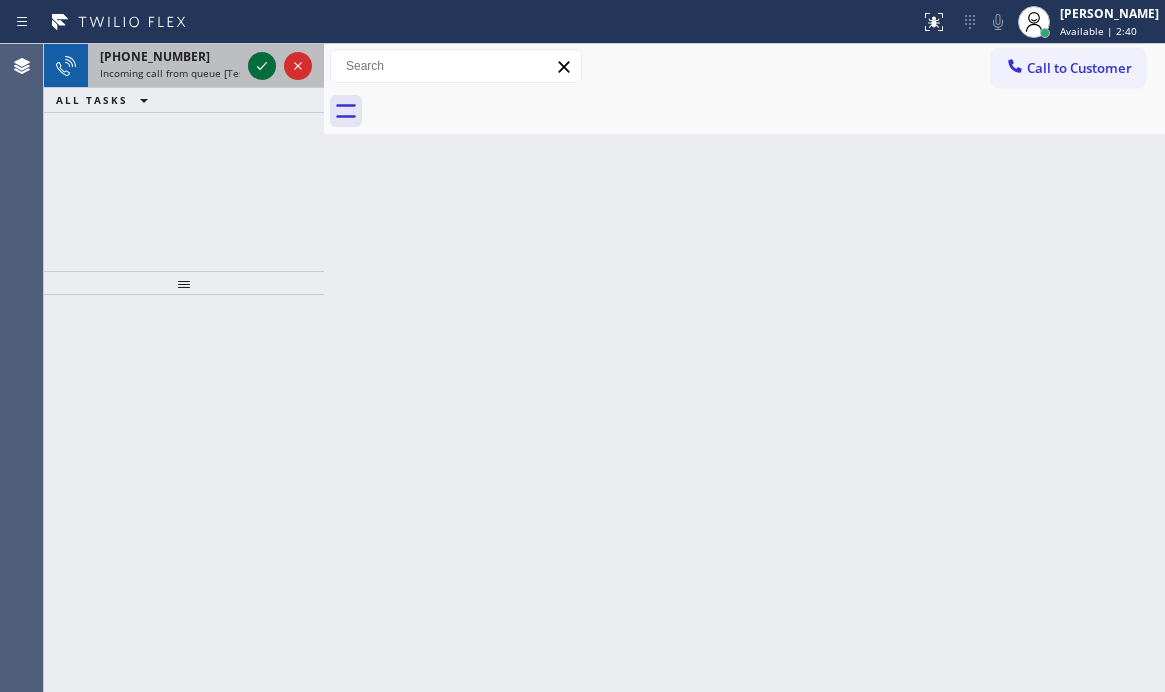 click 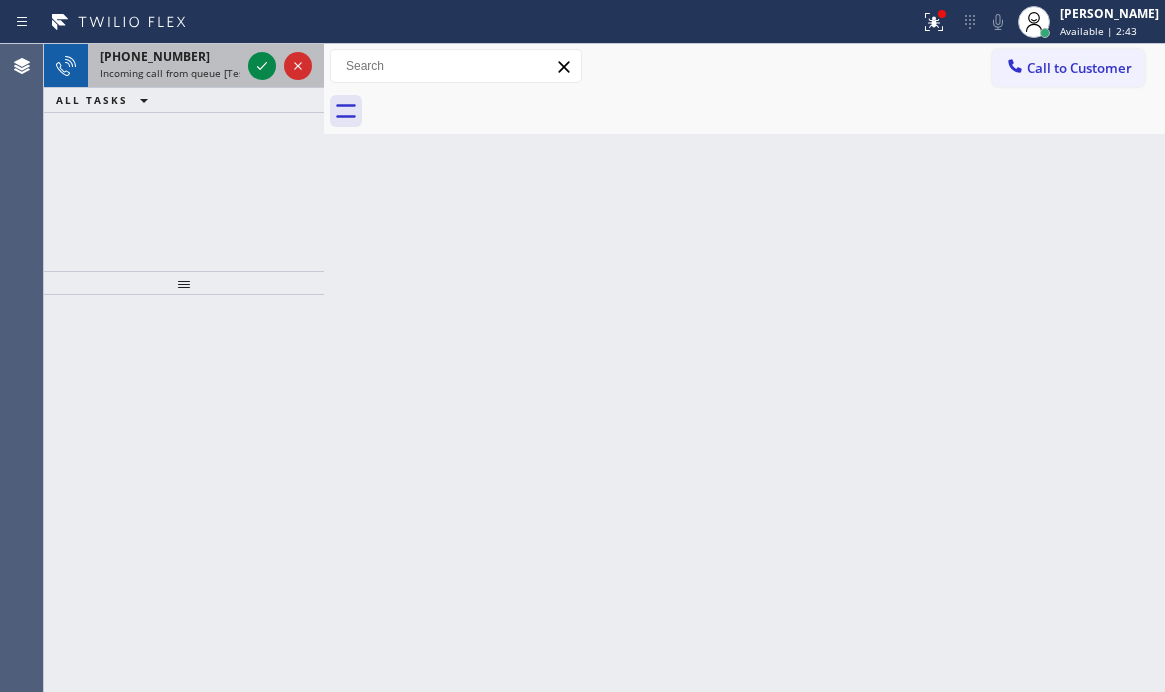 click at bounding box center (280, 66) 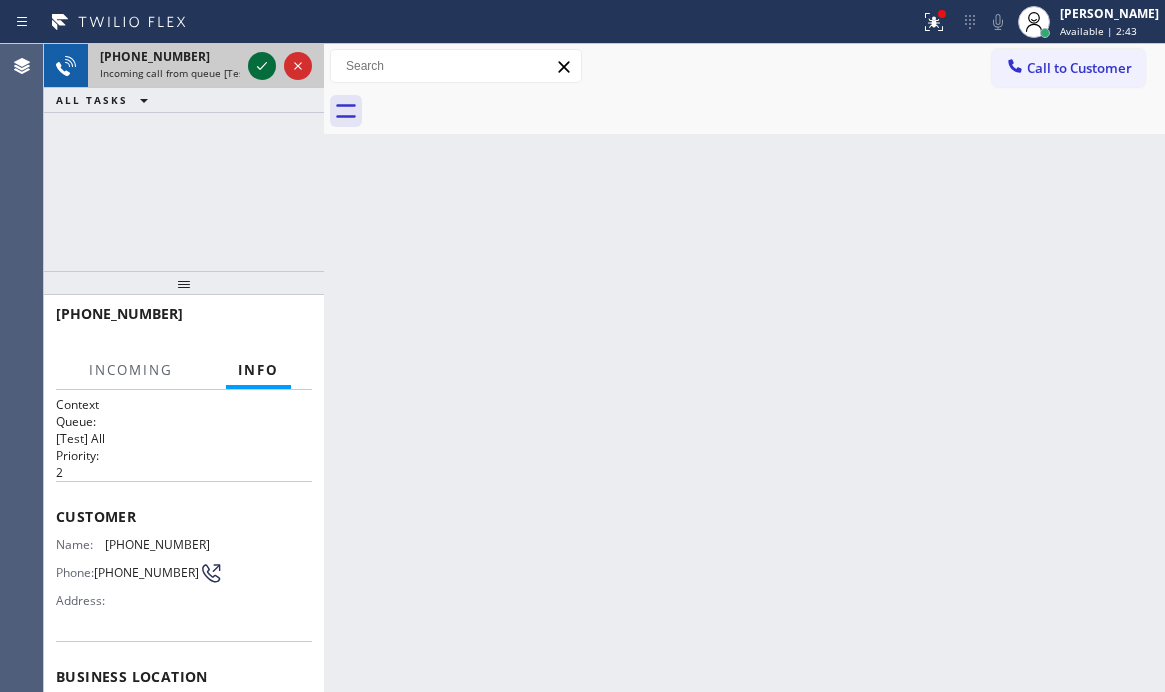 click 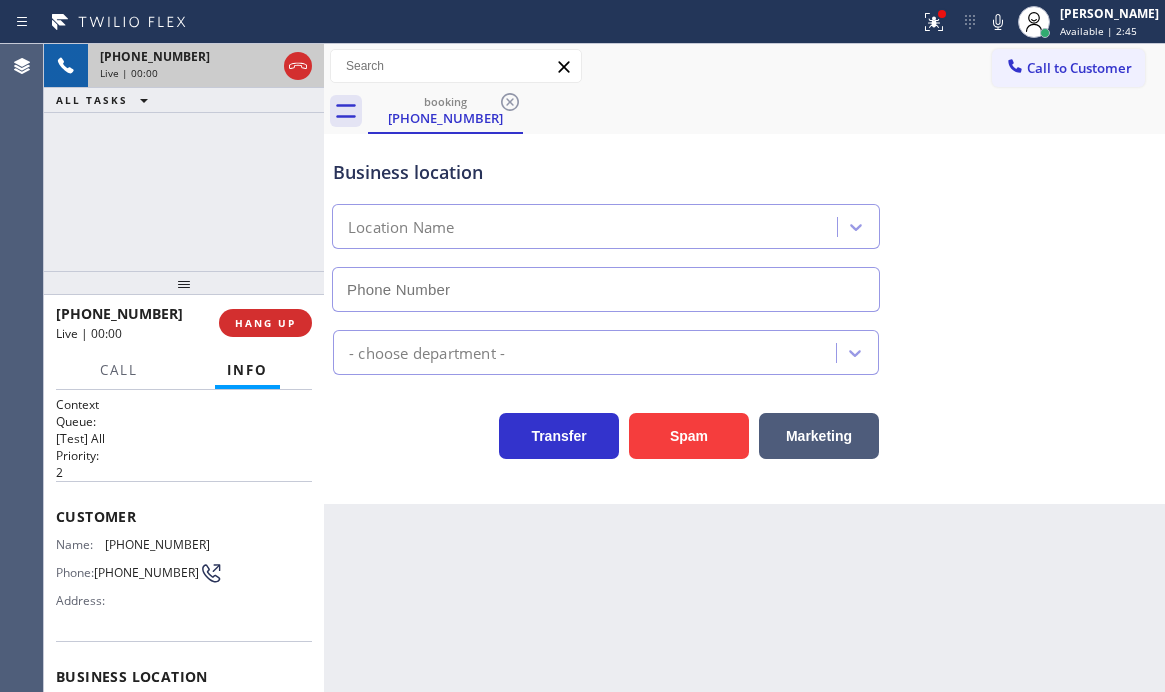 type on "[PHONE_NUMBER]" 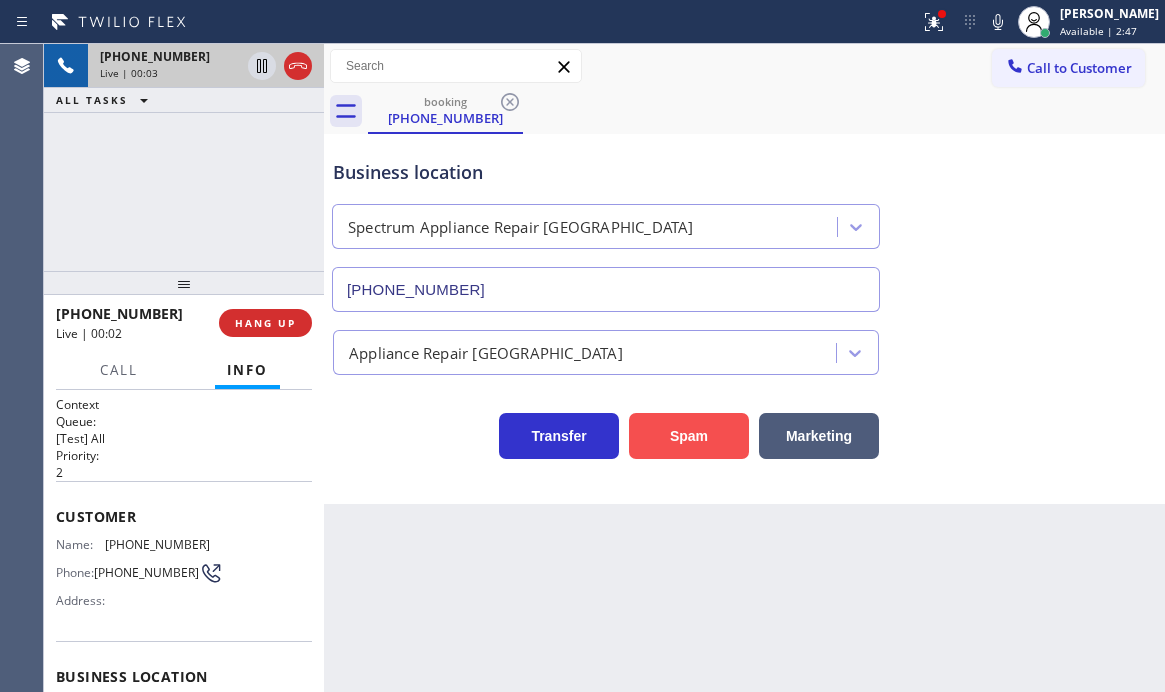 click on "Spam" at bounding box center [689, 436] 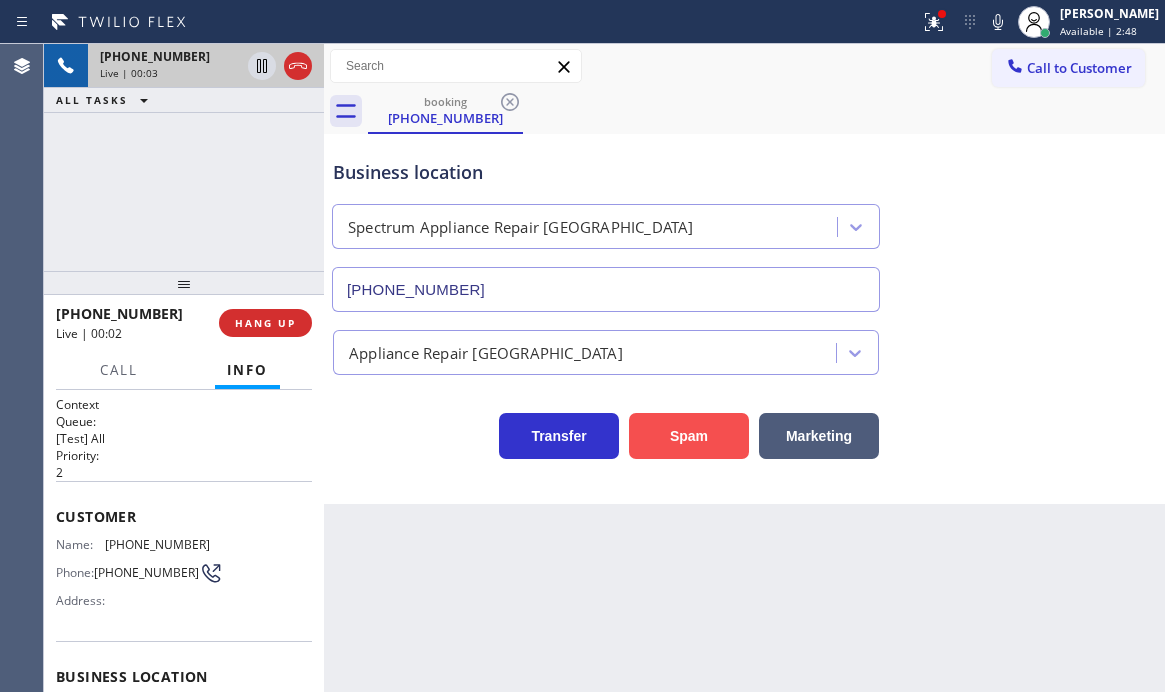 click on "Spam" at bounding box center (689, 436) 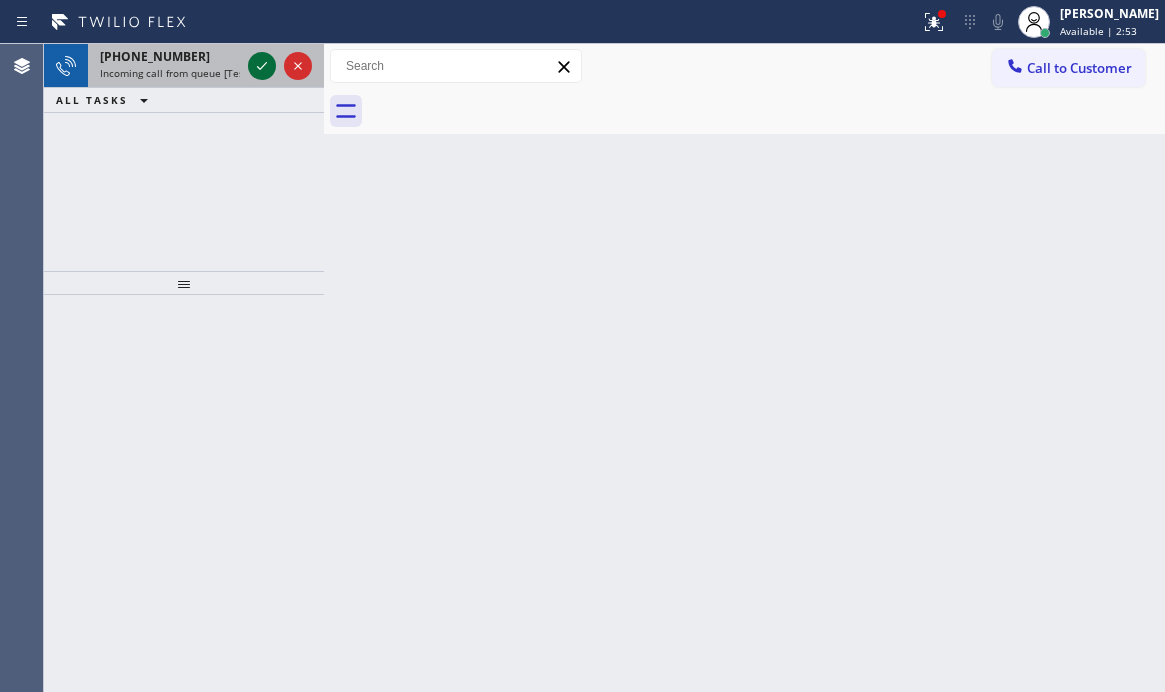 click 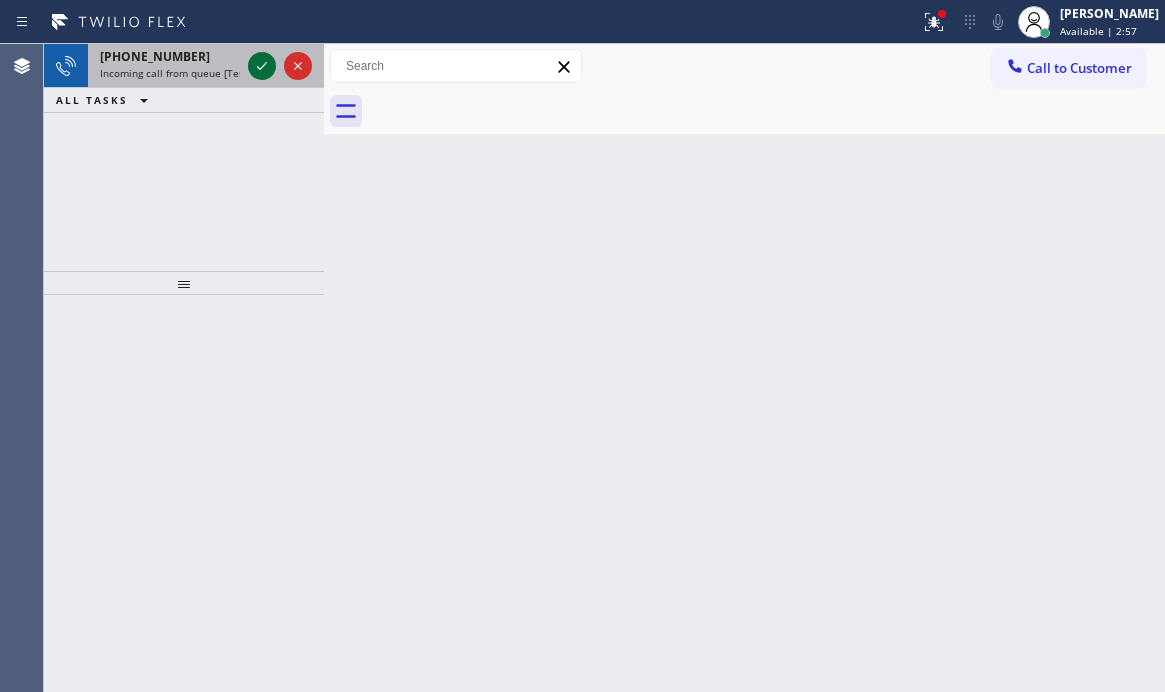 click 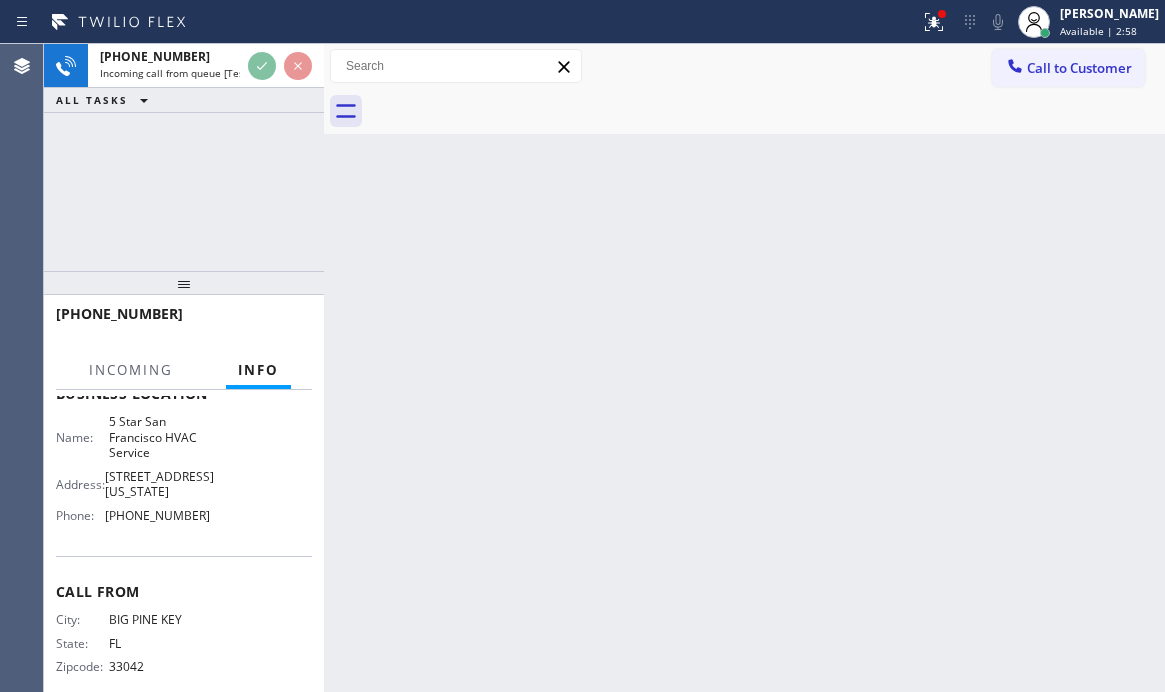 scroll, scrollTop: 296, scrollLeft: 0, axis: vertical 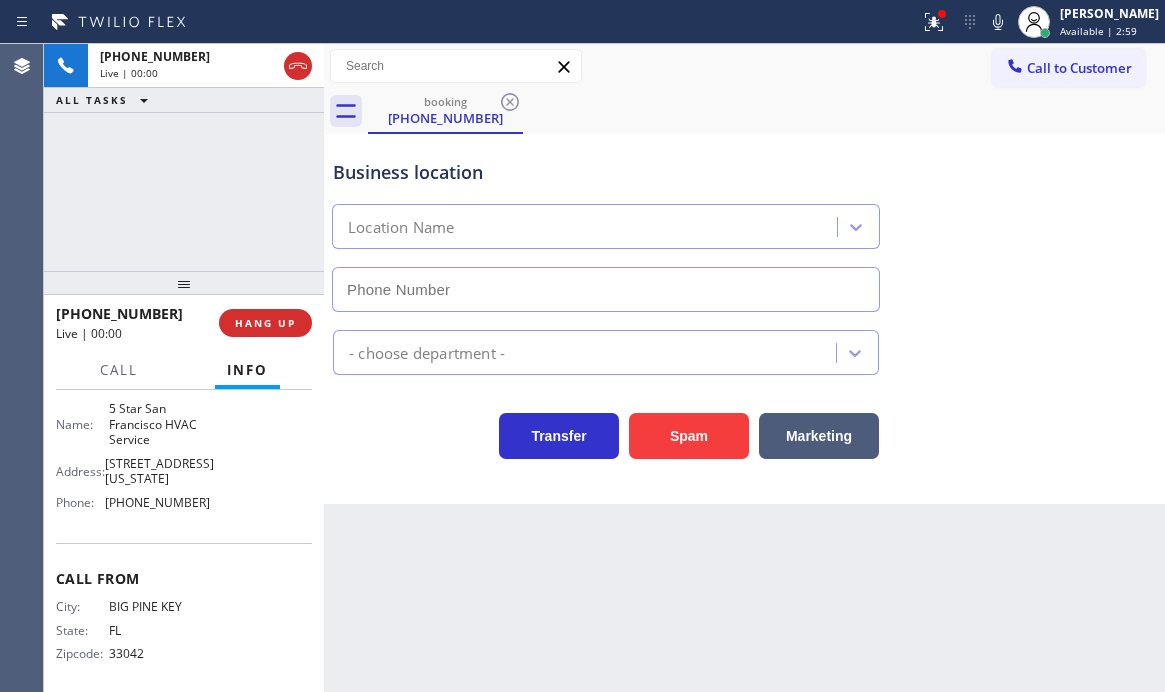 type on "[PHONE_NUMBER]" 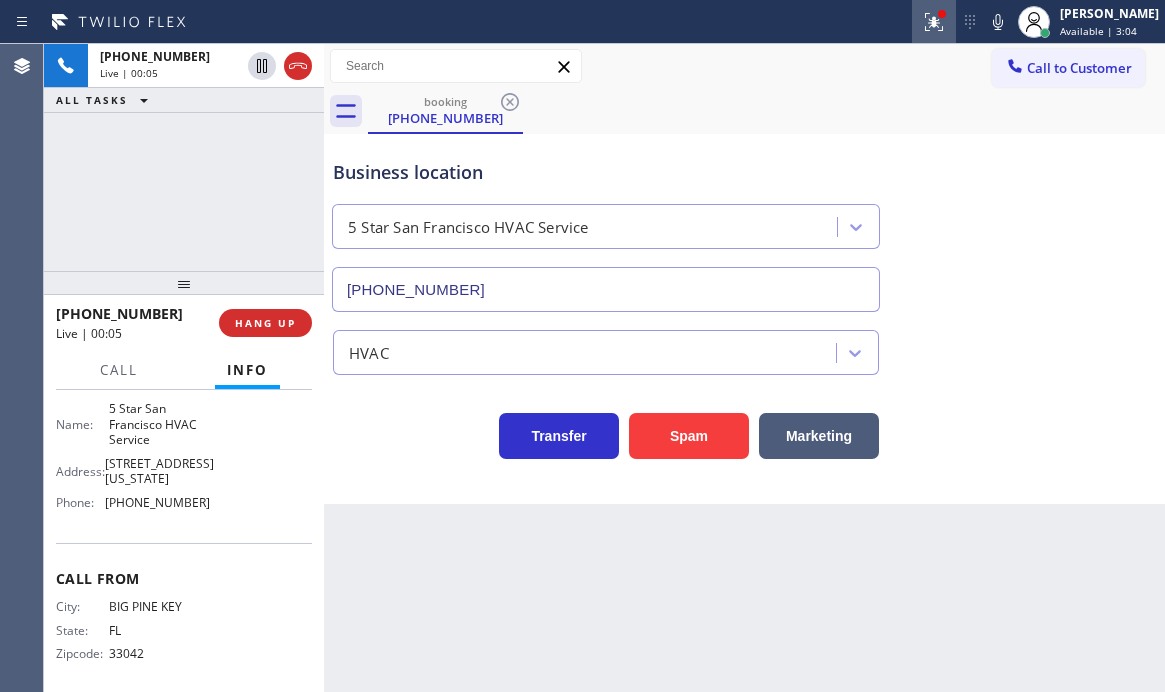 click 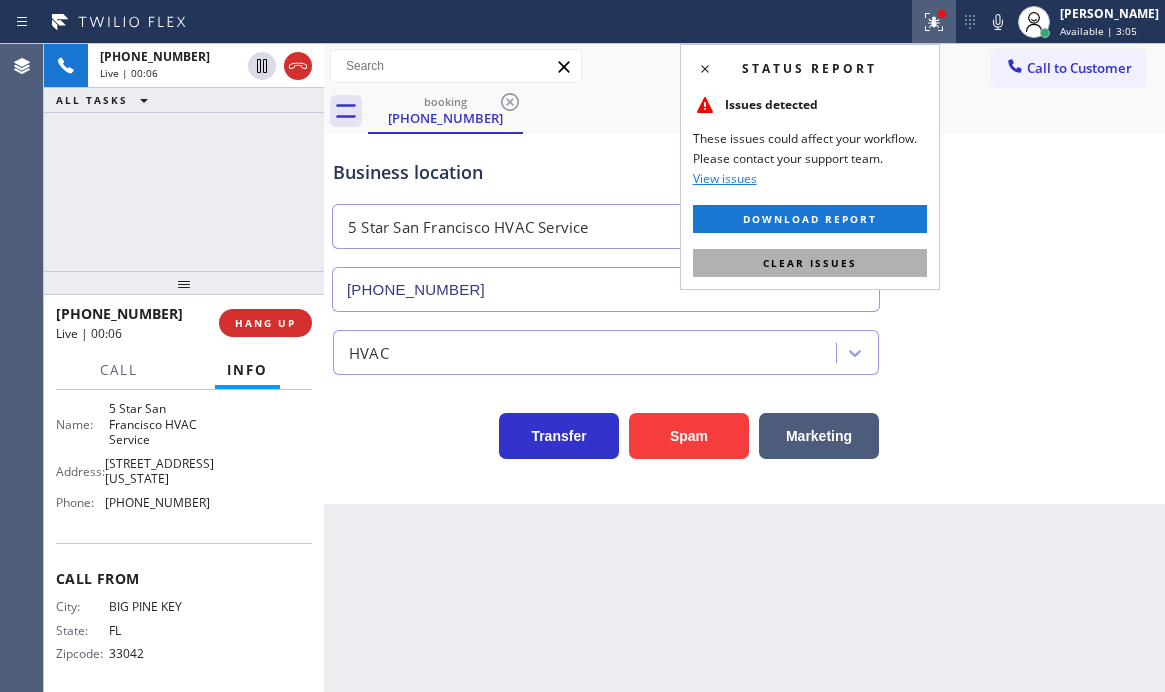 click on "Clear issues" at bounding box center (810, 263) 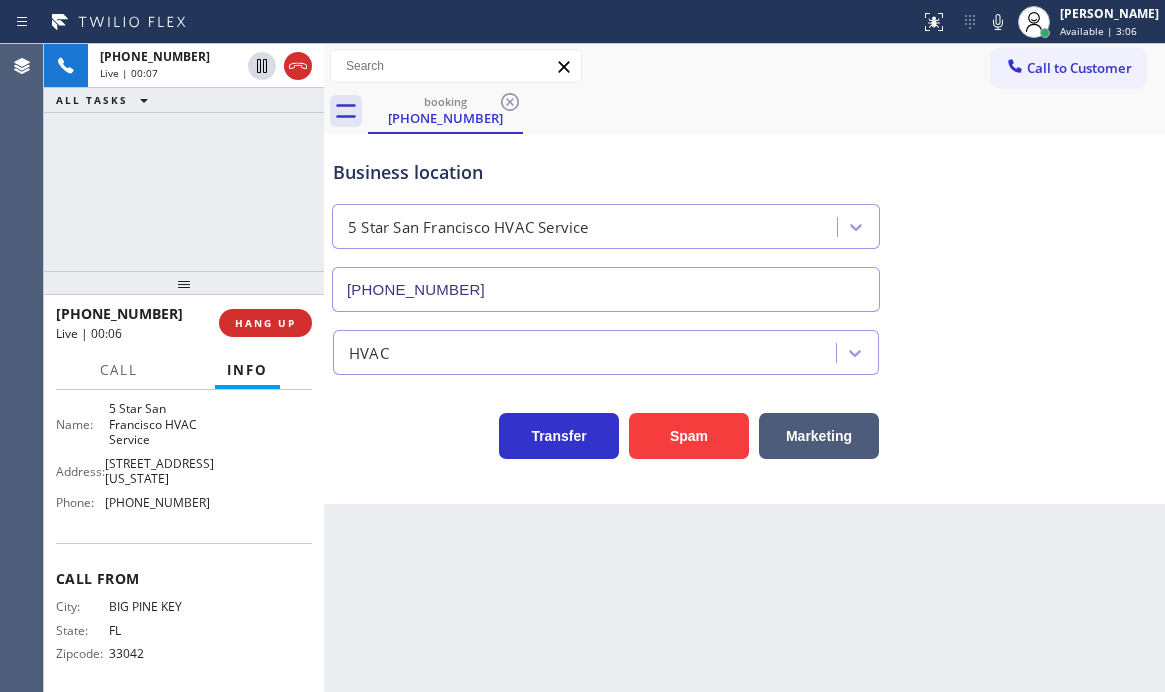click on "[PHONE_NUMBER] Live | 00:07 ALL TASKS ALL TASKS ACTIVE TASKS TASKS IN WRAP UP" at bounding box center [184, 157] 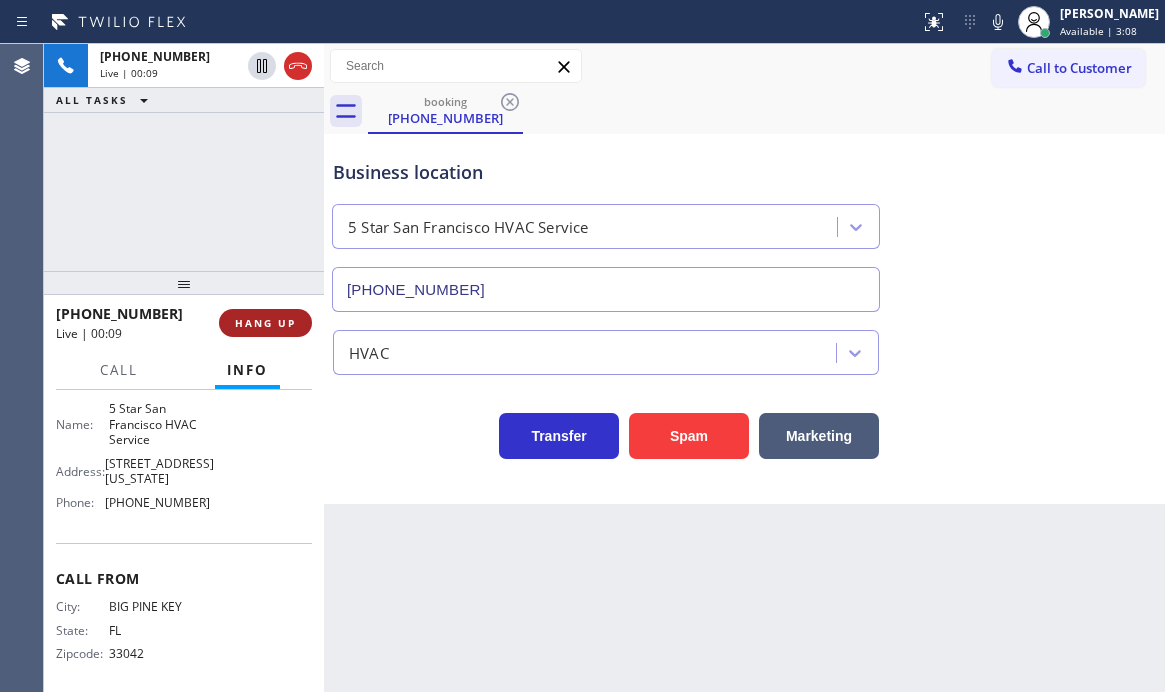 click on "HANG UP" at bounding box center (265, 323) 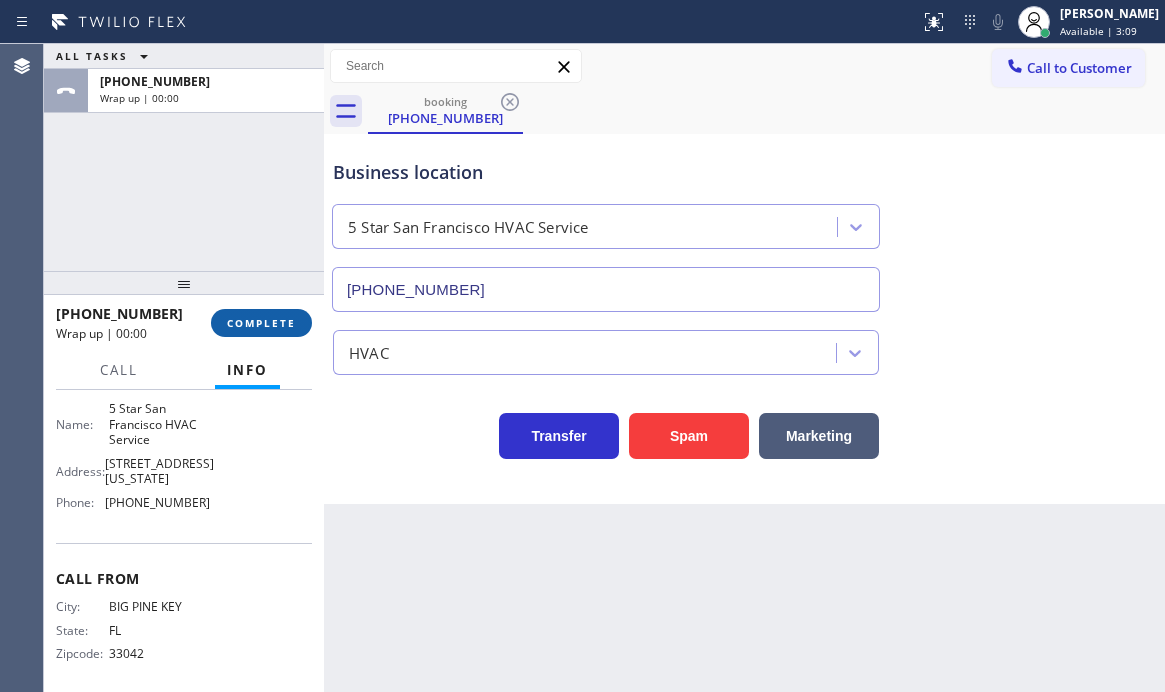 click on "COMPLETE" at bounding box center [261, 323] 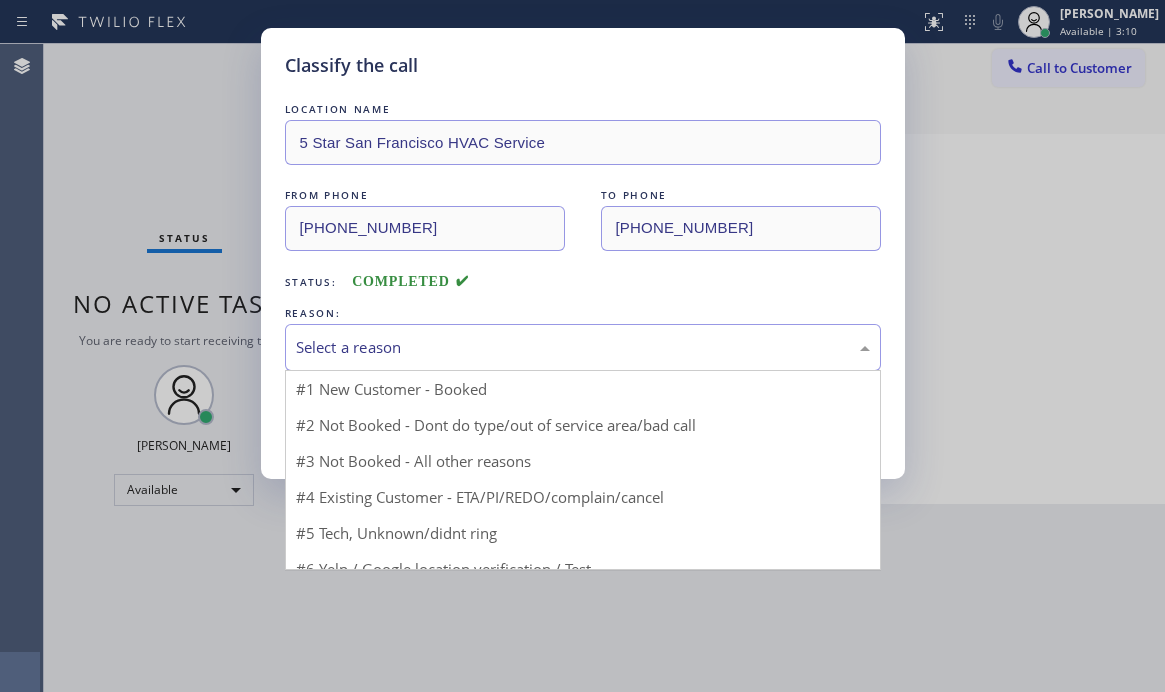 click on "Select a reason" at bounding box center [583, 347] 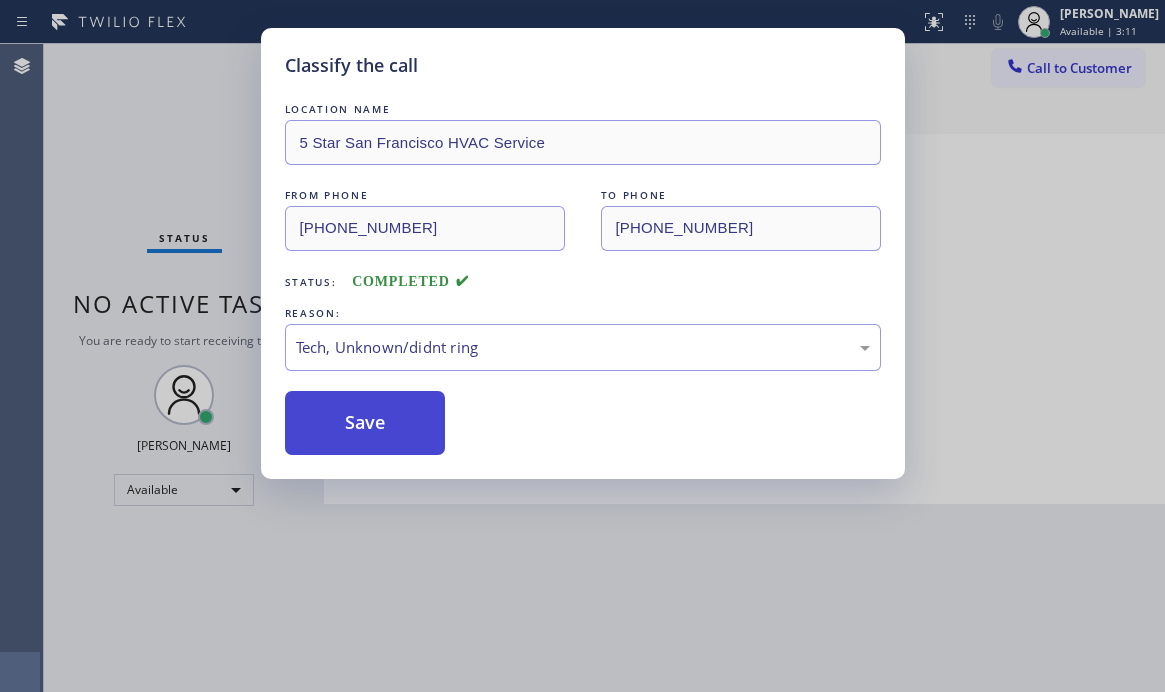 drag, startPoint x: 345, startPoint y: 489, endPoint x: 367, endPoint y: 444, distance: 50.08992 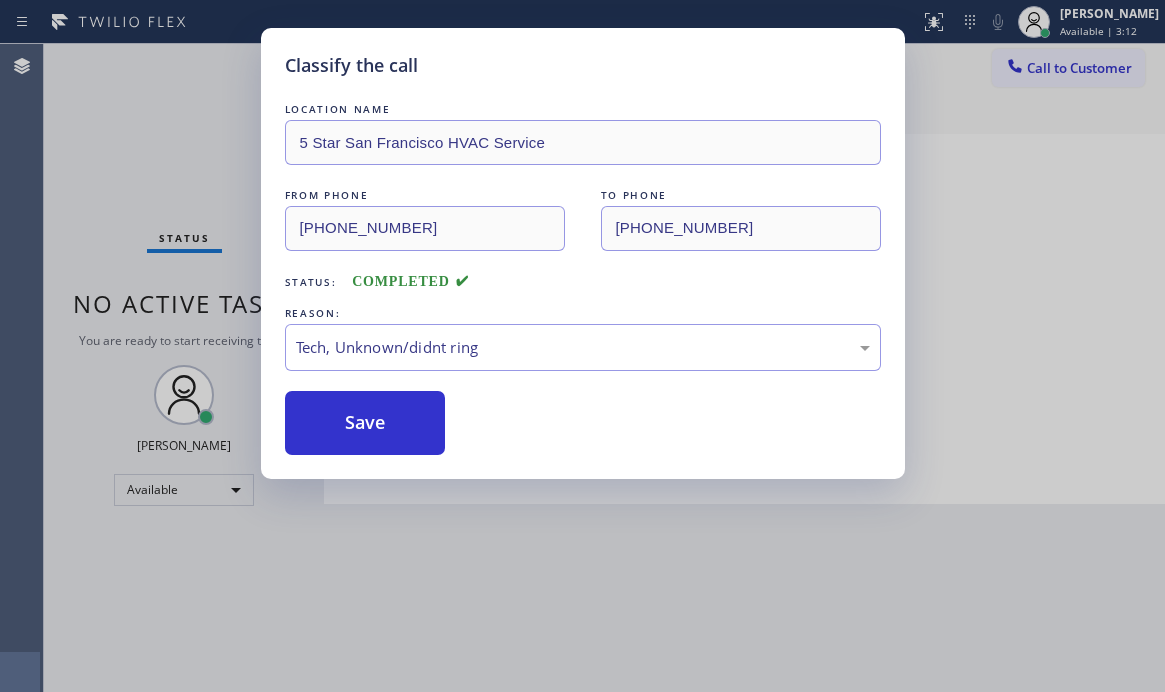 drag, startPoint x: 378, startPoint y: 417, endPoint x: 722, endPoint y: 469, distance: 347.90802 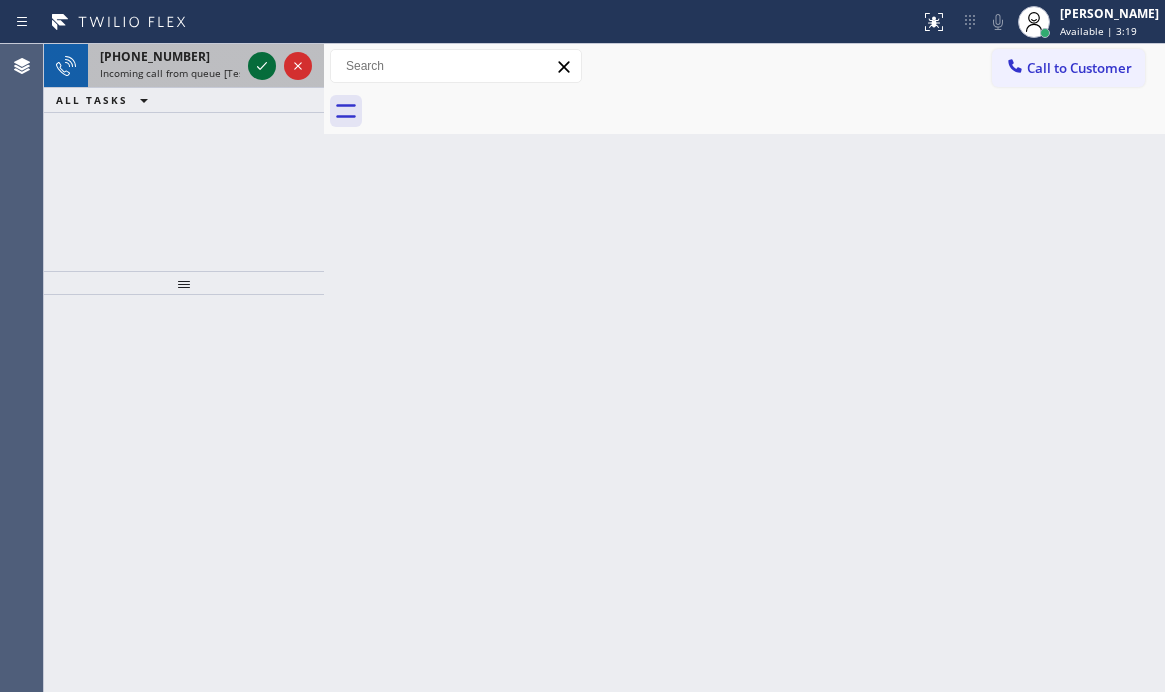 click 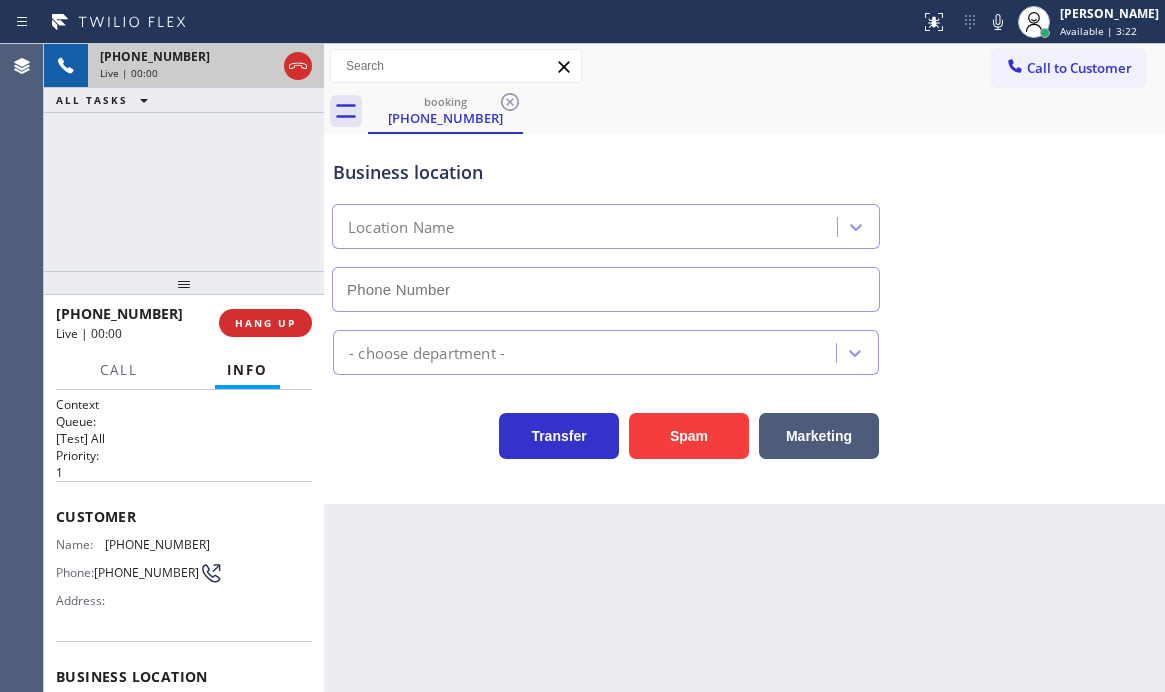 type on "[PHONE_NUMBER]" 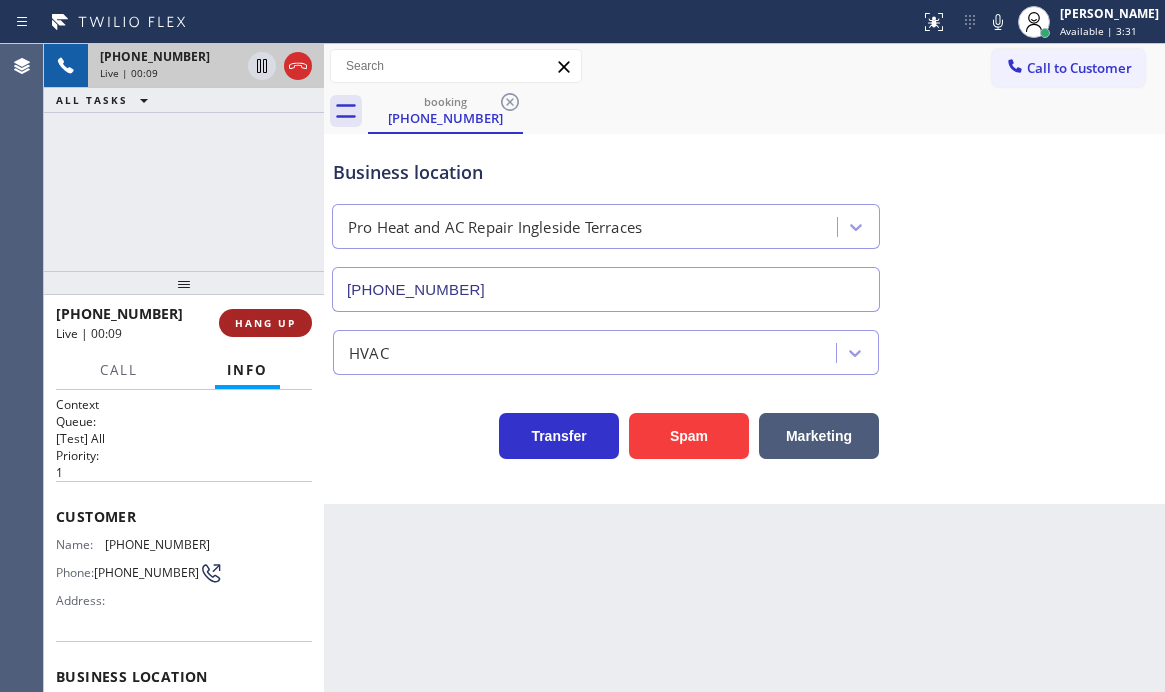 click on "HANG UP" at bounding box center [265, 323] 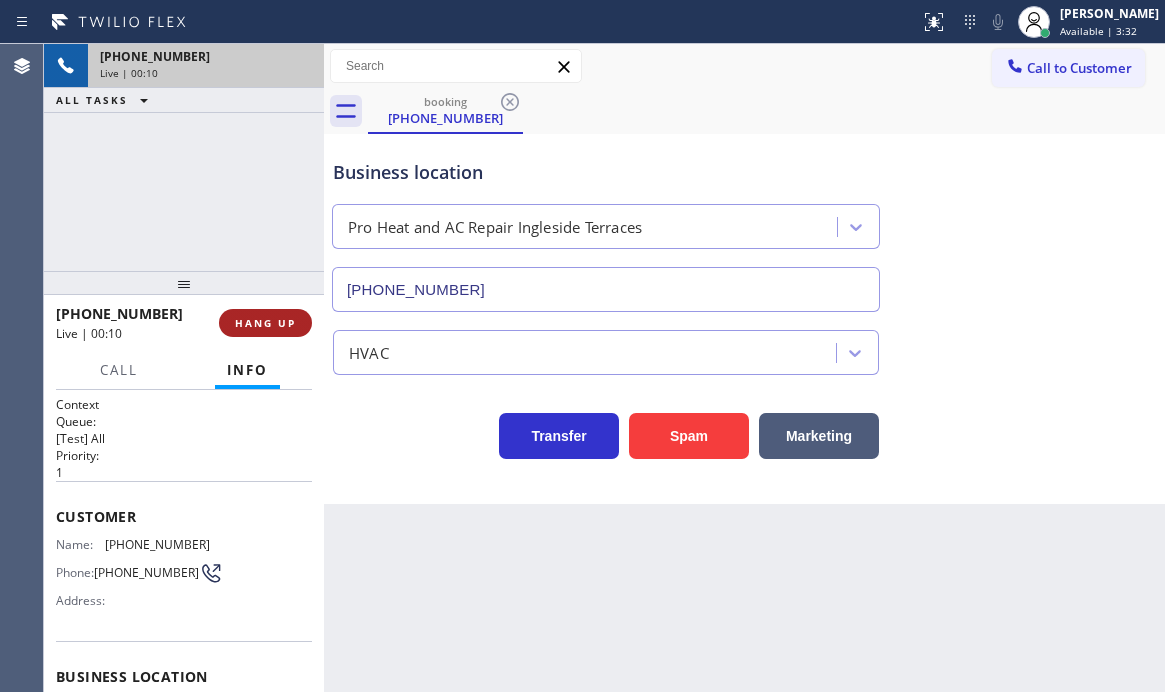 click on "HANG UP" at bounding box center (265, 323) 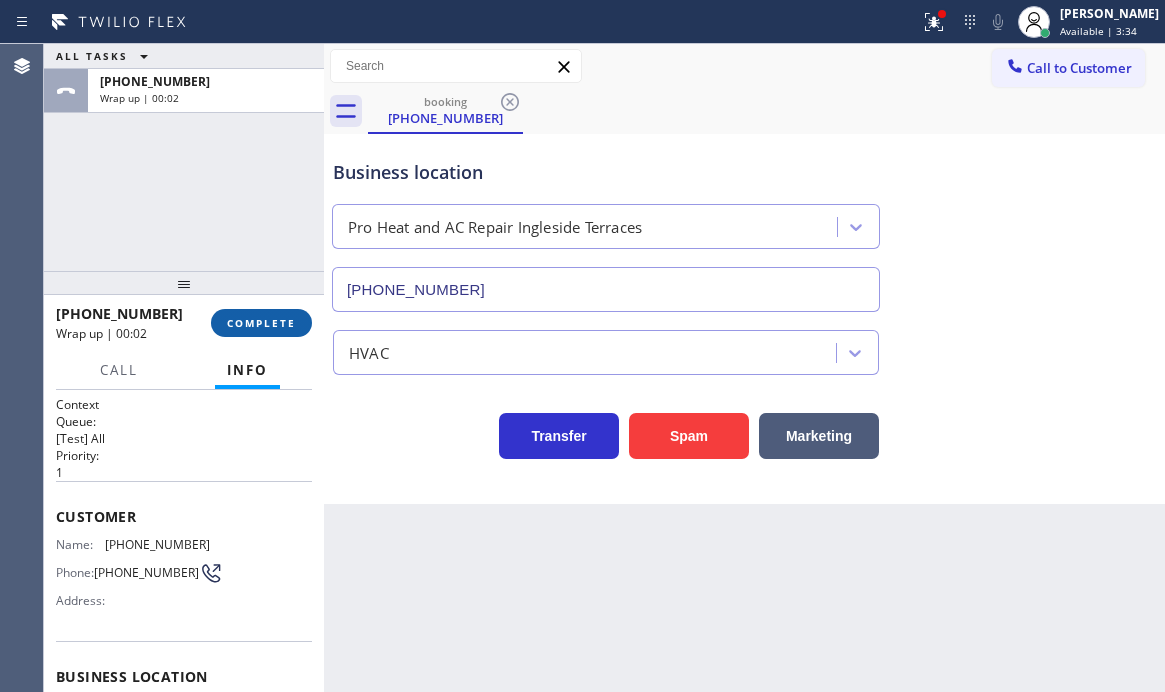 click on "COMPLETE" at bounding box center (261, 323) 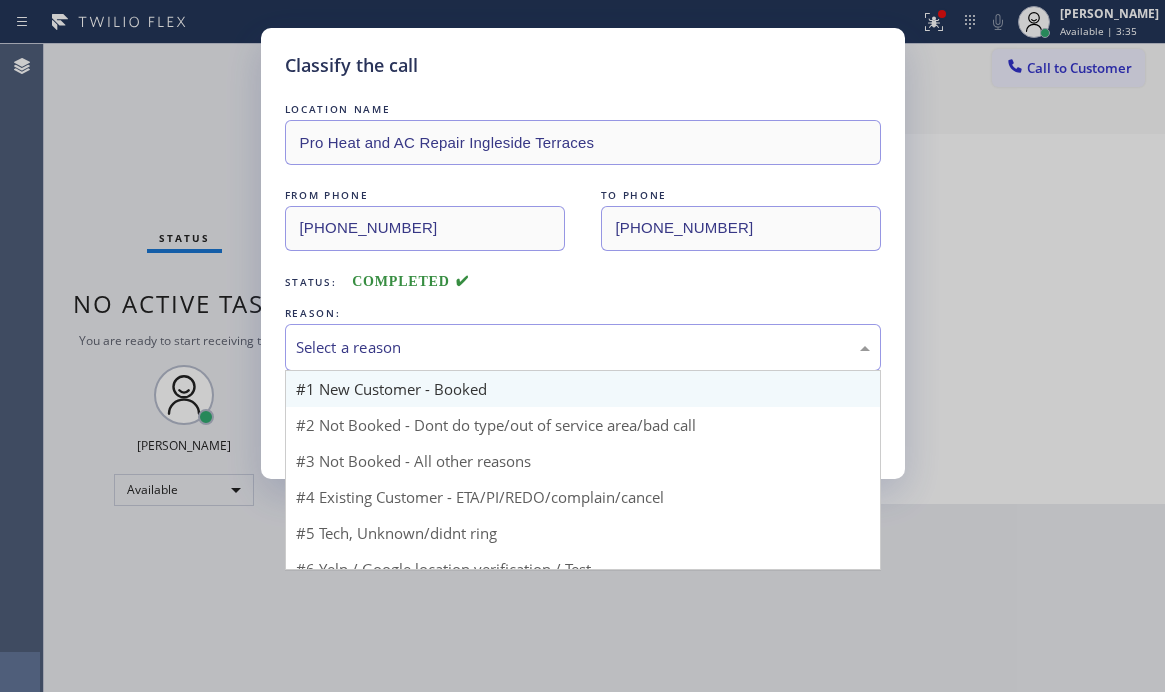 drag, startPoint x: 429, startPoint y: 337, endPoint x: 421, endPoint y: 384, distance: 47.67599 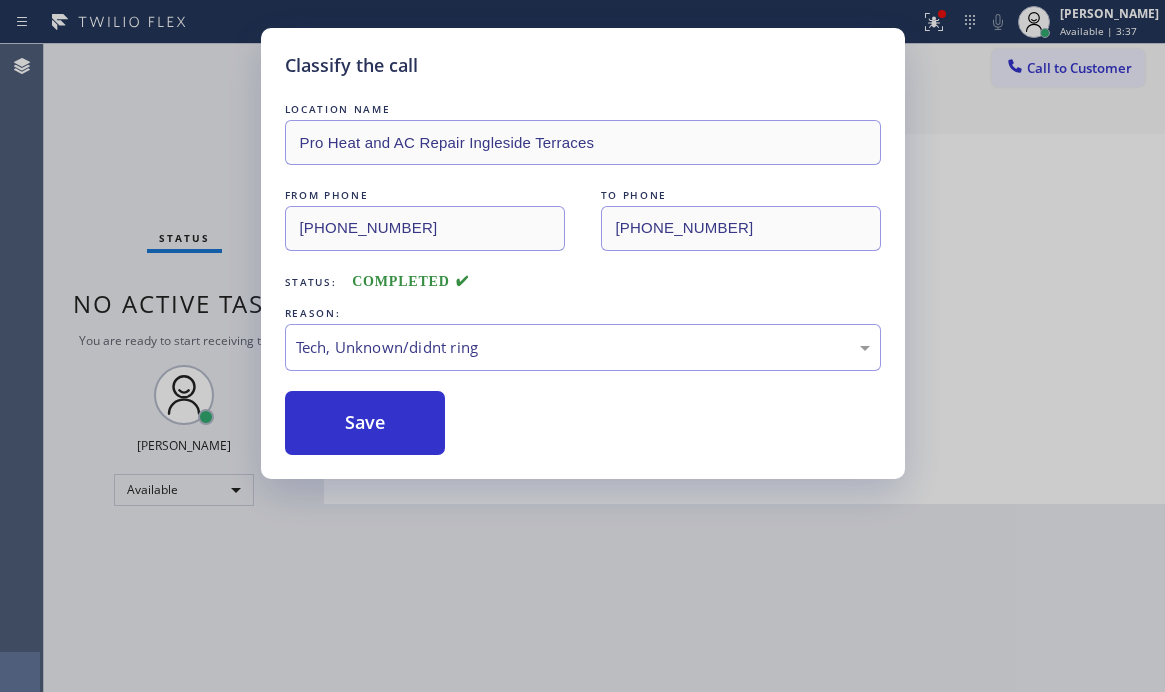 drag, startPoint x: 373, startPoint y: 436, endPoint x: 768, endPoint y: 513, distance: 402.4351 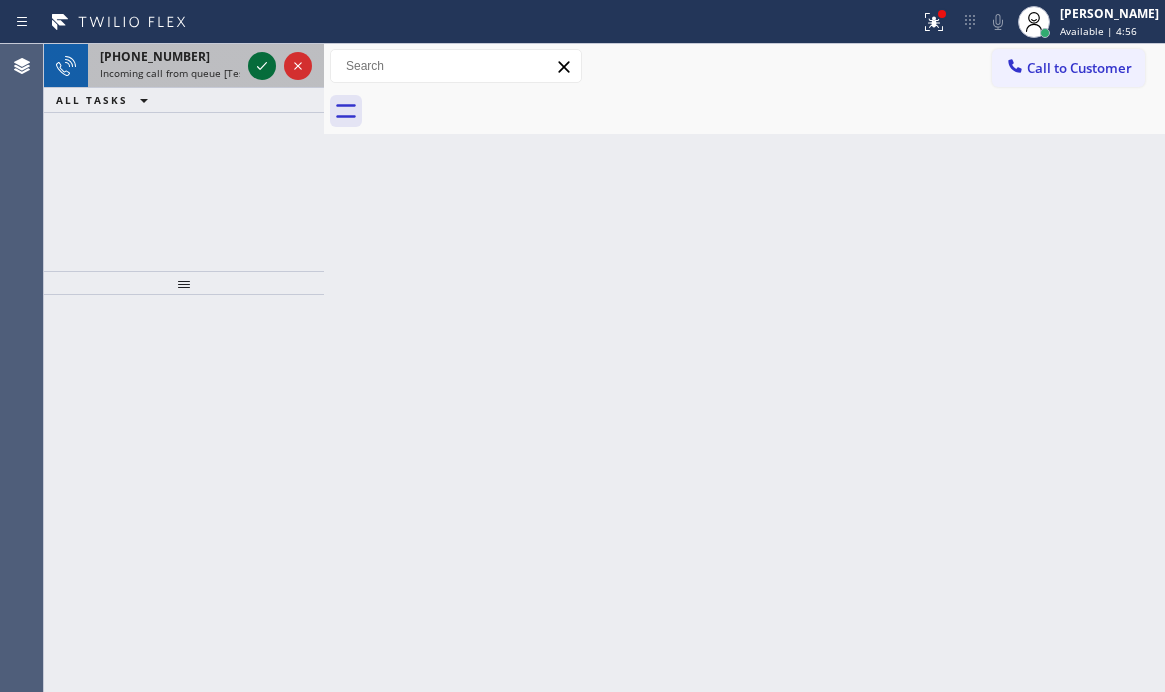 click 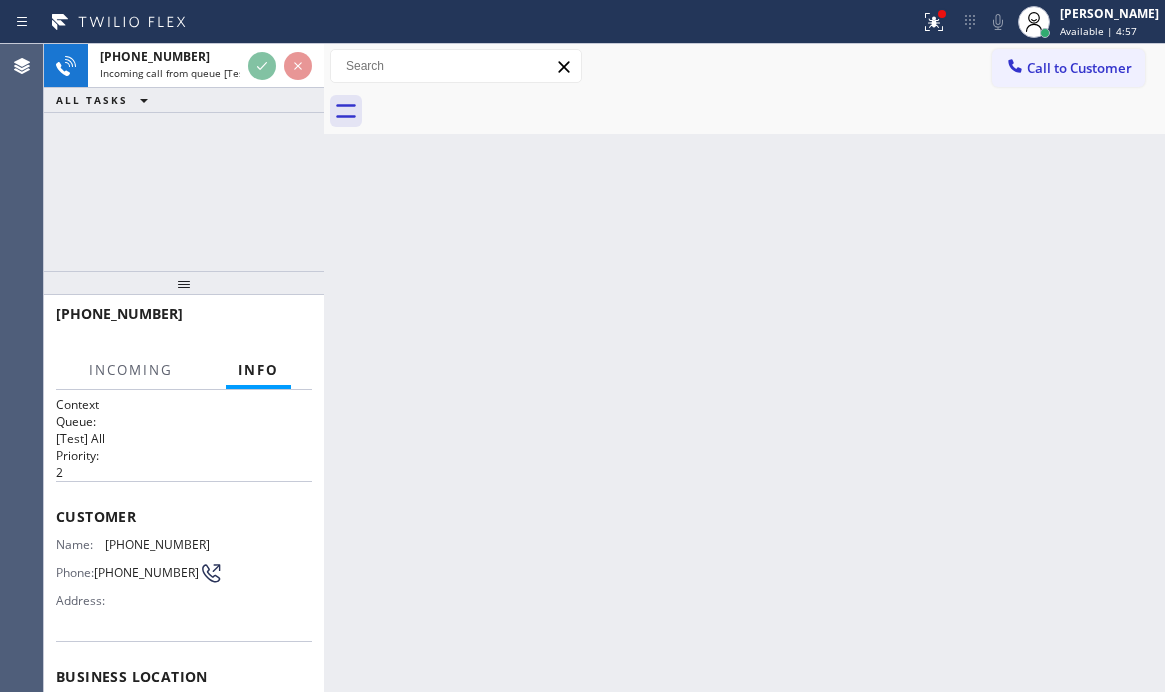 scroll, scrollTop: 100, scrollLeft: 0, axis: vertical 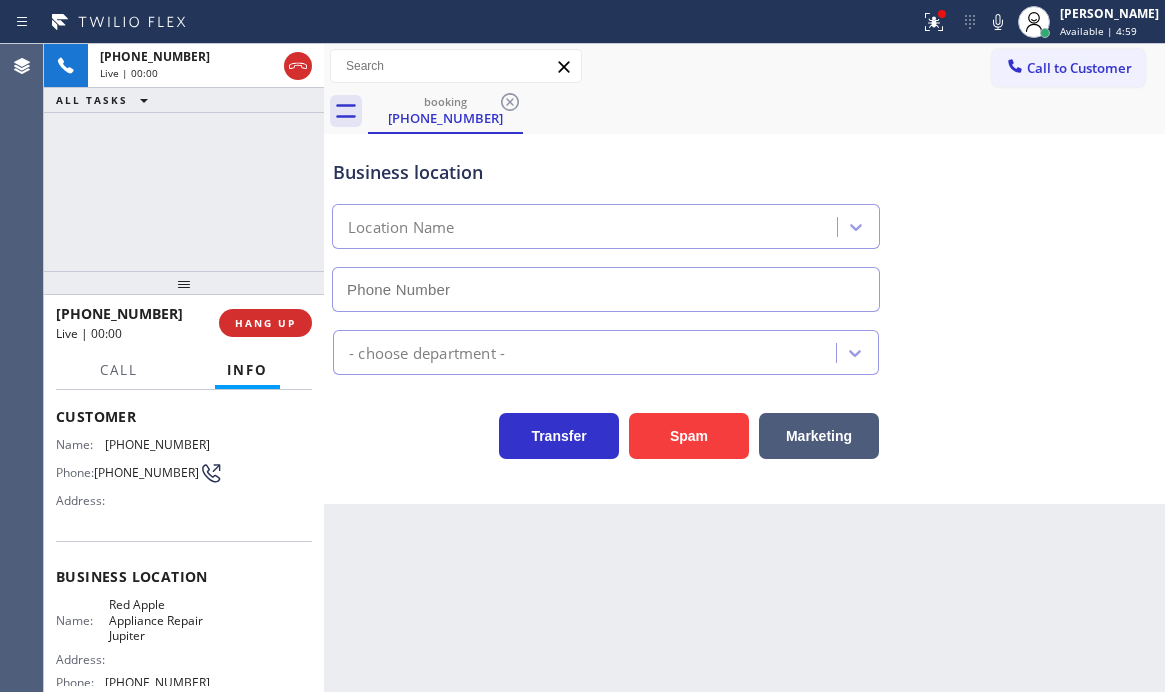 type on "[PHONE_NUMBER]" 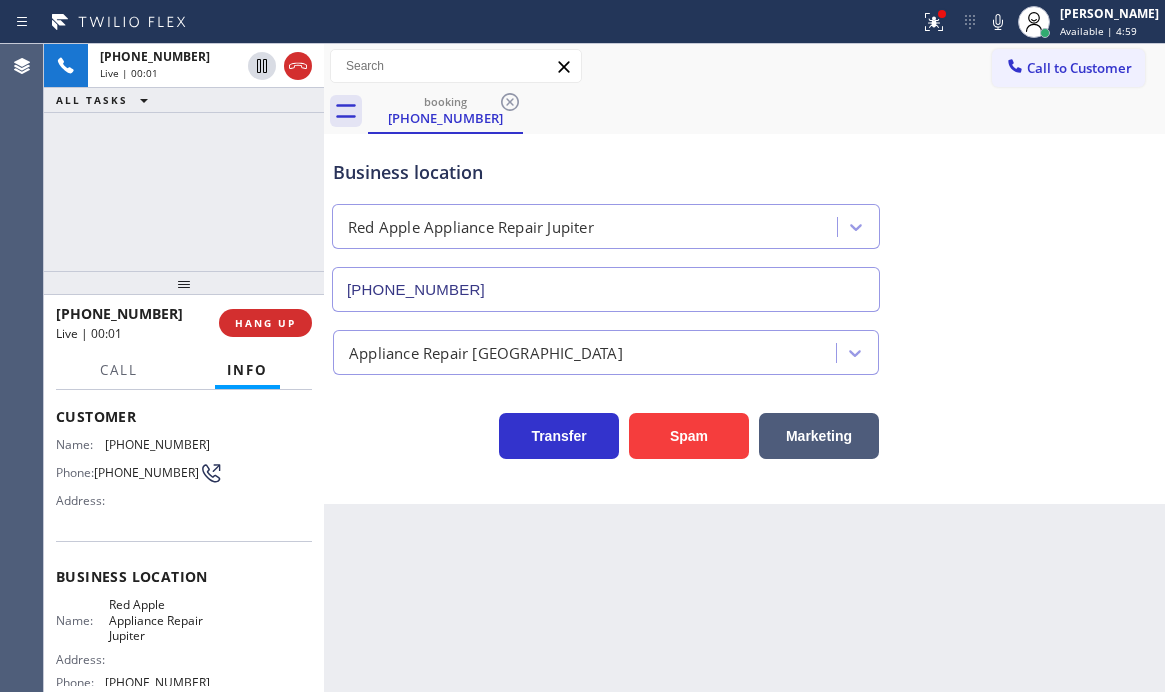 drag, startPoint x: 710, startPoint y: 440, endPoint x: 1135, endPoint y: 527, distance: 433.81332 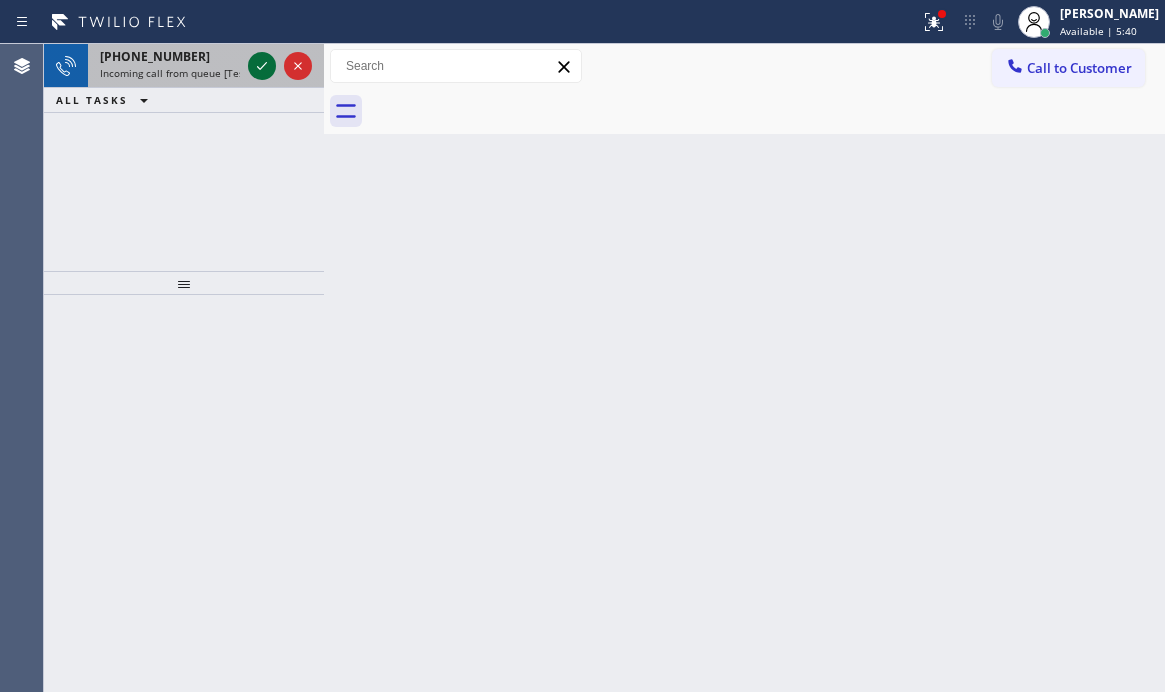 click 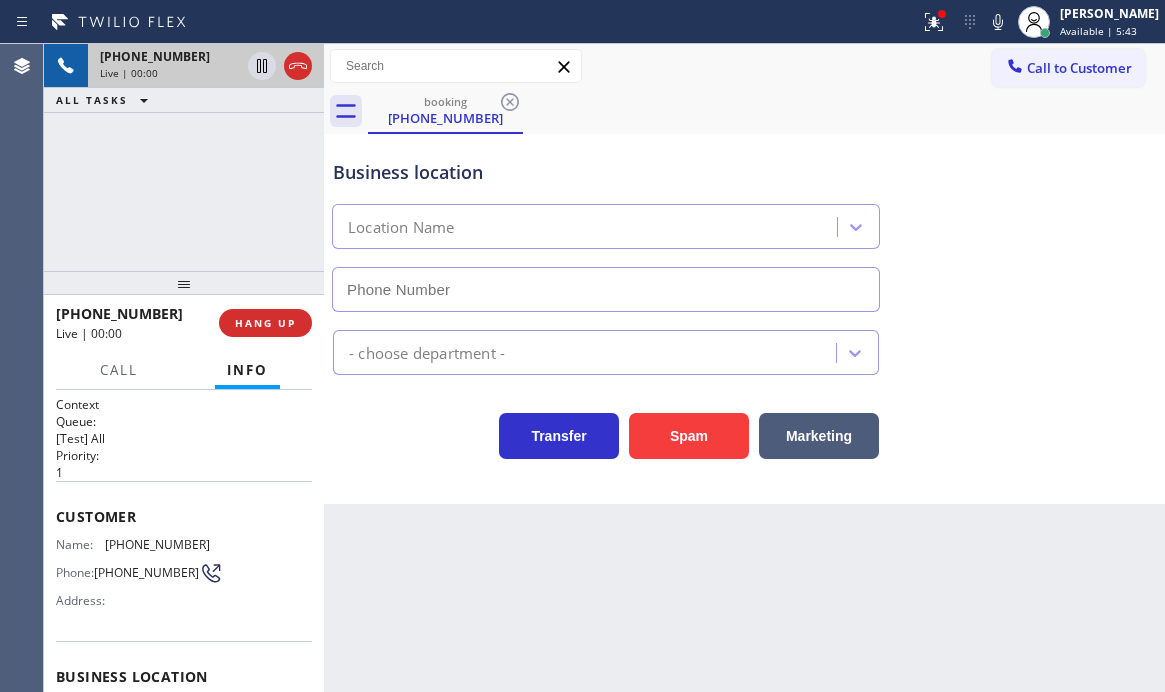 type on "[PHONE_NUMBER]" 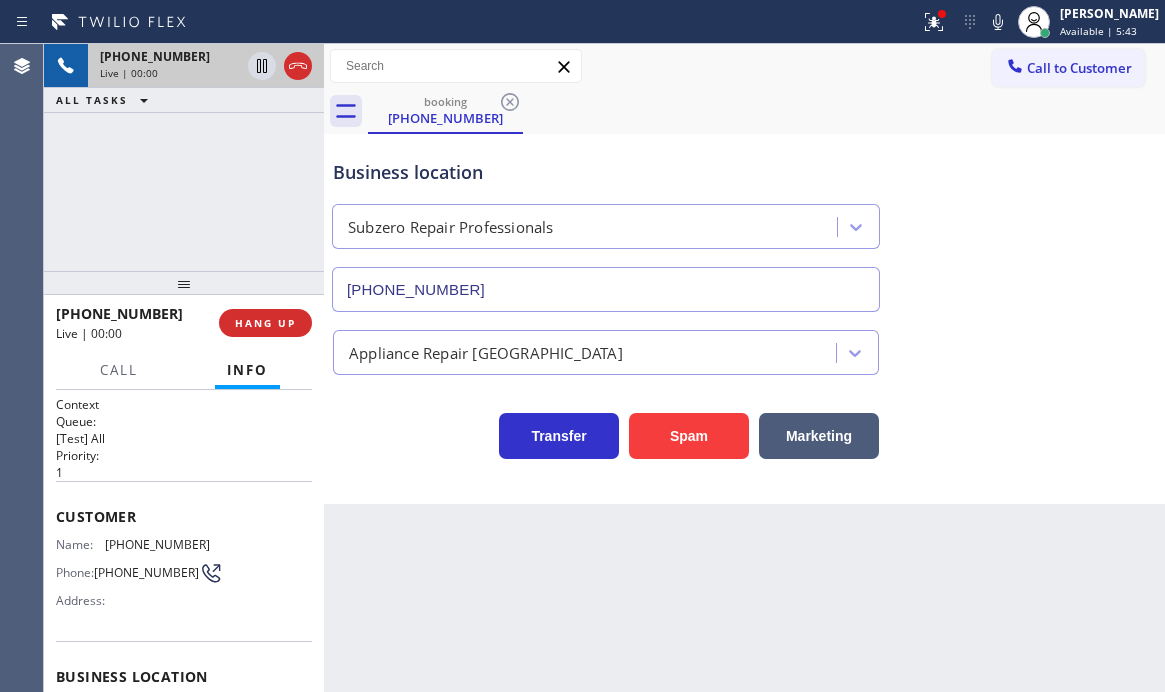 scroll, scrollTop: 100, scrollLeft: 0, axis: vertical 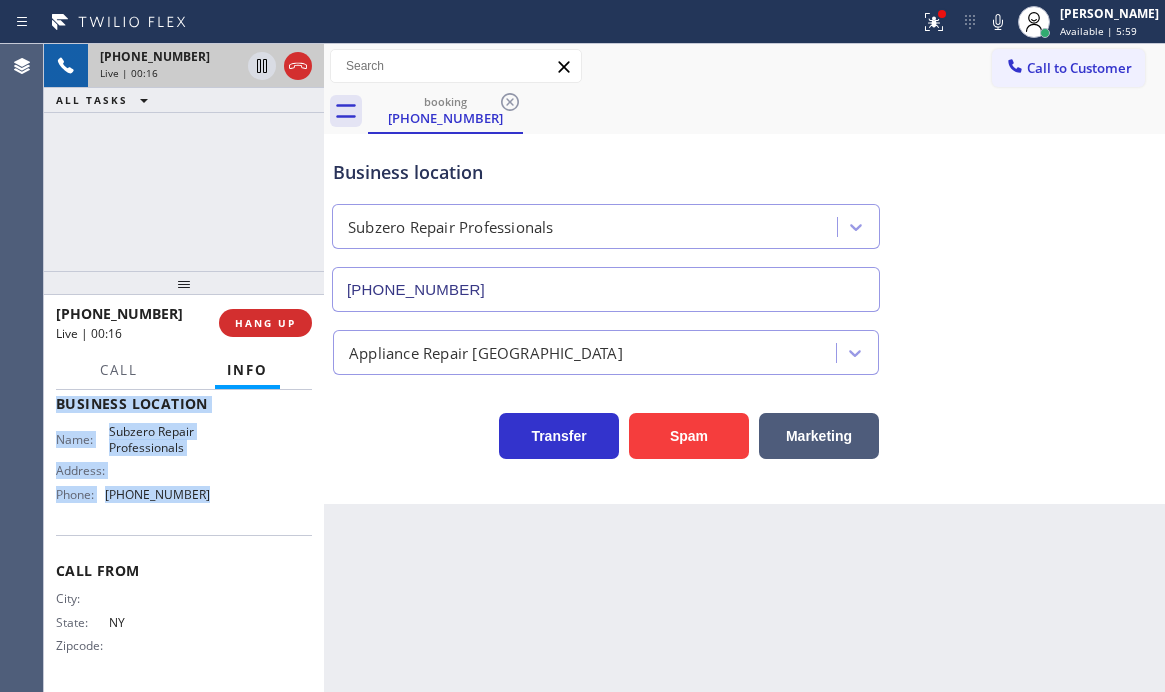 drag, startPoint x: 102, startPoint y: 443, endPoint x: 224, endPoint y: 504, distance: 136.40015 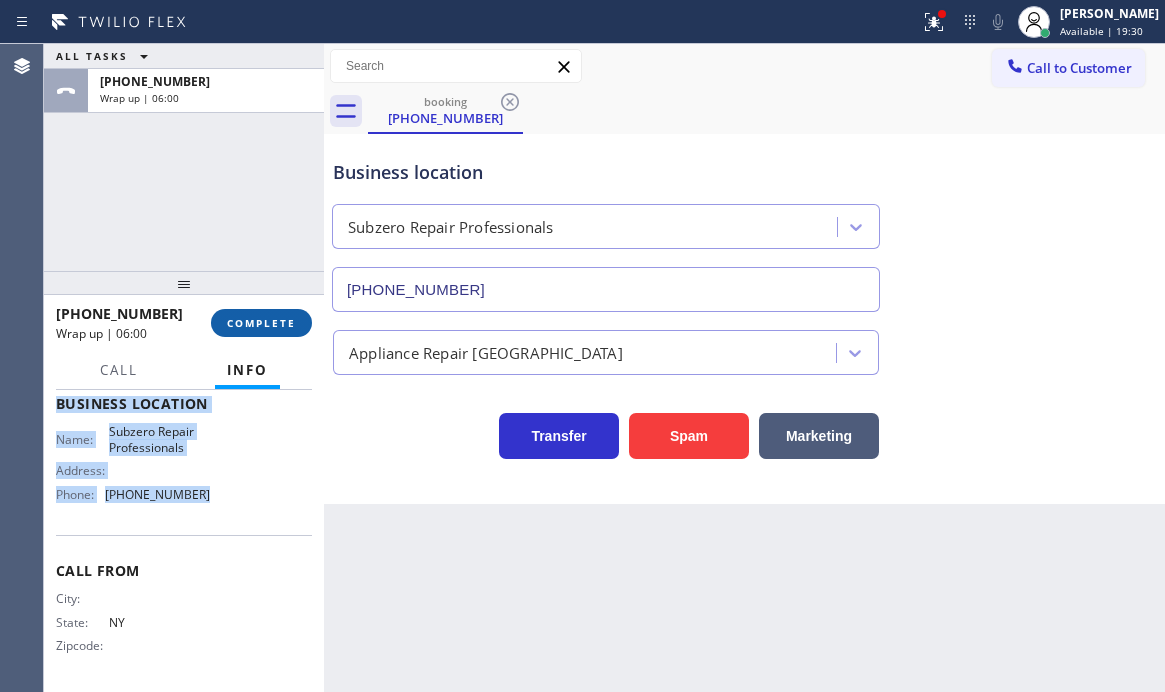 click on "COMPLETE" at bounding box center [261, 323] 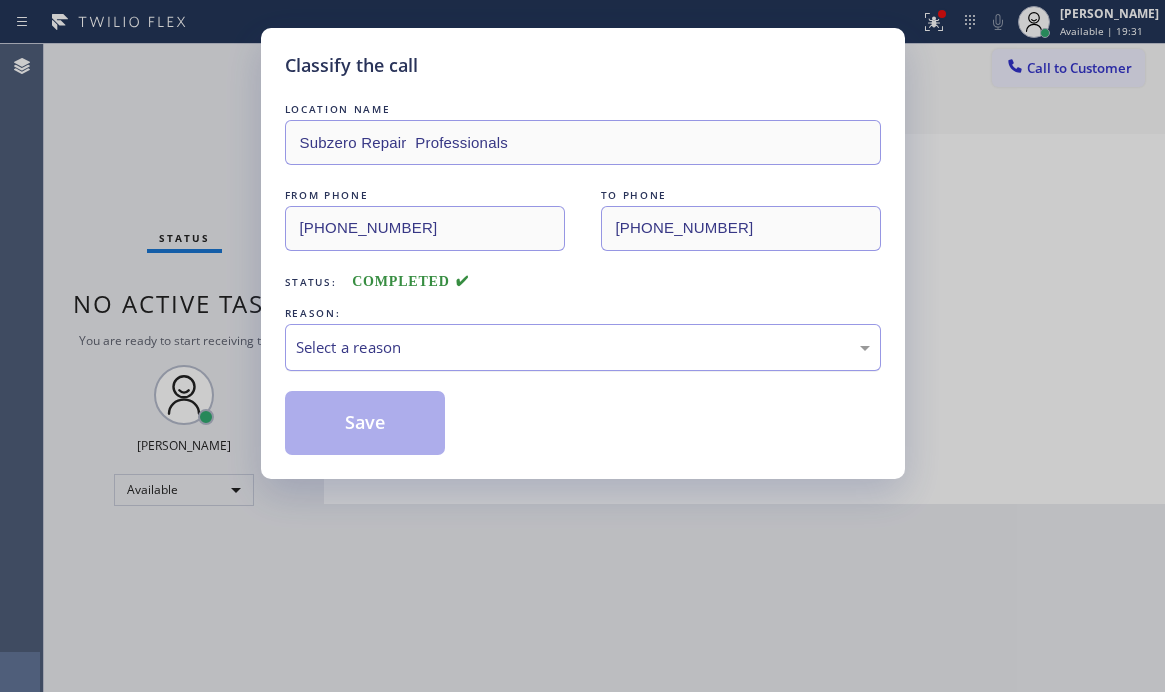 click on "Select a reason" at bounding box center [583, 347] 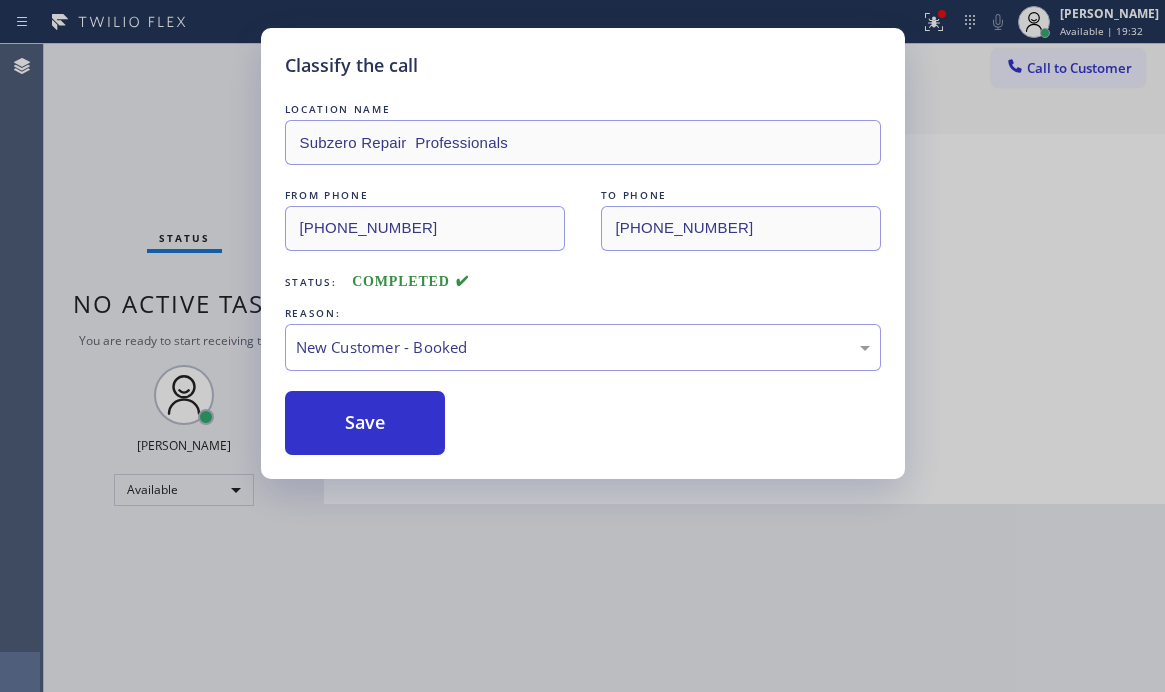 drag, startPoint x: 383, startPoint y: 388, endPoint x: 477, endPoint y: 452, distance: 113.71895 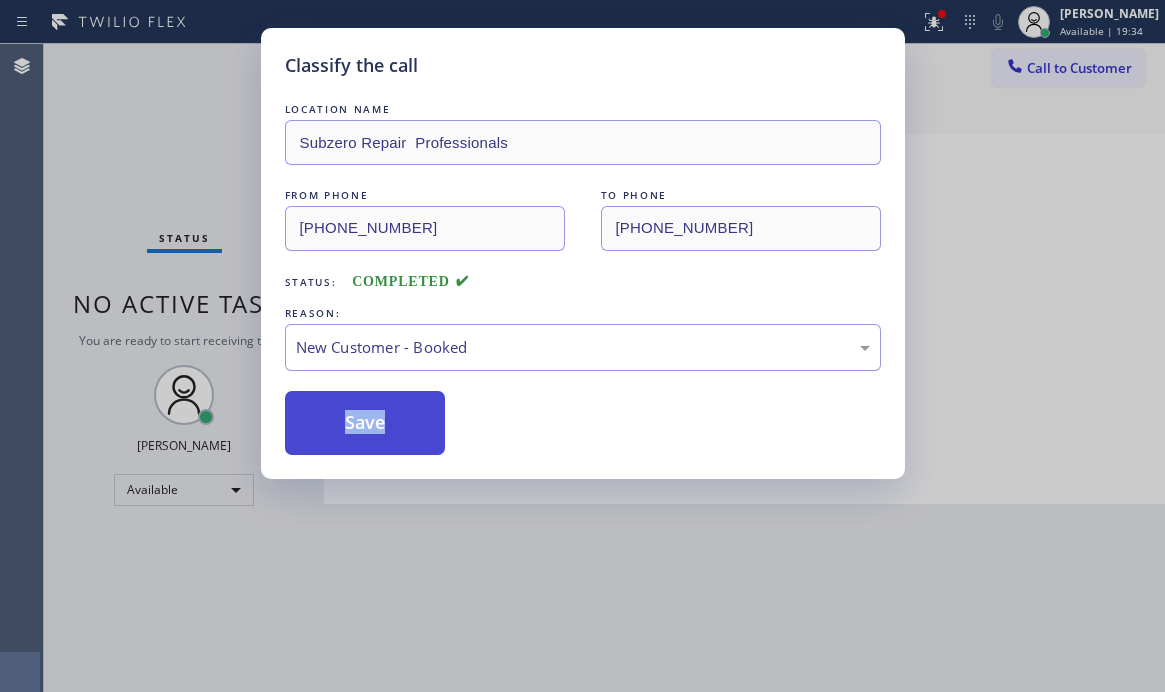 click on "Save" at bounding box center [365, 423] 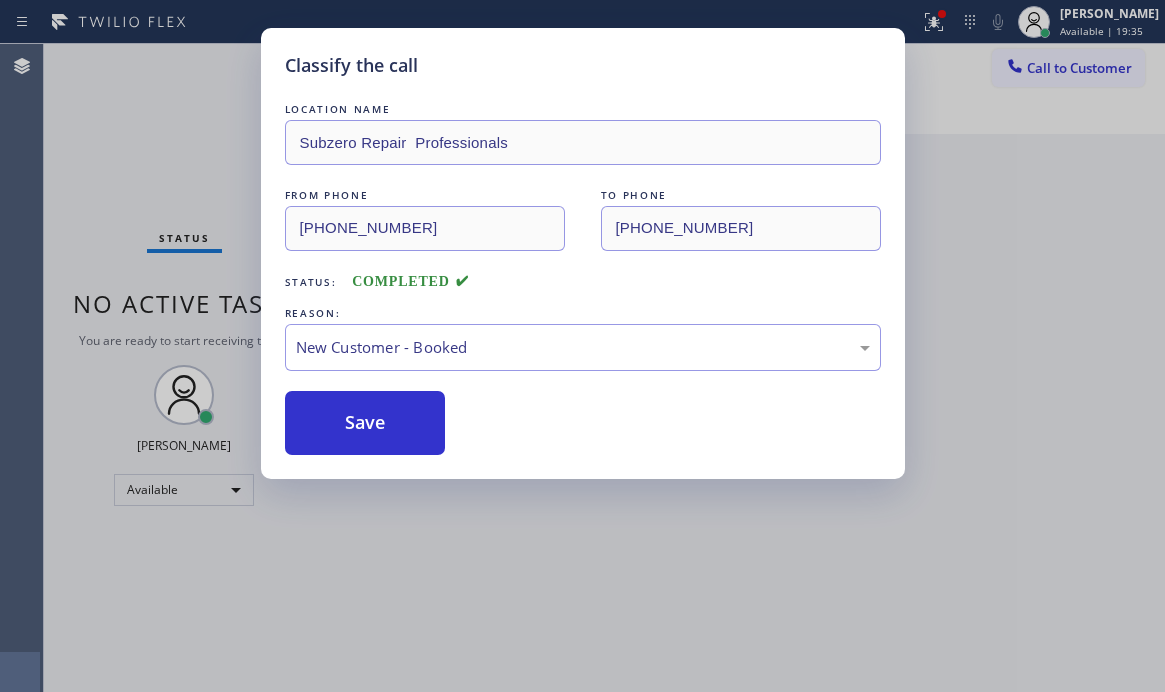 click on "Classify the call LOCATION NAME Subzero Repair  Professionals FROM PHONE [PHONE_NUMBER] TO PHONE [PHONE_NUMBER] Status: COMPLETED REASON: New Customer - Booked Save" at bounding box center (582, 346) 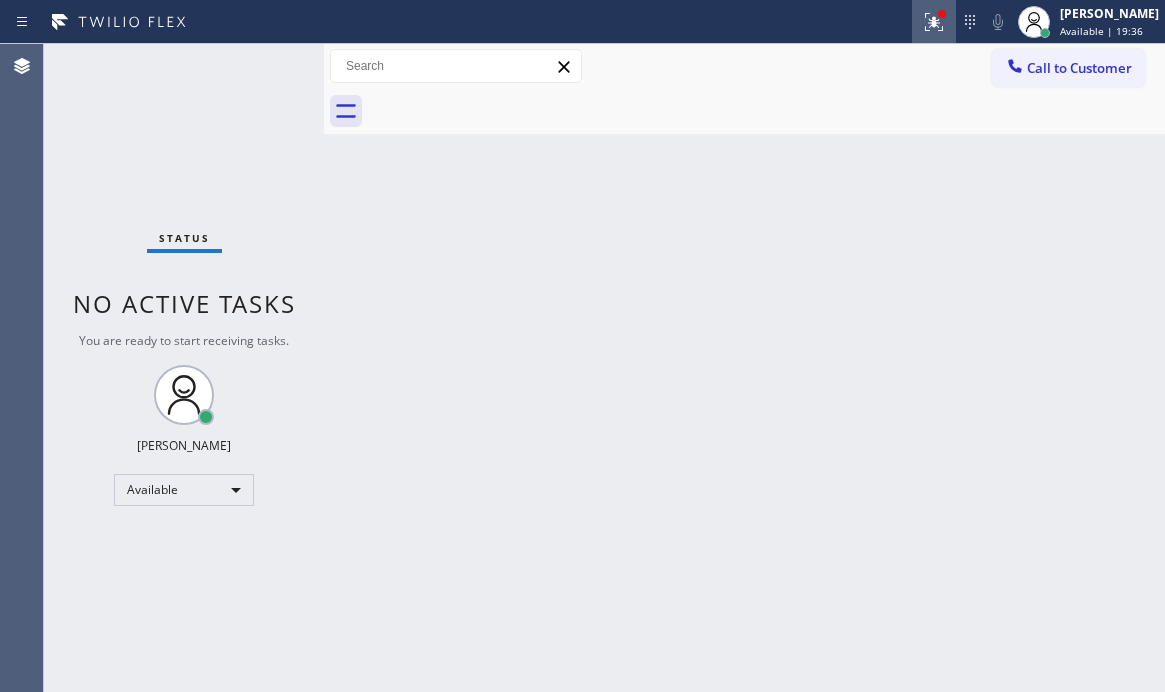 click 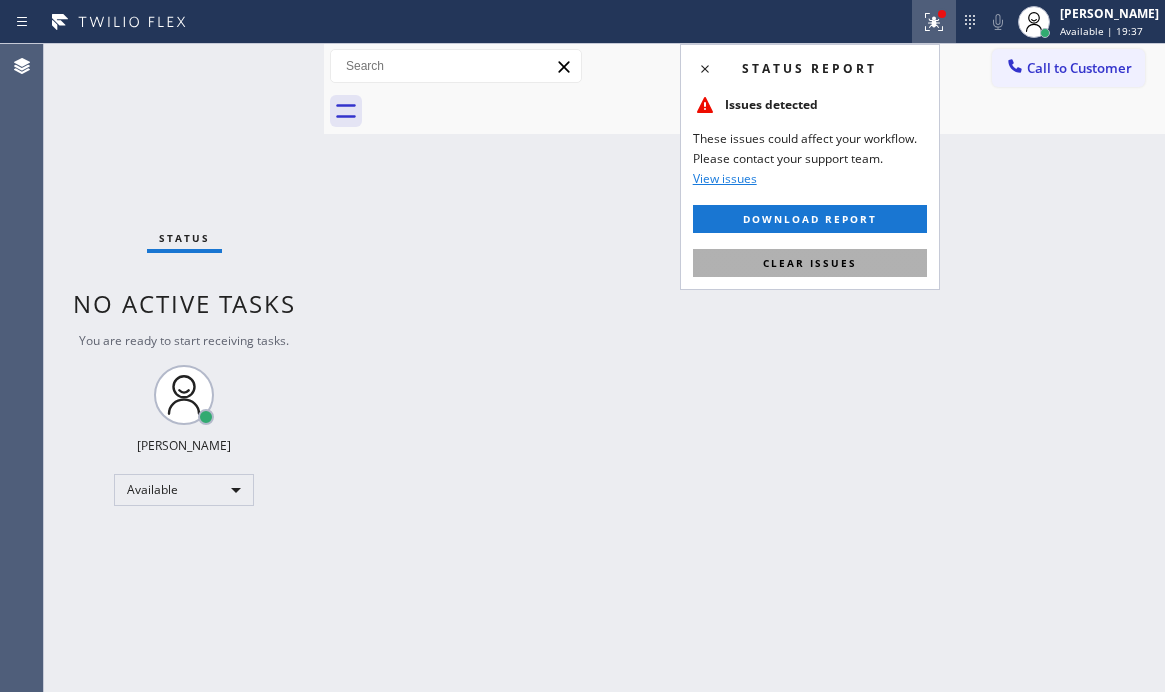 click on "Clear issues" at bounding box center (810, 263) 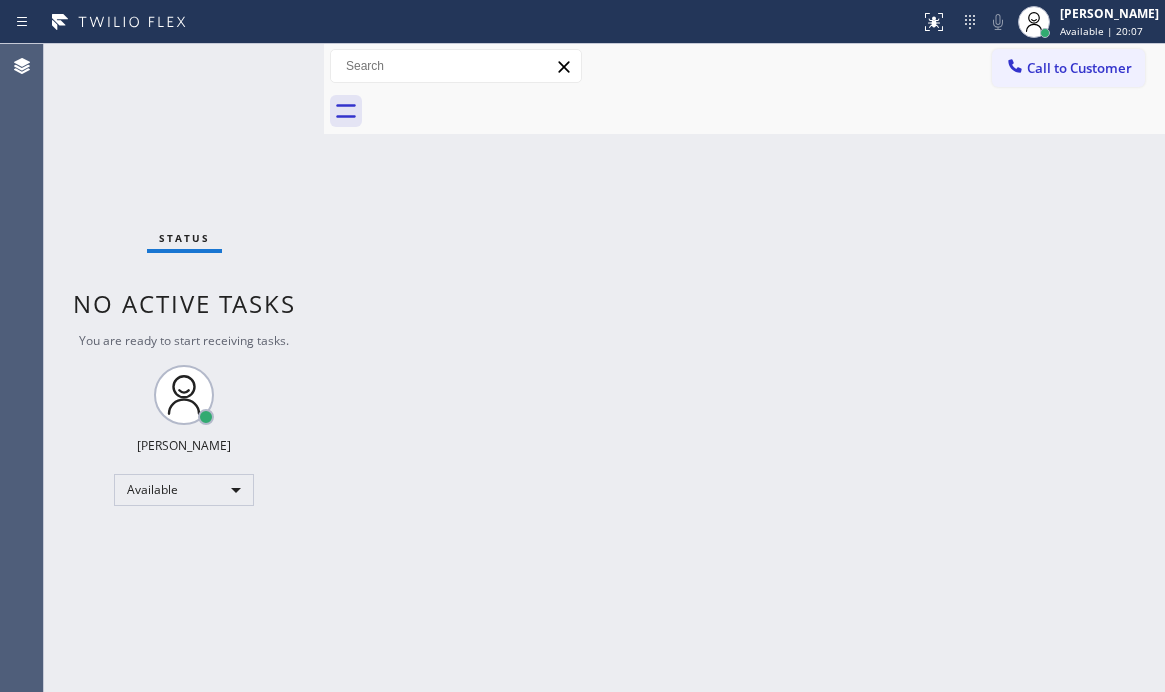 click on "Status   No active tasks     You are ready to start receiving tasks.   [PERSON_NAME] Available" at bounding box center [184, 368] 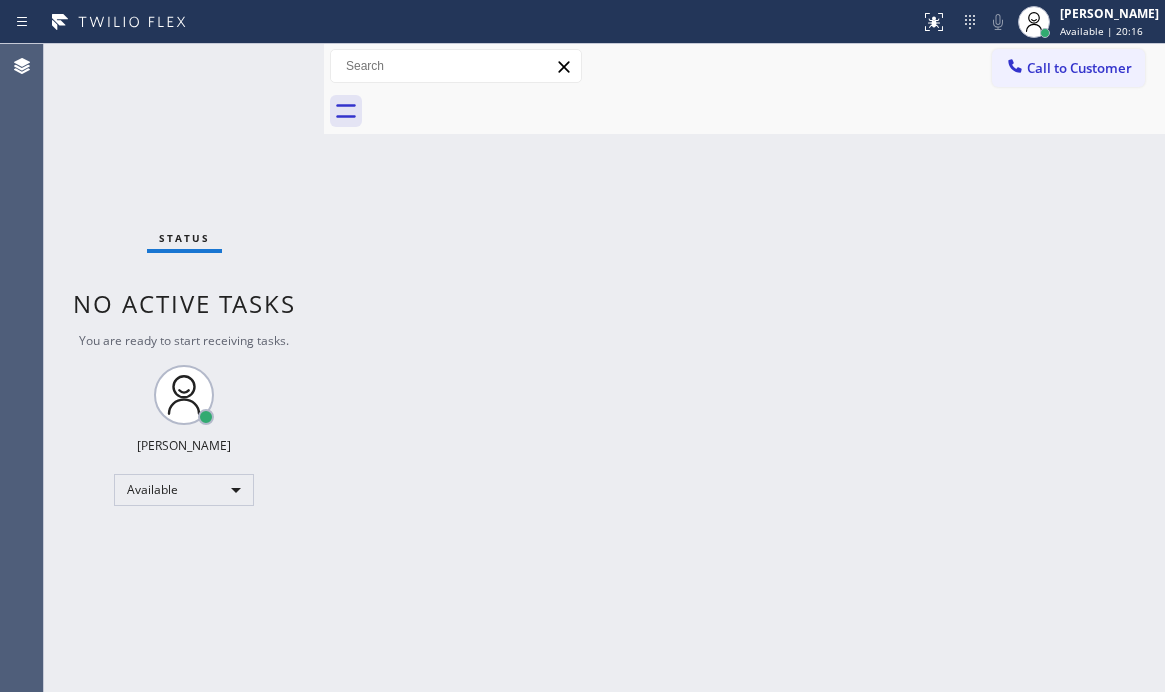 click on "Status   No active tasks     You are ready to start receiving tasks.   [PERSON_NAME] Available" at bounding box center (184, 368) 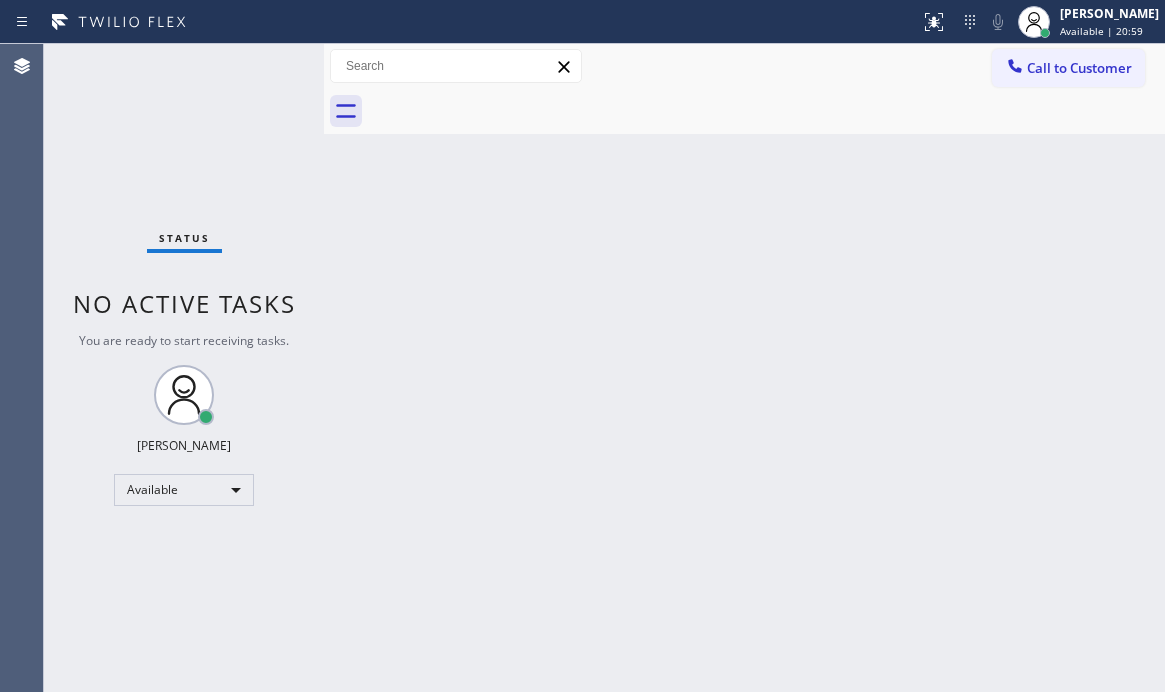 click on "Status   No active tasks     You are ready to start receiving tasks.   [PERSON_NAME] Available" at bounding box center [184, 368] 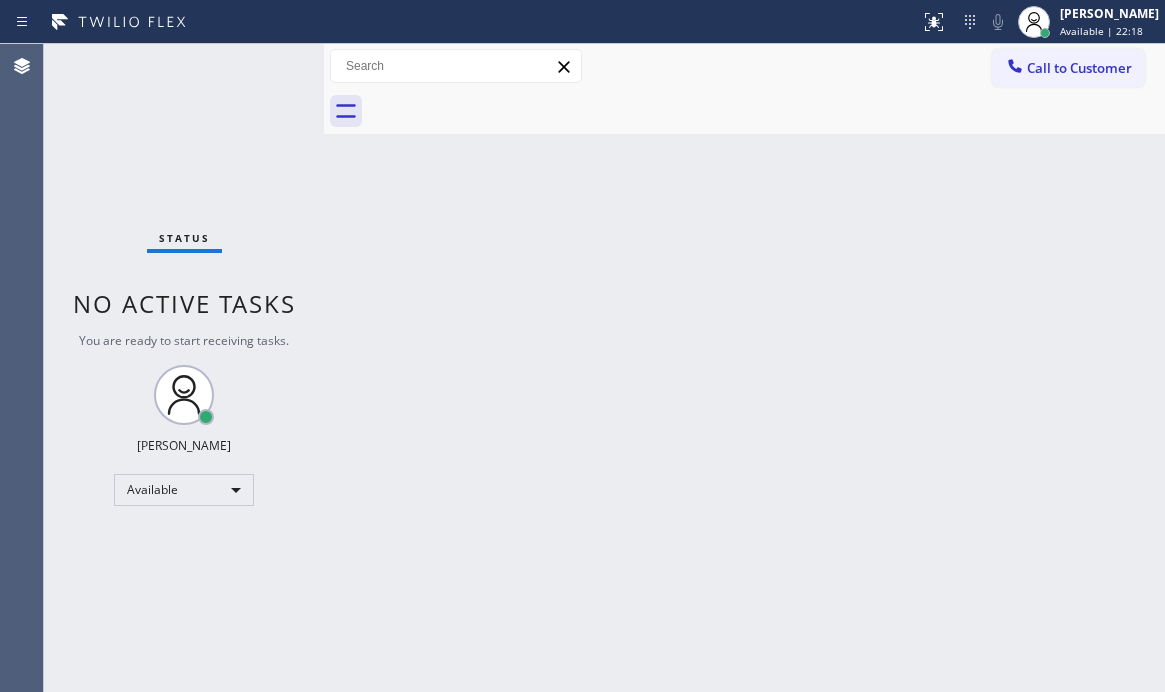 drag, startPoint x: 421, startPoint y: 197, endPoint x: 1103, endPoint y: 434, distance: 722.0062 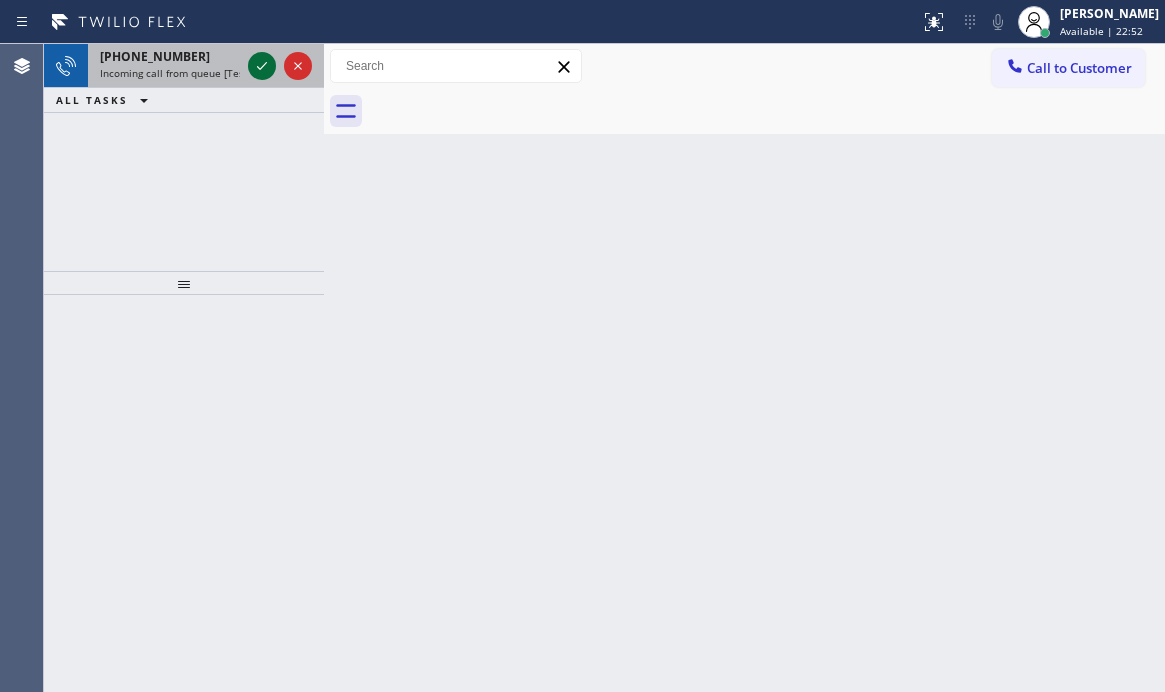 click 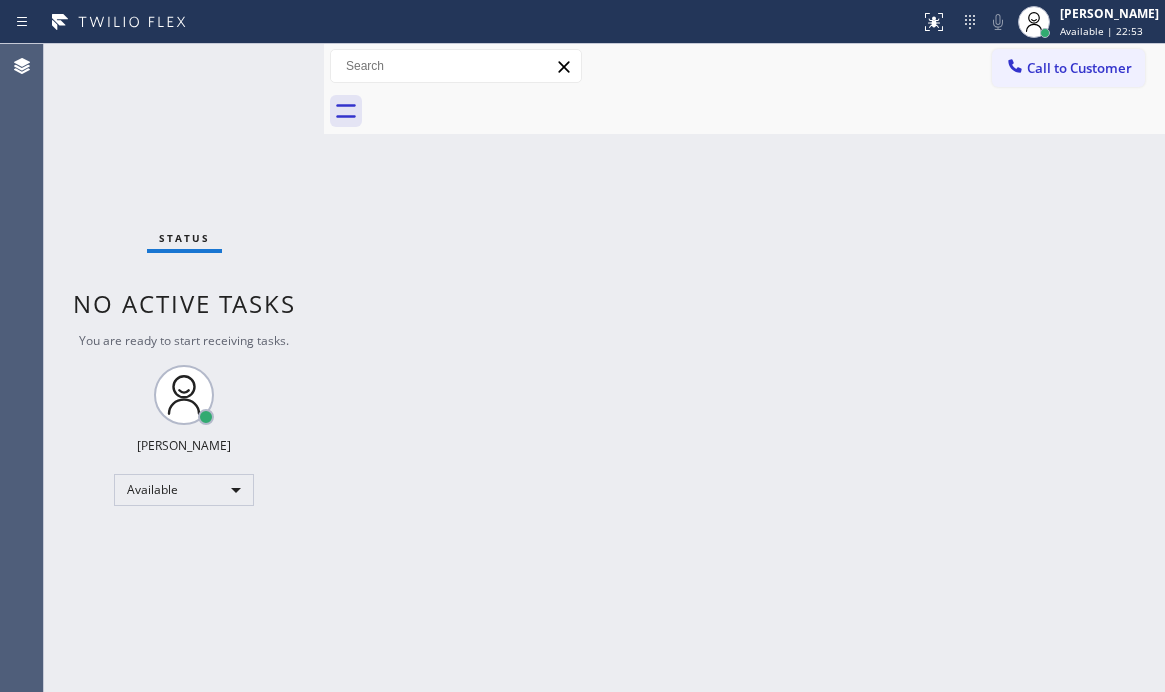 click on "Status   No active tasks     You are ready to start receiving tasks.   [PERSON_NAME] Available" at bounding box center (184, 368) 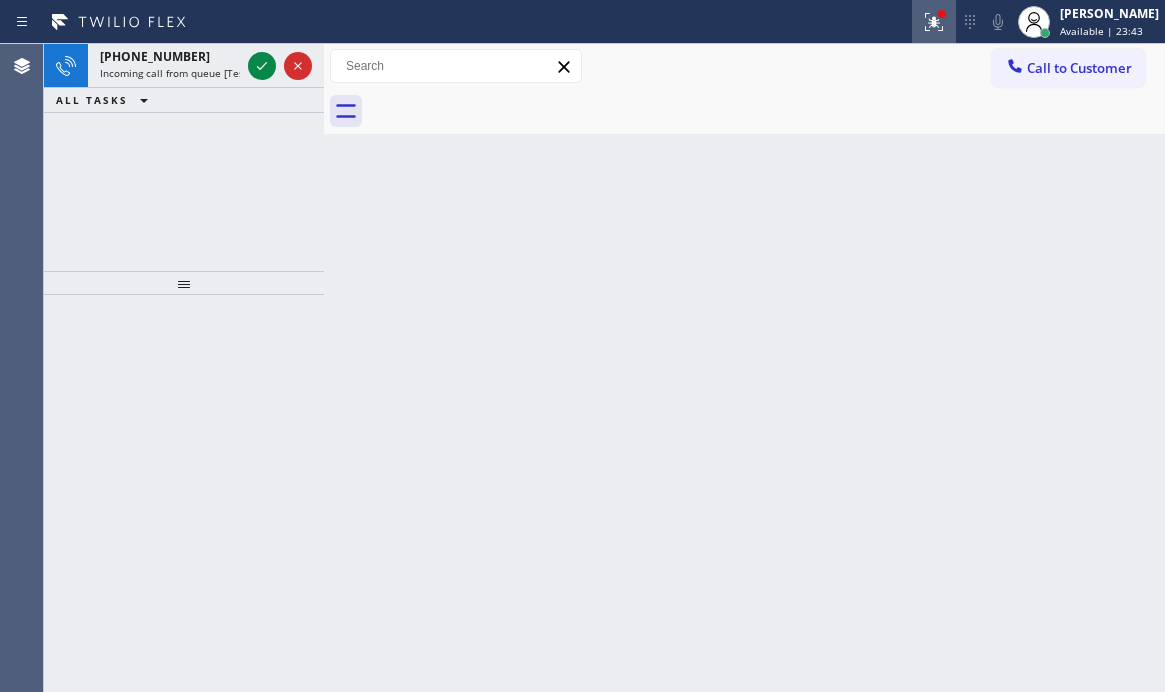 click 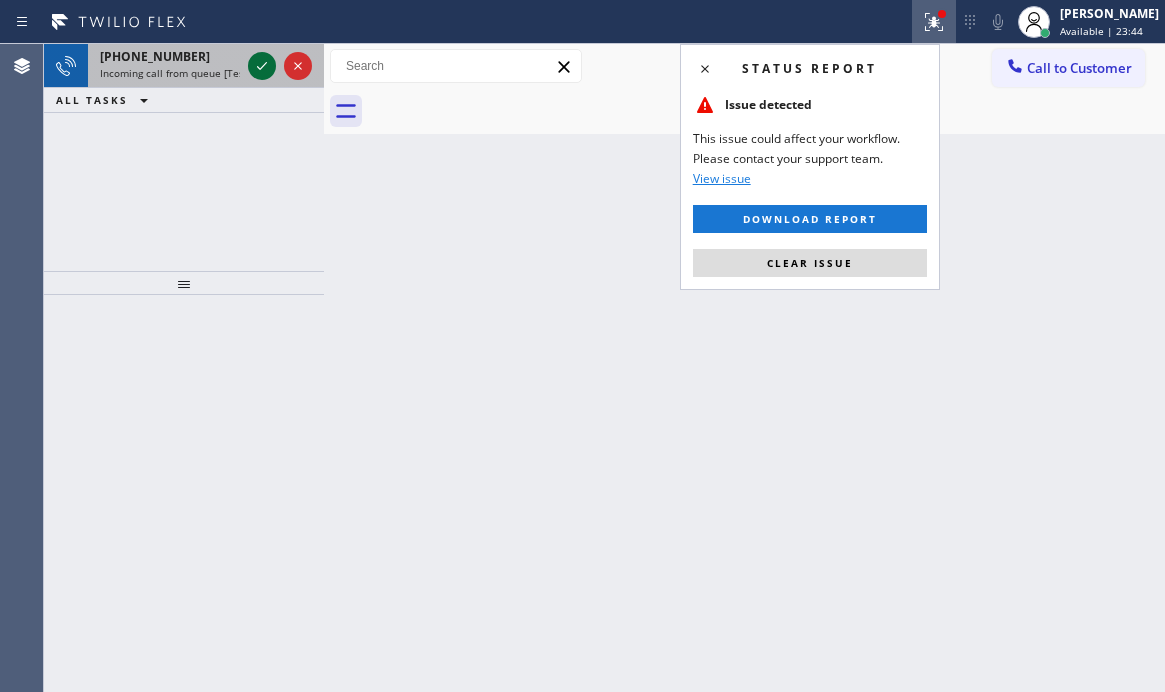 click 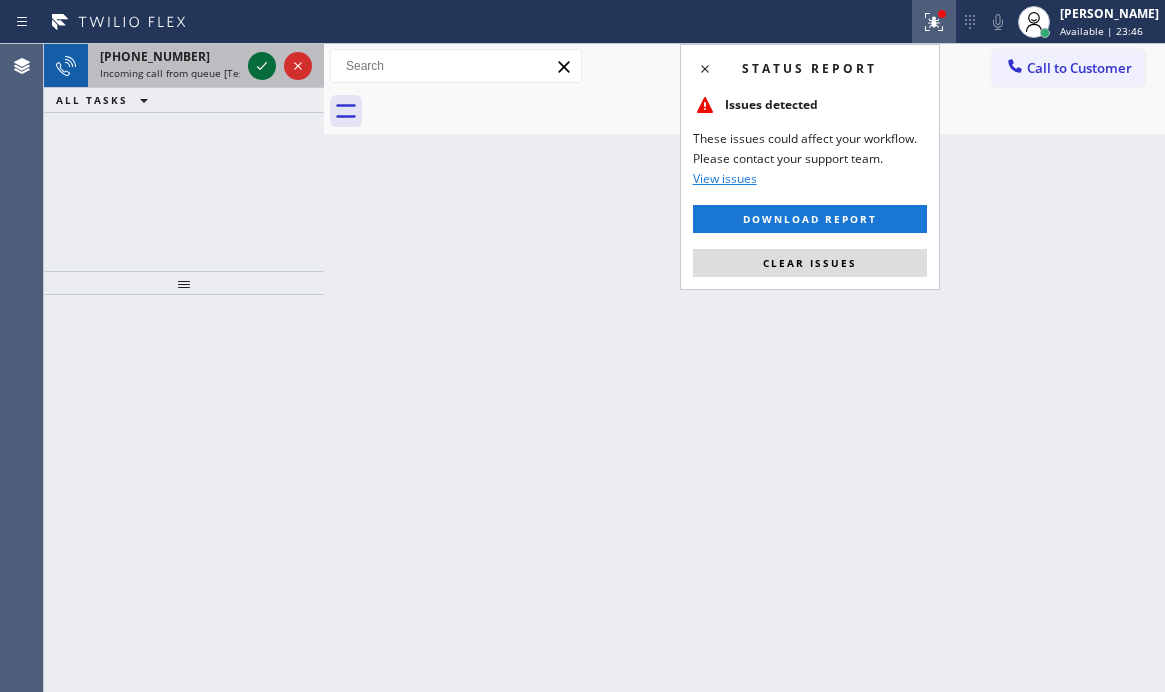 click 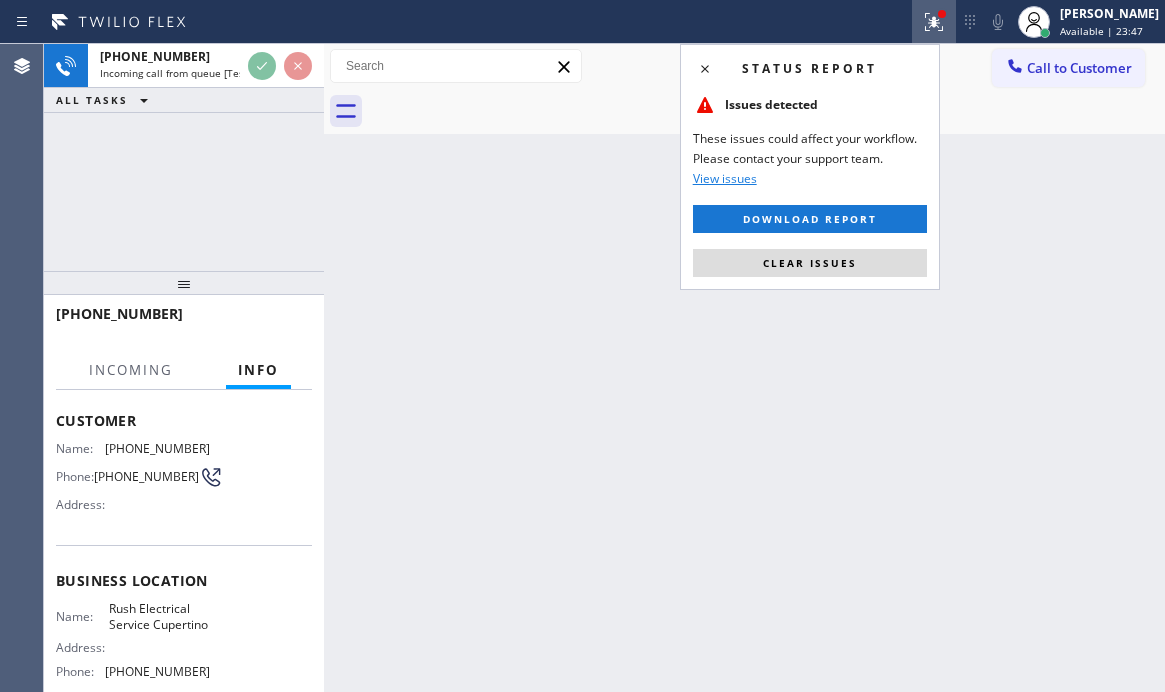 scroll, scrollTop: 200, scrollLeft: 0, axis: vertical 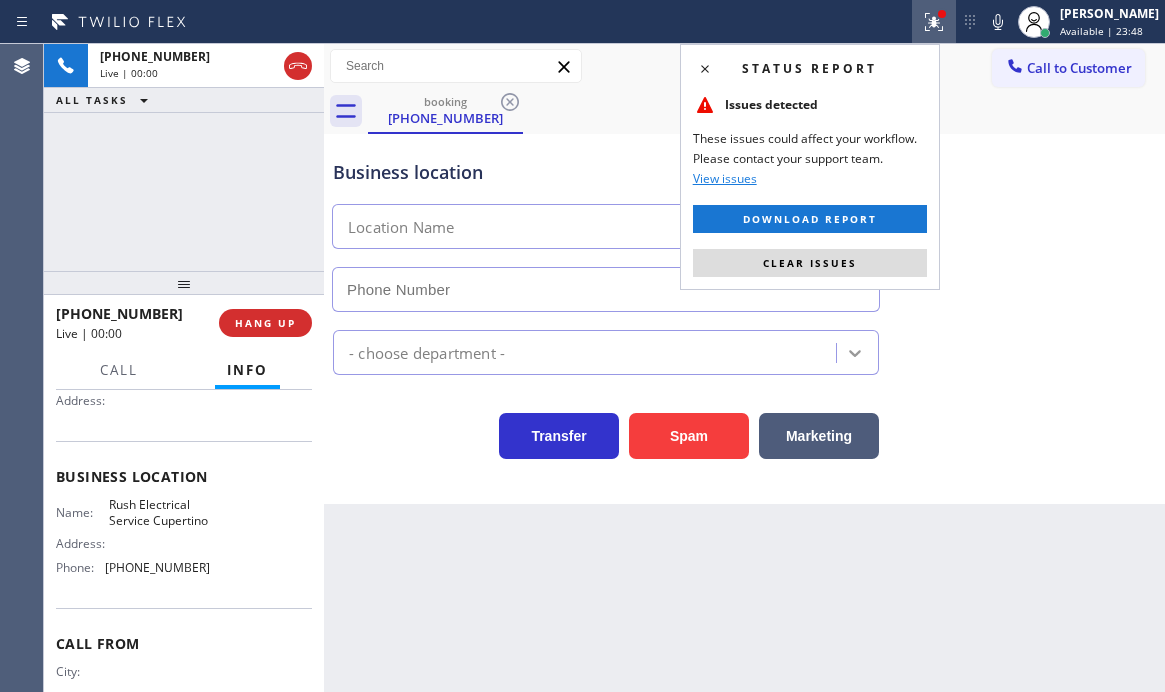 type on "[PHONE_NUMBER]" 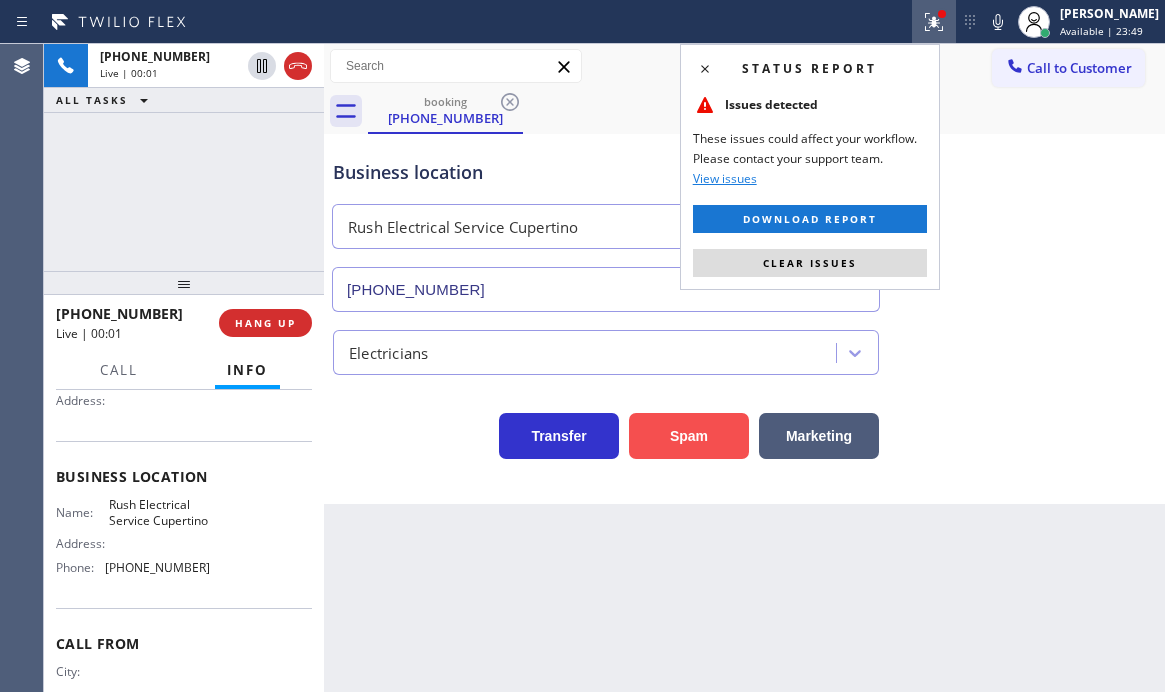 click on "Spam" at bounding box center [689, 436] 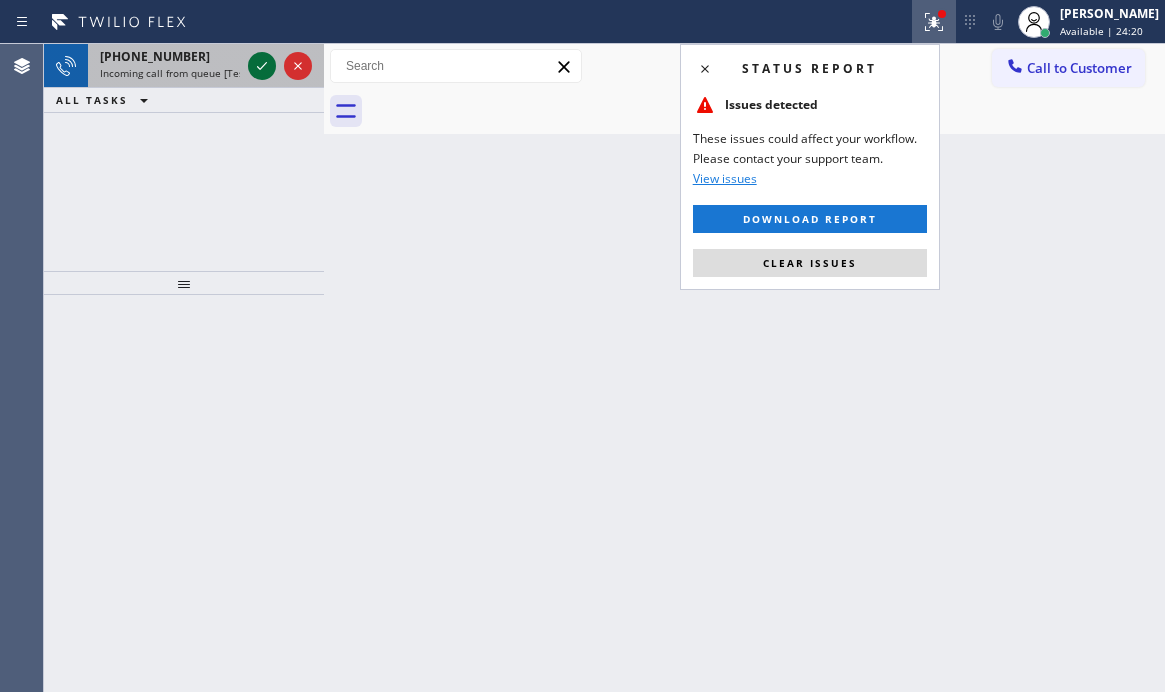click 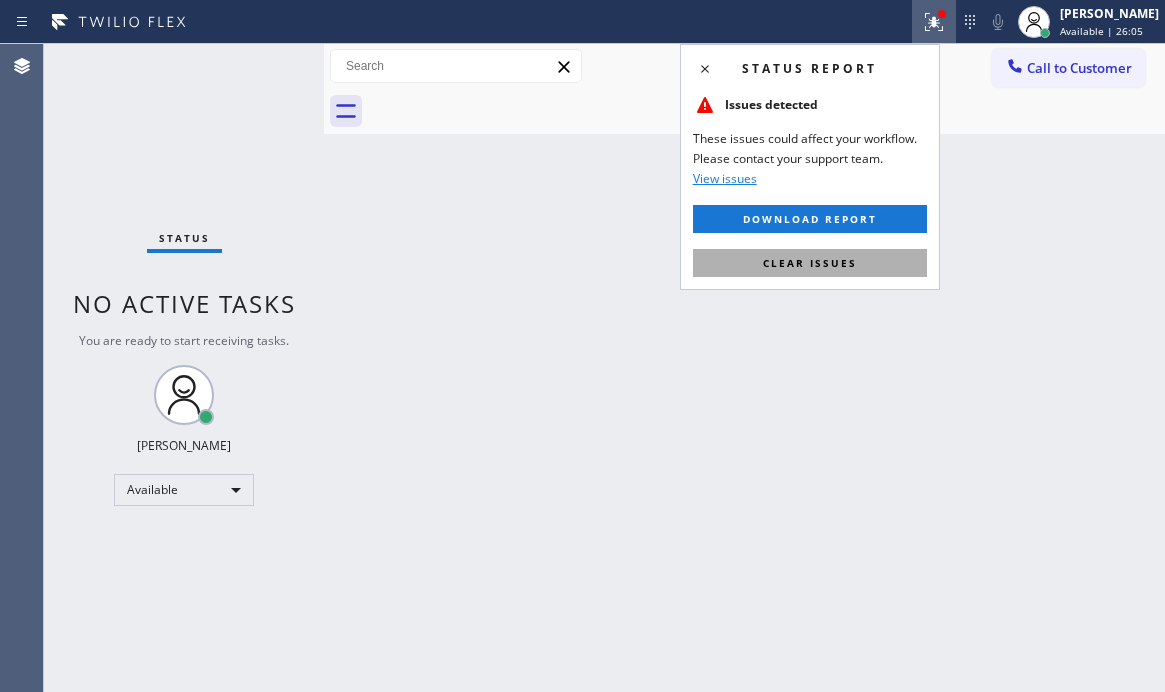 click on "Clear issues" at bounding box center [810, 263] 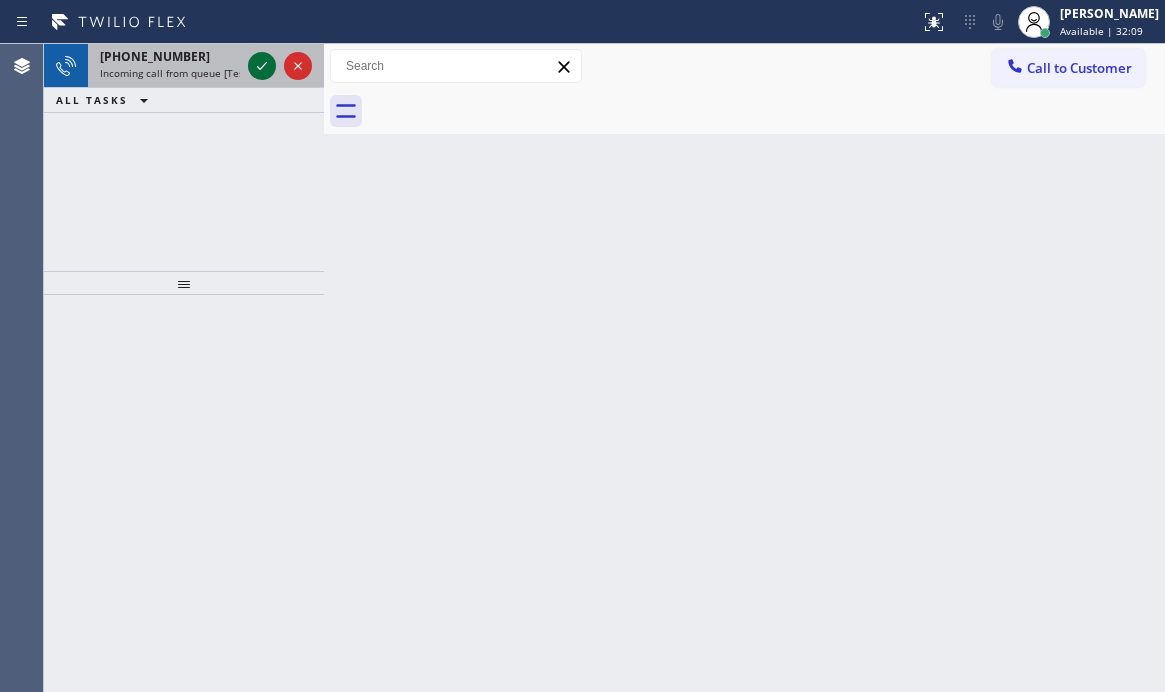 click 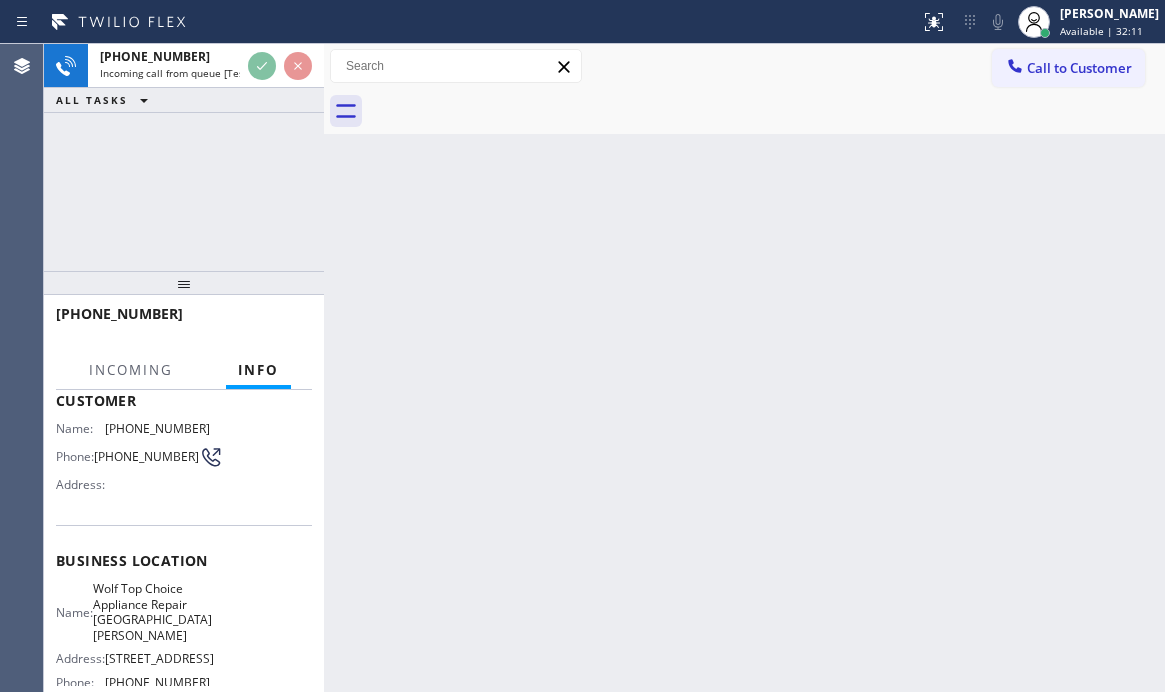 scroll, scrollTop: 200, scrollLeft: 0, axis: vertical 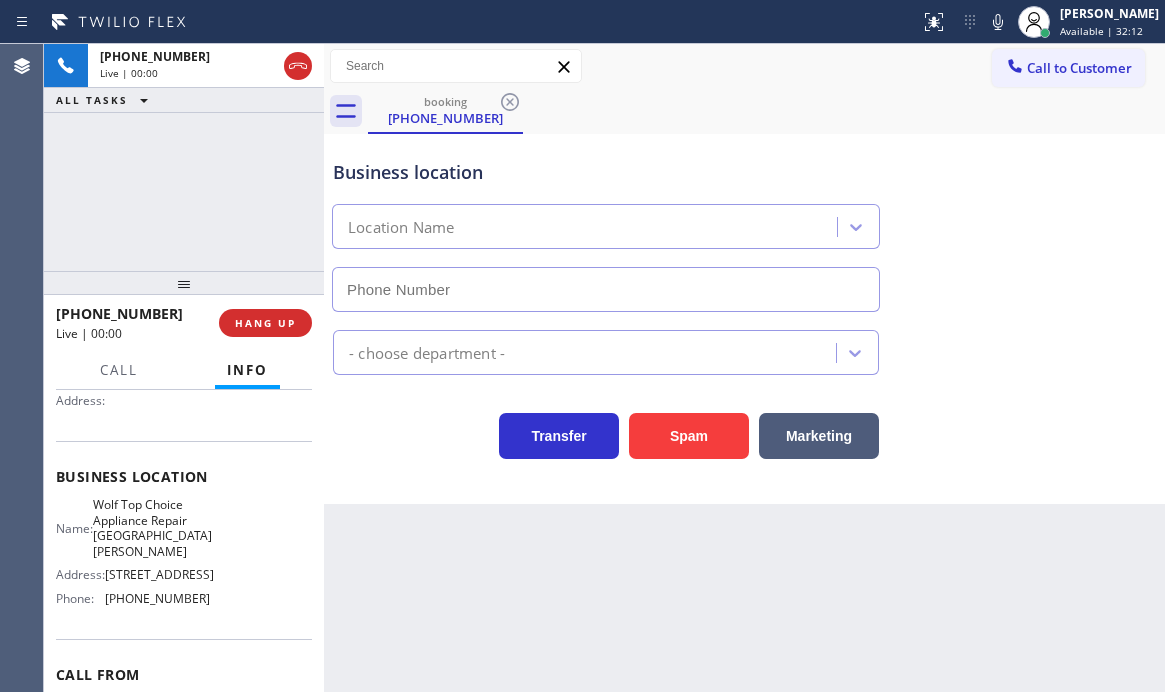 type on "[PHONE_NUMBER]" 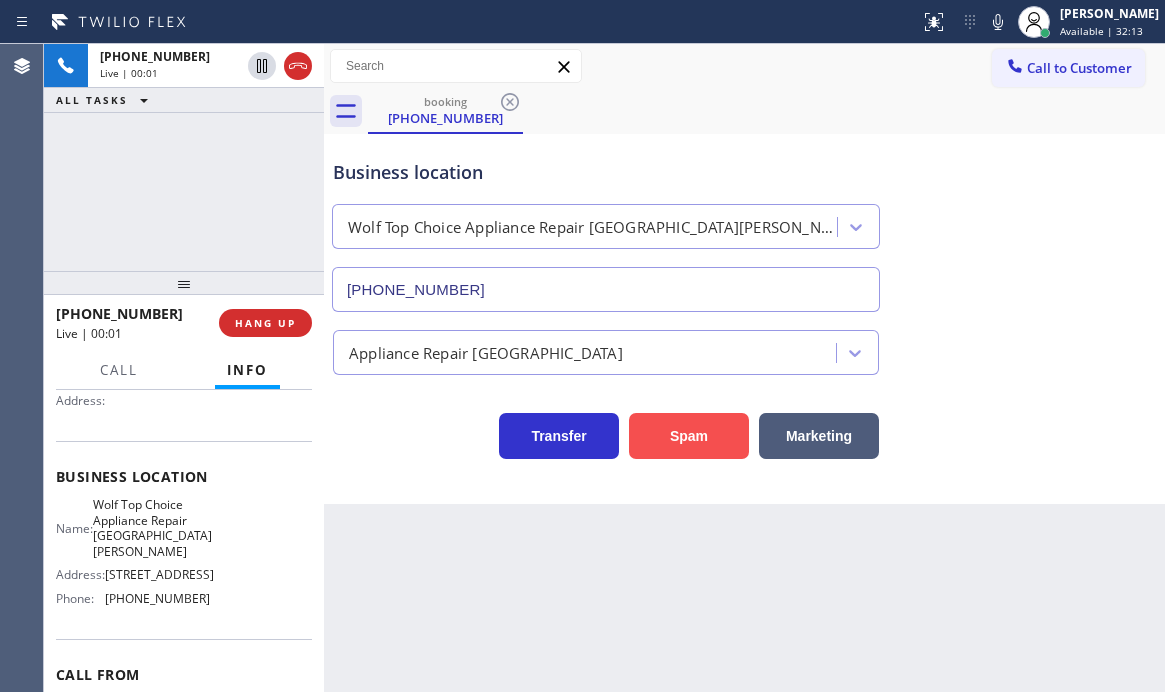 click on "Spam" at bounding box center [689, 436] 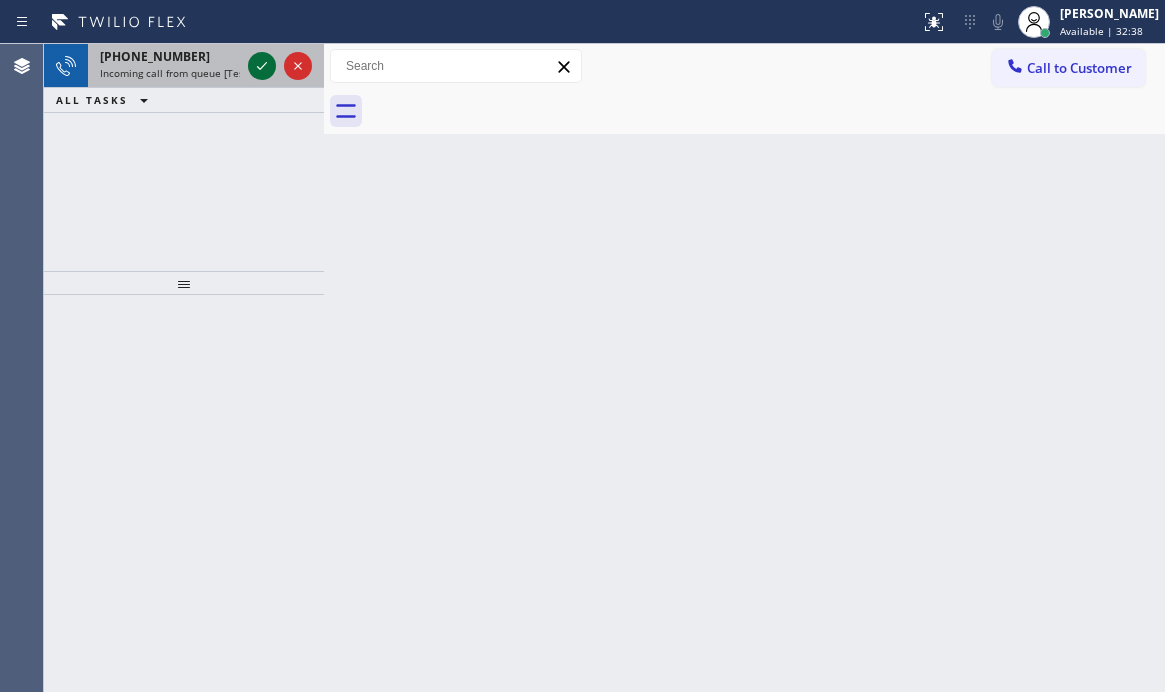 click 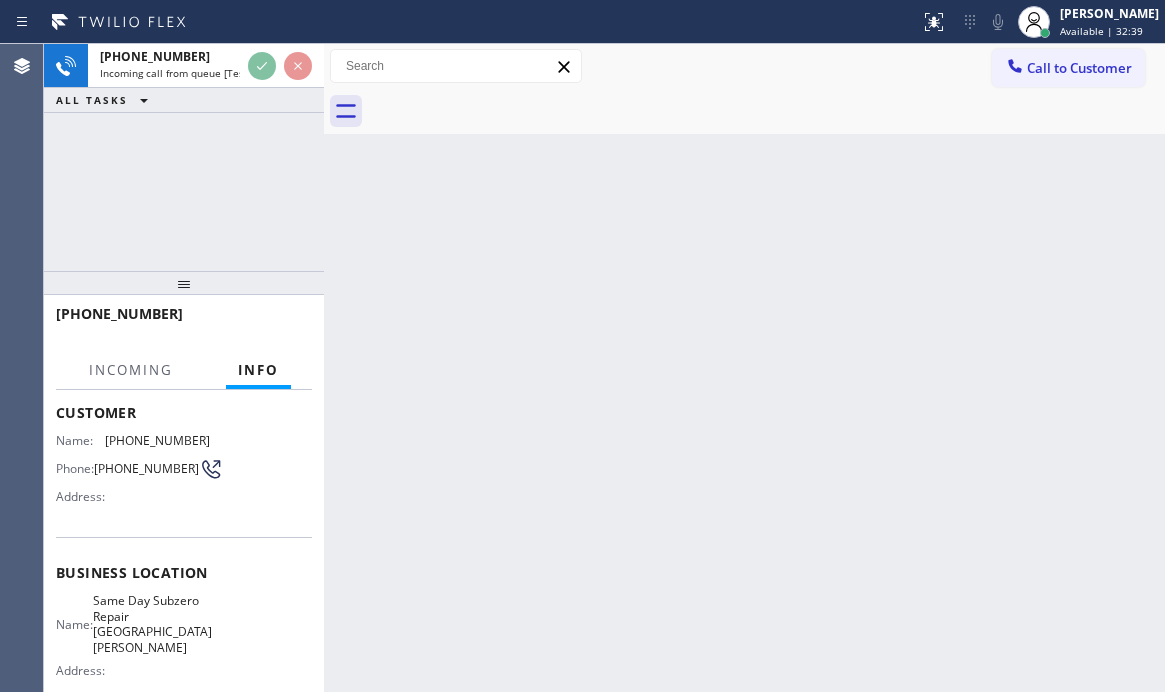 scroll, scrollTop: 200, scrollLeft: 0, axis: vertical 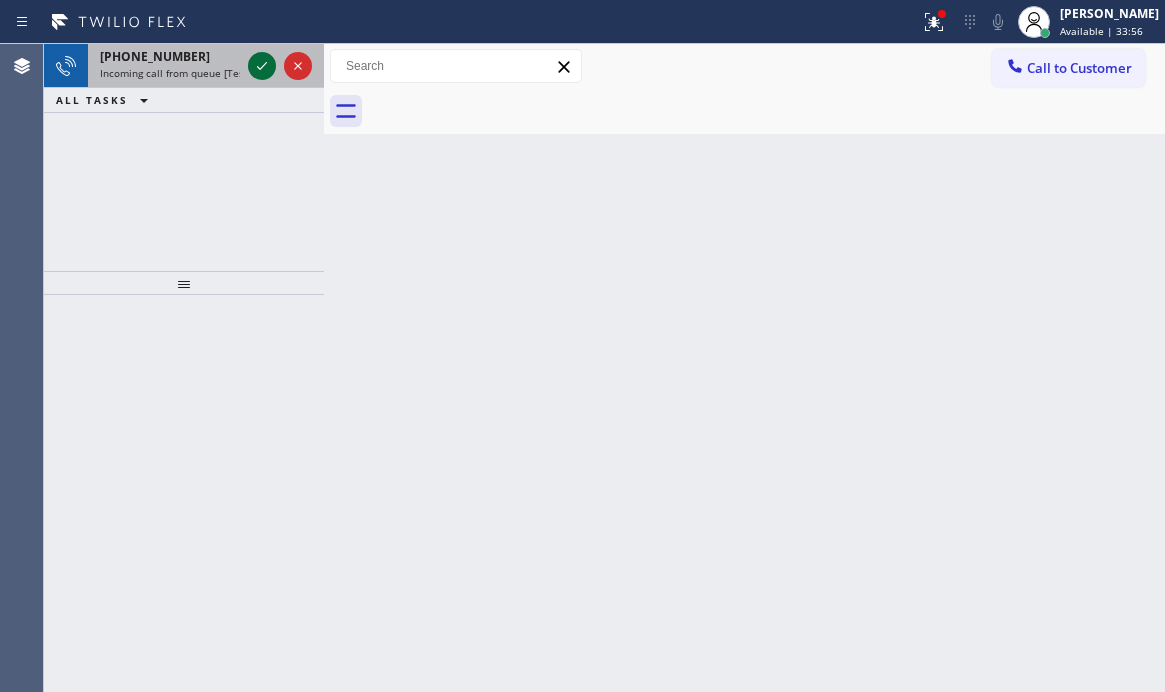 click 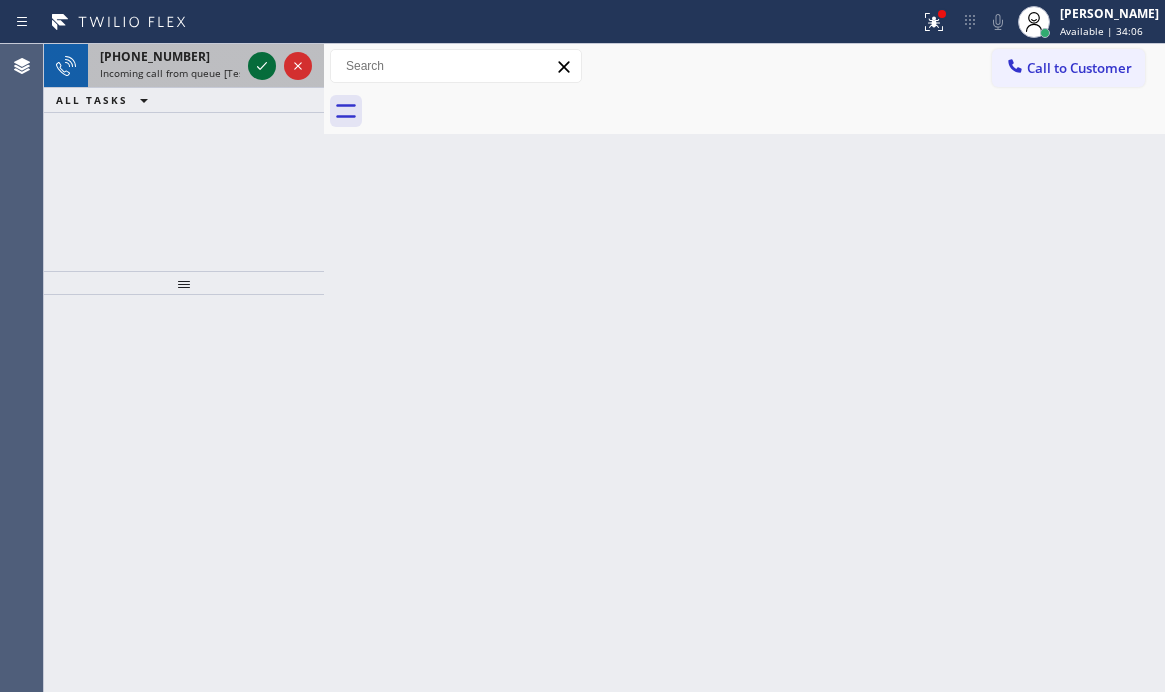 click 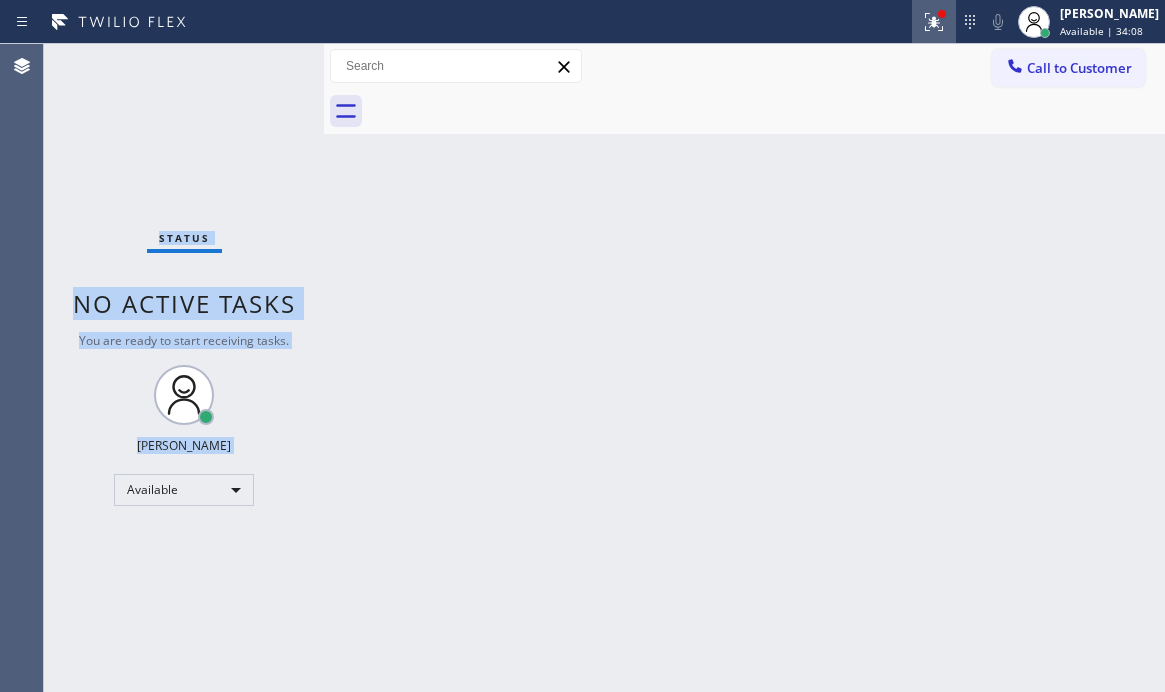 click 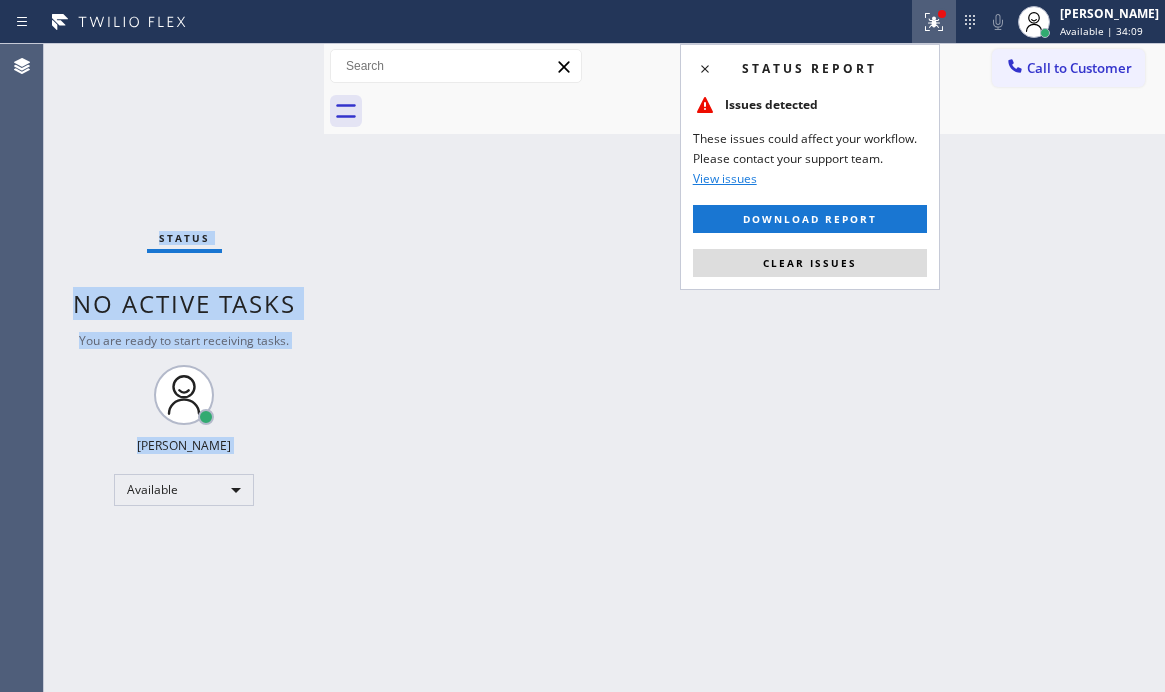 drag, startPoint x: 852, startPoint y: 264, endPoint x: 882, endPoint y: 276, distance: 32.31099 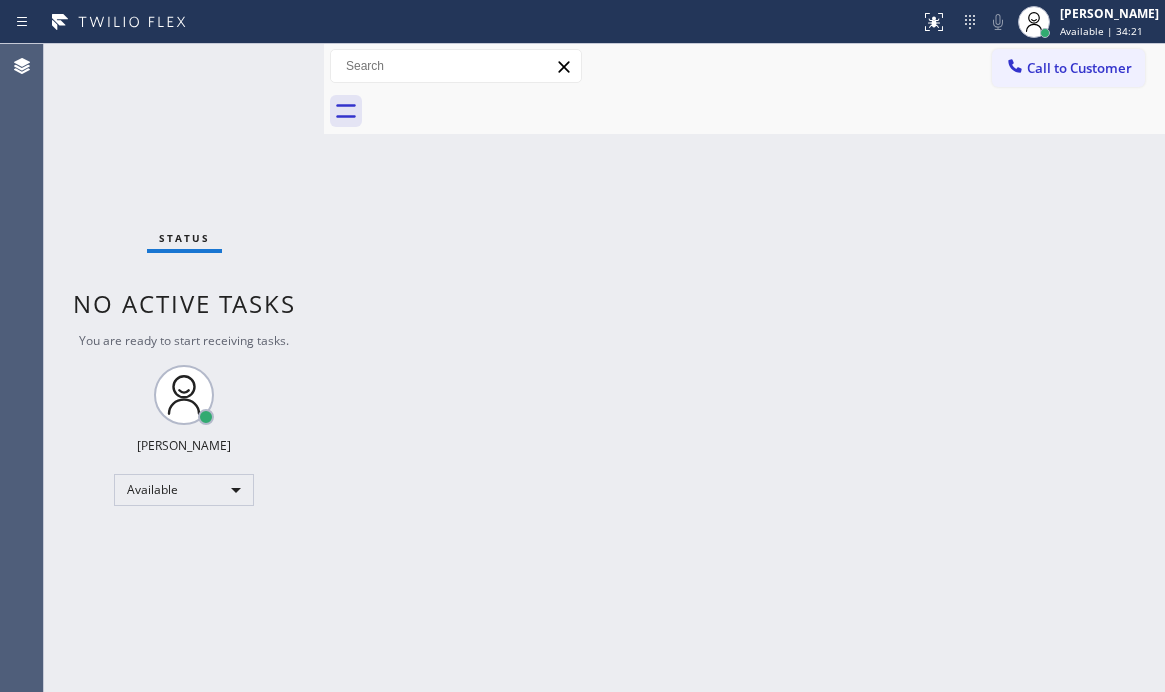 click on "Status   No active tasks     You are ready to start receiving tasks.   [PERSON_NAME] Available" at bounding box center [184, 368] 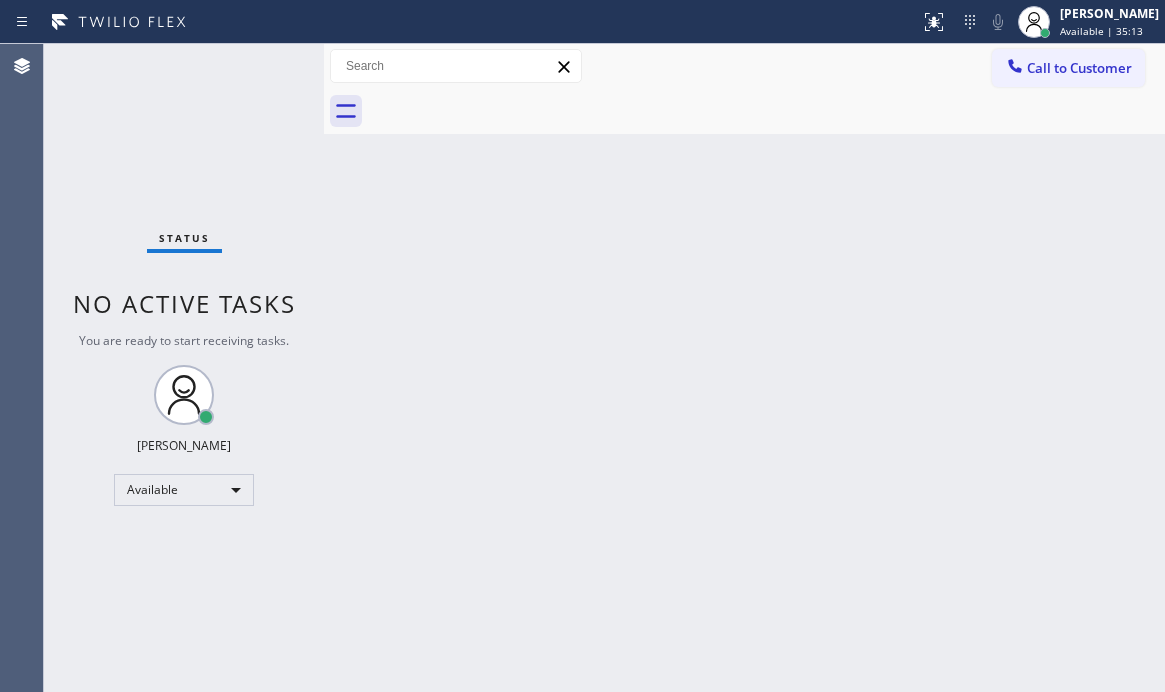 click on "Status   No active tasks     You are ready to start receiving tasks.   [PERSON_NAME] Available" at bounding box center [184, 368] 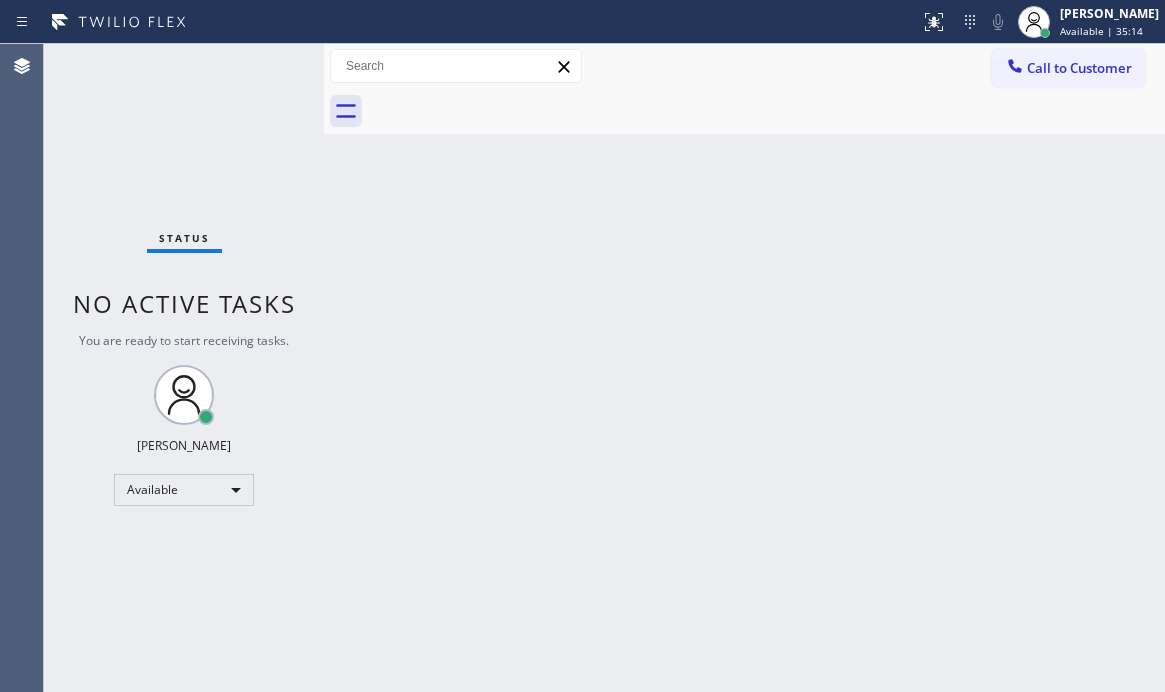 click on "Status   No active tasks     You are ready to start receiving tasks.   [PERSON_NAME] Available" at bounding box center [184, 368] 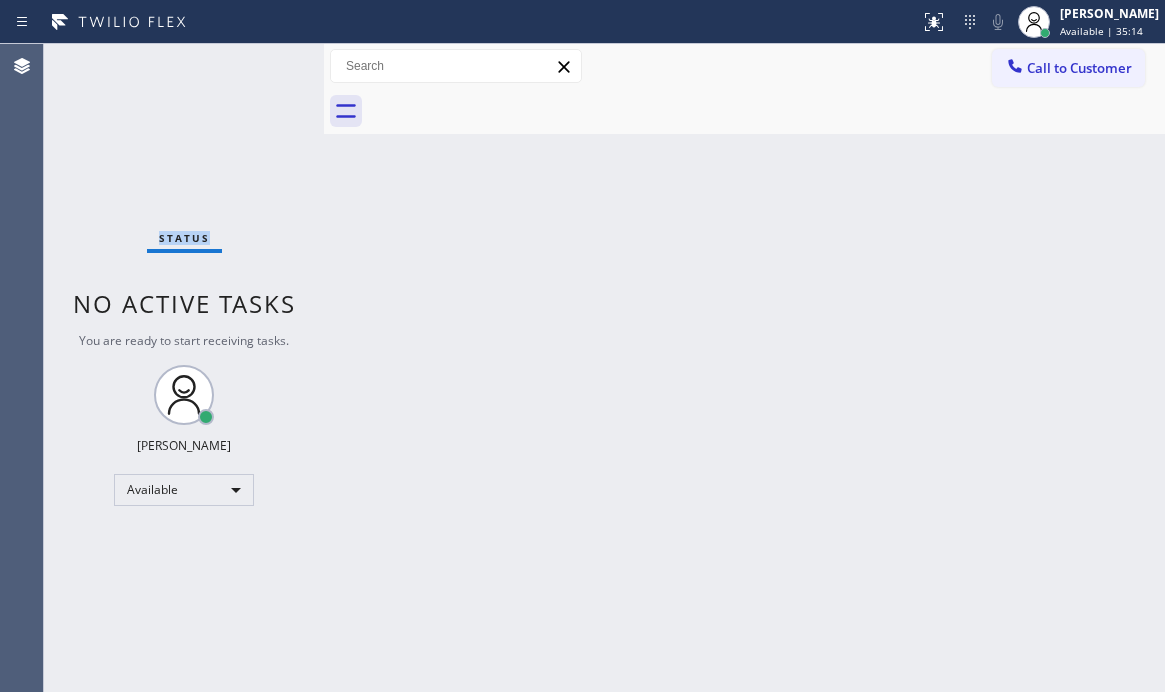 click on "Status   No active tasks     You are ready to start receiving tasks.   [PERSON_NAME] Available" at bounding box center [184, 368] 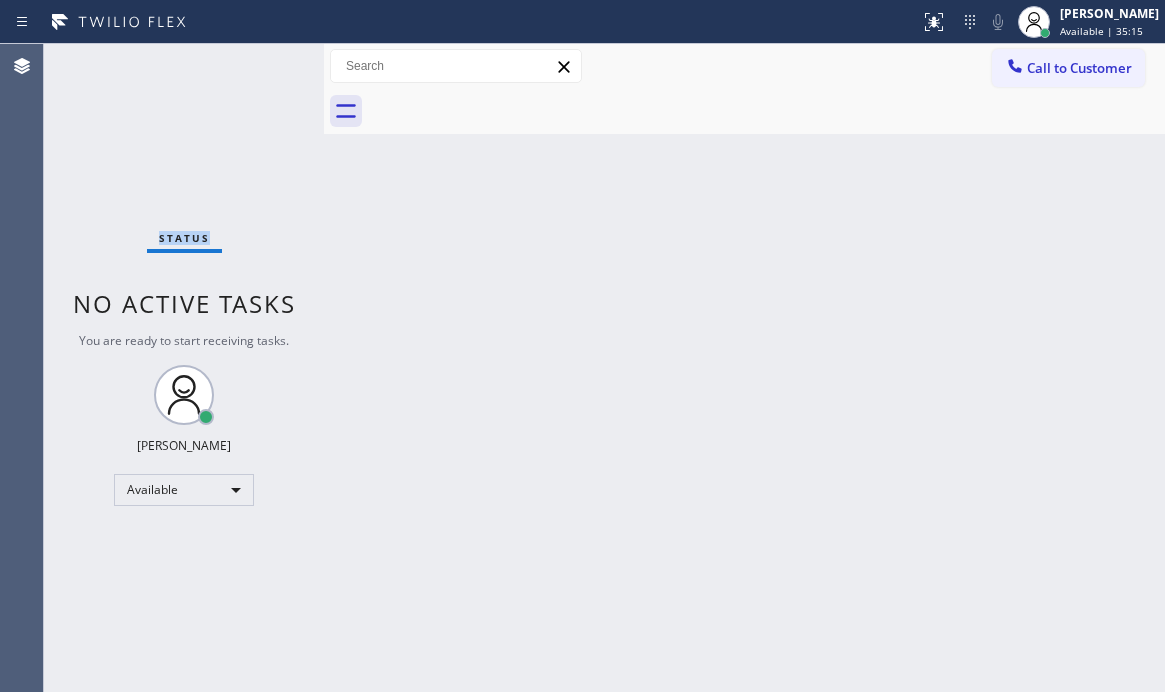 click on "Status   No active tasks     You are ready to start receiving tasks.   [PERSON_NAME] Available" at bounding box center (184, 368) 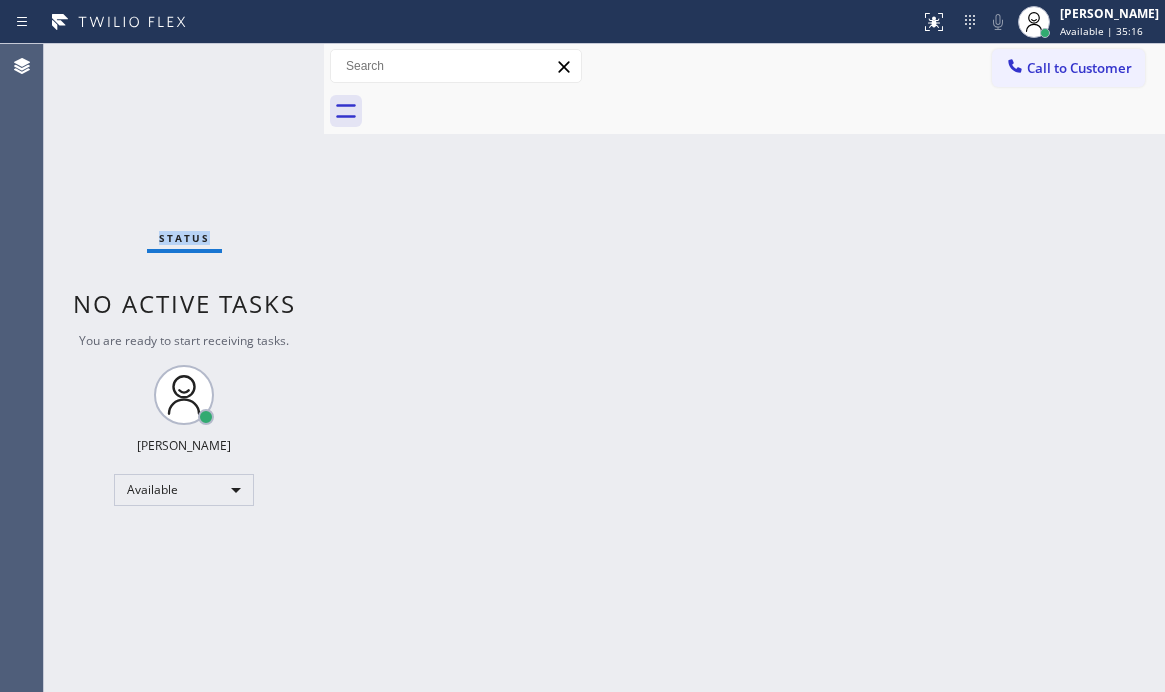click on "Status   No active tasks     You are ready to start receiving tasks.   [PERSON_NAME] Available" at bounding box center (184, 368) 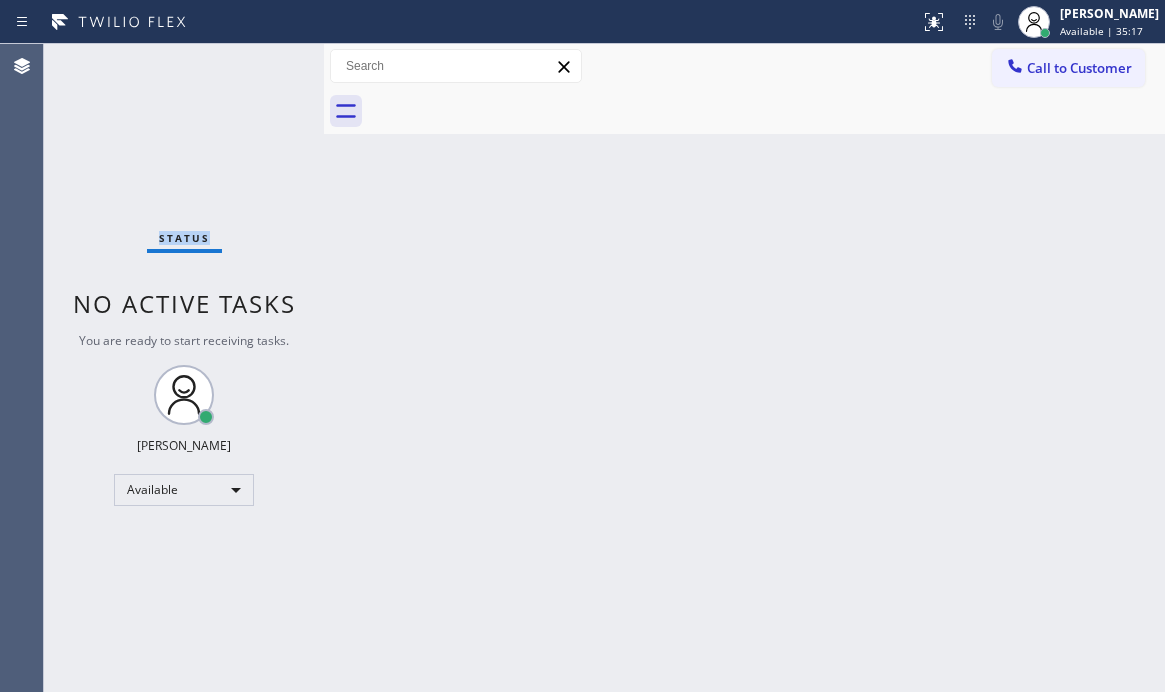 click on "Status   No active tasks     You are ready to start receiving tasks.   [PERSON_NAME] Available" at bounding box center (184, 368) 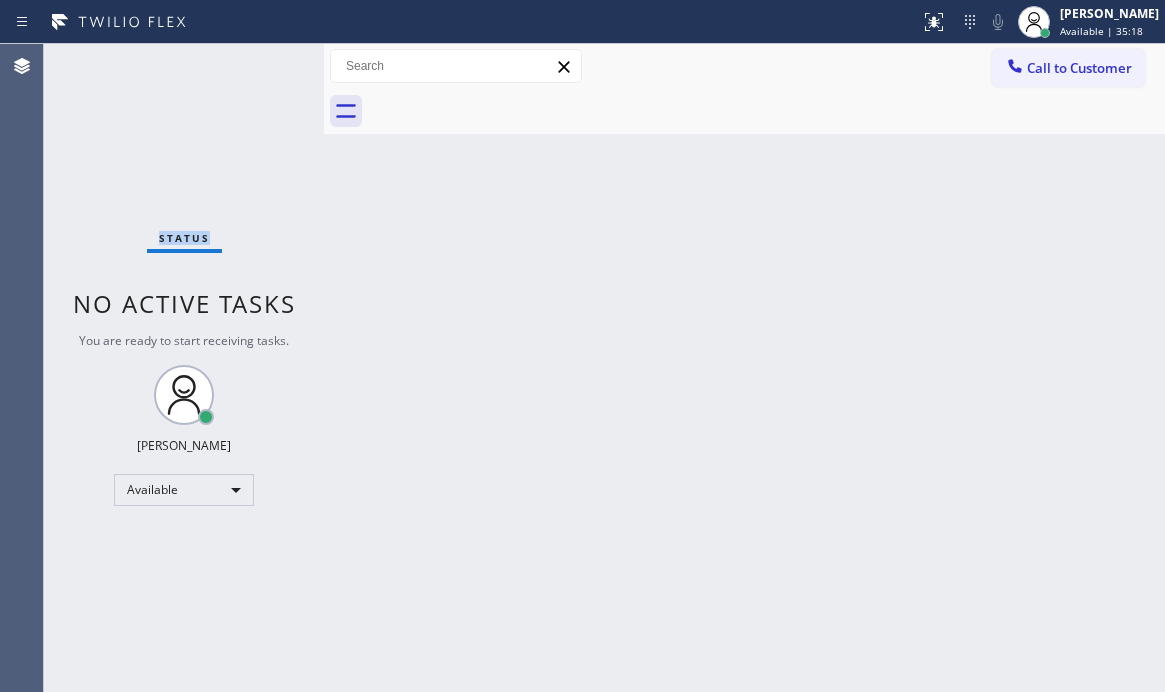 click on "Status   No active tasks     You are ready to start receiving tasks.   [PERSON_NAME] Available" at bounding box center [184, 368] 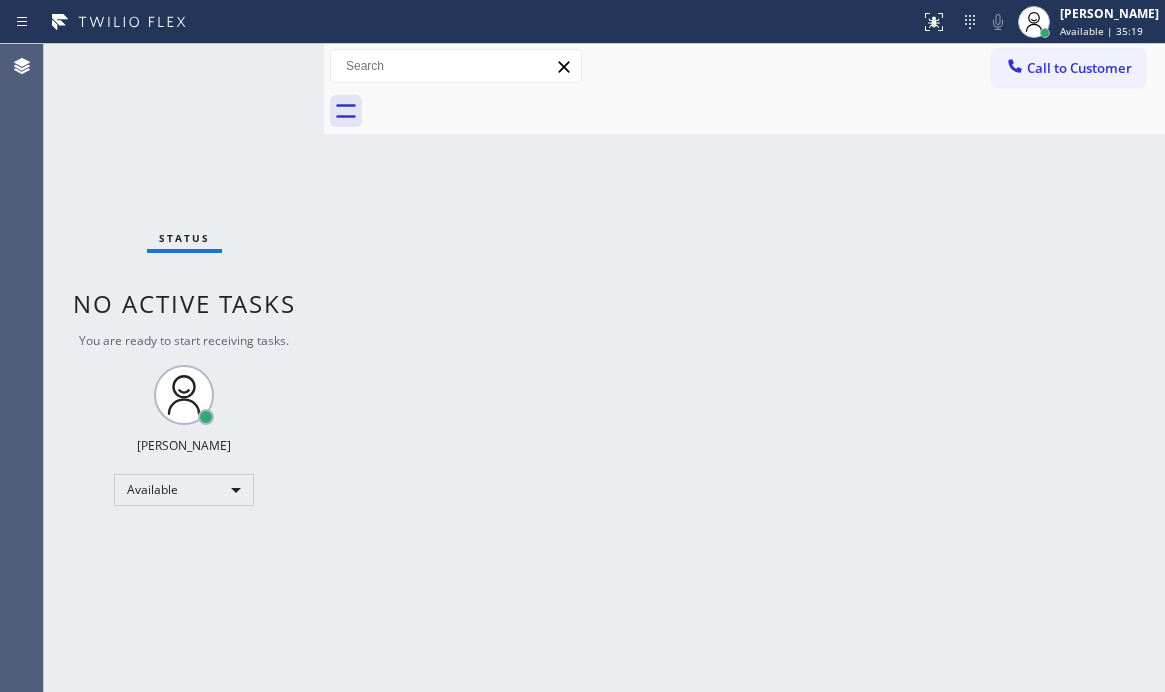 click on "Status   No active tasks     You are ready to start receiving tasks.   [PERSON_NAME] Available" at bounding box center [184, 368] 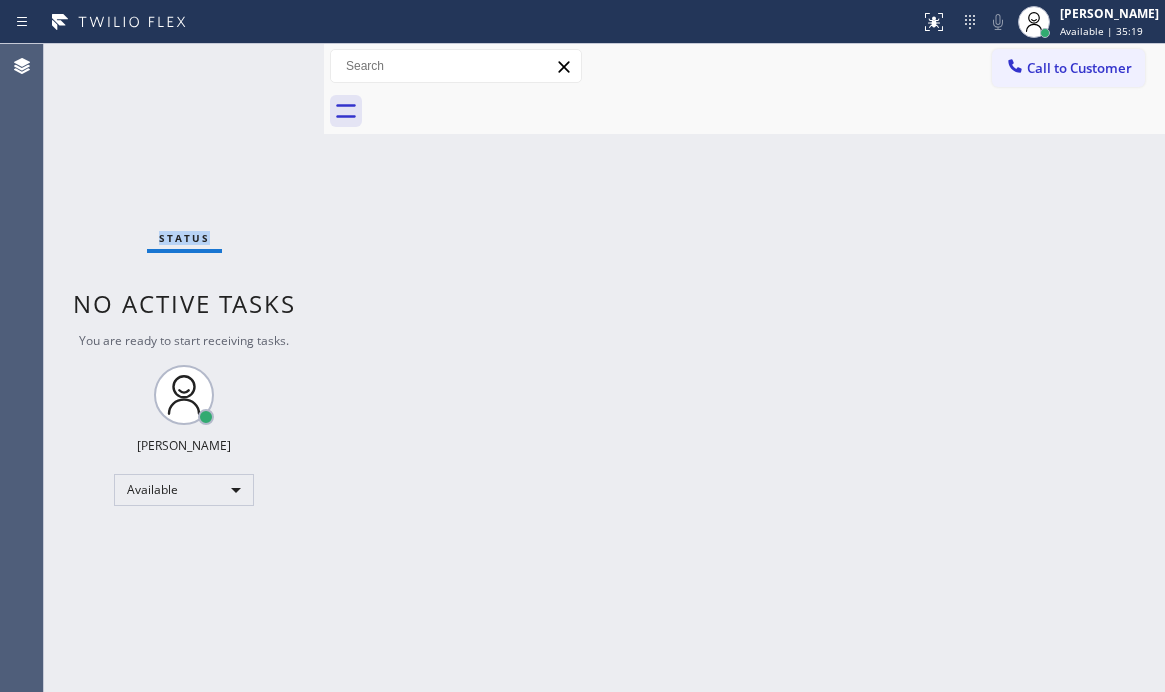 click on "Status   No active tasks     You are ready to start receiving tasks.   [PERSON_NAME] Available" at bounding box center (184, 368) 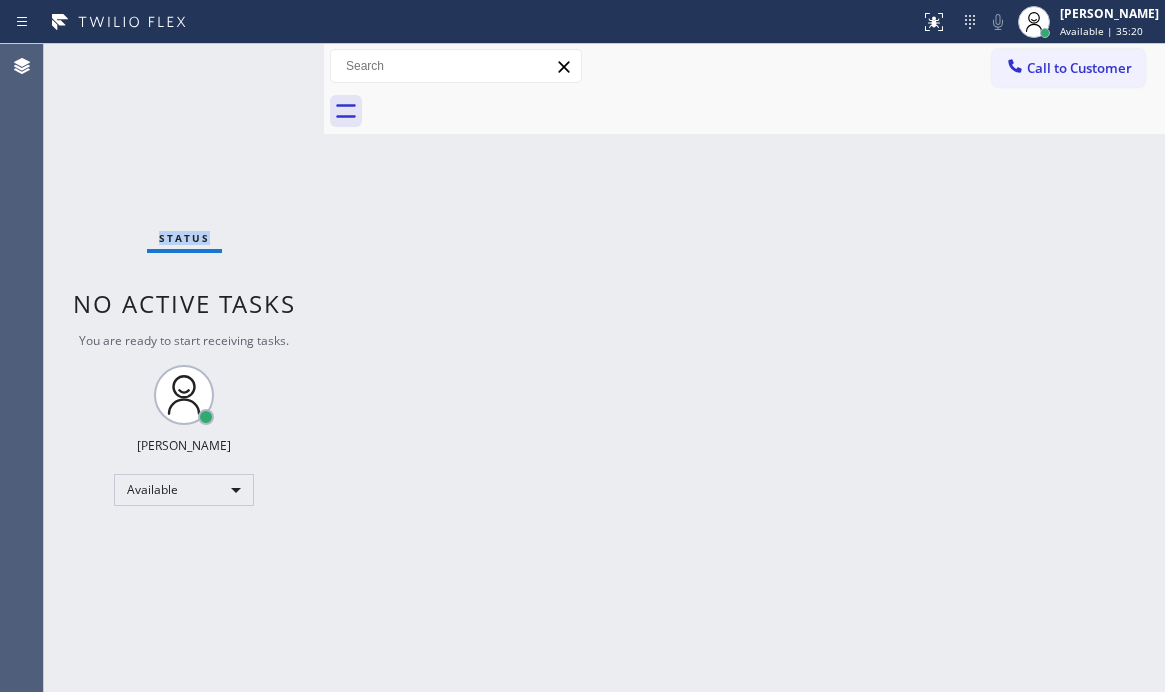 click on "Status   No active tasks     You are ready to start receiving tasks.   [PERSON_NAME] Available" at bounding box center [184, 368] 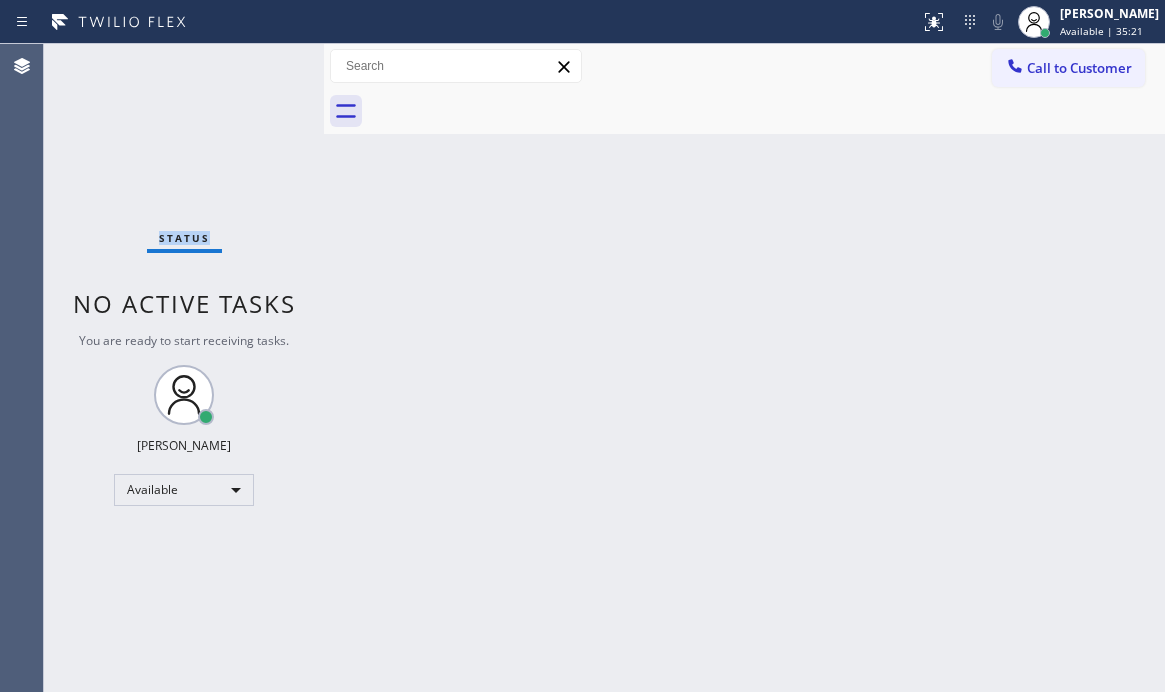 click on "Status   No active tasks     You are ready to start receiving tasks.   [PERSON_NAME] Available" at bounding box center (184, 368) 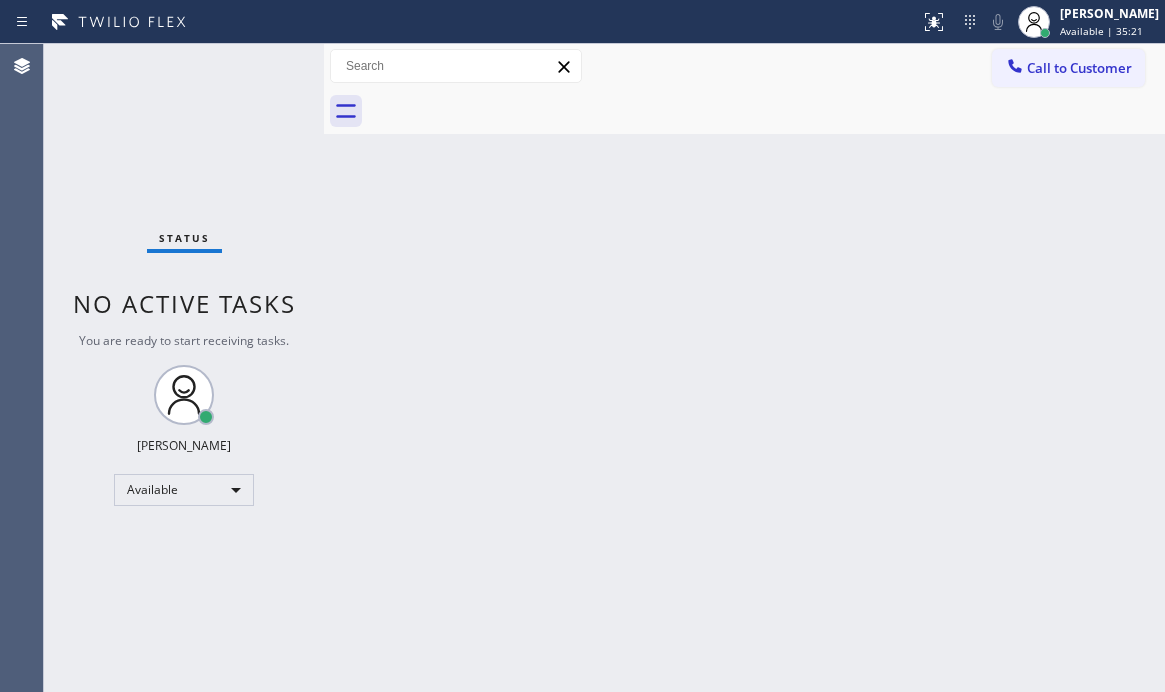 click on "Status   No active tasks     You are ready to start receiving tasks.   [PERSON_NAME] Available" at bounding box center (184, 368) 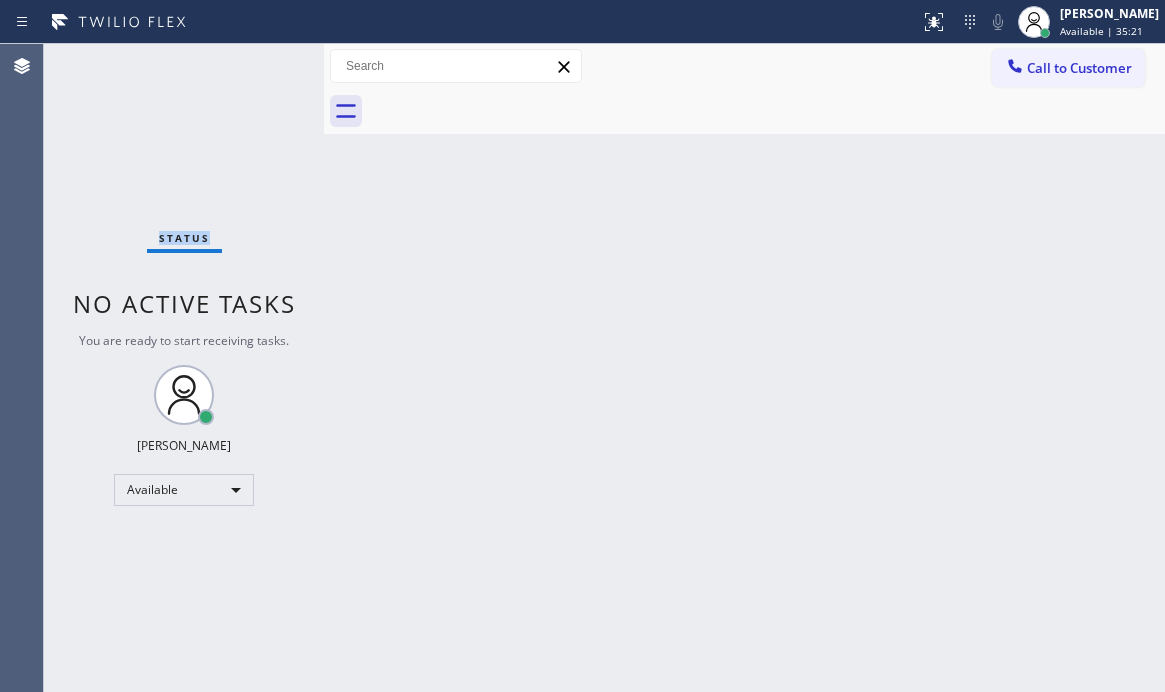 click on "Status   No active tasks     You are ready to start receiving tasks.   [PERSON_NAME] Available" at bounding box center (184, 368) 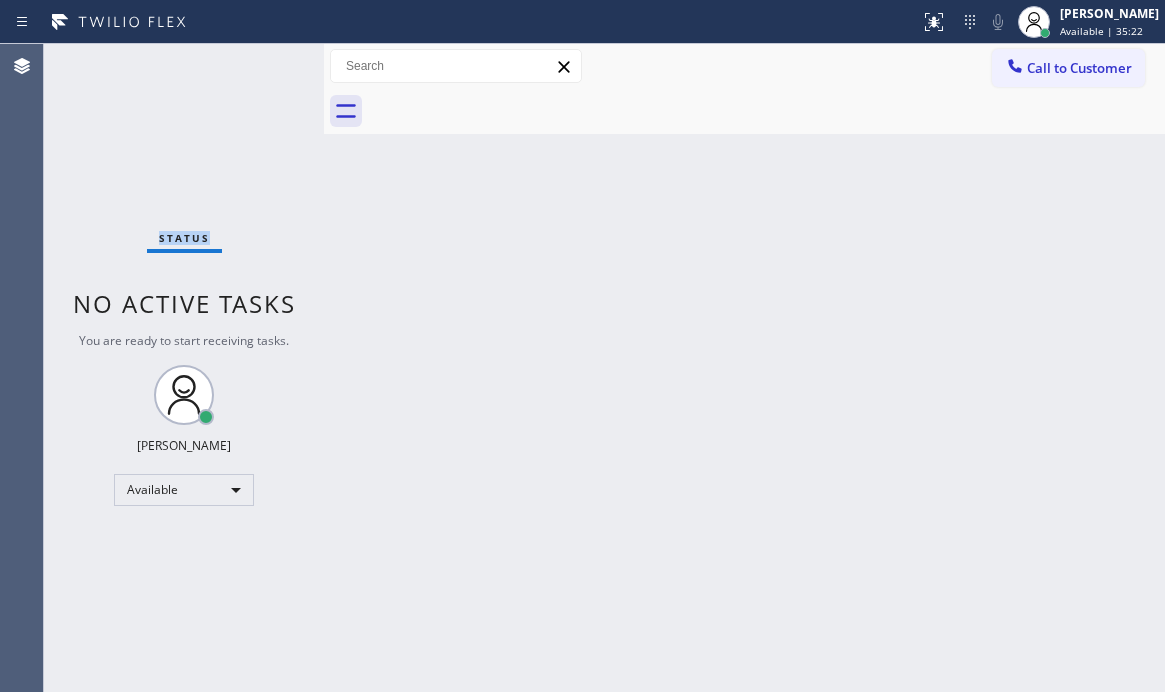 click on "Status   No active tasks     You are ready to start receiving tasks.   [PERSON_NAME] Available" at bounding box center (184, 368) 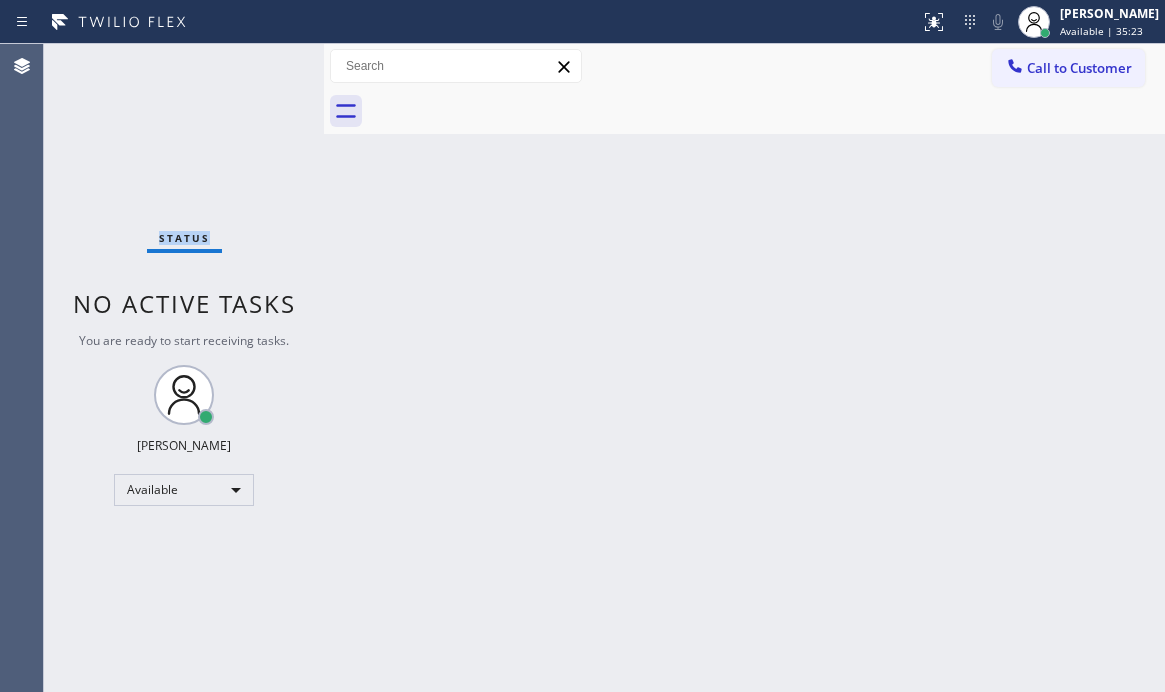 click on "Status   No active tasks     You are ready to start receiving tasks.   [PERSON_NAME] Available" at bounding box center [184, 368] 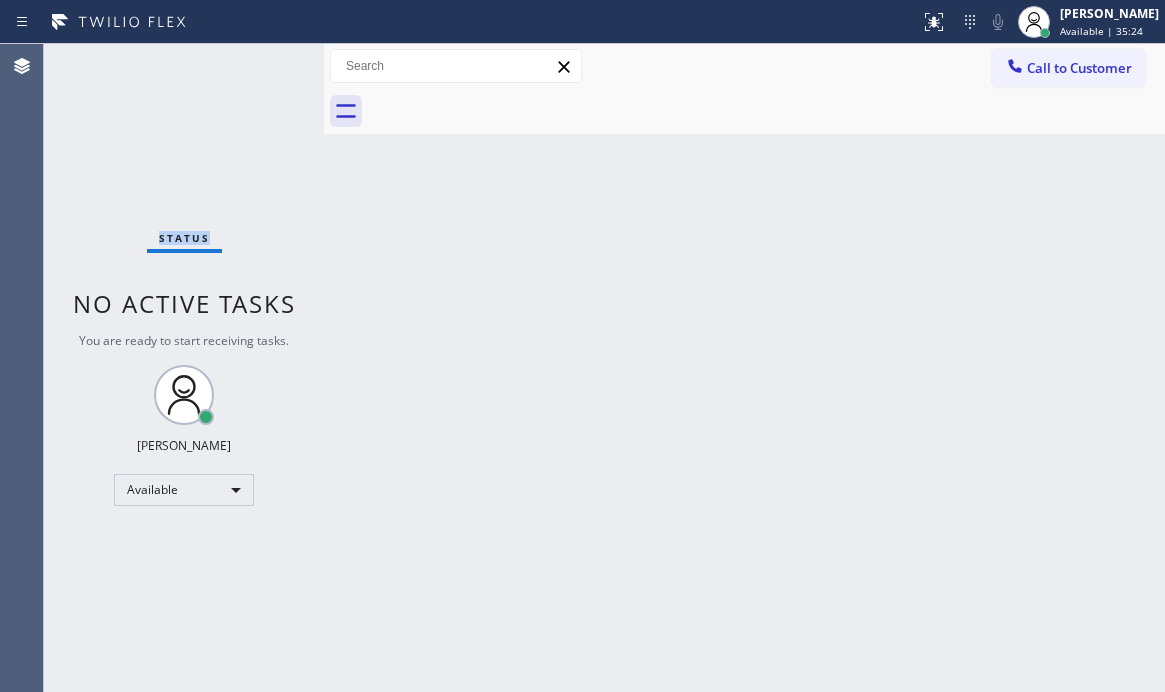 click on "Status   No active tasks     You are ready to start receiving tasks.   [PERSON_NAME] Available" at bounding box center [184, 368] 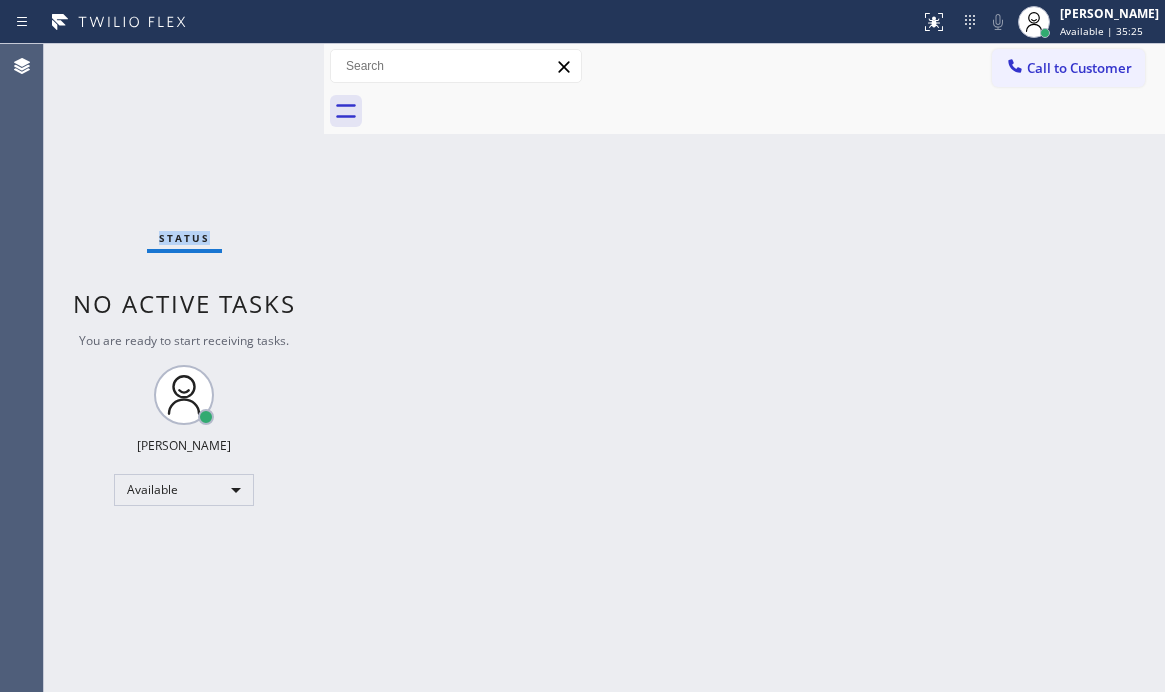 click on "Status   No active tasks     You are ready to start receiving tasks.   [PERSON_NAME] Available" at bounding box center [184, 368] 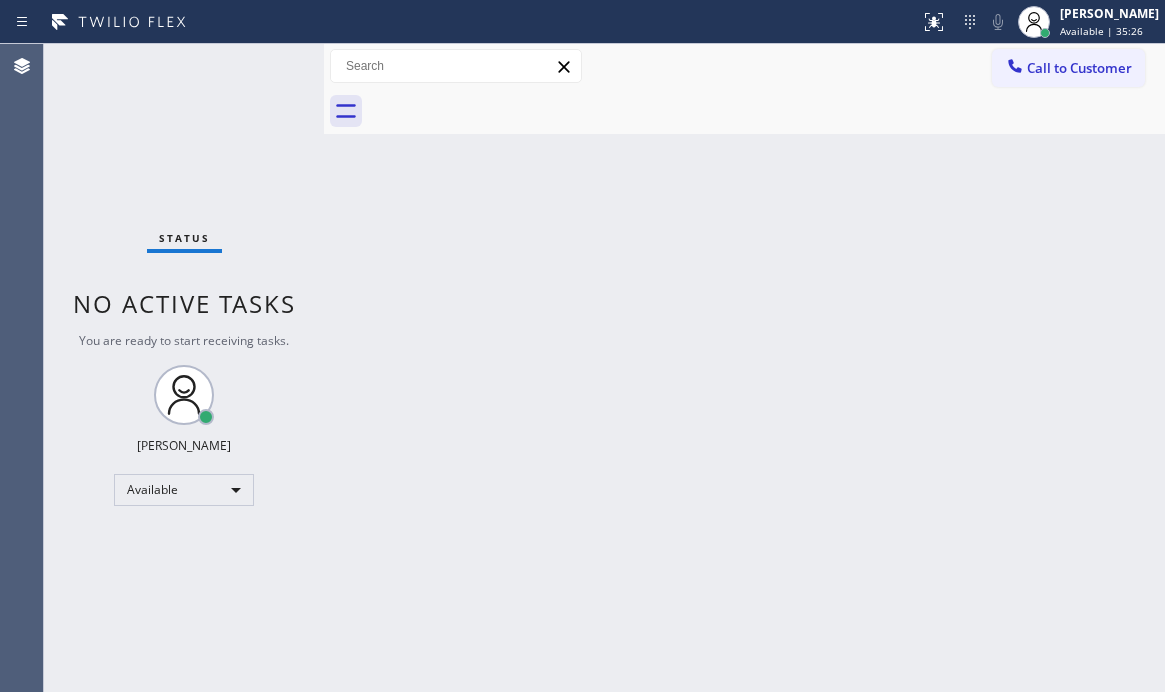 click on "Status   No active tasks     You are ready to start receiving tasks.   [PERSON_NAME] Available" at bounding box center (184, 368) 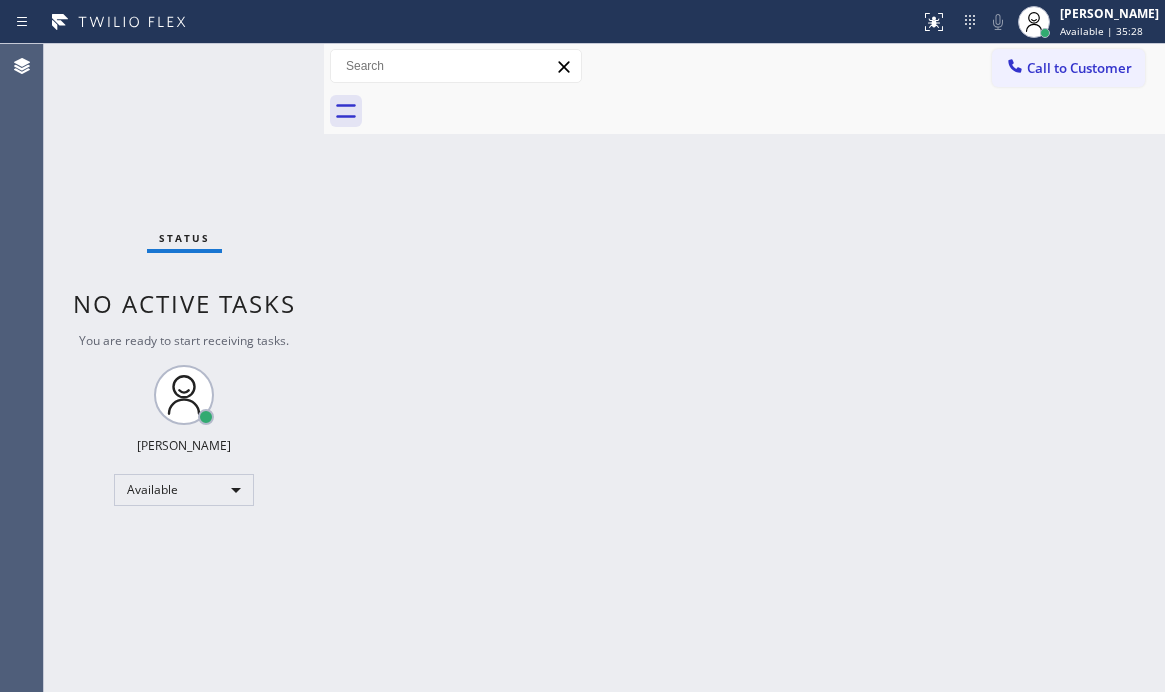 click on "Status   No active tasks     You are ready to start receiving tasks.   [PERSON_NAME] Available" at bounding box center [184, 368] 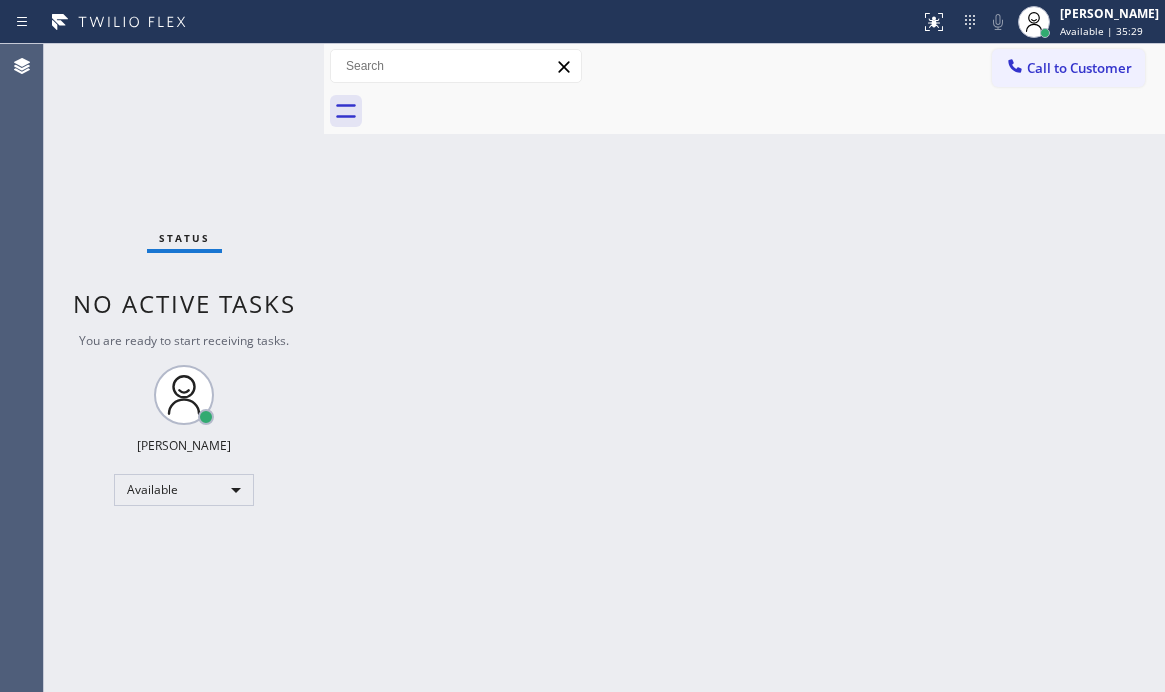click on "Status   No active tasks     You are ready to start receiving tasks.   [PERSON_NAME] Available" at bounding box center [184, 368] 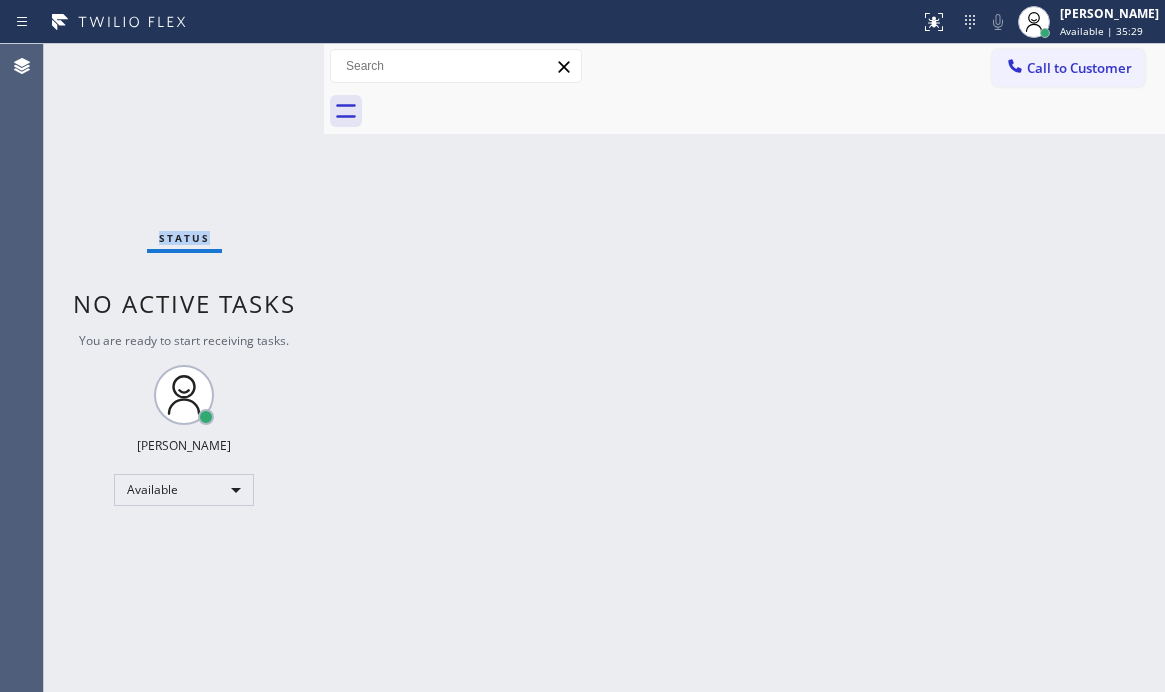 click on "Status   No active tasks     You are ready to start receiving tasks.   [PERSON_NAME] Available" at bounding box center [184, 368] 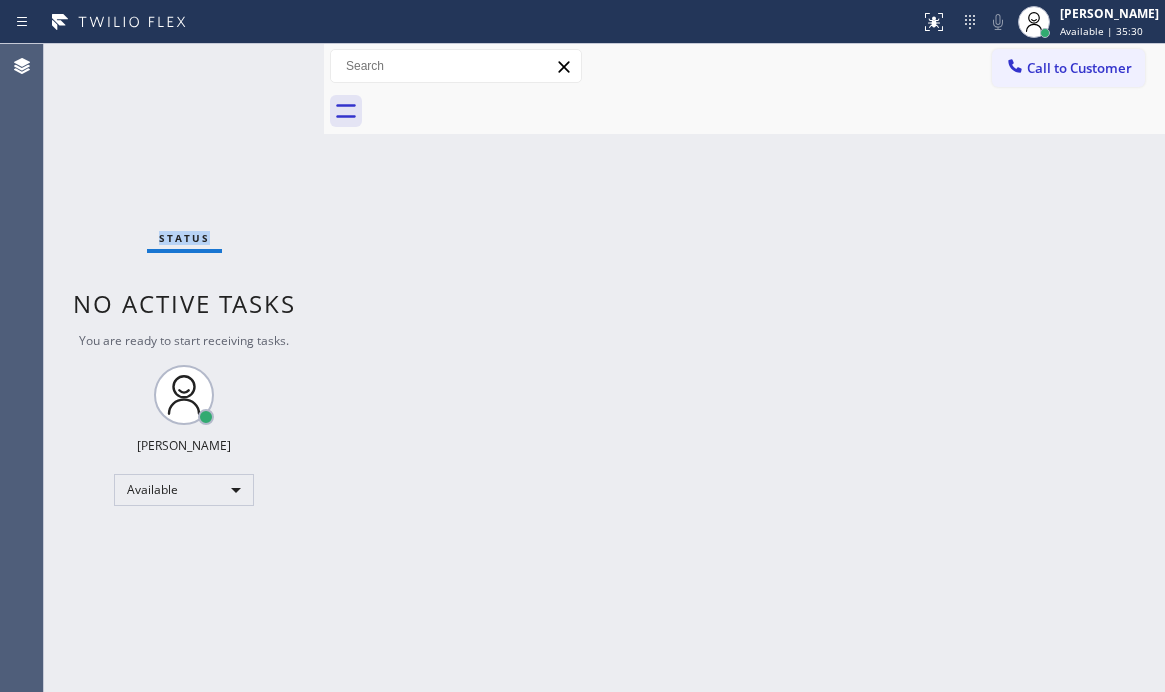 click on "Status   No active tasks     You are ready to start receiving tasks.   [PERSON_NAME] Available" at bounding box center [184, 368] 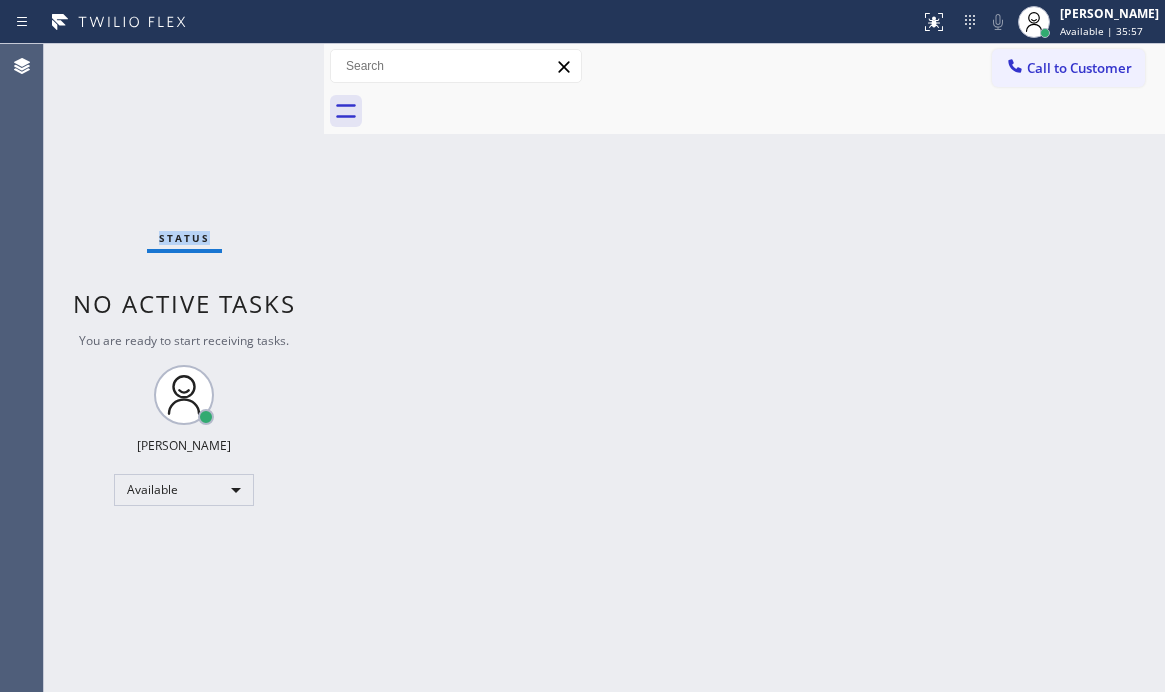 click on "Status   No active tasks     You are ready to start receiving tasks.   [PERSON_NAME] Available" at bounding box center [184, 368] 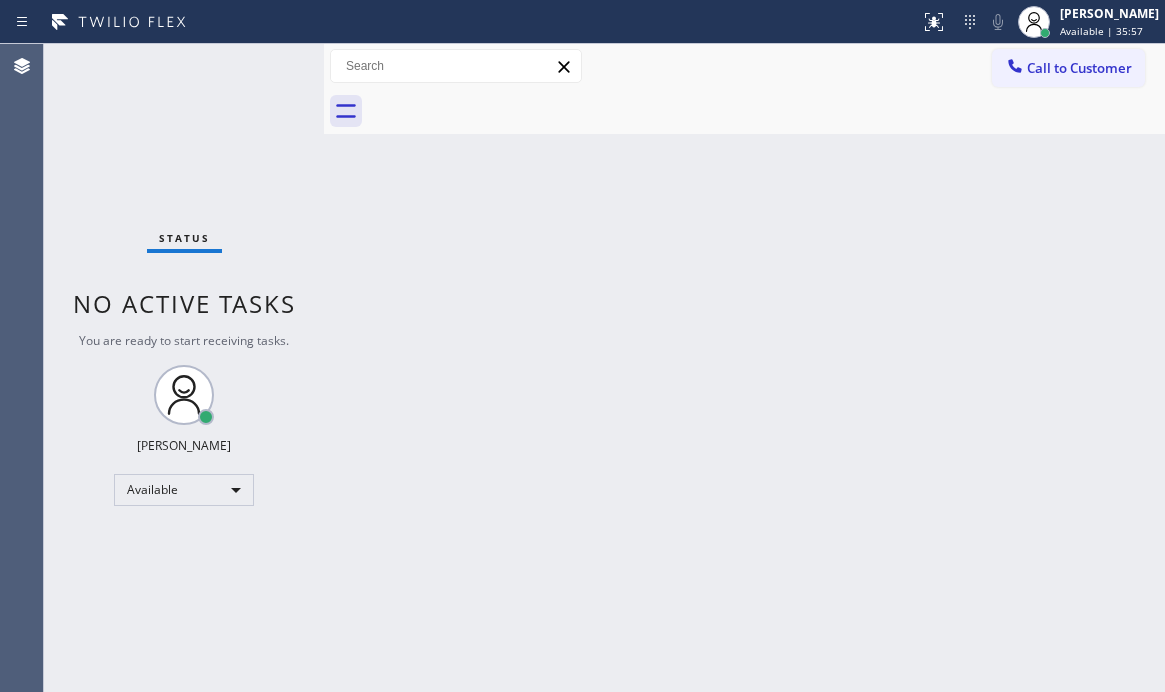 click on "Status   No active tasks     You are ready to start receiving tasks.   [PERSON_NAME] Available" at bounding box center (184, 368) 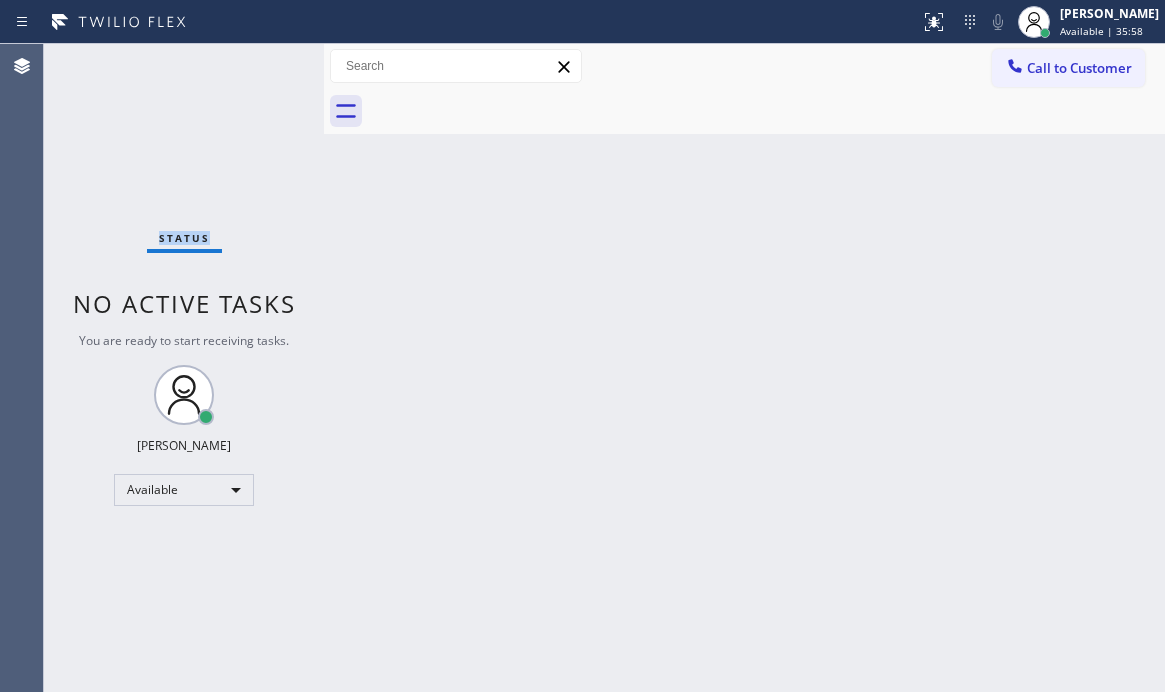 click on "Status   No active tasks     You are ready to start receiving tasks.   [PERSON_NAME] Available" at bounding box center (184, 368) 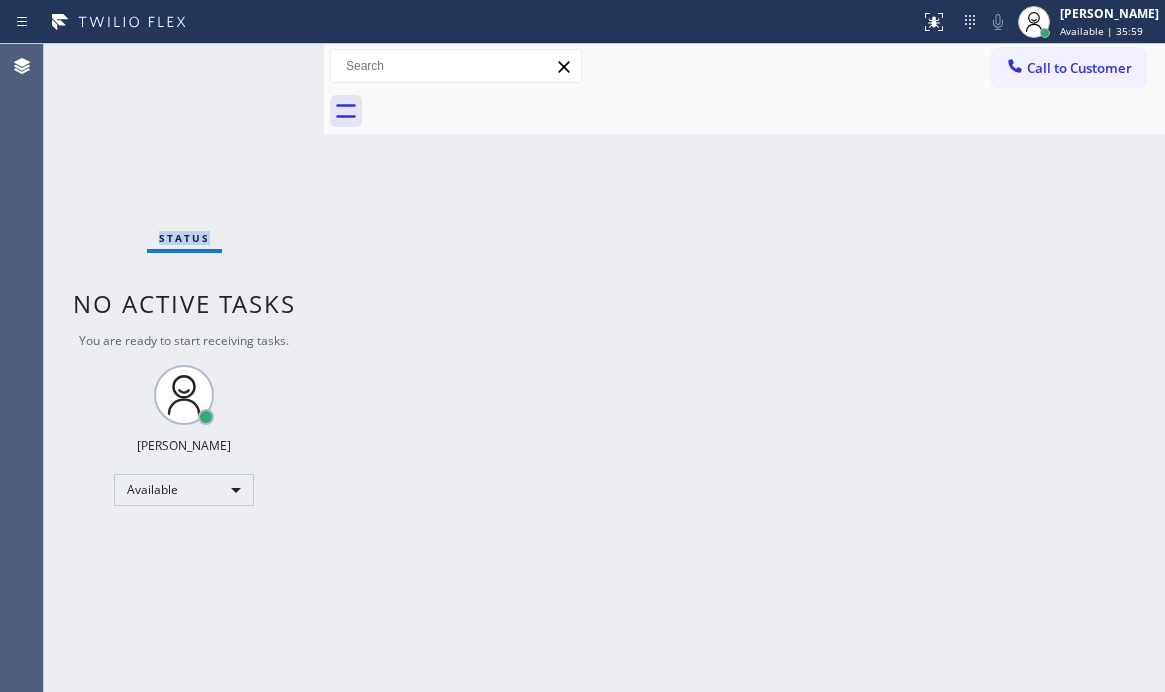 click on "Status   No active tasks     You are ready to start receiving tasks.   [PERSON_NAME] Available" at bounding box center [184, 368] 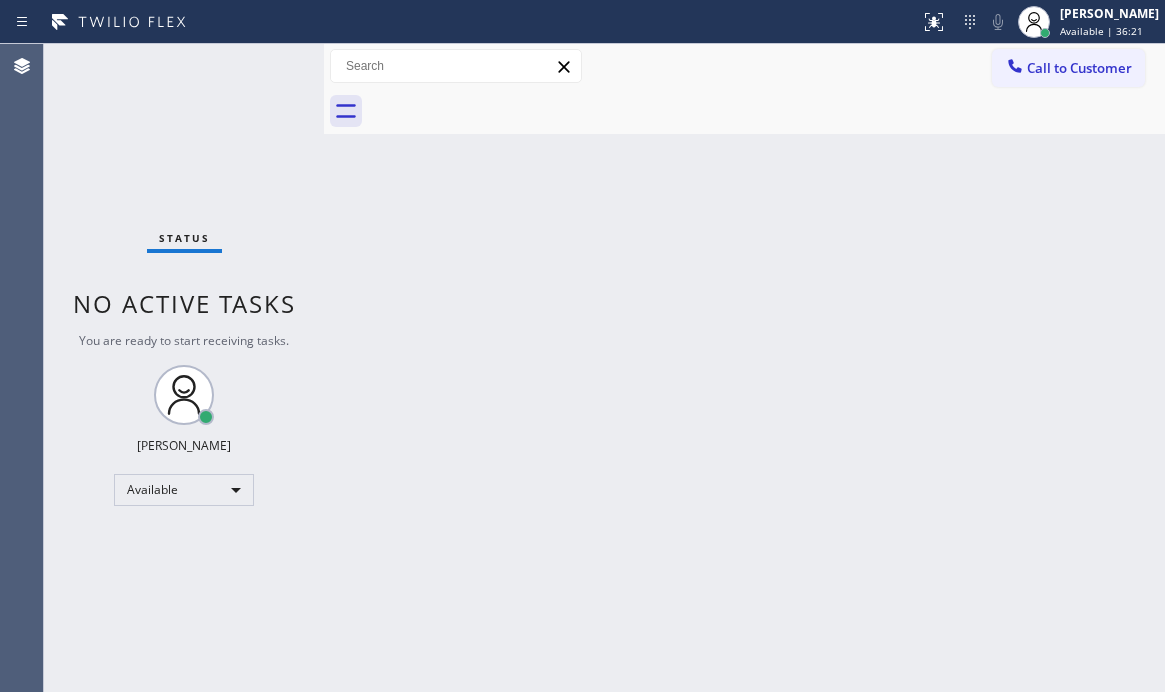 click on "Status   No active tasks     You are ready to start receiving tasks.   [PERSON_NAME] Available" at bounding box center (184, 368) 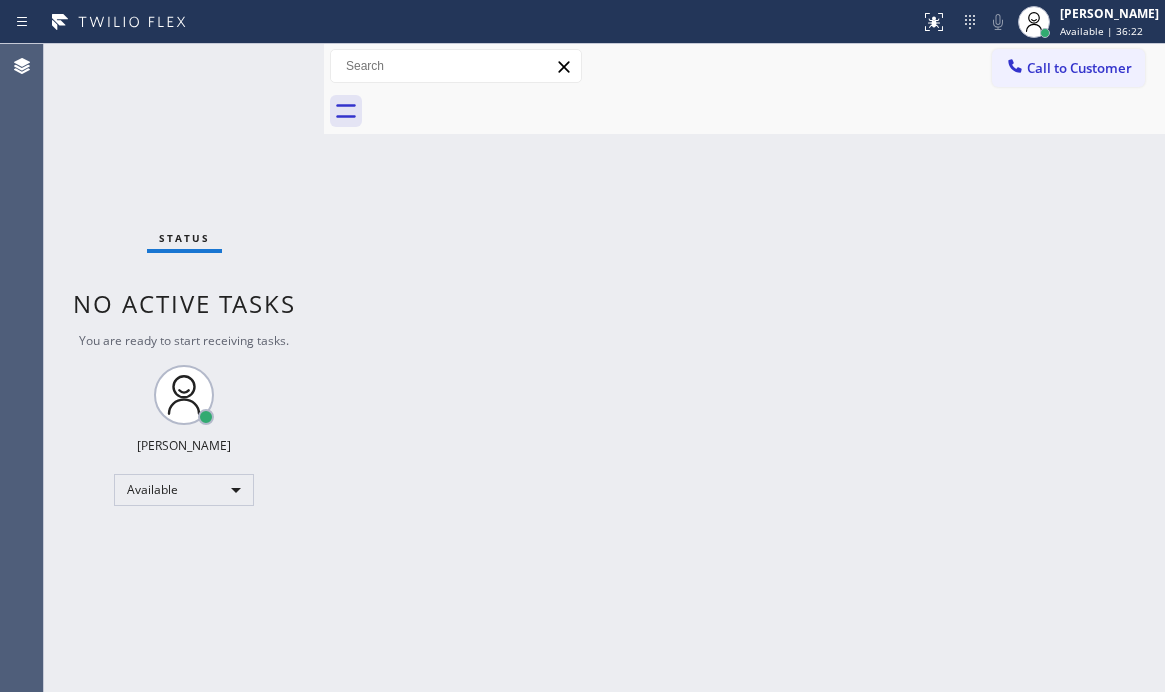 click on "Status   No active tasks     You are ready to start receiving tasks.   [PERSON_NAME] Available" at bounding box center [184, 368] 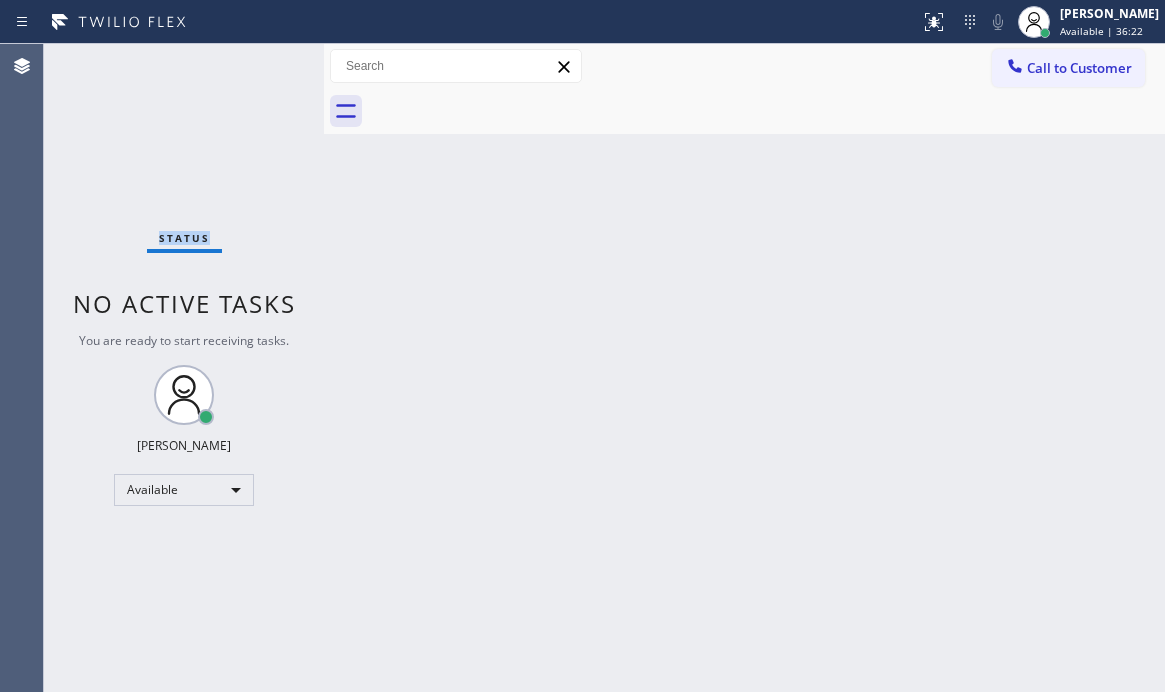 click on "Status   No active tasks     You are ready to start receiving tasks.   [PERSON_NAME] Available" at bounding box center [184, 368] 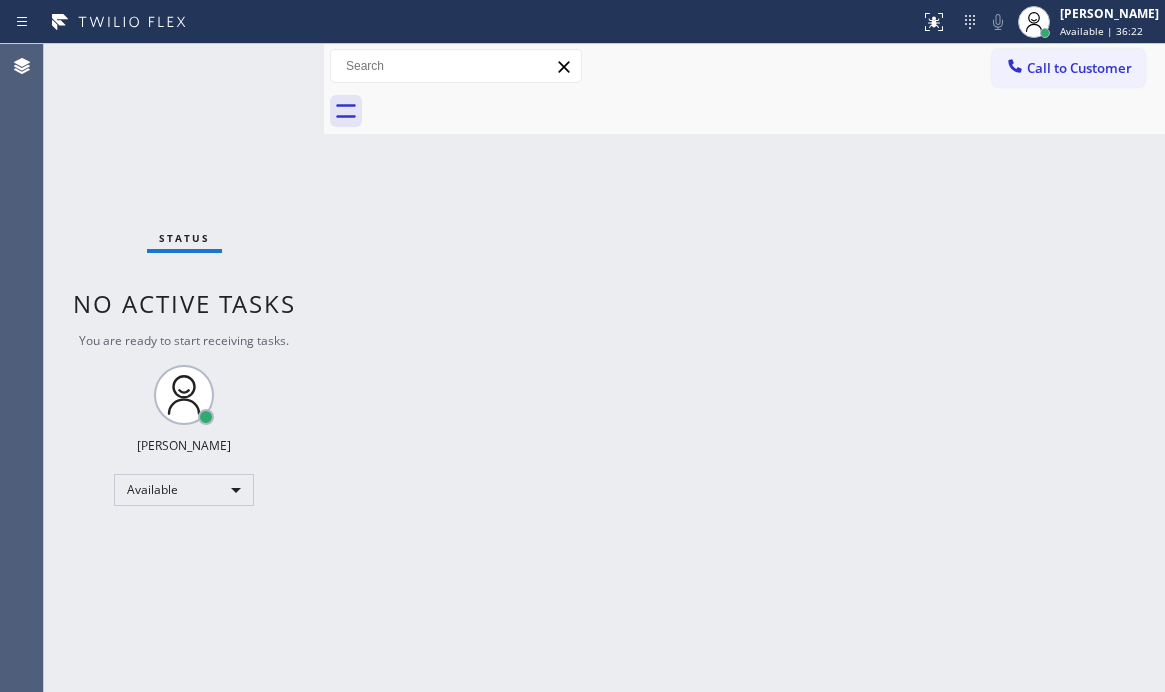 click on "Status   No active tasks     You are ready to start receiving tasks.   [PERSON_NAME] Available" at bounding box center (184, 368) 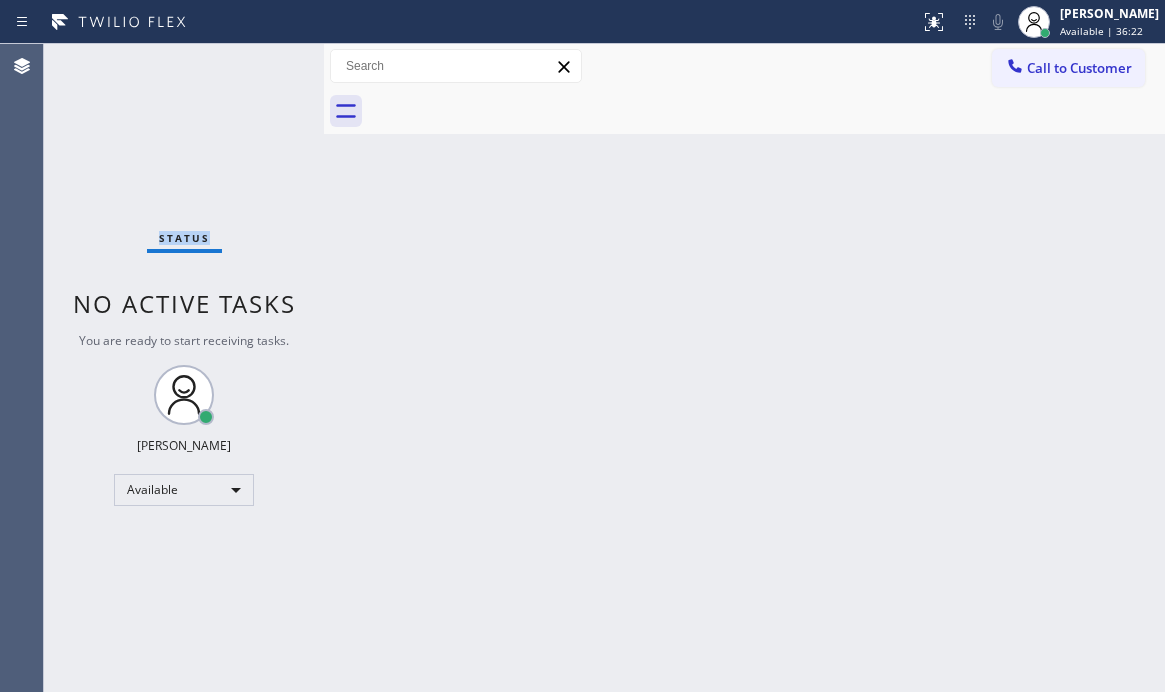 click on "Status   No active tasks     You are ready to start receiving tasks.   [PERSON_NAME] Available" at bounding box center (184, 368) 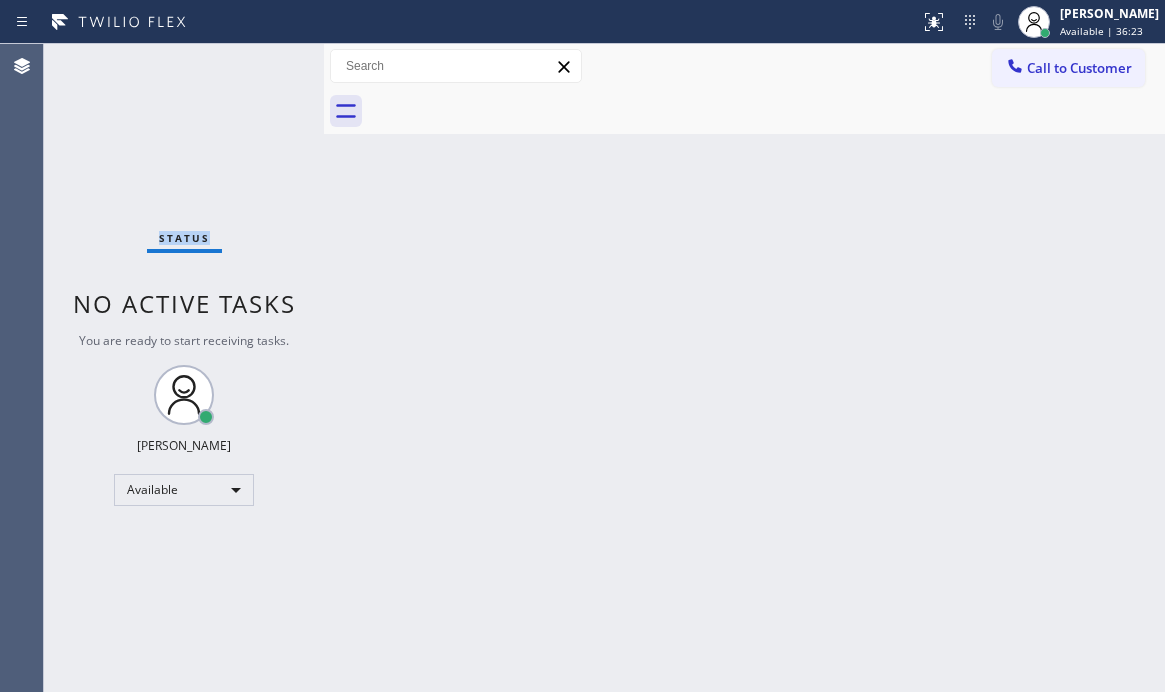 click on "Status   No active tasks     You are ready to start receiving tasks.   [PERSON_NAME] Available" at bounding box center (184, 368) 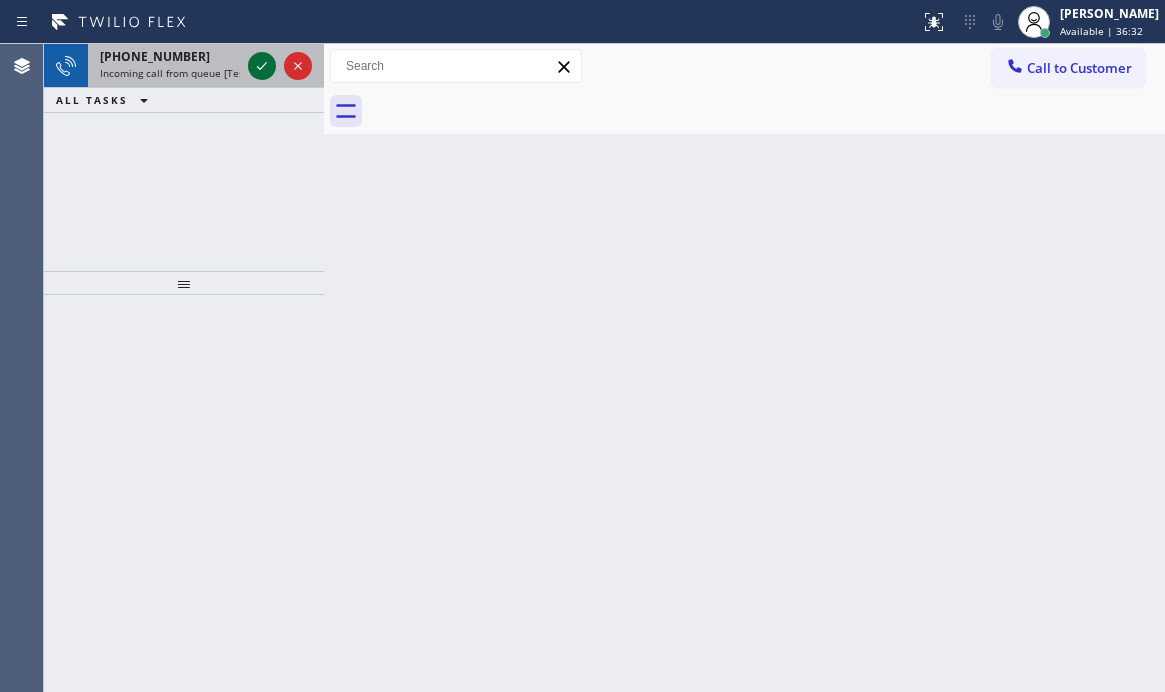 click 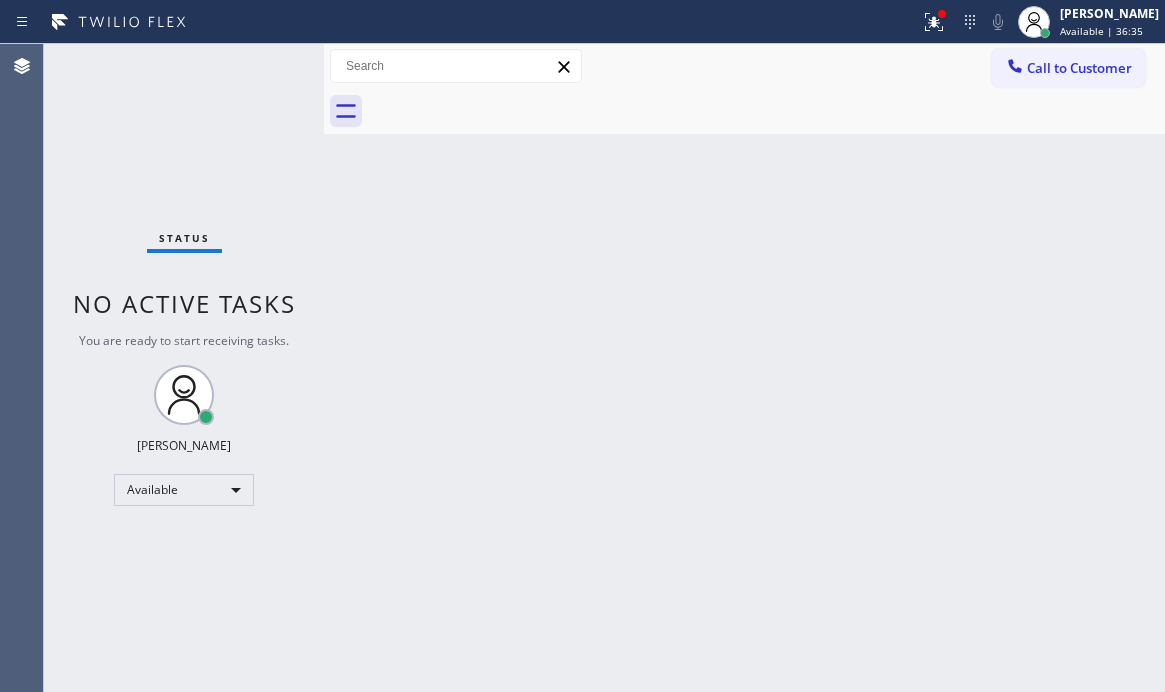 drag, startPoint x: 921, startPoint y: 23, endPoint x: 915, endPoint y: 75, distance: 52.34501 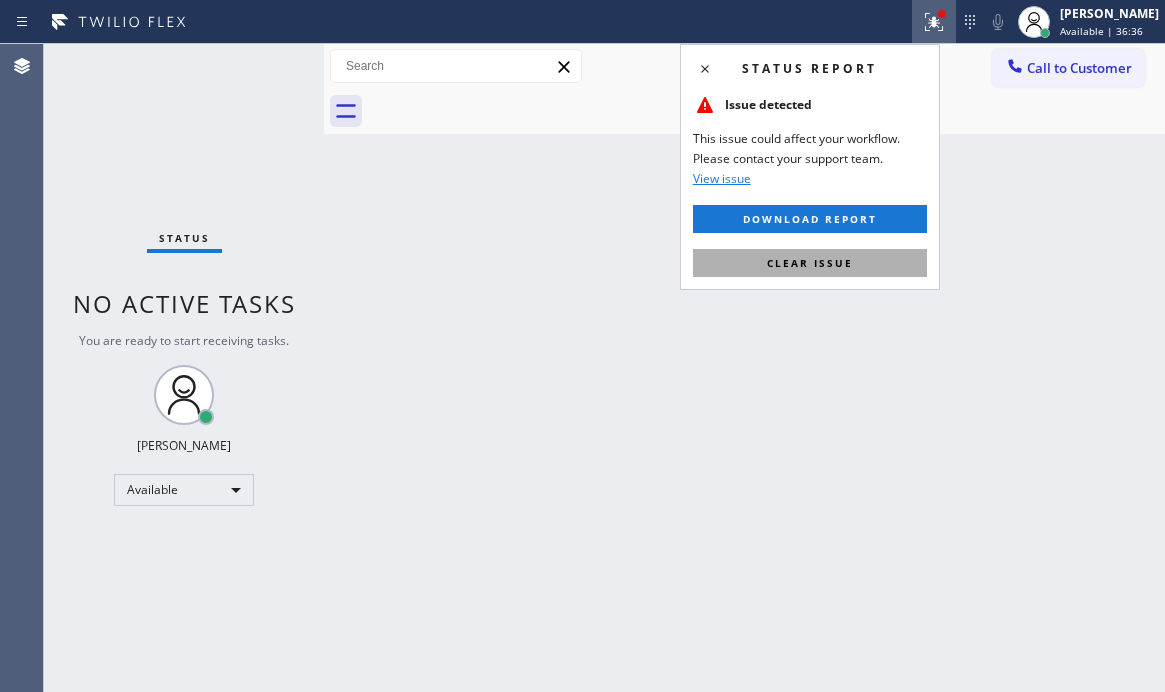 click on "Clear issue" at bounding box center (810, 263) 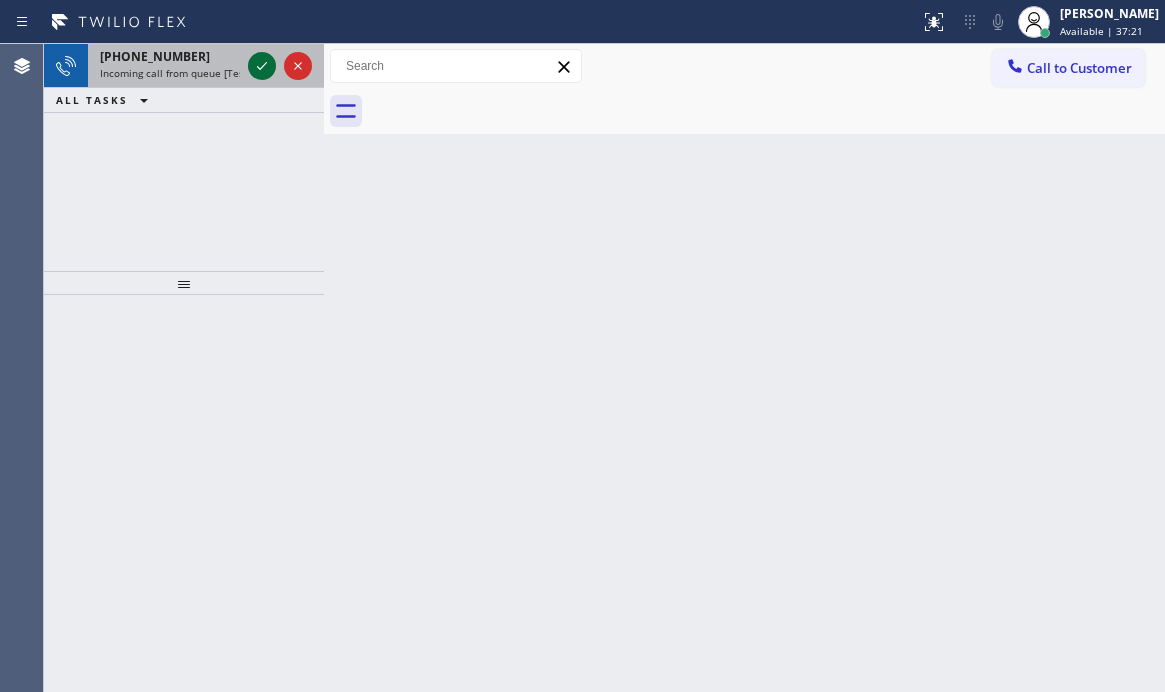 click 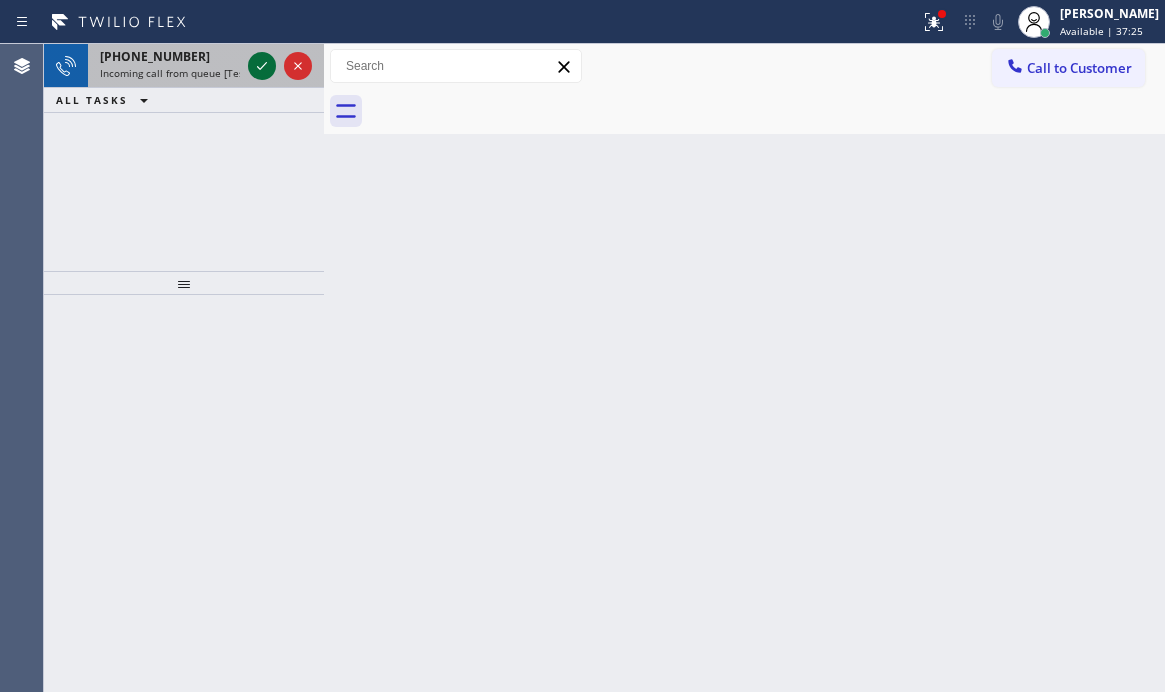 click 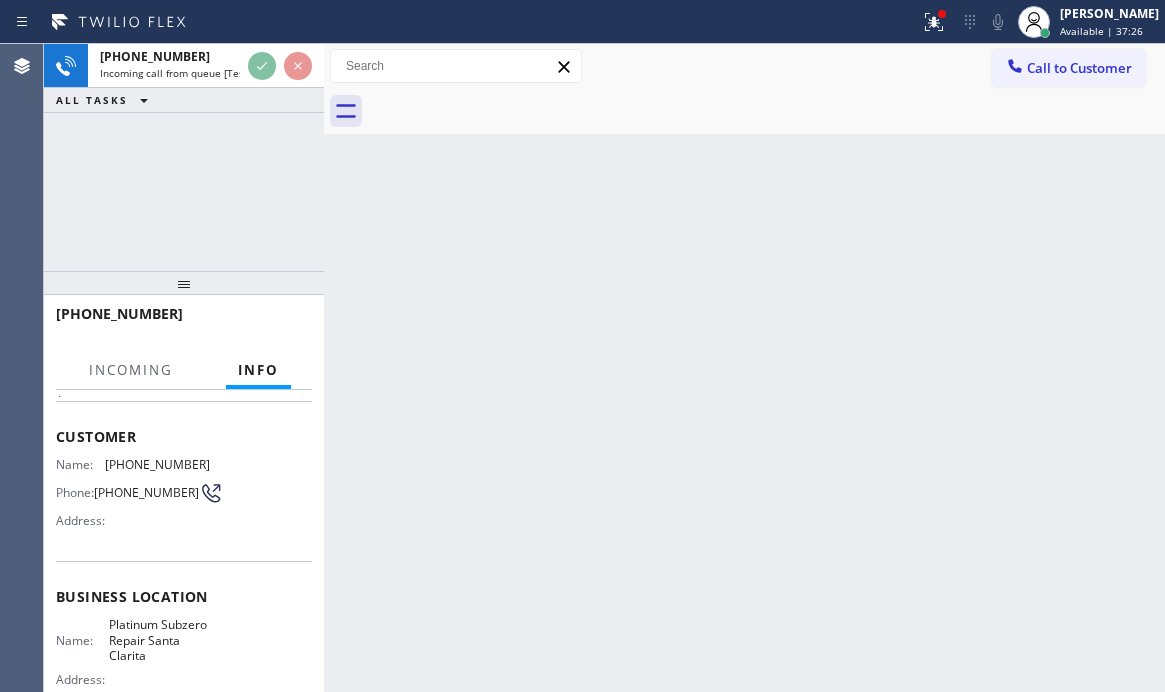 scroll, scrollTop: 200, scrollLeft: 0, axis: vertical 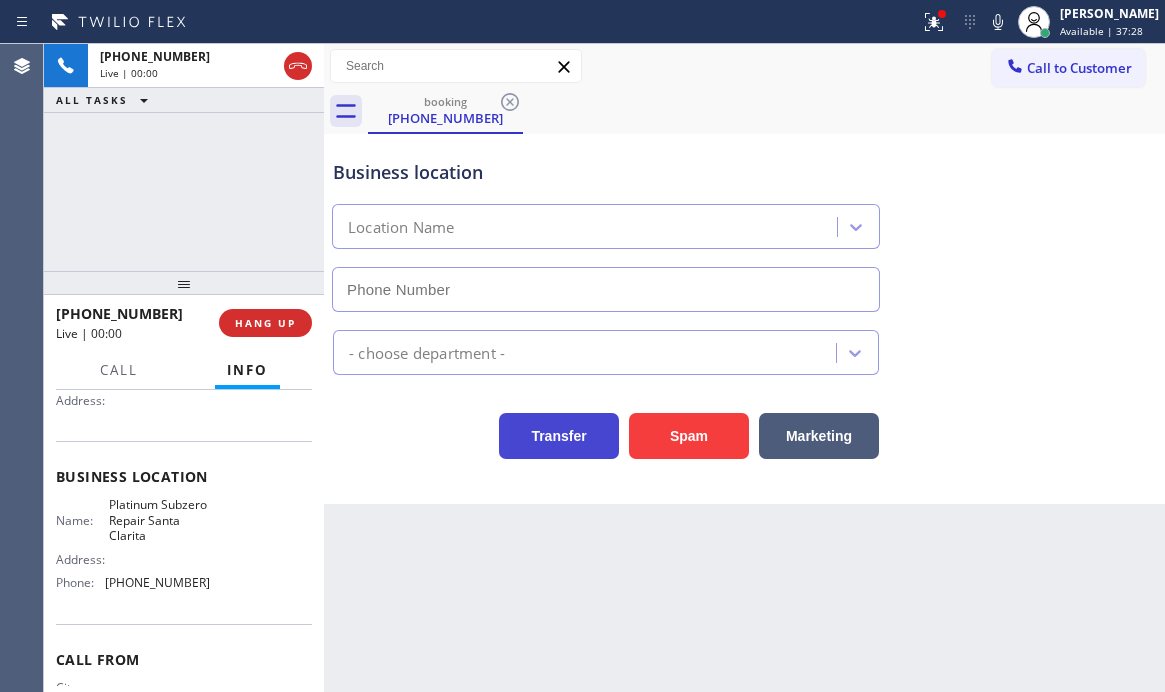 type on "[PHONE_NUMBER]" 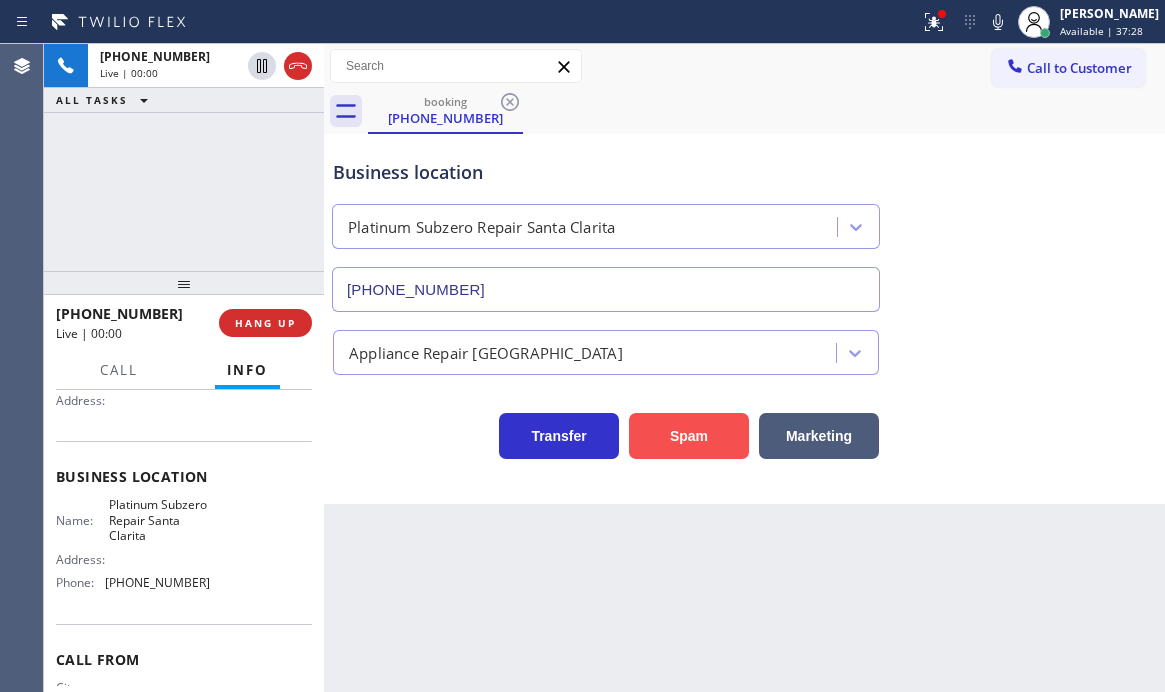click on "Spam" at bounding box center [689, 436] 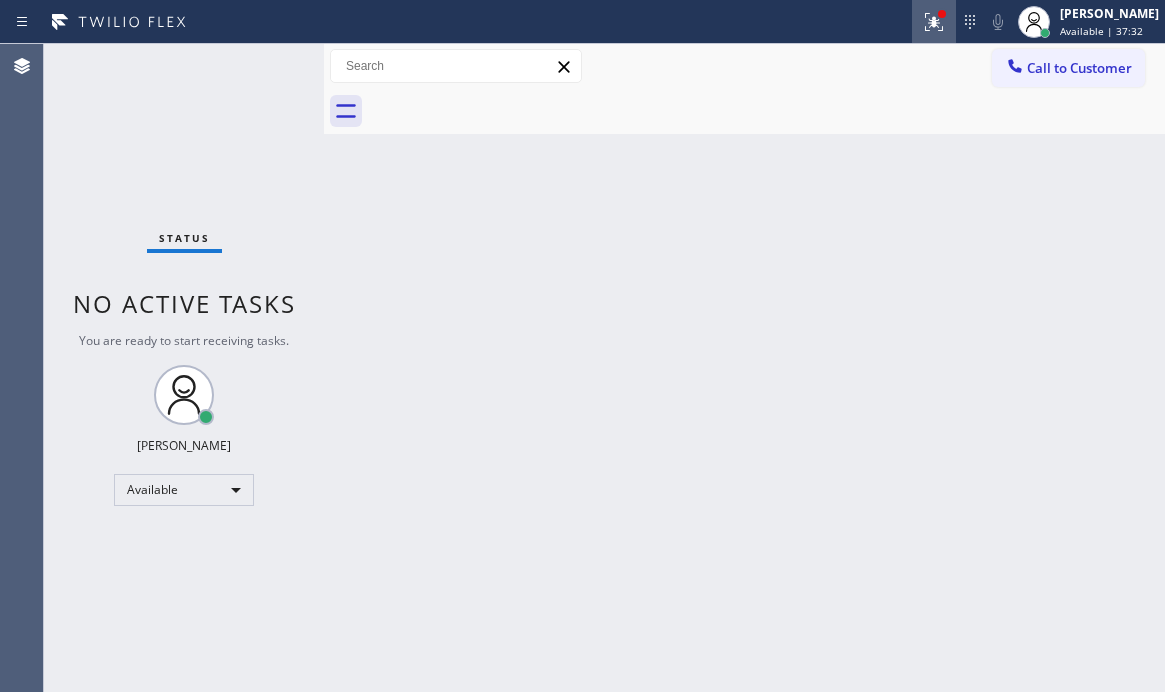 click 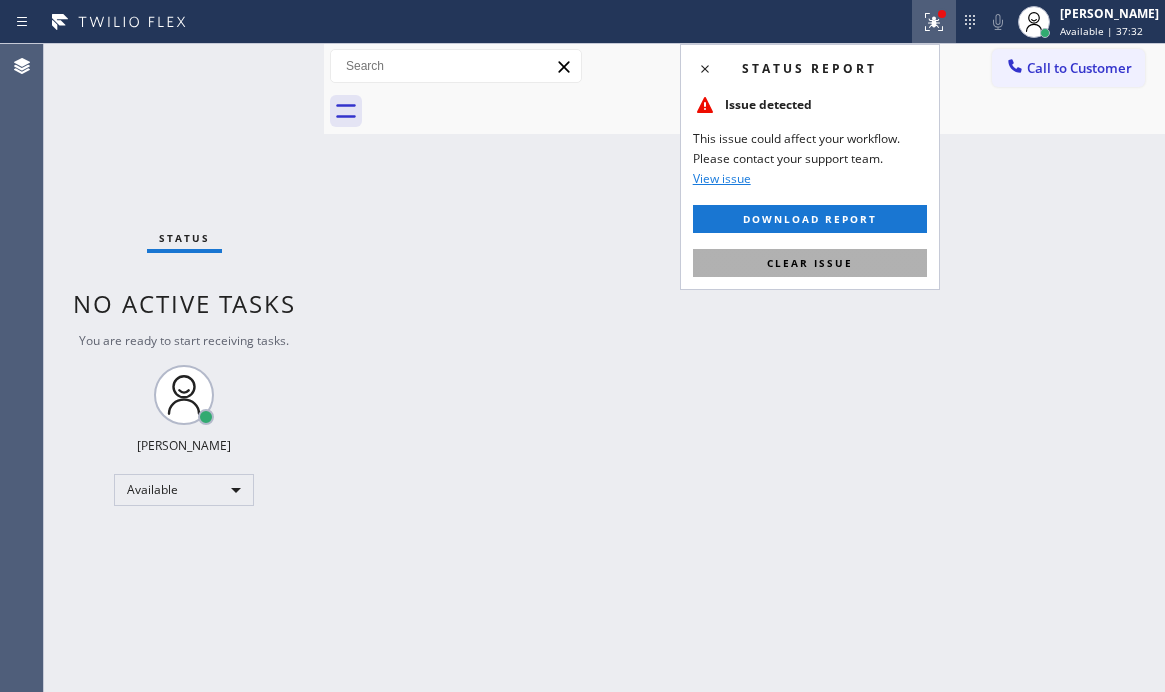 click on "Clear issue" at bounding box center [810, 263] 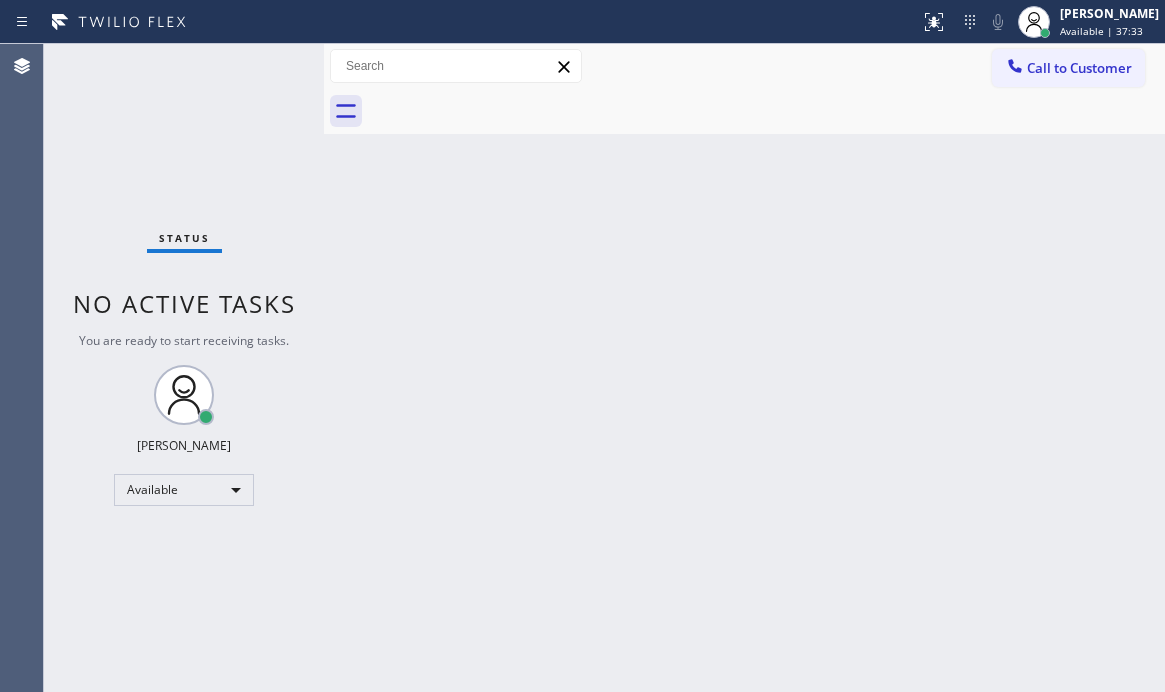 click on "Status   No active tasks     You are ready to start receiving tasks.   [PERSON_NAME] Available" at bounding box center (184, 368) 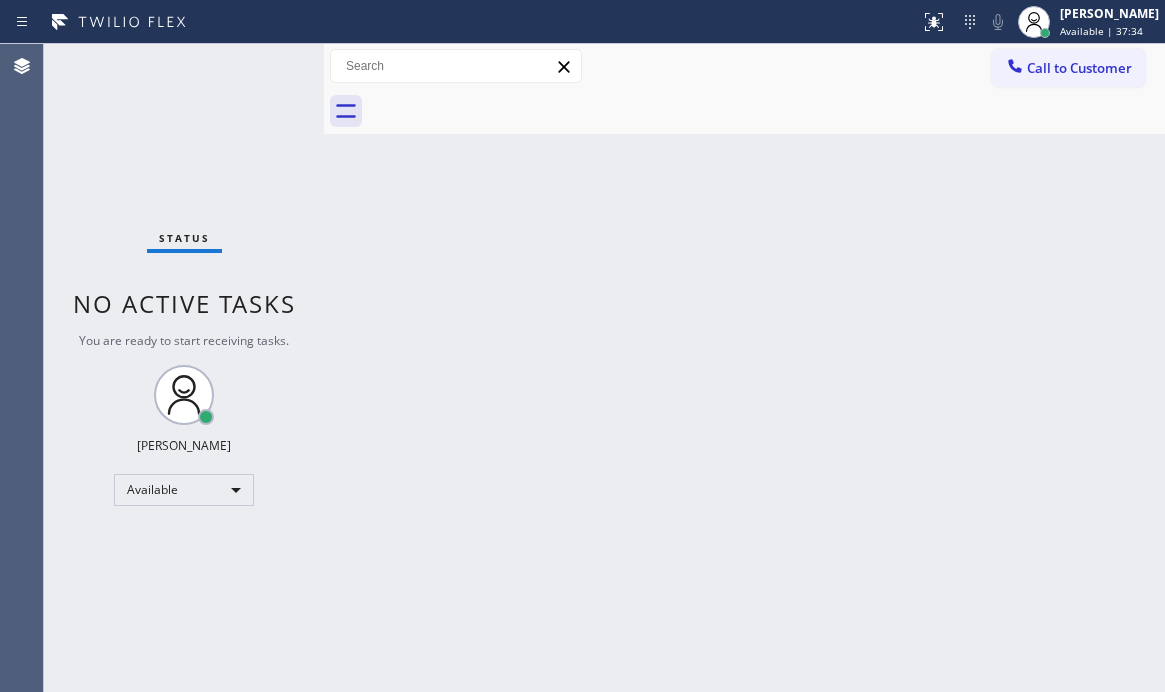 click on "Status   No active tasks     You are ready to start receiving tasks.   [PERSON_NAME] Available" at bounding box center [184, 368] 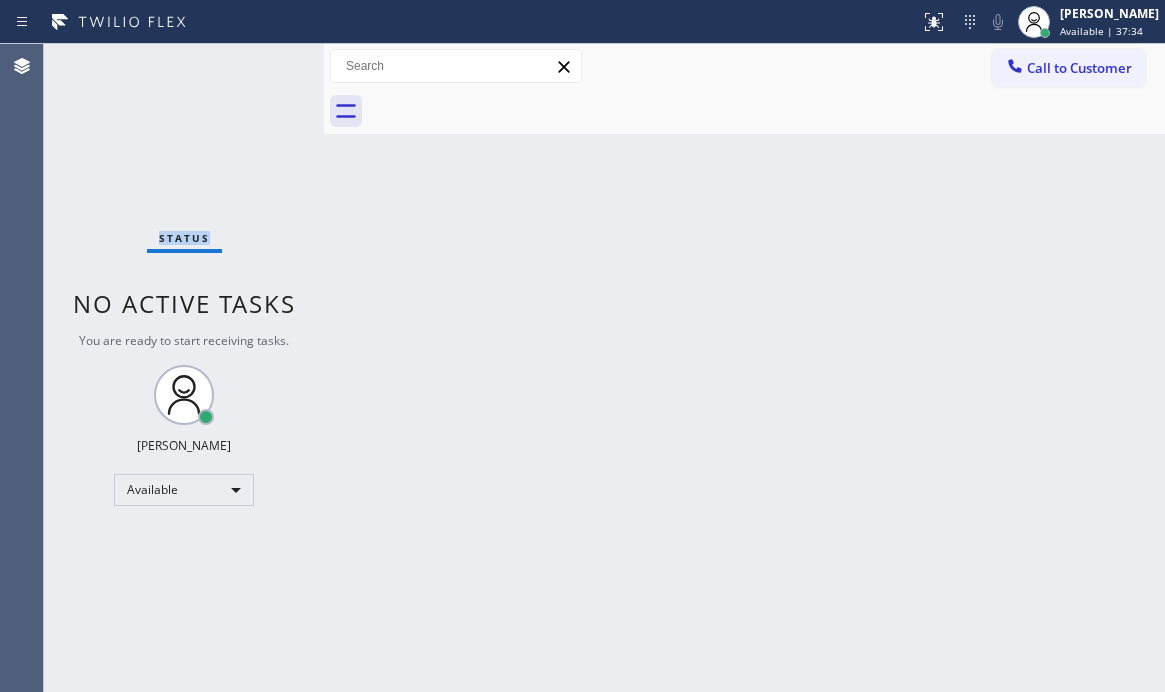 click on "Status   No active tasks     You are ready to start receiving tasks.   [PERSON_NAME] Available" at bounding box center (184, 368) 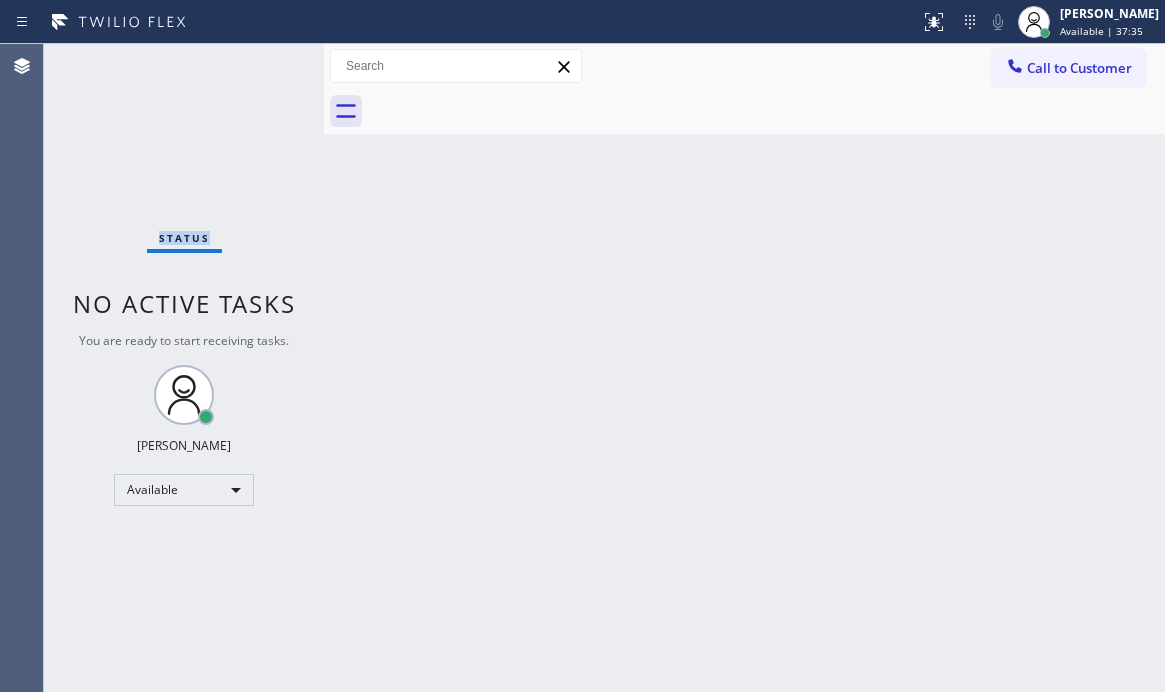 click on "Status   No active tasks     You are ready to start receiving tasks.   [PERSON_NAME] Available" at bounding box center (184, 368) 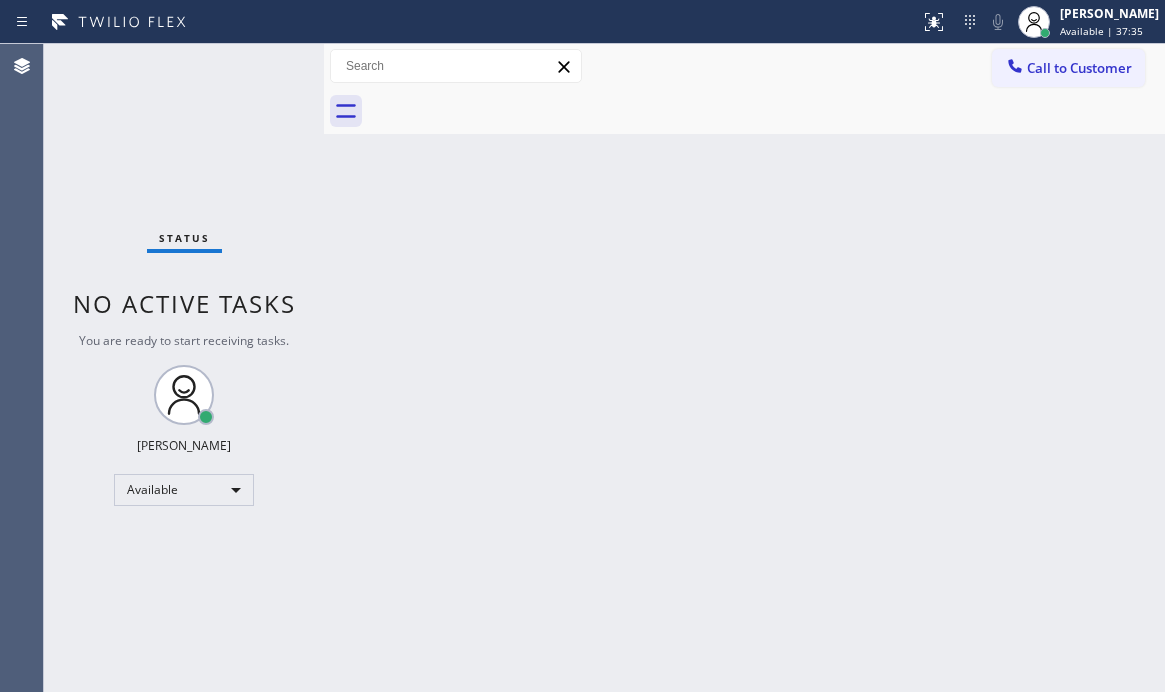 click on "Status   No active tasks     You are ready to start receiving tasks.   [PERSON_NAME] Available" at bounding box center [184, 368] 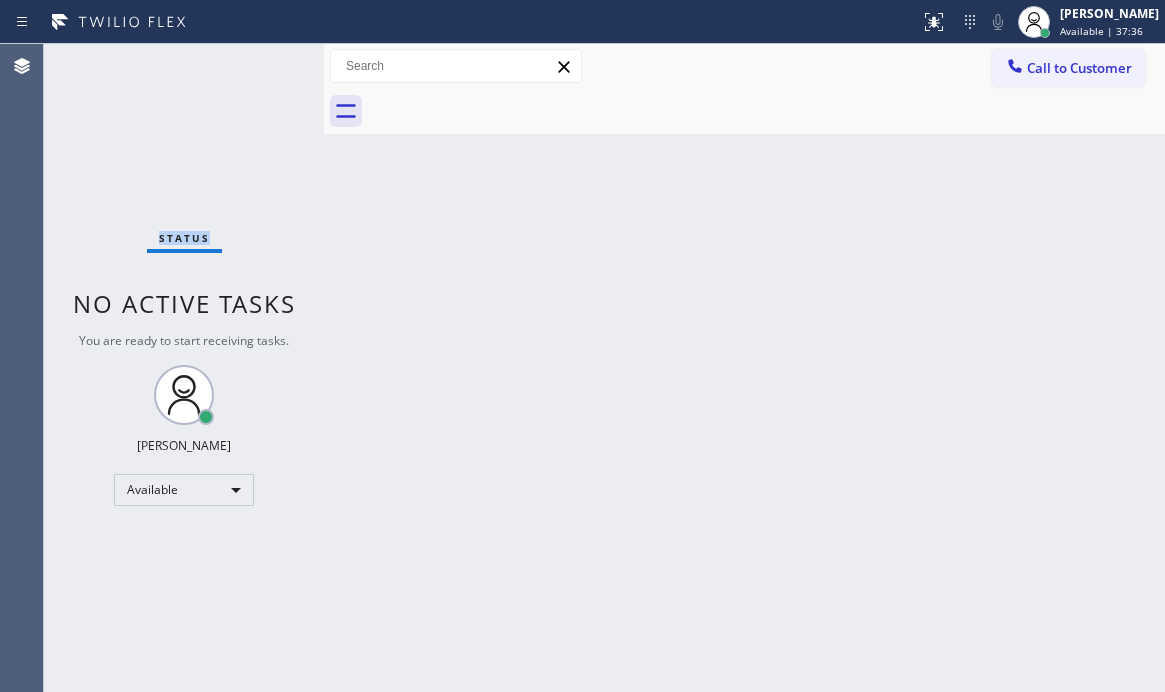 click on "Status   No active tasks     You are ready to start receiving tasks.   [PERSON_NAME] Available" at bounding box center [184, 368] 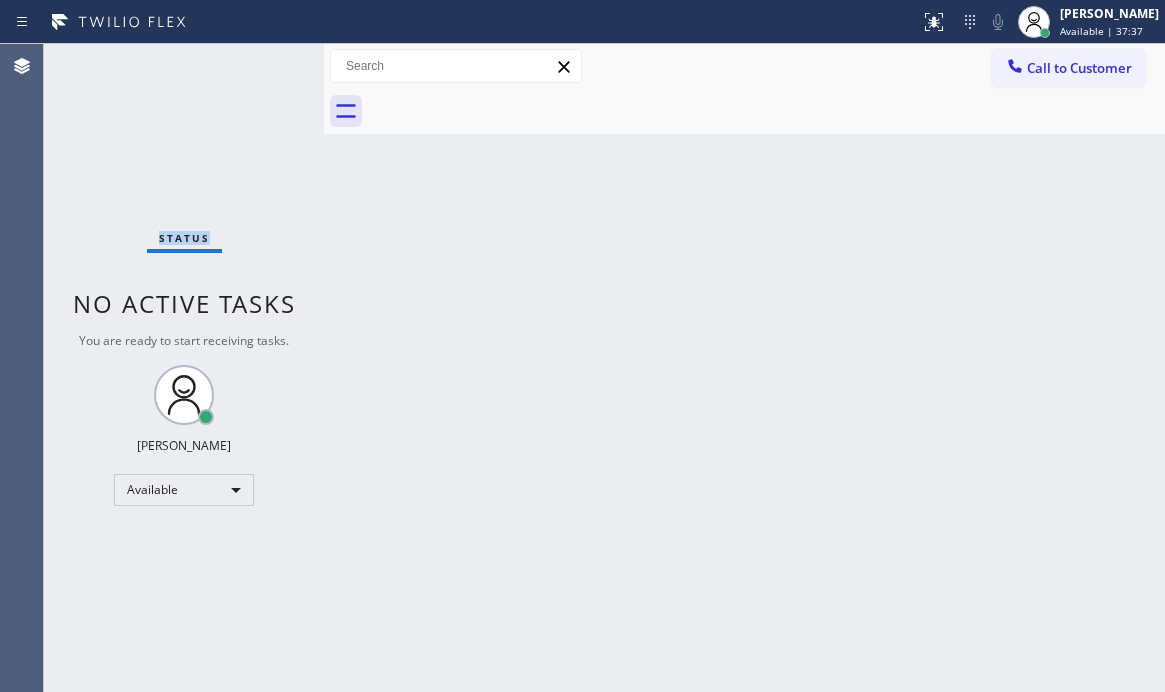 click on "Status   No active tasks     You are ready to start receiving tasks.   [PERSON_NAME] Available" at bounding box center [184, 368] 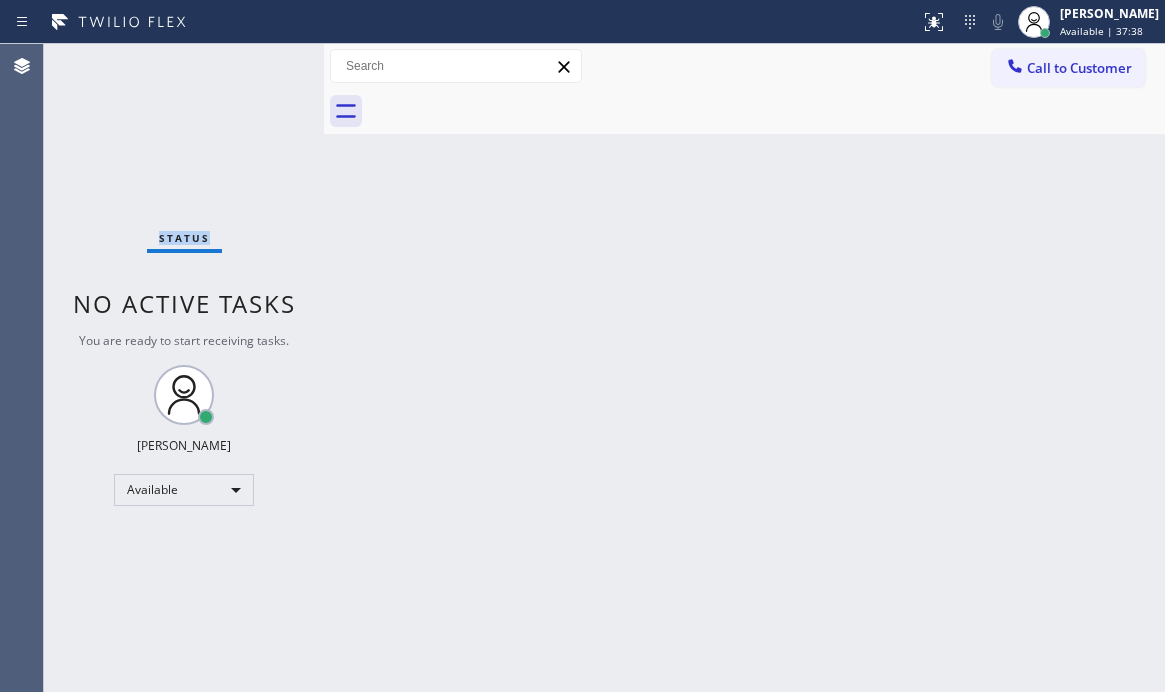 click on "Status   No active tasks     You are ready to start receiving tasks.   [PERSON_NAME] Available" at bounding box center (184, 368) 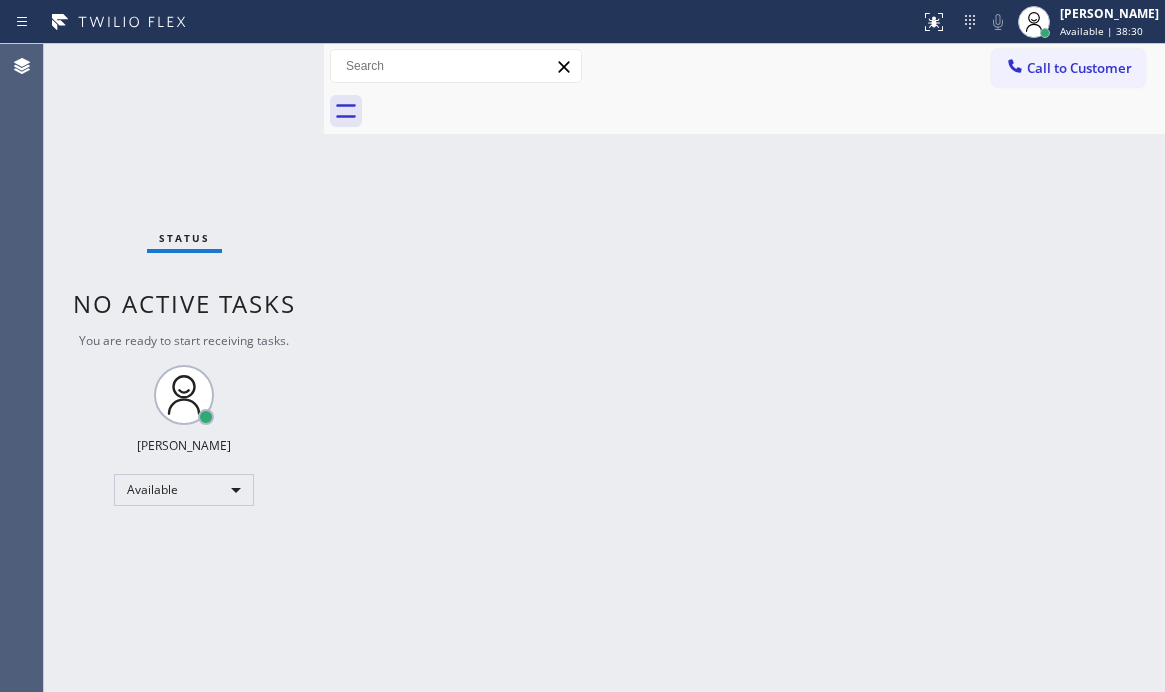 click on "Back to Dashboard Change Sender ID Customers Technicians Select a contact Outbound call Technician Search Technician Your caller id phone number Your caller id phone number Call Technician info Name   Phone none Address none Change Sender ID HVAC [PHONE_NUMBER] 5 Star Appliance [PHONE_NUMBER] Appliance Repair [PHONE_NUMBER] Plumbing [PHONE_NUMBER] Air Duct Cleaning [PHONE_NUMBER]  Electricians [PHONE_NUMBER] Cancel Change Check personal SMS Reset Change No tabs Call to Customer Outbound call Location 5 Star  Appliance Your caller id phone number [PHONE_NUMBER] Customer number Call Outbound call Technician Search Technician Your caller id phone number Your caller id phone number Call" at bounding box center [744, 368] 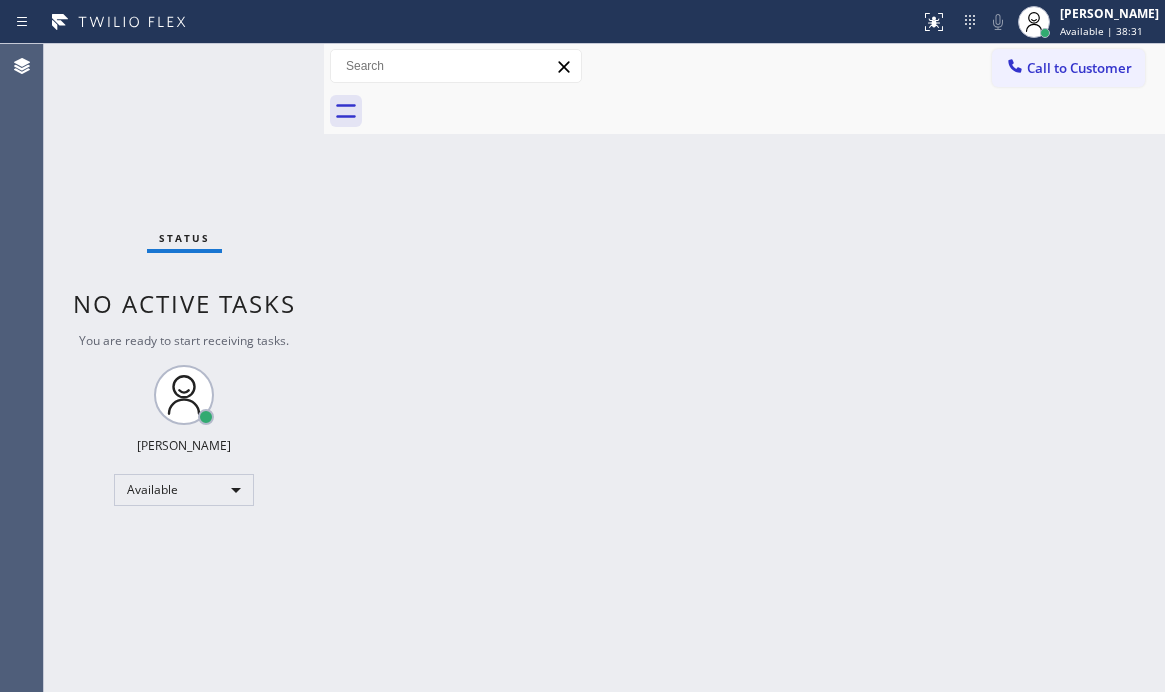 click on "Status   No active tasks     You are ready to start receiving tasks.   [PERSON_NAME] Available" at bounding box center [184, 368] 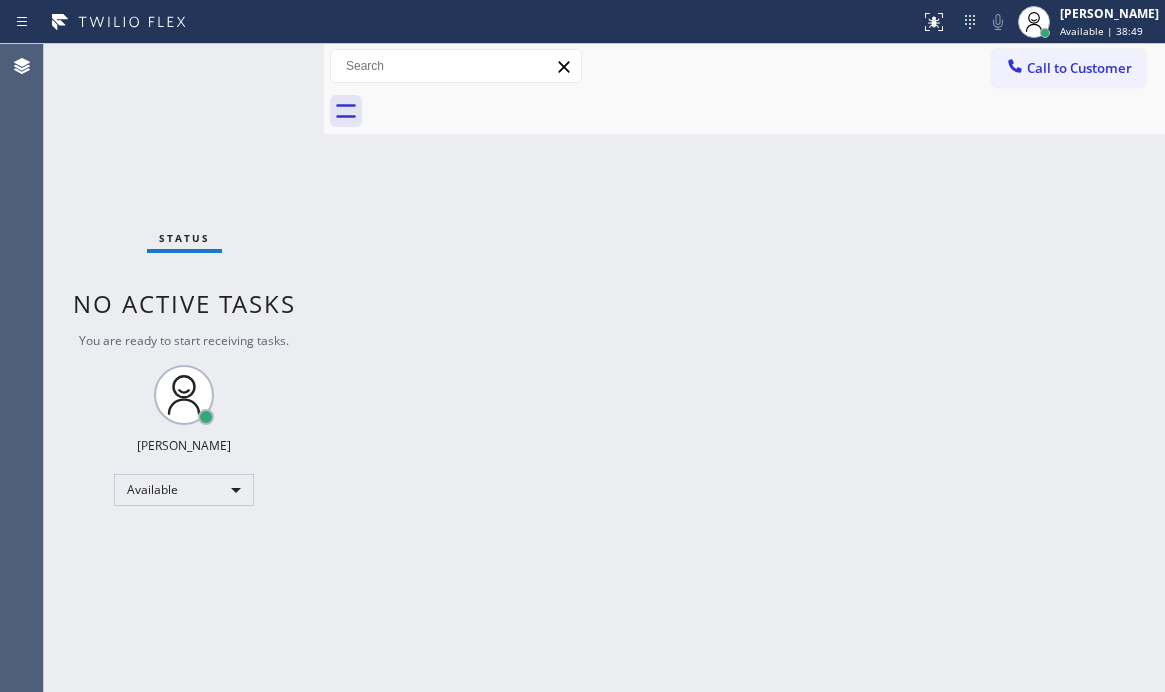 click on "Status   No active tasks     You are ready to start receiving tasks.   [PERSON_NAME] Available" at bounding box center (184, 368) 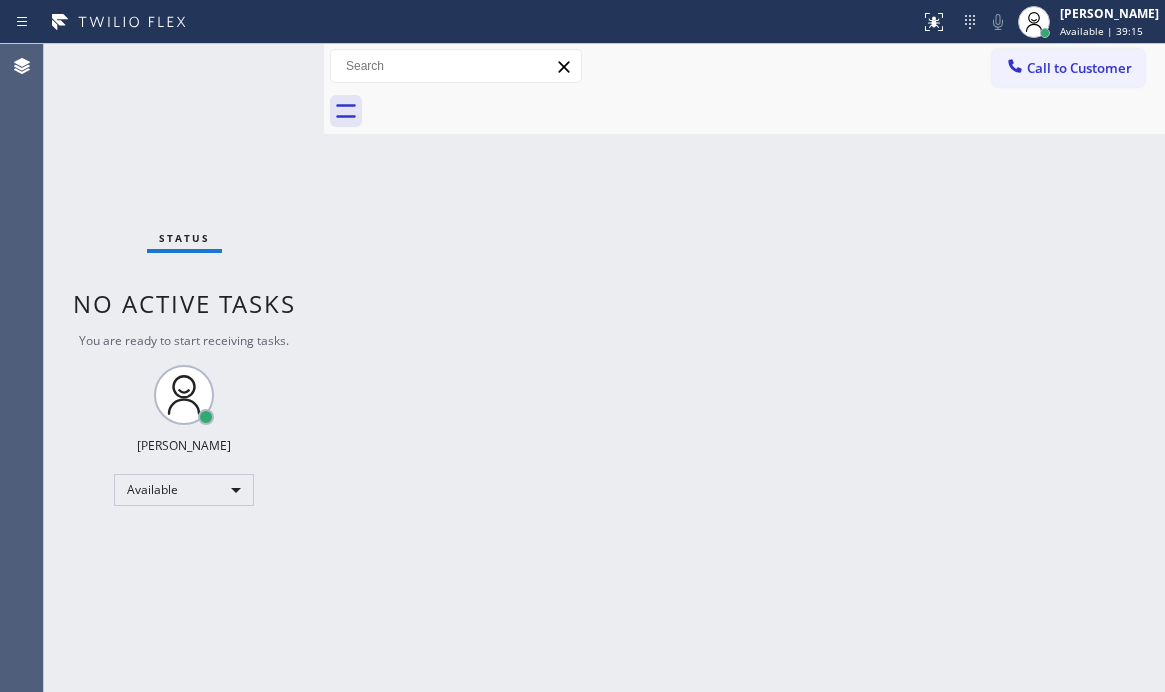 click on "Status   No active tasks     You are ready to start receiving tasks.   [PERSON_NAME] Available" at bounding box center [184, 368] 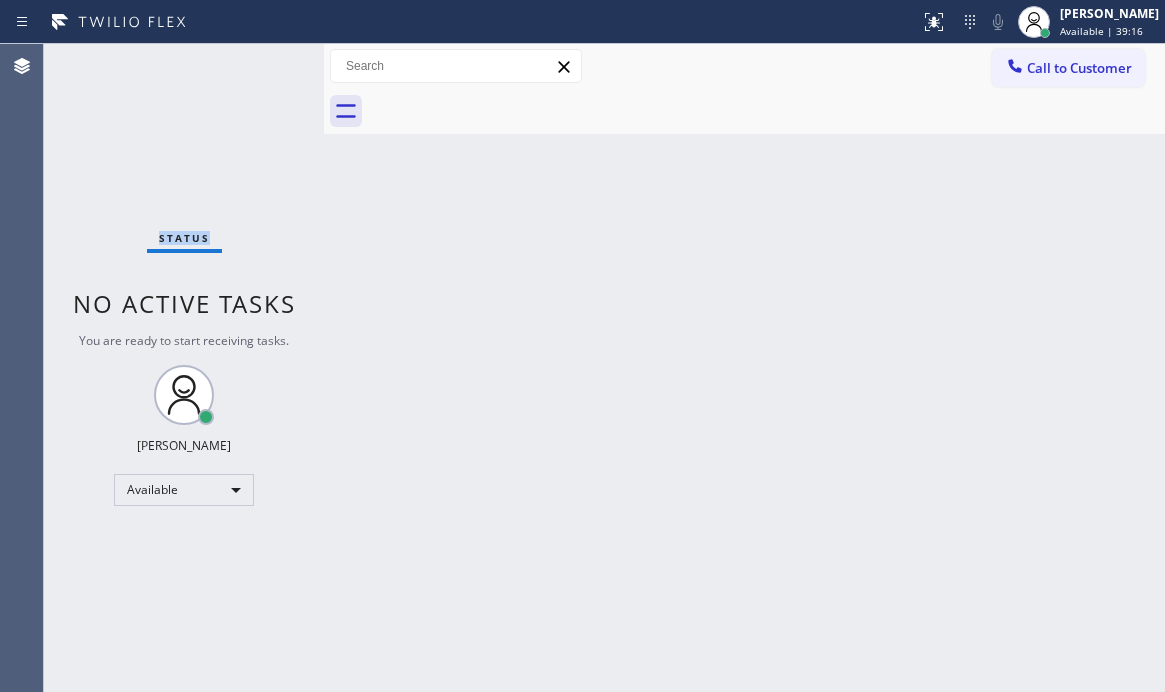 click on "Status   No active tasks     You are ready to start receiving tasks.   [PERSON_NAME] Available" at bounding box center [184, 368] 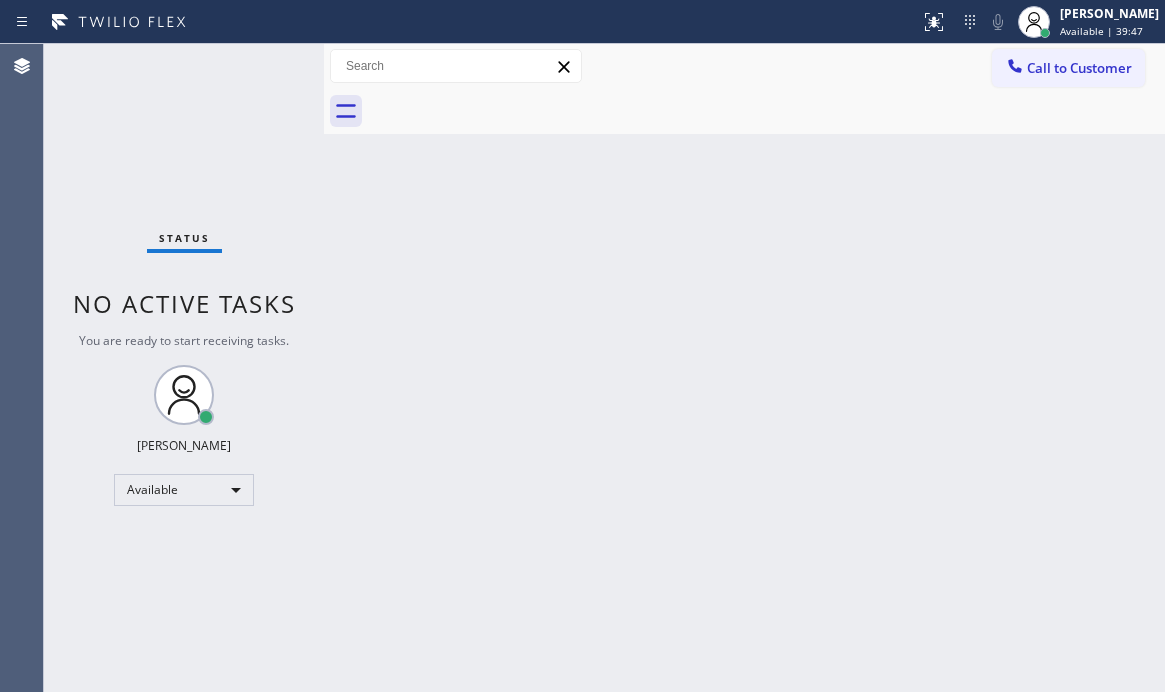 click on "Status   No active tasks     You are ready to start receiving tasks.   [PERSON_NAME] Available" at bounding box center (184, 368) 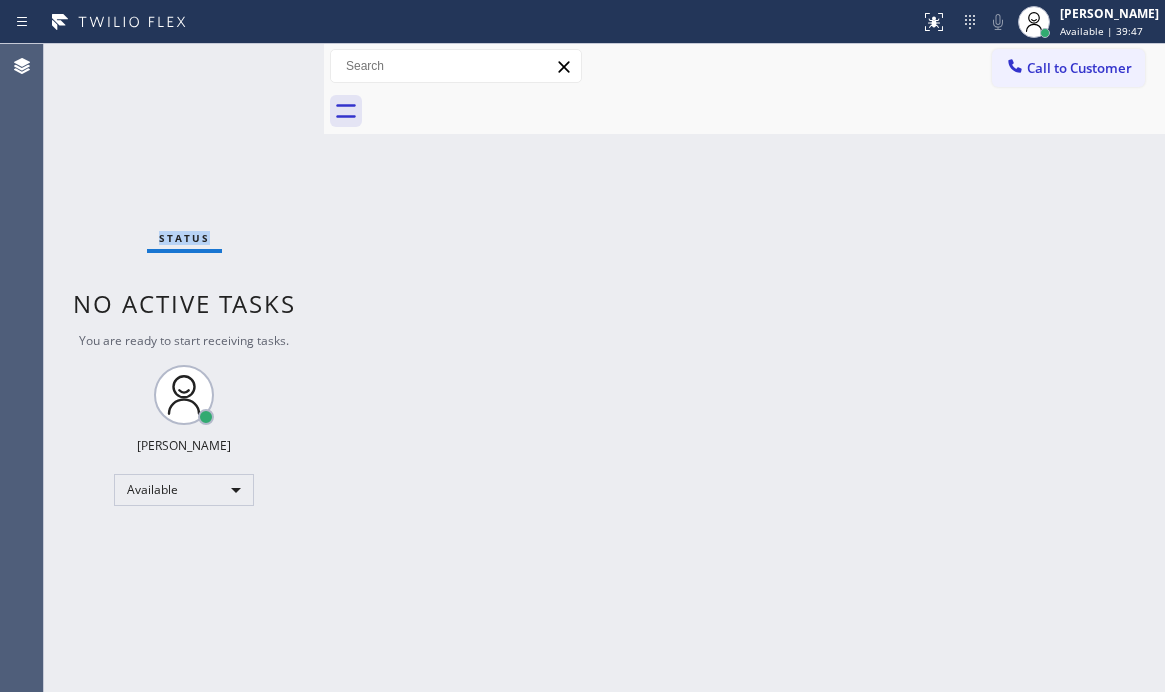 click on "Status   No active tasks     You are ready to start receiving tasks.   [PERSON_NAME] Available" at bounding box center [184, 368] 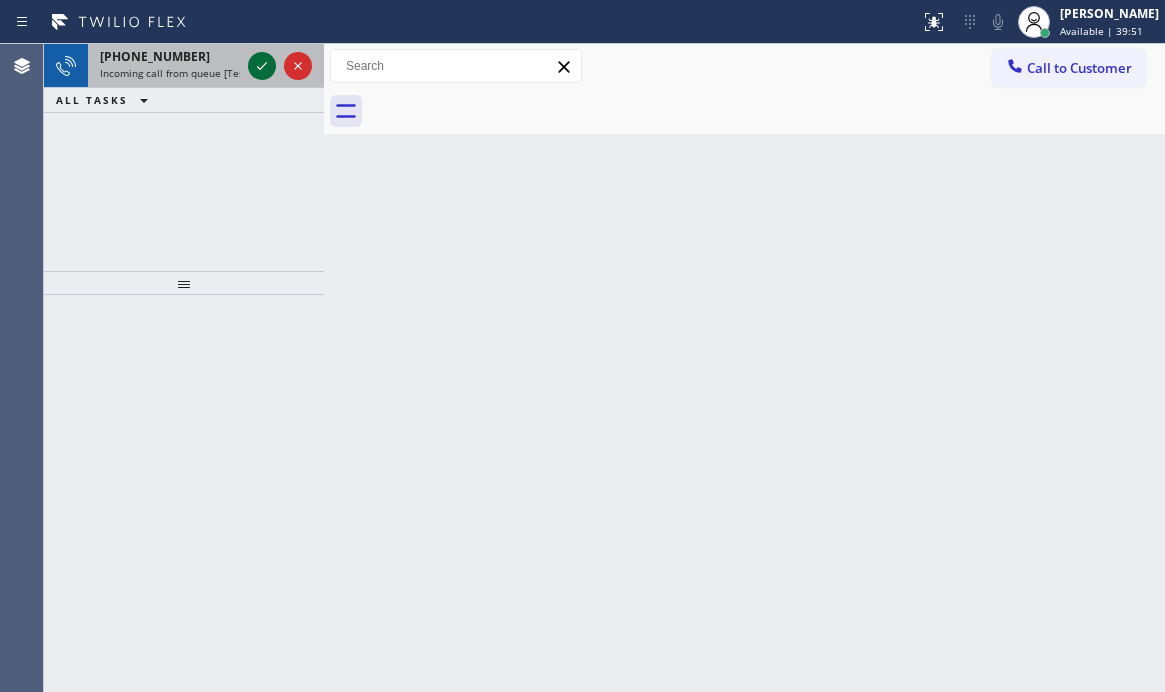 click 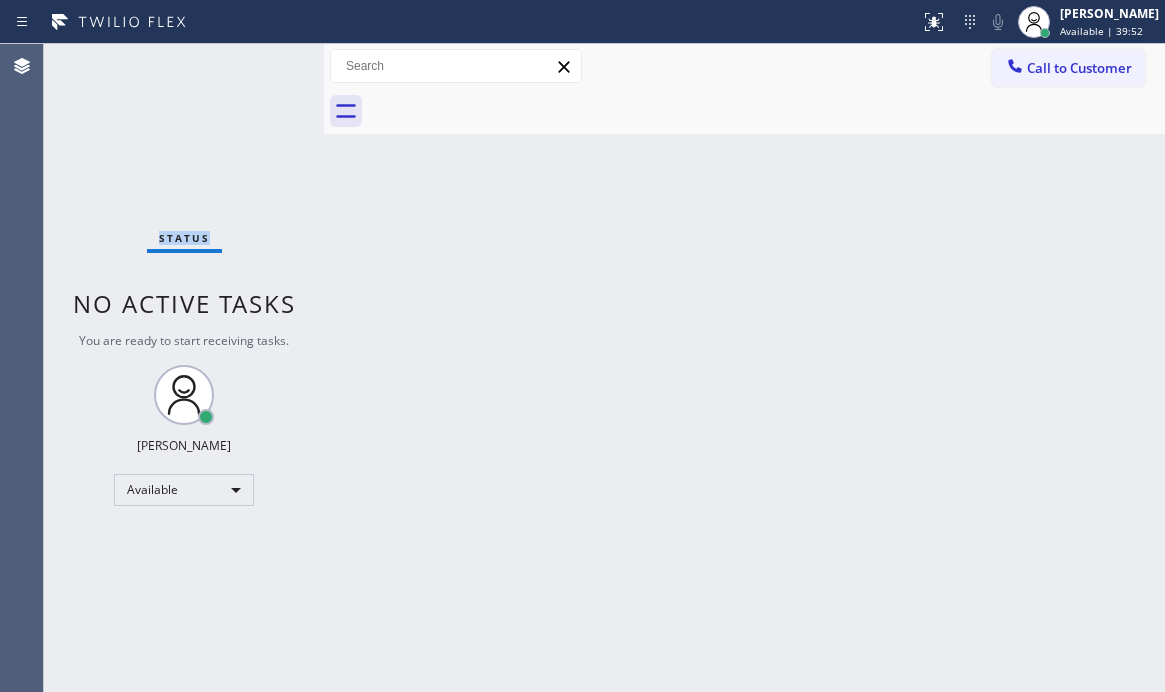 click on "Status   No active tasks     You are ready to start receiving tasks.   [PERSON_NAME] Available" at bounding box center [184, 368] 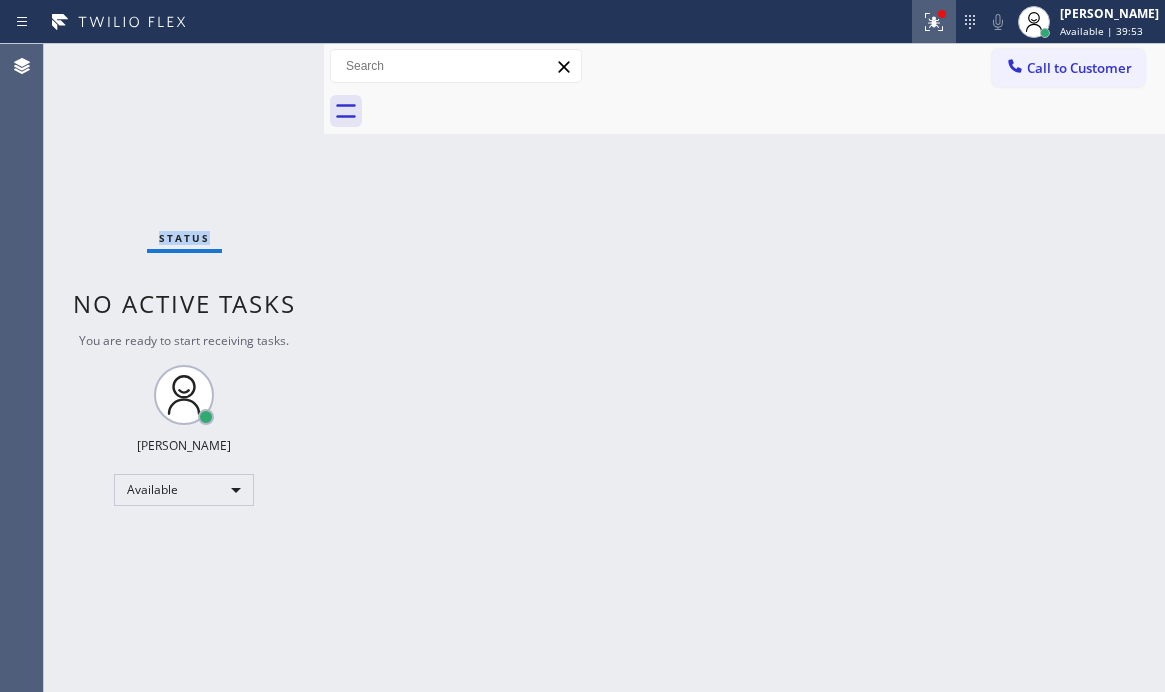 click 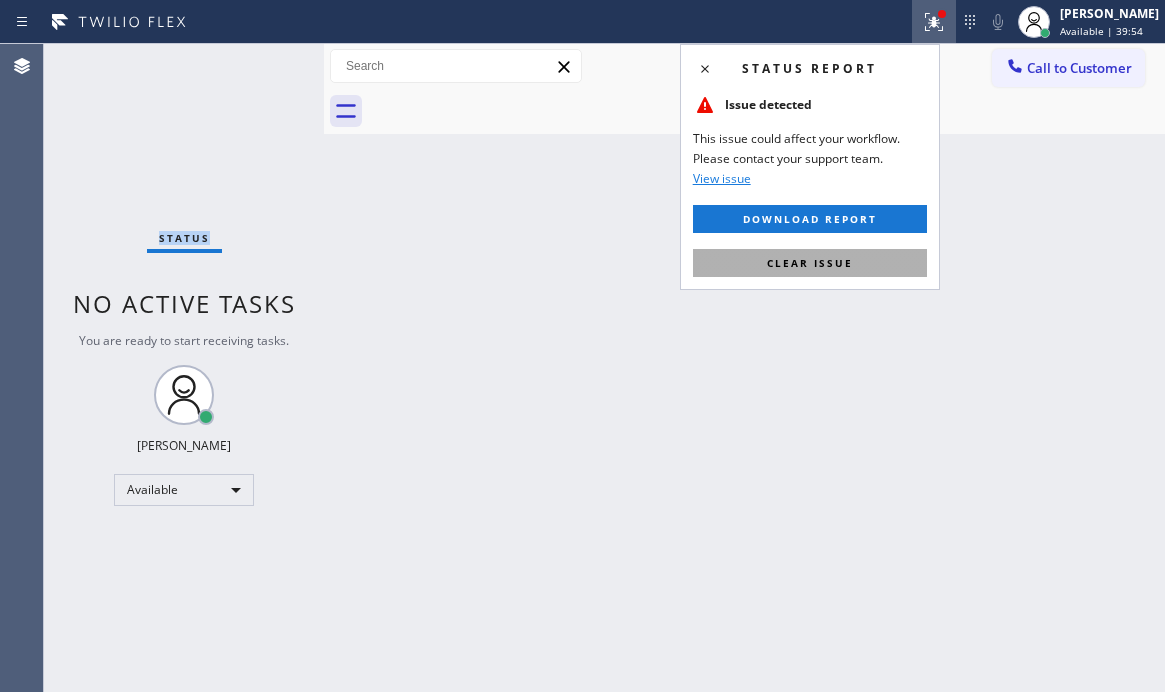 click on "Clear issue" at bounding box center [810, 263] 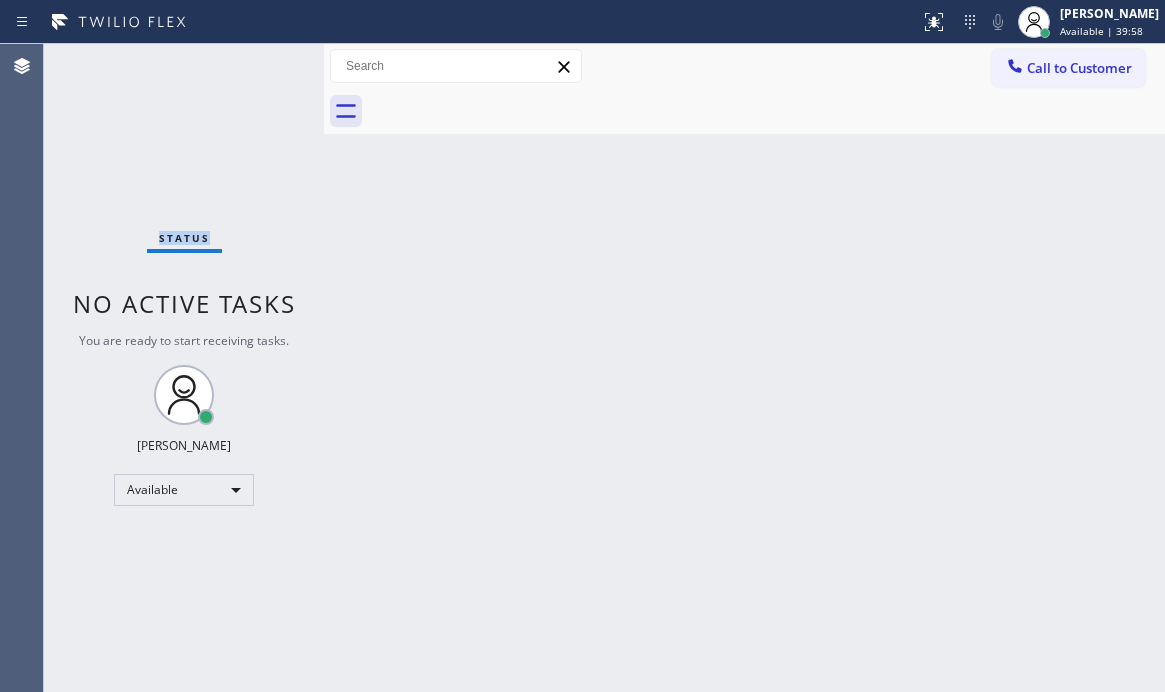click on "Status   No active tasks     You are ready to start receiving tasks.   [PERSON_NAME] Available" at bounding box center [184, 368] 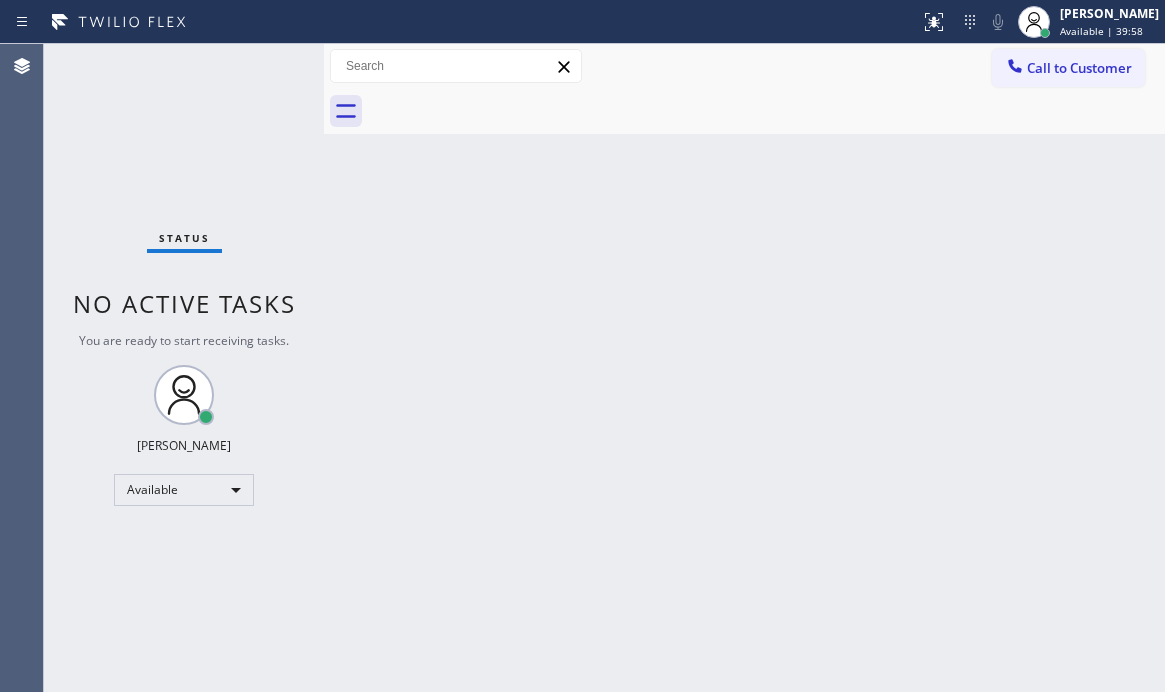 click on "Status   No active tasks     You are ready to start receiving tasks.   [PERSON_NAME] Available" at bounding box center (184, 368) 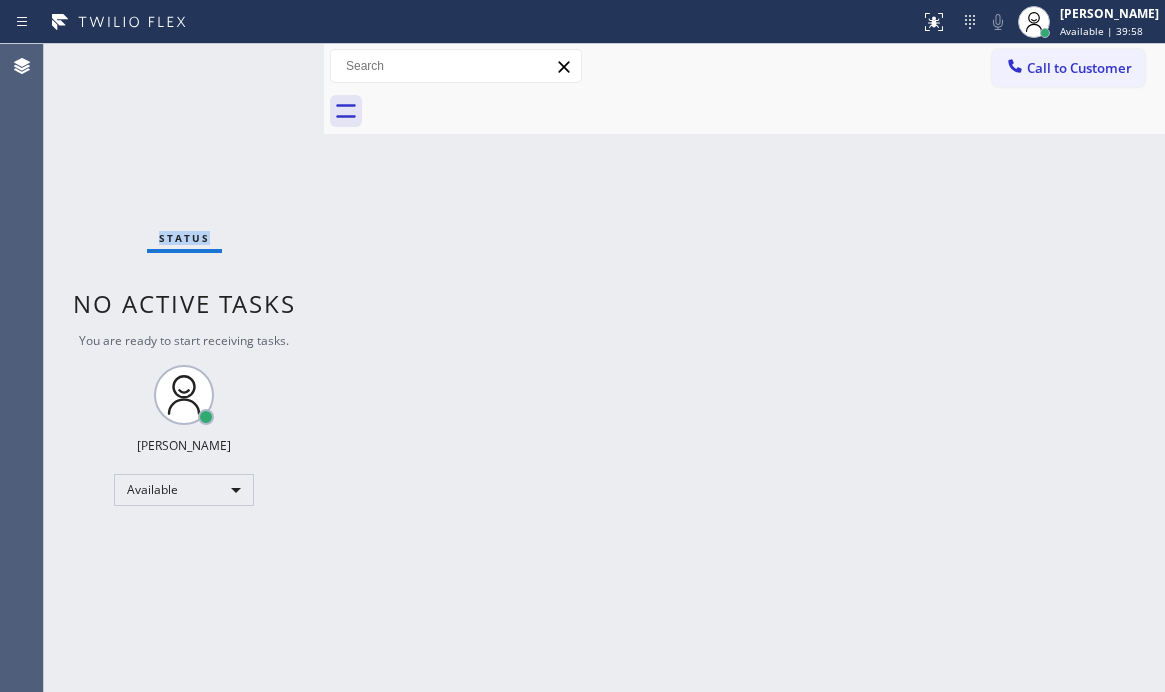 click on "Status   No active tasks     You are ready to start receiving tasks.   [PERSON_NAME] Available" at bounding box center (184, 368) 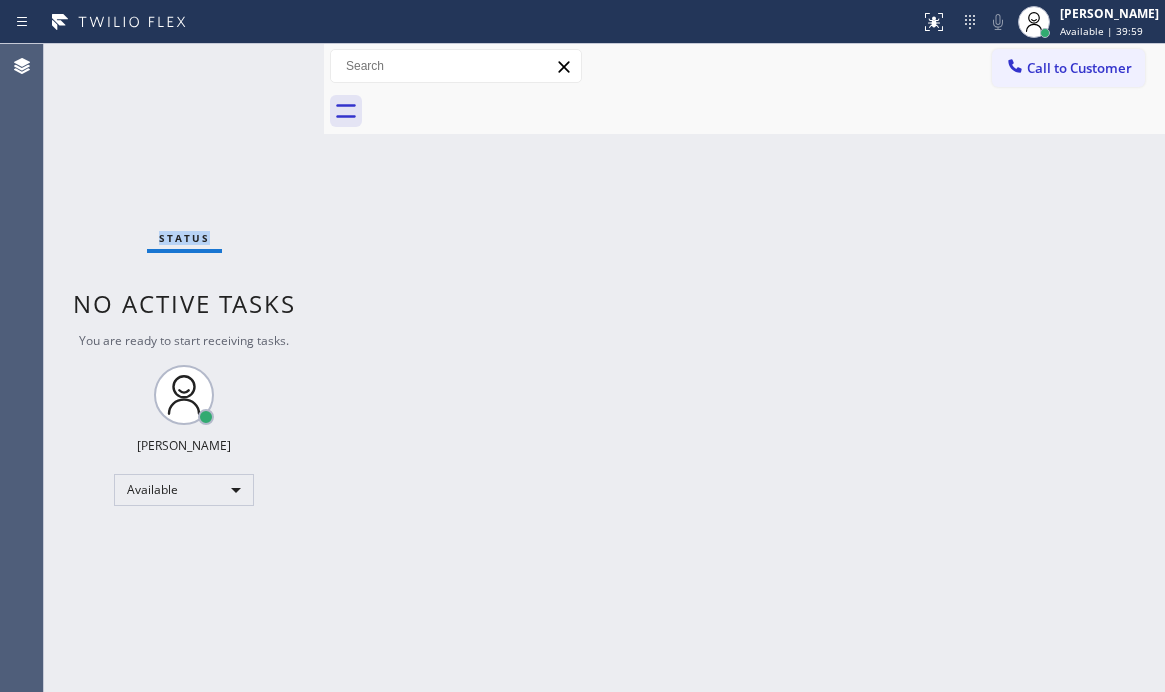 click on "Status   No active tasks     You are ready to start receiving tasks.   [PERSON_NAME] Available" at bounding box center [184, 368] 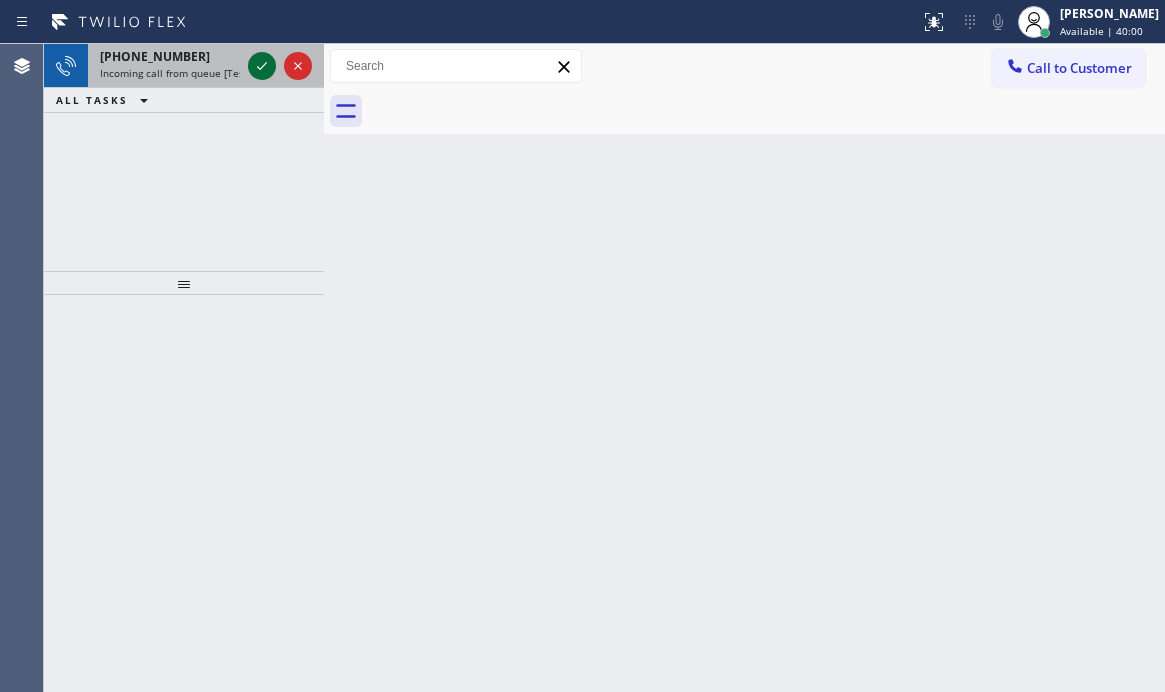 click 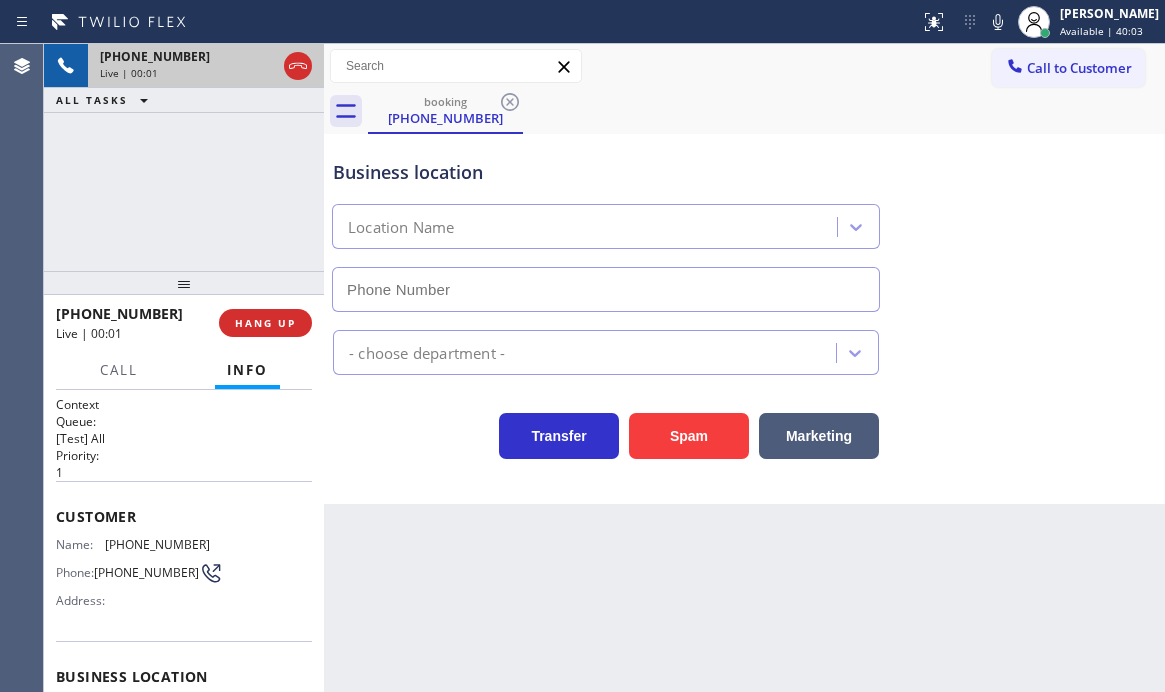 type on "[PHONE_NUMBER]" 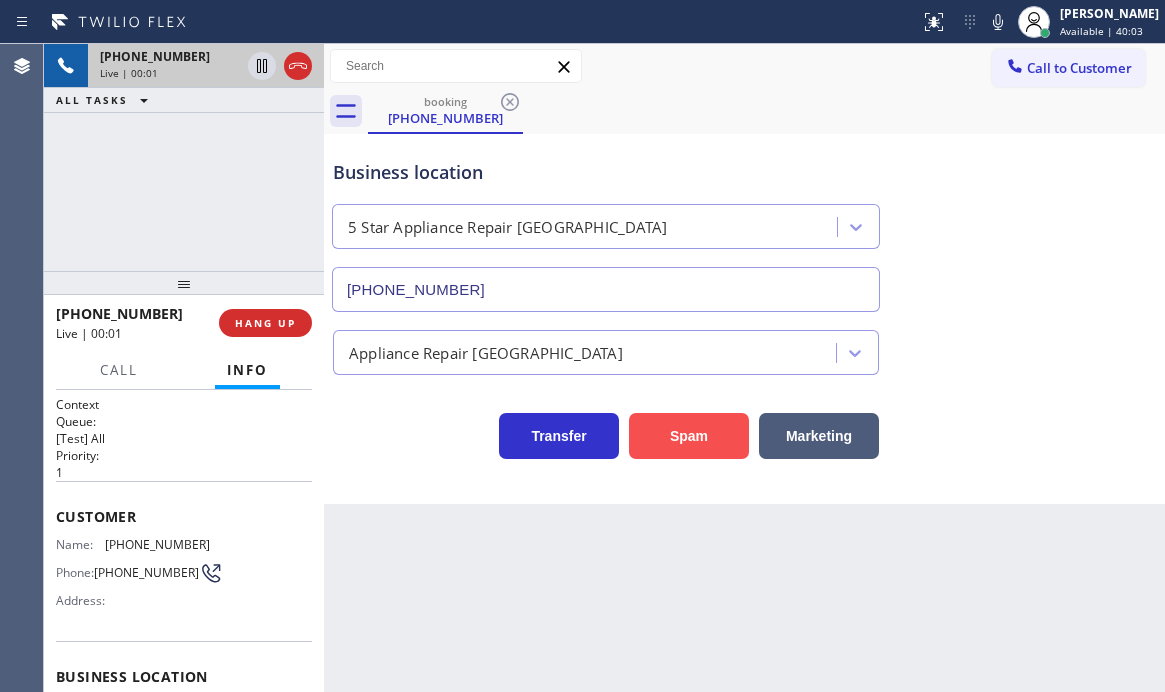 click on "Spam" at bounding box center (689, 436) 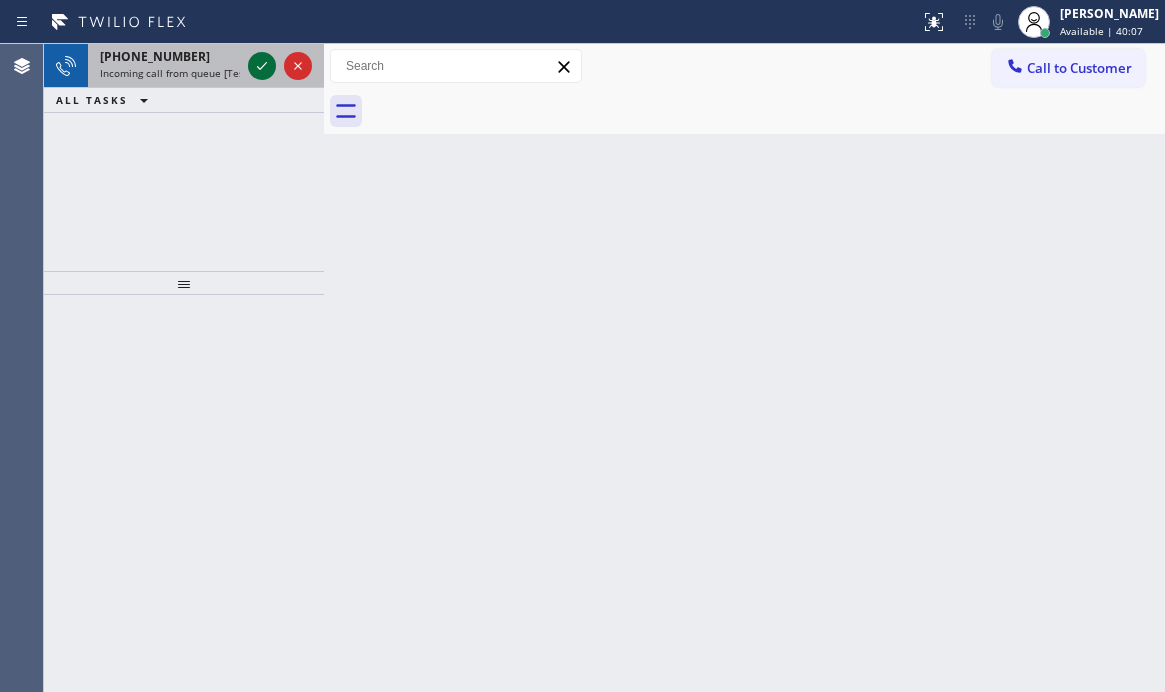 drag, startPoint x: 243, startPoint y: 62, endPoint x: 257, endPoint y: 65, distance: 14.3178215 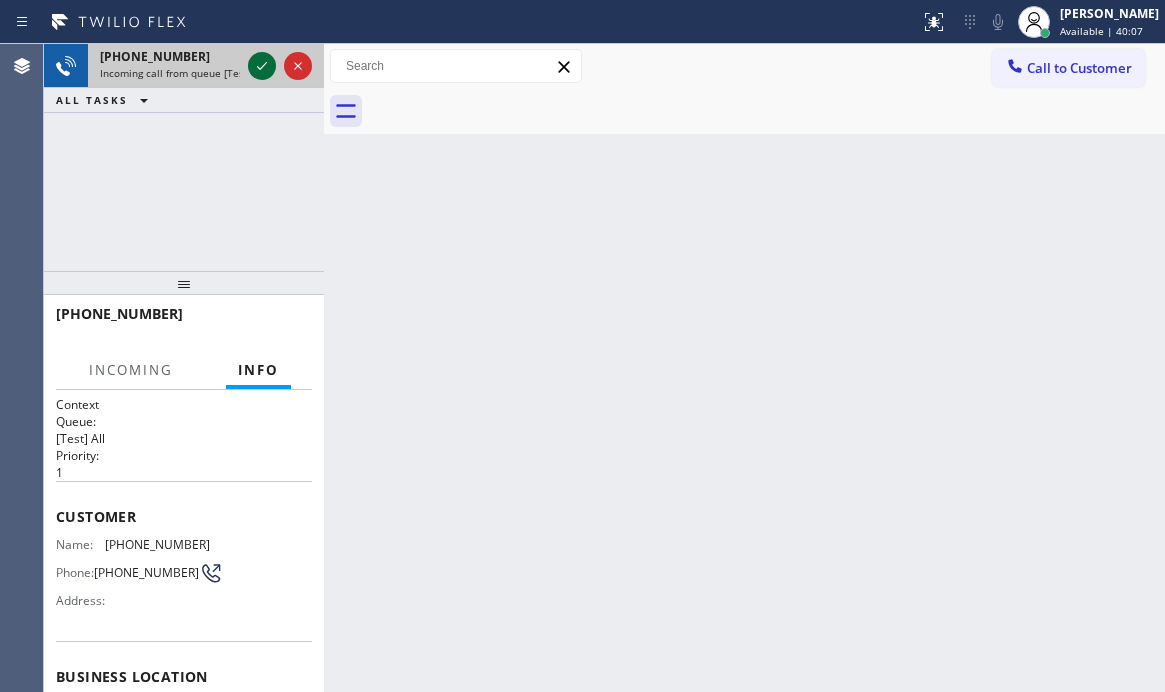 click 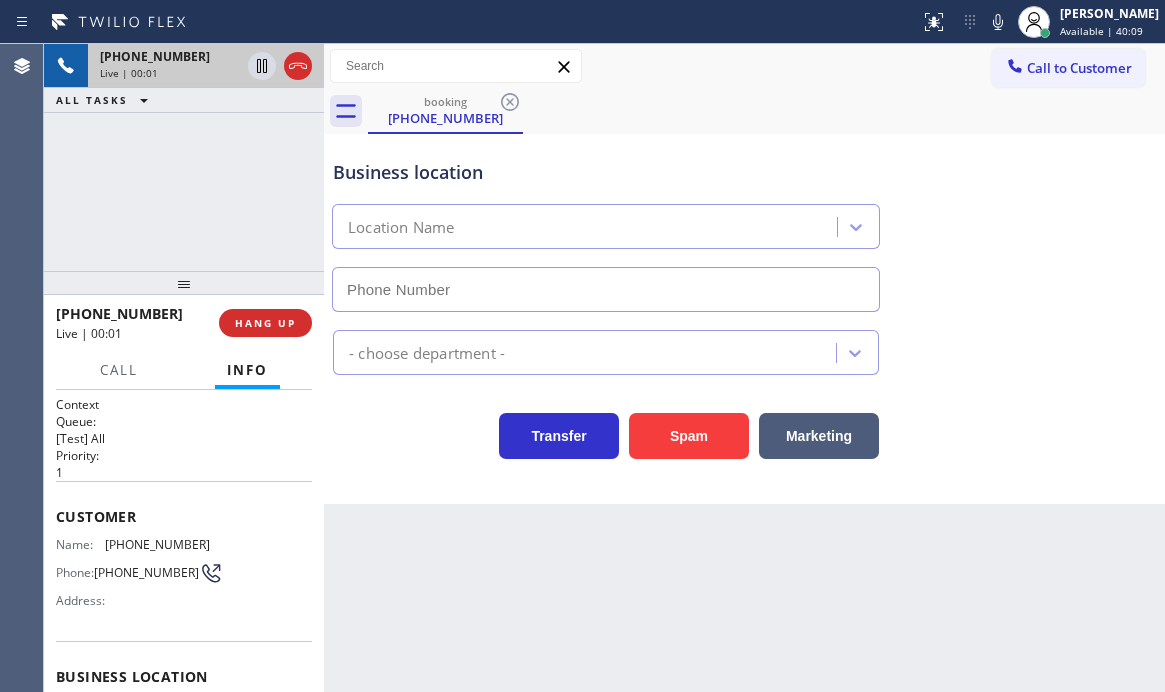 type on "[PHONE_NUMBER]" 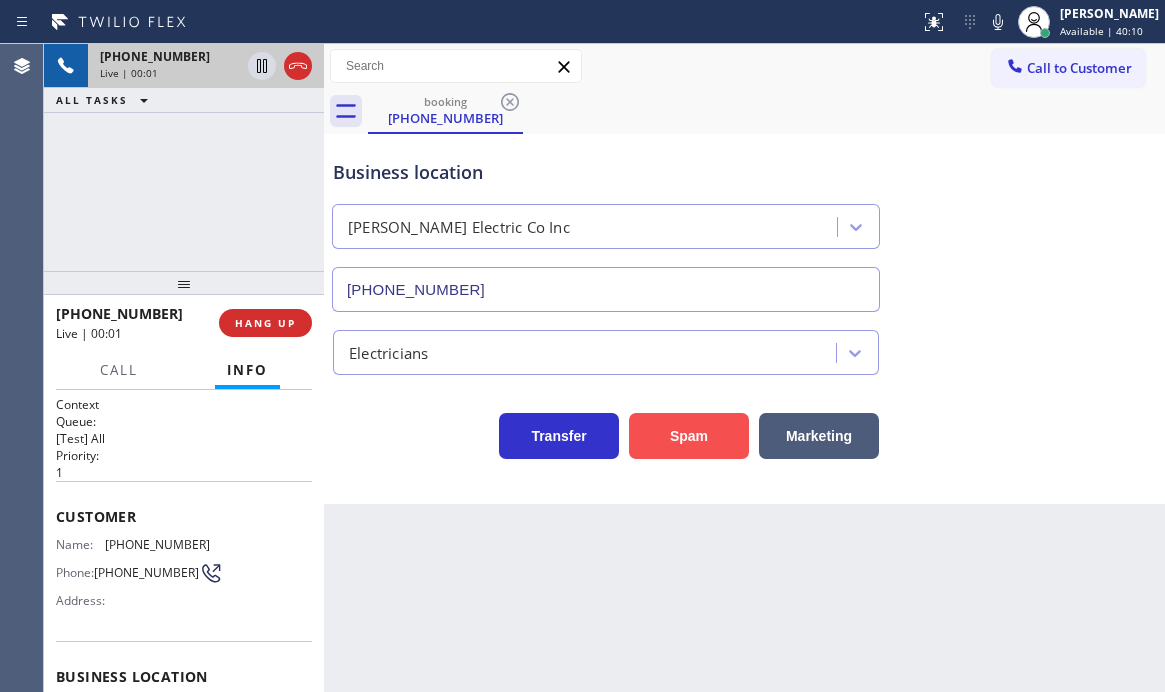 click on "Spam" at bounding box center (689, 436) 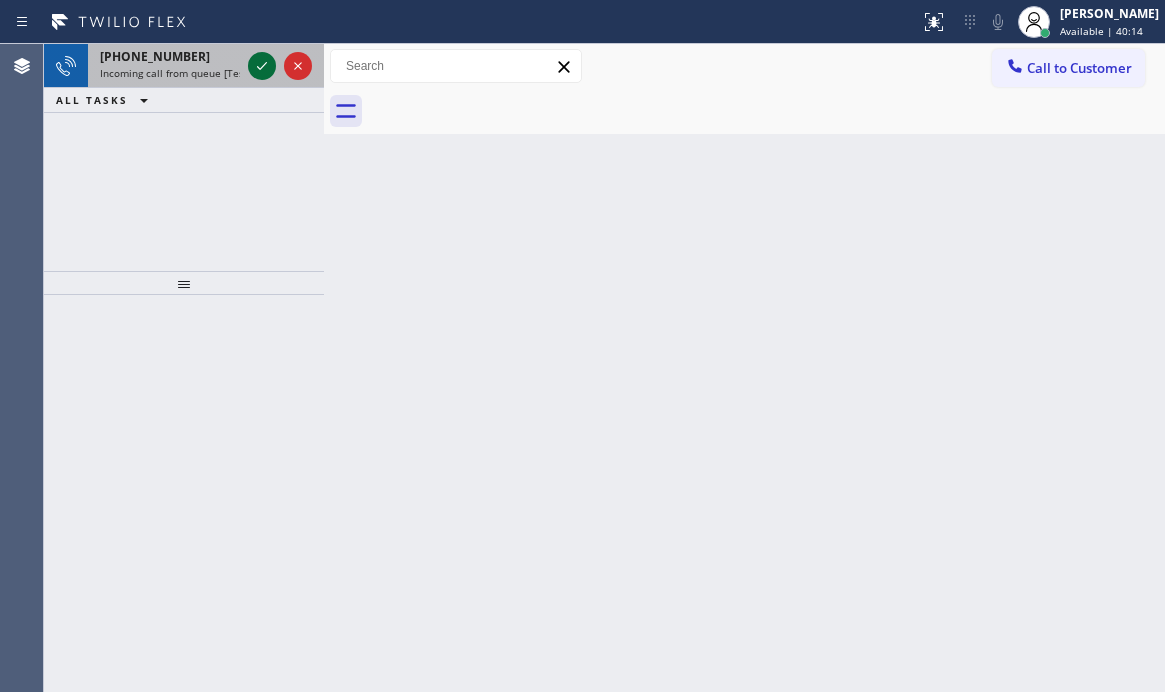 click 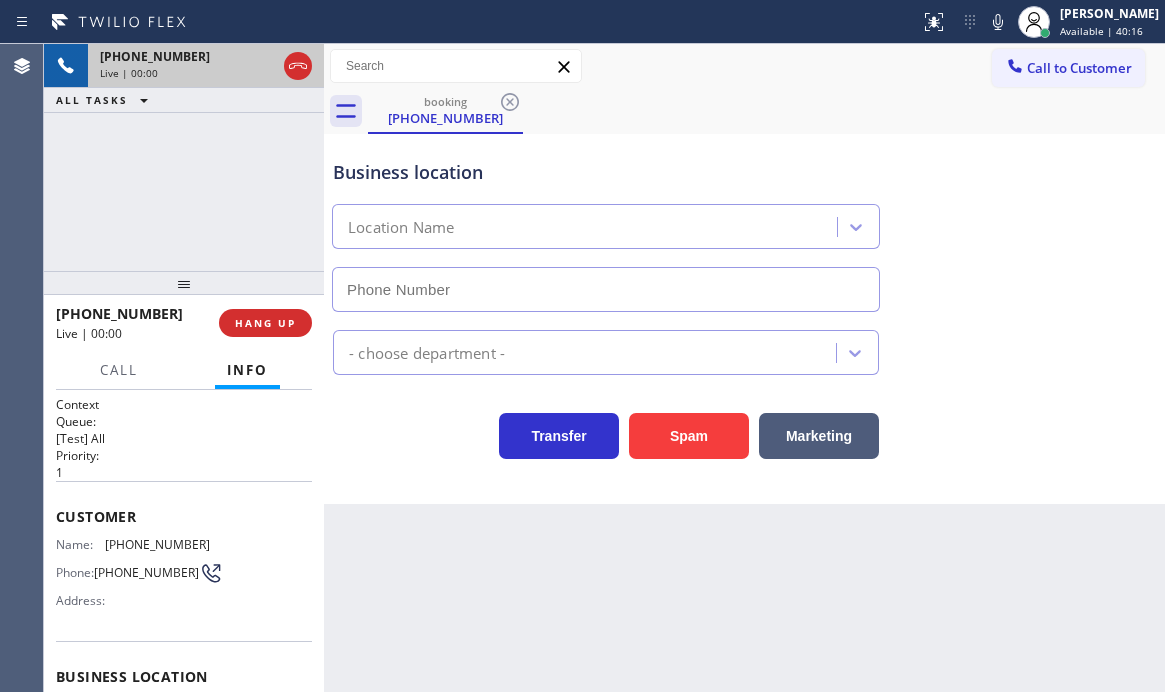 type on "[PHONE_NUMBER]" 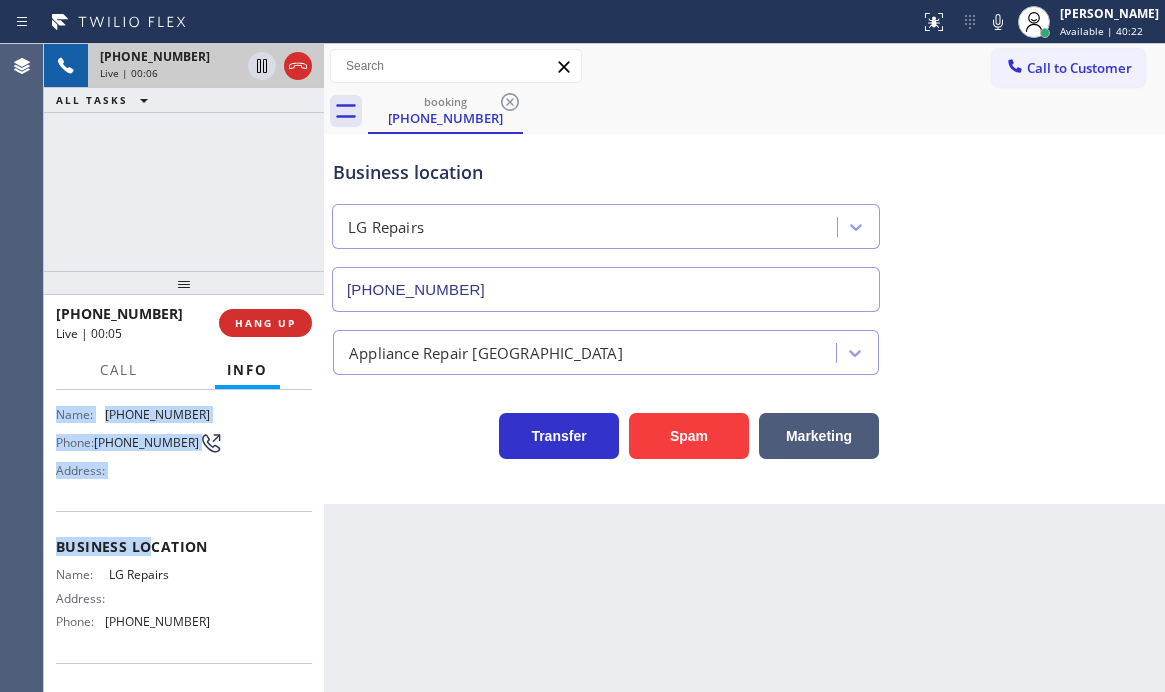 scroll, scrollTop: 165, scrollLeft: 0, axis: vertical 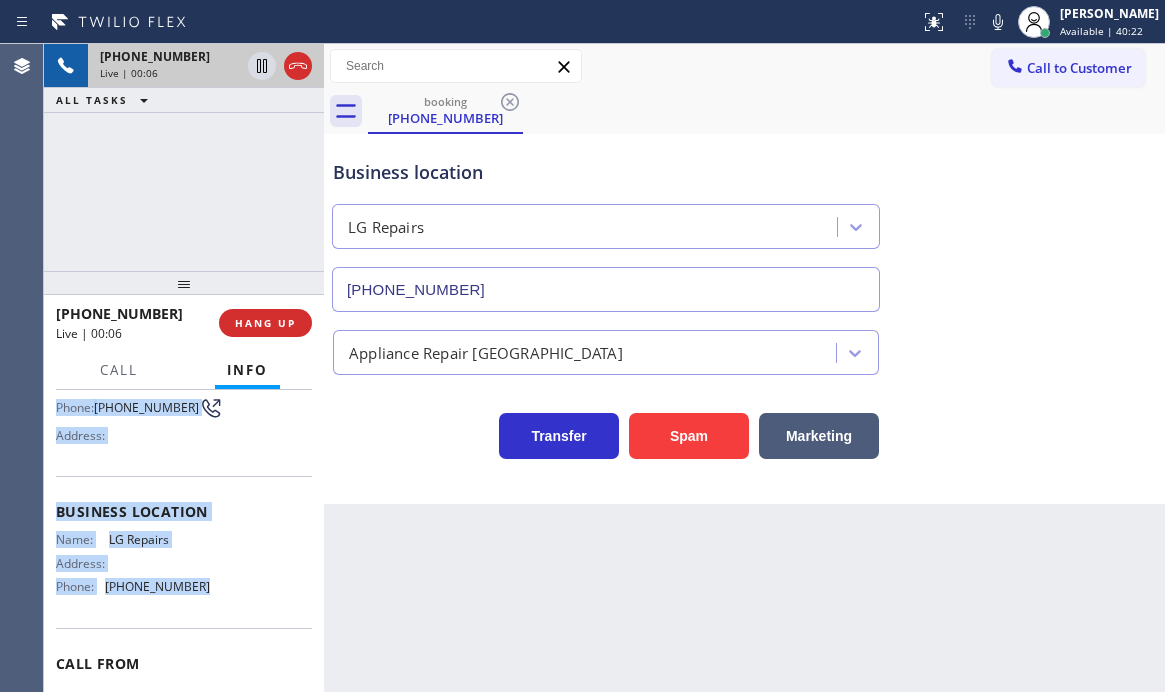 drag, startPoint x: 54, startPoint y: 449, endPoint x: 222, endPoint y: 597, distance: 223.89284 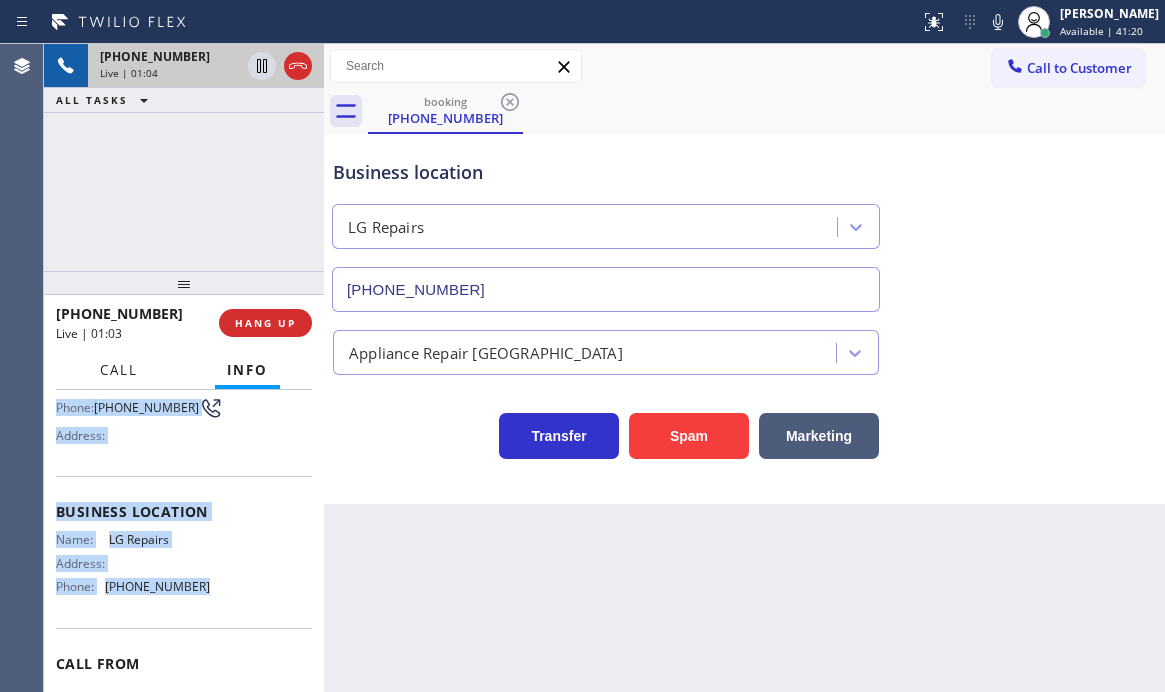 click on "Call" at bounding box center [119, 370] 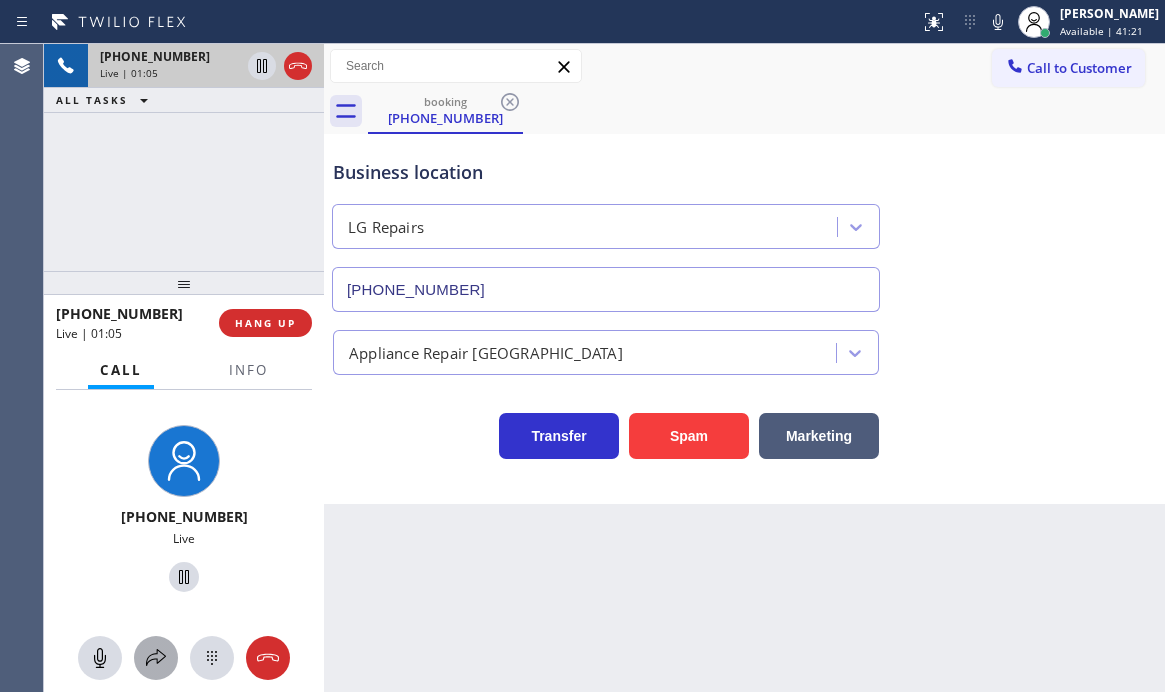 click 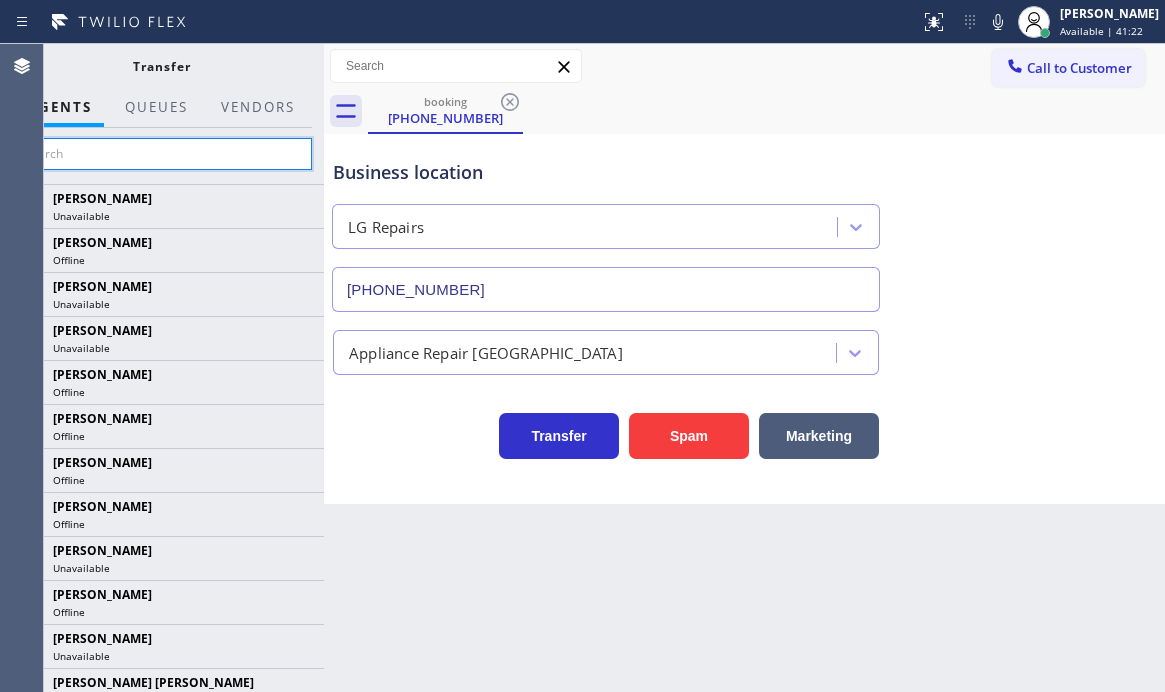 click at bounding box center (161, 154) 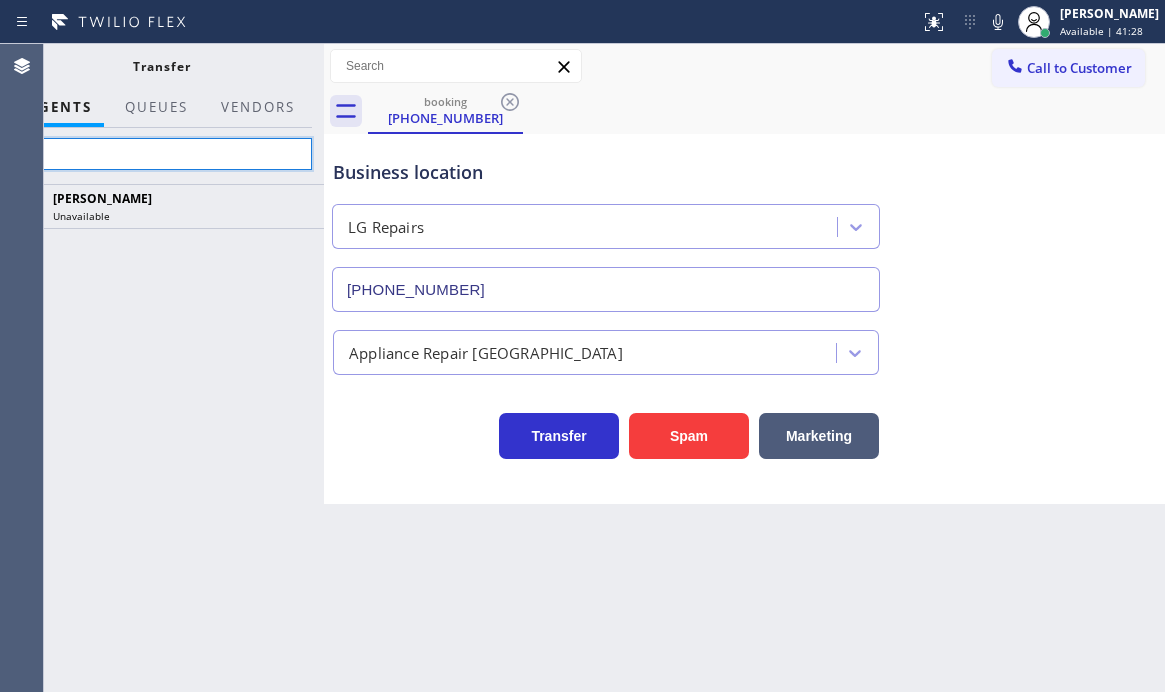 click on "Feli" at bounding box center [161, 154] 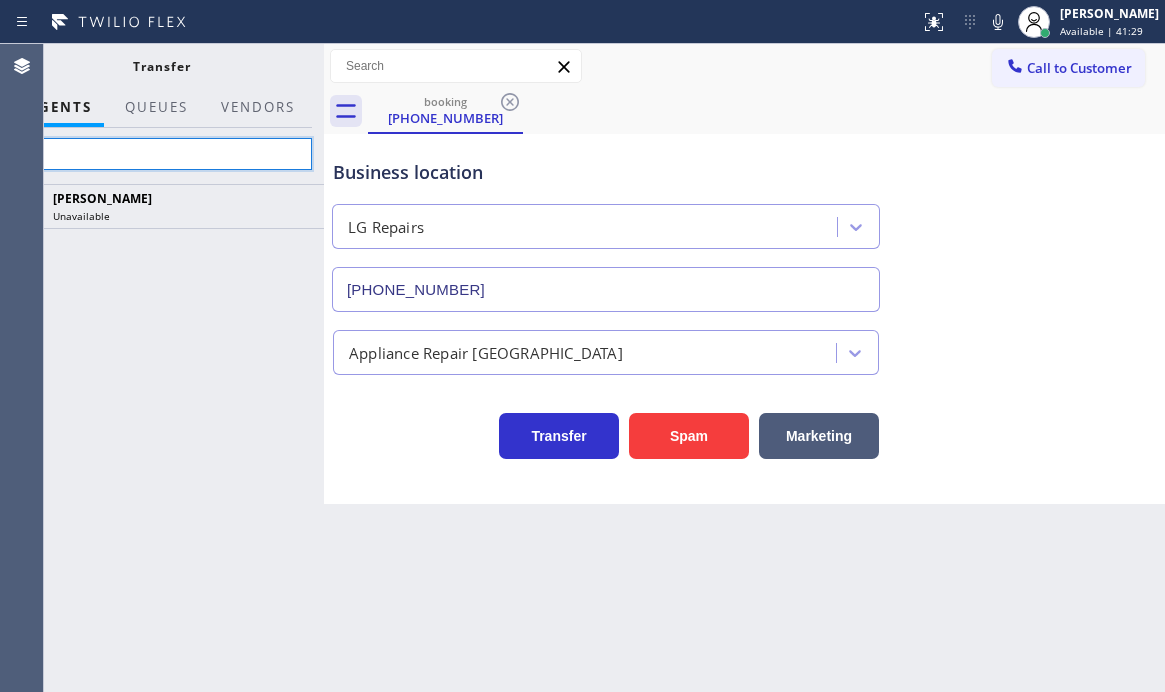 type on "F" 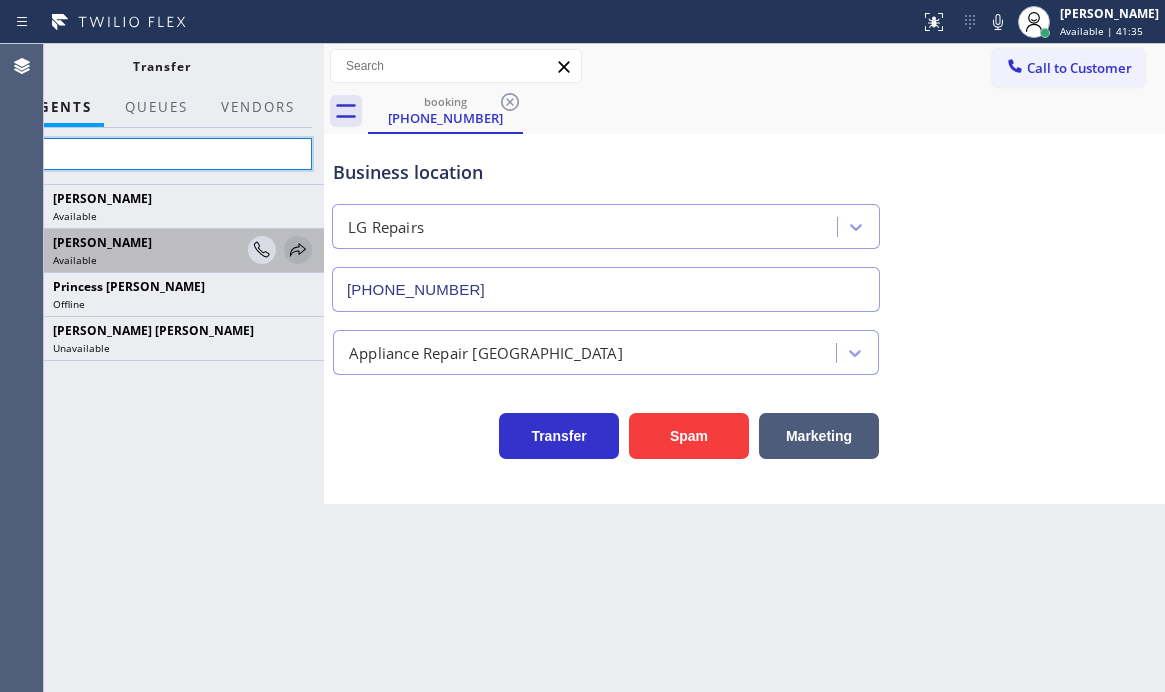 type on "fe" 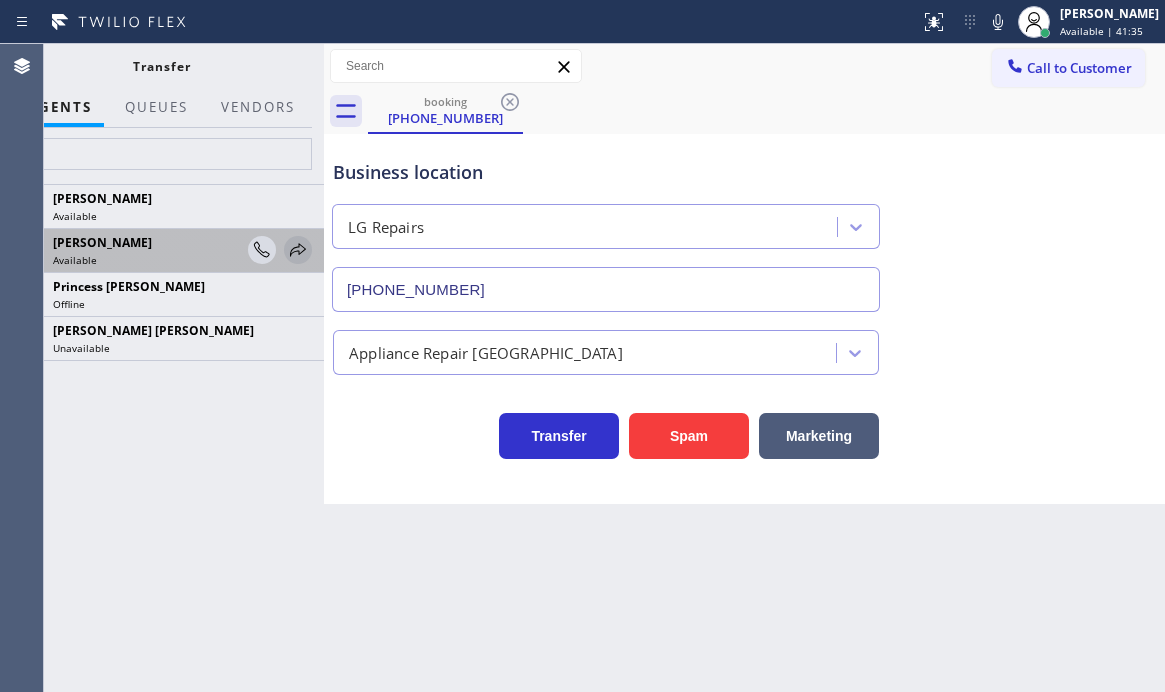 click 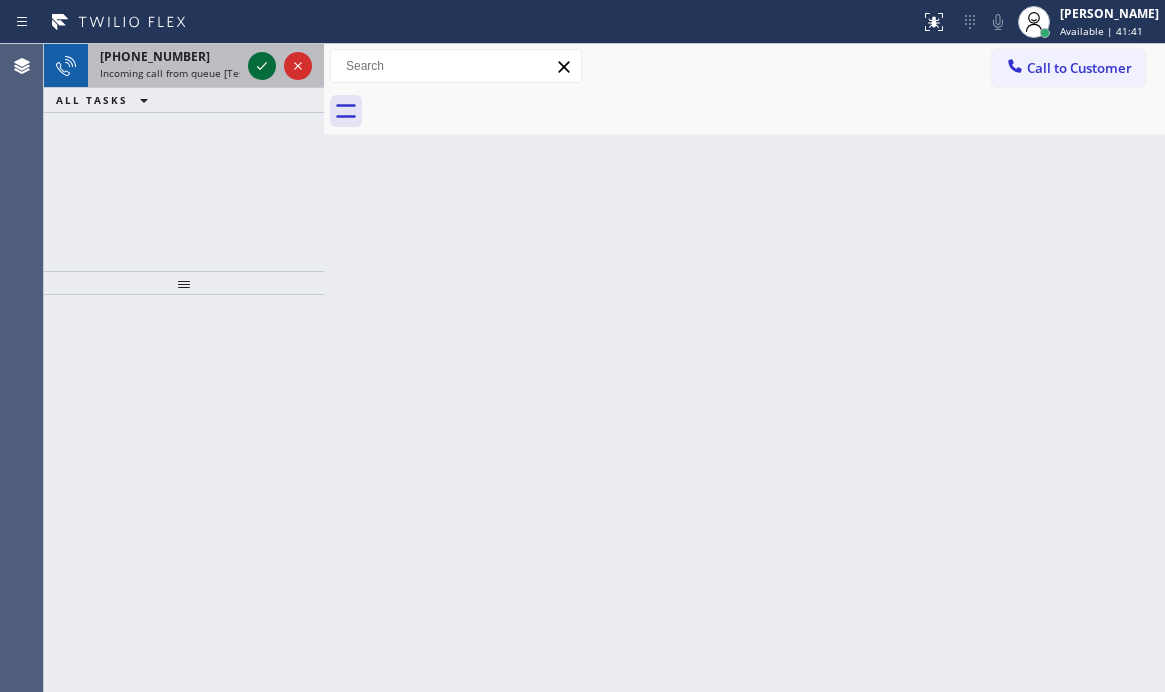 click 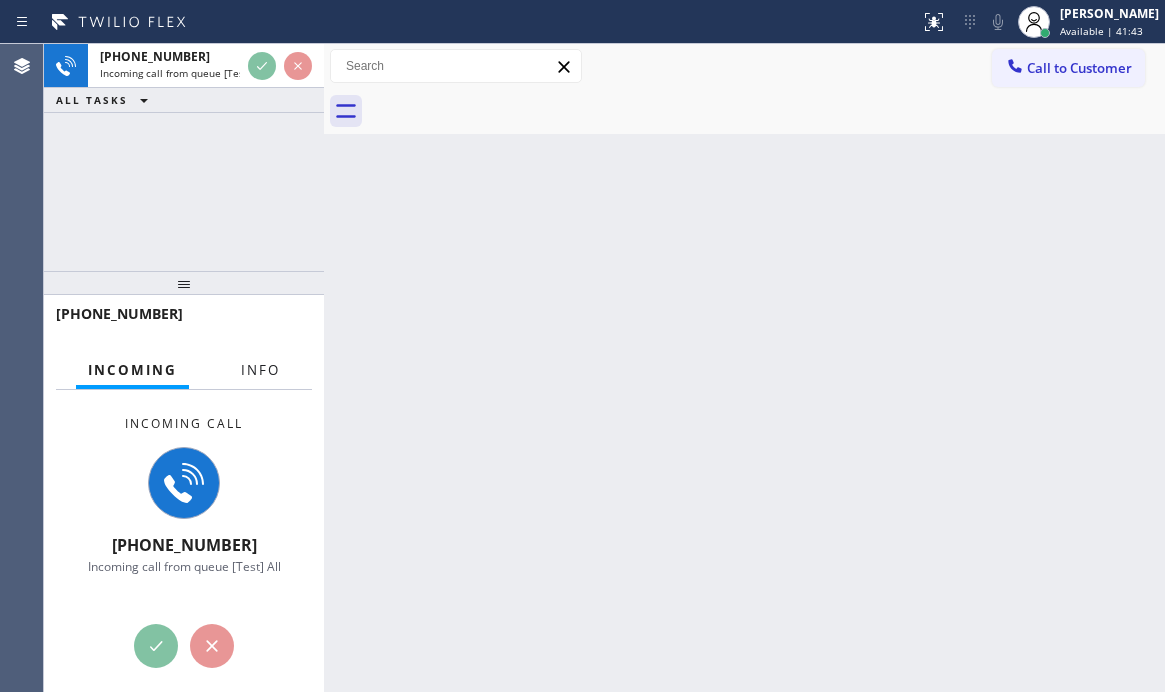 click on "Info" at bounding box center (260, 370) 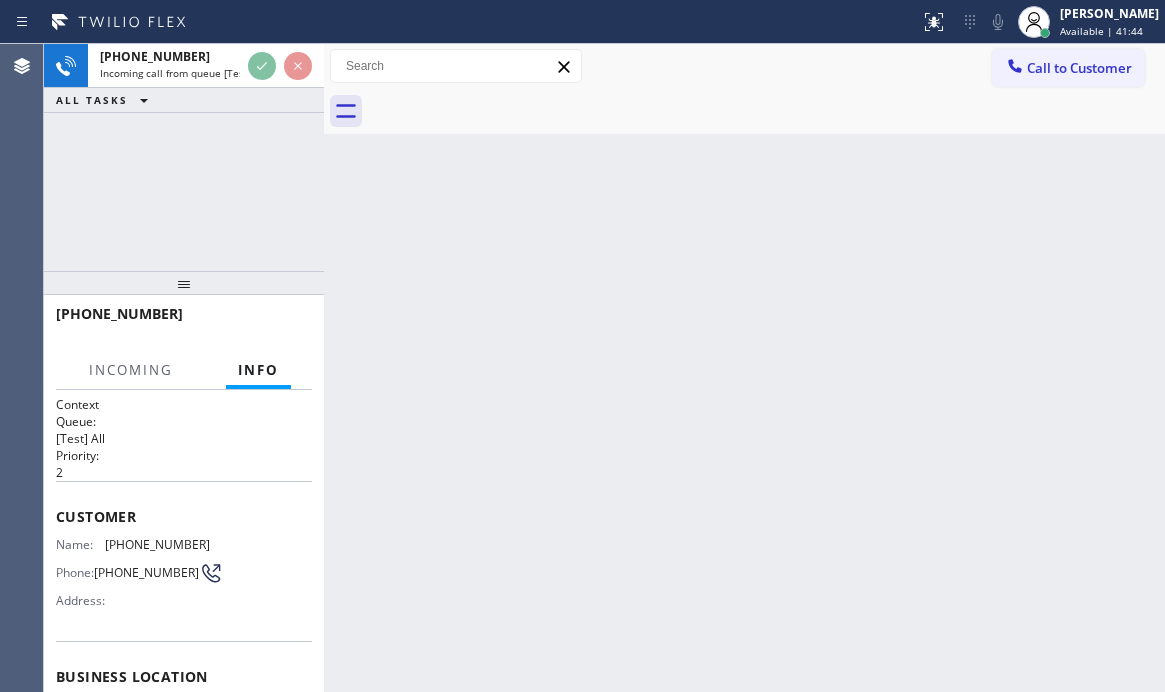 scroll, scrollTop: 100, scrollLeft: 0, axis: vertical 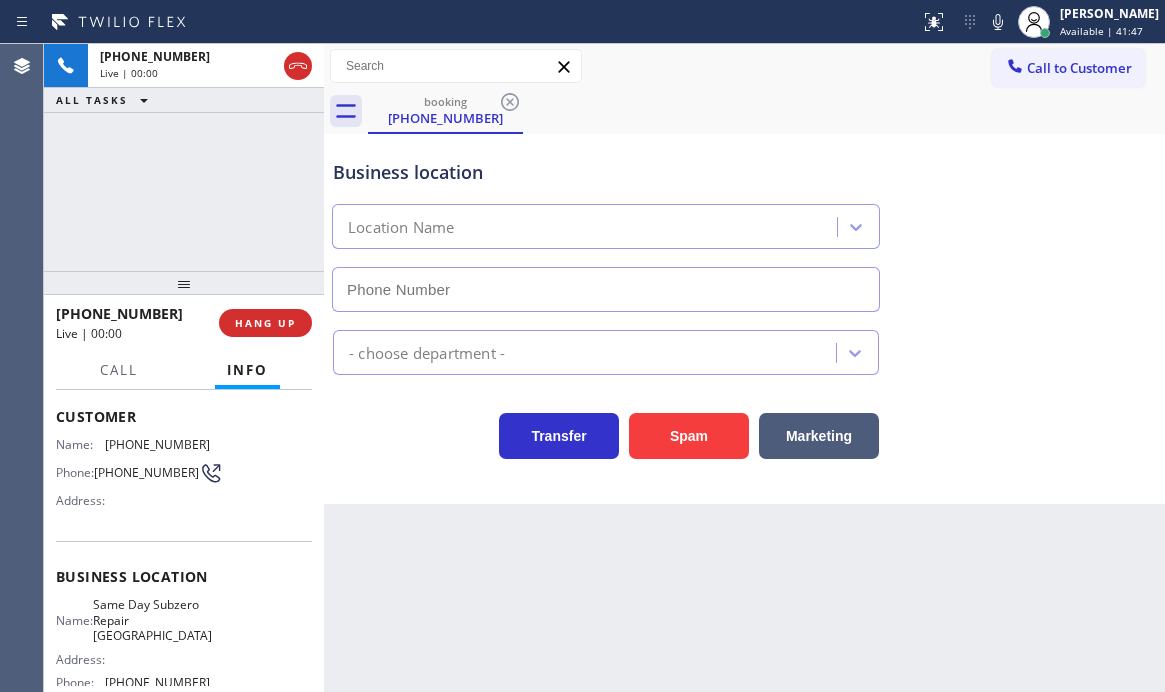 type on "[PHONE_NUMBER]" 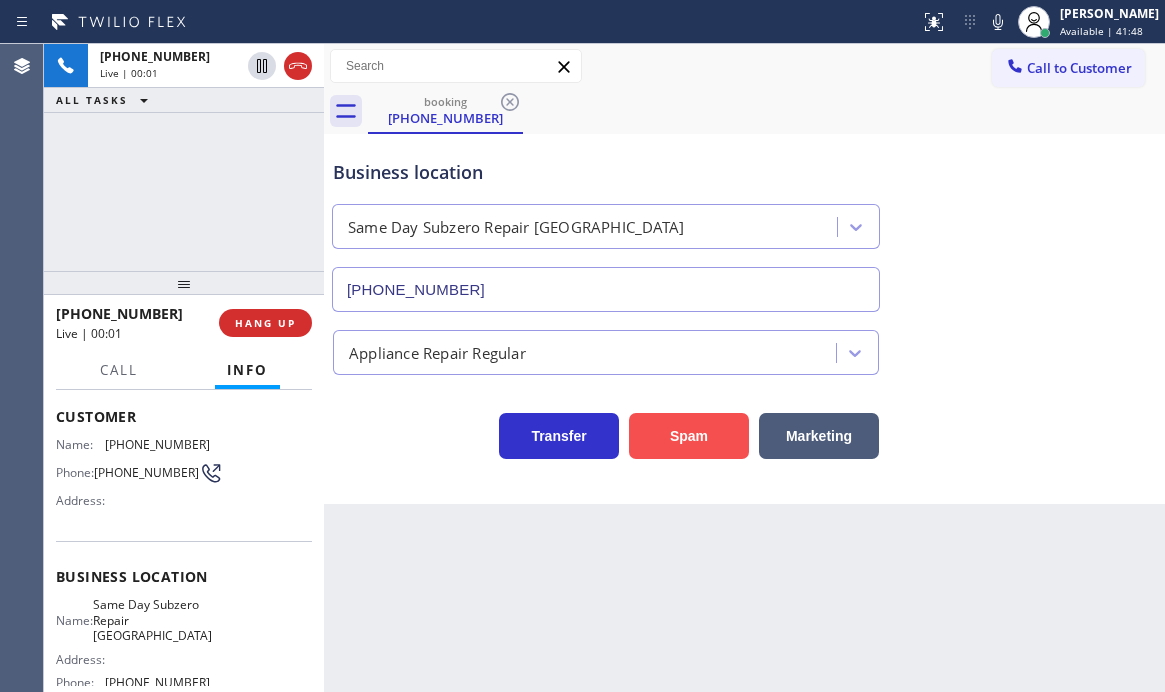 click on "Spam" at bounding box center (689, 436) 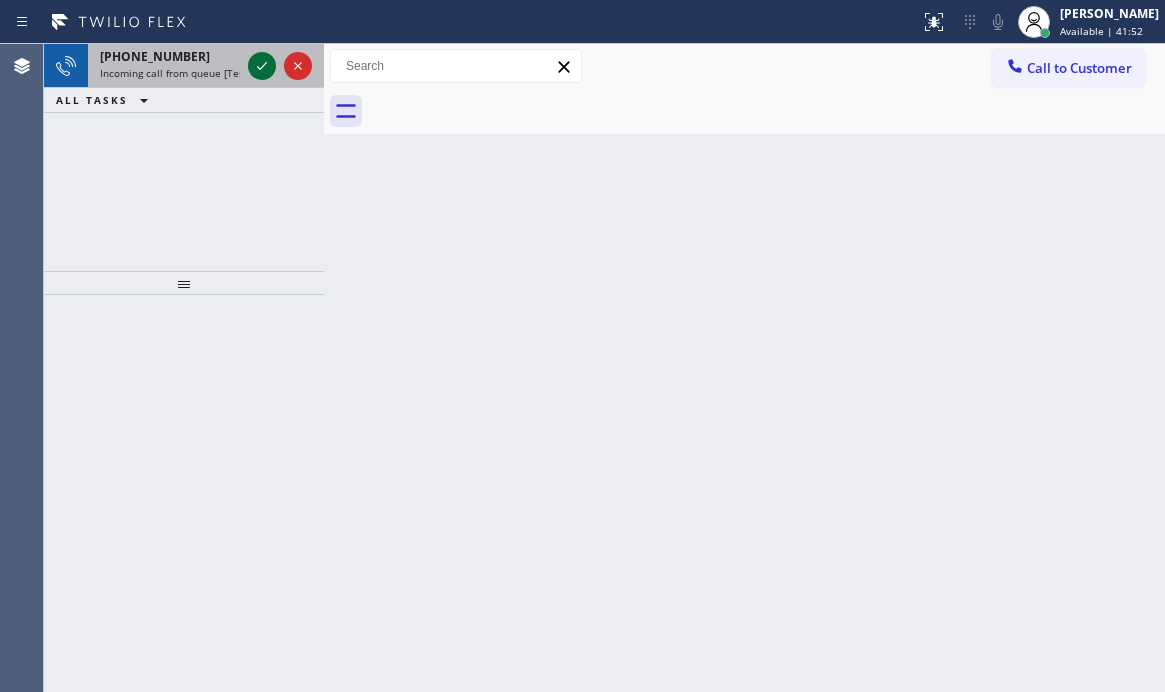 click 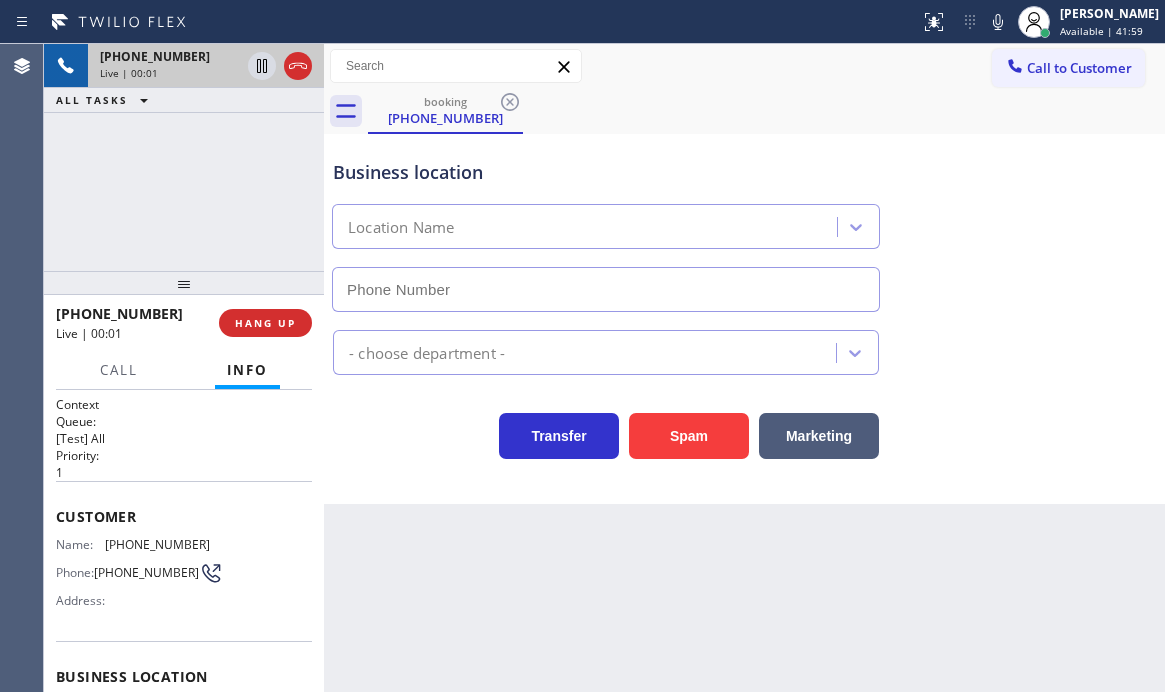 type on "[PHONE_NUMBER]" 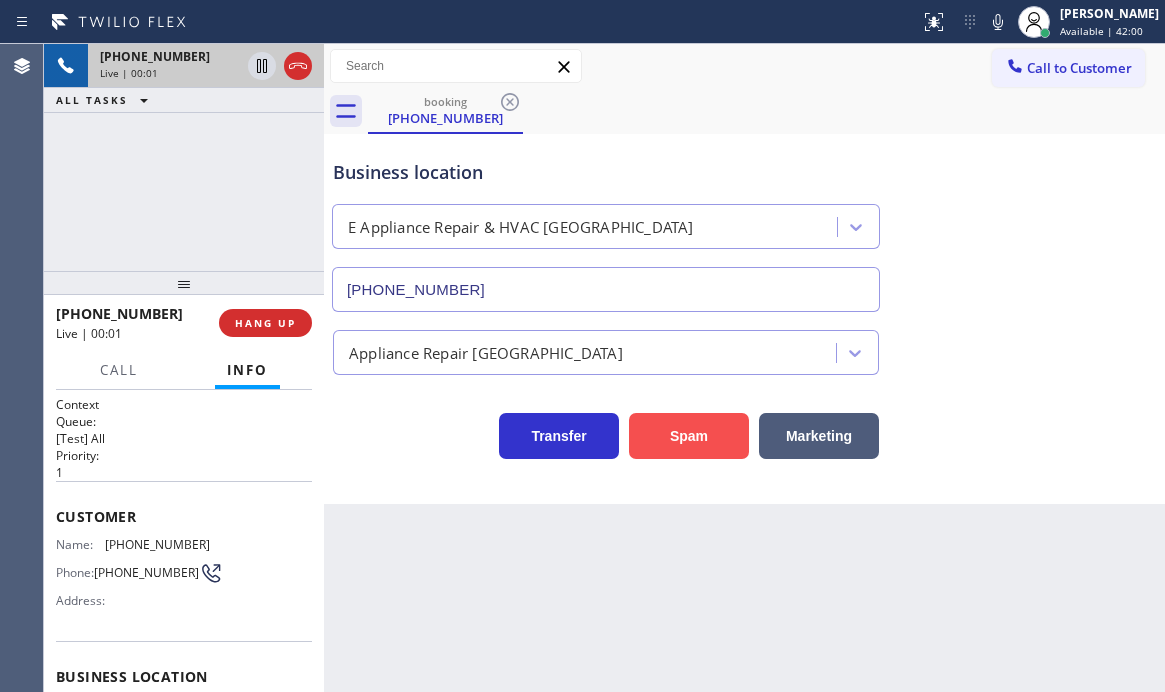 click on "Spam" at bounding box center [689, 436] 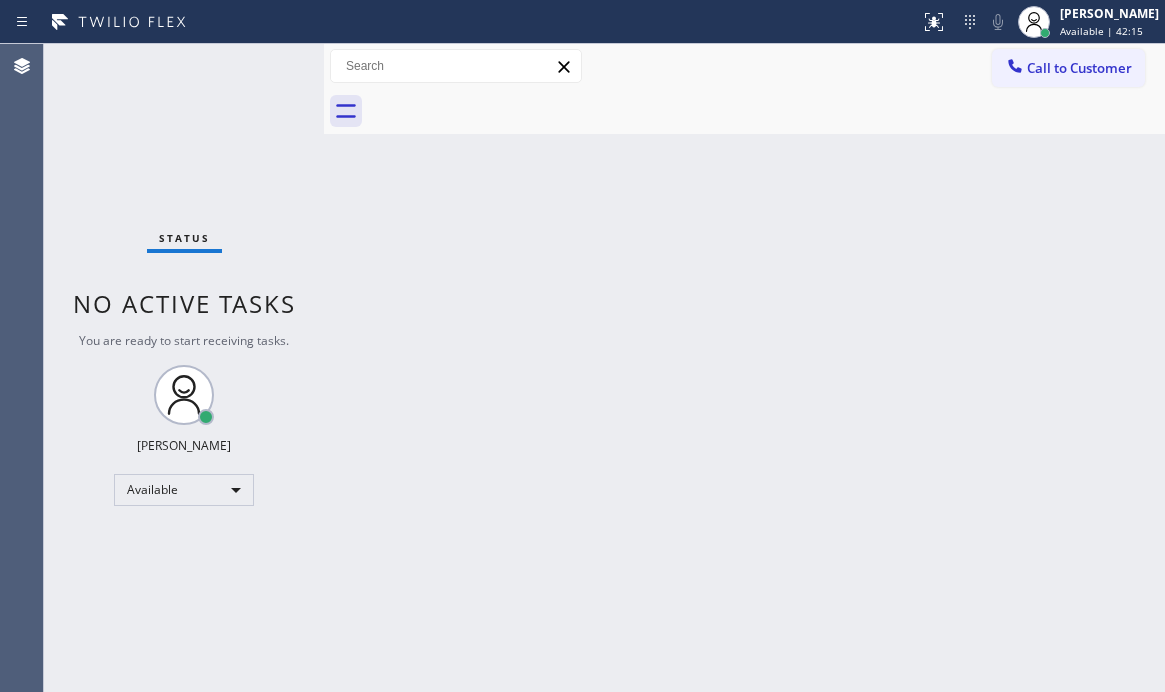 click on "Status   No active tasks     You are ready to start receiving tasks.   [PERSON_NAME] Available" at bounding box center (184, 368) 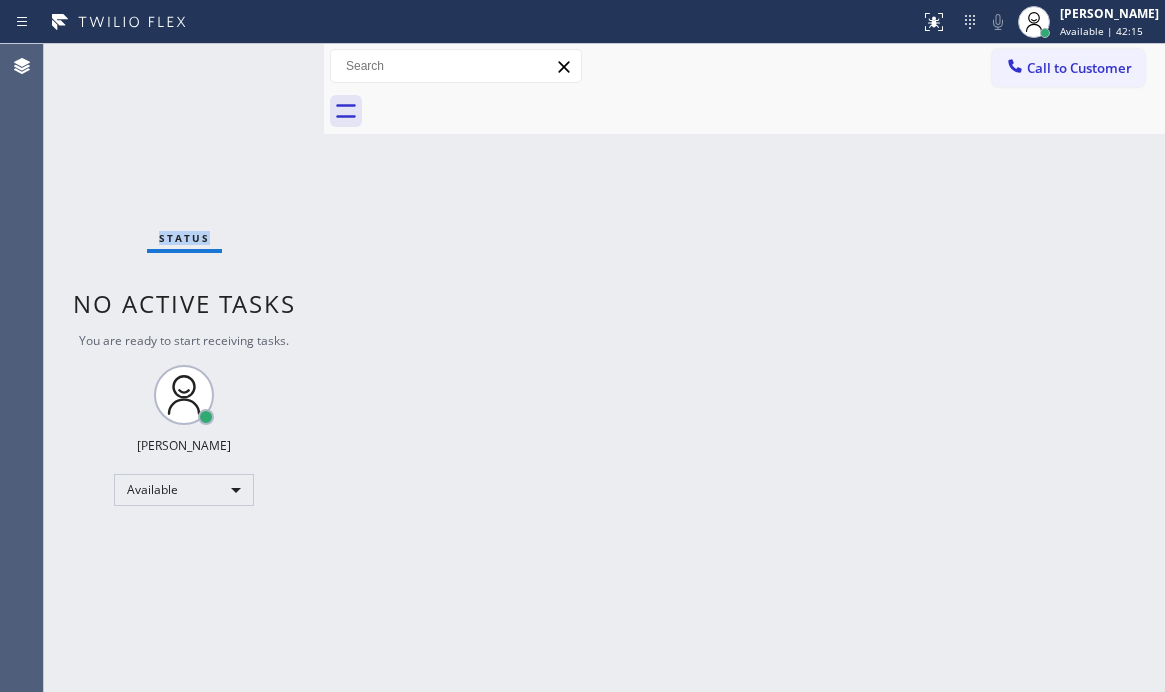 click on "Status   No active tasks     You are ready to start receiving tasks.   [PERSON_NAME] Available" at bounding box center (184, 368) 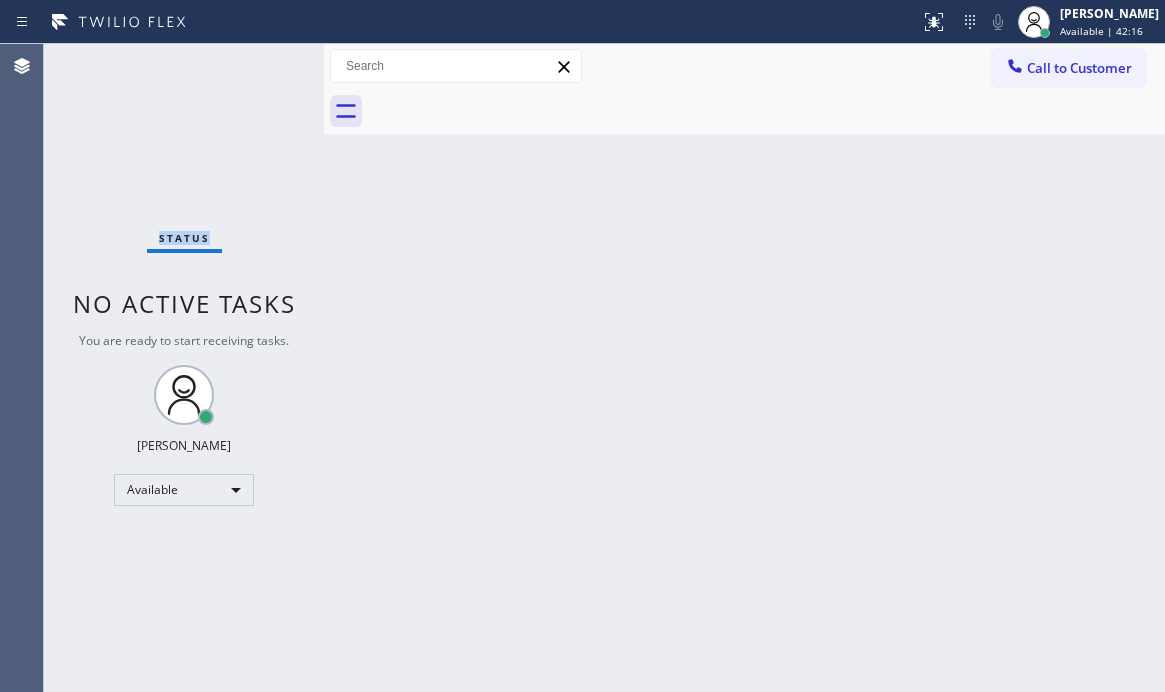 click on "Status   No active tasks     You are ready to start receiving tasks.   [PERSON_NAME] Available" at bounding box center (184, 368) 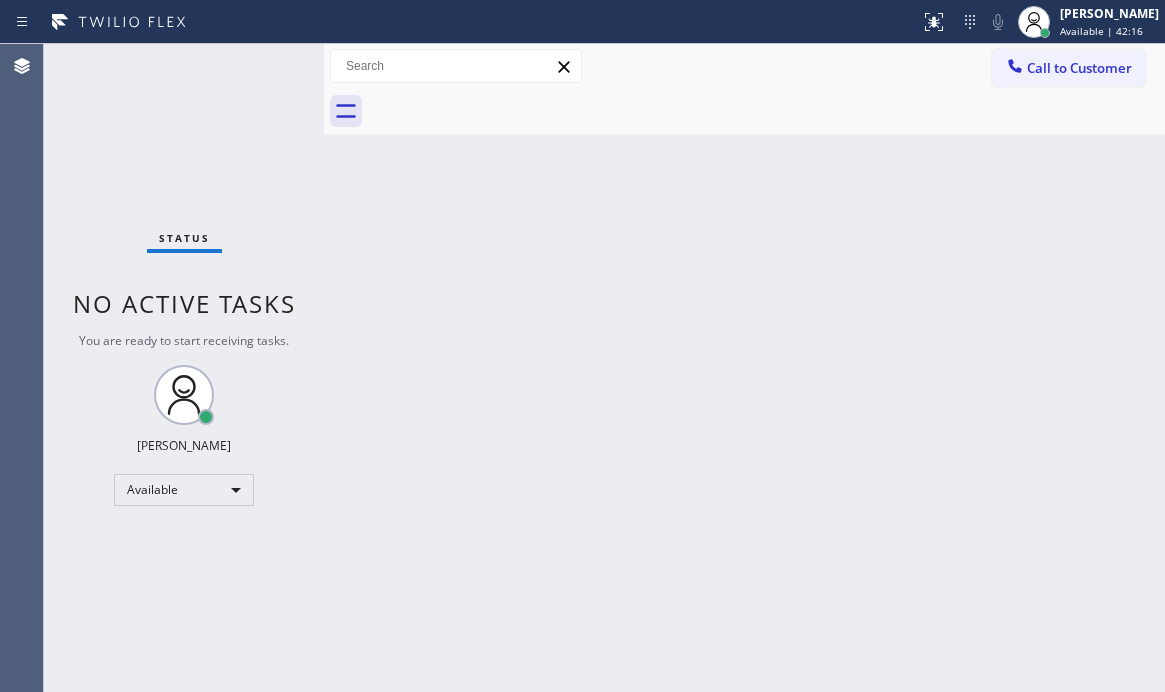 click on "Status   No active tasks     You are ready to start receiving tasks.   [PERSON_NAME] Available" at bounding box center [184, 368] 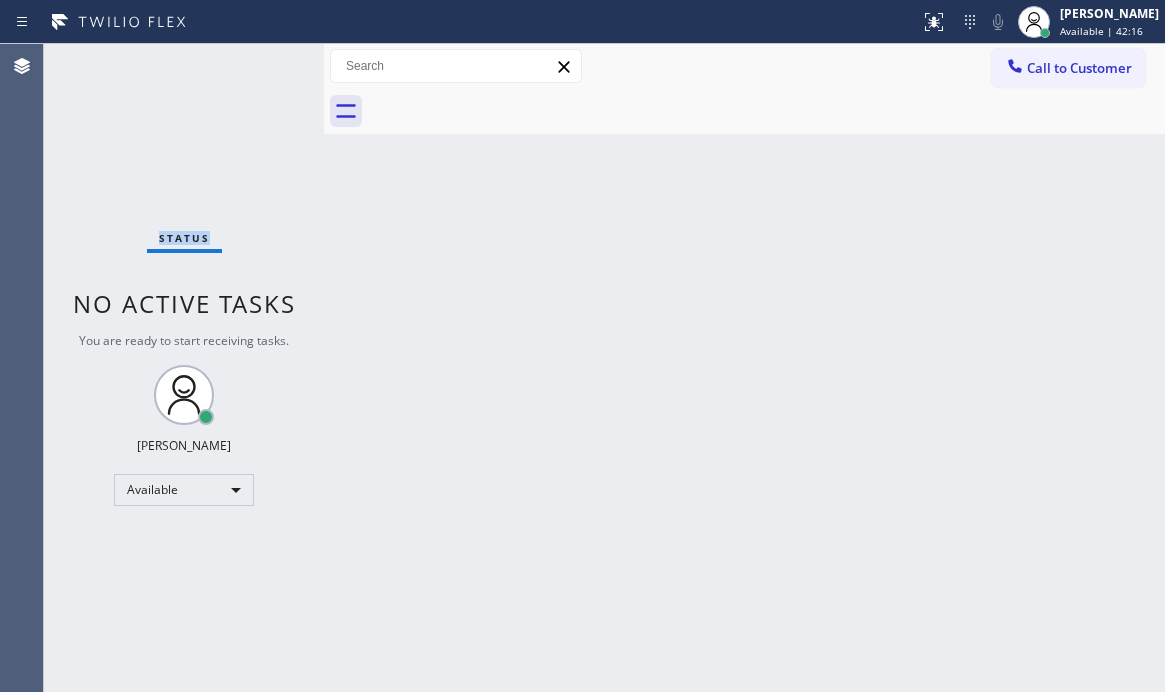 click on "Status   No active tasks     You are ready to start receiving tasks.   [PERSON_NAME] Available" at bounding box center [184, 368] 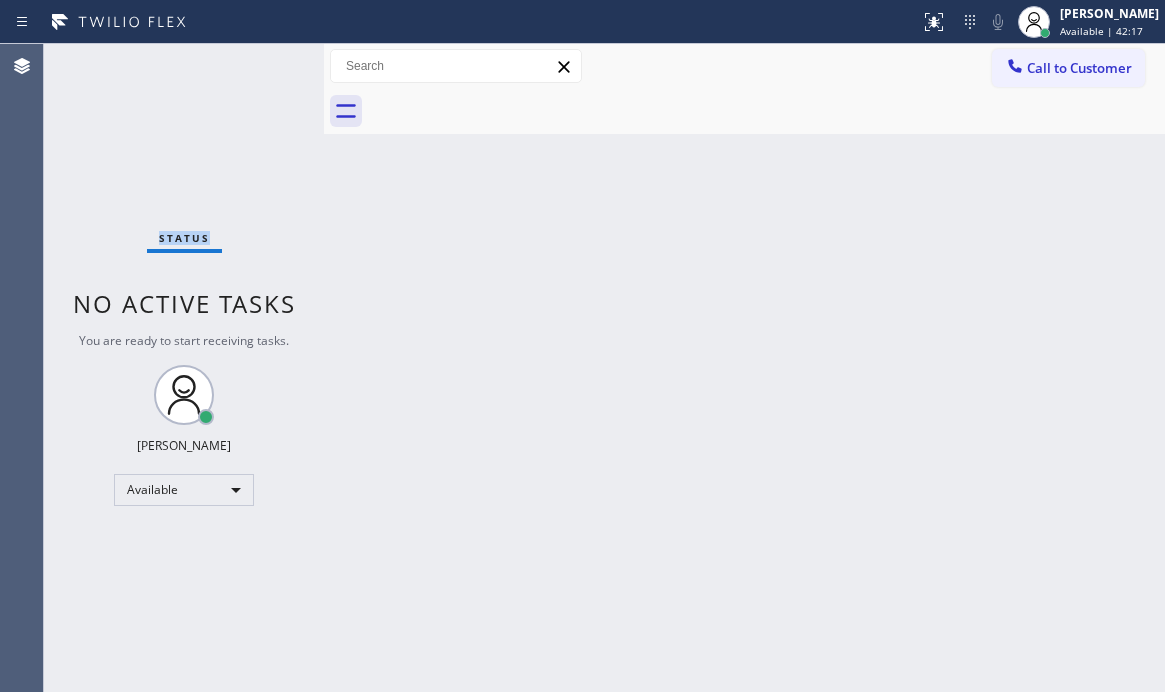 click on "Status   No active tasks     You are ready to start receiving tasks.   [PERSON_NAME] Available" at bounding box center [184, 368] 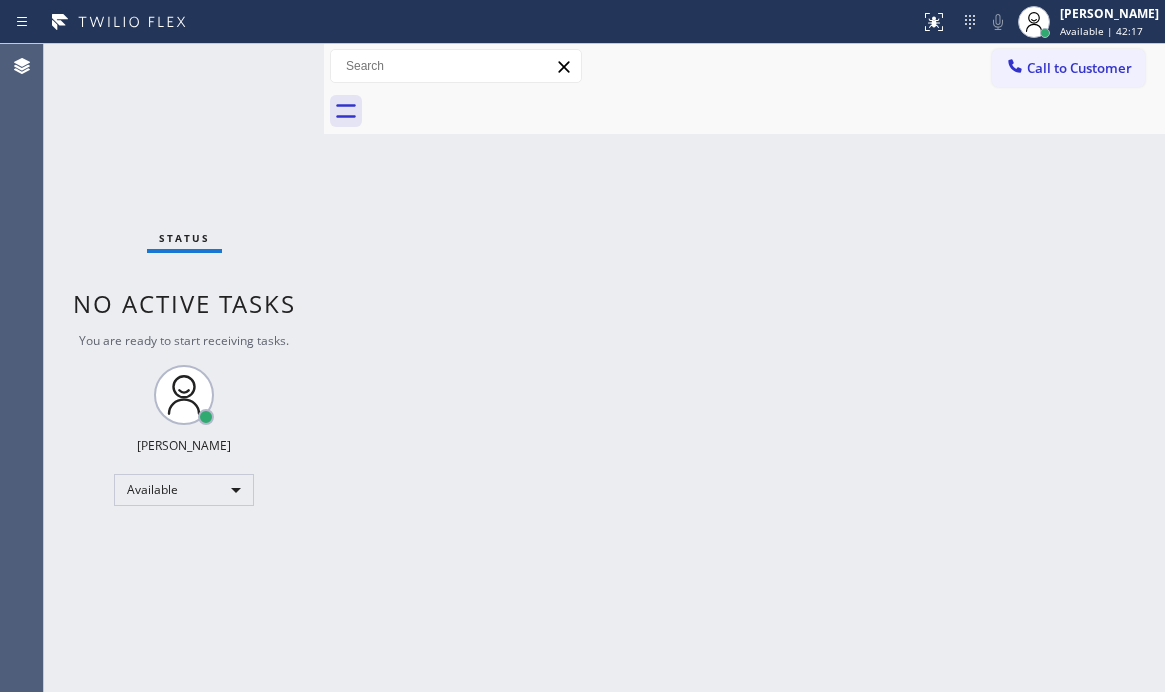 click on "Status   No active tasks     You are ready to start receiving tasks.   [PERSON_NAME] Available" at bounding box center [184, 368] 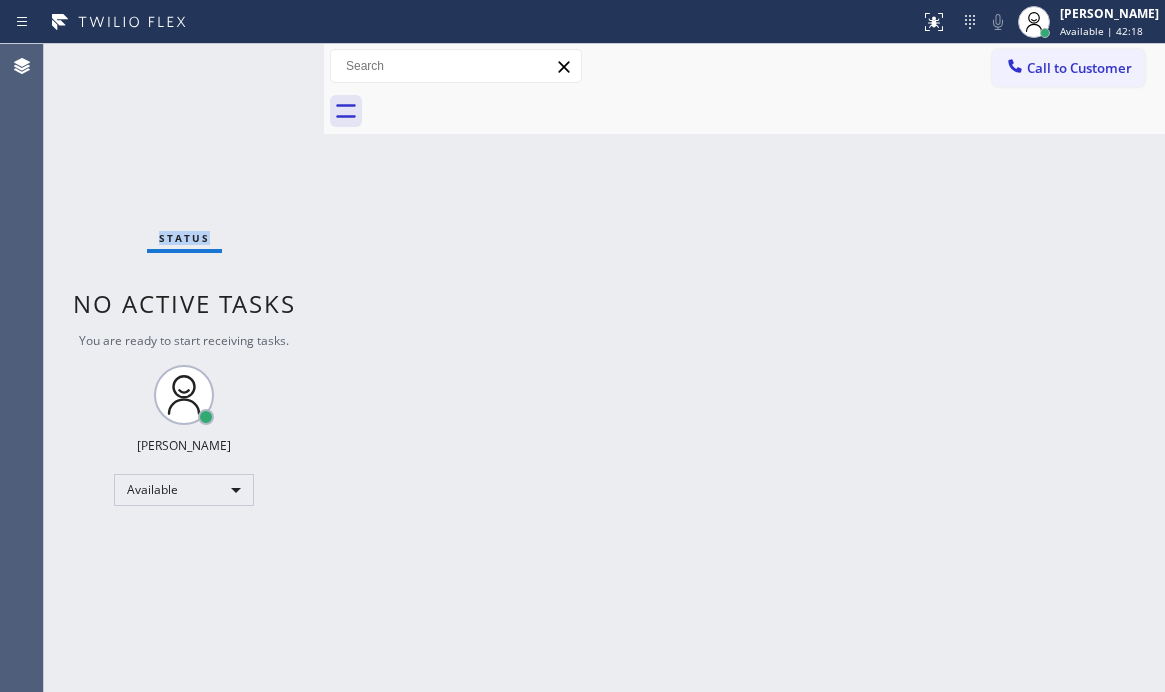 click on "Status   No active tasks     You are ready to start receiving tasks.   [PERSON_NAME] Available" at bounding box center [184, 368] 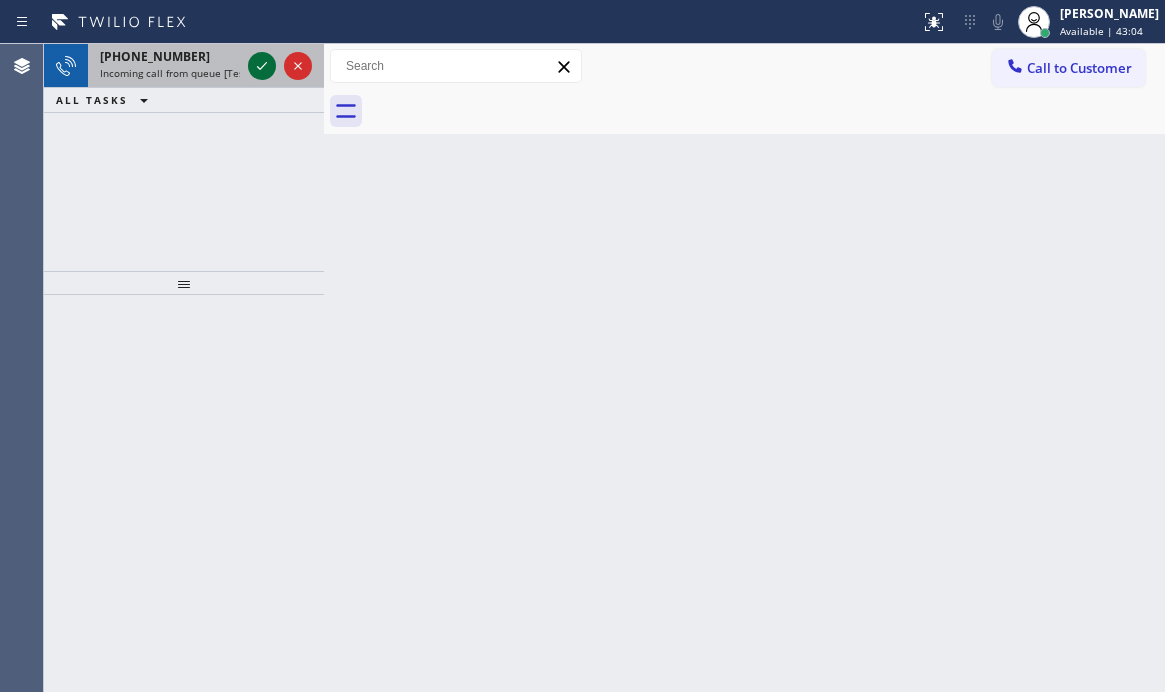 click 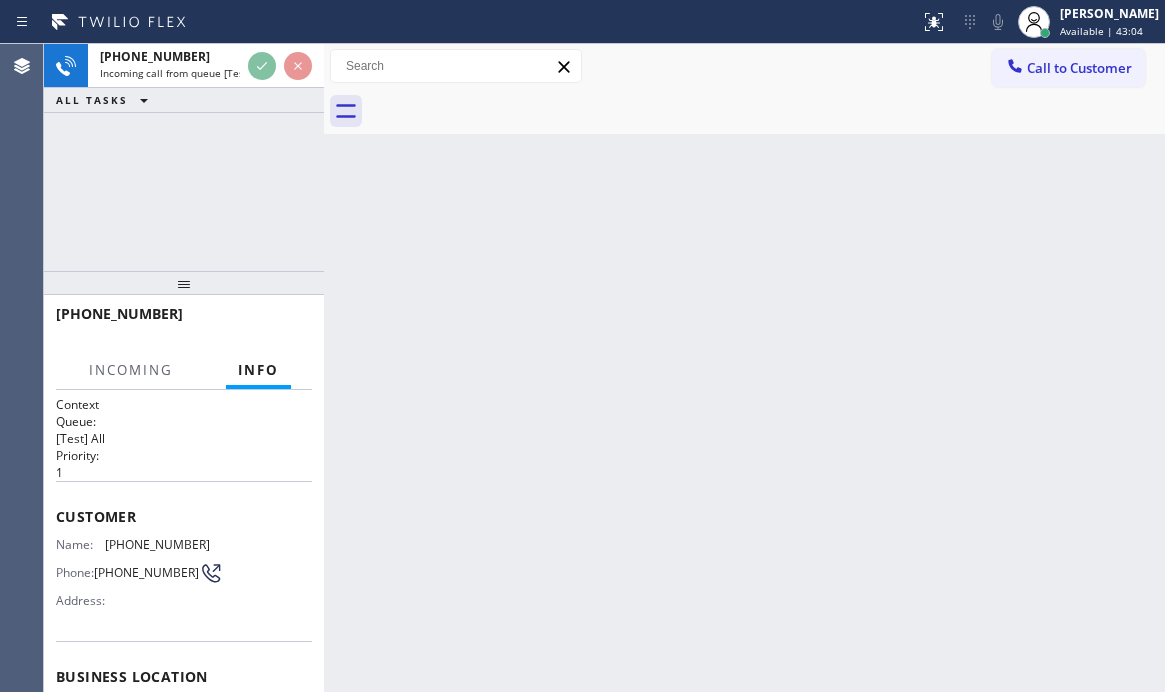 click on "[PHONE_NUMBER] Incoming call from queue [Test] All" at bounding box center [184, 66] 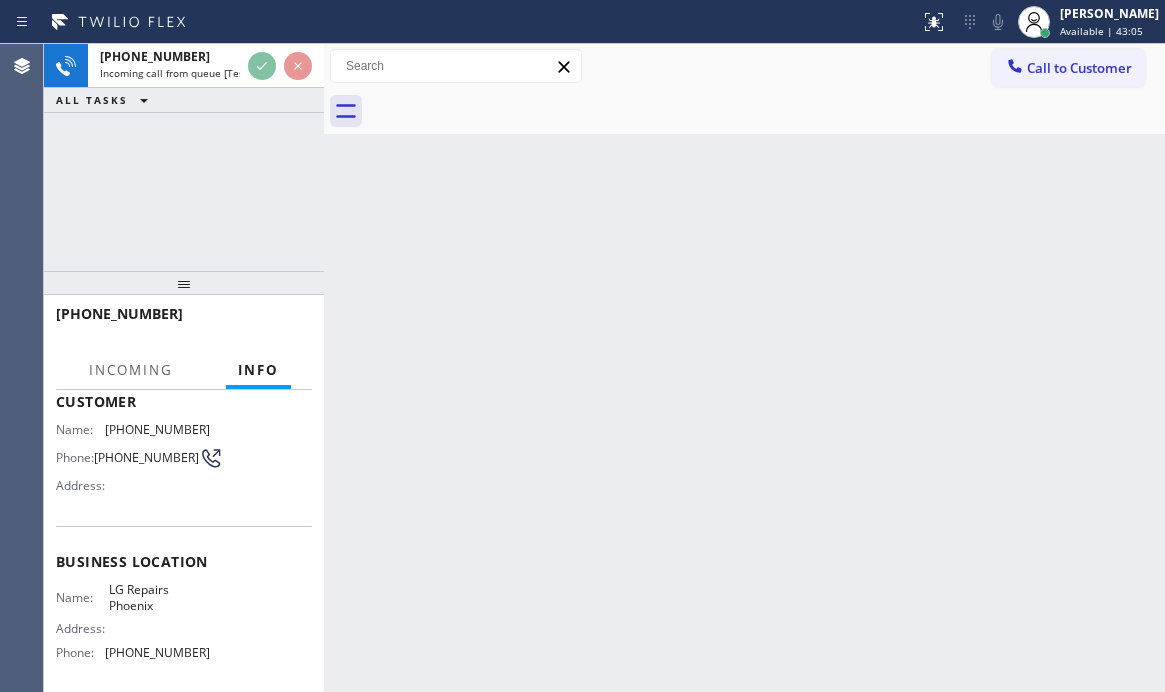 scroll, scrollTop: 200, scrollLeft: 0, axis: vertical 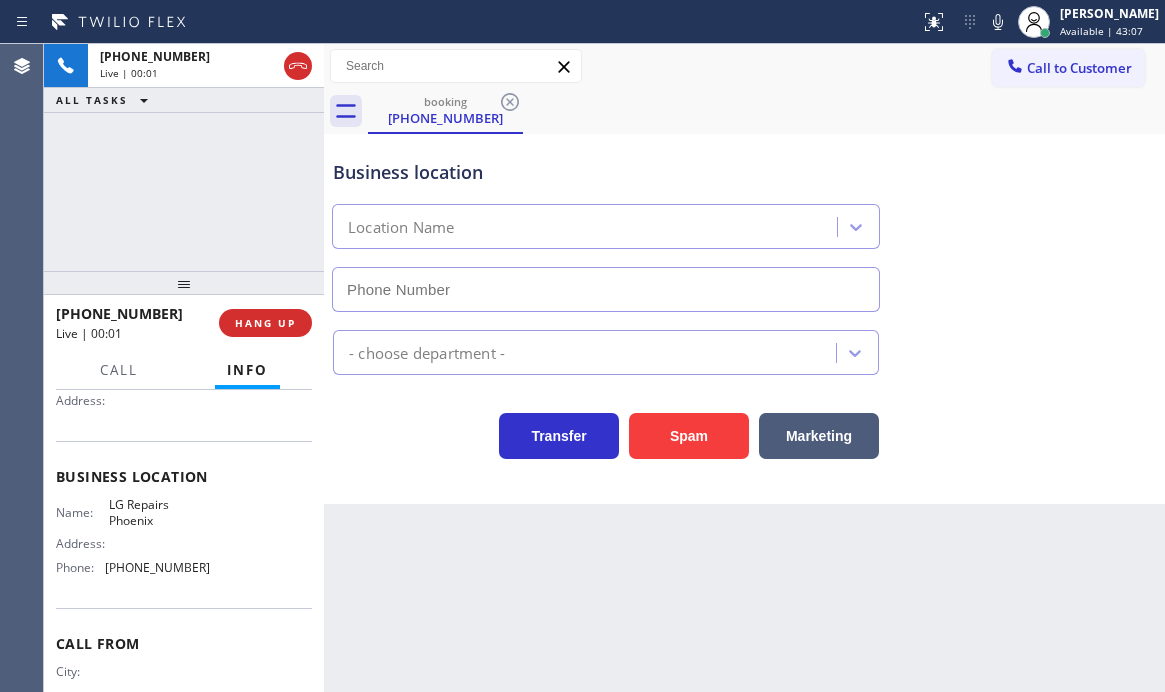 type on "[PHONE_NUMBER]" 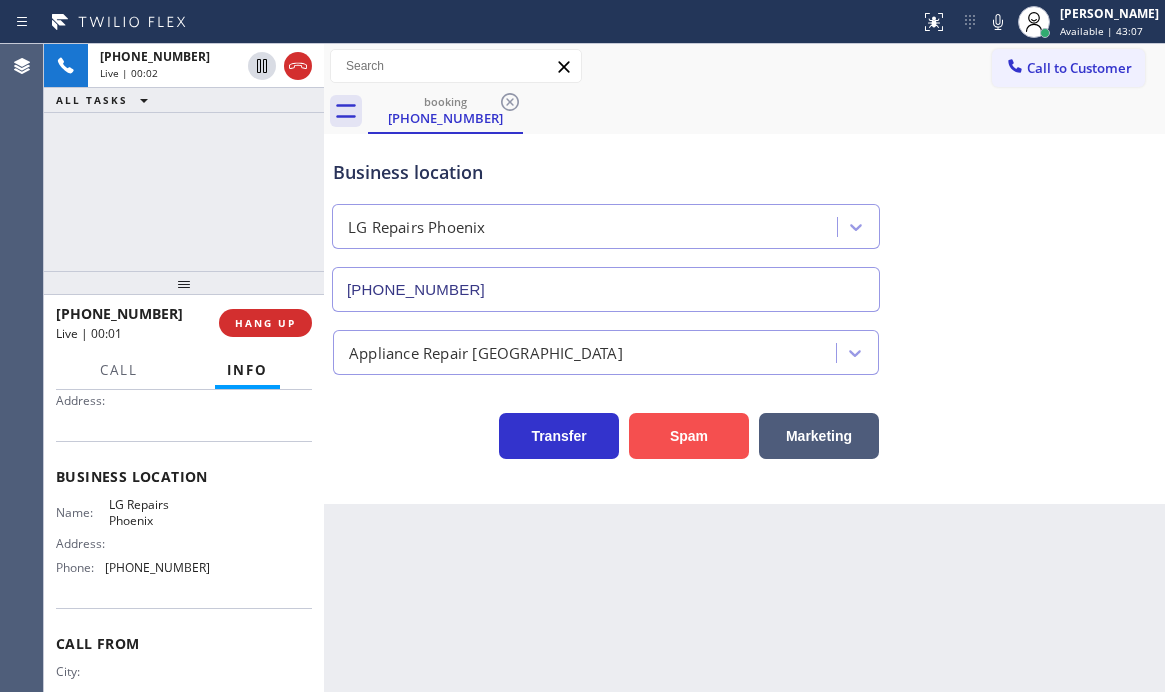 click on "Spam" at bounding box center (689, 436) 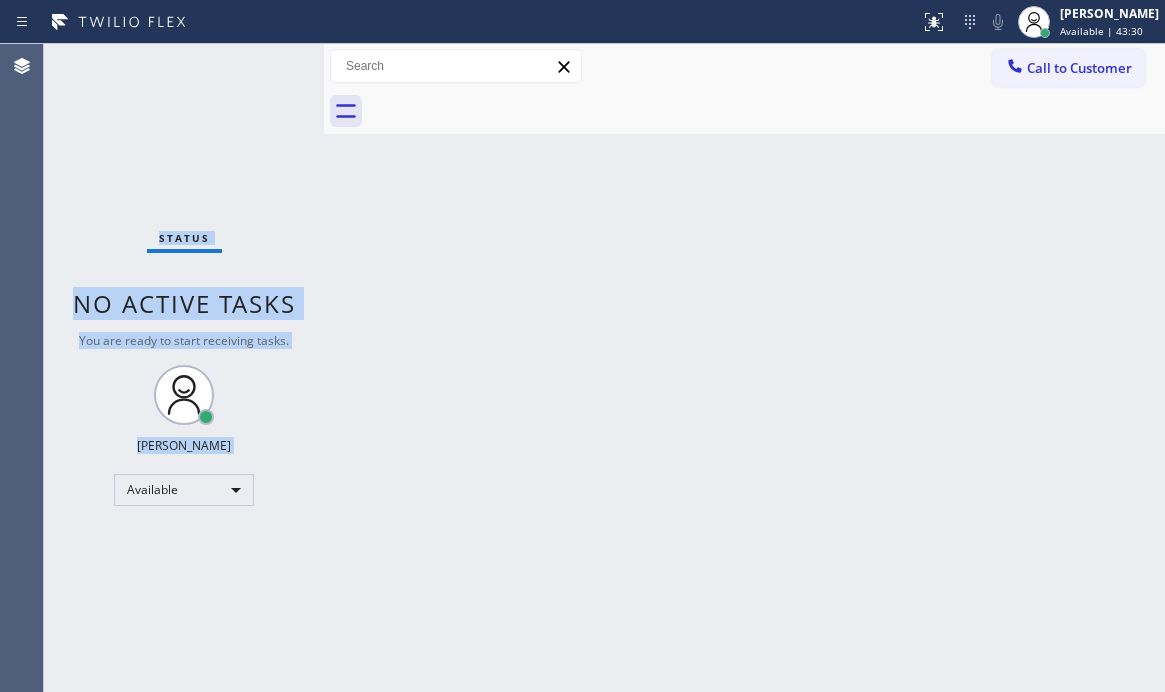click on "Status   No active tasks     You are ready to start receiving tasks.   [PERSON_NAME] Available" at bounding box center [184, 368] 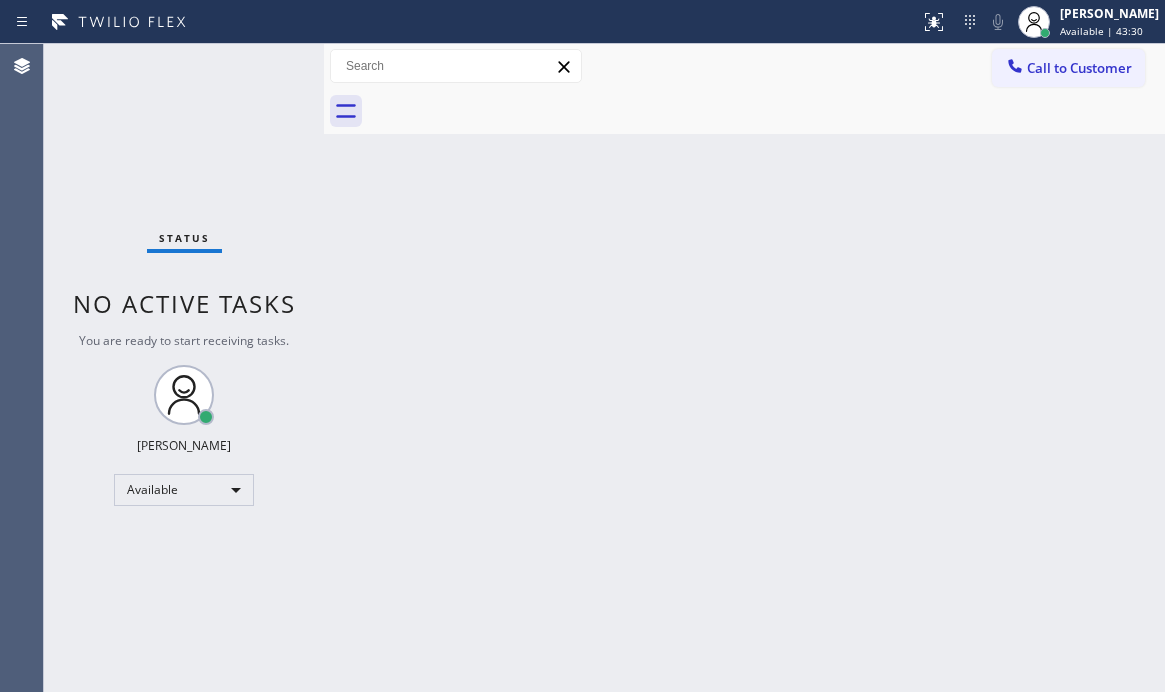 click on "Status   No active tasks     You are ready to start receiving tasks.   [PERSON_NAME] Available" at bounding box center [184, 368] 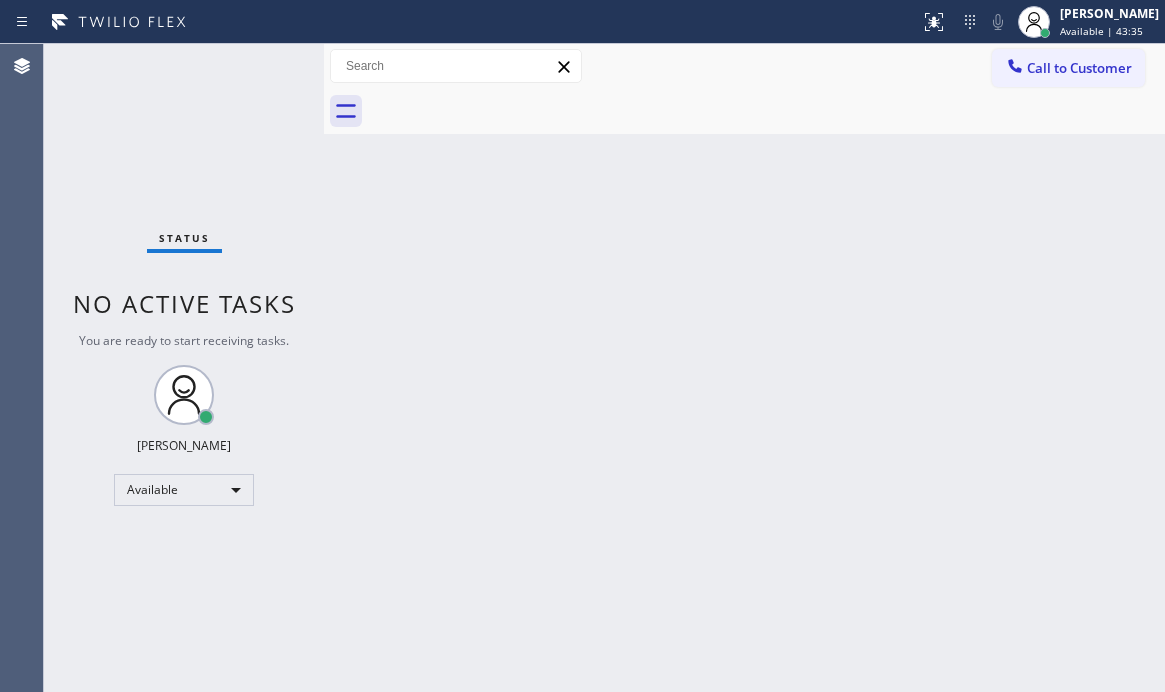 click on "Status   No active tasks     You are ready to start receiving tasks.   [PERSON_NAME] Available" at bounding box center [184, 368] 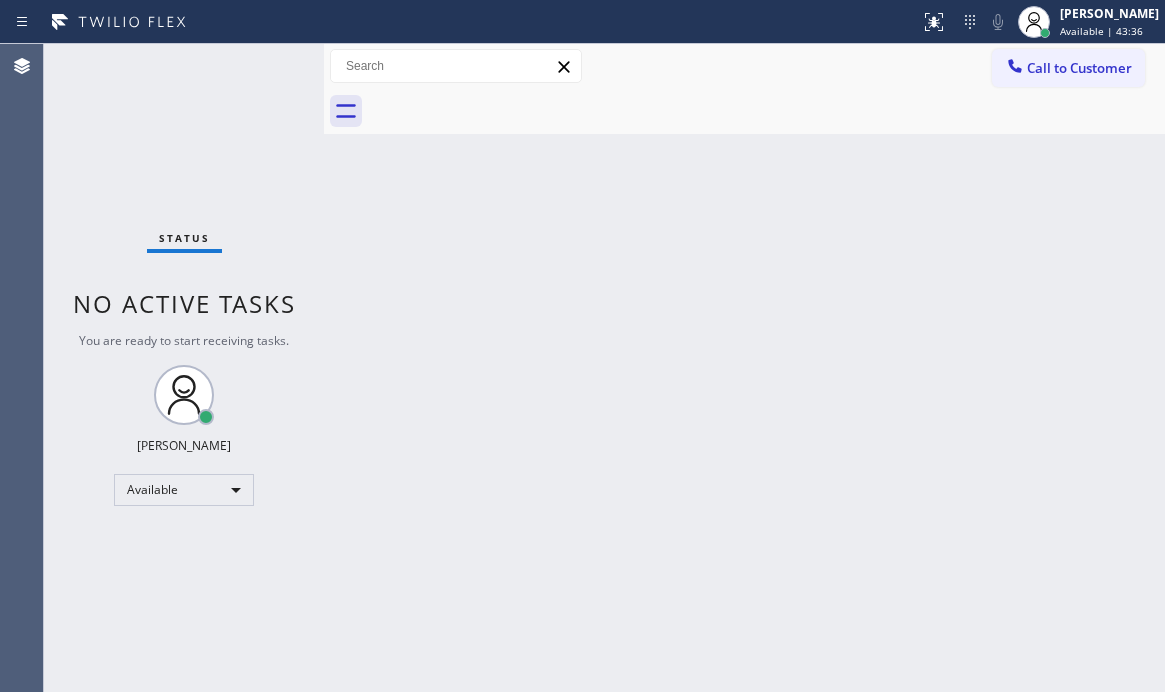 click on "Status   No active tasks     You are ready to start receiving tasks.   [PERSON_NAME] Available" at bounding box center (184, 368) 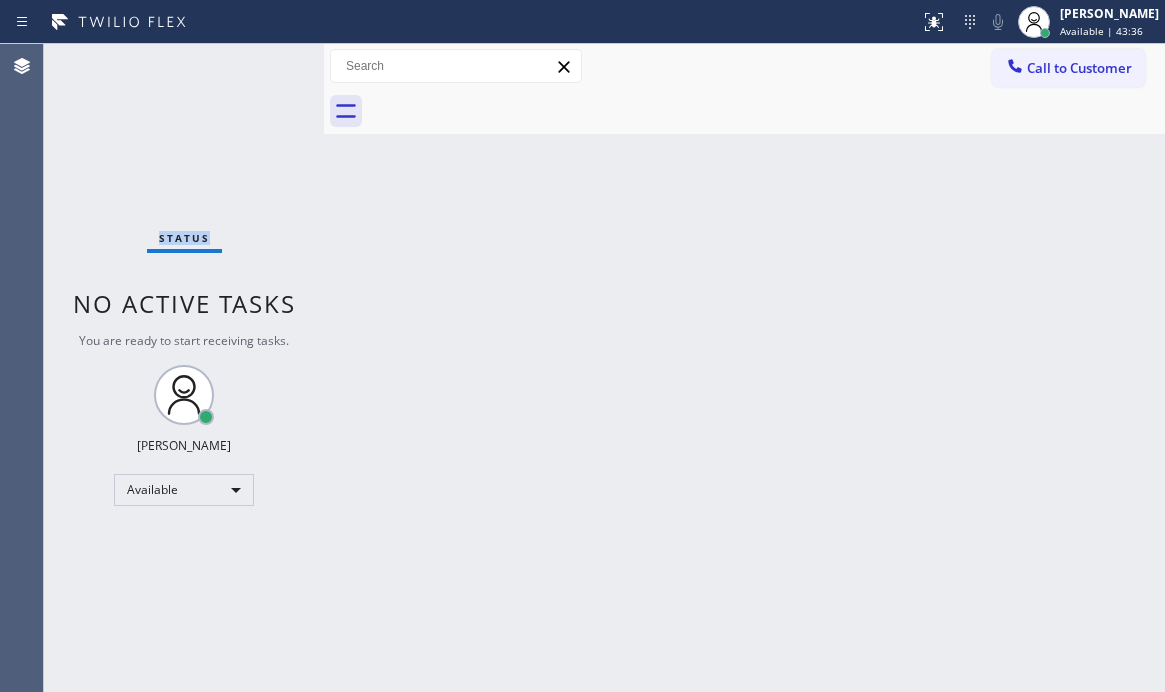 click on "Status   No active tasks     You are ready to start receiving tasks.   [PERSON_NAME] Available" at bounding box center (184, 368) 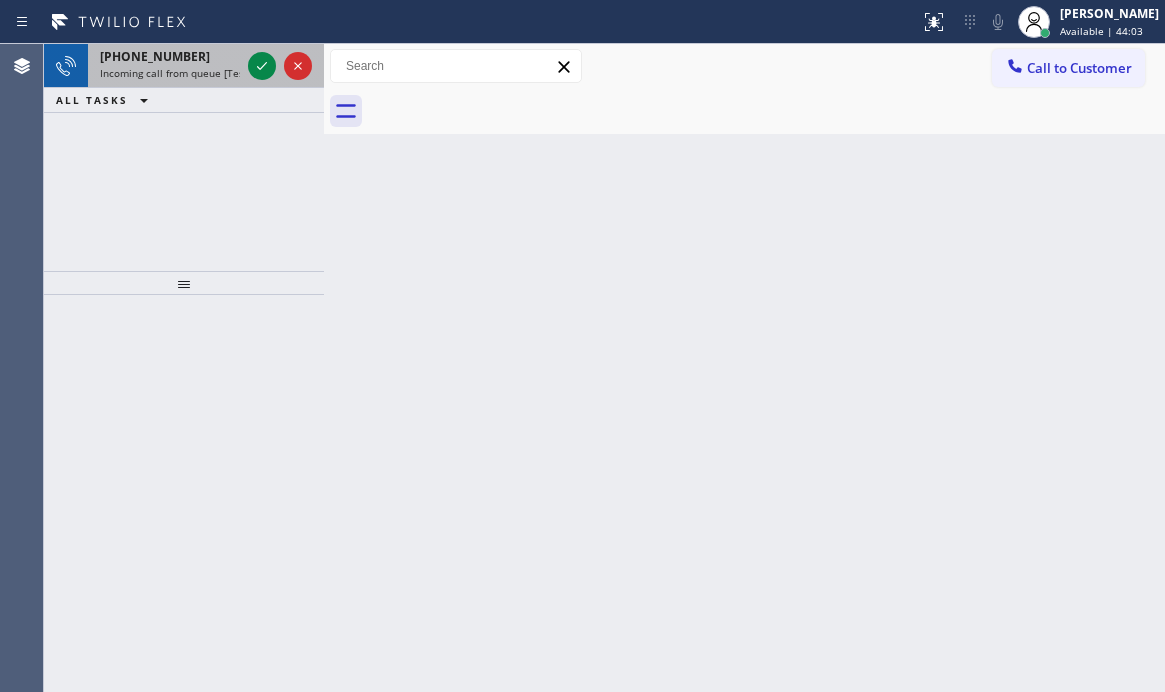 click at bounding box center (280, 66) 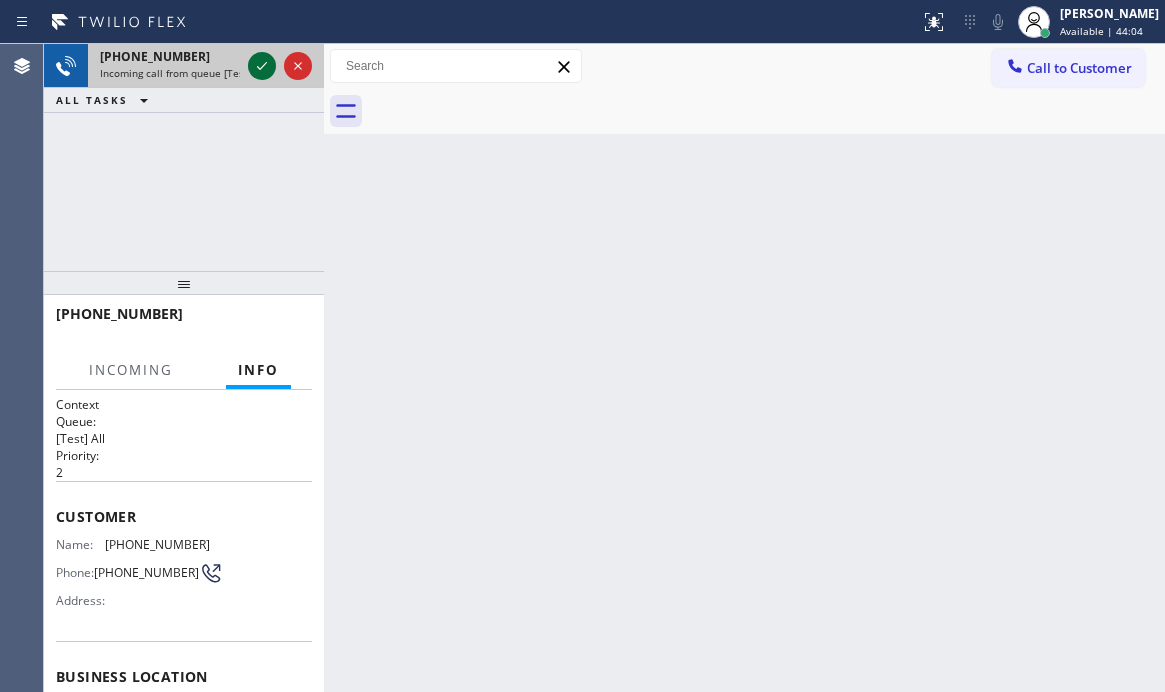 click 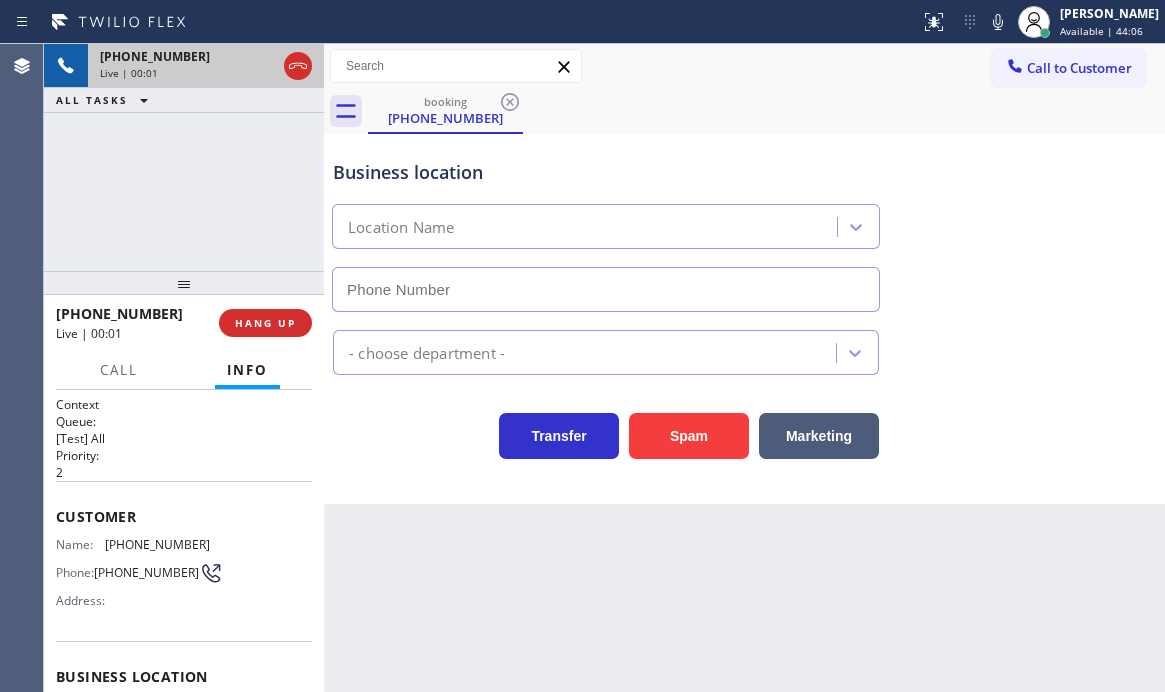 type on "[PHONE_NUMBER]" 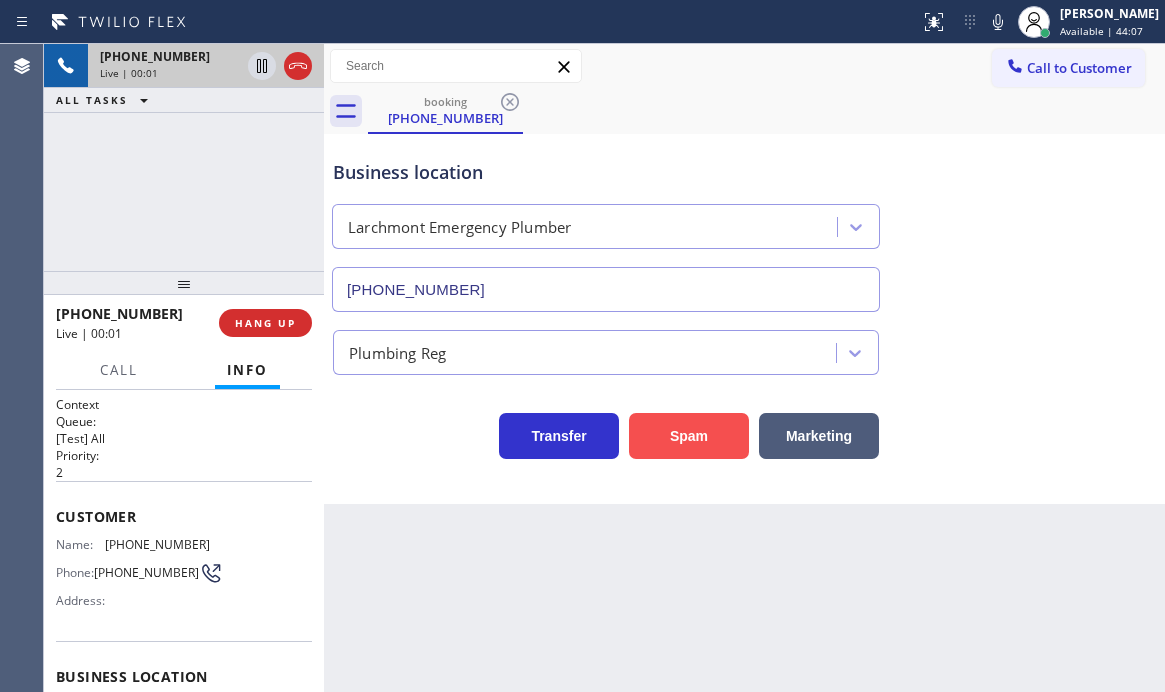 click on "Spam" at bounding box center [689, 436] 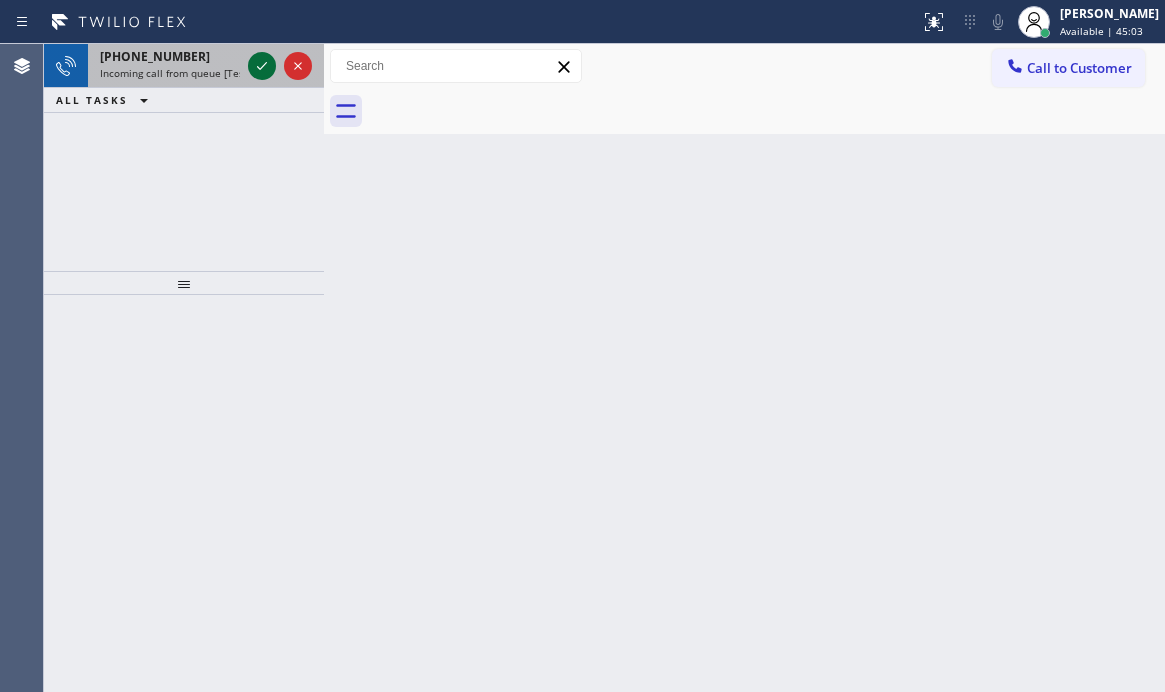 click 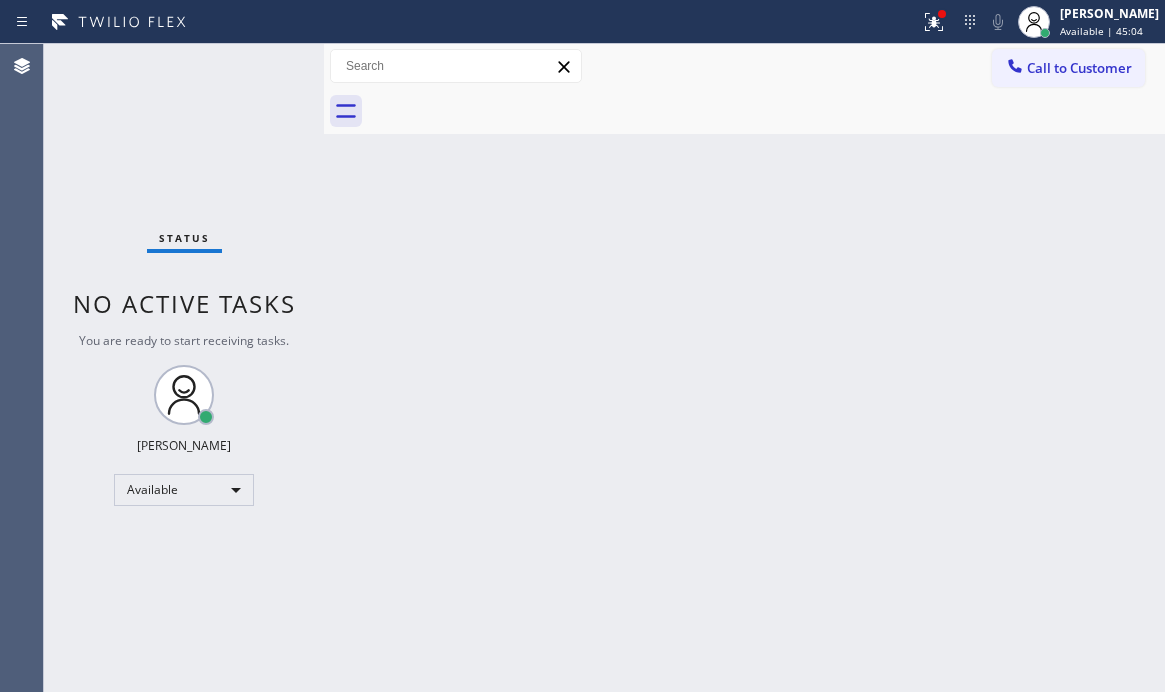 drag, startPoint x: 458, startPoint y: 326, endPoint x: 464, endPoint y: 315, distance: 12.529964 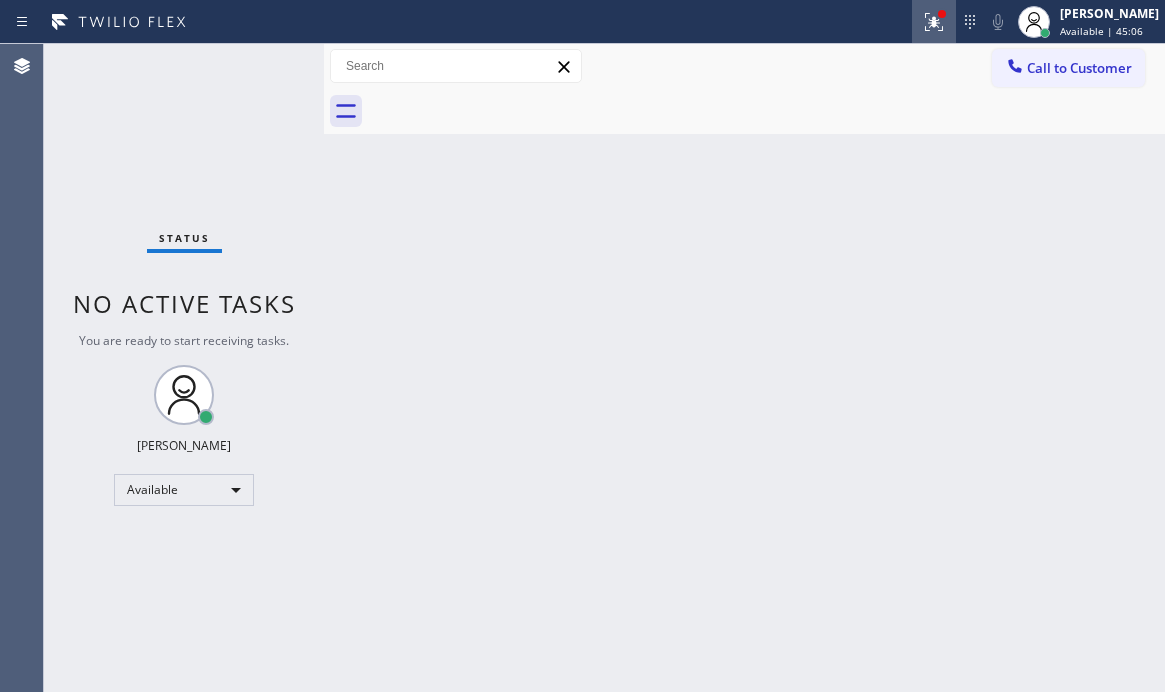 click 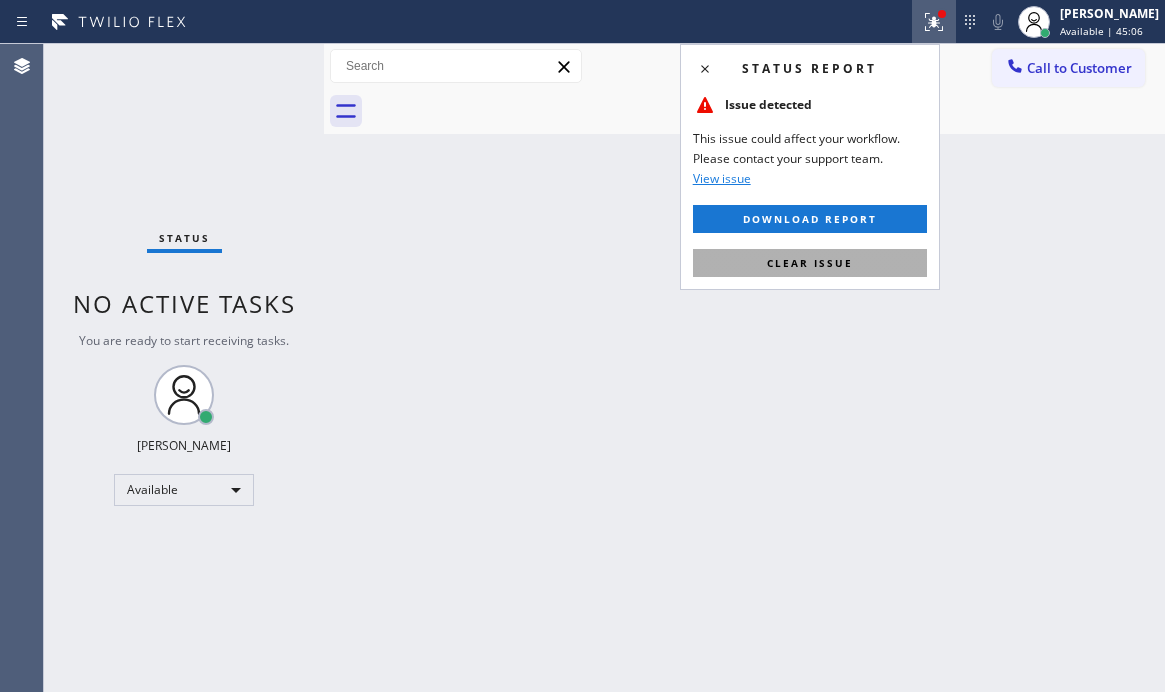 click on "Clear issue" at bounding box center (810, 263) 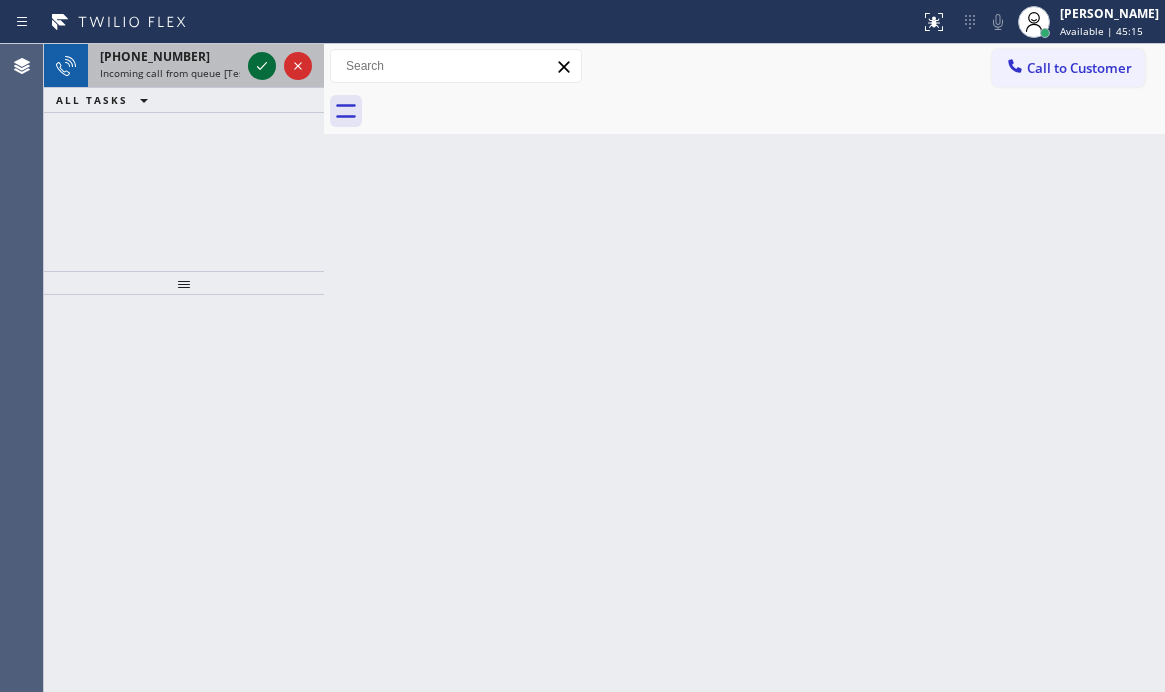 click 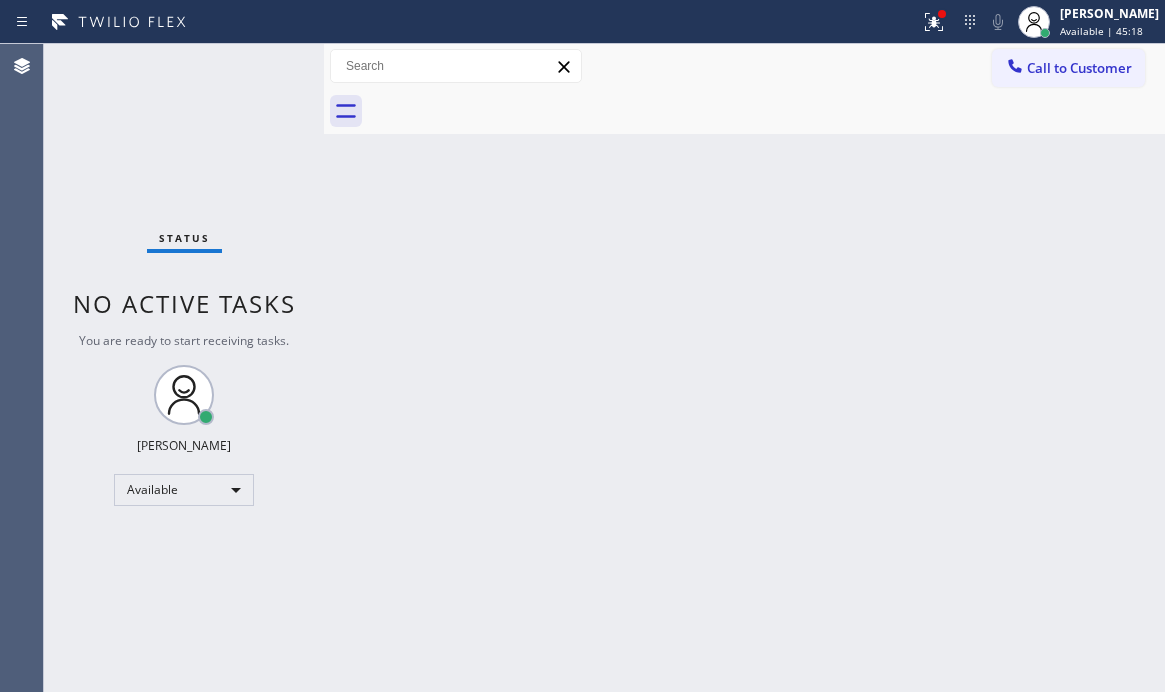click on "Status   No active tasks     You are ready to start receiving tasks.   [PERSON_NAME] Available" at bounding box center (184, 368) 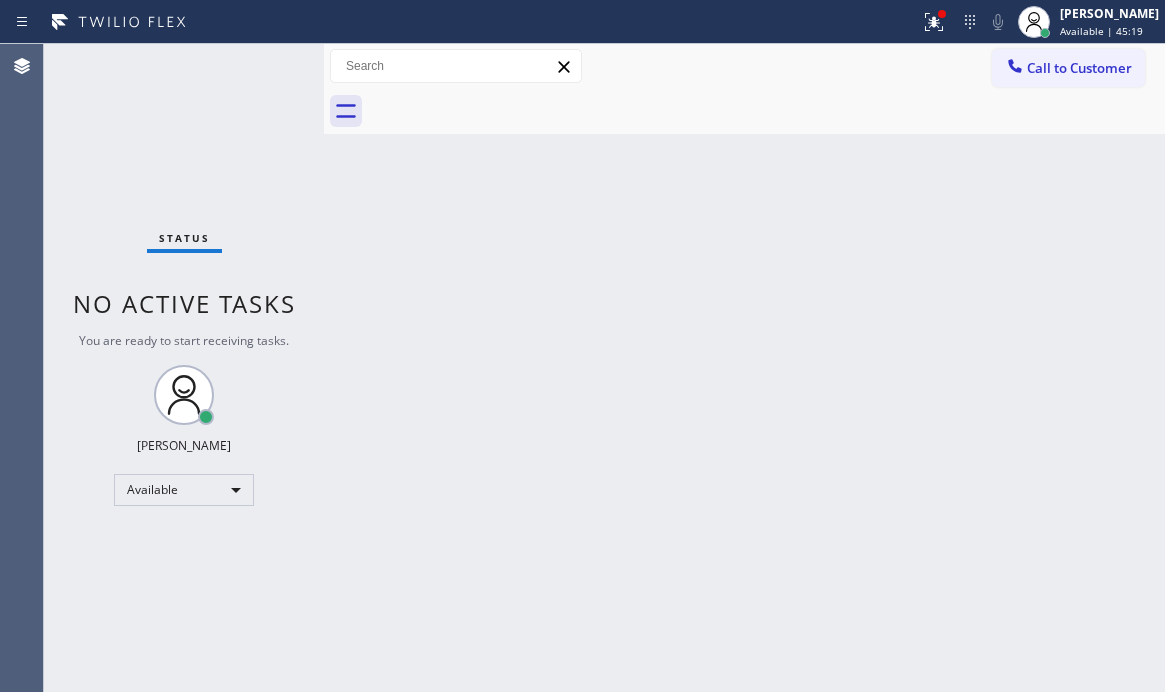 drag, startPoint x: 917, startPoint y: 23, endPoint x: 898, endPoint y: 128, distance: 106.7052 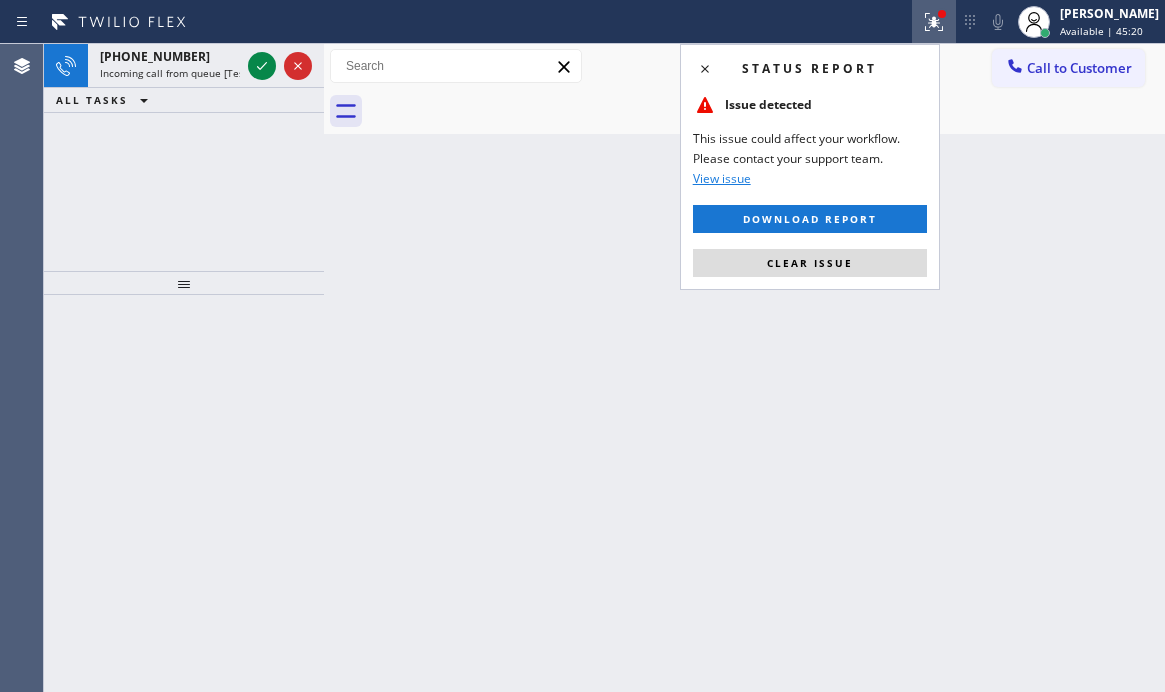 click on "Clear issue" at bounding box center [810, 263] 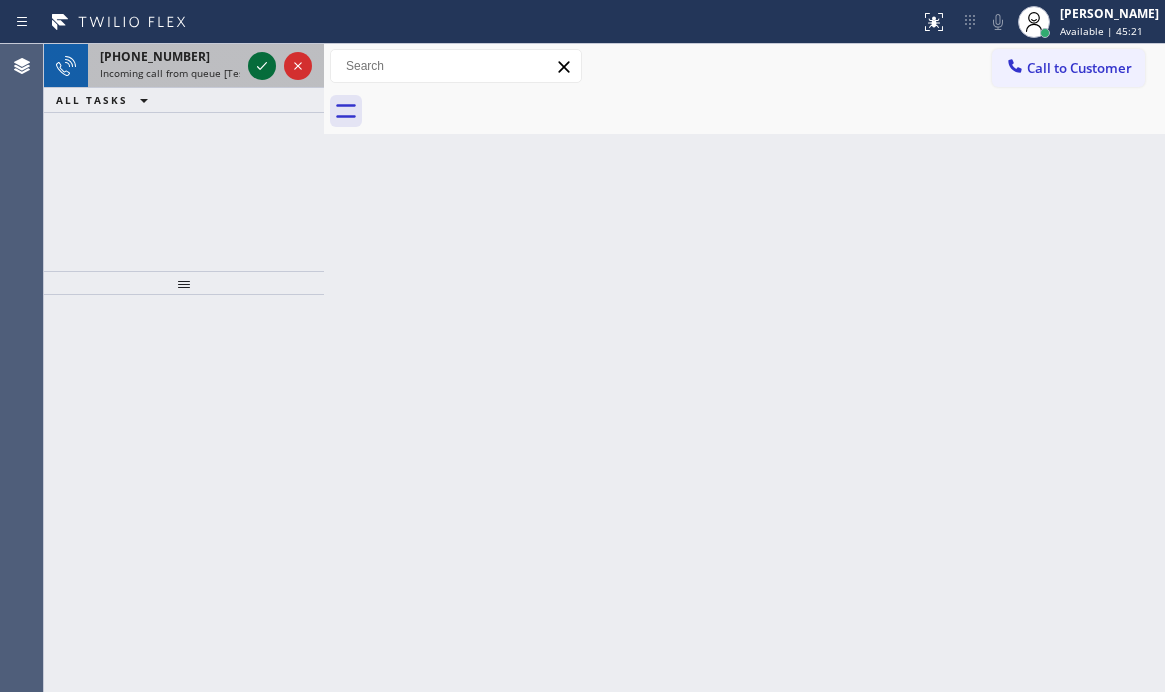 click 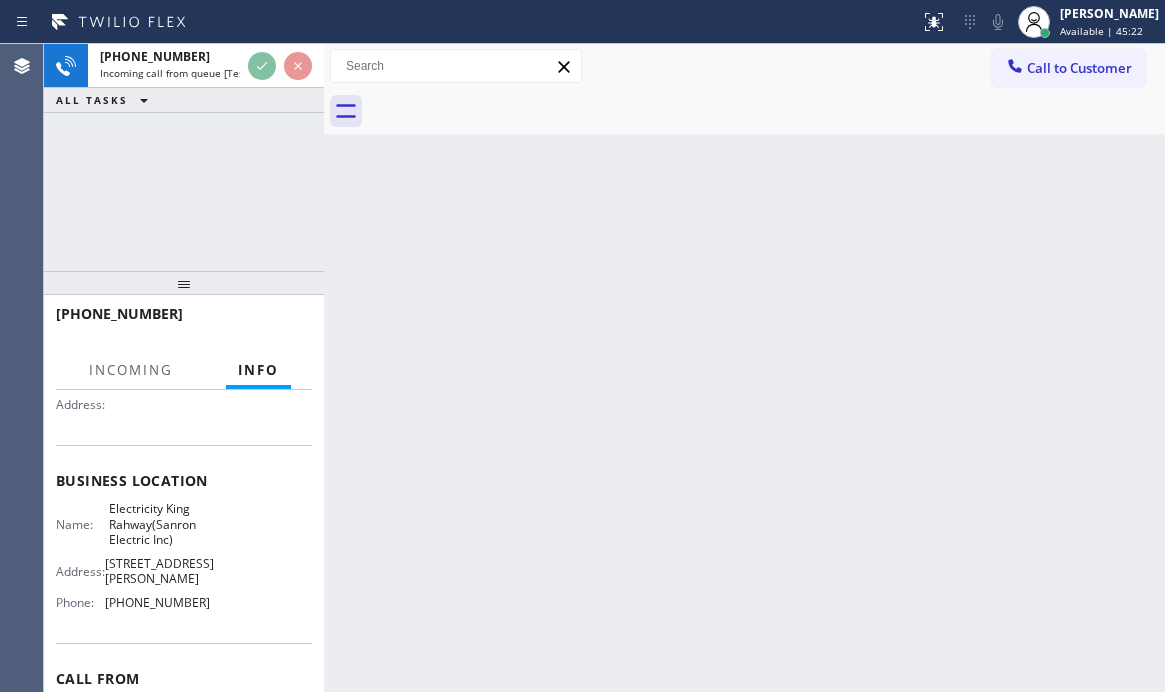 scroll, scrollTop: 200, scrollLeft: 0, axis: vertical 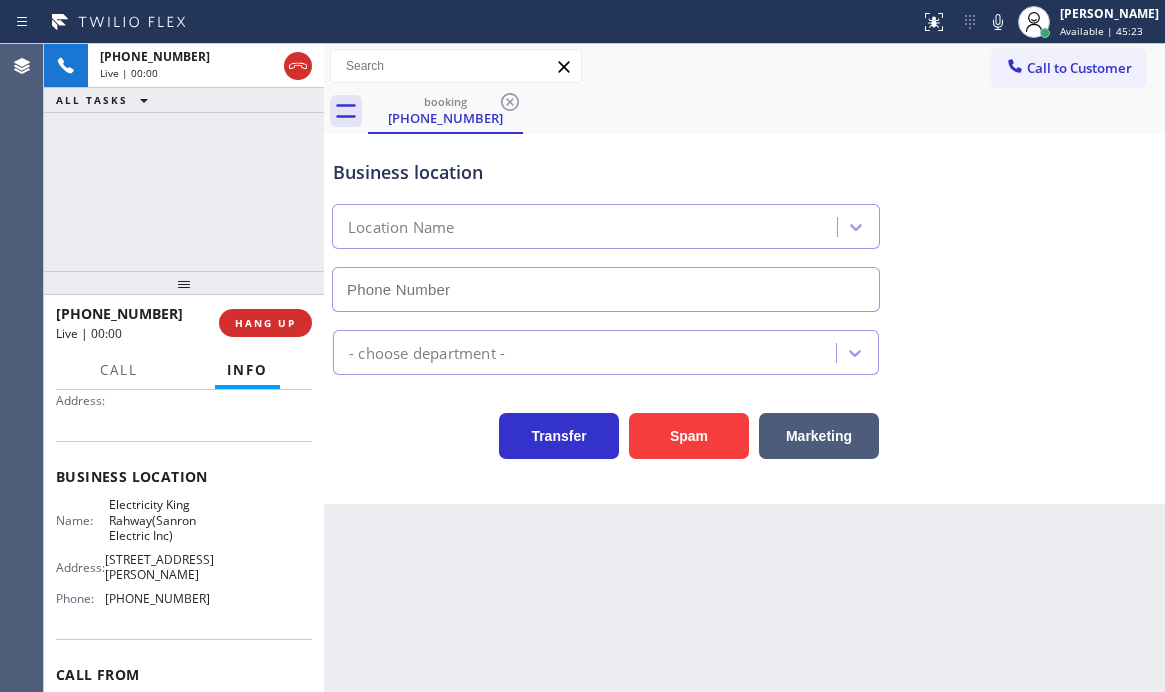 type on "[PHONE_NUMBER]" 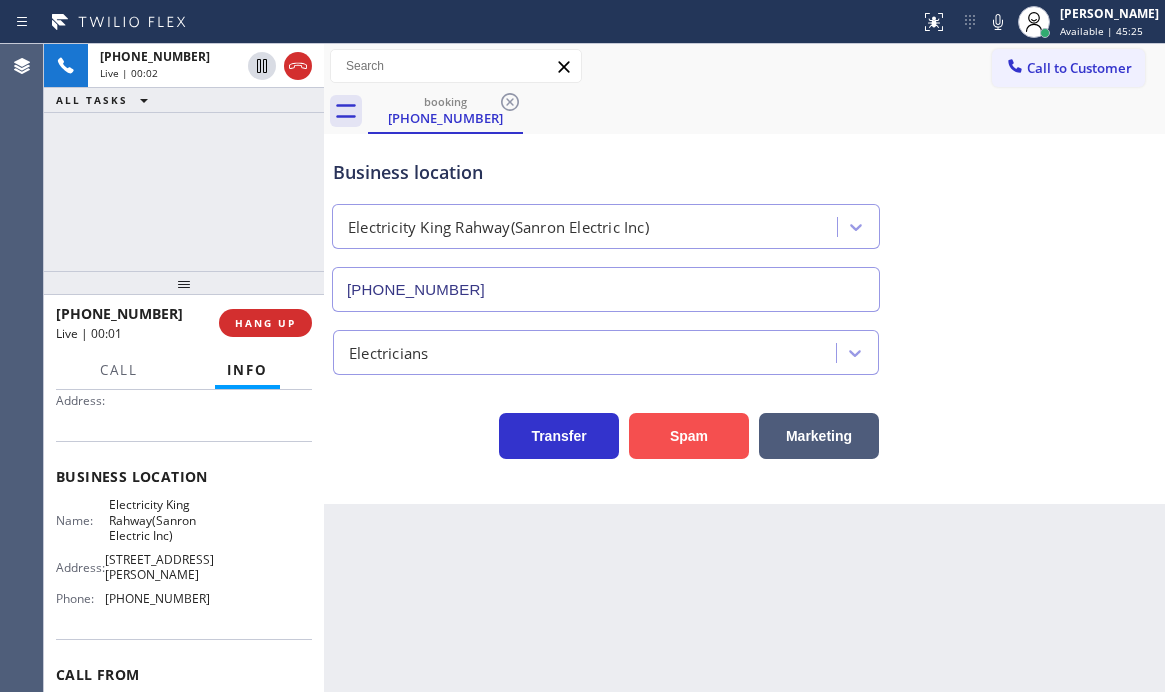 click on "Spam" at bounding box center [689, 436] 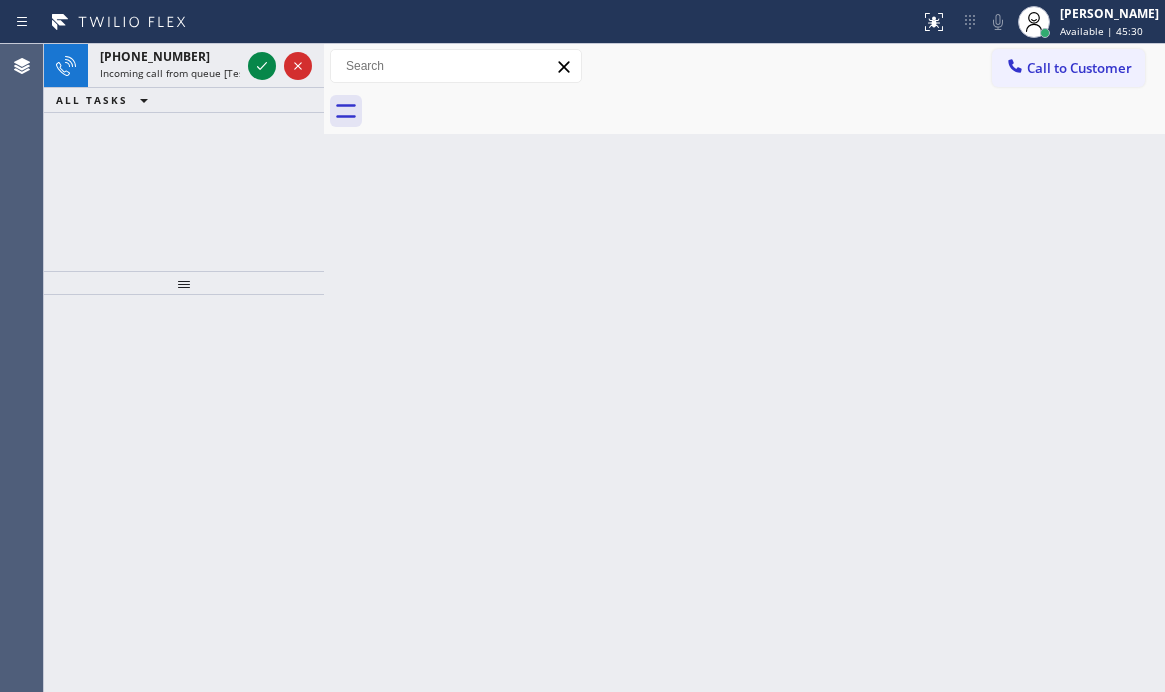drag, startPoint x: 260, startPoint y: 67, endPoint x: 245, endPoint y: 103, distance: 39 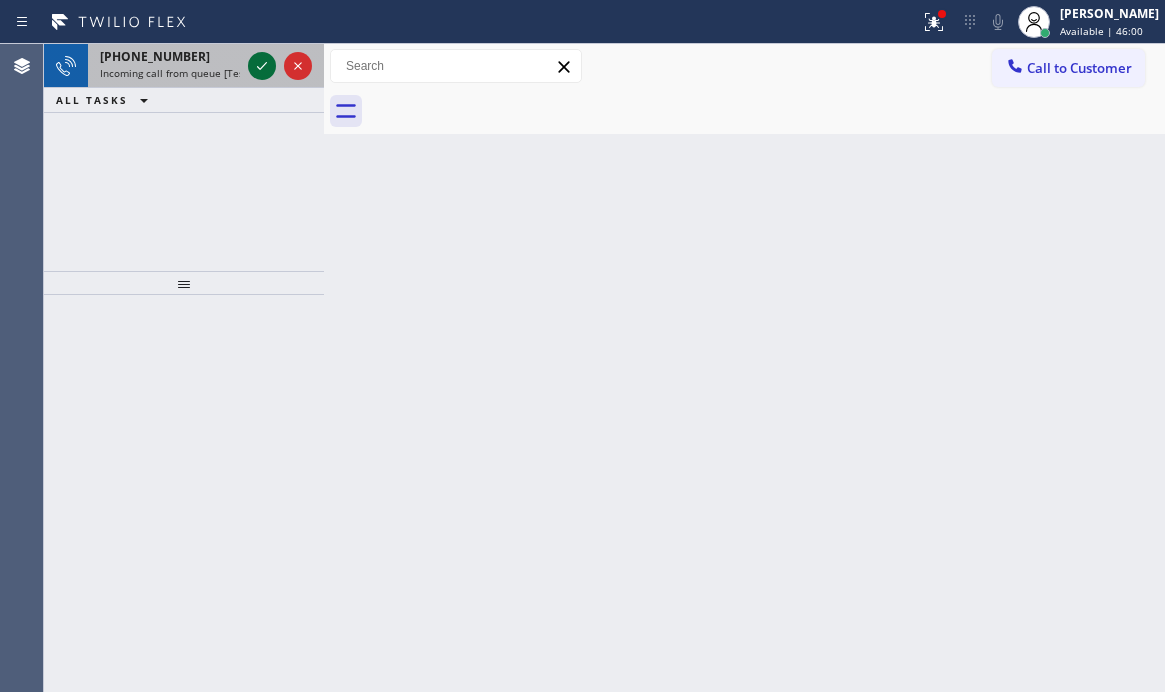 click 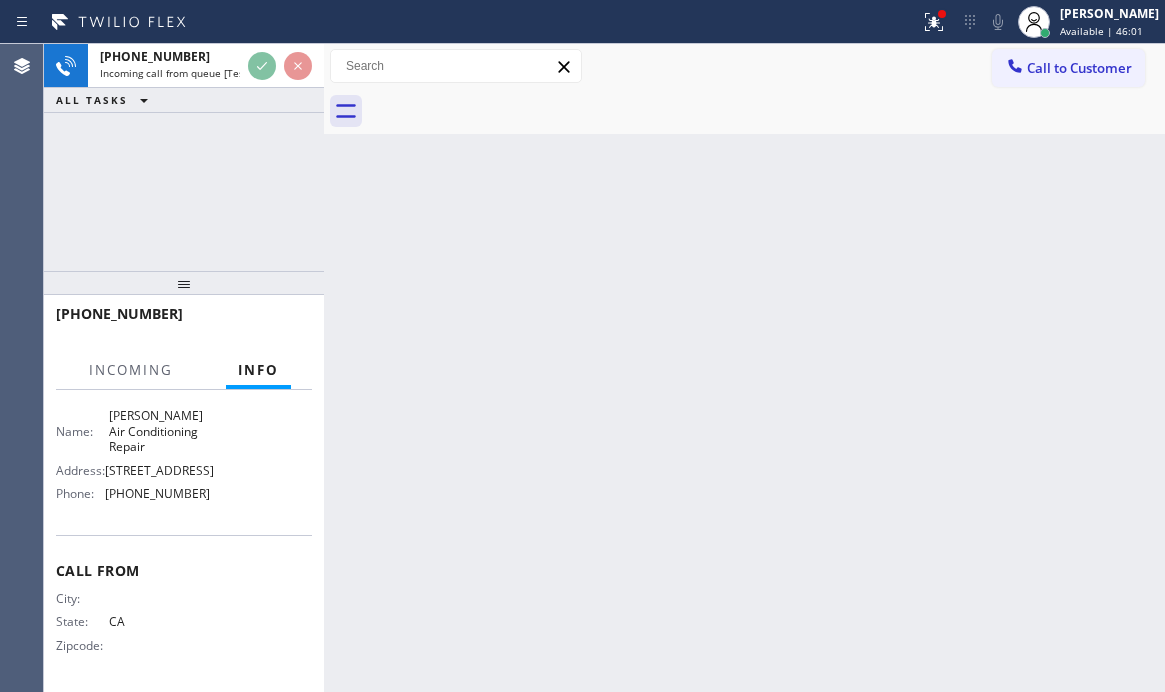 scroll, scrollTop: 296, scrollLeft: 0, axis: vertical 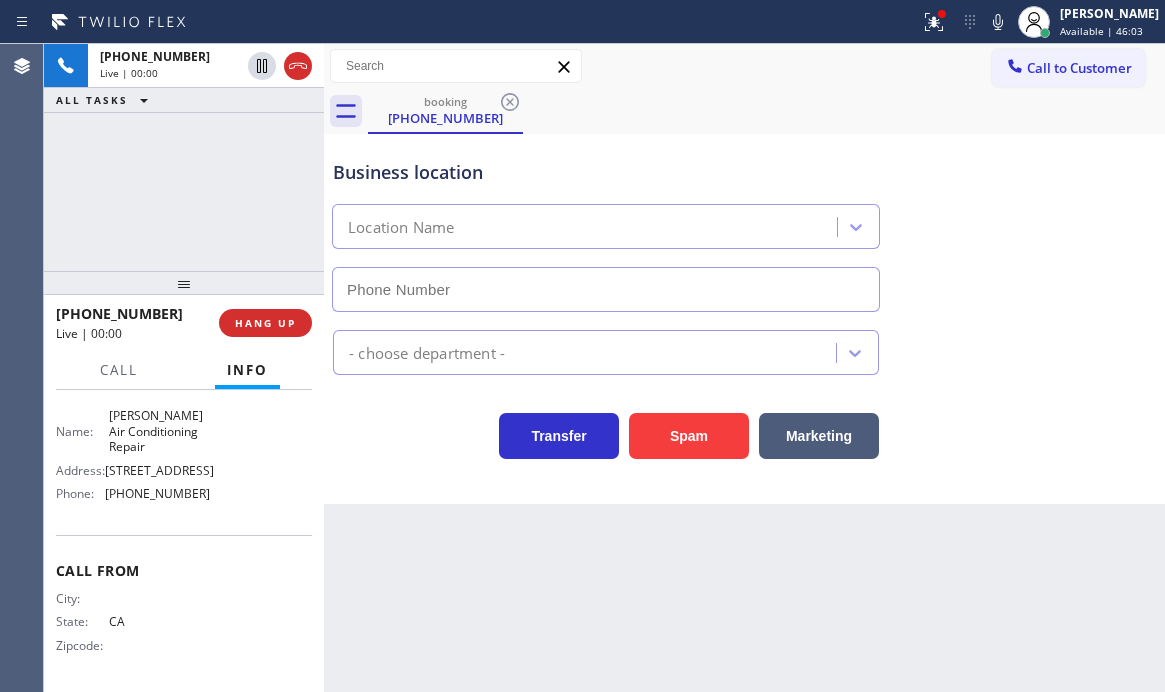 type on "[PHONE_NUMBER]" 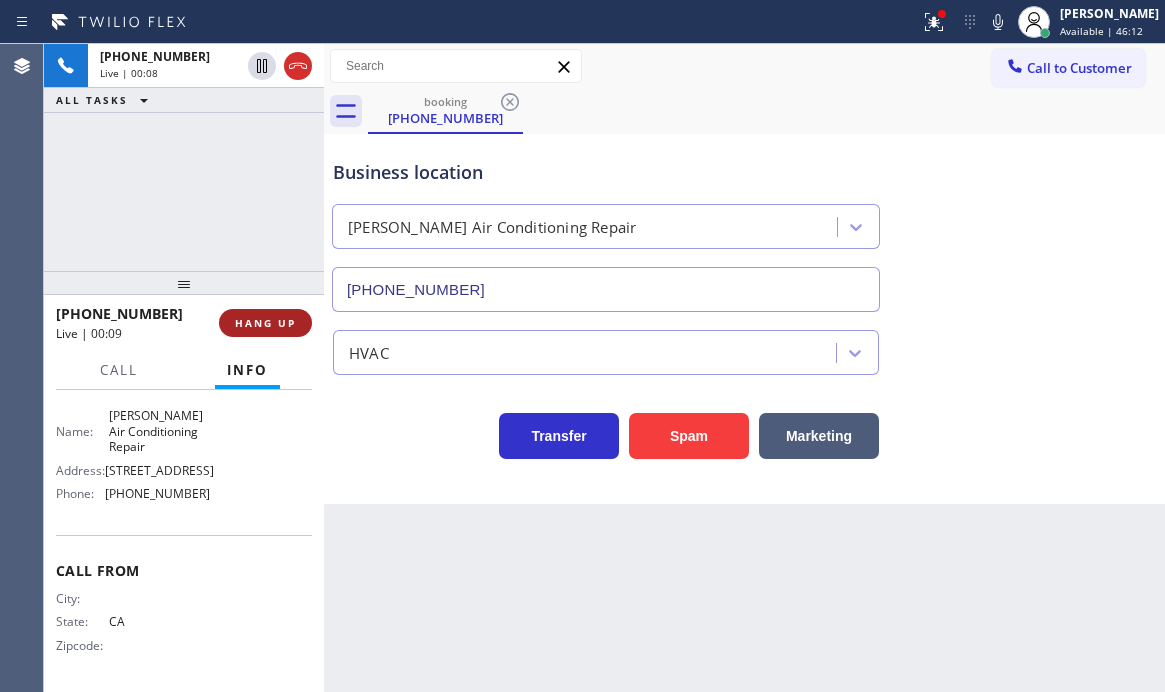 click on "HANG UP" at bounding box center [265, 323] 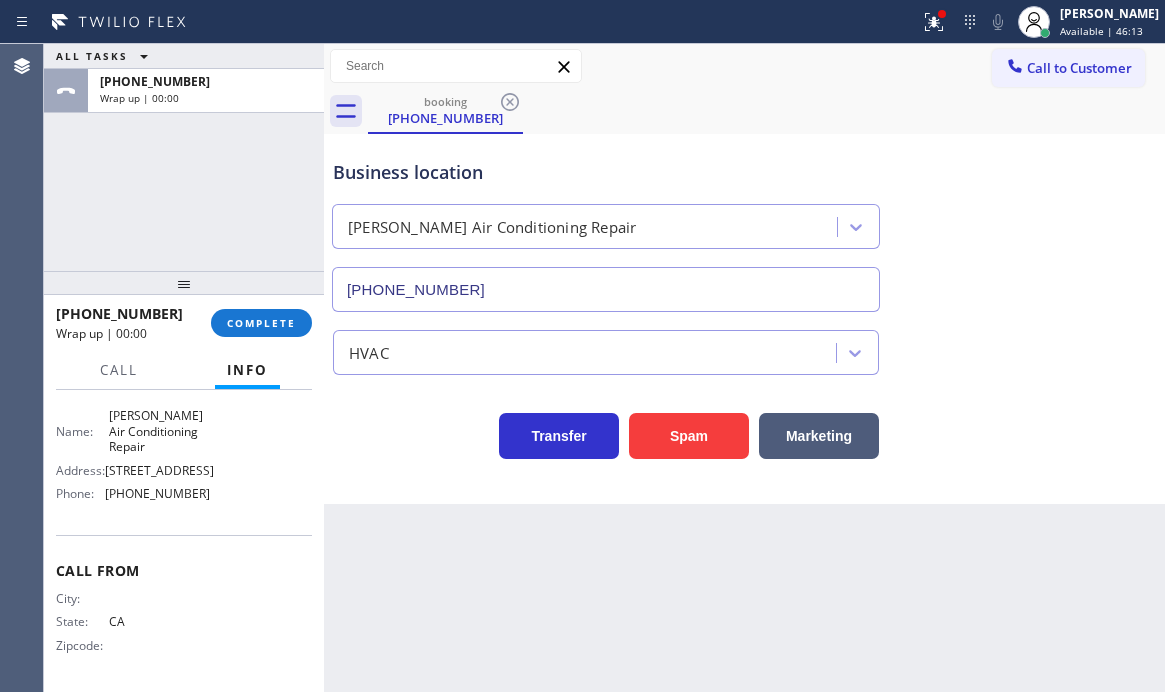 drag, startPoint x: 267, startPoint y: 327, endPoint x: 299, endPoint y: 362, distance: 47.423622 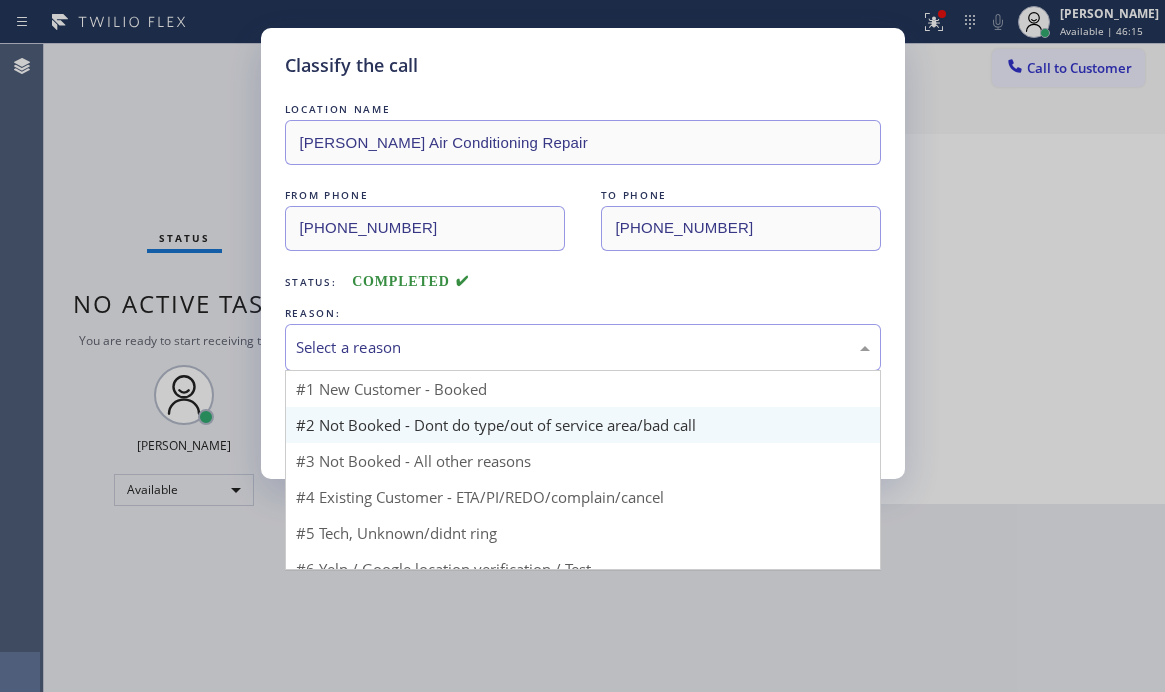 drag, startPoint x: 377, startPoint y: 338, endPoint x: 414, endPoint y: 412, distance: 82.73451 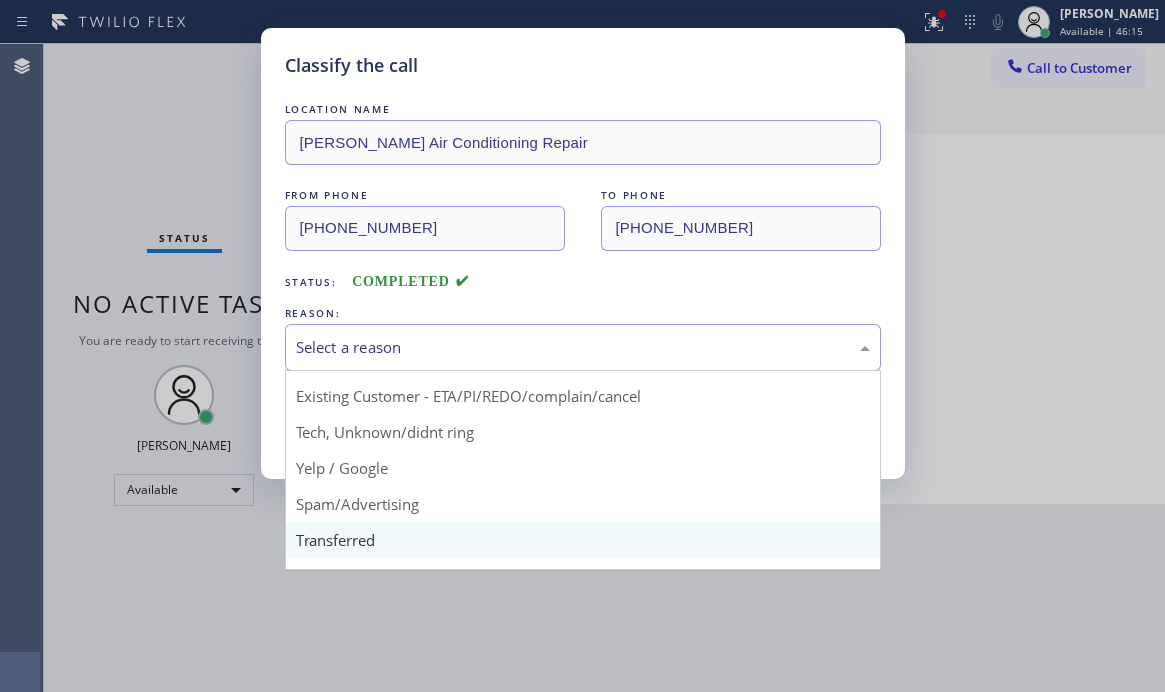 scroll, scrollTop: 100, scrollLeft: 0, axis: vertical 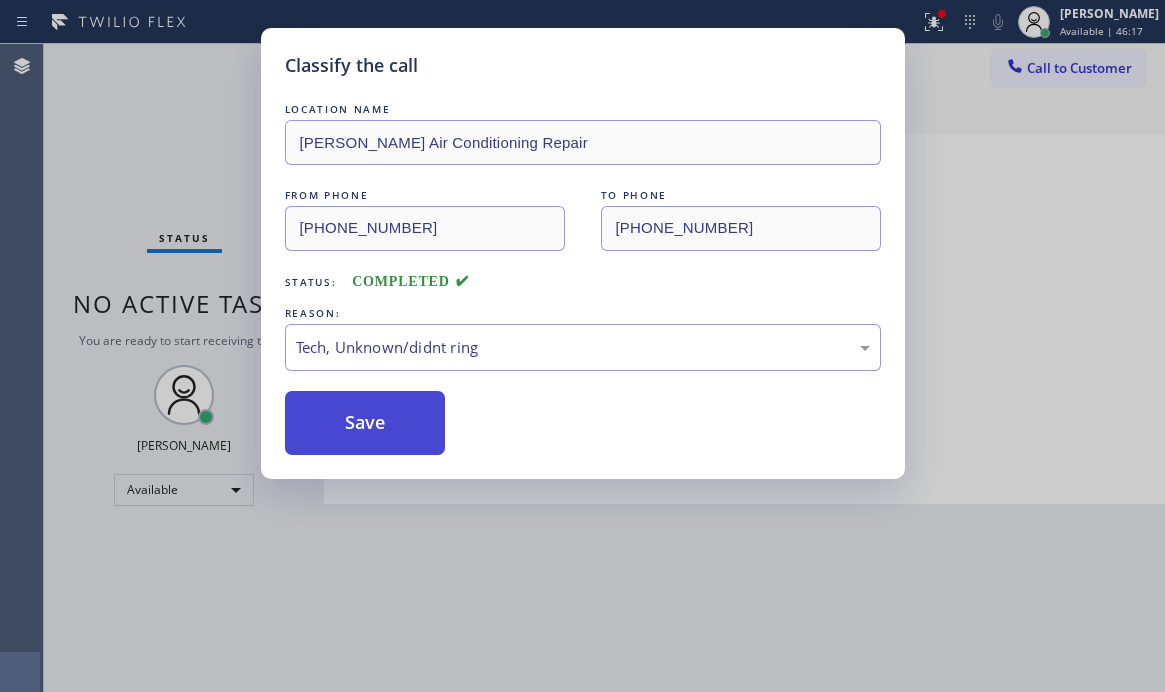 drag, startPoint x: 354, startPoint y: 381, endPoint x: 353, endPoint y: 404, distance: 23.021729 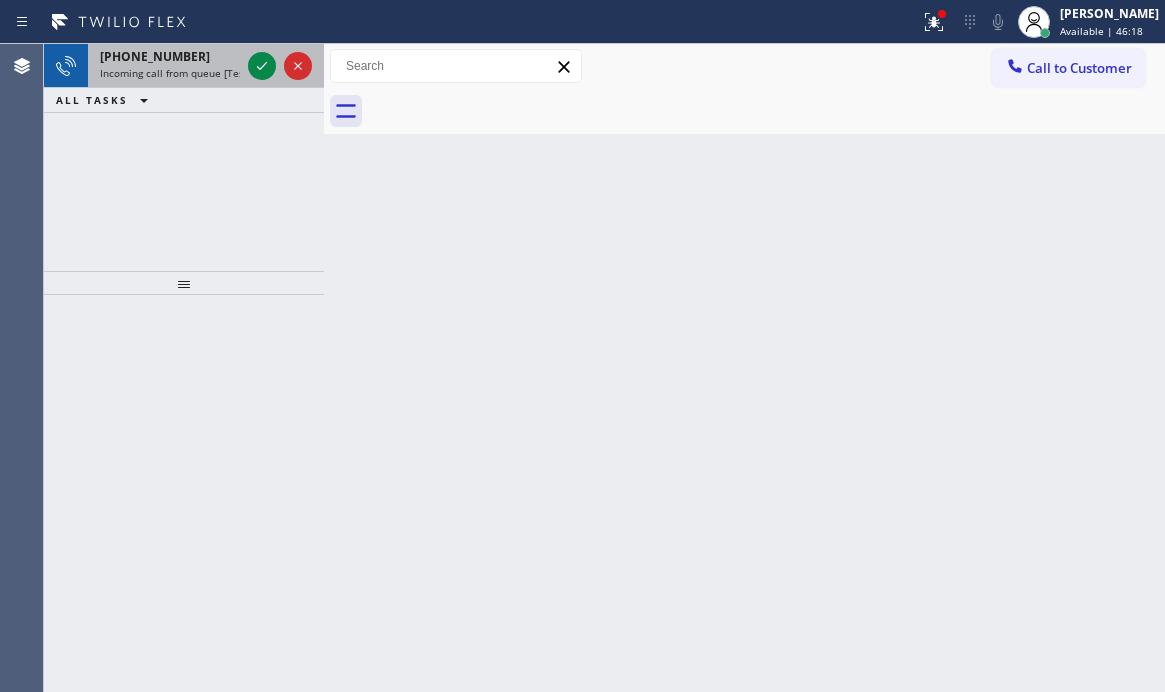 drag, startPoint x: 223, startPoint y: 116, endPoint x: 251, endPoint y: 82, distance: 44.04543 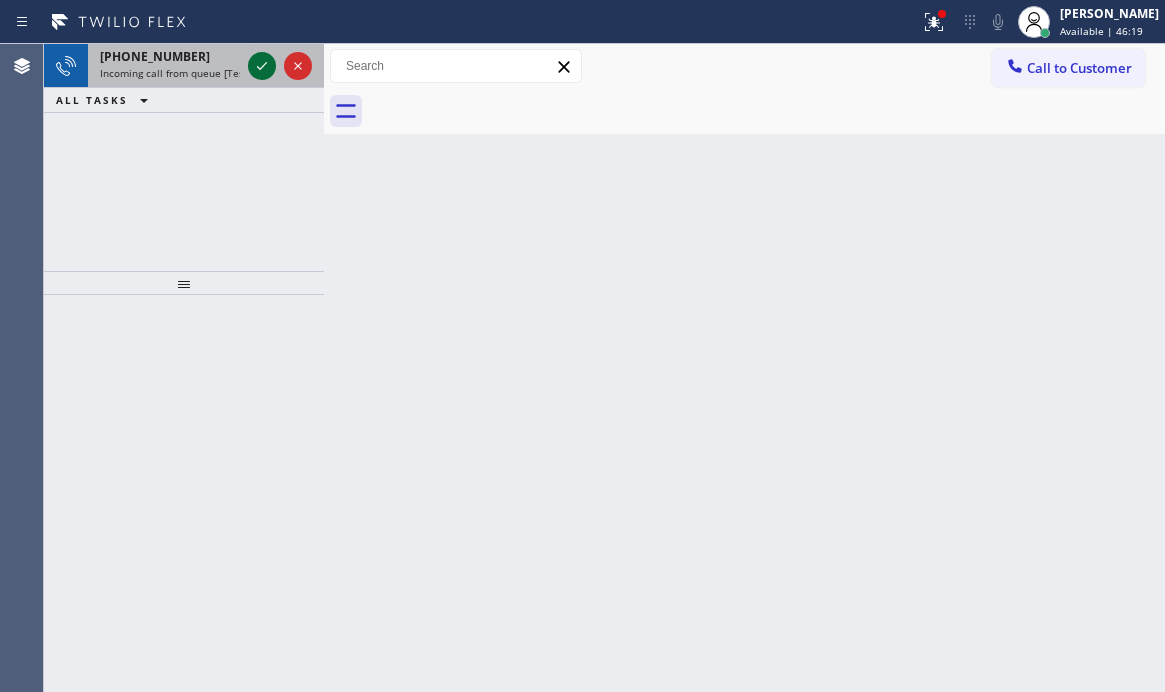 click 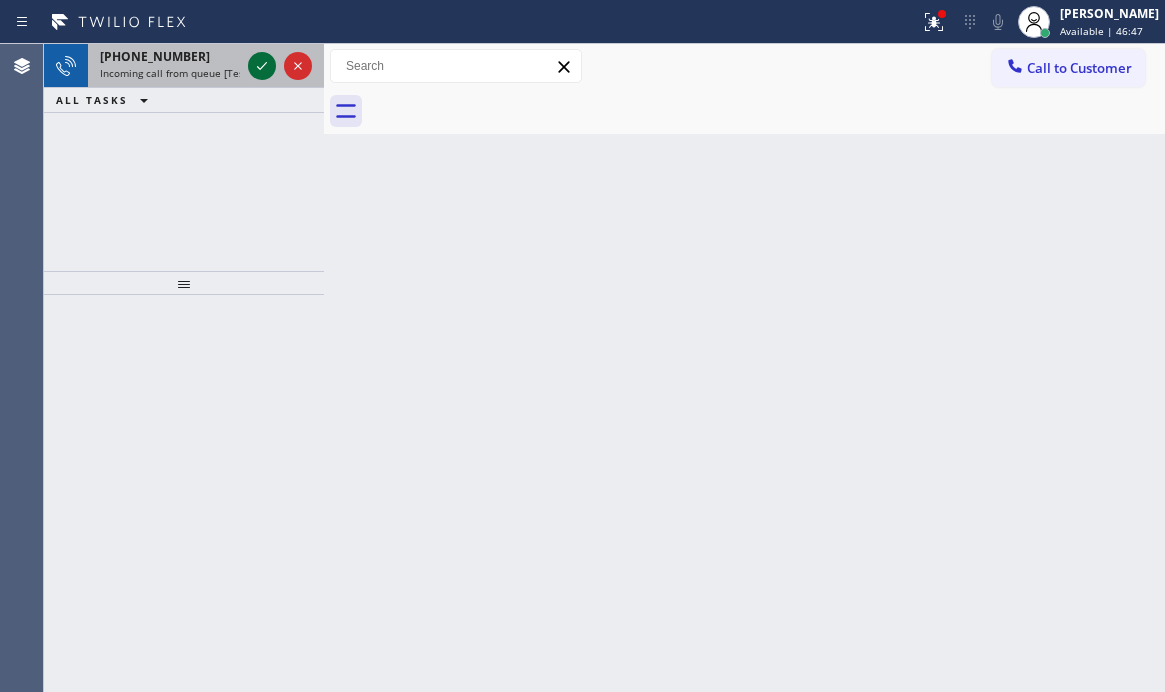 click 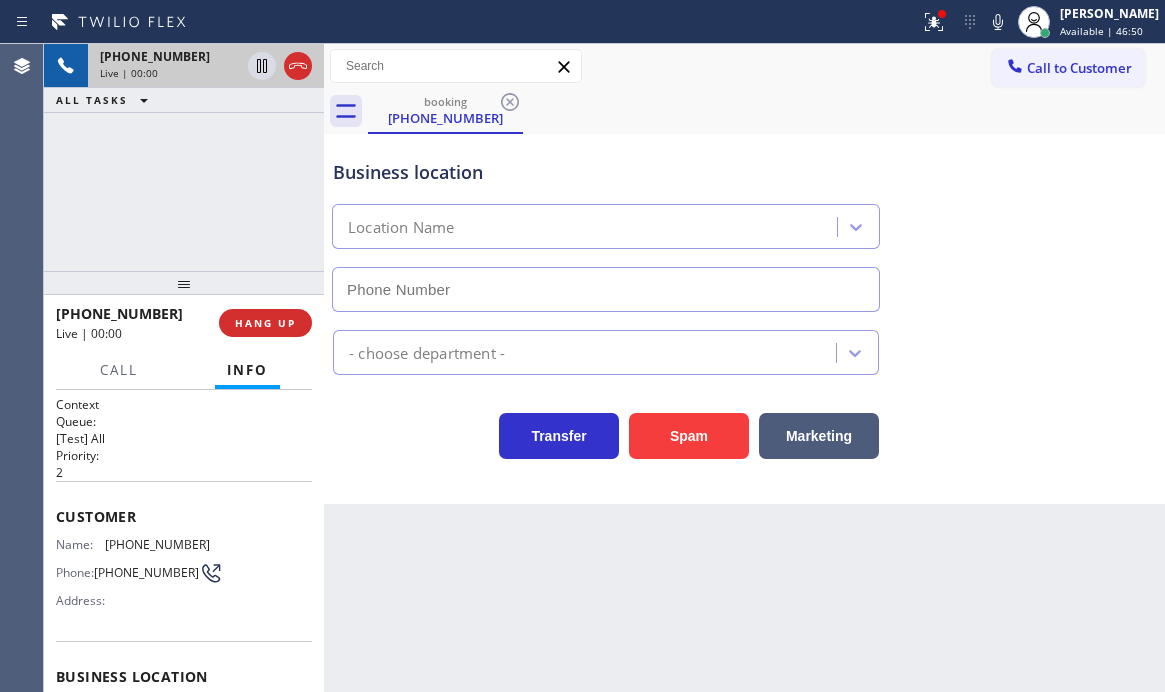 type on "[PHONE_NUMBER]" 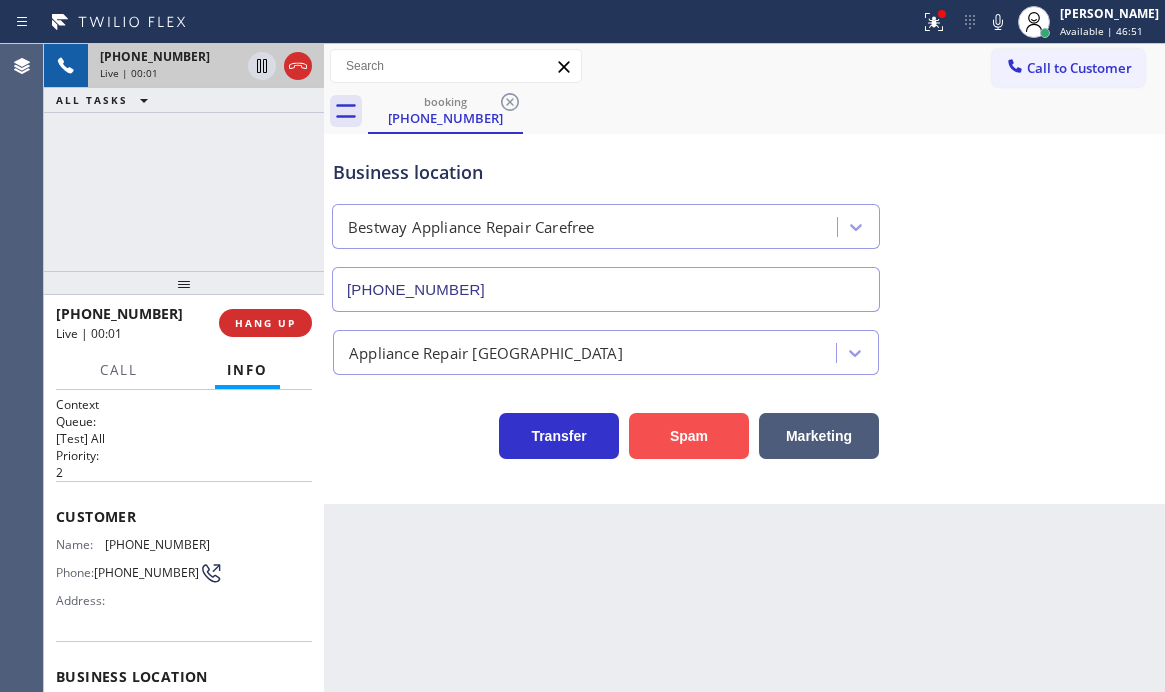 click on "Spam" at bounding box center (689, 436) 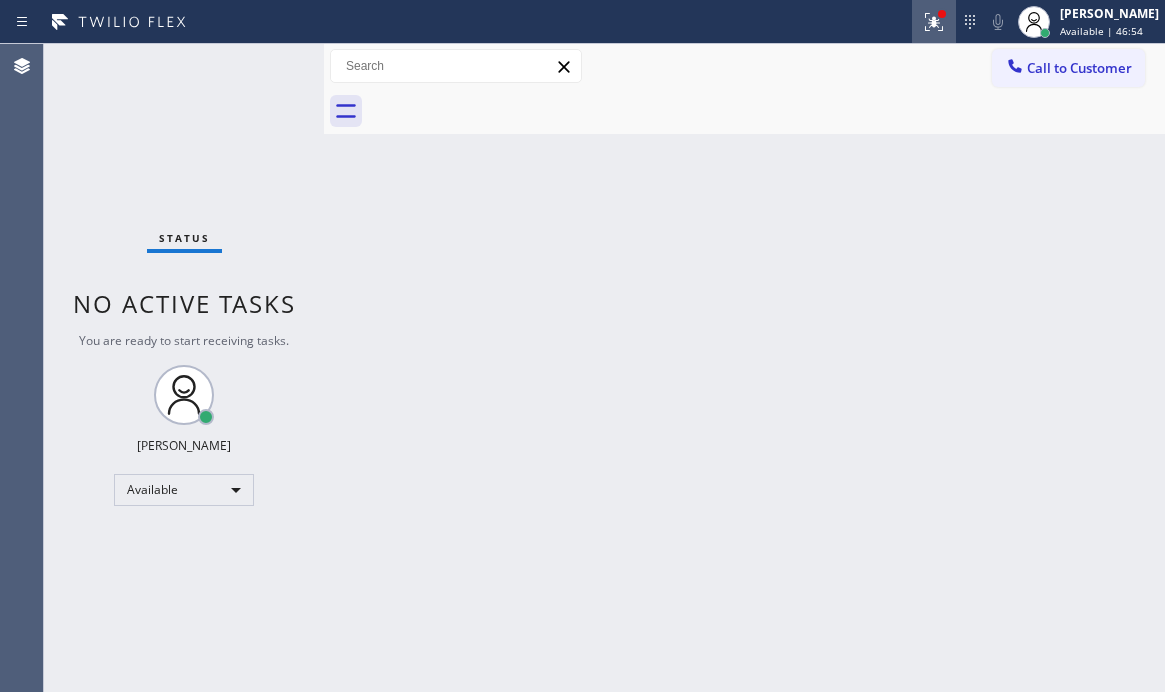 click 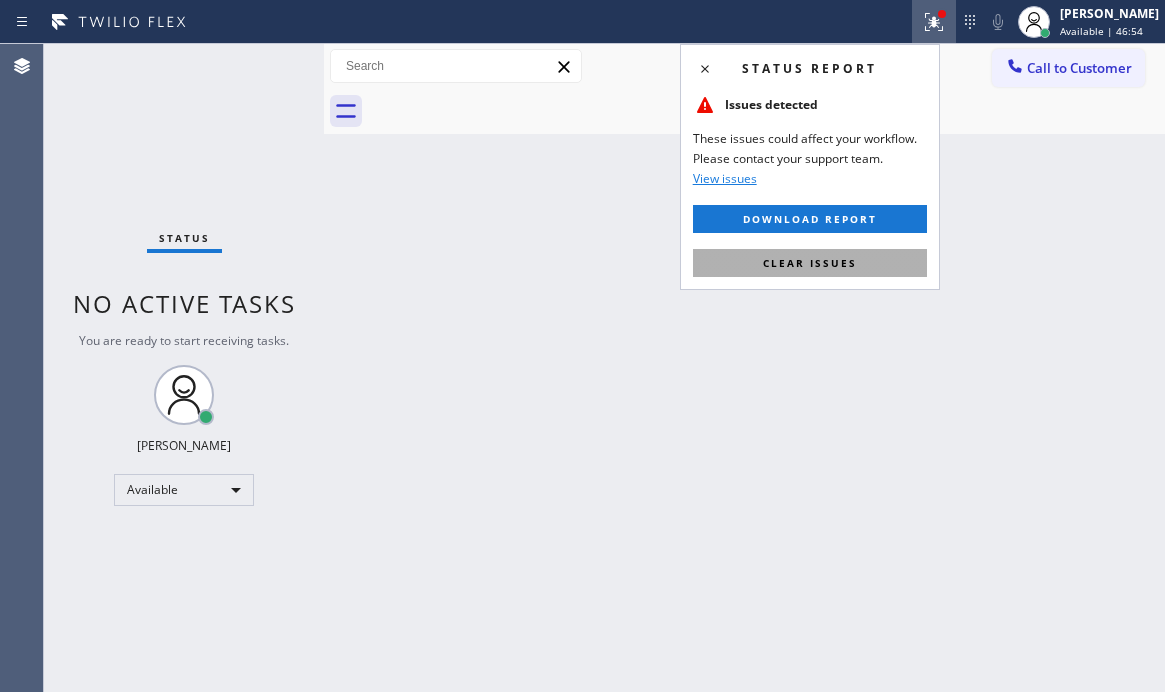 click on "Clear issues" at bounding box center (810, 263) 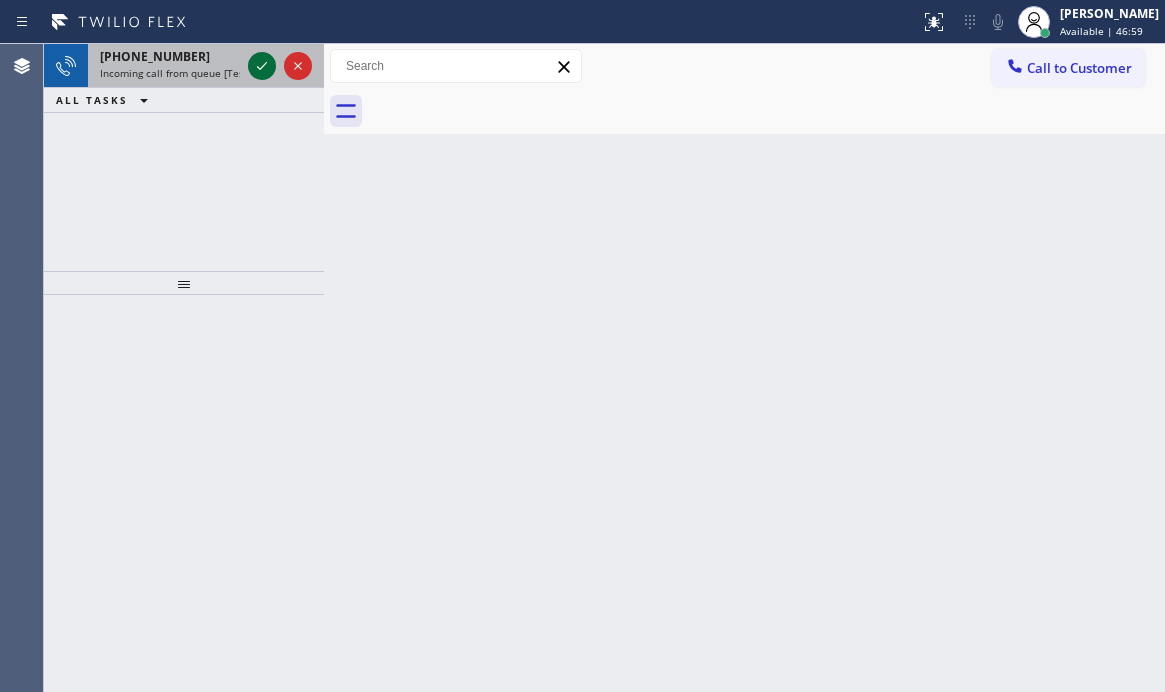 click 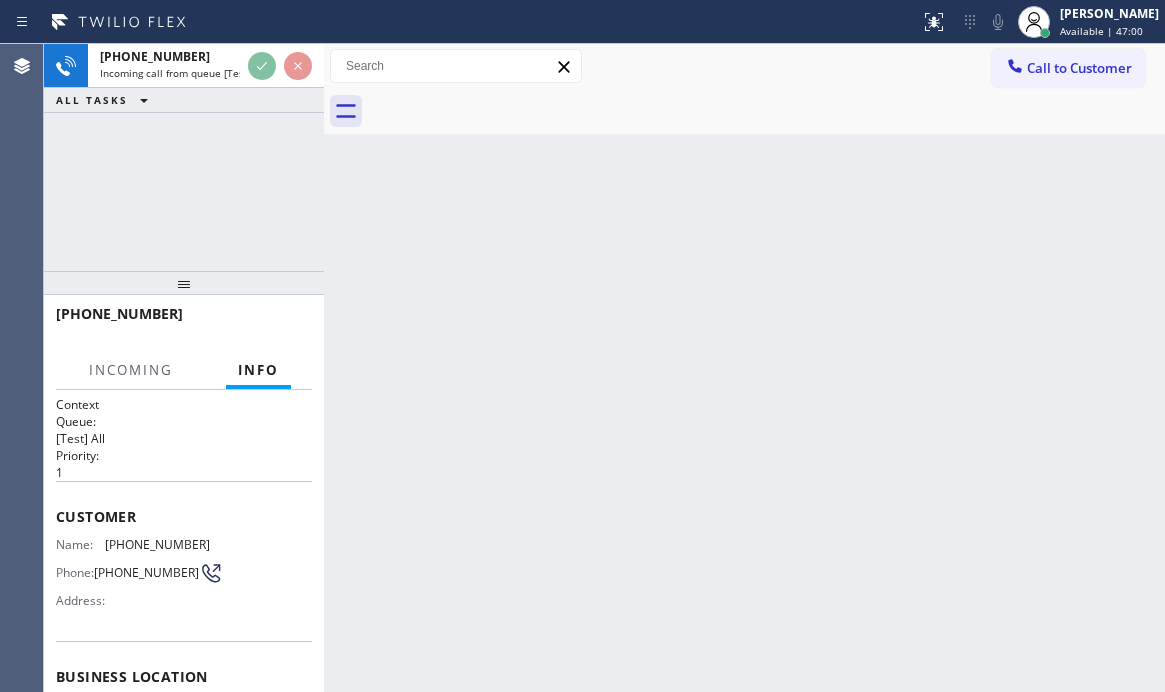 scroll, scrollTop: 100, scrollLeft: 0, axis: vertical 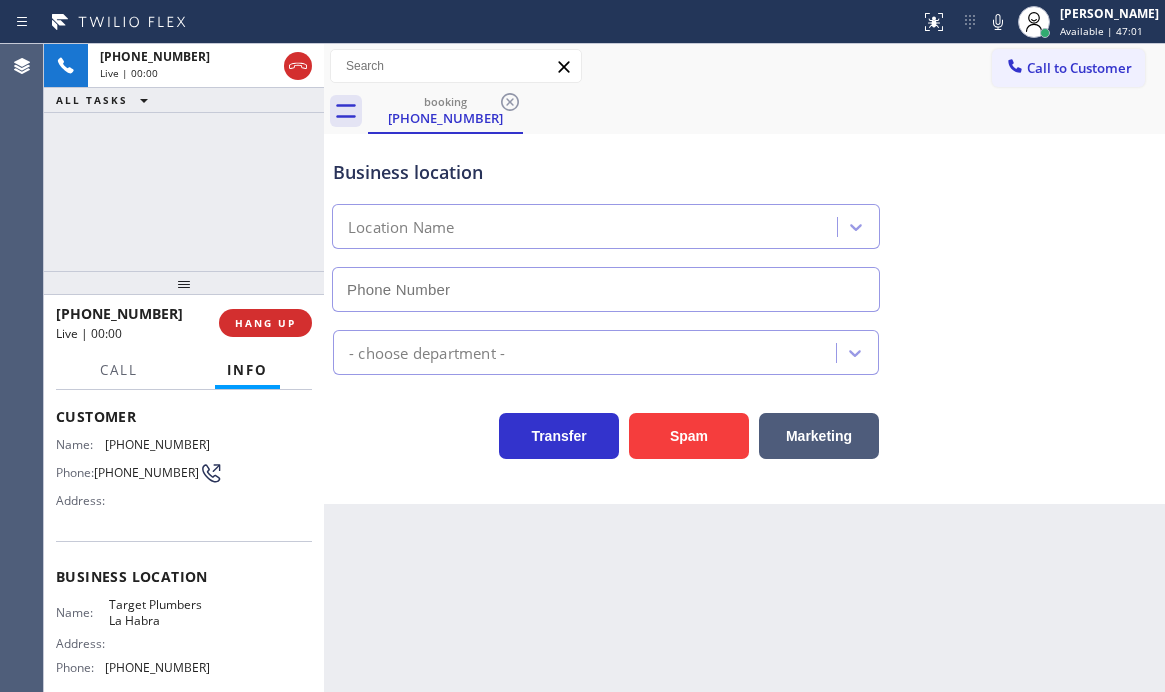 type on "[PHONE_NUMBER]" 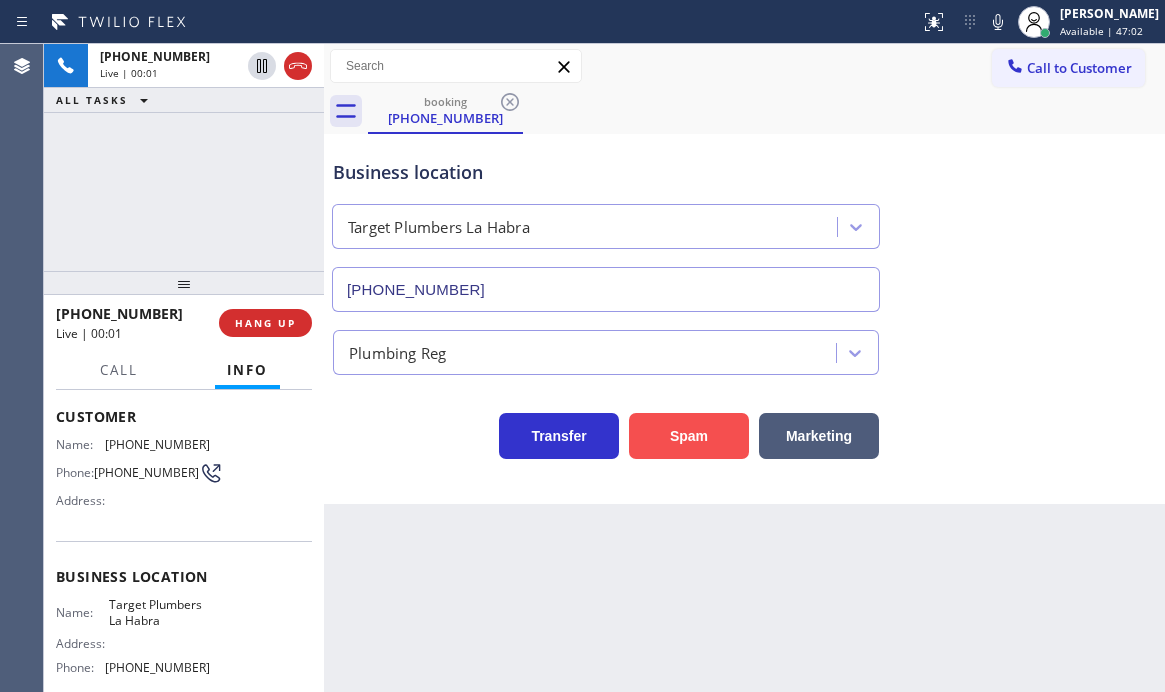 click on "Spam" at bounding box center (689, 436) 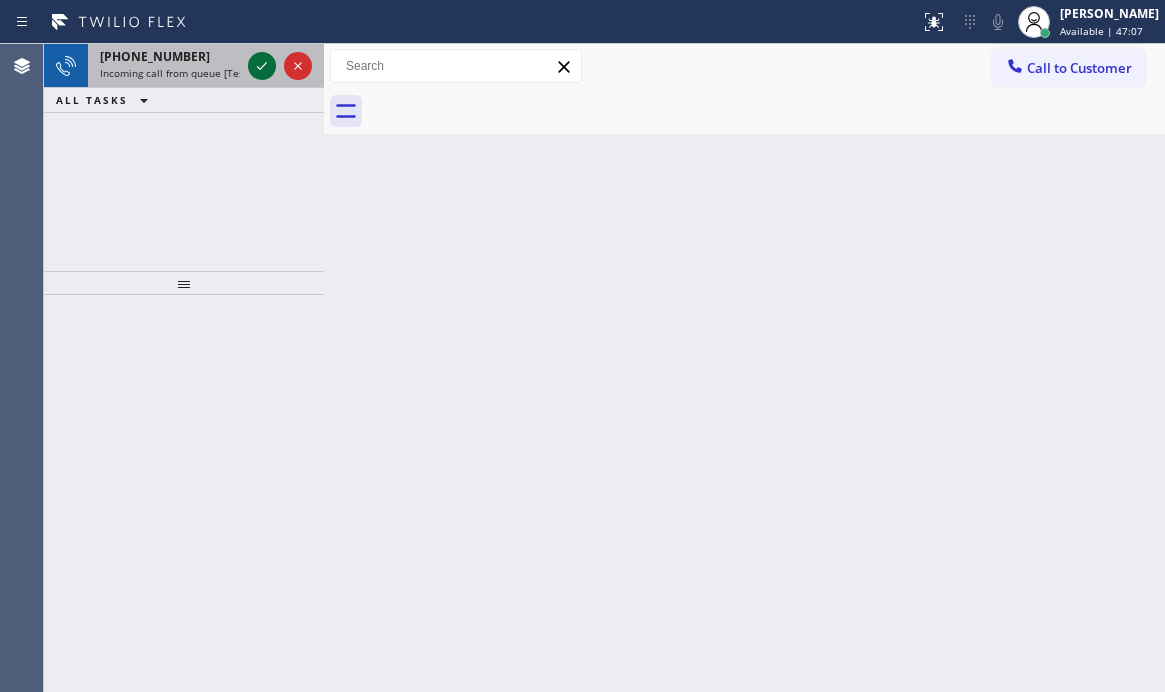 click at bounding box center (262, 66) 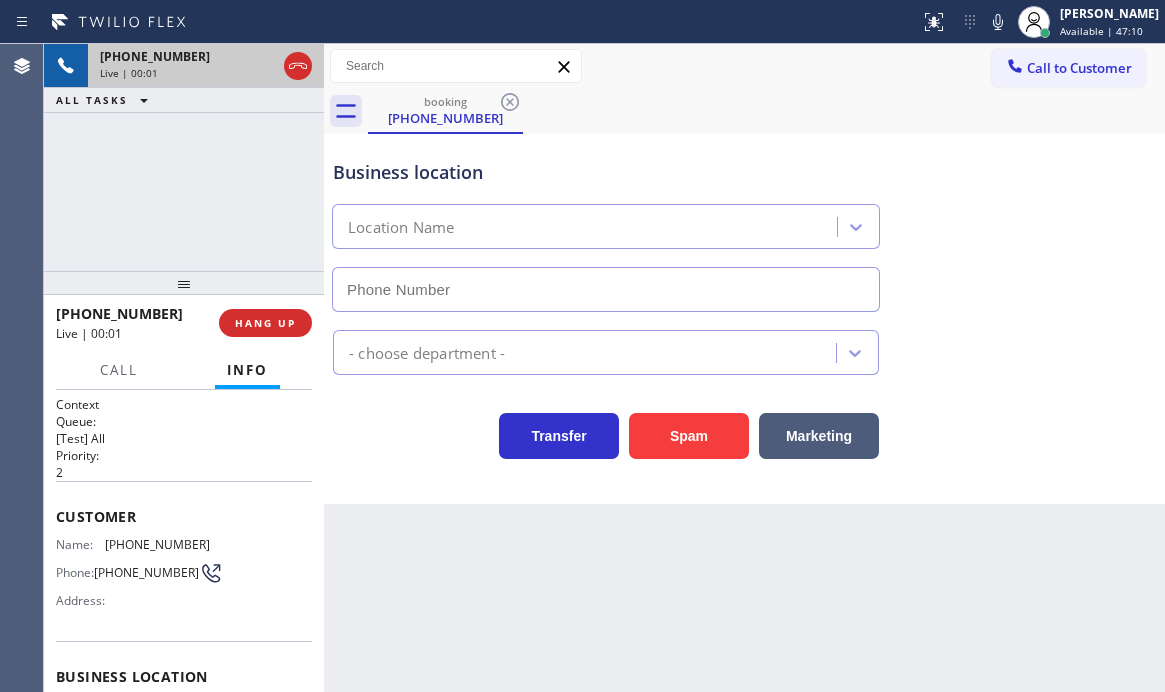 type on "[PHONE_NUMBER]" 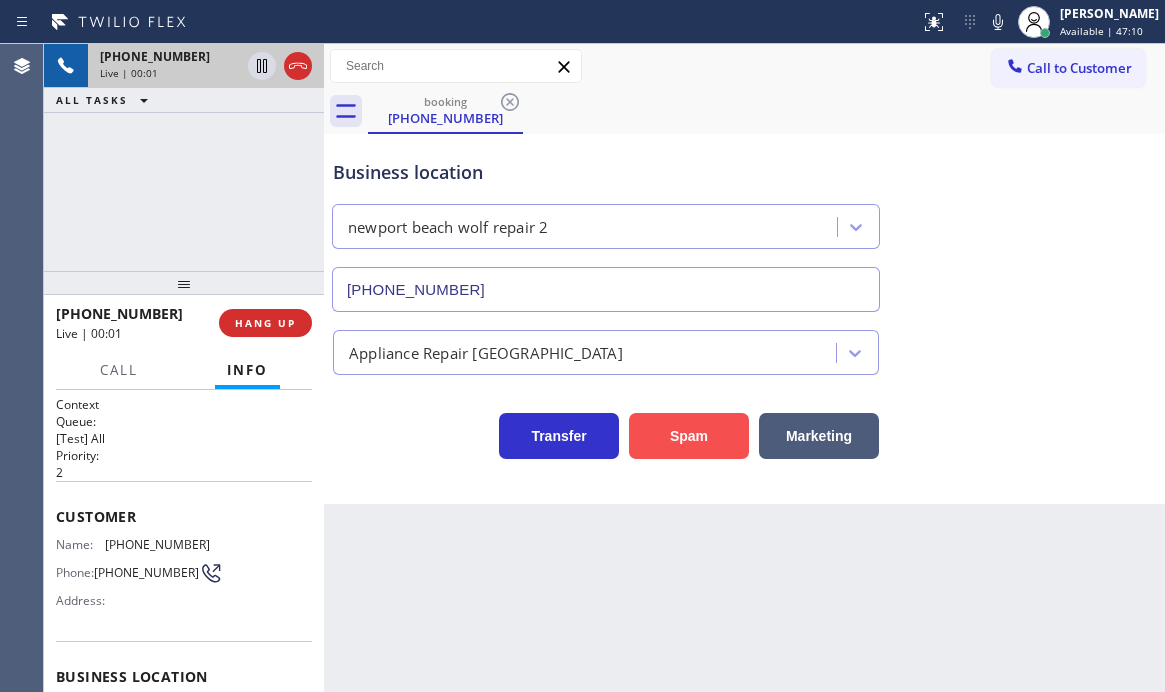 click on "Spam" at bounding box center (689, 436) 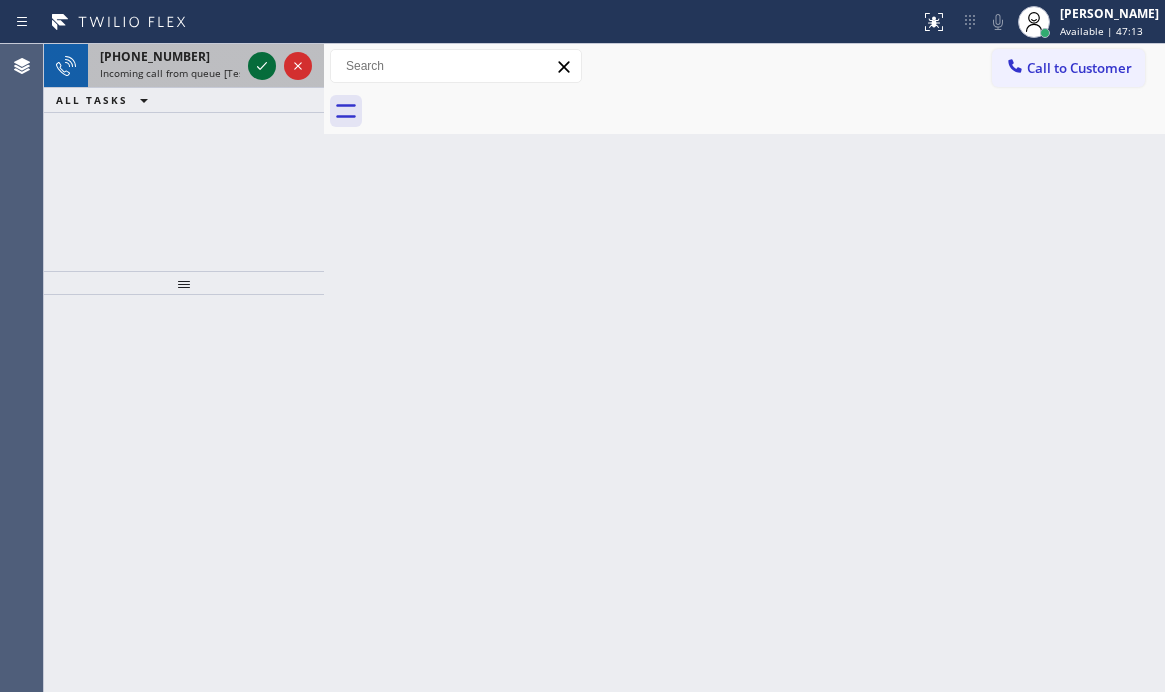 click 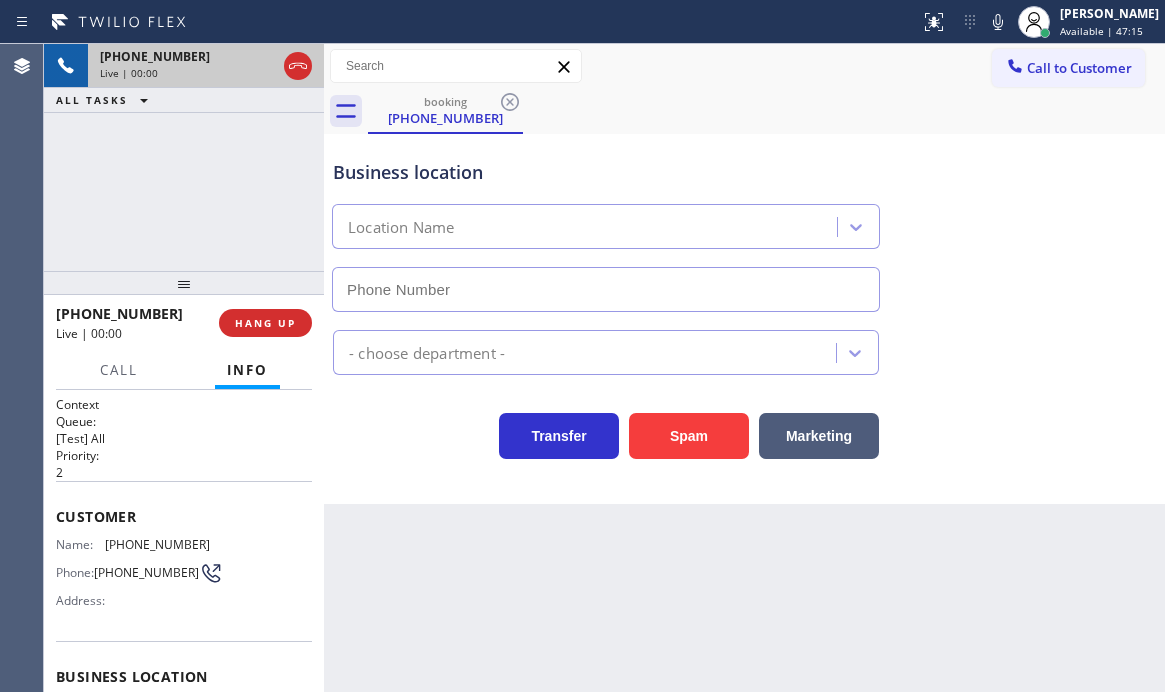 type on "[PHONE_NUMBER]" 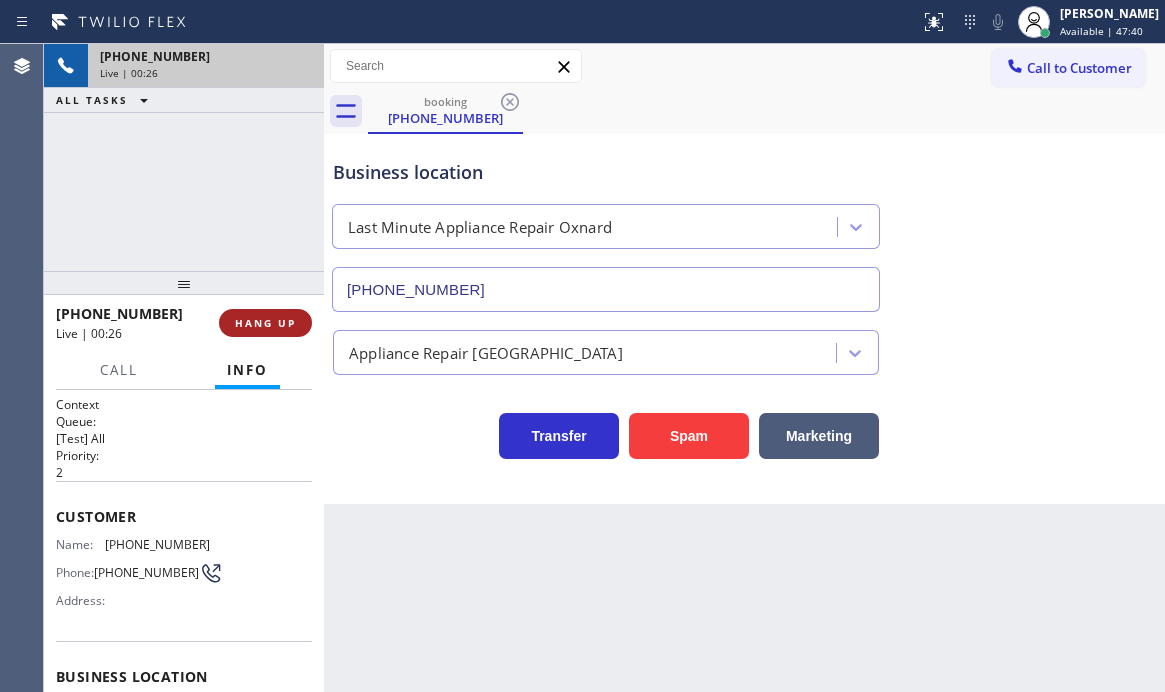 click on "HANG UP" at bounding box center [265, 323] 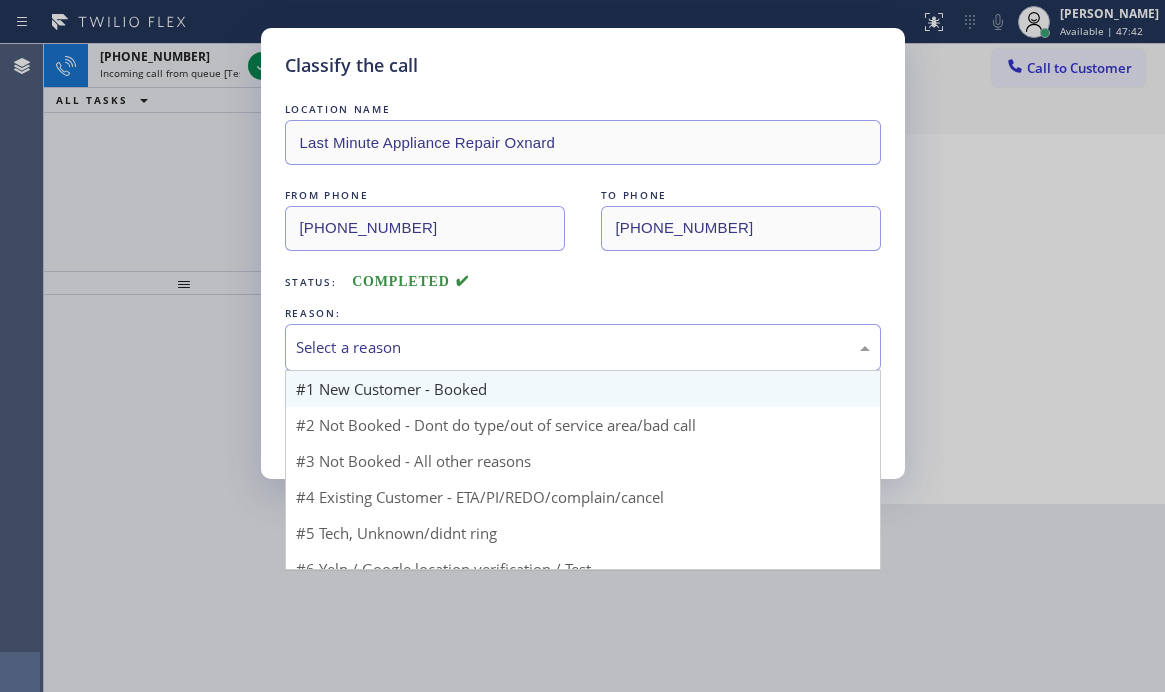 drag, startPoint x: 513, startPoint y: 348, endPoint x: 495, endPoint y: 372, distance: 30 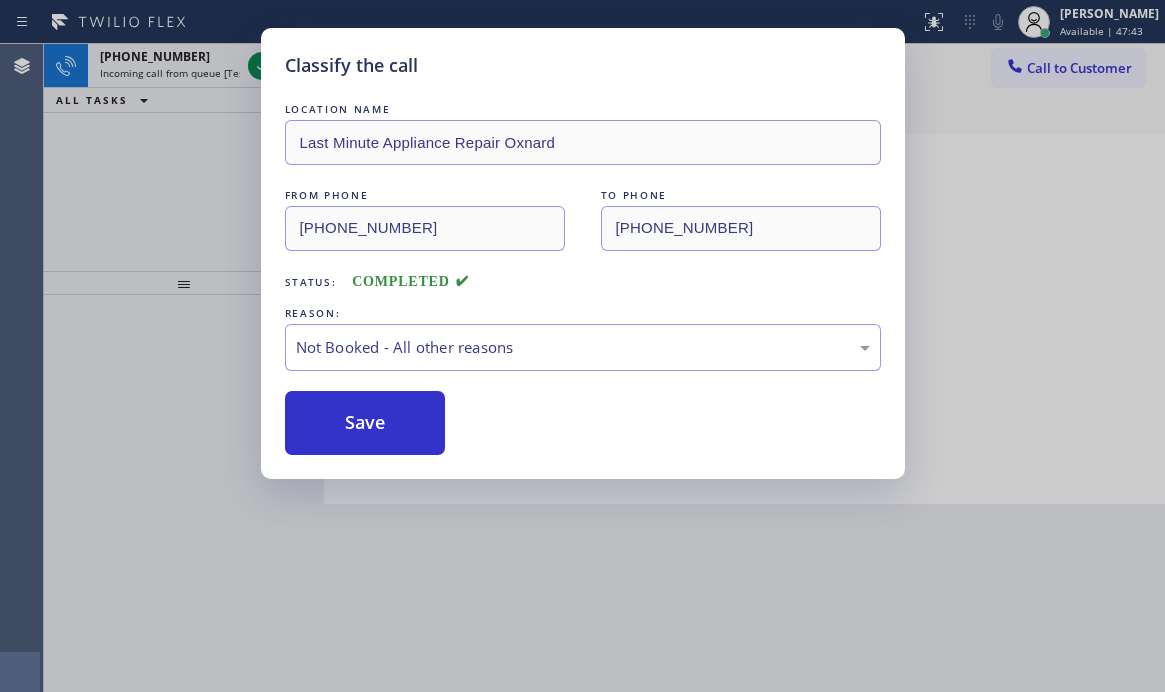 drag, startPoint x: 378, startPoint y: 422, endPoint x: 245, endPoint y: 254, distance: 214.2732 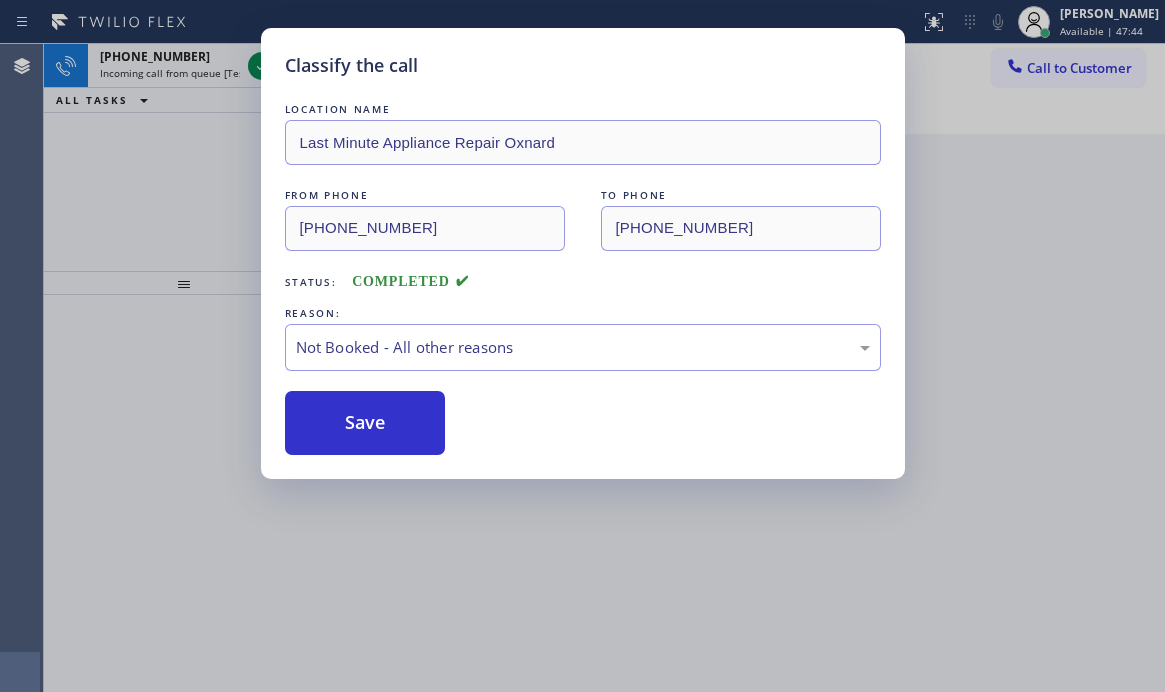 click on "Classify the call LOCATION NAME Last Minute Appliance Repair Oxnard FROM PHONE [PHONE_NUMBER] TO PHONE [PHONE_NUMBER] Status: COMPLETED REASON: Not Booked - All other reasons Save" at bounding box center (582, 346) 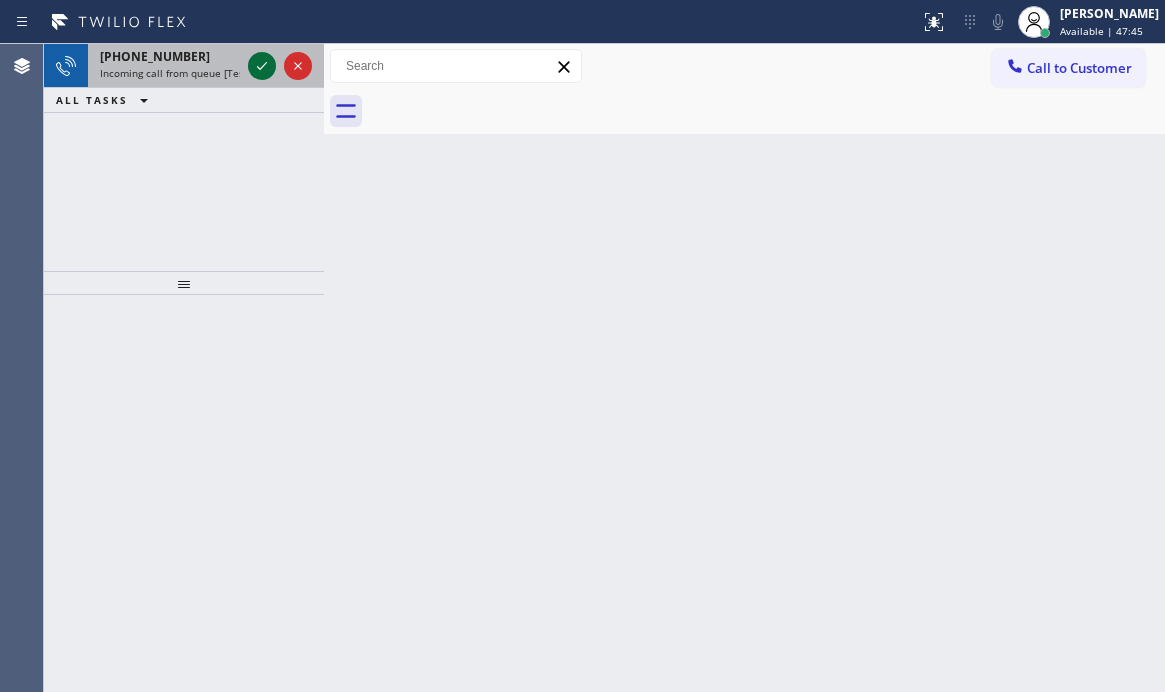 click 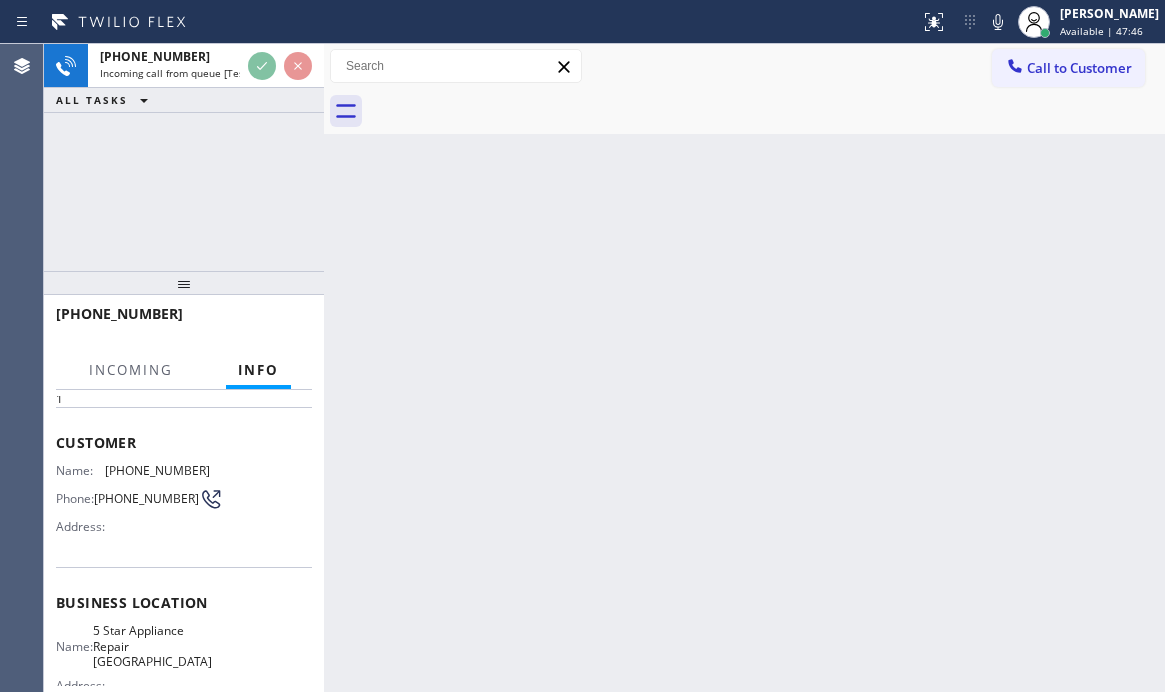 scroll, scrollTop: 200, scrollLeft: 0, axis: vertical 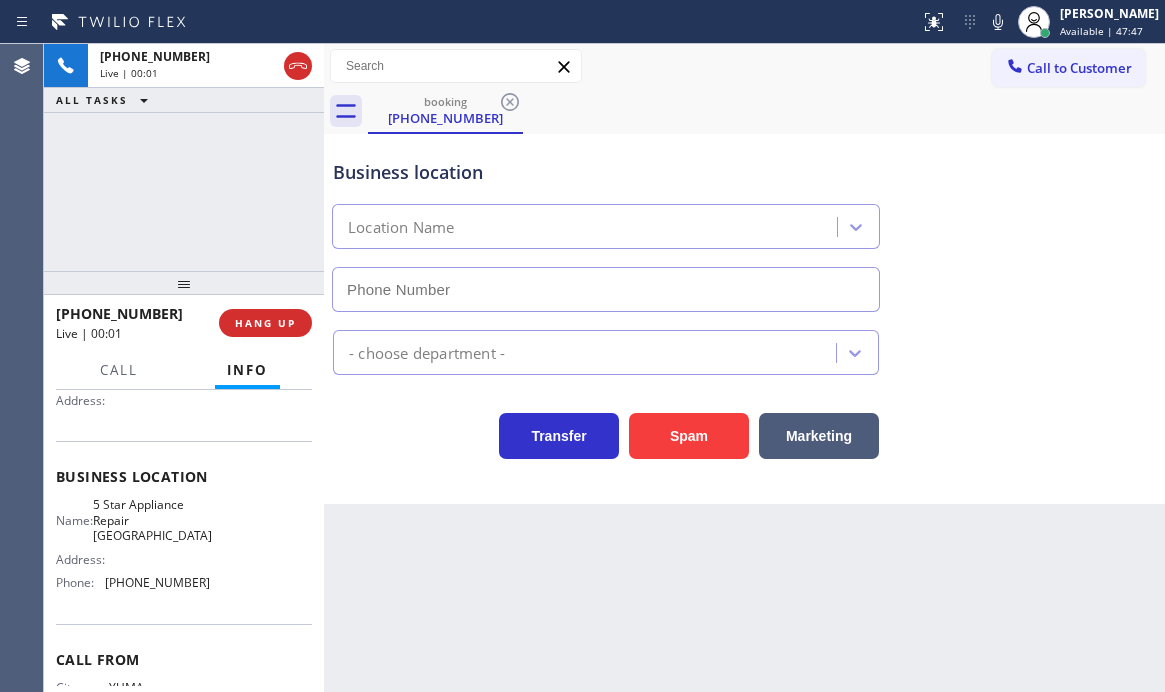 type on "[PHONE_NUMBER]" 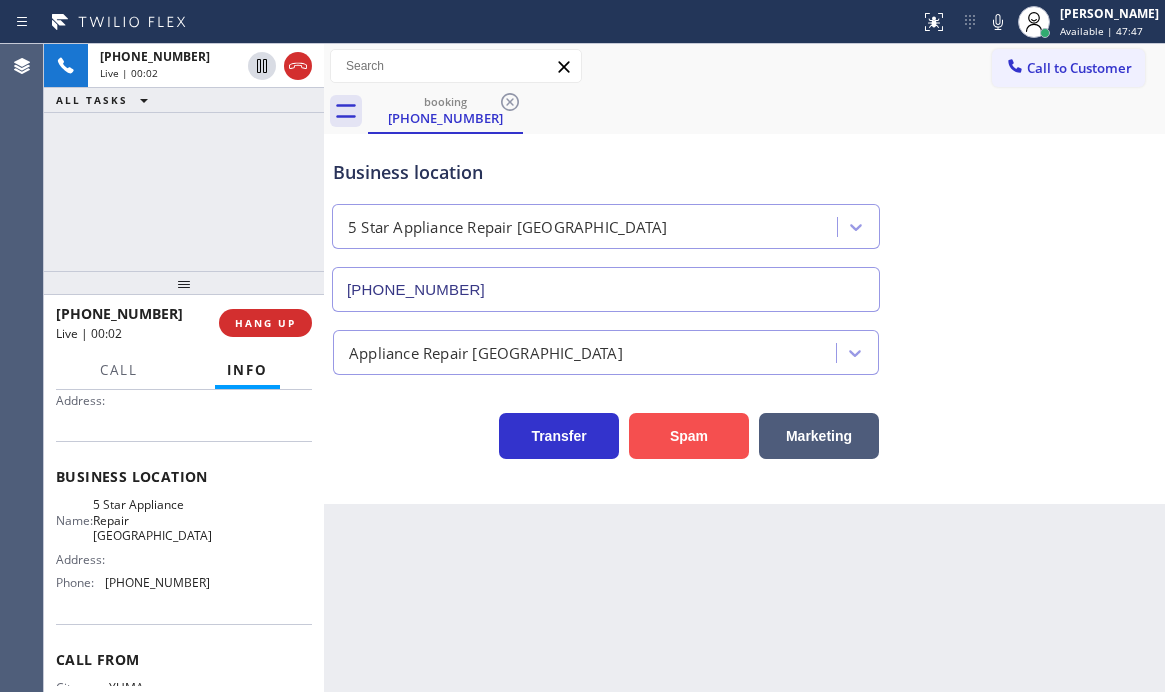 click on "Spam" at bounding box center [689, 436] 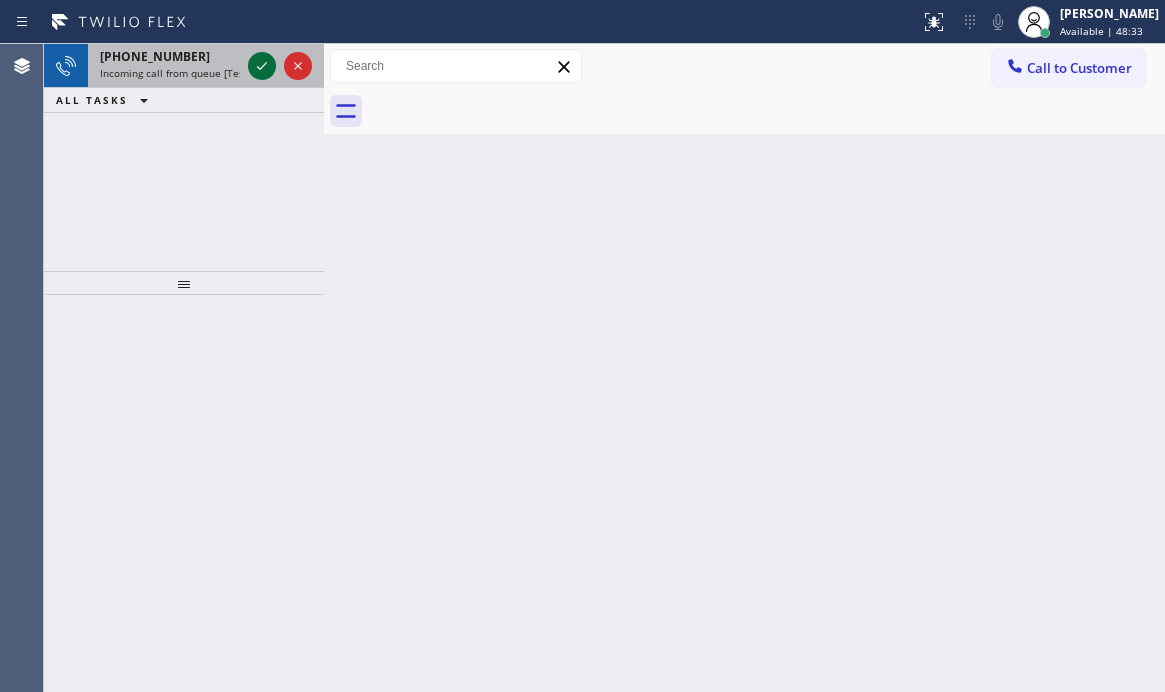 click 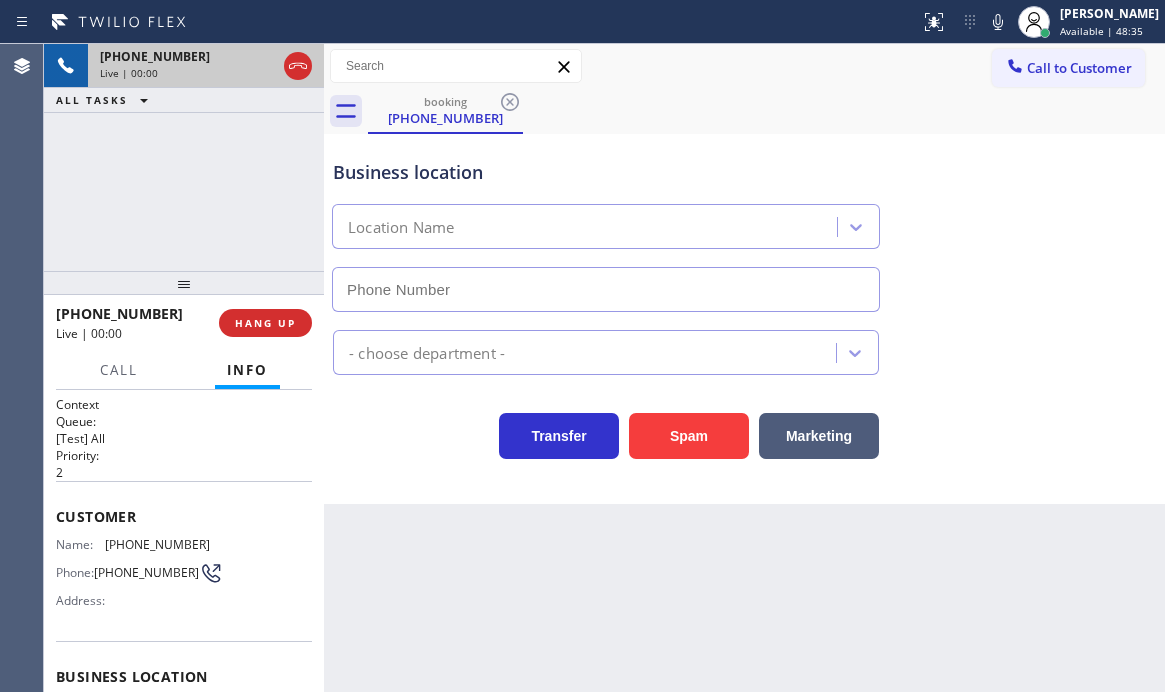 type on "[PHONE_NUMBER]" 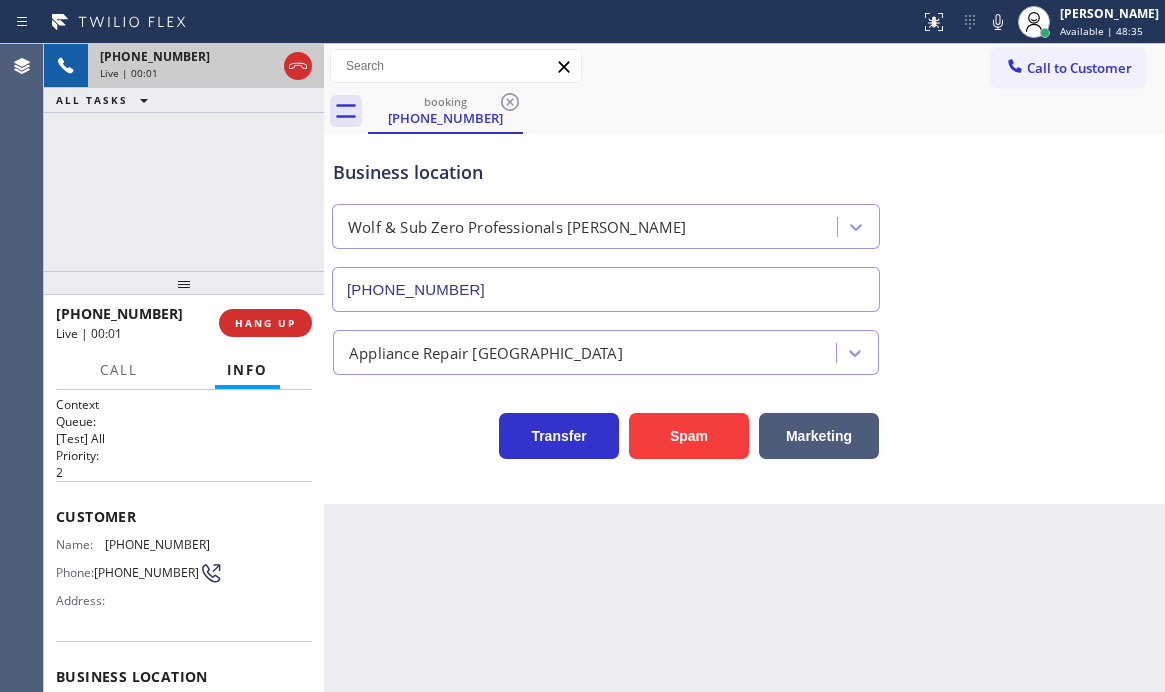 click on "Business location Wolf & Sub Zero Professionals [PERSON_NAME] [PHONE_NUMBER]" at bounding box center (744, 221) 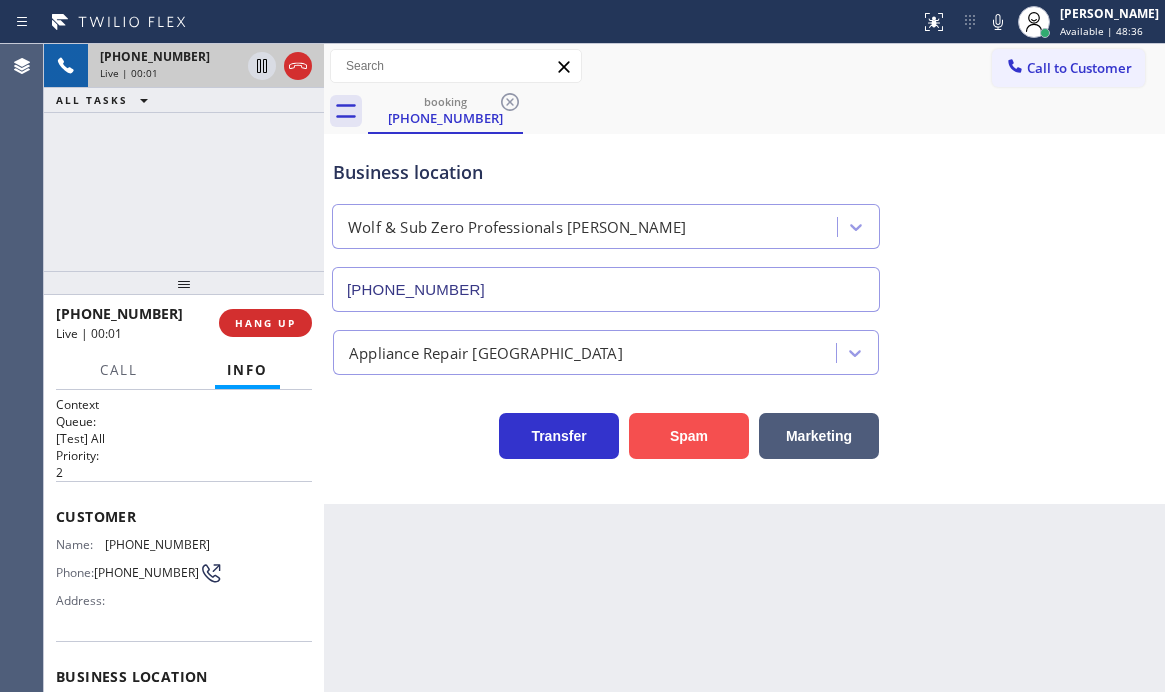 click on "Spam" at bounding box center [689, 436] 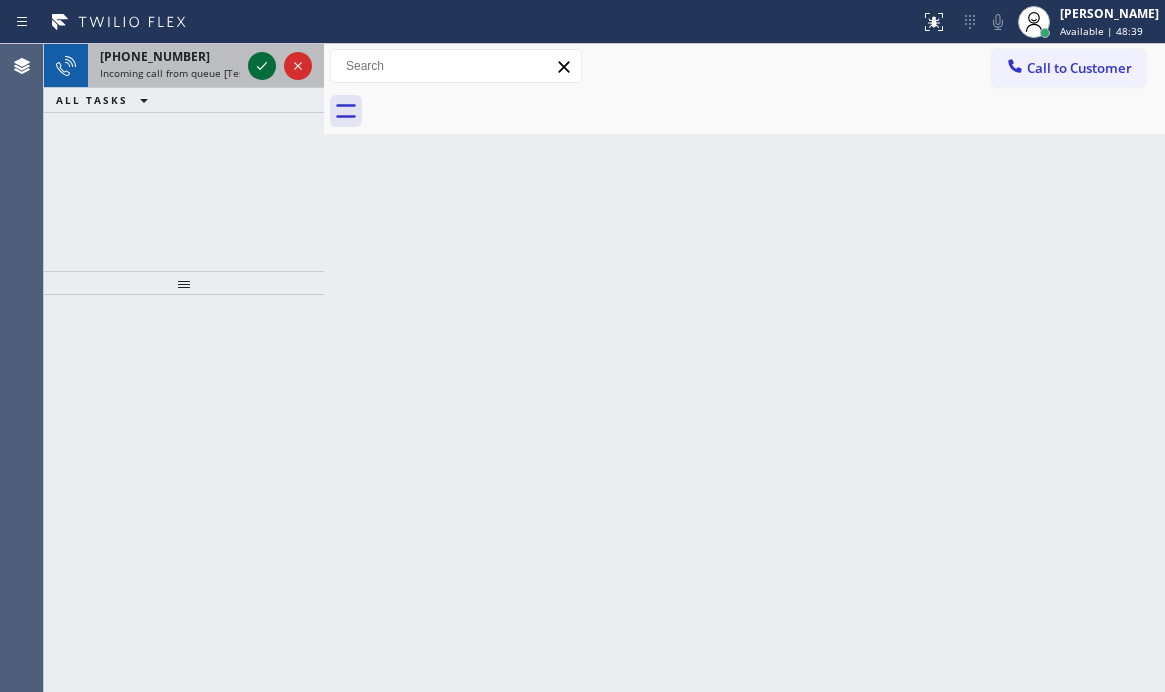 click 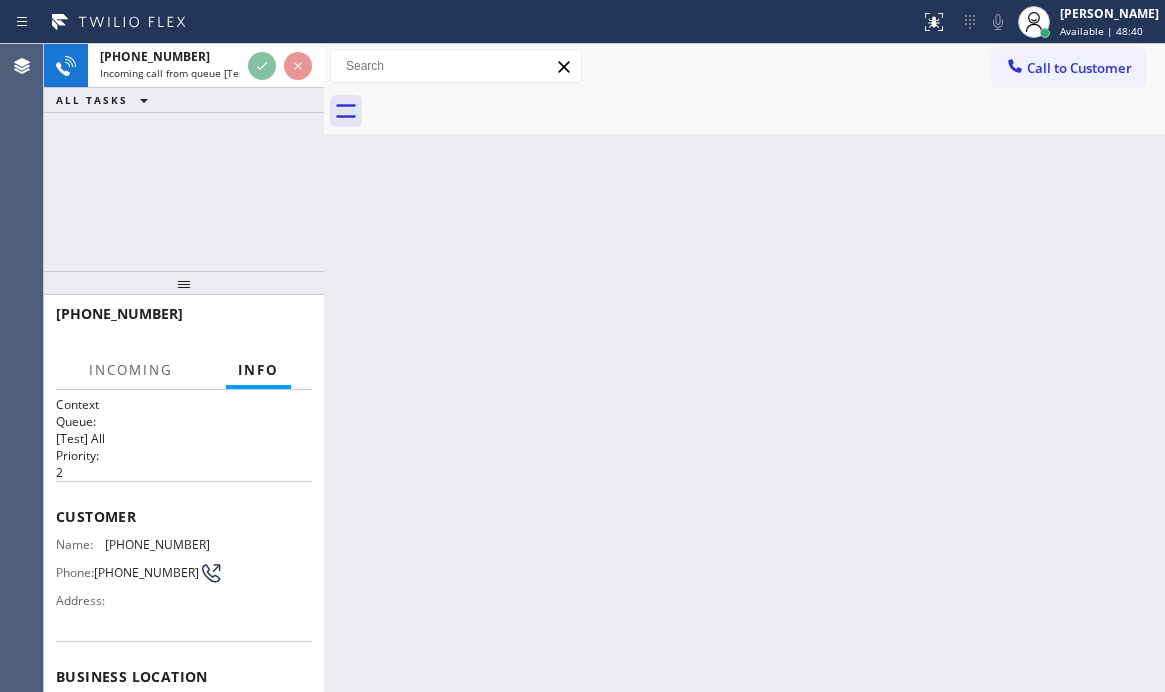scroll, scrollTop: 200, scrollLeft: 0, axis: vertical 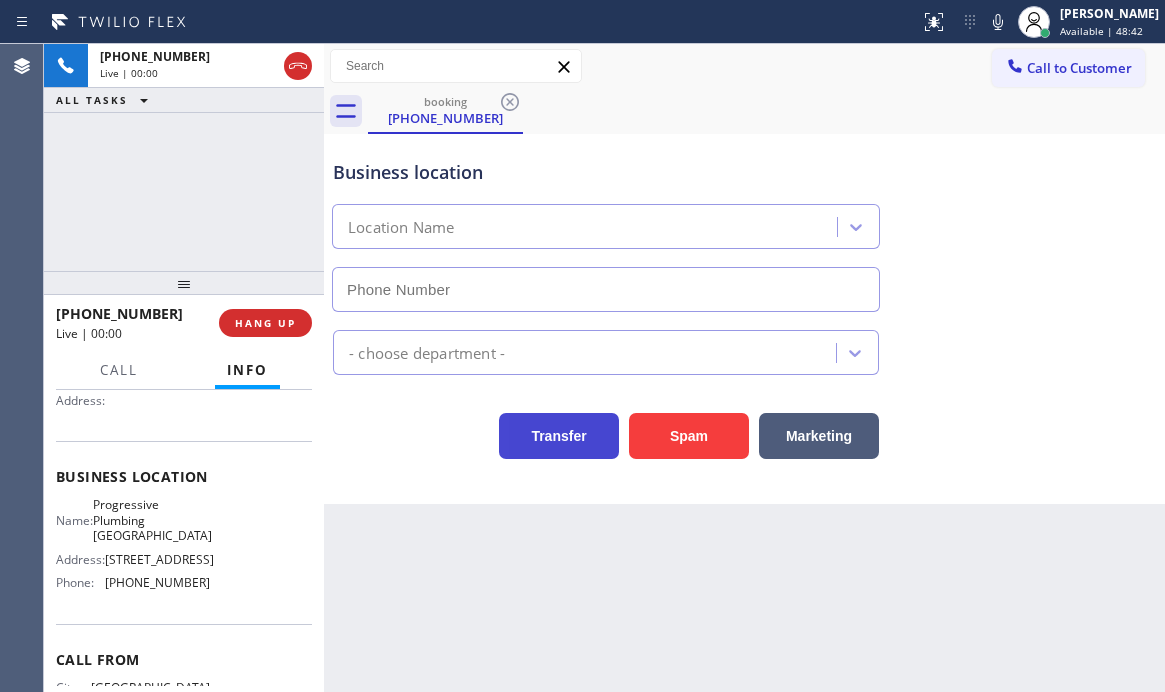type on "[PHONE_NUMBER]" 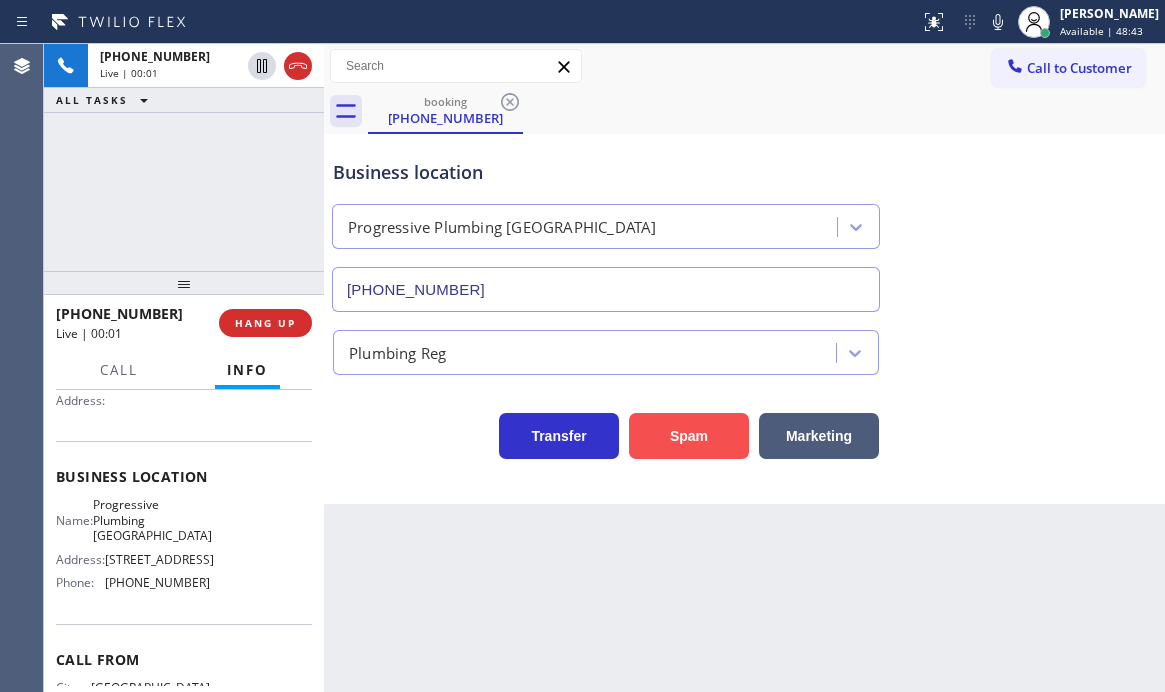 click on "Spam" at bounding box center (689, 436) 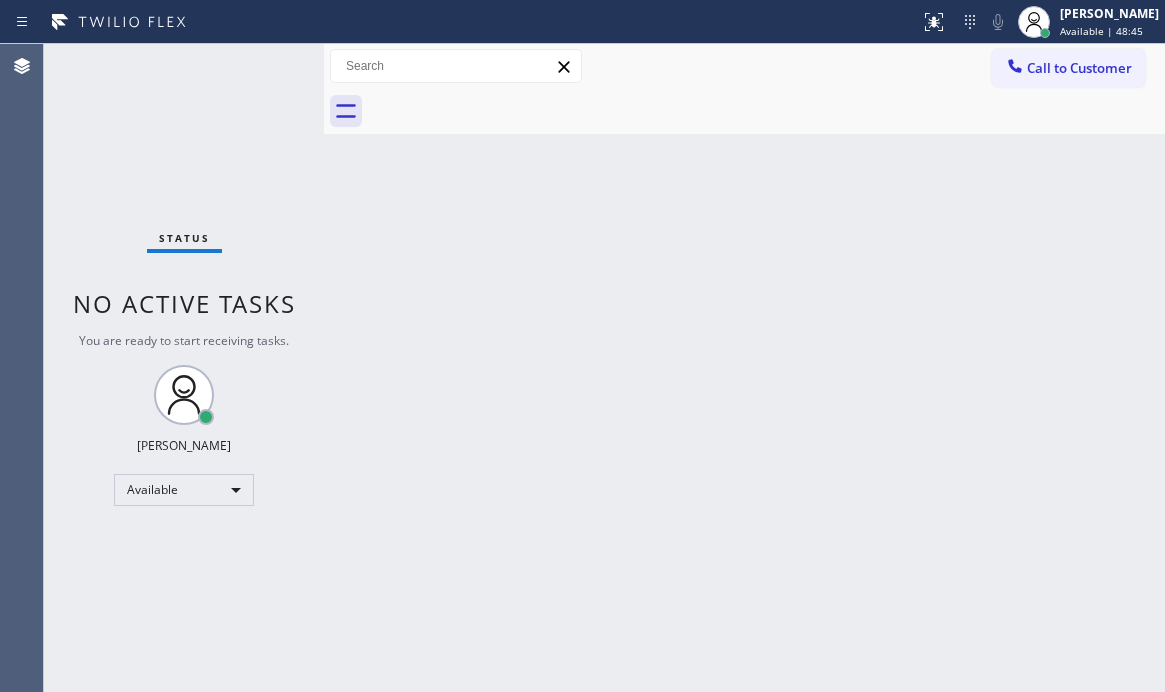 click on "Status   No active tasks     You are ready to start receiving tasks.   [PERSON_NAME] Available" at bounding box center (184, 368) 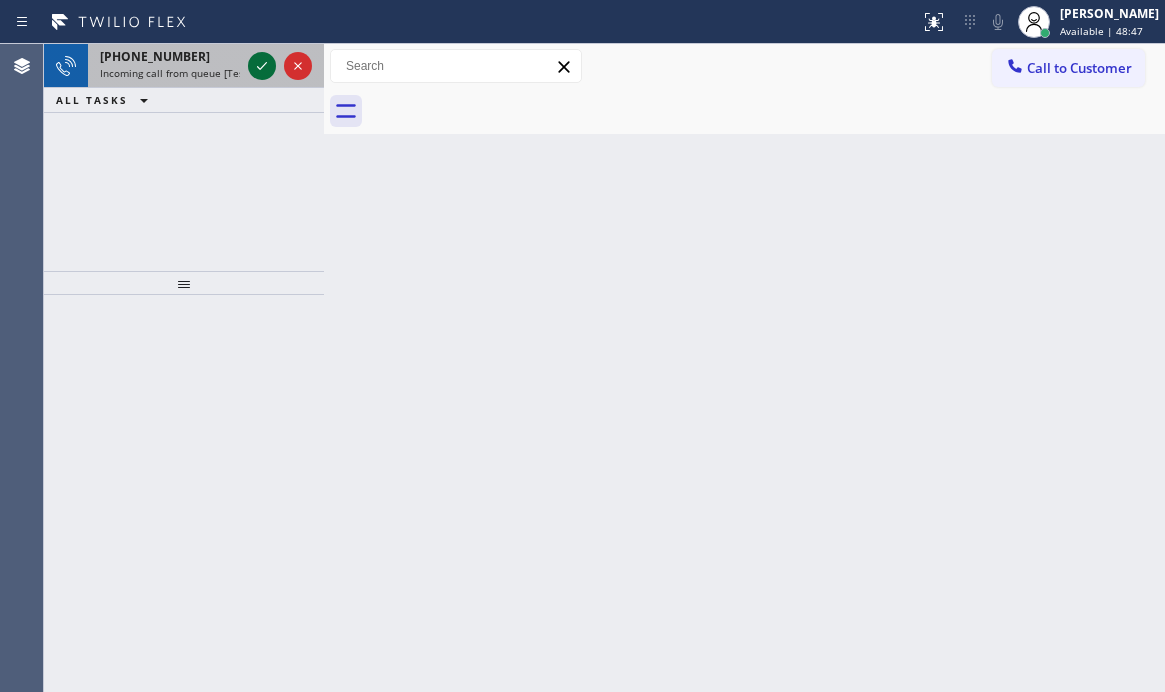 click 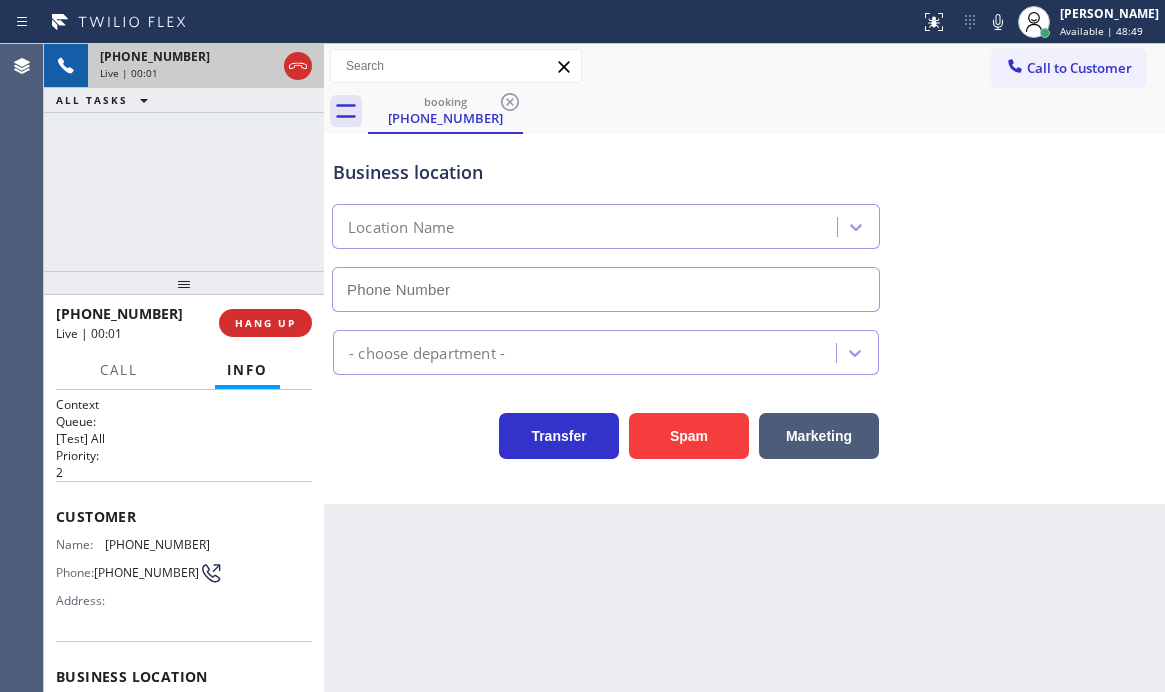 type on "[PHONE_NUMBER]" 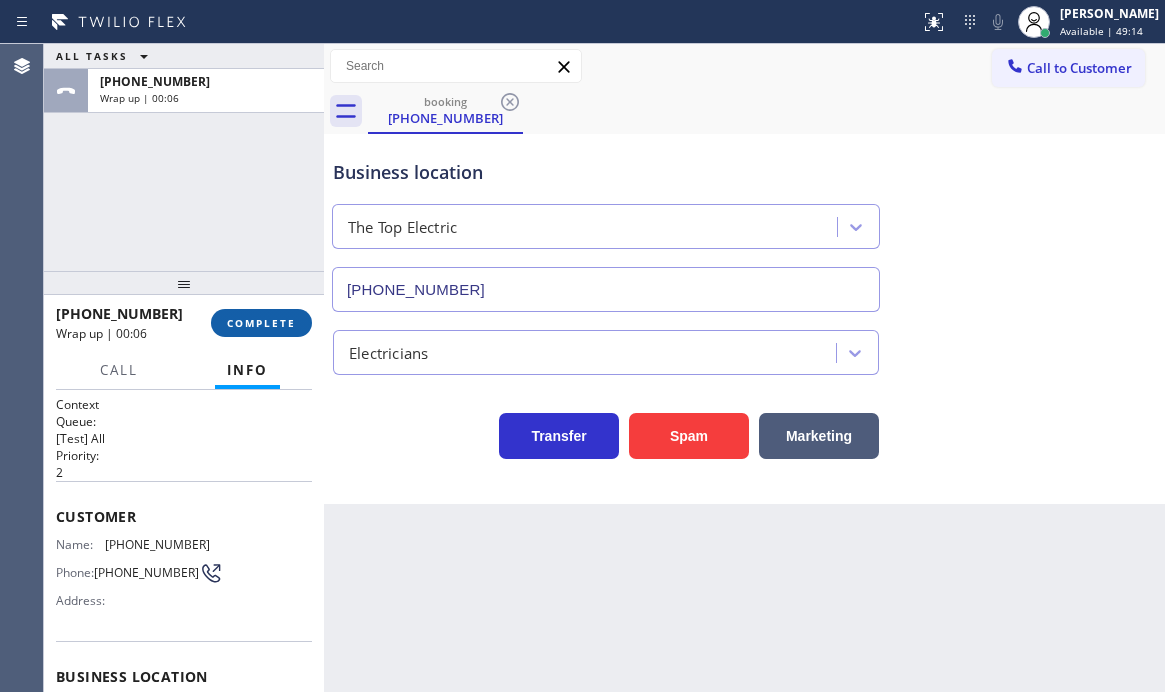 click on "COMPLETE" at bounding box center (261, 323) 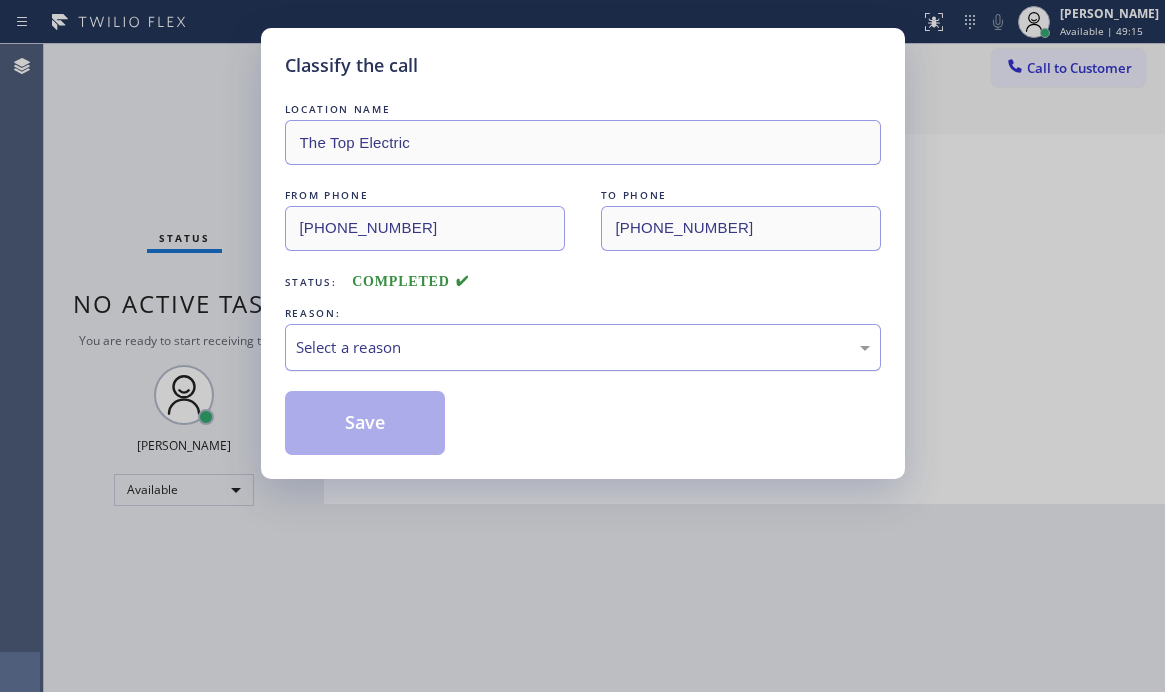 click on "Select a reason" at bounding box center (583, 347) 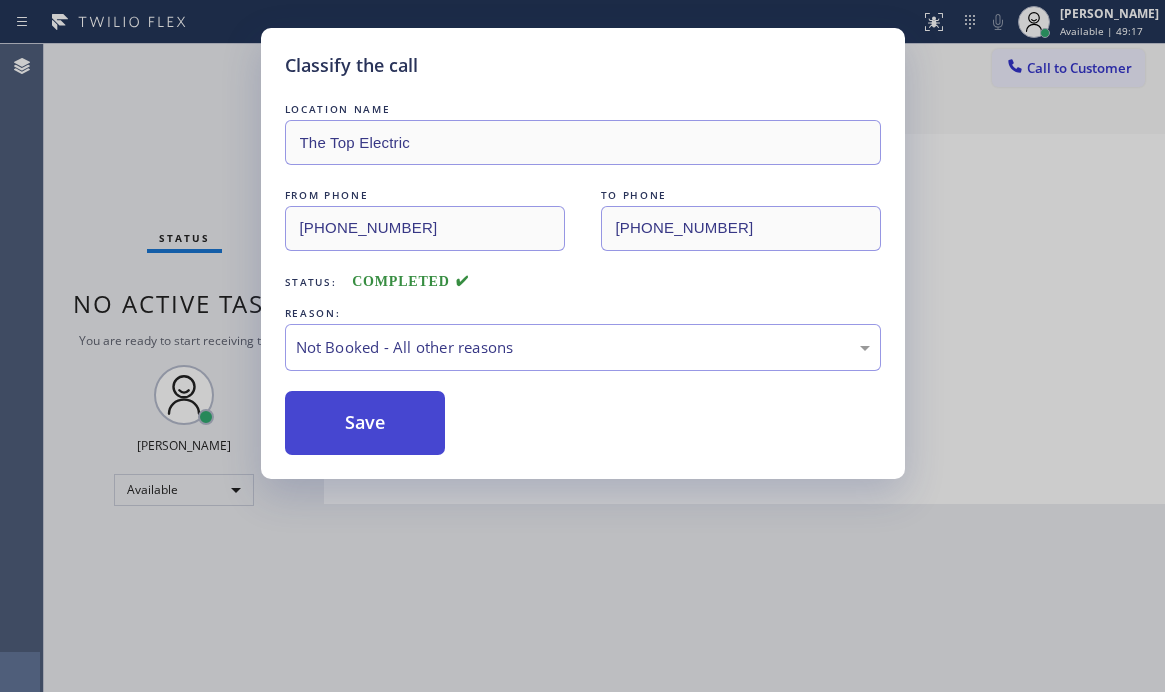 drag, startPoint x: 387, startPoint y: 427, endPoint x: 366, endPoint y: 427, distance: 21 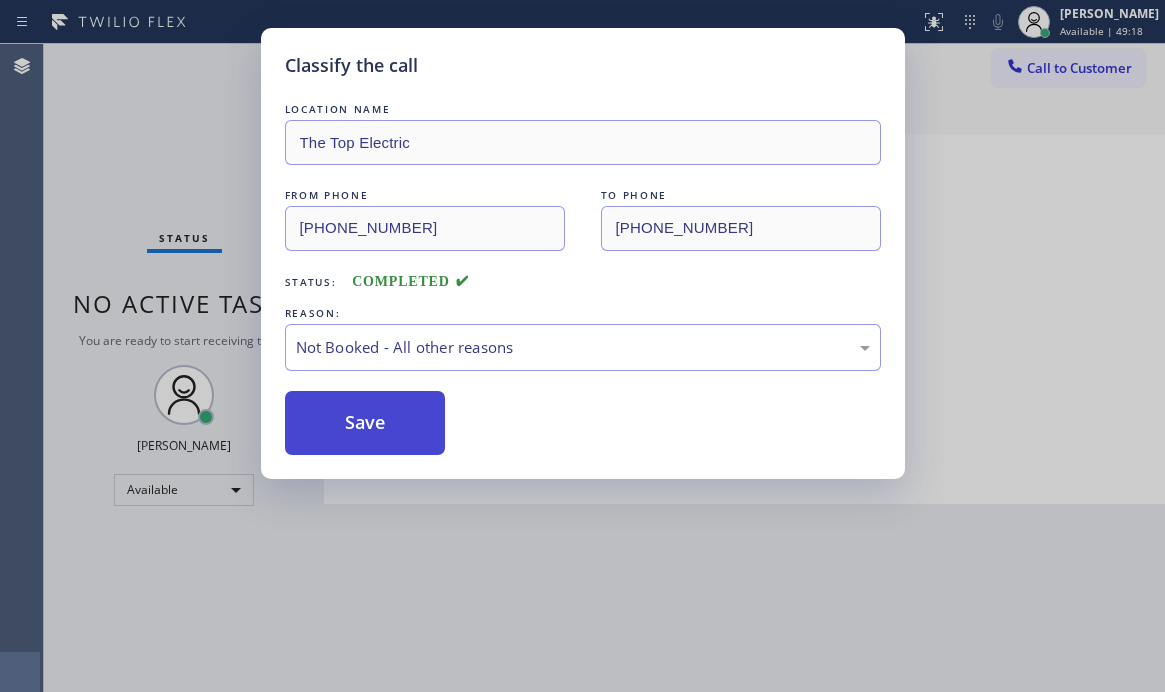 click on "Save" at bounding box center [365, 423] 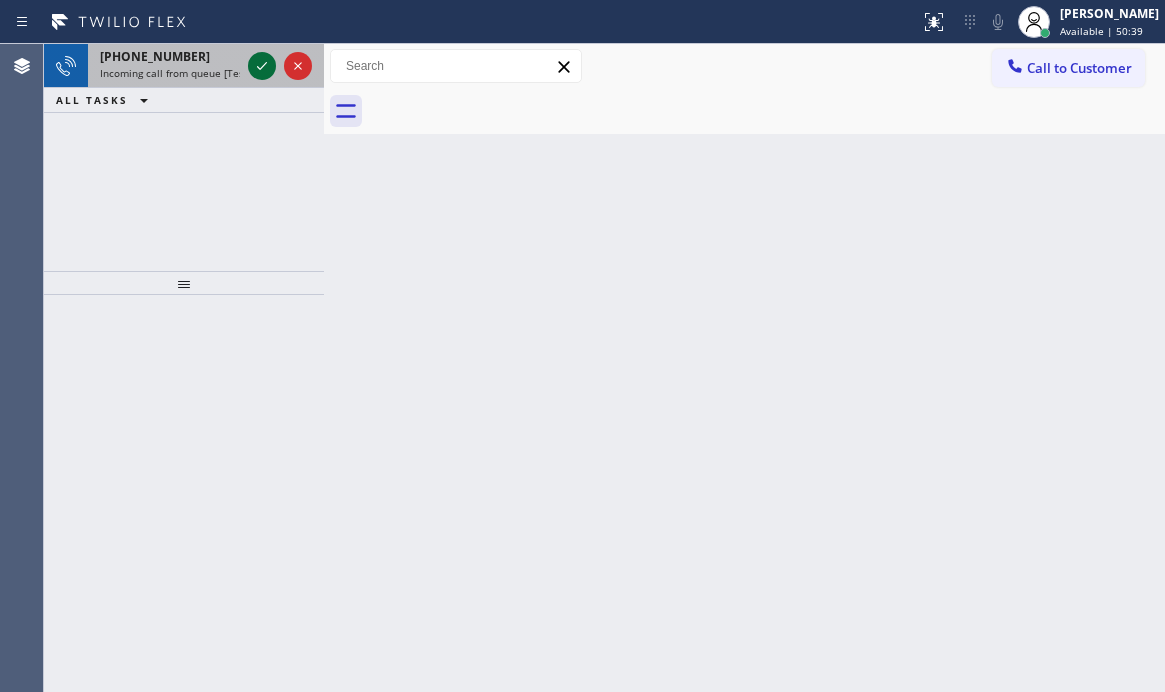 click 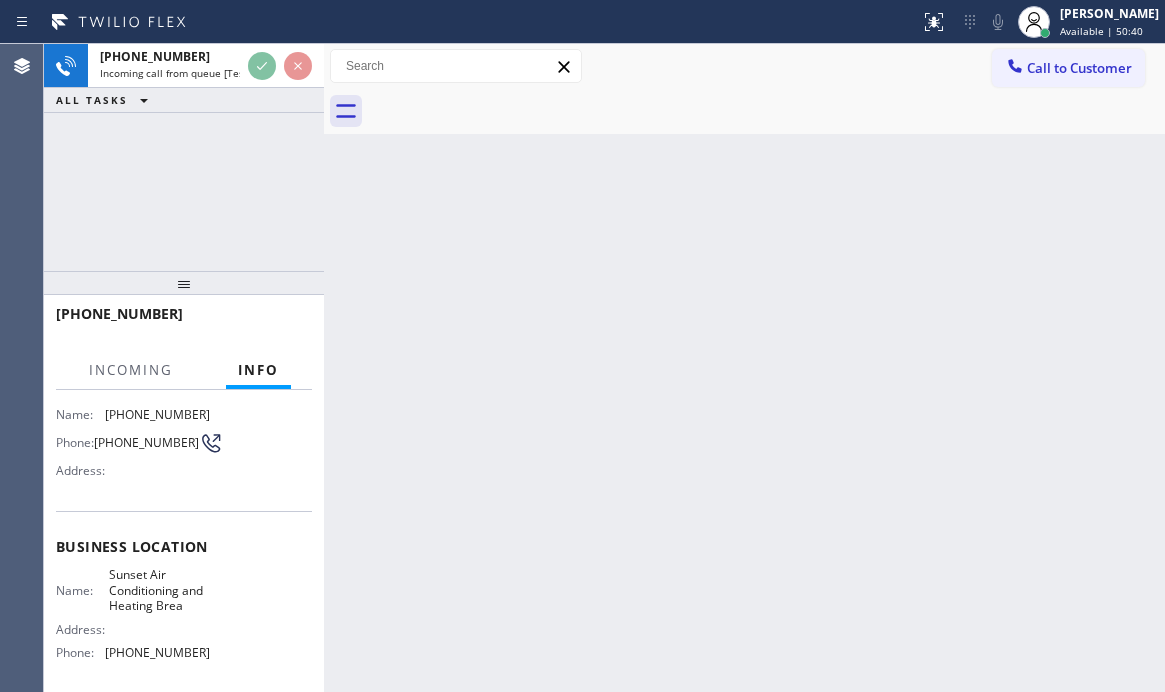 scroll, scrollTop: 300, scrollLeft: 0, axis: vertical 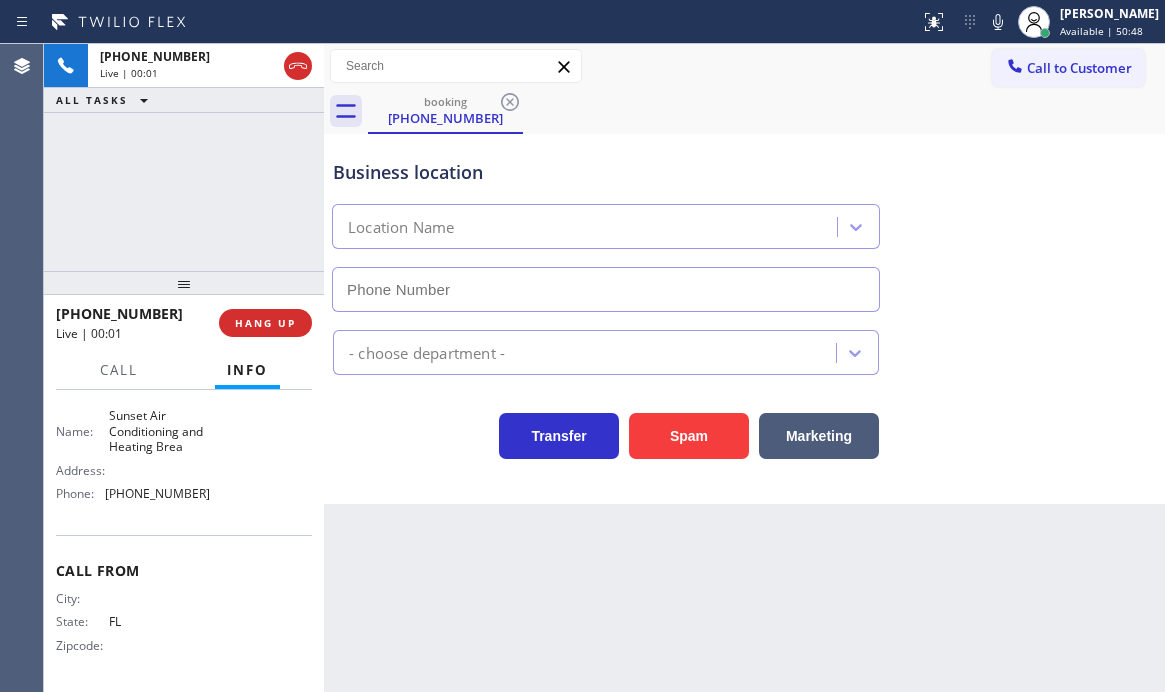 type on "[PHONE_NUMBER]" 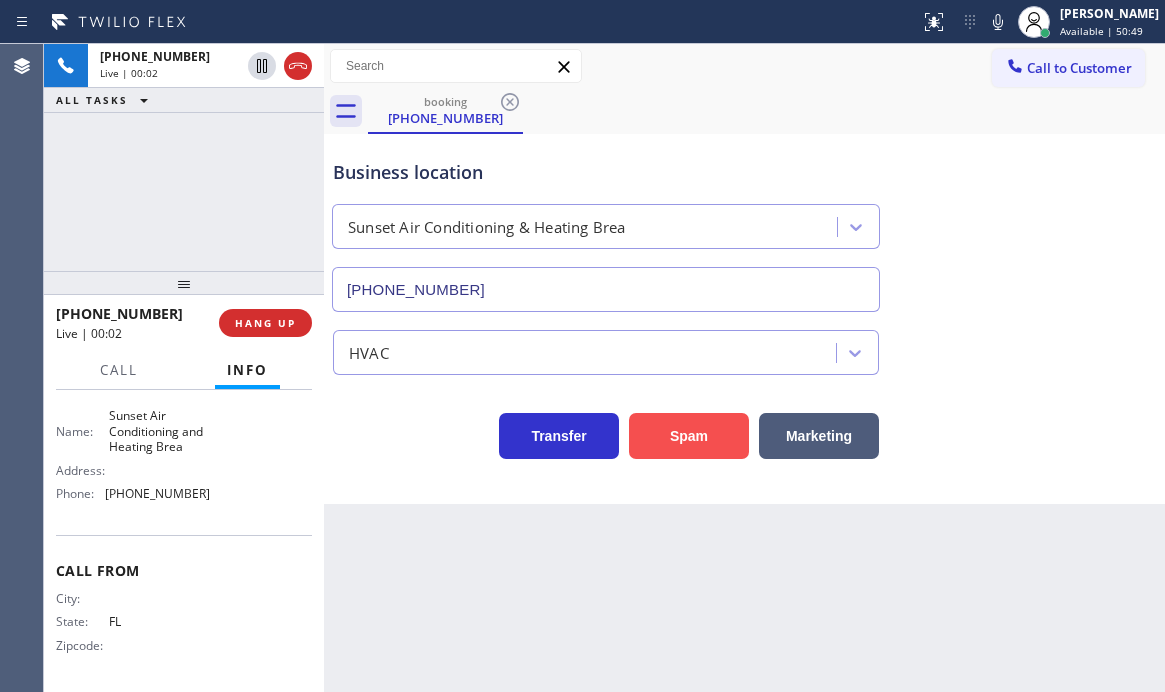 click on "Spam" at bounding box center [689, 436] 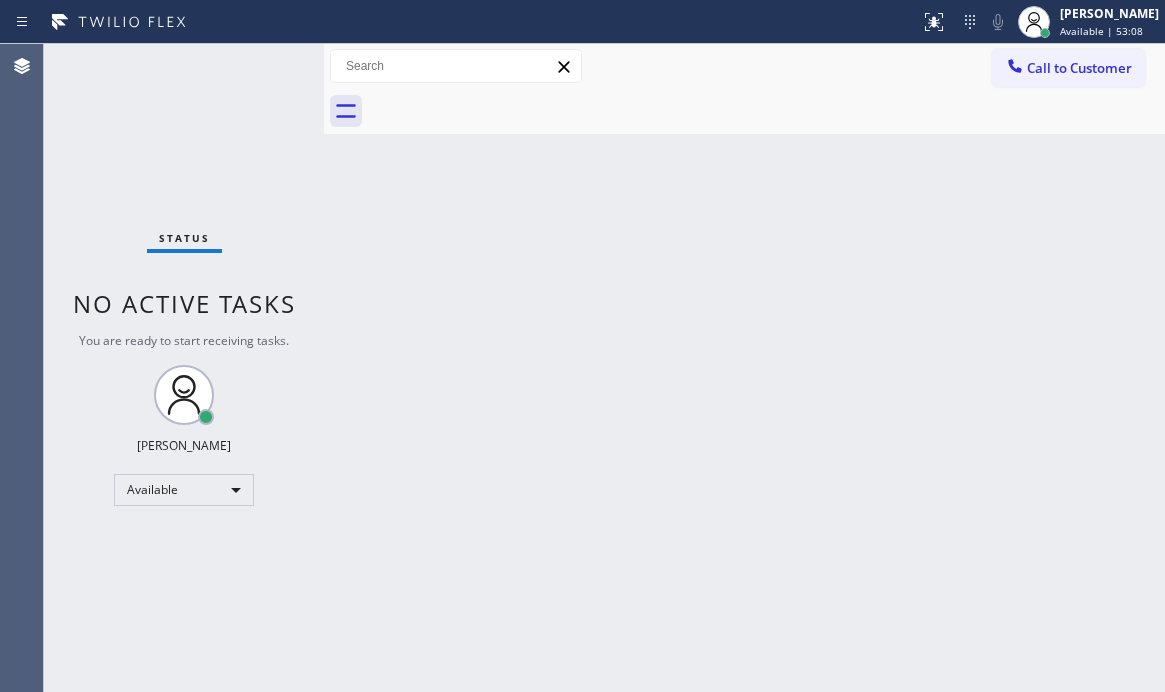 click on "Status   No active tasks     You are ready to start receiving tasks.   [PERSON_NAME] Available" at bounding box center (184, 368) 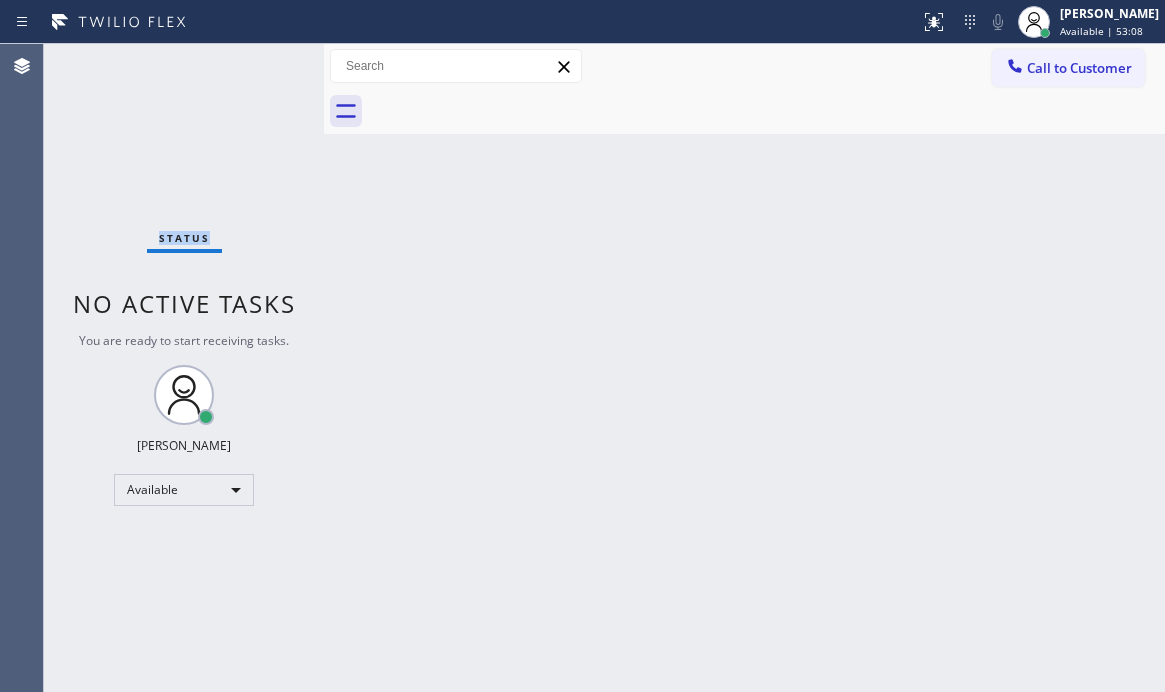 click on "Status   No active tasks     You are ready to start receiving tasks.   [PERSON_NAME] Available" at bounding box center [184, 368] 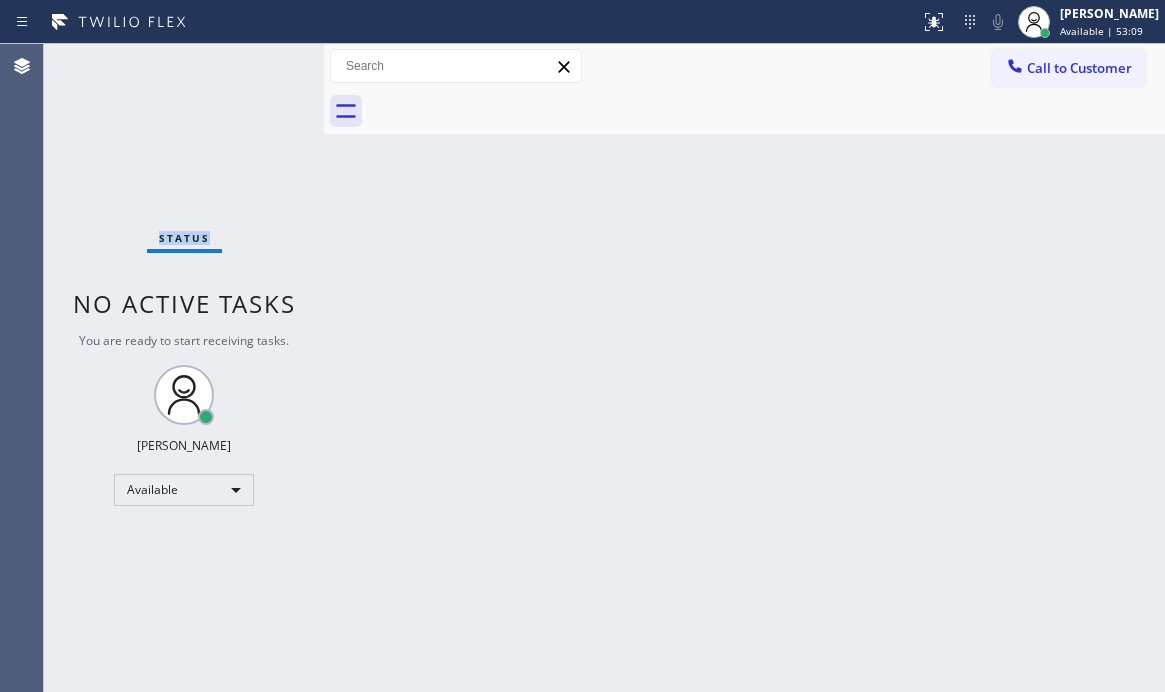 click on "Status   No active tasks     You are ready to start receiving tasks.   [PERSON_NAME] Available" at bounding box center (184, 368) 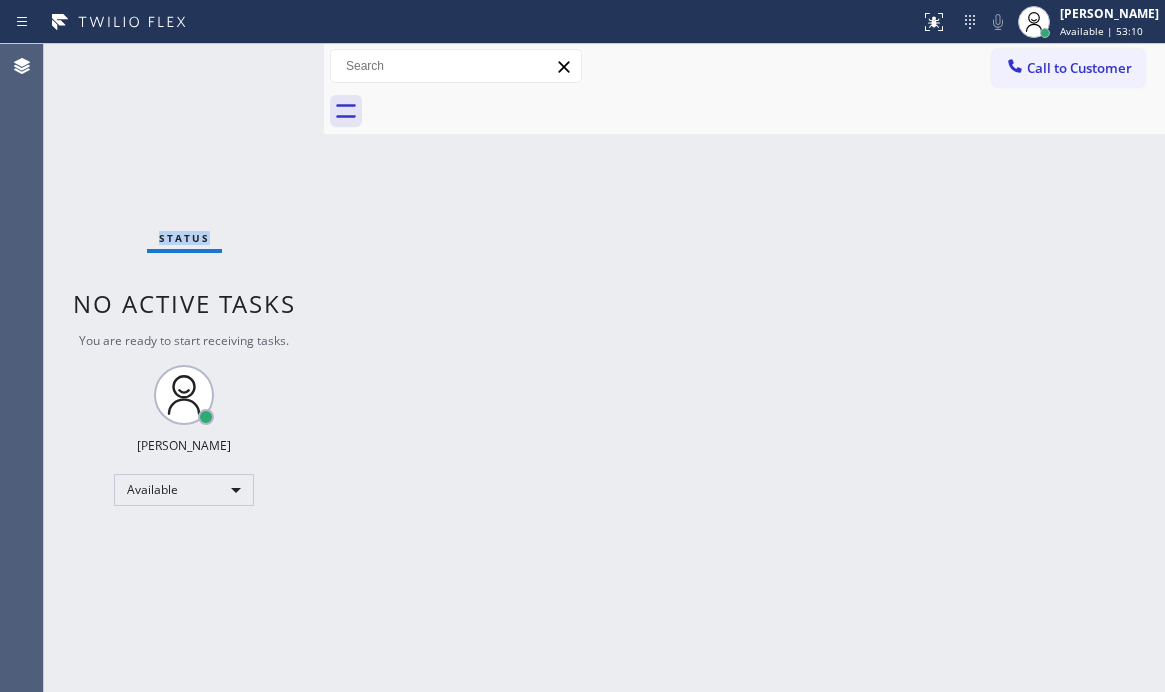 click on "Status   No active tasks     You are ready to start receiving tasks.   [PERSON_NAME] Available" at bounding box center [184, 368] 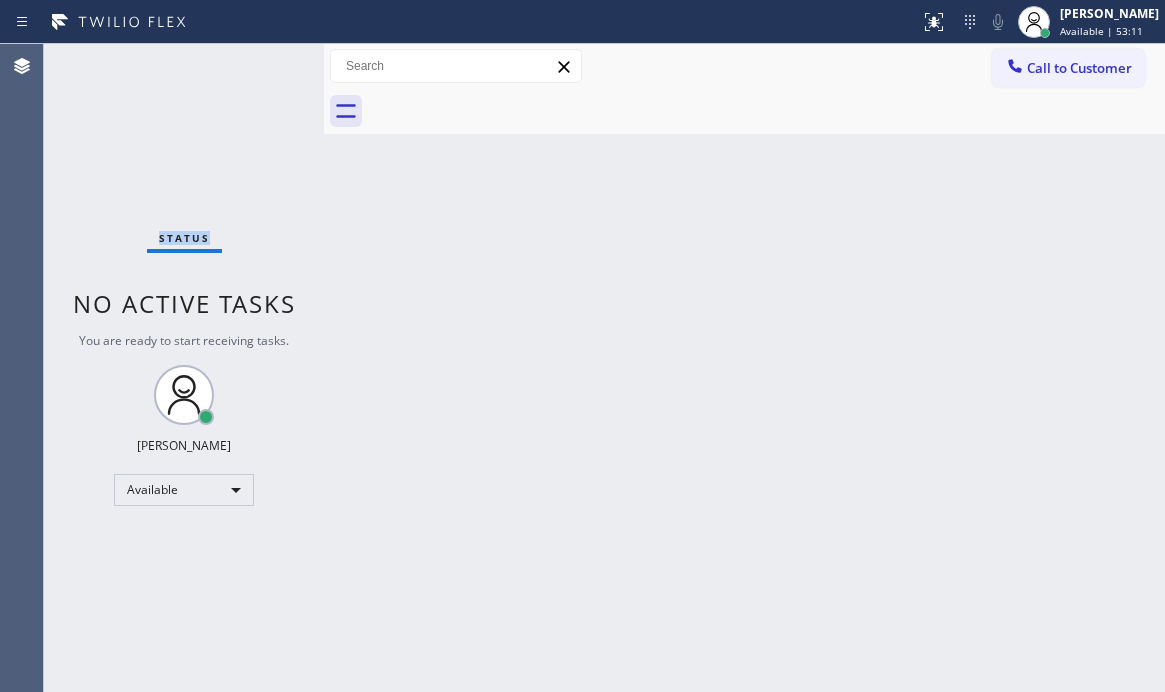 click on "Status   No active tasks     You are ready to start receiving tasks.   [PERSON_NAME] Available" at bounding box center [184, 368] 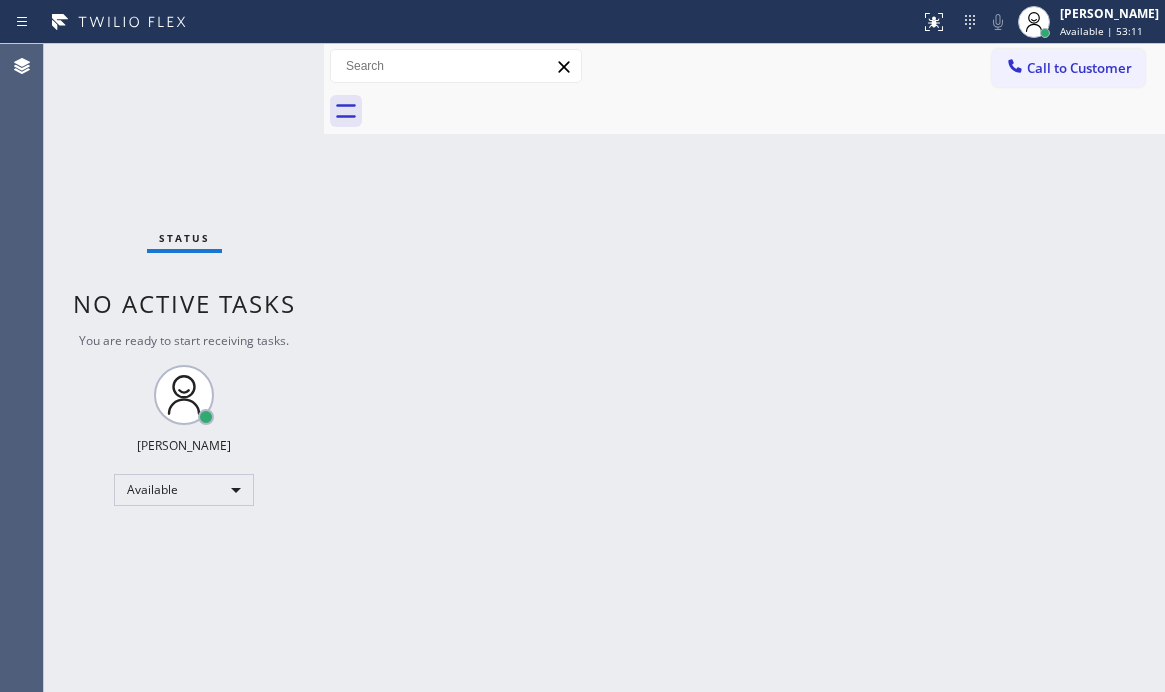 click on "Status   No active tasks     You are ready to start receiving tasks.   [PERSON_NAME] Available" at bounding box center [184, 368] 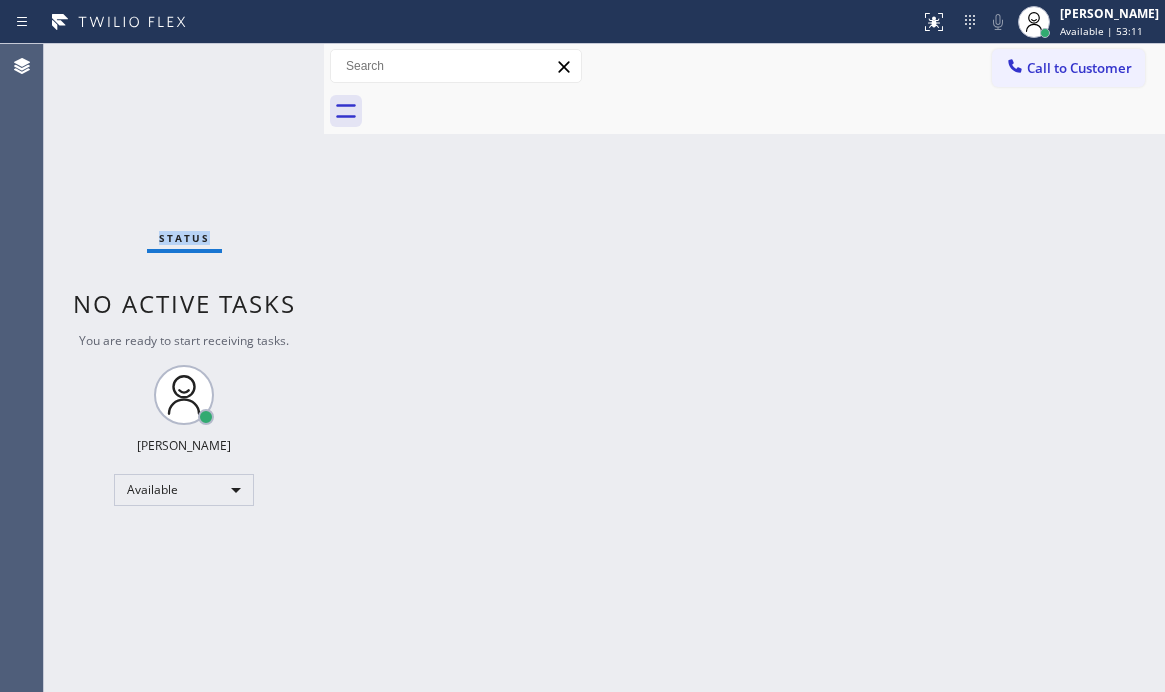 click on "Status   No active tasks     You are ready to start receiving tasks.   [PERSON_NAME] Available" at bounding box center [184, 368] 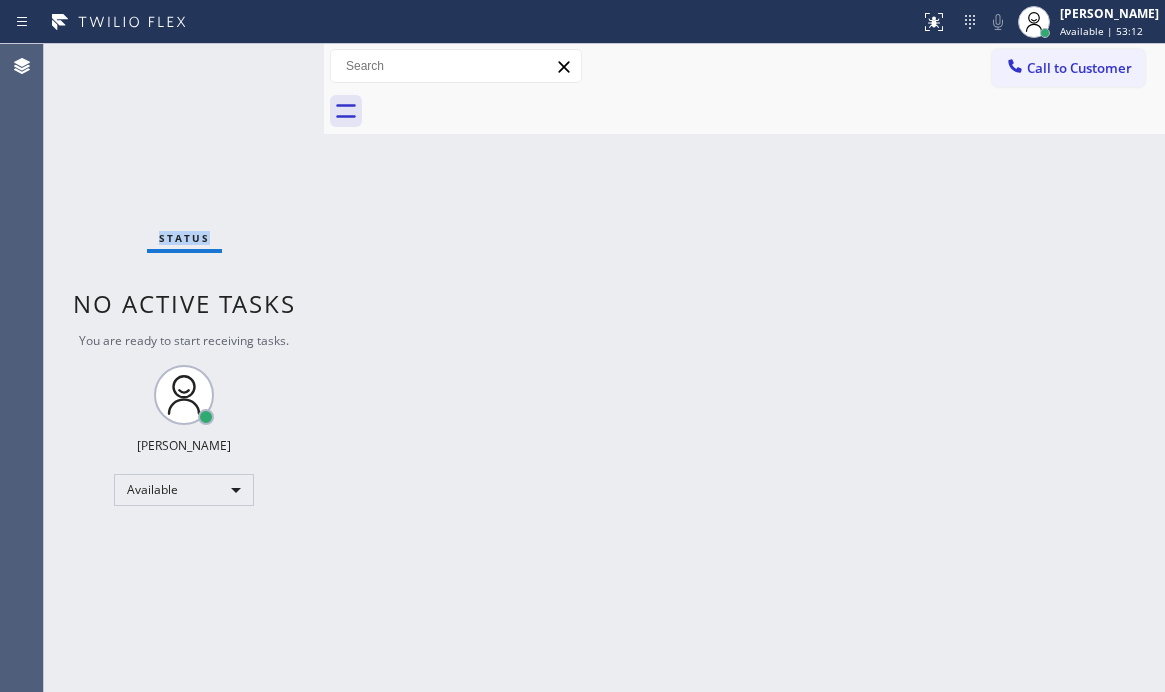 click on "Status   No active tasks     You are ready to start receiving tasks.   [PERSON_NAME] Available" at bounding box center [184, 368] 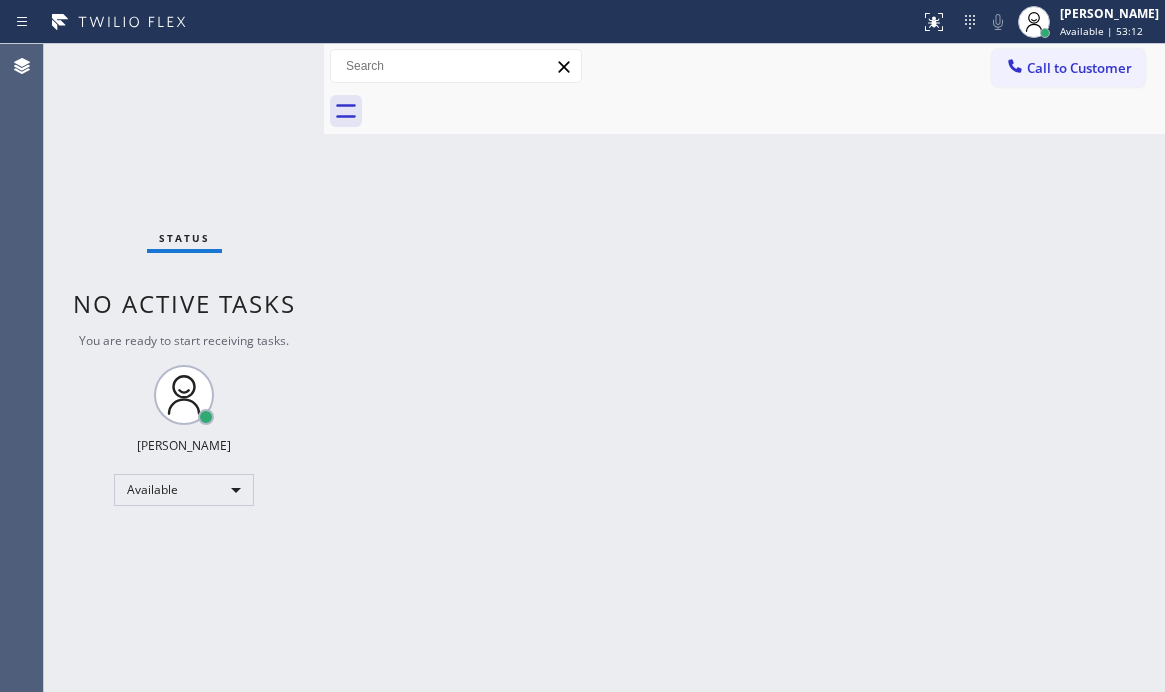 click on "Status   No active tasks     You are ready to start receiving tasks.   [PERSON_NAME] Available" at bounding box center (184, 368) 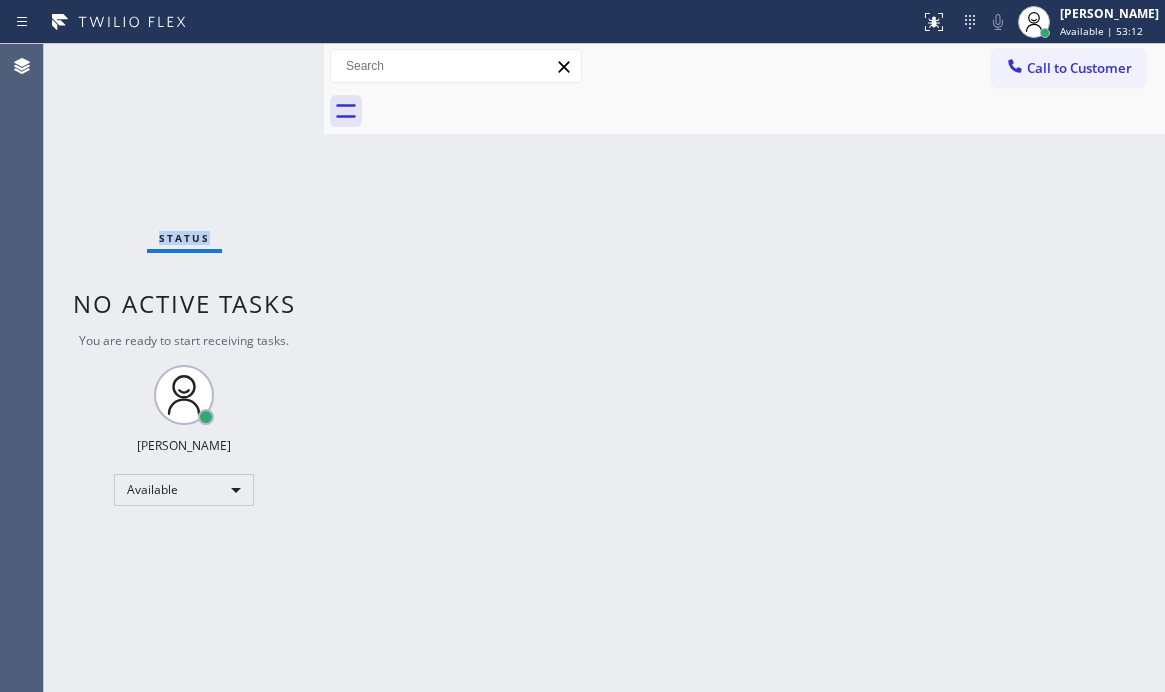 click on "Status   No active tasks     You are ready to start receiving tasks.   [PERSON_NAME] Available" at bounding box center (184, 368) 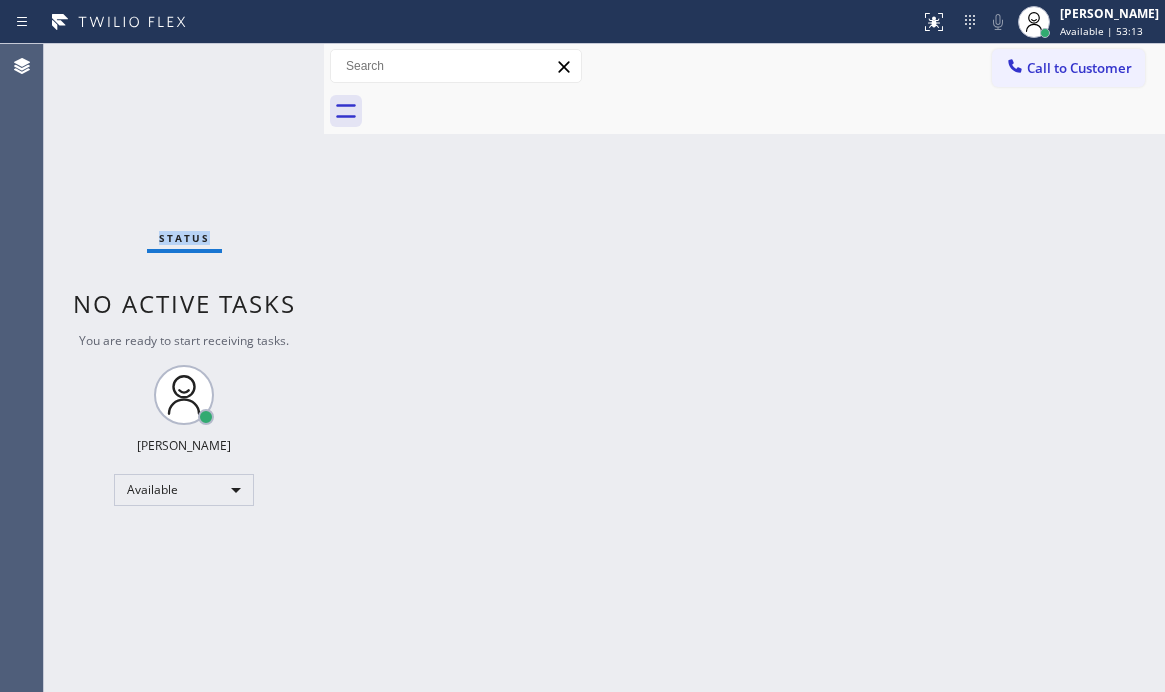 click on "Status   No active tasks     You are ready to start receiving tasks.   [PERSON_NAME] Available" at bounding box center [184, 368] 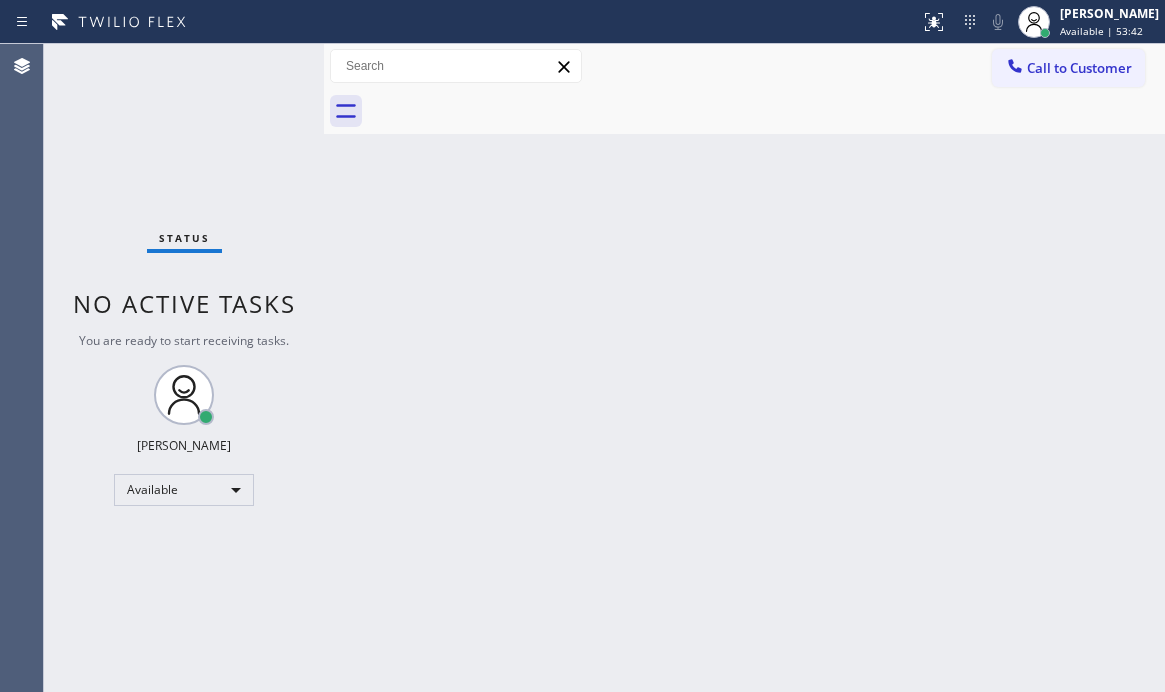 click on "Status   No active tasks     You are ready to start receiving tasks.   [PERSON_NAME] Available" at bounding box center (184, 368) 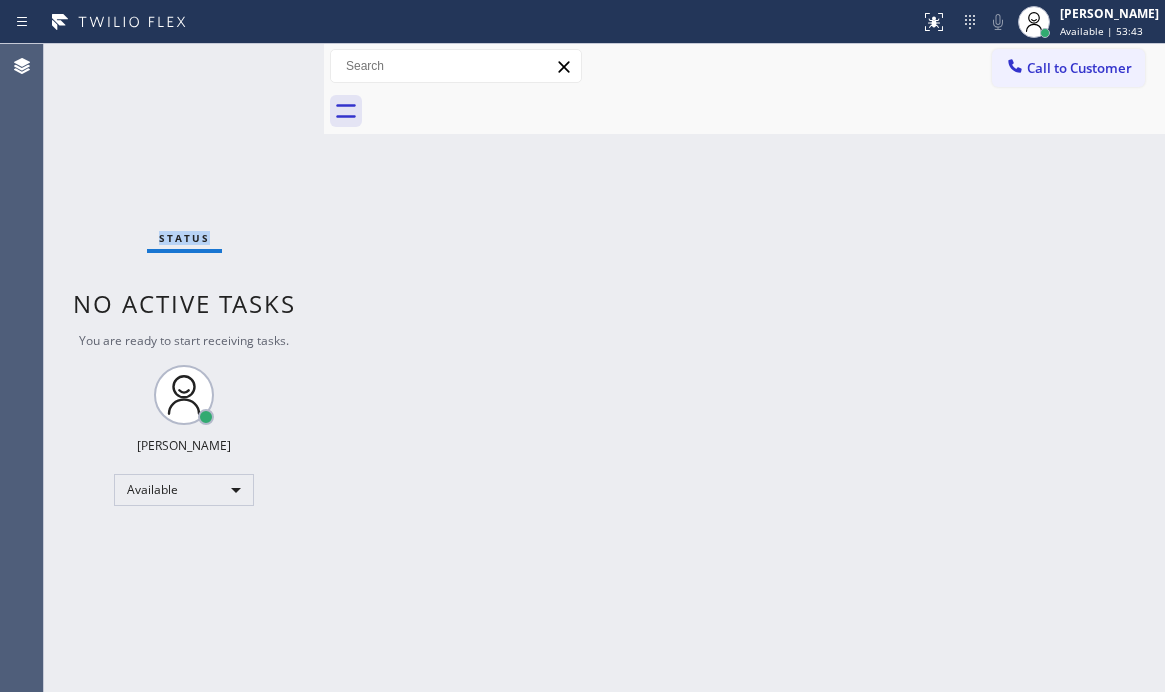 click on "Status   No active tasks     You are ready to start receiving tasks.   [PERSON_NAME] Available" at bounding box center (184, 368) 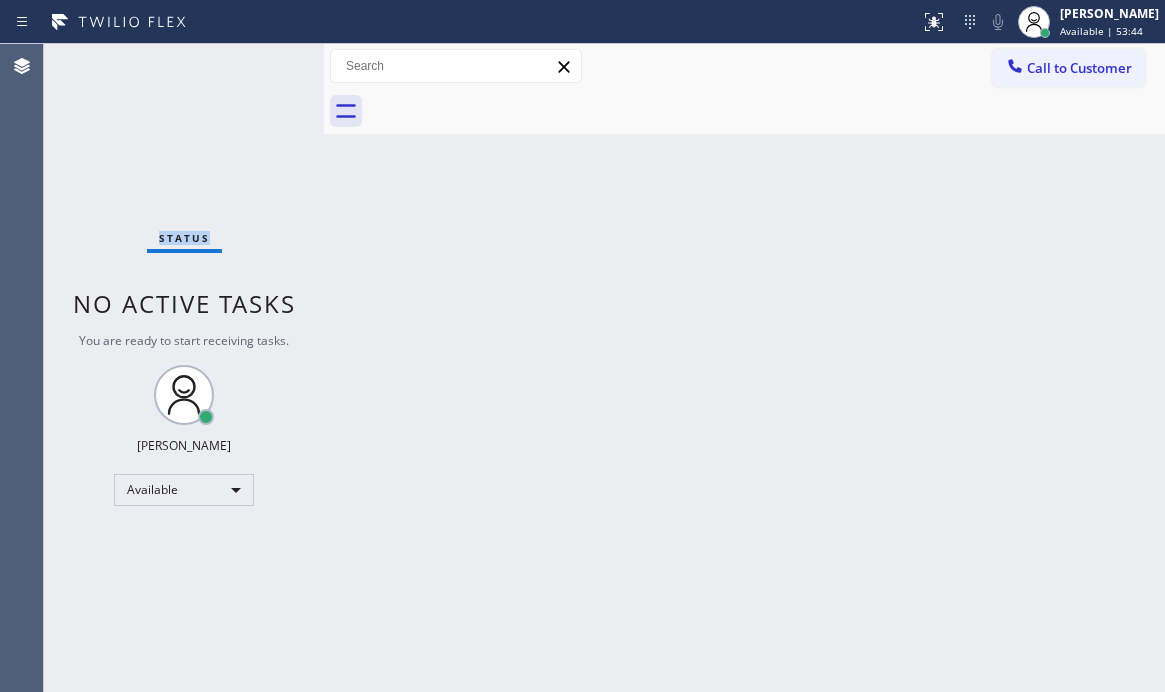 click on "Status   No active tasks     You are ready to start receiving tasks.   [PERSON_NAME] Available" at bounding box center (184, 368) 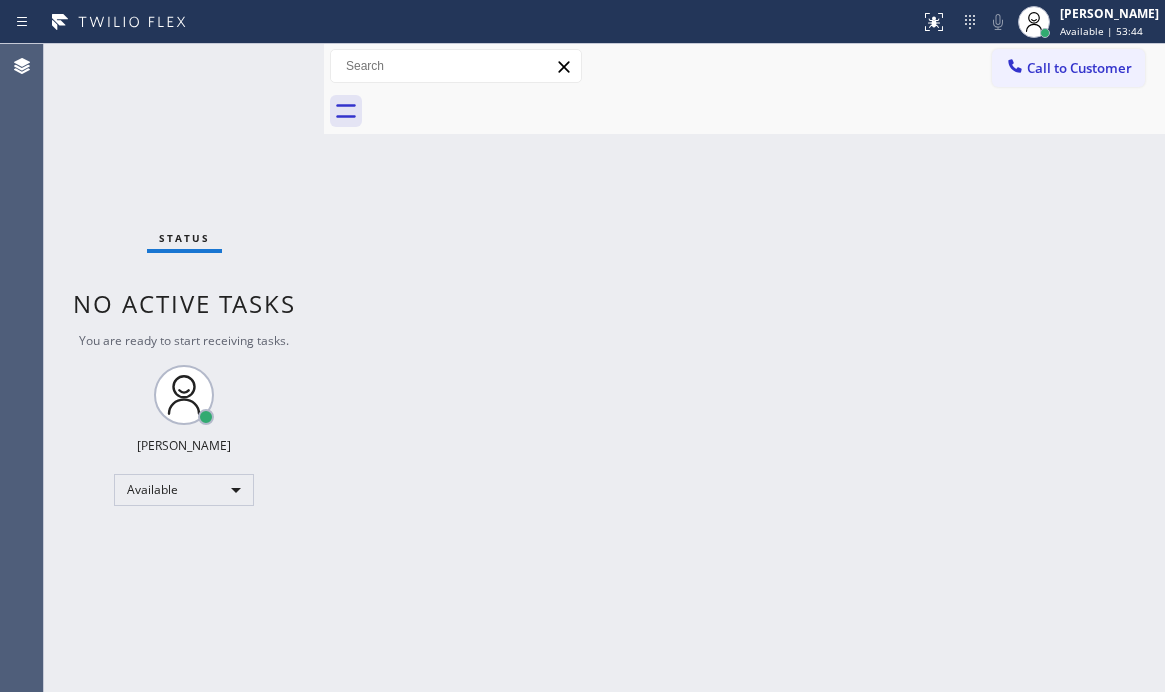 click on "Status   No active tasks     You are ready to start receiving tasks.   [PERSON_NAME] Available" at bounding box center [184, 368] 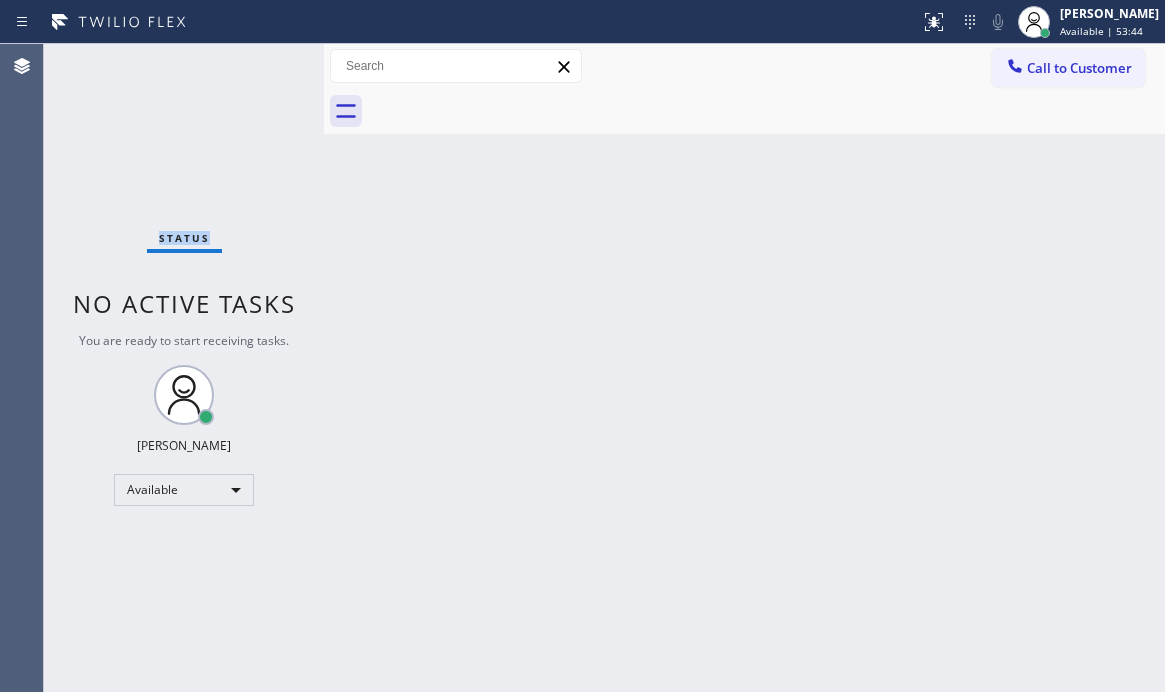 click on "Status   No active tasks     You are ready to start receiving tasks.   [PERSON_NAME] Available" at bounding box center [184, 368] 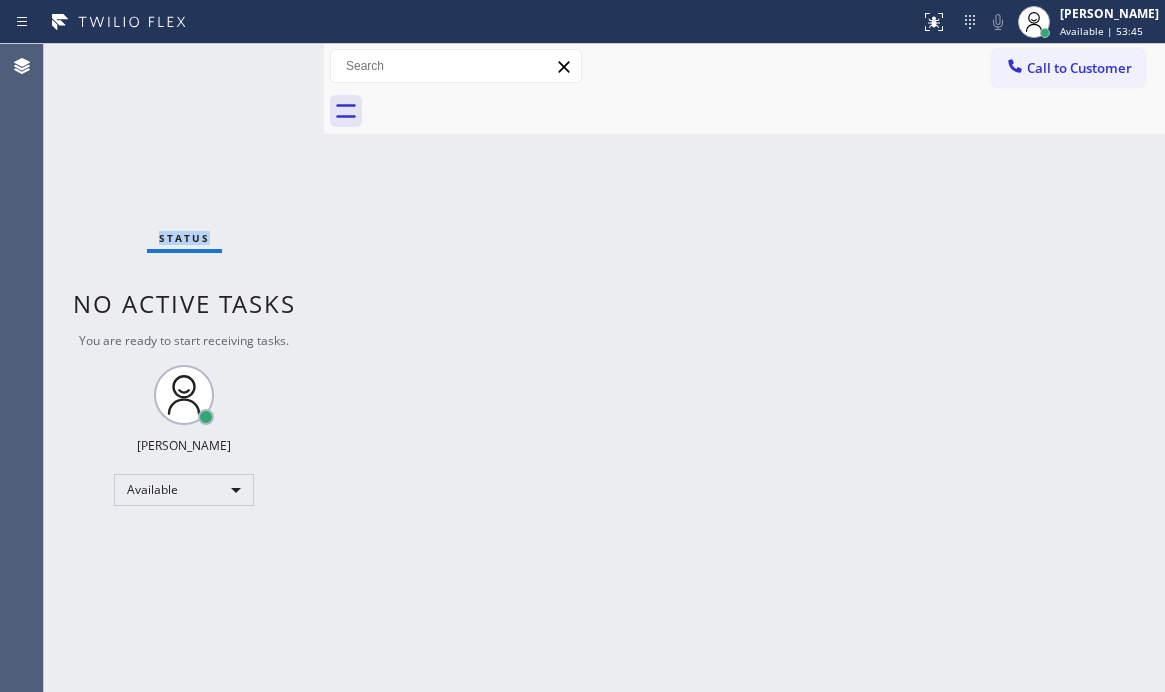 click on "Status   No active tasks     You are ready to start receiving tasks.   [PERSON_NAME] Available" at bounding box center [184, 368] 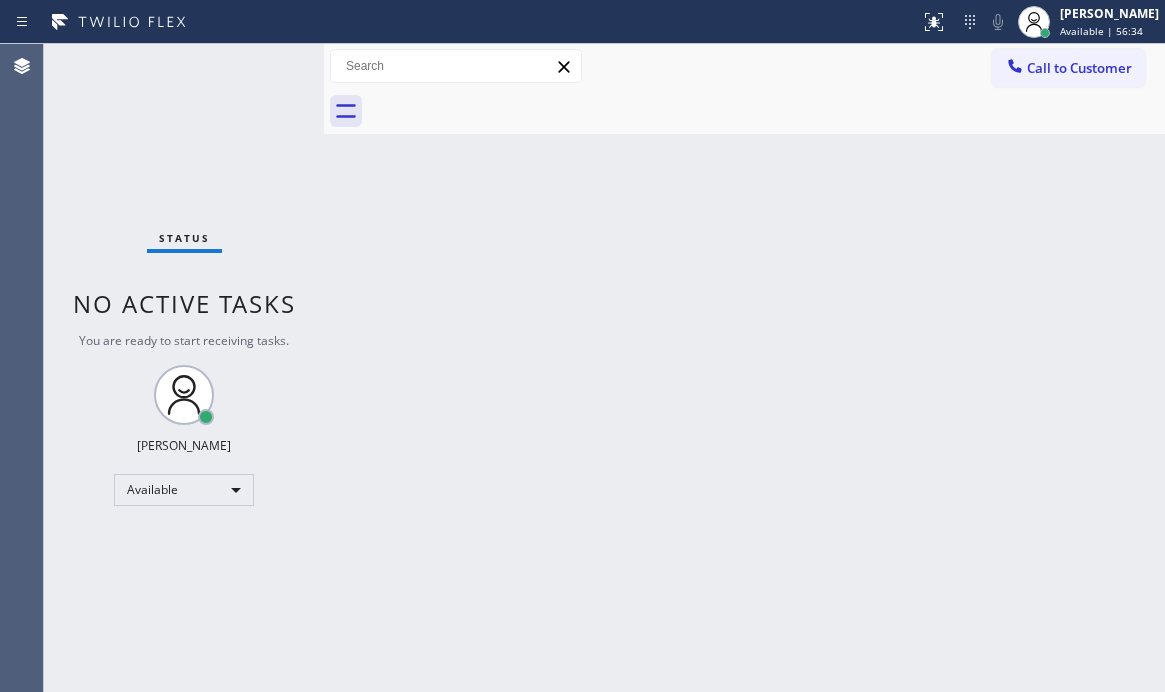 click on "Status   No active tasks     You are ready to start receiving tasks.   [PERSON_NAME] Available" at bounding box center (184, 368) 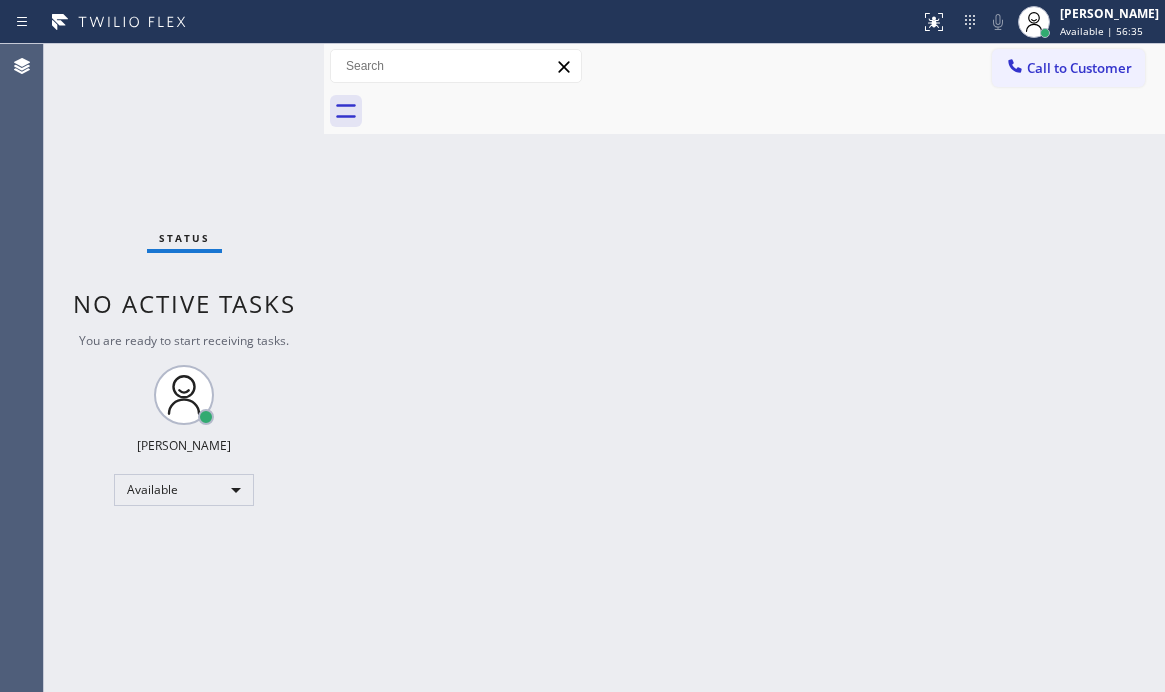 click on "Status   No active tasks     You are ready to start receiving tasks.   [PERSON_NAME] Available" at bounding box center (184, 368) 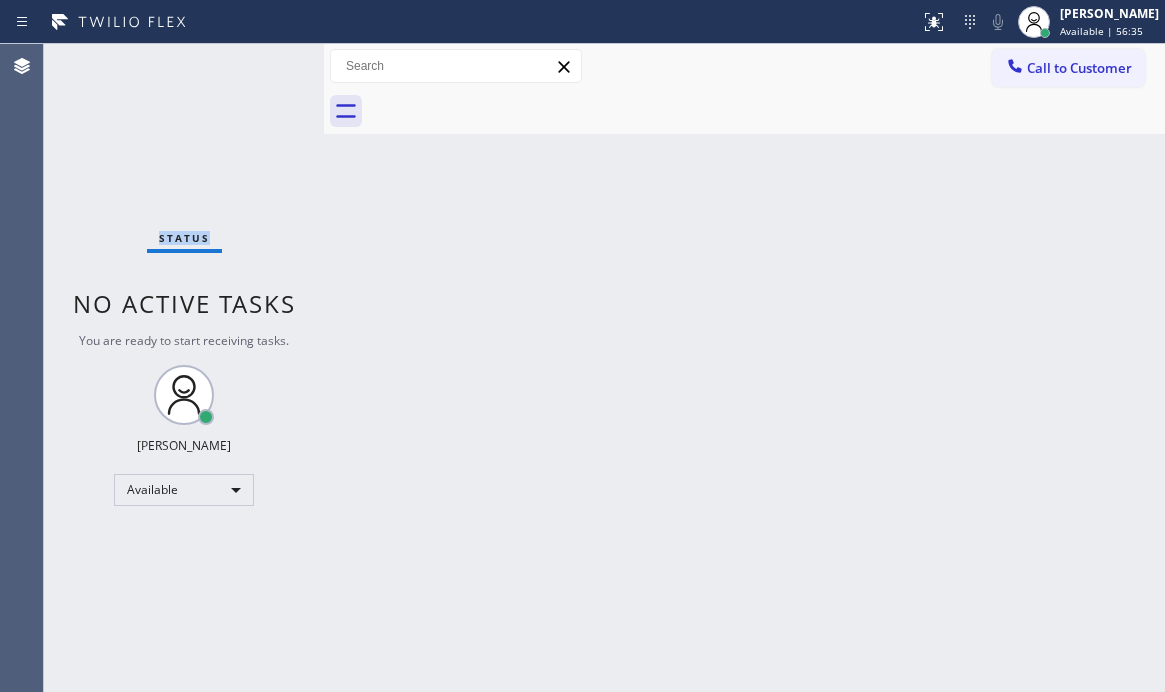click on "Status   No active tasks     You are ready to start receiving tasks.   [PERSON_NAME] Available" at bounding box center (184, 368) 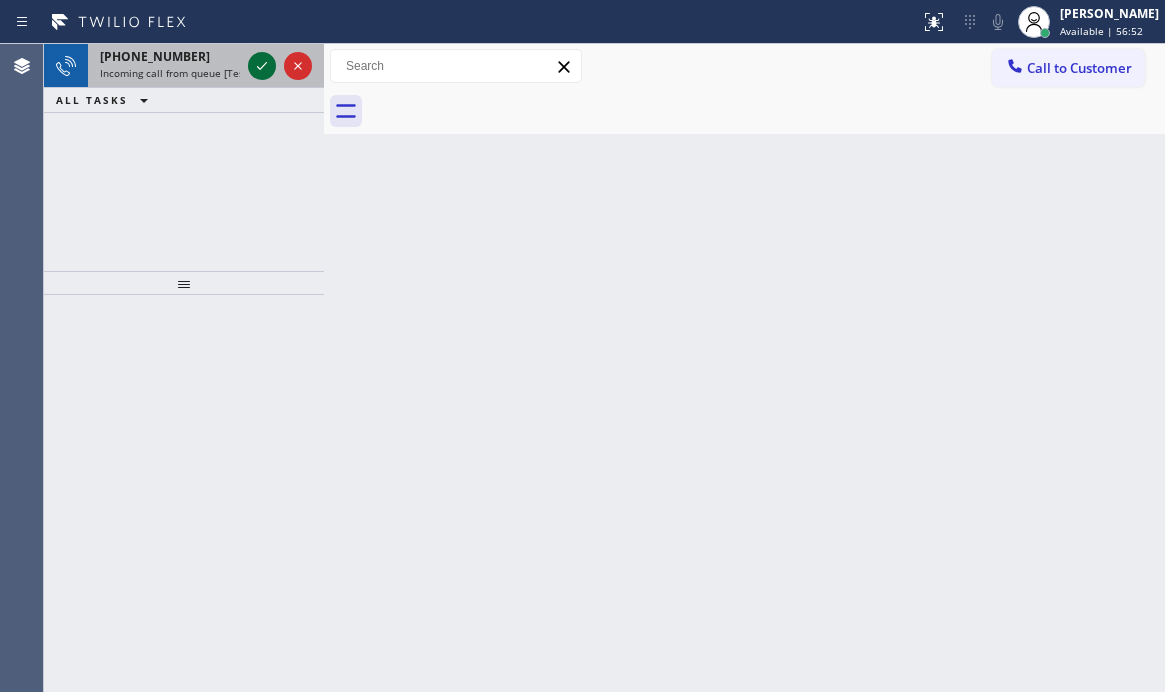 click 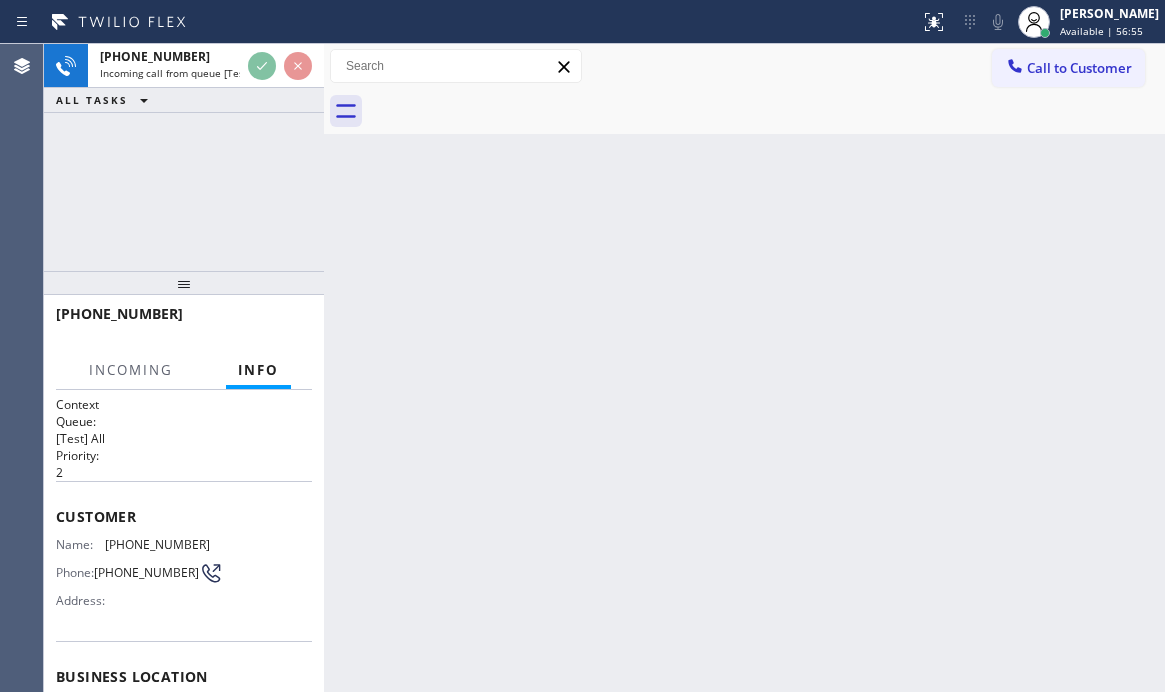 scroll, scrollTop: 200, scrollLeft: 0, axis: vertical 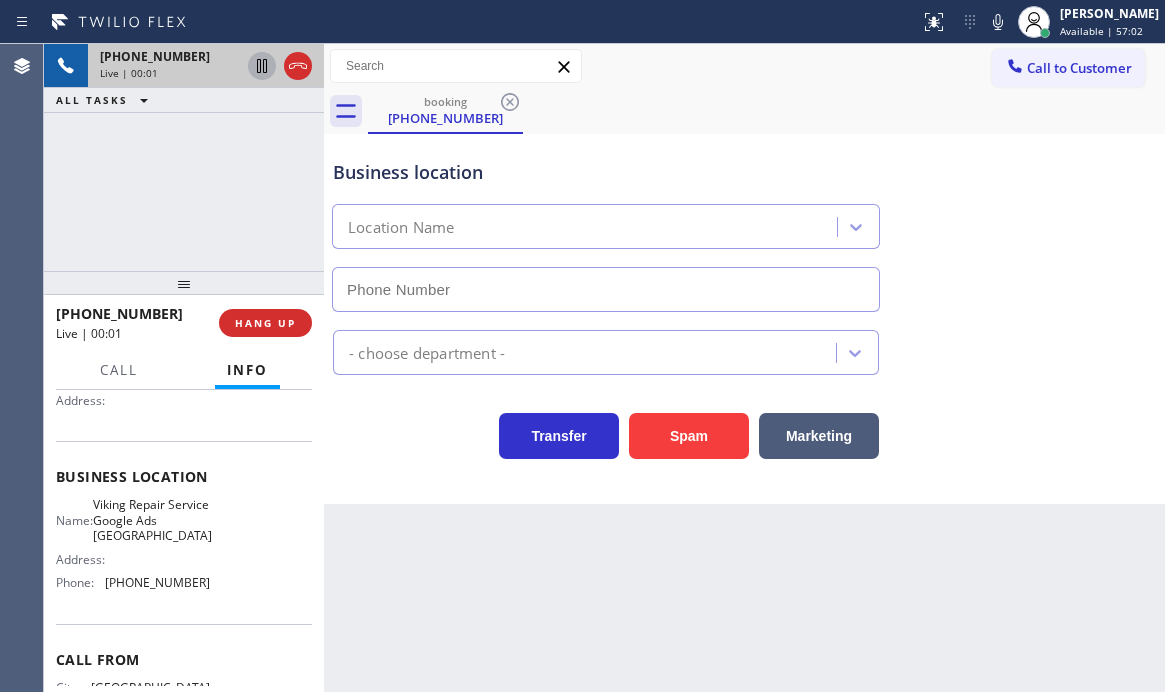 type on "[PHONE_NUMBER]" 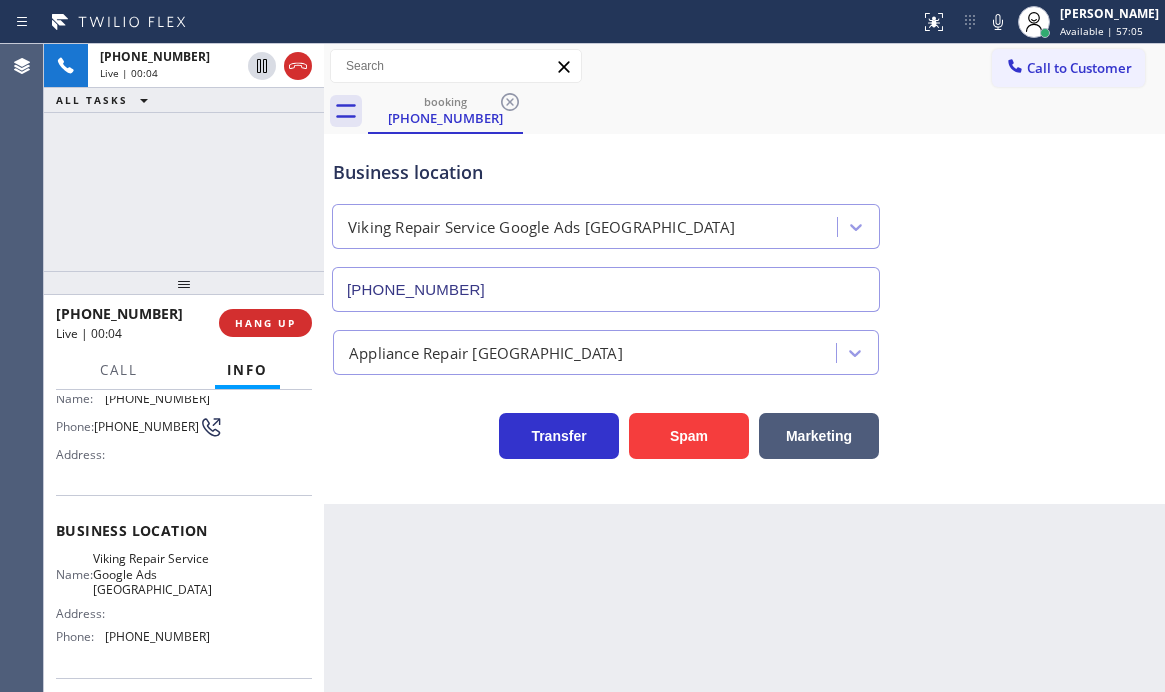 scroll, scrollTop: 100, scrollLeft: 0, axis: vertical 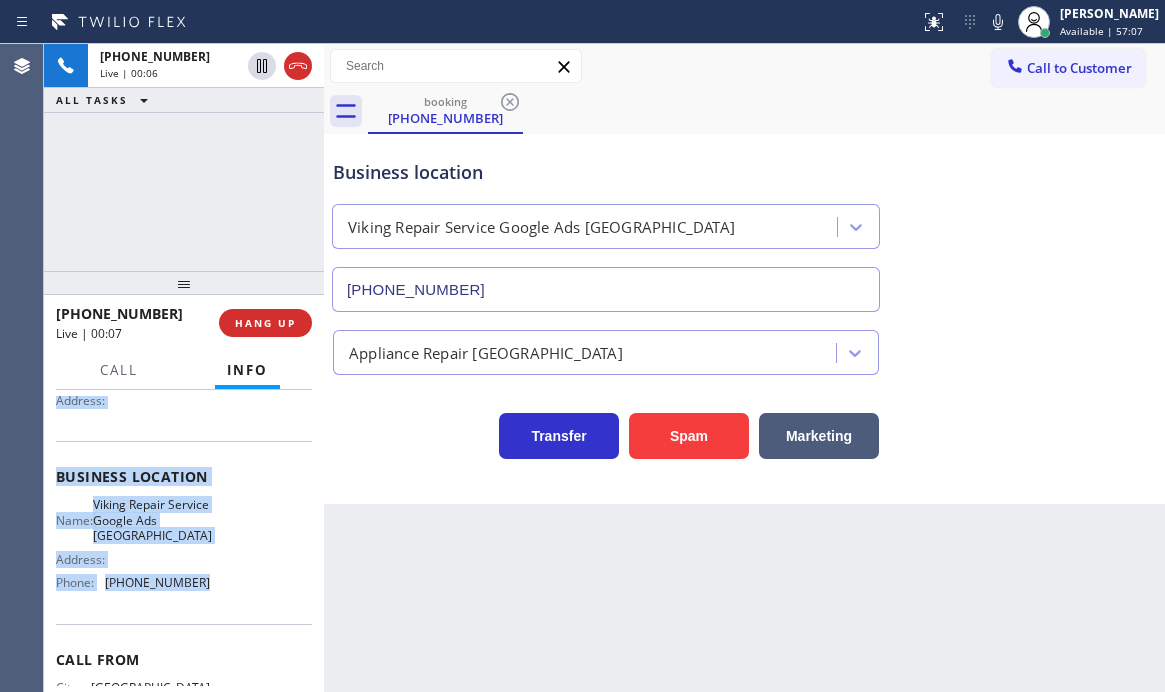 drag, startPoint x: 58, startPoint y: 413, endPoint x: 212, endPoint y: 591, distance: 235.37204 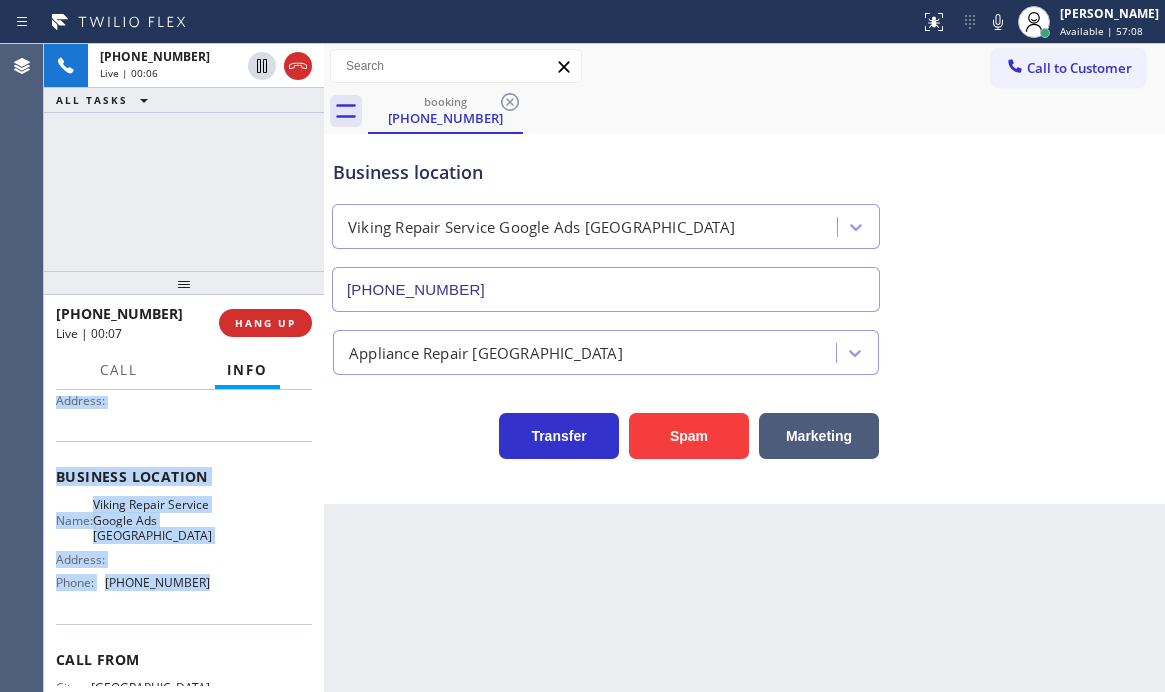 copy on "Customer Name: [PHONE_NUMBER] Phone: [PHONE_NUMBER] Address: Business location Name: Viking Repair Service Google Ads [GEOGRAPHIC_DATA] Address:   Phone: [PHONE_NUMBER]" 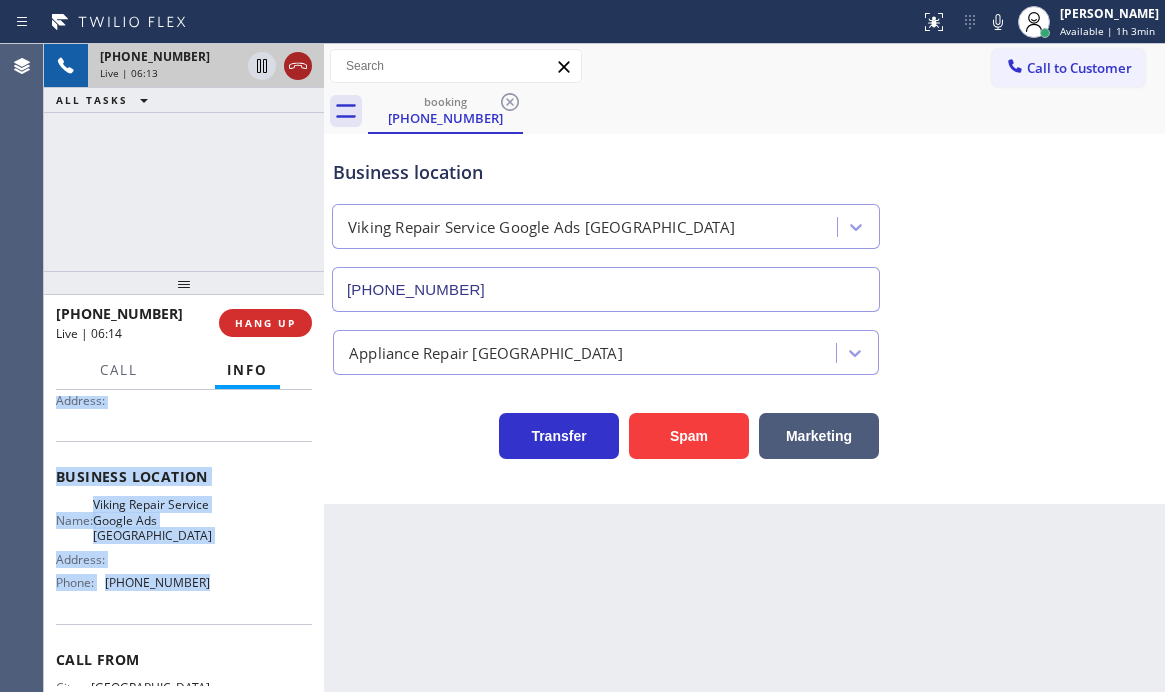 click 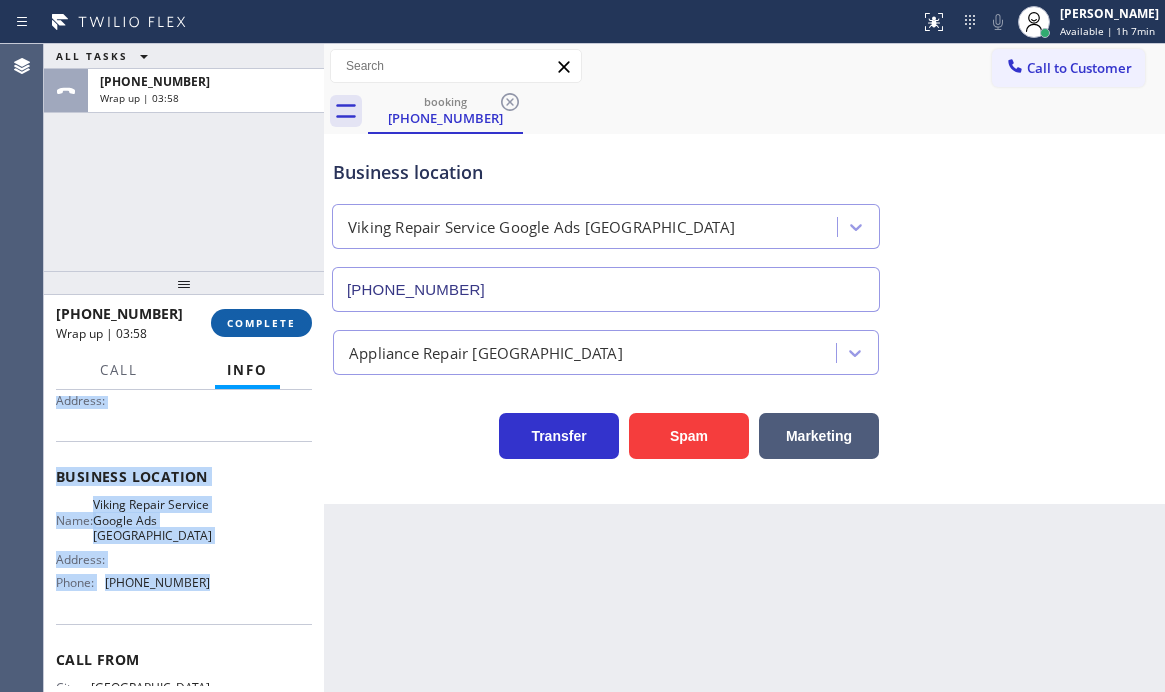drag, startPoint x: 258, startPoint y: 318, endPoint x: 427, endPoint y: 349, distance: 171.81967 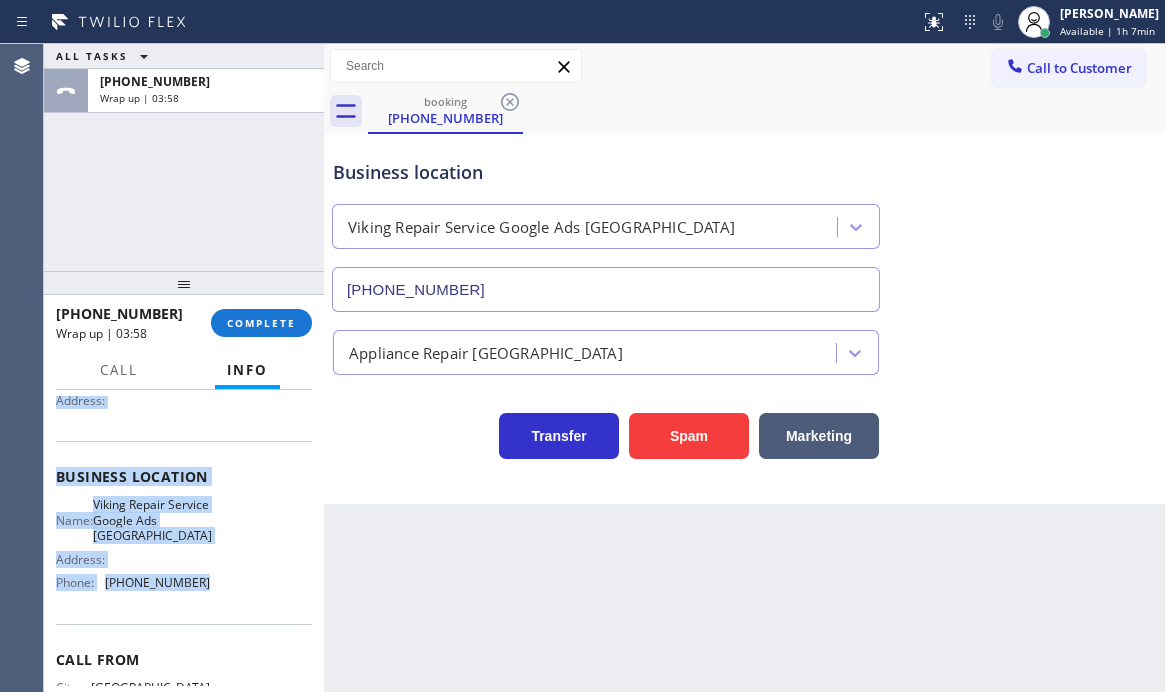 click on "COMPLETE" at bounding box center [261, 323] 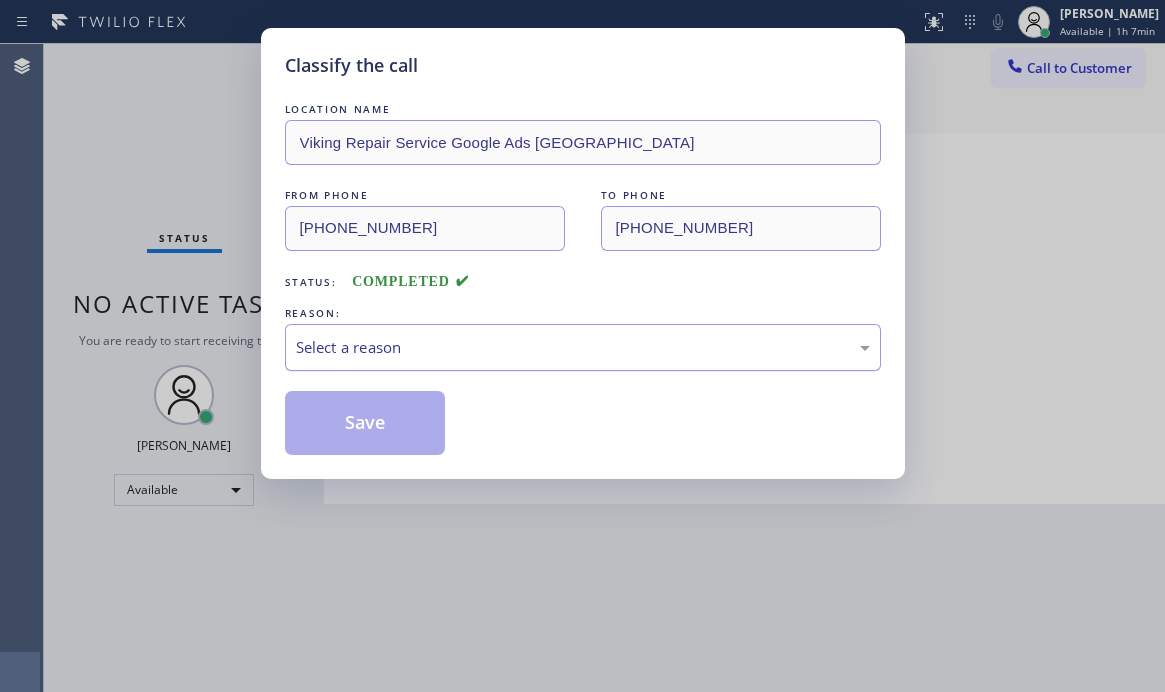 click on "Select a reason" at bounding box center [583, 347] 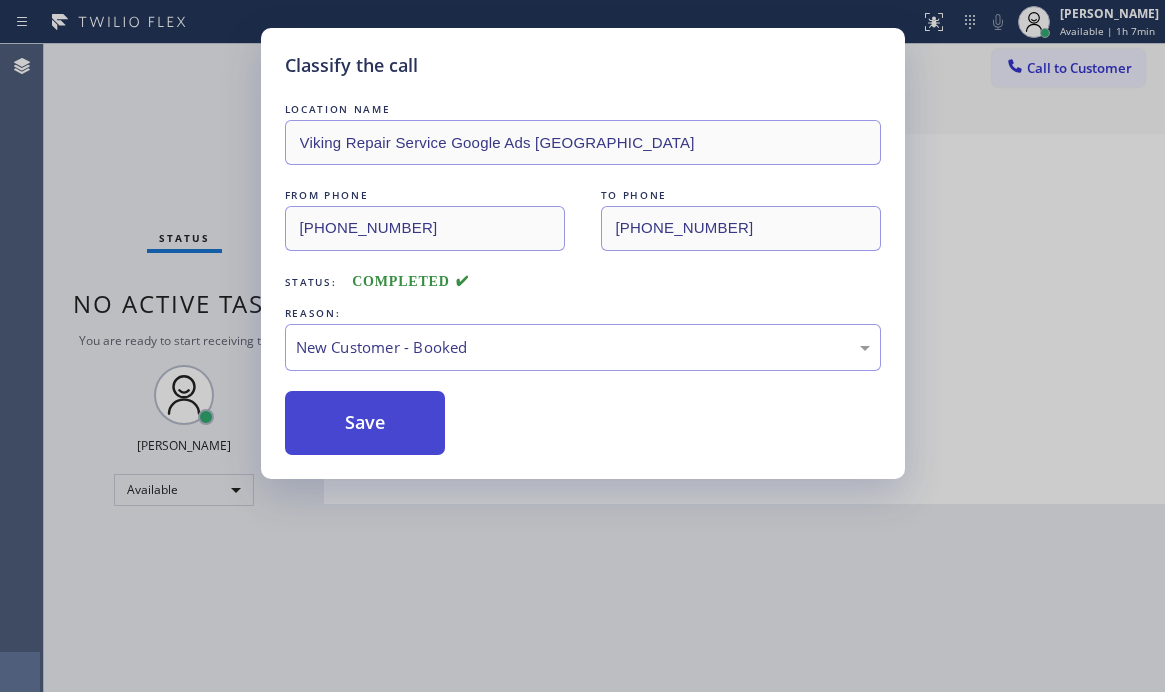 click on "Save" at bounding box center (365, 423) 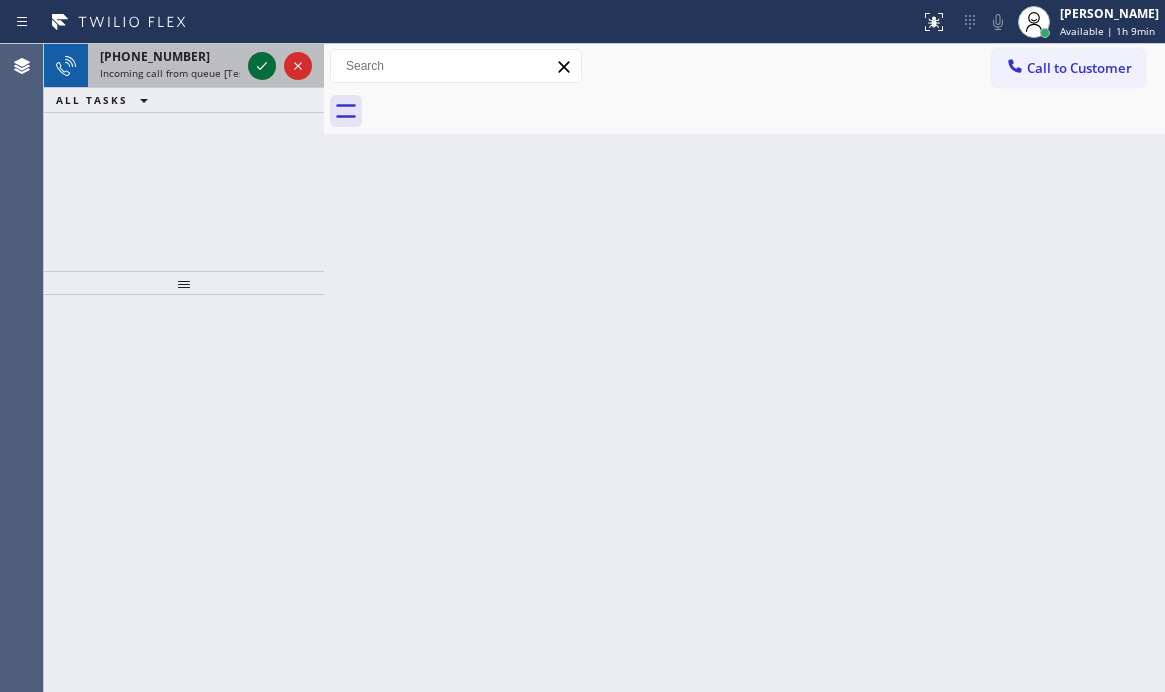 click 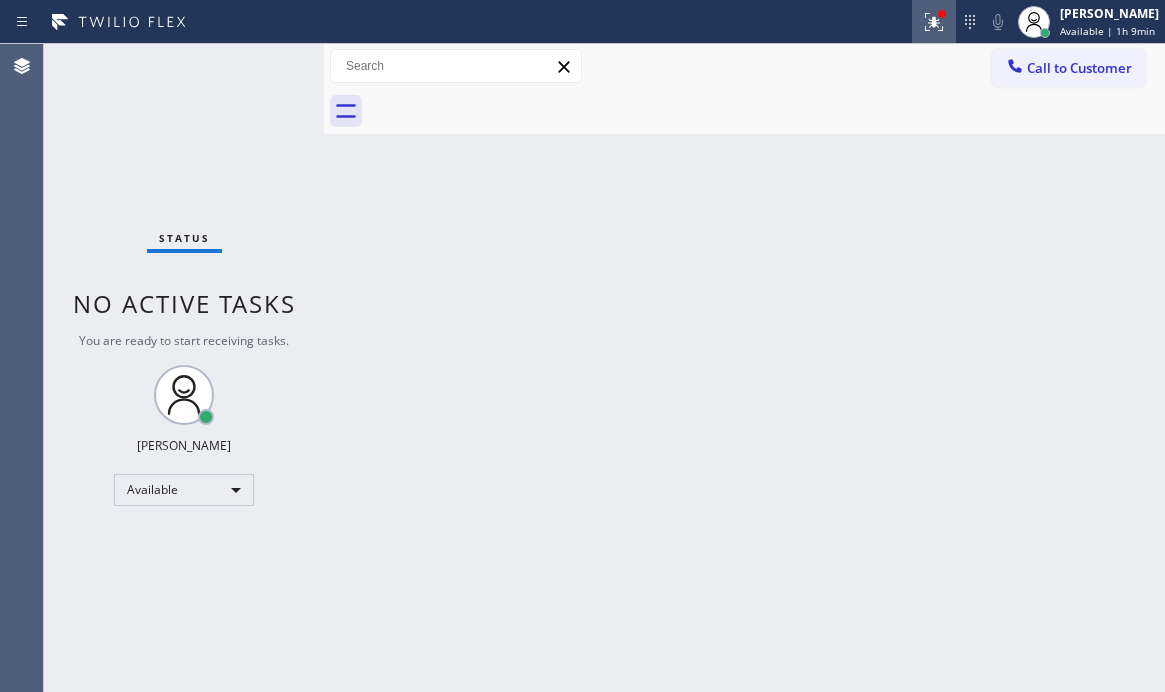 click at bounding box center [934, 22] 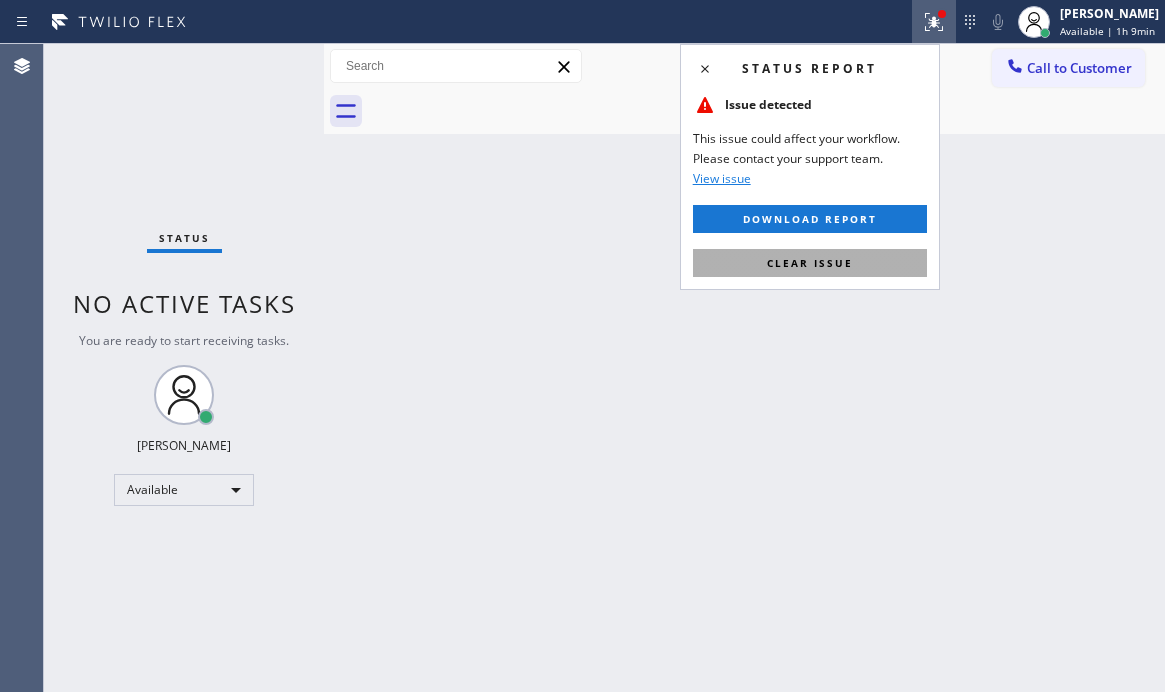 click on "Clear issue" at bounding box center [810, 263] 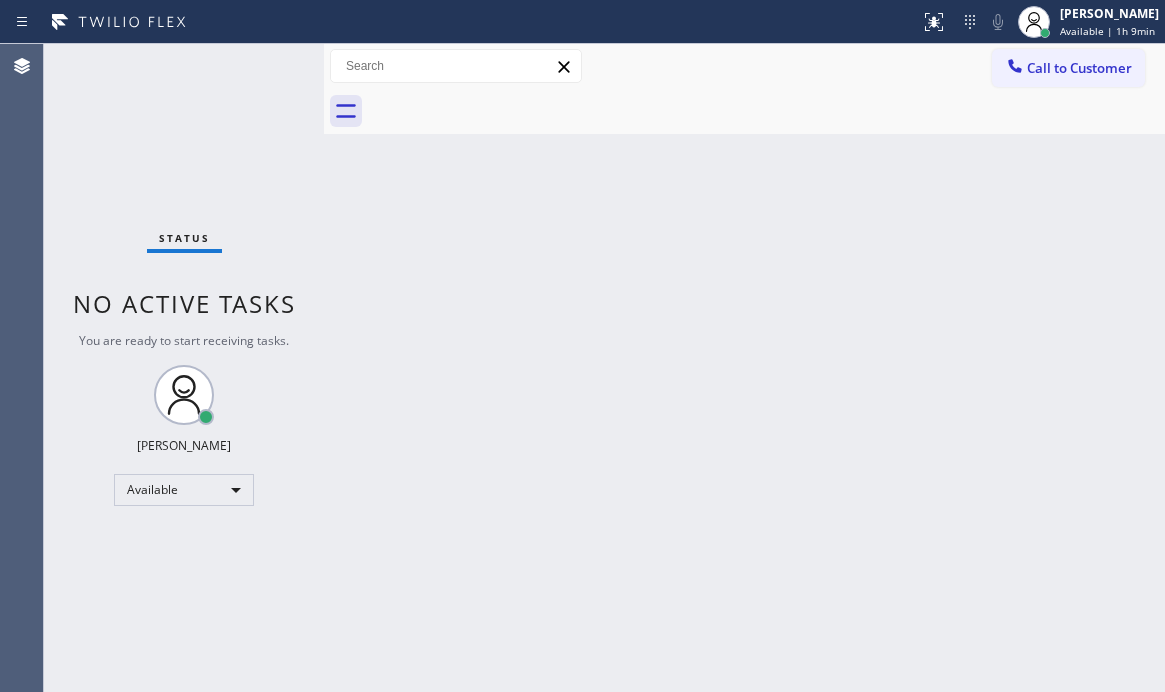 click on "Back to Dashboard Change Sender ID Customers Technicians Select a contact Outbound call Technician Search Technician Your caller id phone number Your caller id phone number Call Technician info Name   Phone none Address none Change Sender ID HVAC [PHONE_NUMBER] 5 Star Appliance [PHONE_NUMBER] Appliance Repair [PHONE_NUMBER] Plumbing [PHONE_NUMBER] Air Duct Cleaning [PHONE_NUMBER]  Electricians [PHONE_NUMBER] Cancel Change Check personal SMS Reset Change No tabs Call to Customer Outbound call Location 5 Star  Appliance Your caller id phone number [PHONE_NUMBER] Customer number Call Outbound call Technician Search Technician Your caller id phone number Your caller id phone number Call" at bounding box center [744, 368] 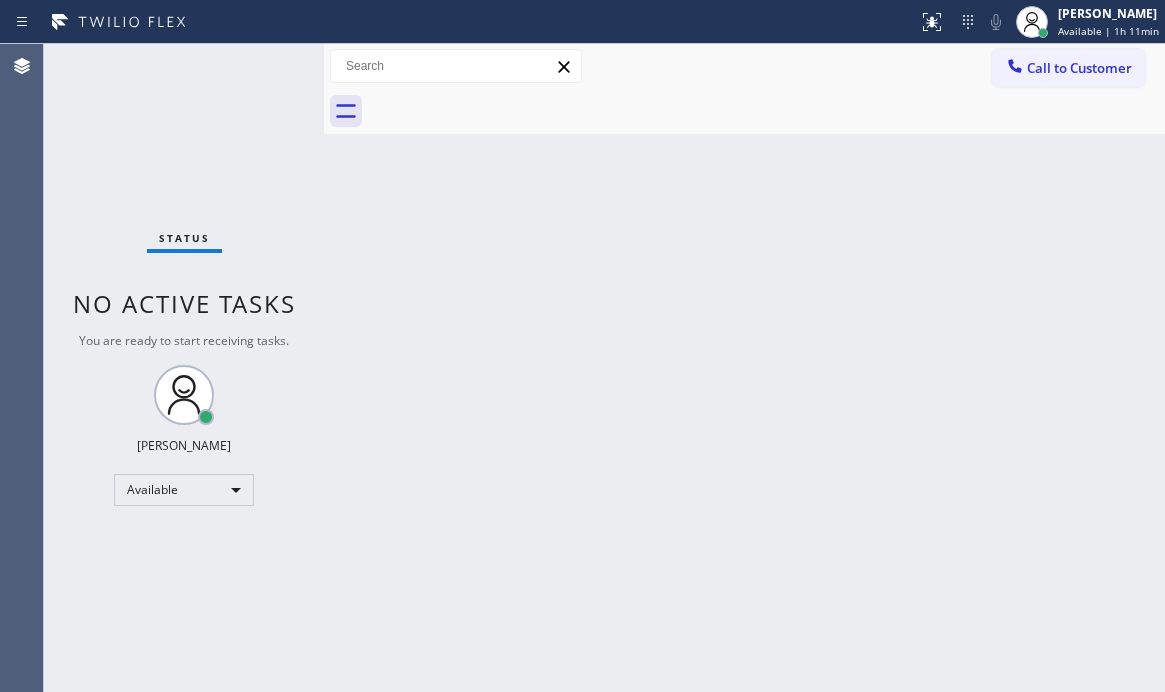 click on "Status   No active tasks     You are ready to start receiving tasks.   [PERSON_NAME] Available" at bounding box center (184, 368) 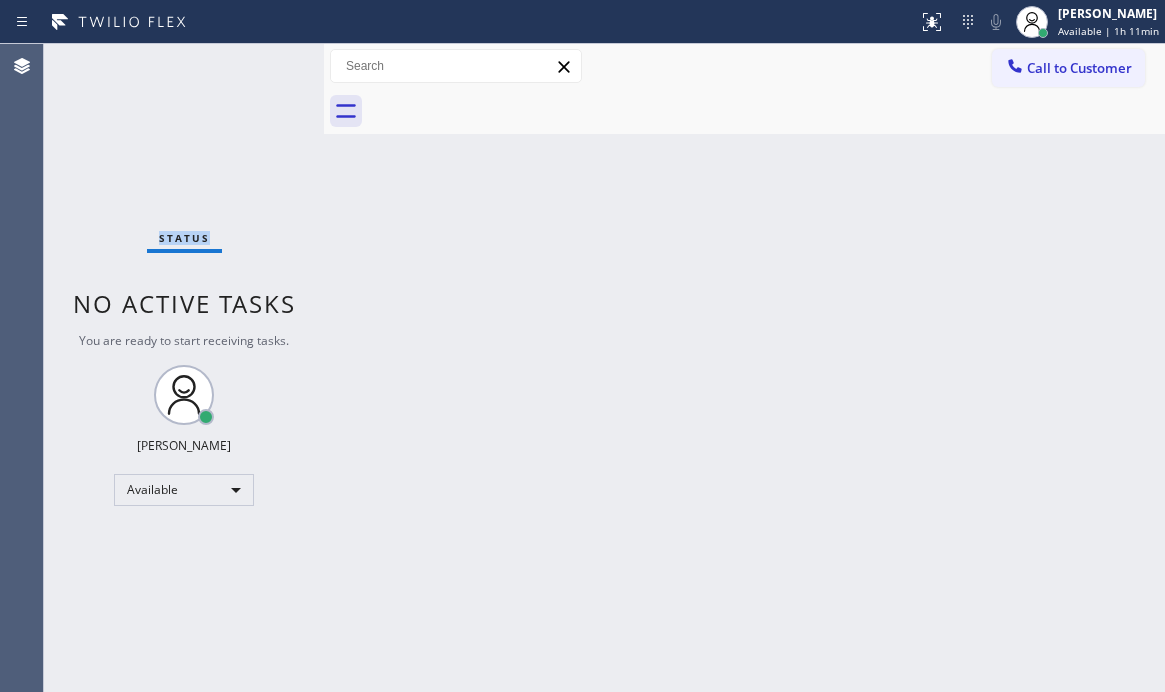 click on "Status   No active tasks     You are ready to start receiving tasks.   [PERSON_NAME] Available" at bounding box center (184, 368) 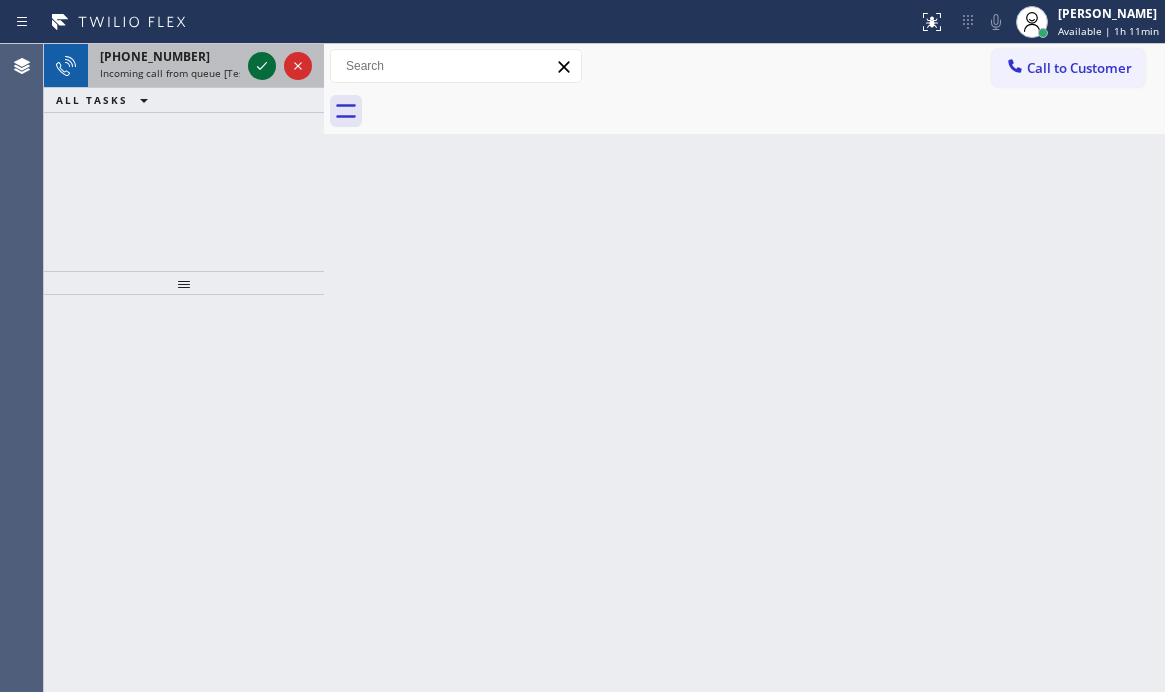 click 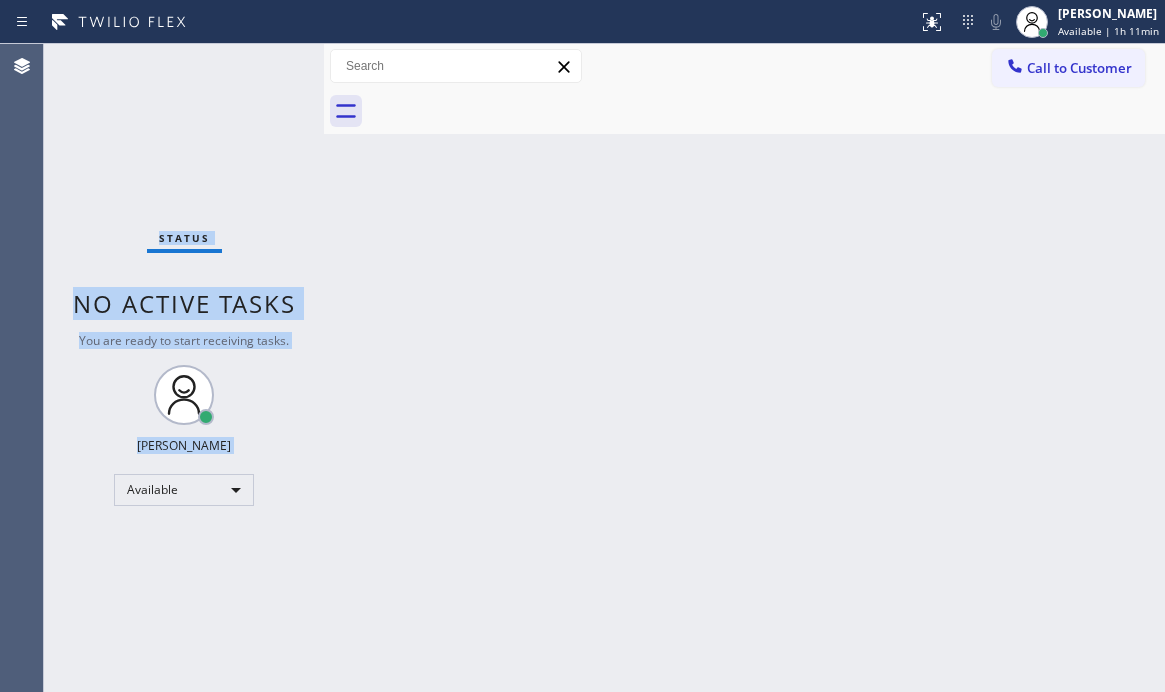 click on "Status   No active tasks     You are ready to start receiving tasks.   [PERSON_NAME] Available" at bounding box center [184, 368] 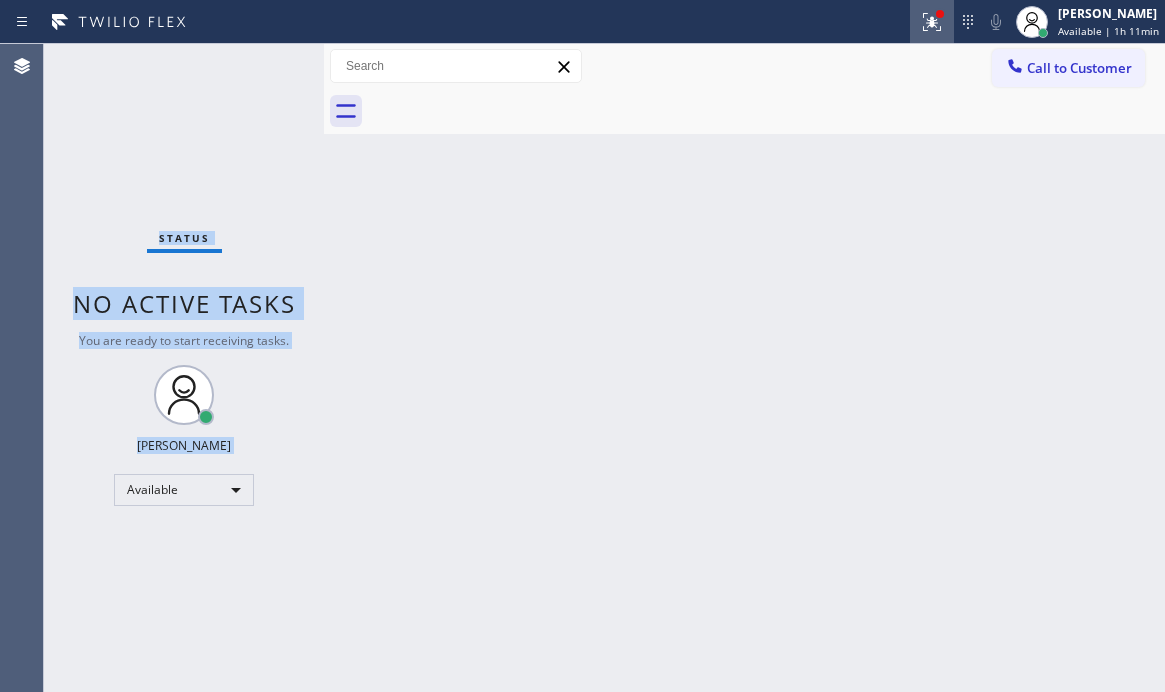 click 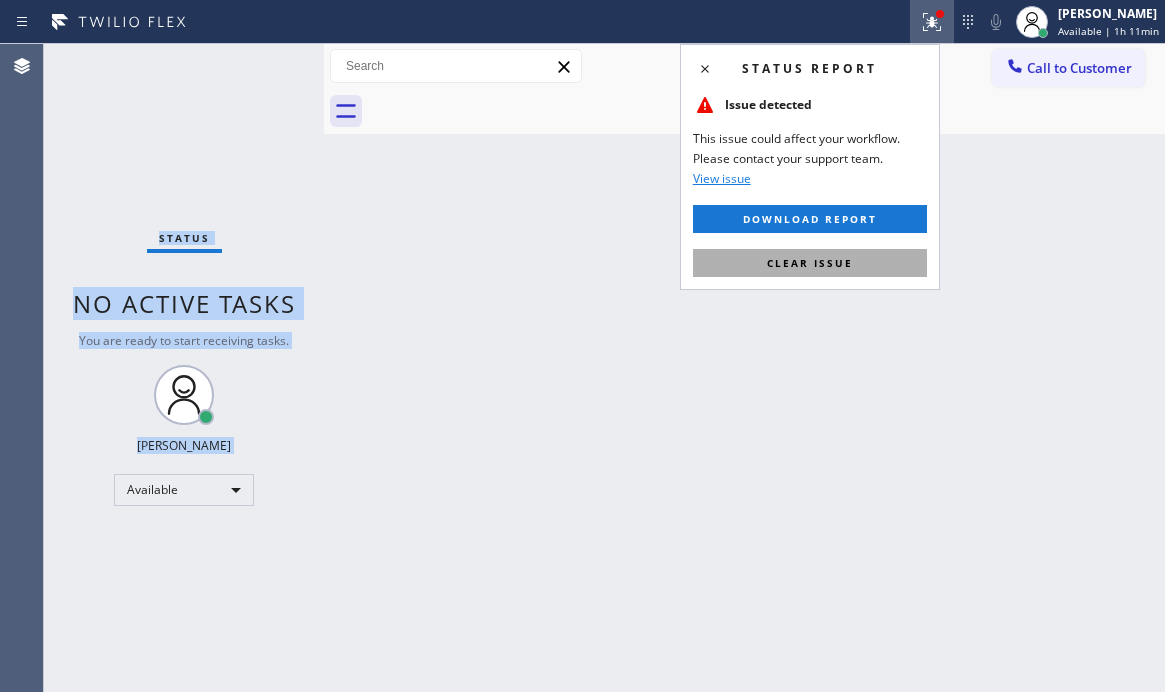 click on "Clear issue" at bounding box center (810, 263) 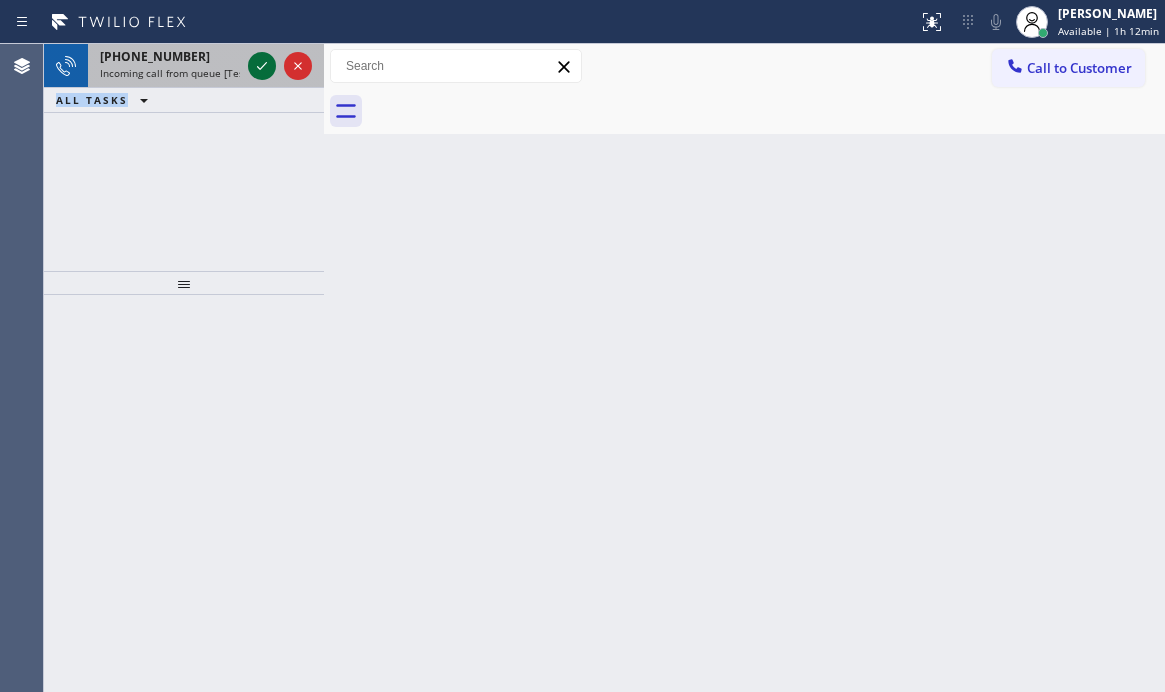 click 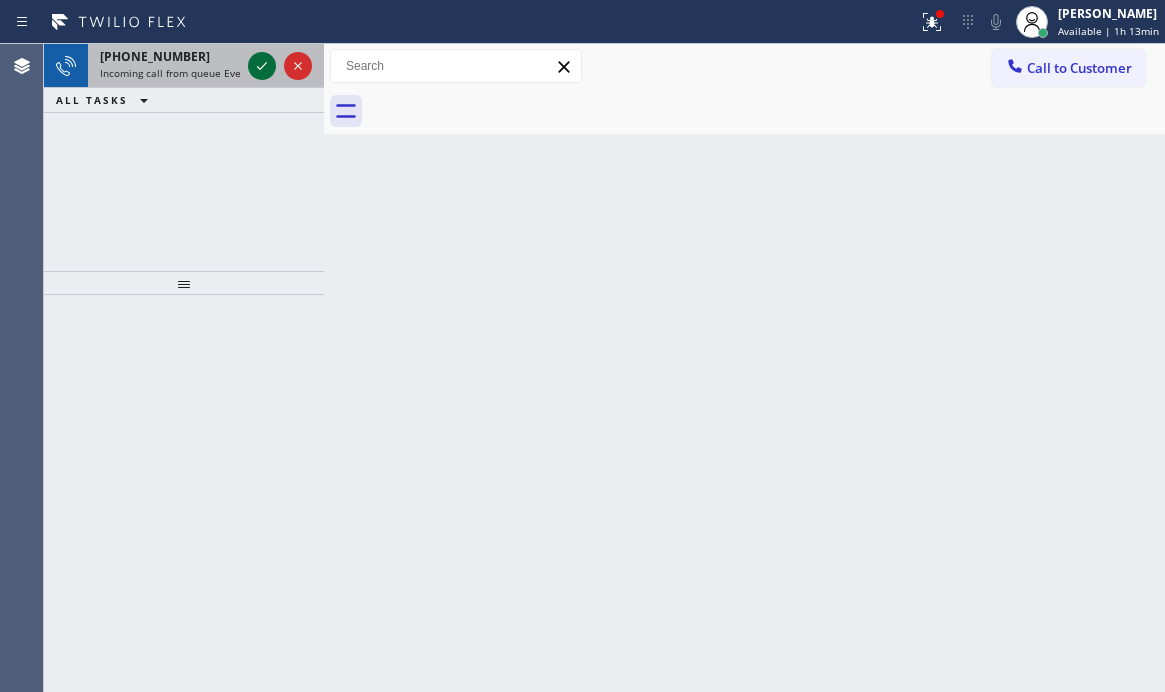 click 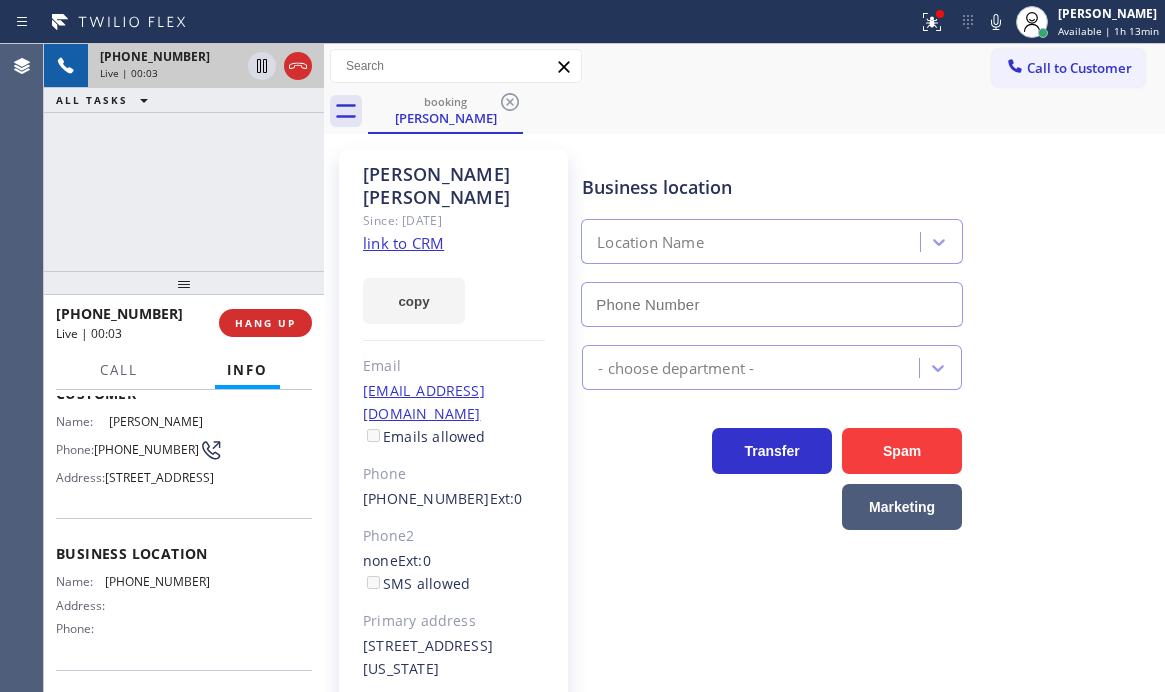 scroll, scrollTop: 296, scrollLeft: 0, axis: vertical 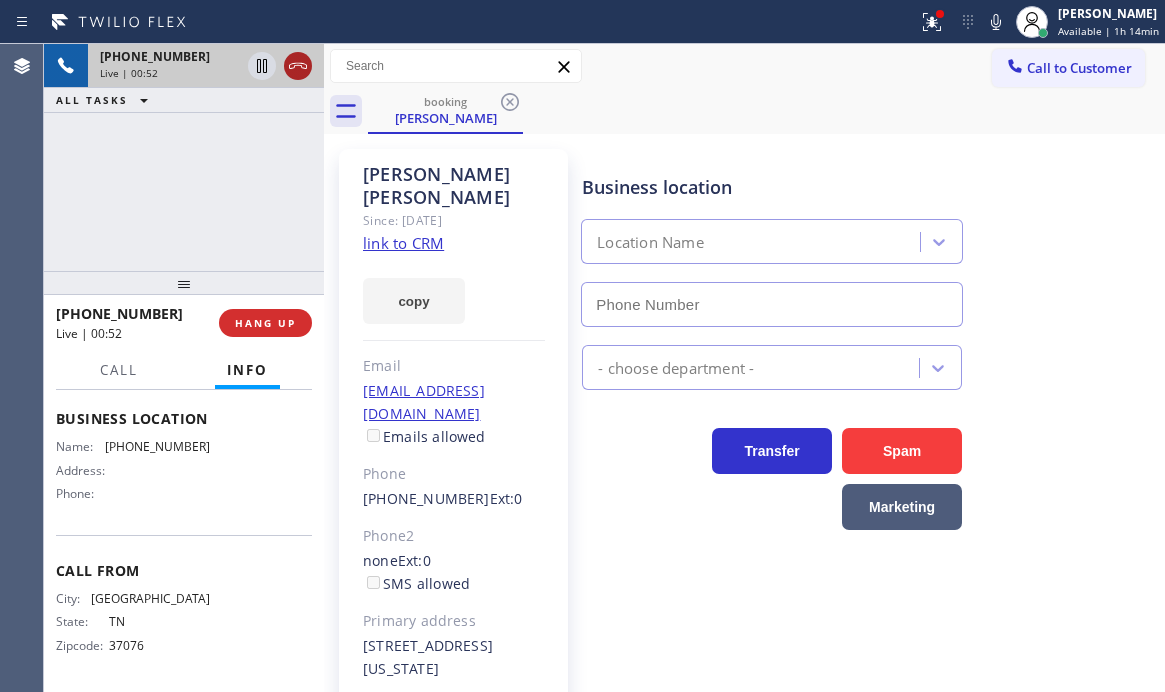 click 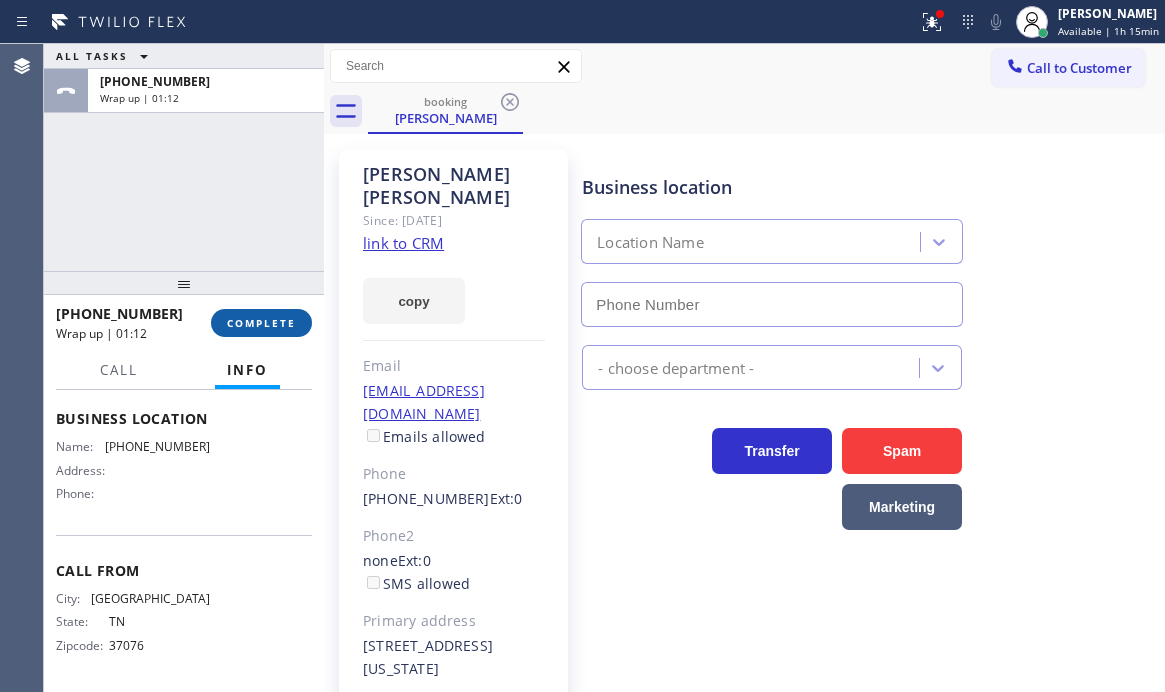 drag, startPoint x: 242, startPoint y: 315, endPoint x: 242, endPoint y: 326, distance: 11 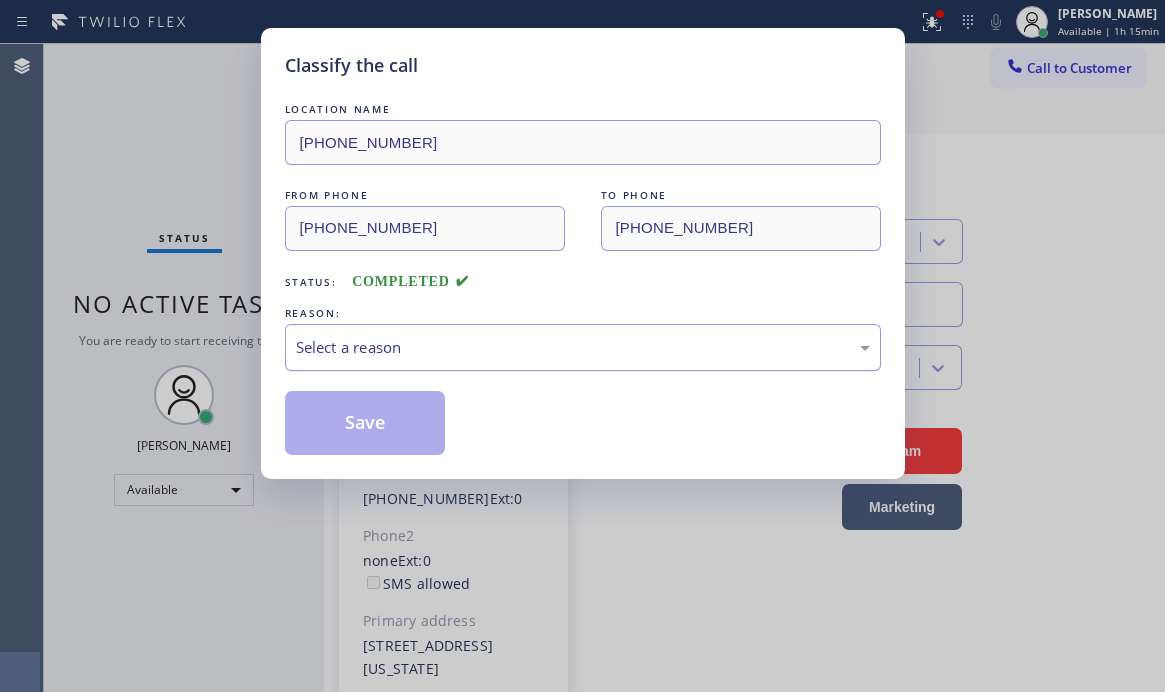 click on "Select a reason" at bounding box center (583, 347) 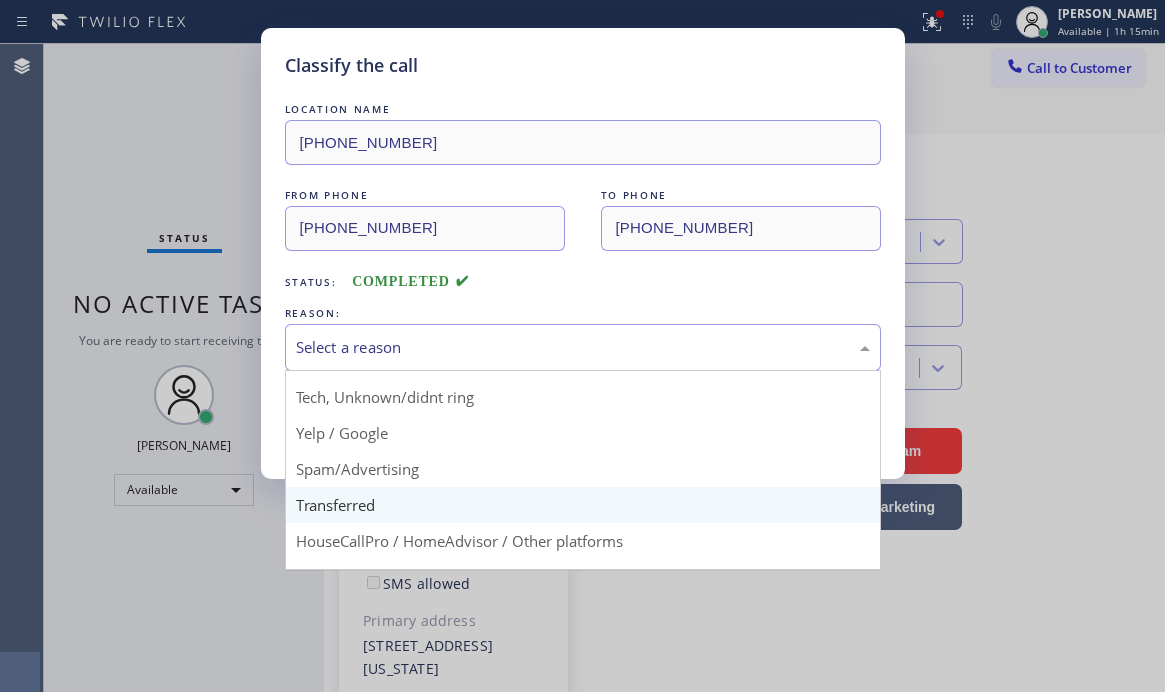 scroll, scrollTop: 0, scrollLeft: 0, axis: both 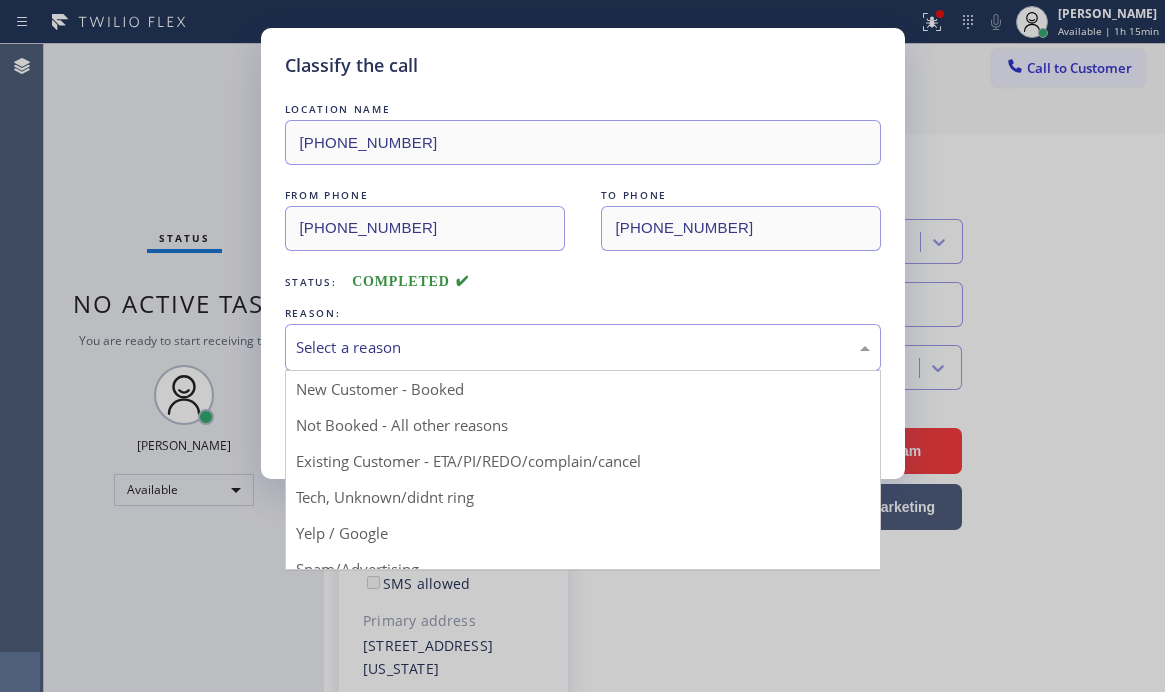drag, startPoint x: 378, startPoint y: 422, endPoint x: 355, endPoint y: 422, distance: 23 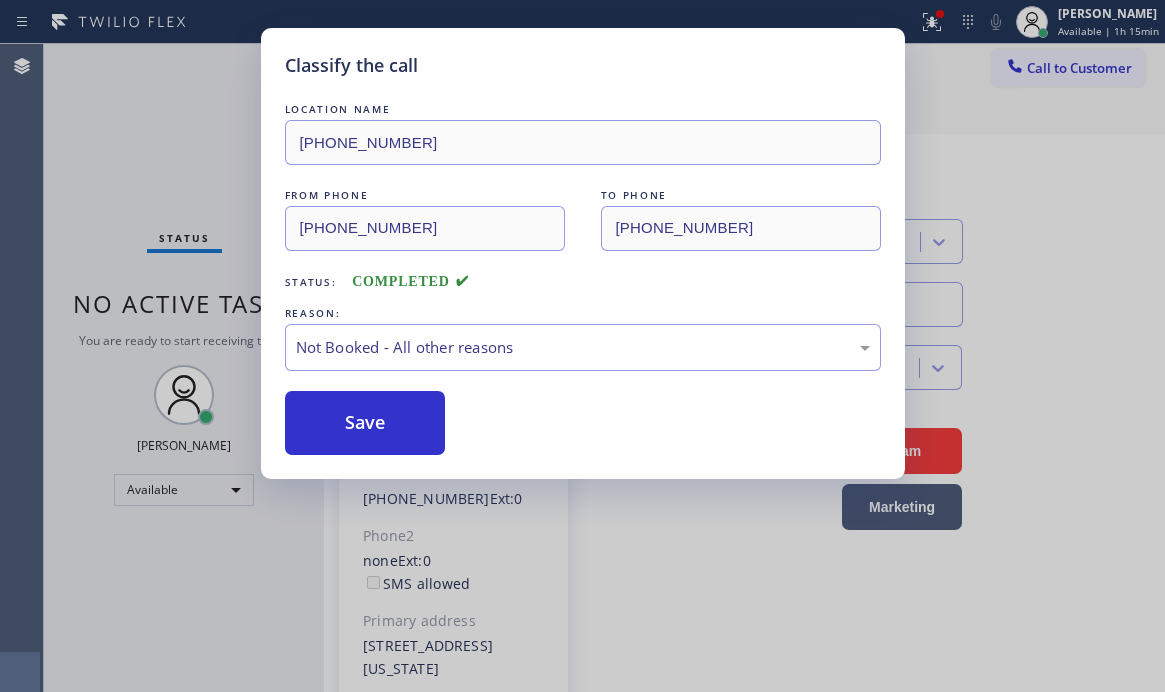 click on "Classify the call LOCATION NAME [PHONE_NUMBER] FROM PHONE [PHONE_NUMBER] TO PHONE [PHONE_NUMBER] Status: COMPLETED REASON: Not Booked - All other reasons Save" at bounding box center [582, 346] 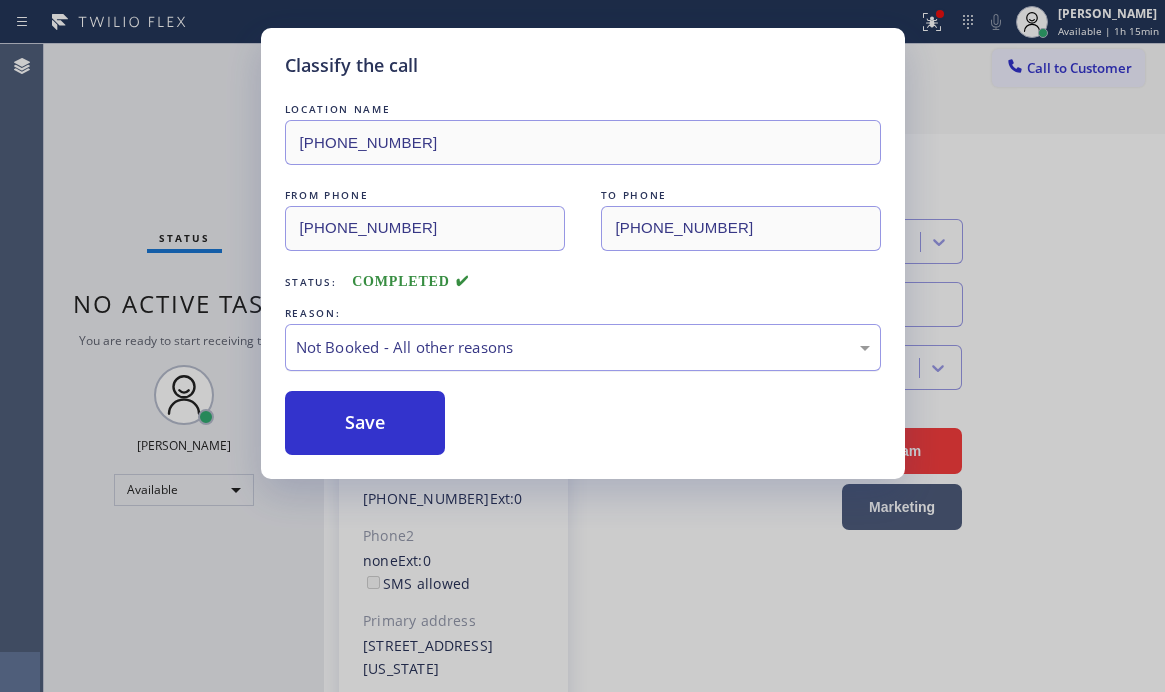 click on "Not Booked - All other reasons" at bounding box center (583, 347) 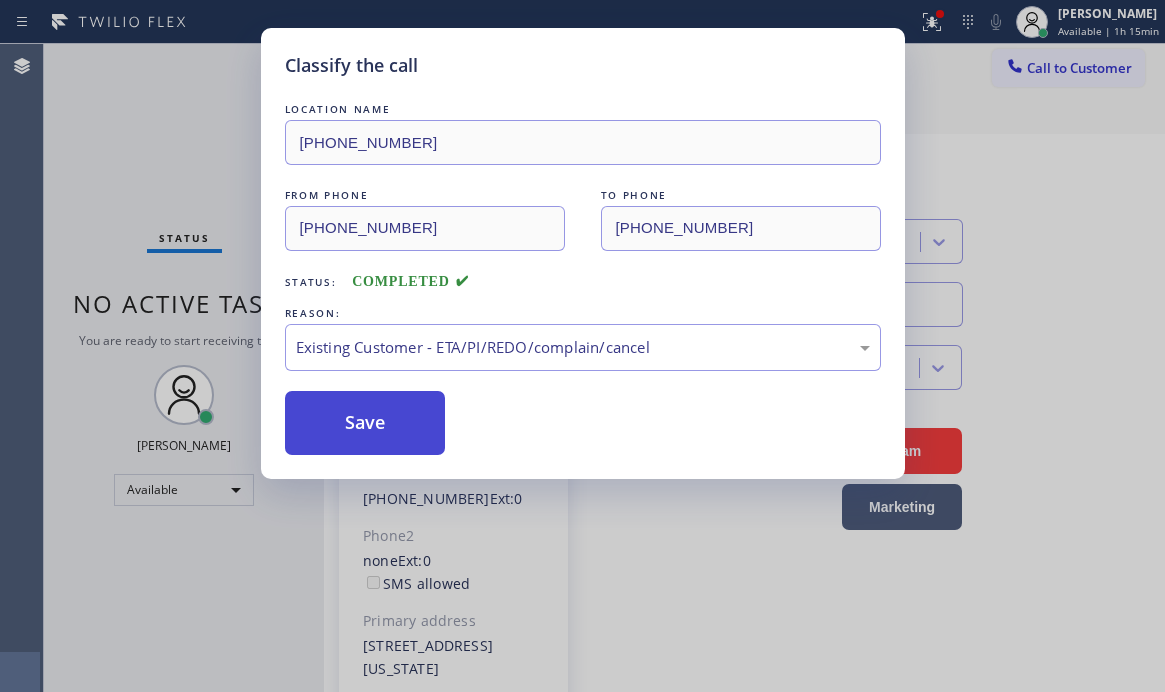 click on "Save" at bounding box center (365, 423) 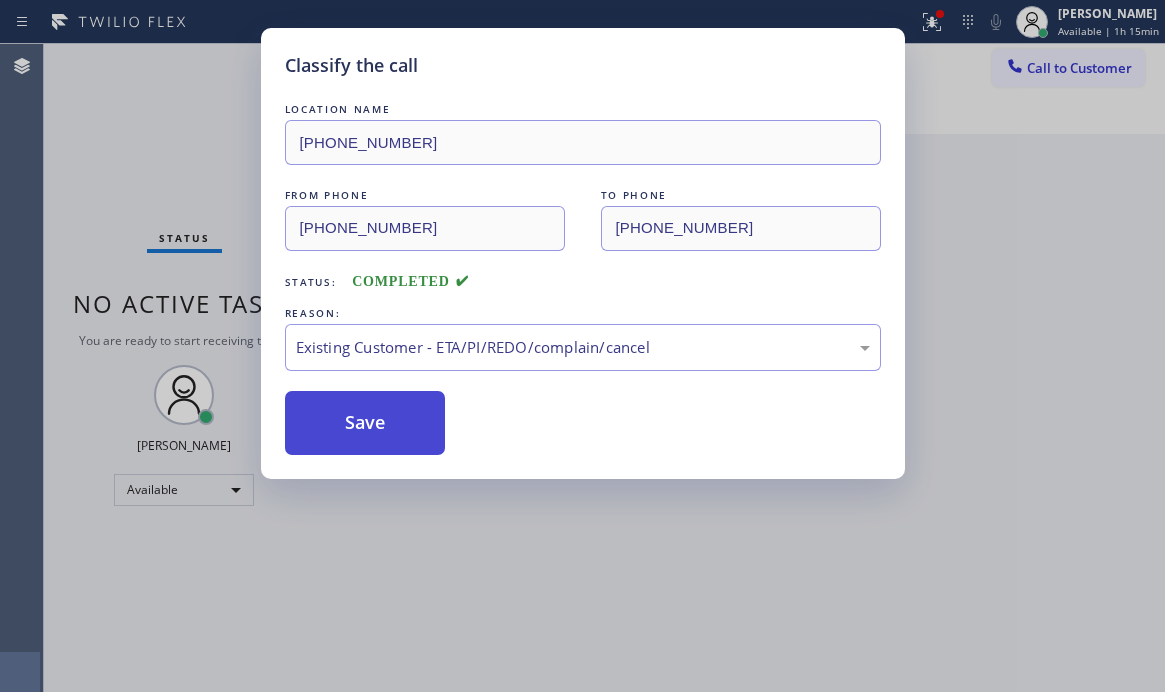click on "Save" at bounding box center (365, 423) 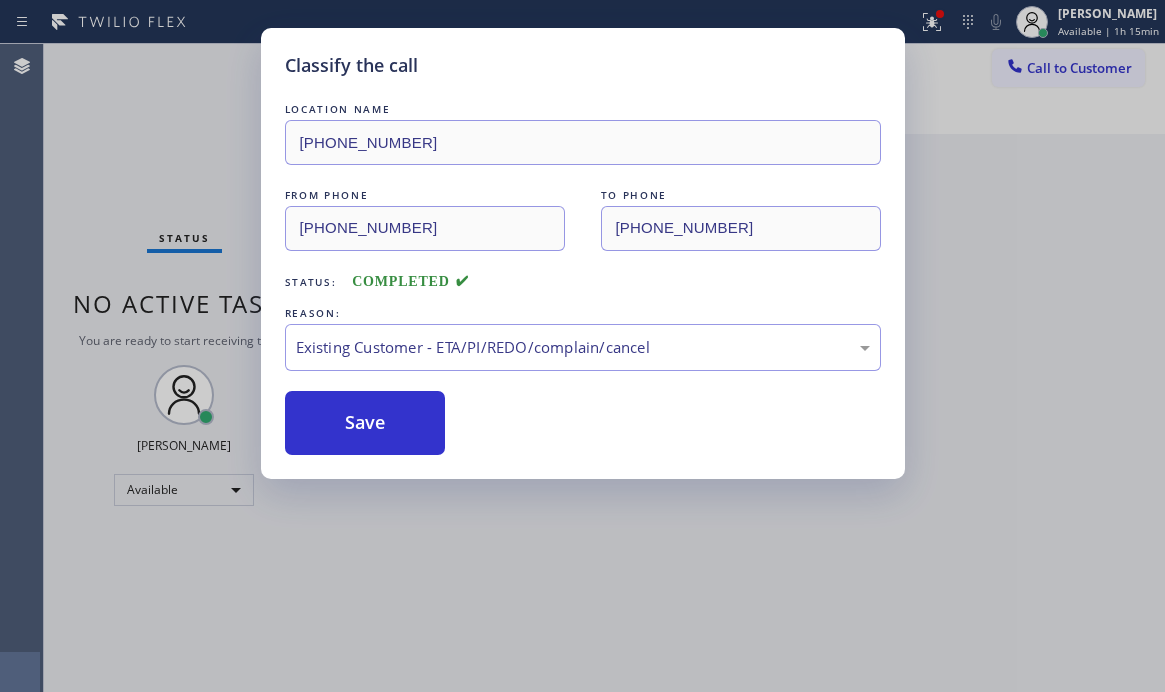 drag, startPoint x: 372, startPoint y: 433, endPoint x: 397, endPoint y: 427, distance: 25.70992 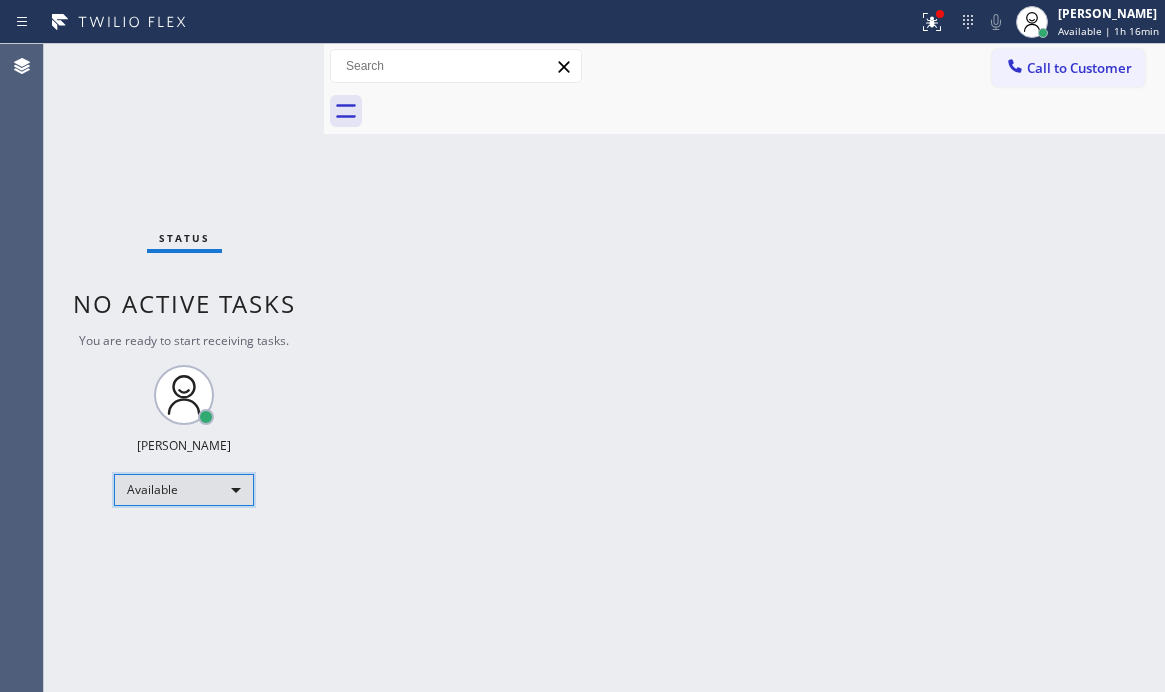 click on "Available" at bounding box center [184, 490] 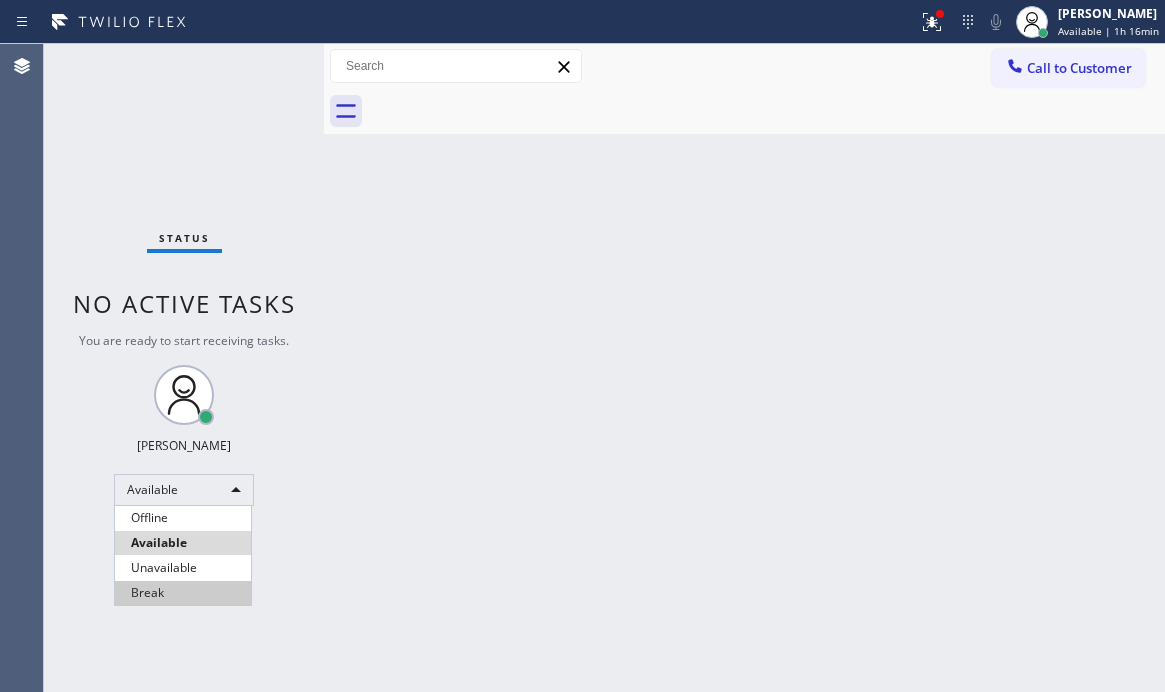 drag, startPoint x: 168, startPoint y: 602, endPoint x: 956, endPoint y: 577, distance: 788.3965 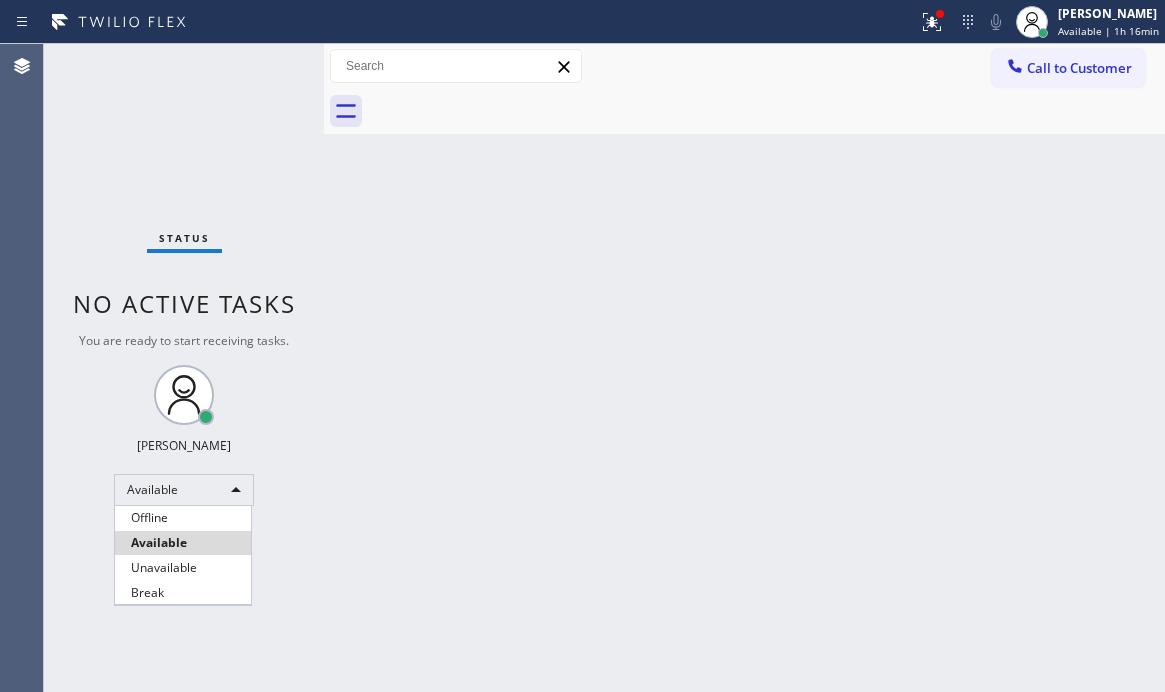 click on "Break" at bounding box center [183, 593] 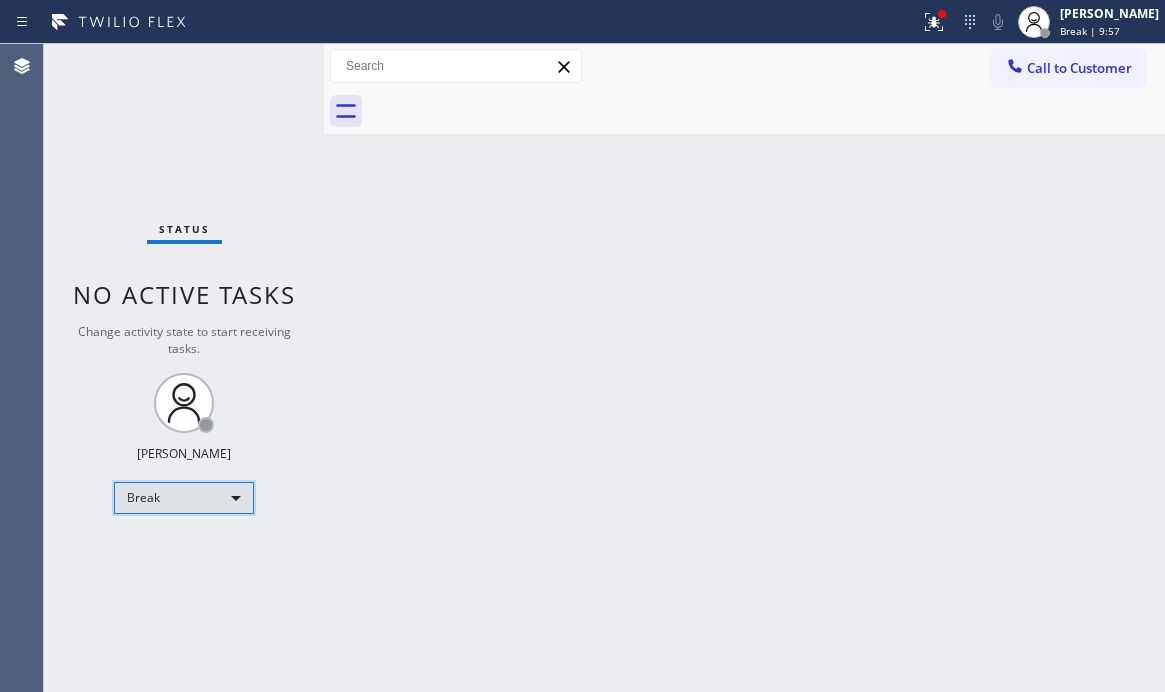 click on "Break" at bounding box center [184, 498] 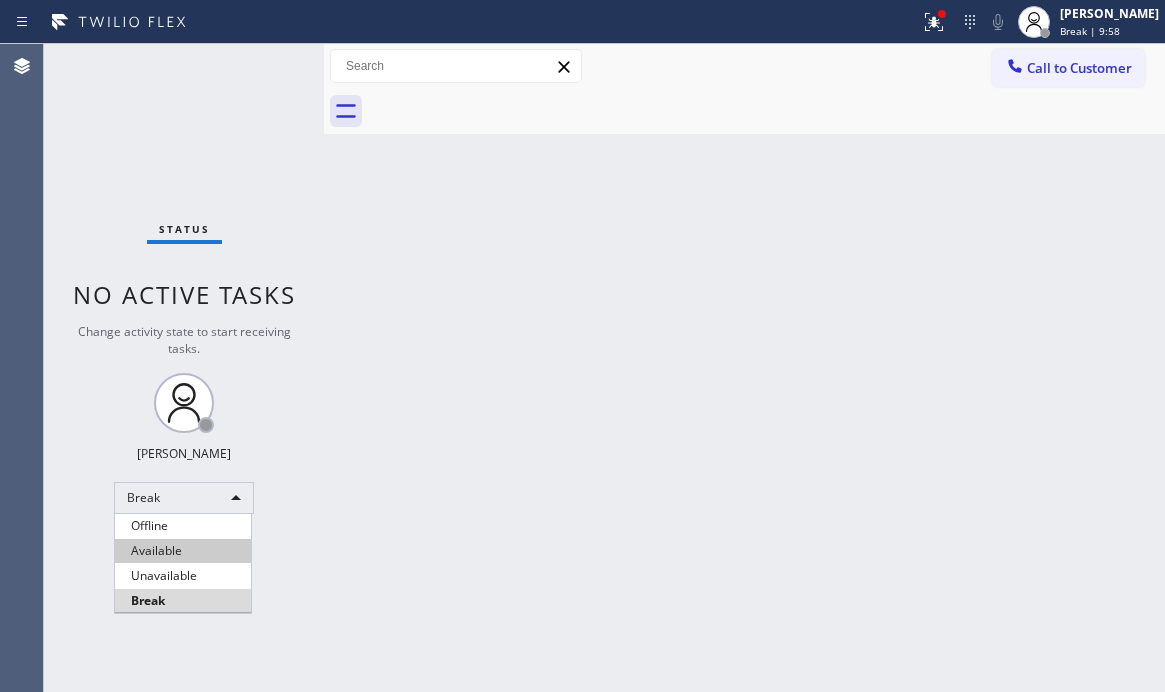 click on "Available" at bounding box center (183, 551) 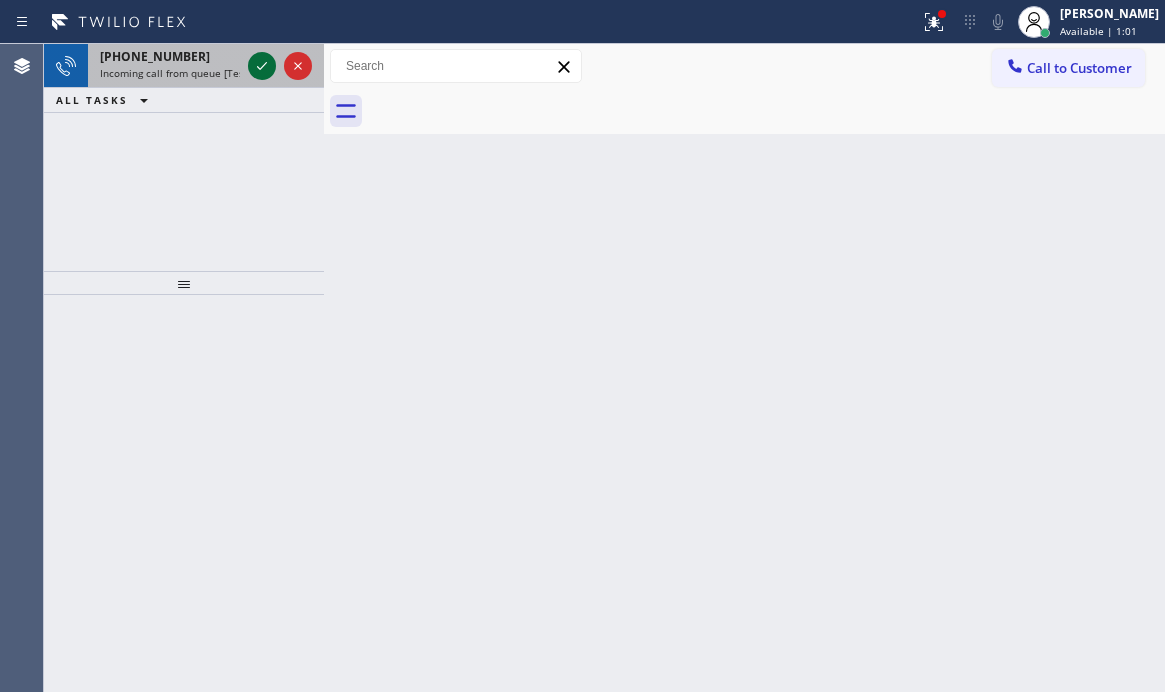 click 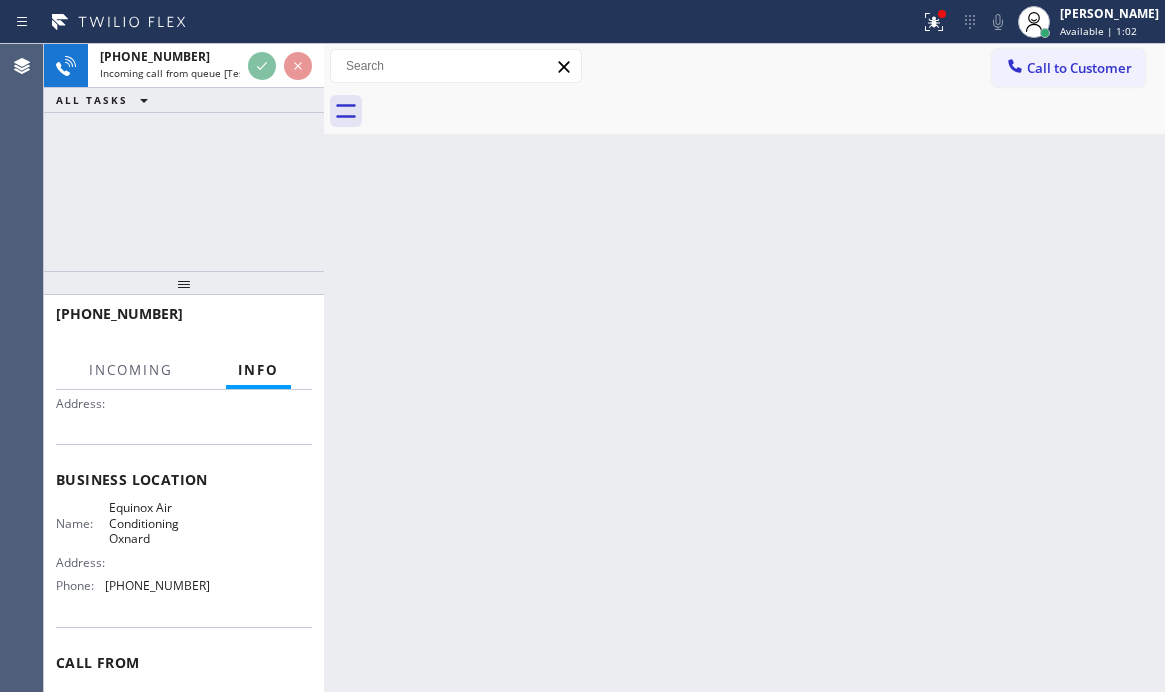 scroll, scrollTop: 200, scrollLeft: 0, axis: vertical 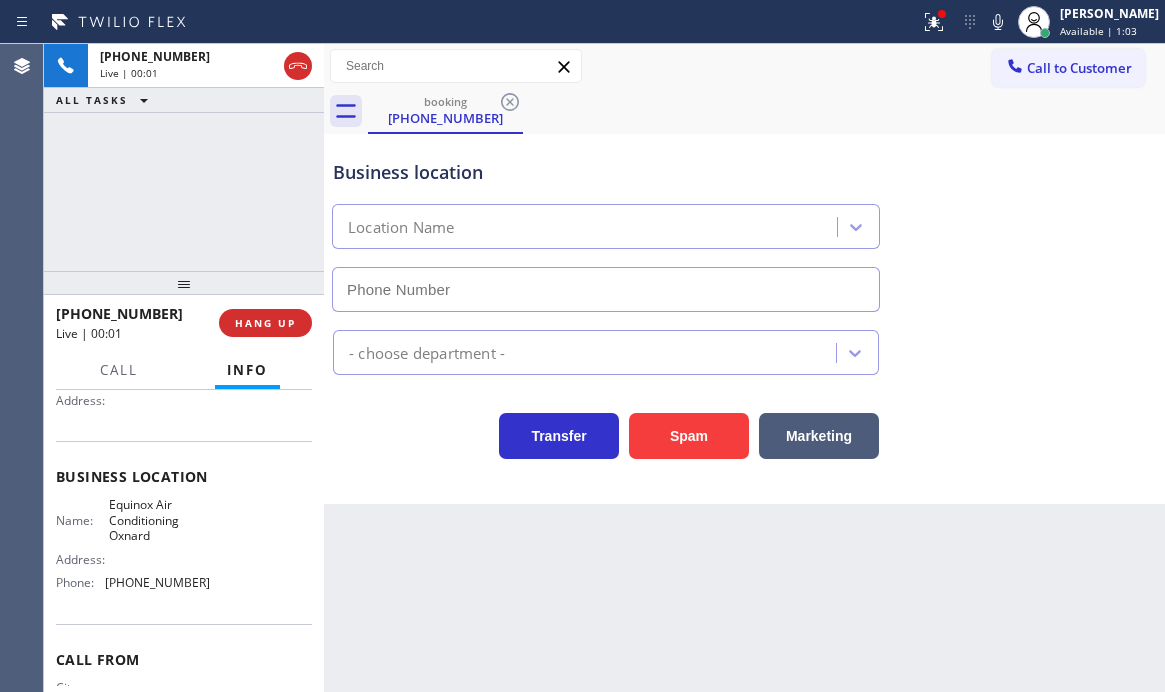 type on "[PHONE_NUMBER]" 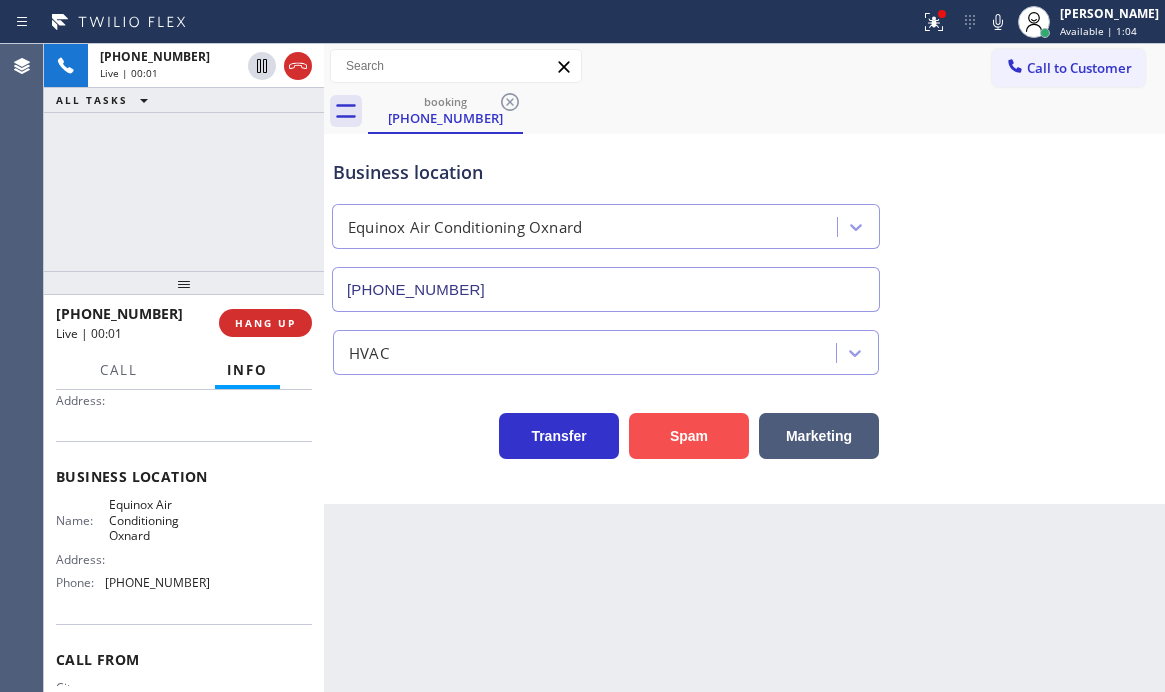 click on "Spam" at bounding box center (689, 436) 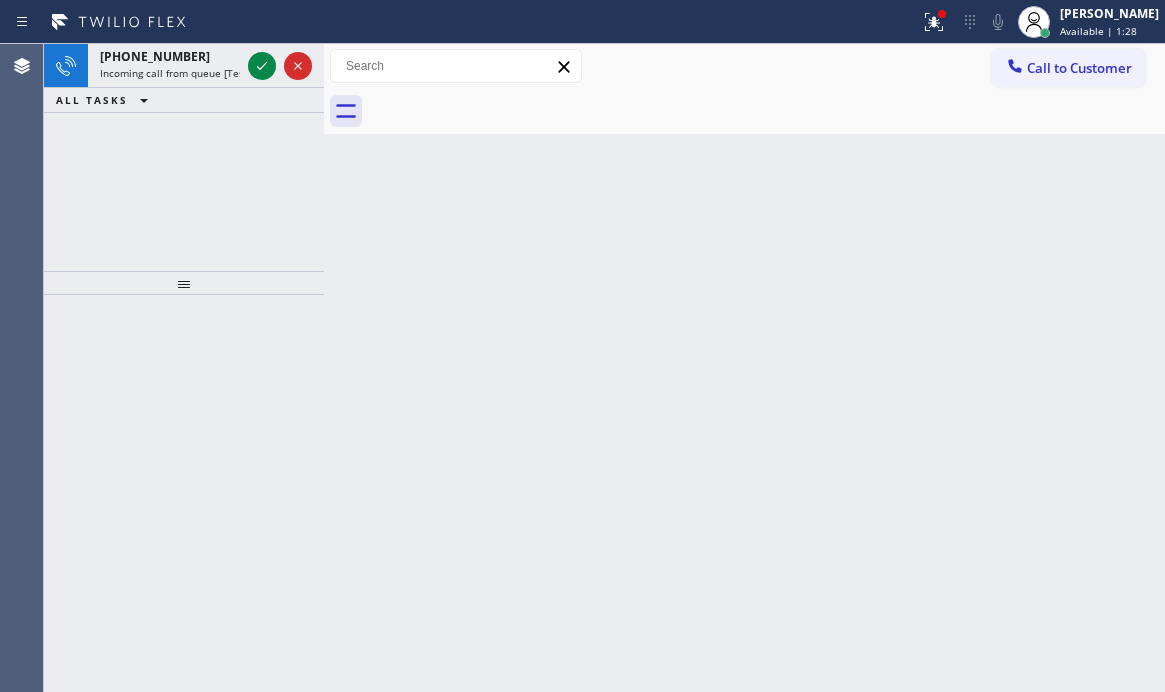 drag, startPoint x: 269, startPoint y: 68, endPoint x: 310, endPoint y: 88, distance: 45.617977 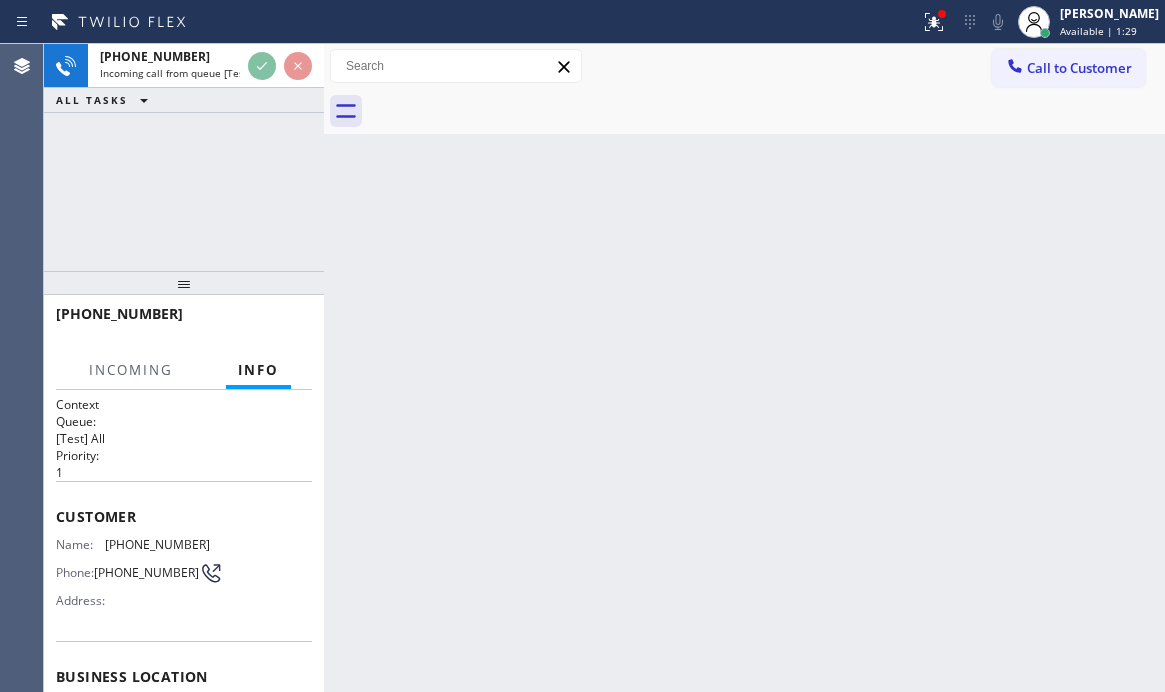 scroll, scrollTop: 200, scrollLeft: 0, axis: vertical 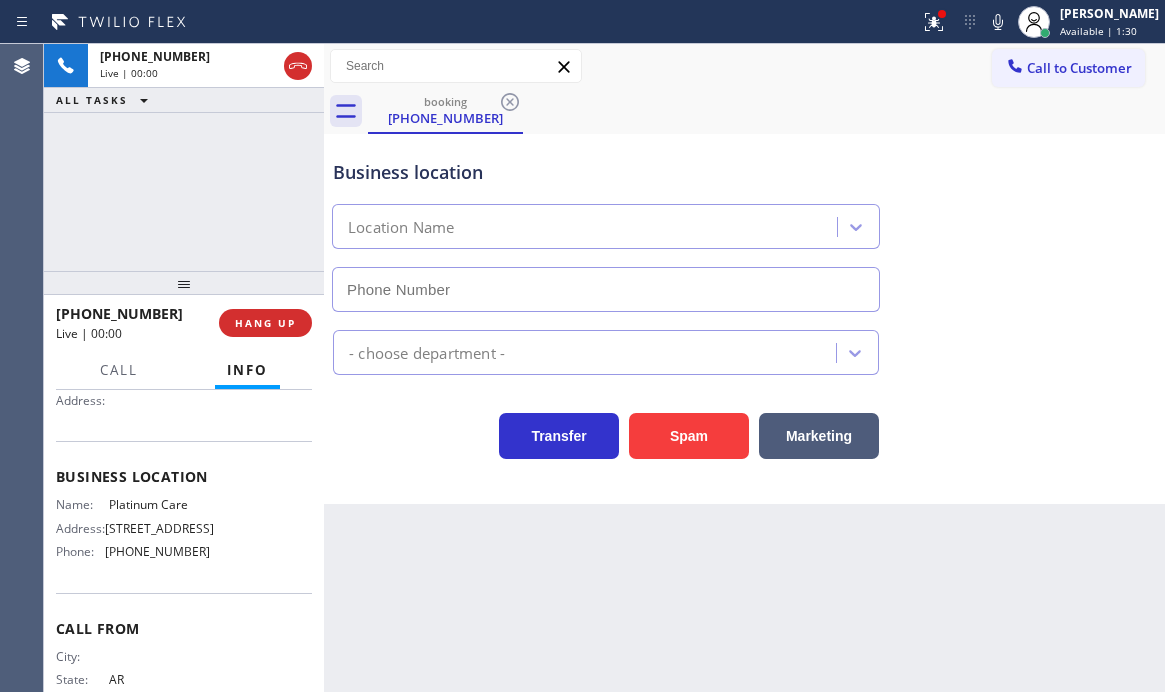 type on "[PHONE_NUMBER]" 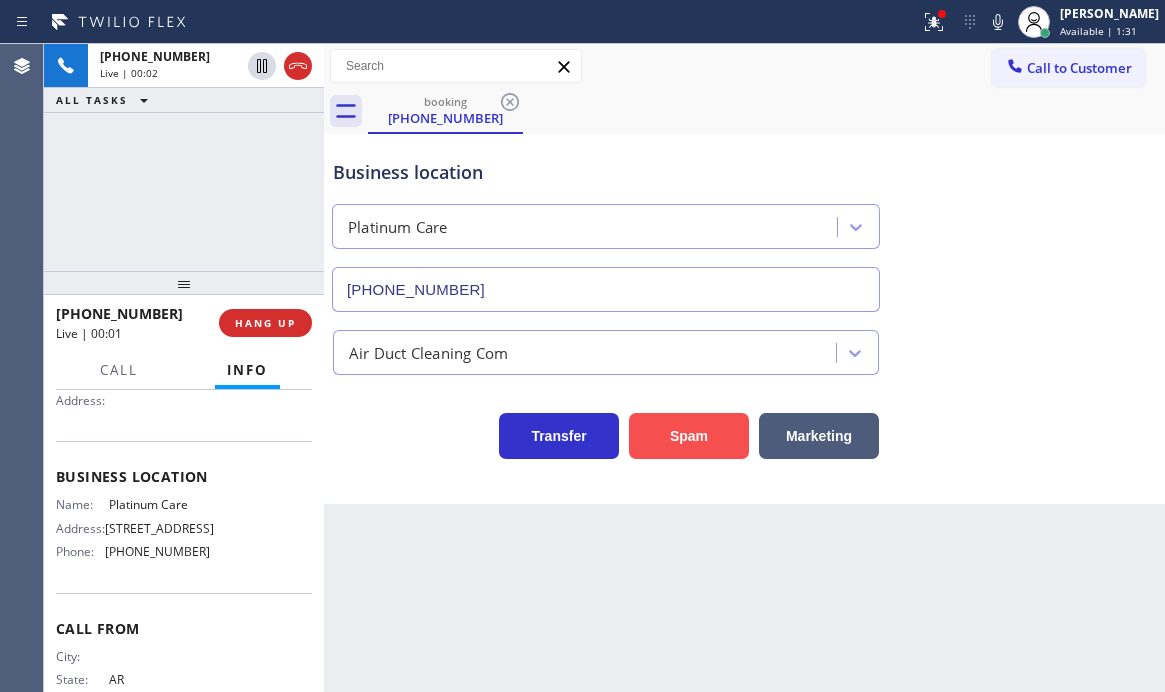 drag, startPoint x: 669, startPoint y: 437, endPoint x: 1140, endPoint y: 476, distance: 472.61188 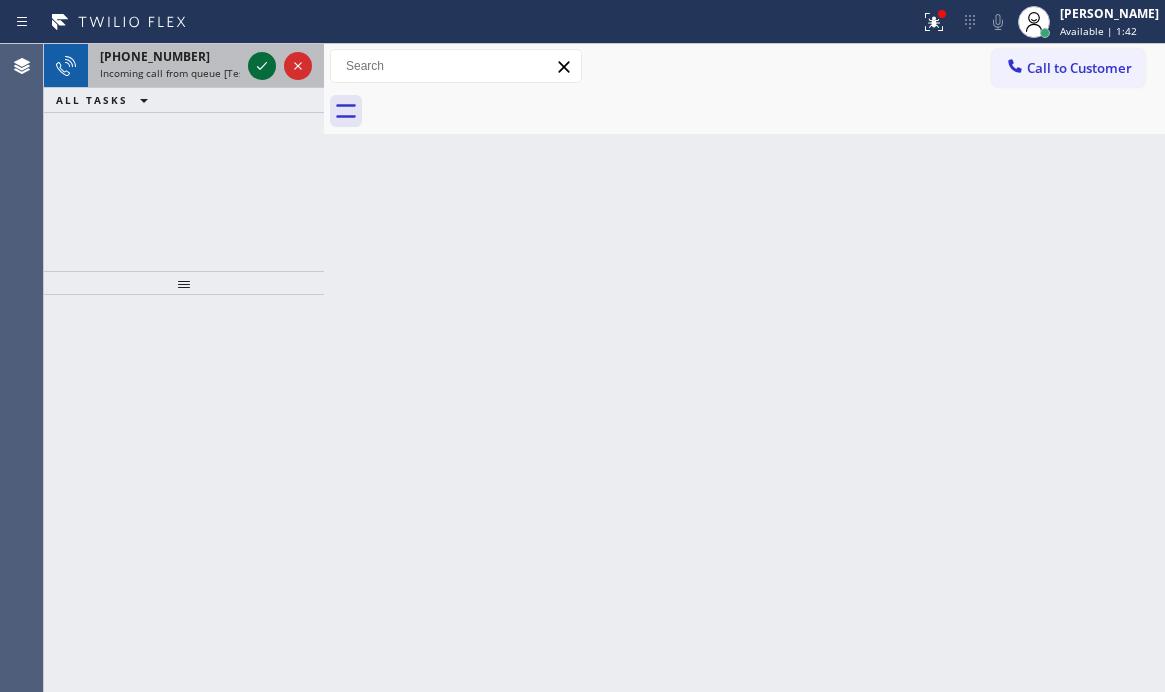 click 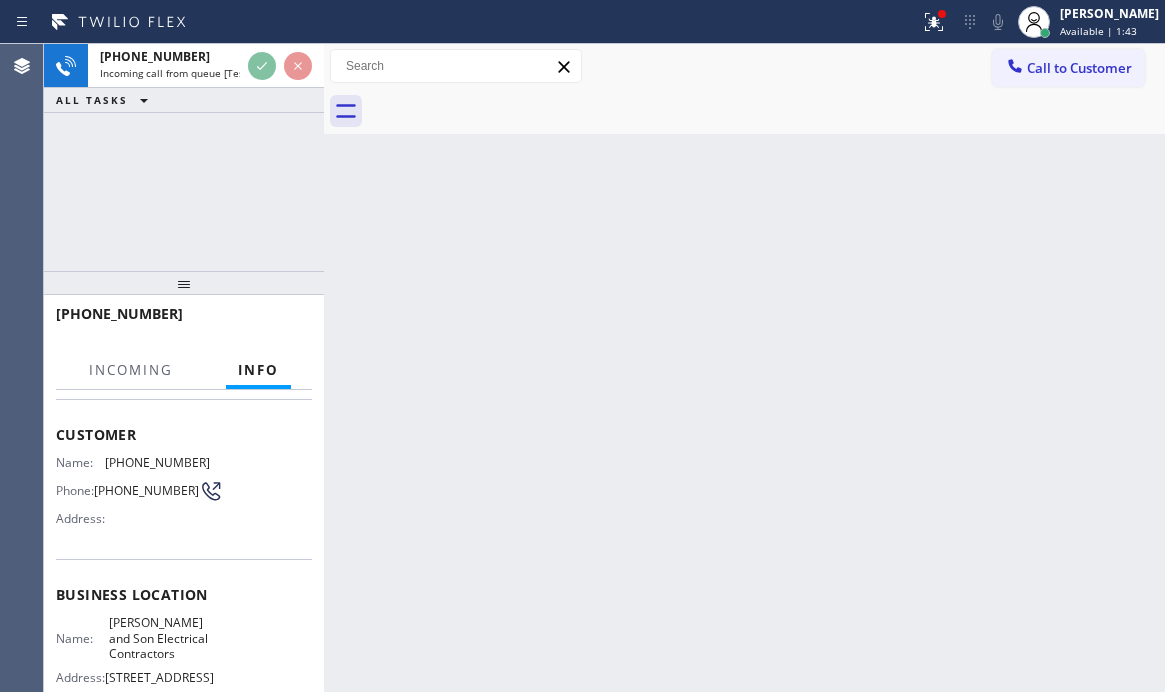 scroll, scrollTop: 200, scrollLeft: 0, axis: vertical 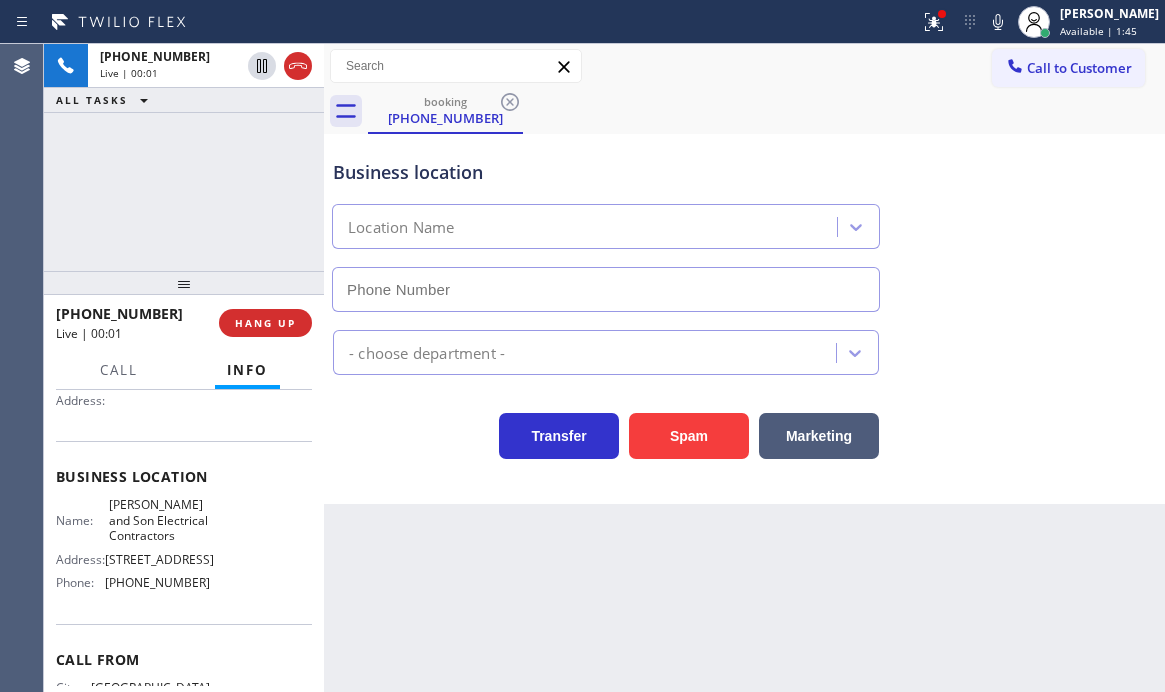 type on "[PHONE_NUMBER]" 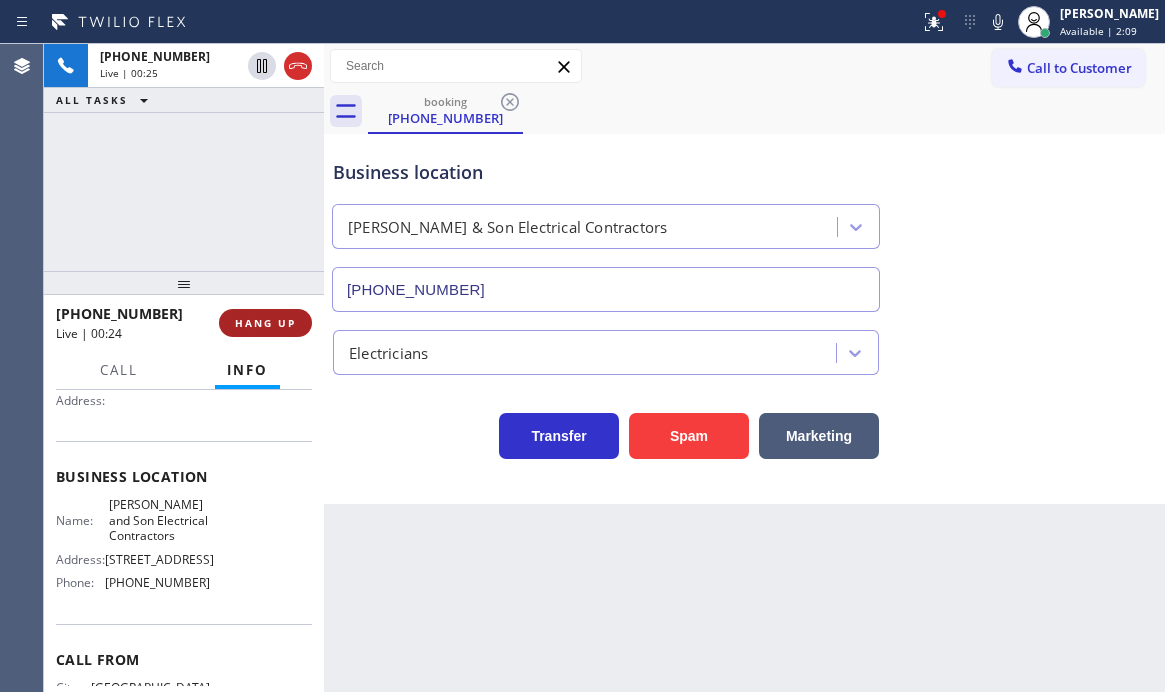 click on "HANG UP" at bounding box center (265, 323) 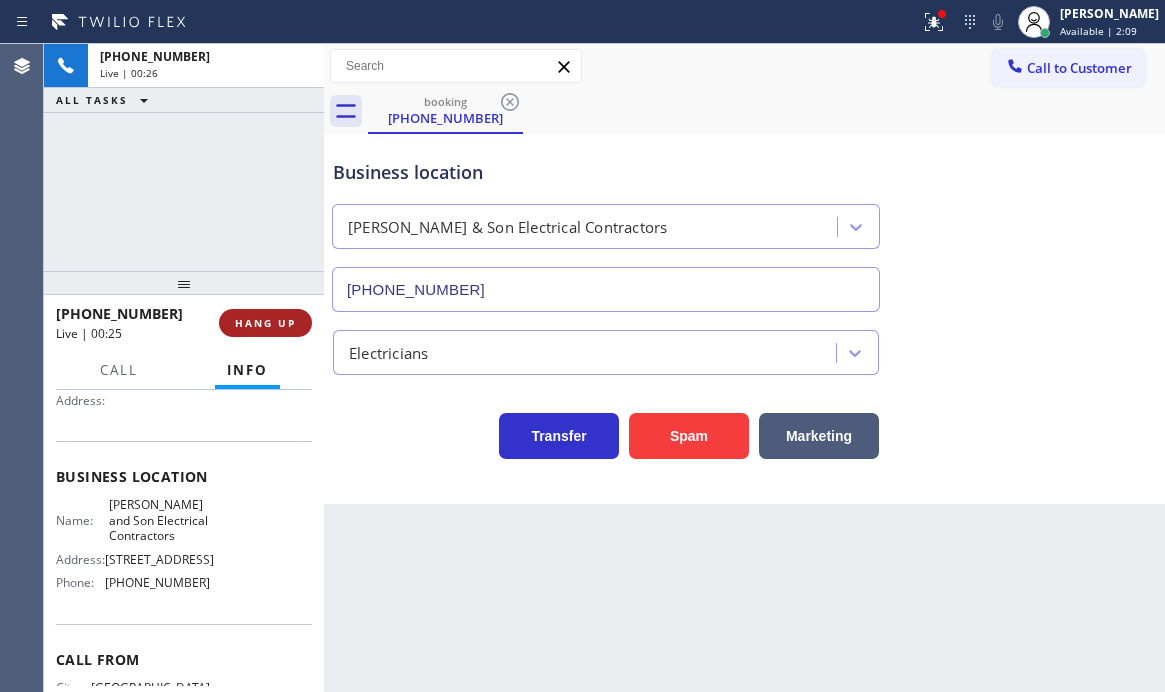 click on "HANG UP" at bounding box center (265, 323) 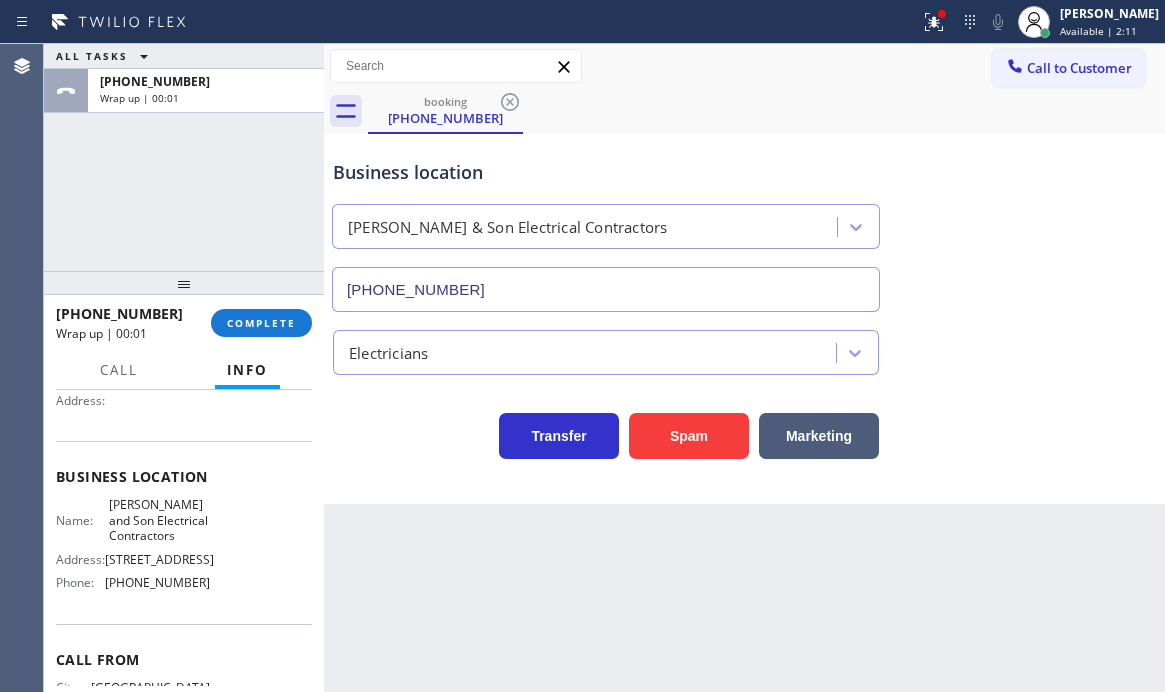 click on "[PHONE_NUMBER] Wrap up | 00:01 COMPLETE" at bounding box center (184, 323) 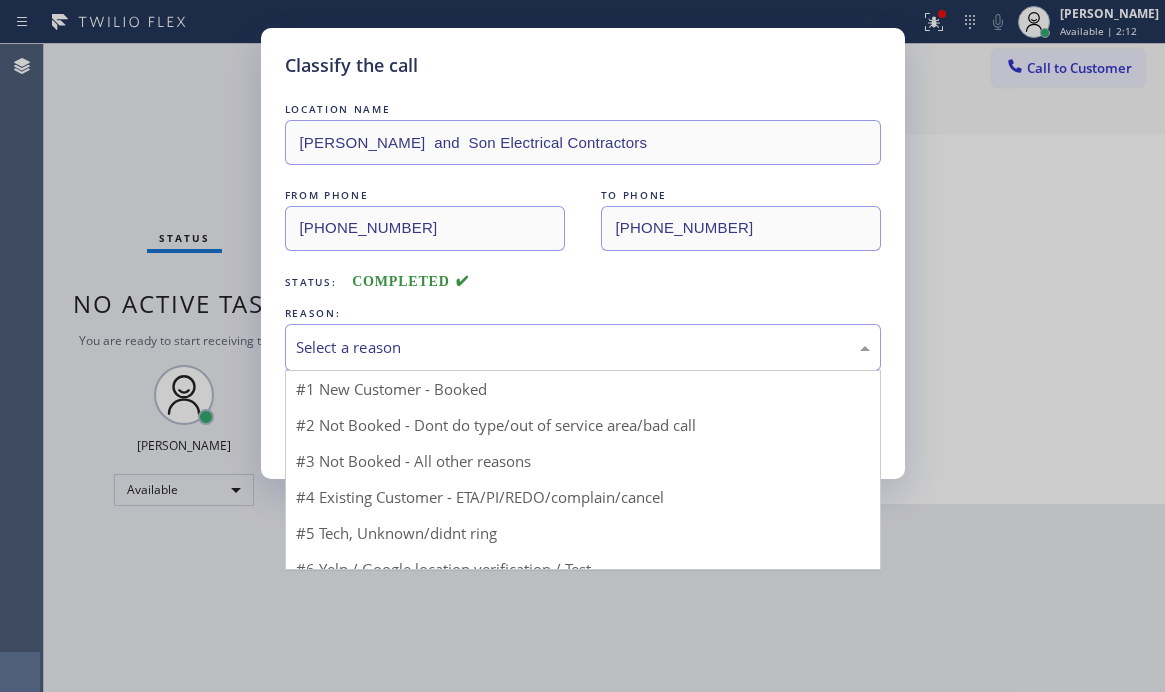 click on "Select a reason" at bounding box center [583, 347] 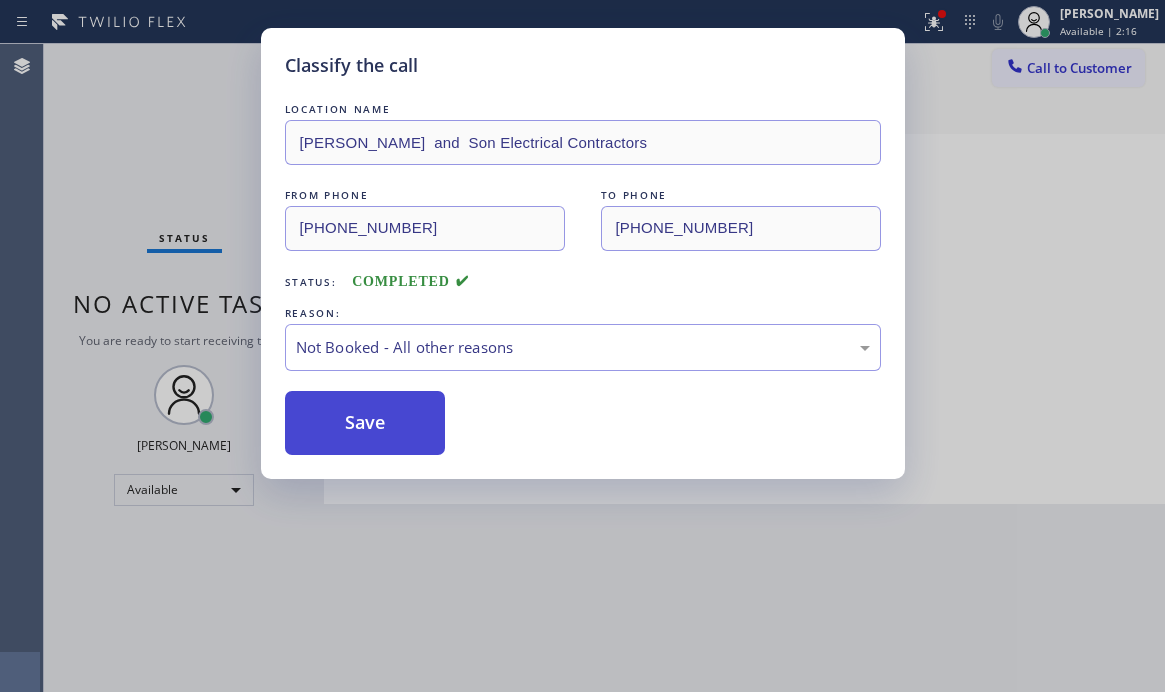 click on "Save" at bounding box center (365, 423) 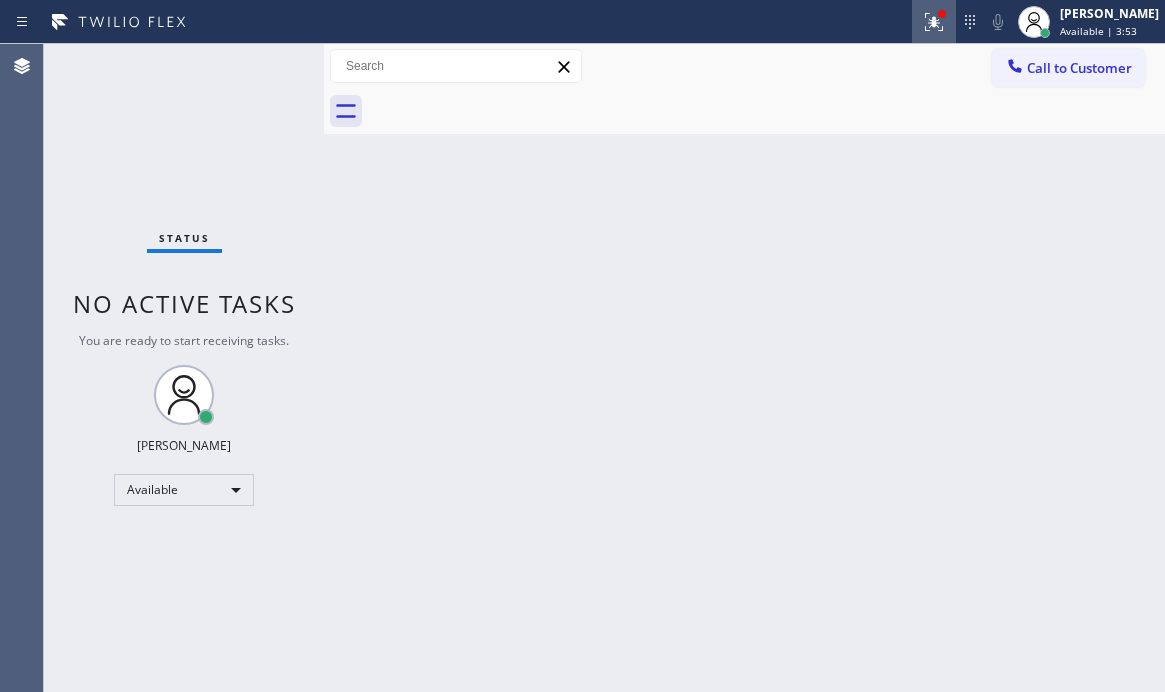 click 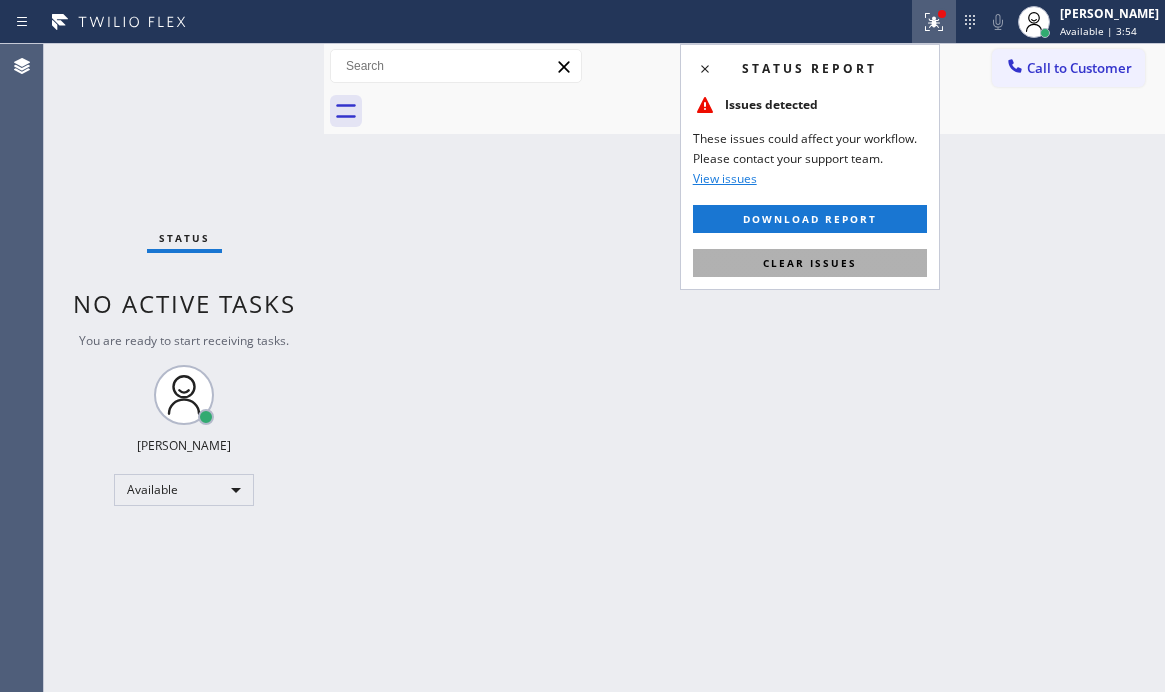 click on "Clear issues" at bounding box center (810, 263) 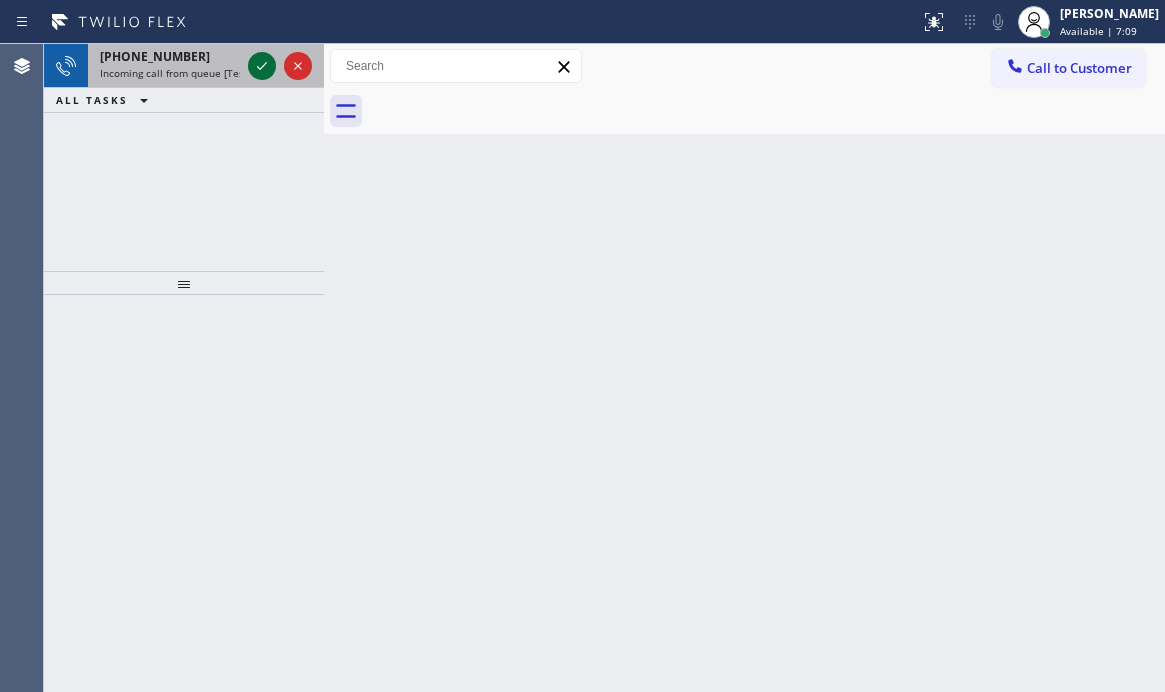 click 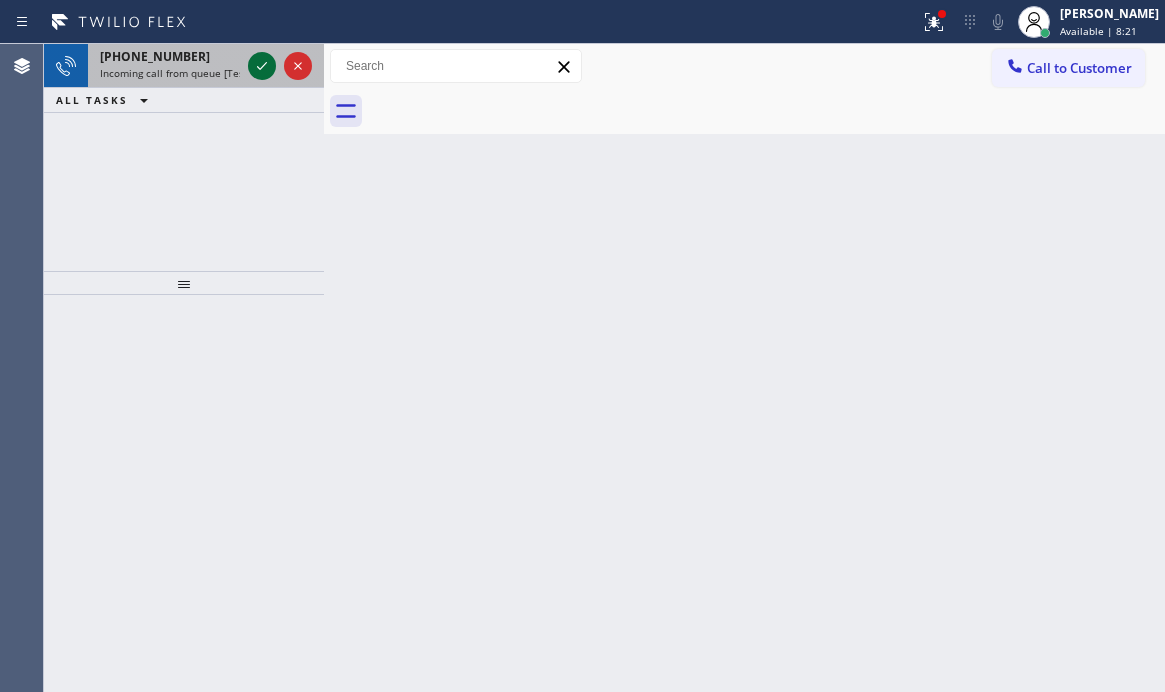 click 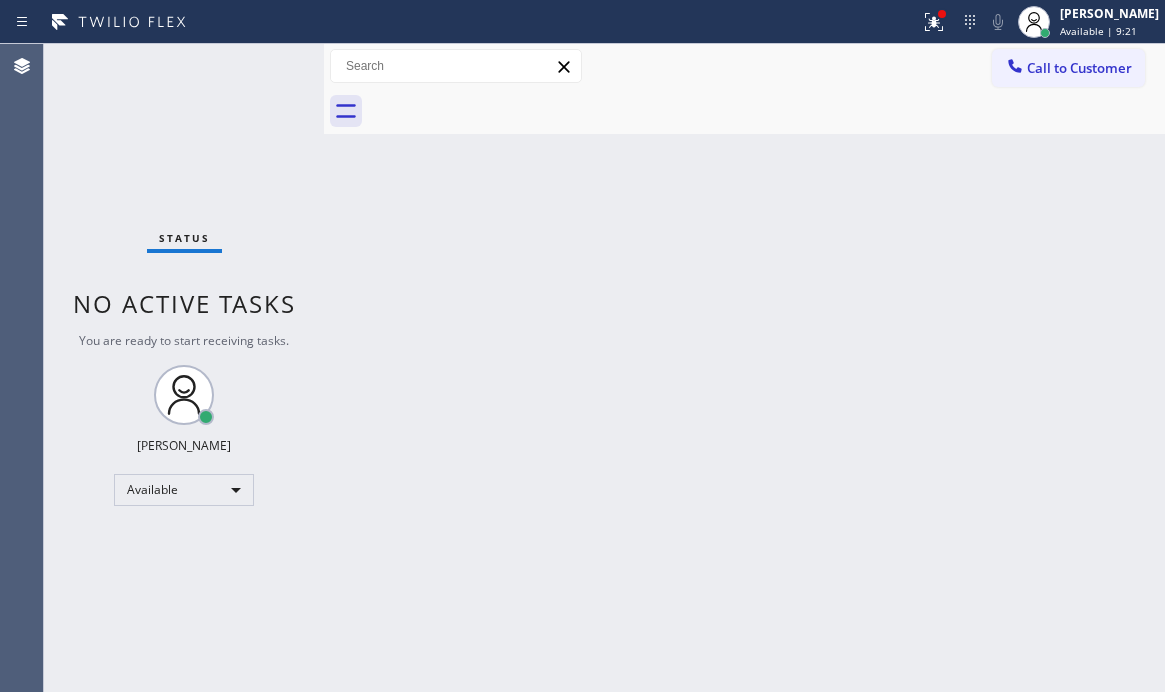 drag, startPoint x: 918, startPoint y: 34, endPoint x: 926, endPoint y: 77, distance: 43.737854 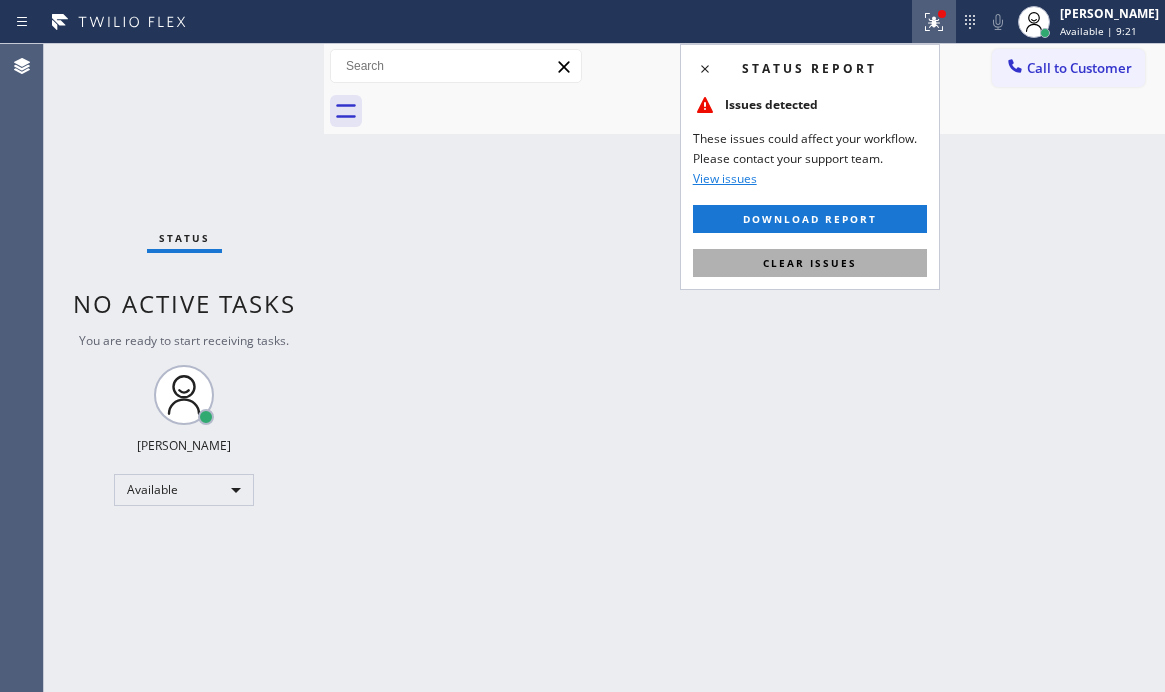 click on "Clear issues" at bounding box center [810, 263] 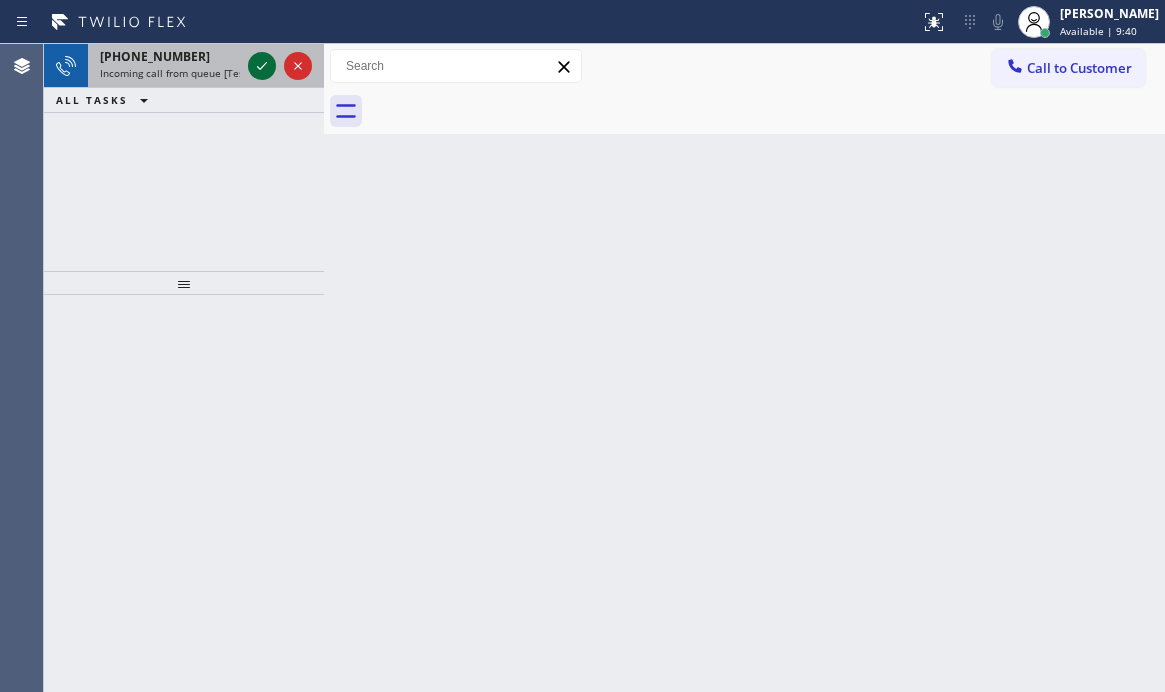 click 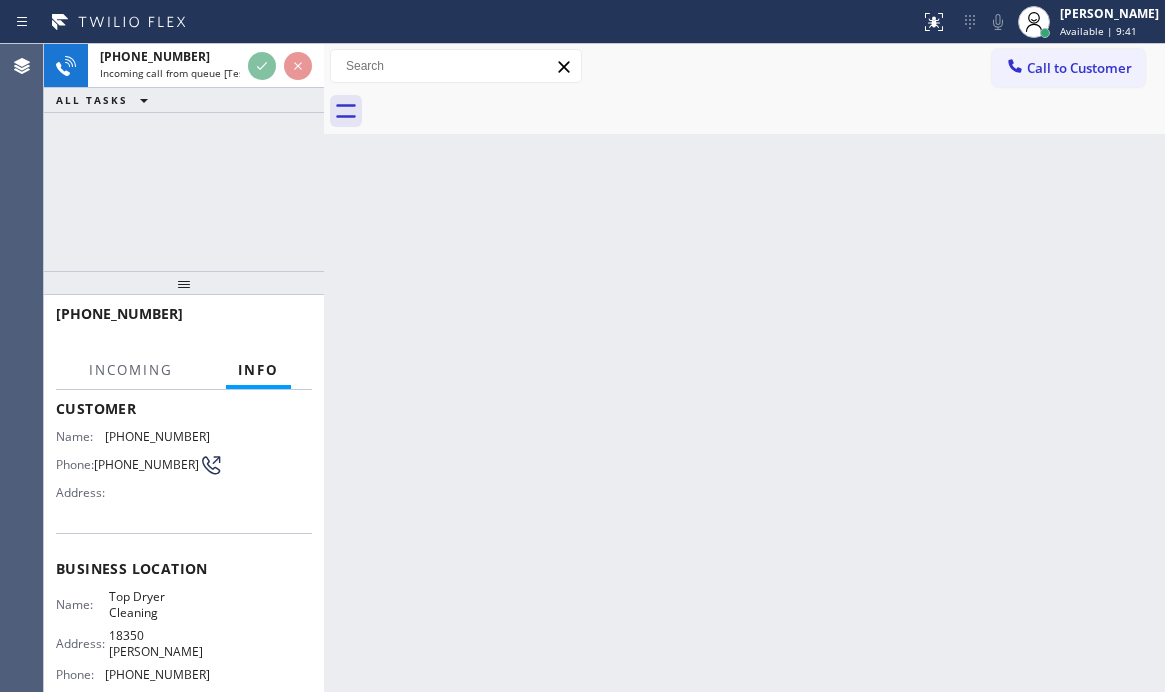 scroll, scrollTop: 296, scrollLeft: 0, axis: vertical 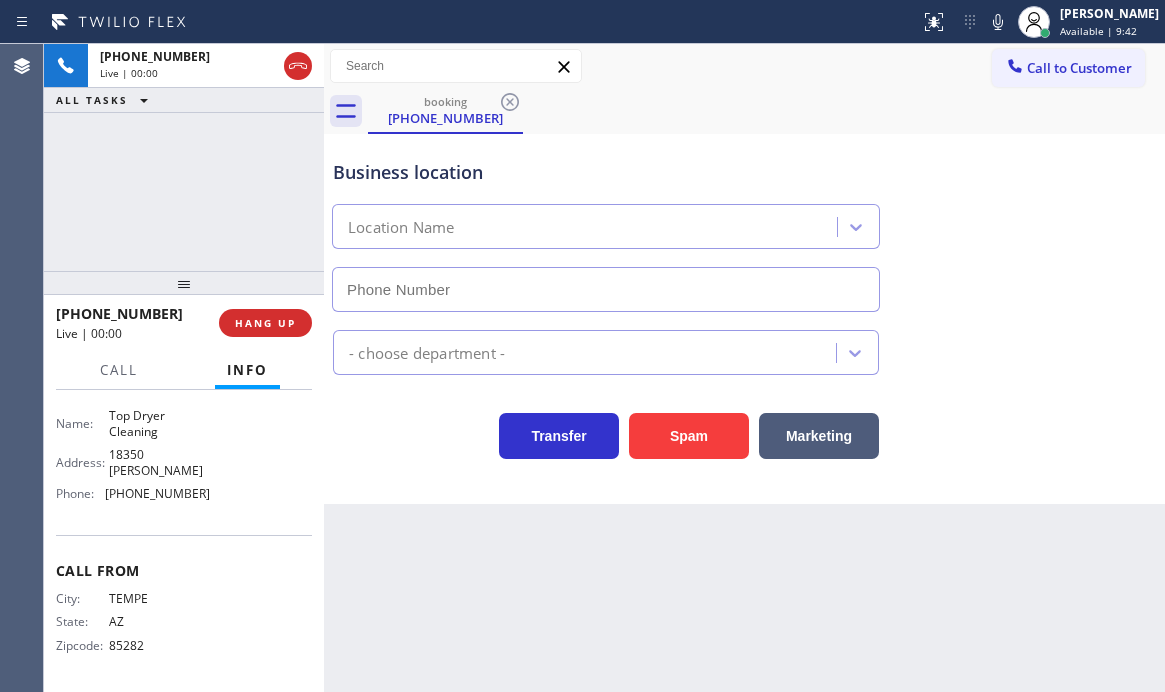 type on "[PHONE_NUMBER]" 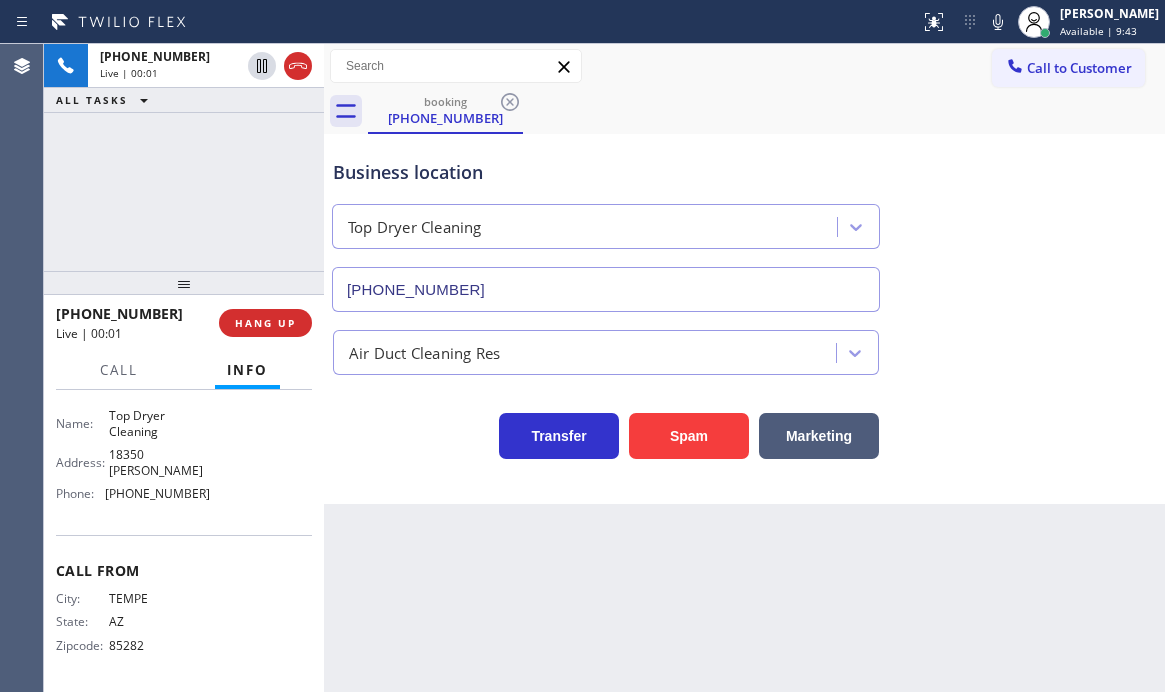 scroll, scrollTop: 196, scrollLeft: 0, axis: vertical 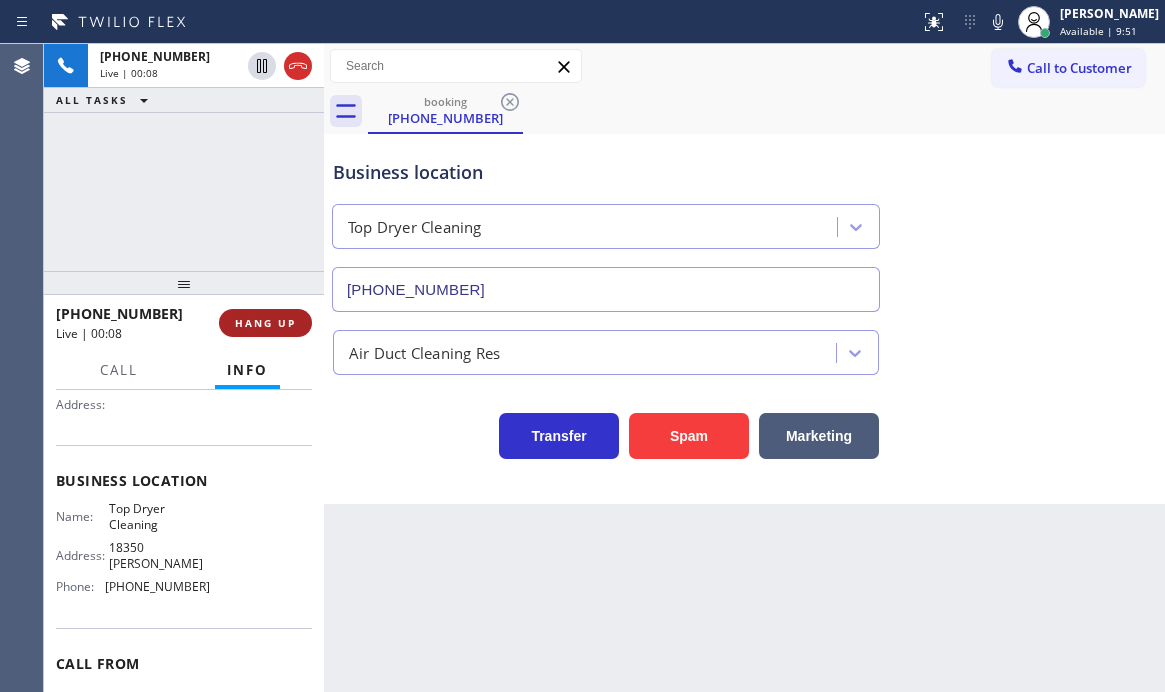 click on "HANG UP" at bounding box center (265, 323) 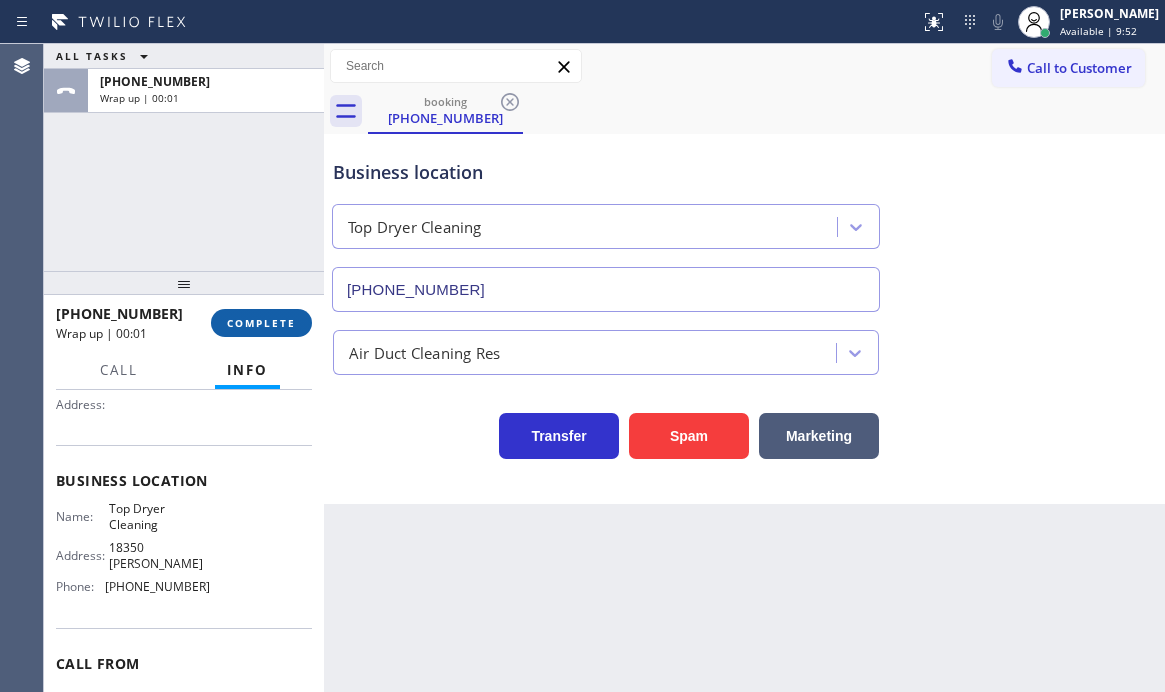 click on "COMPLETE" at bounding box center [261, 323] 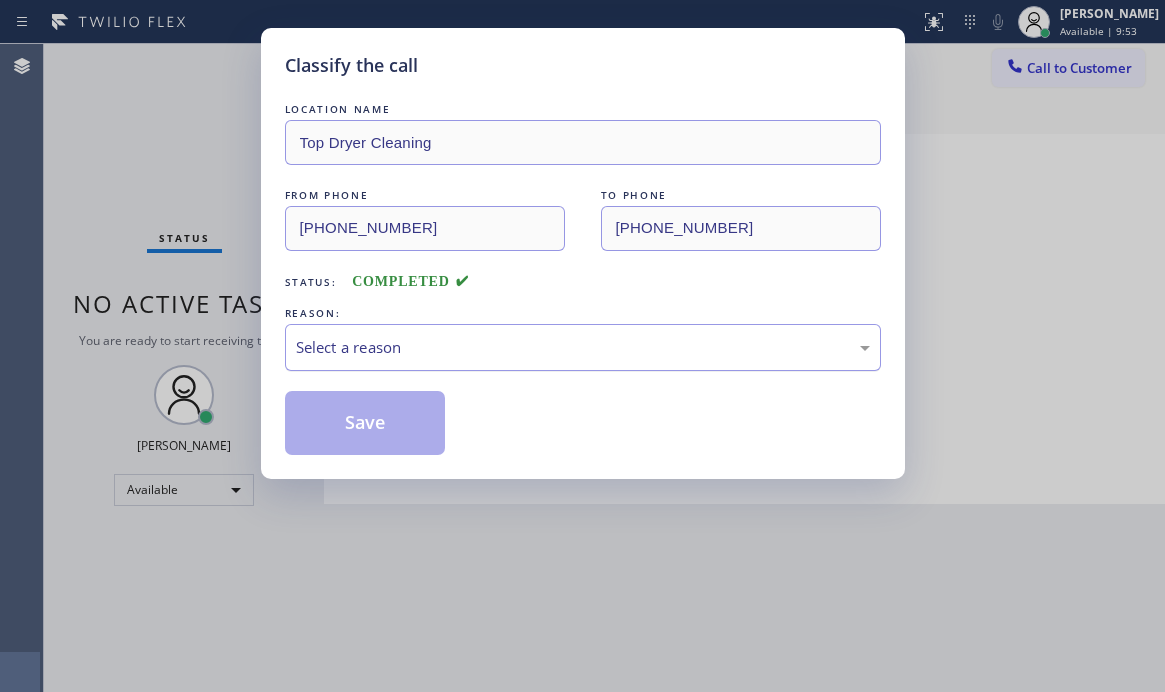 drag, startPoint x: 573, startPoint y: 336, endPoint x: 566, endPoint y: 353, distance: 18.384777 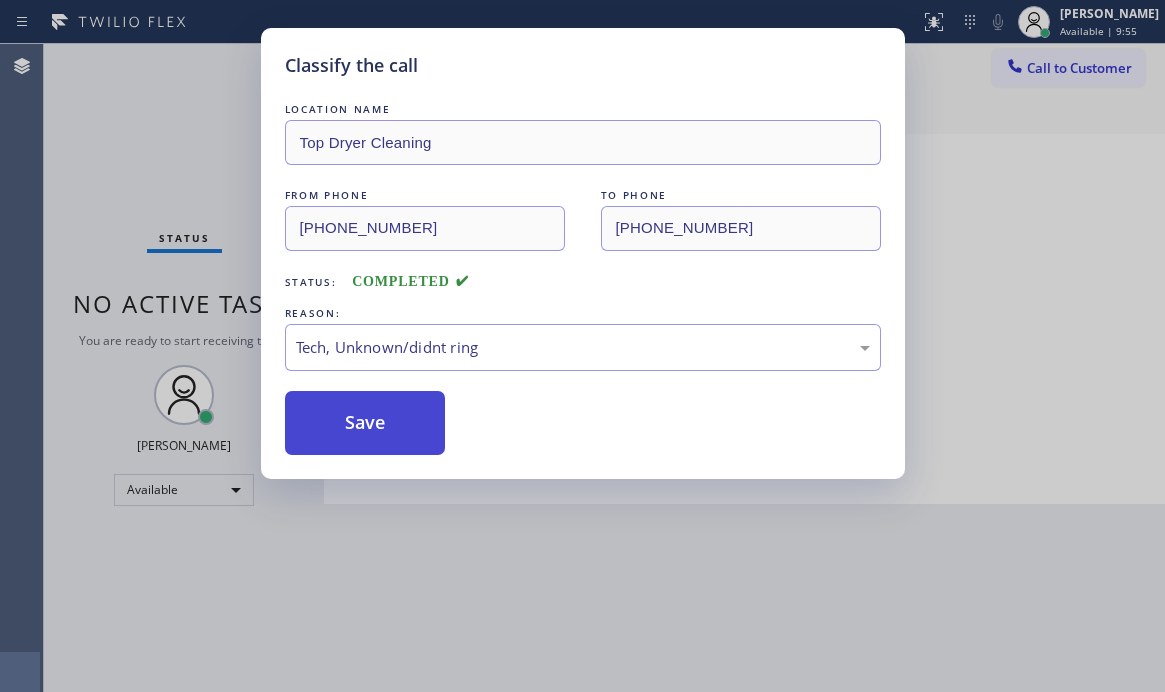 click on "Save" at bounding box center (365, 423) 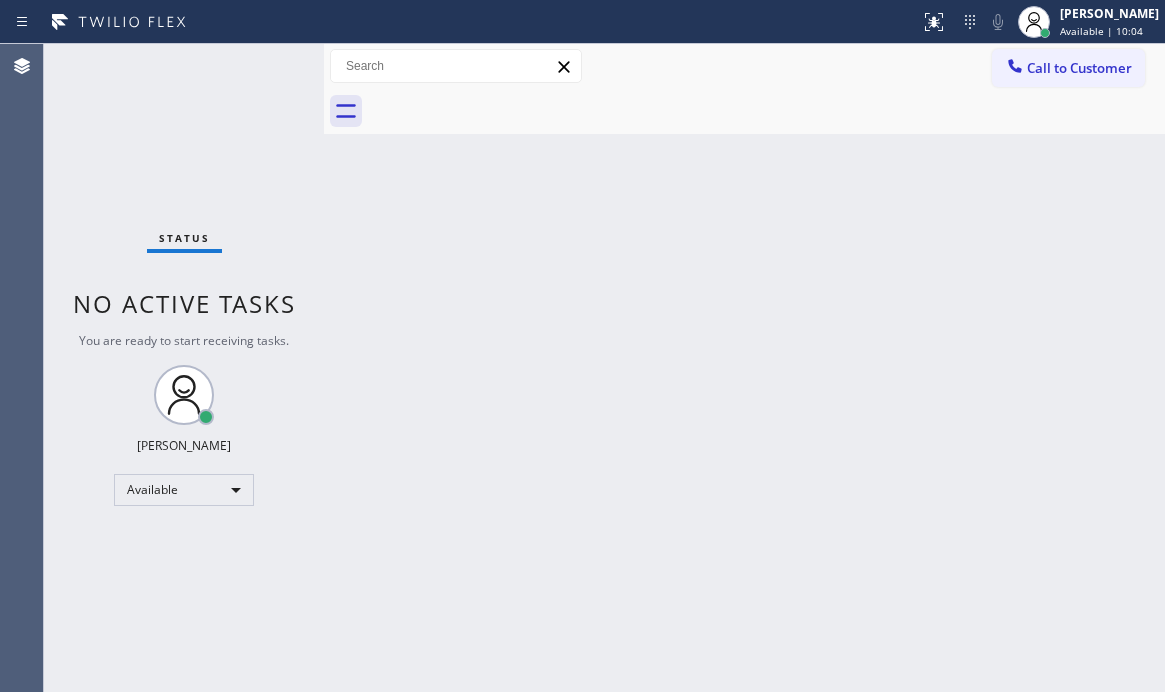 click on "Status   No active tasks     You are ready to start receiving tasks.   [PERSON_NAME] Available" at bounding box center (184, 368) 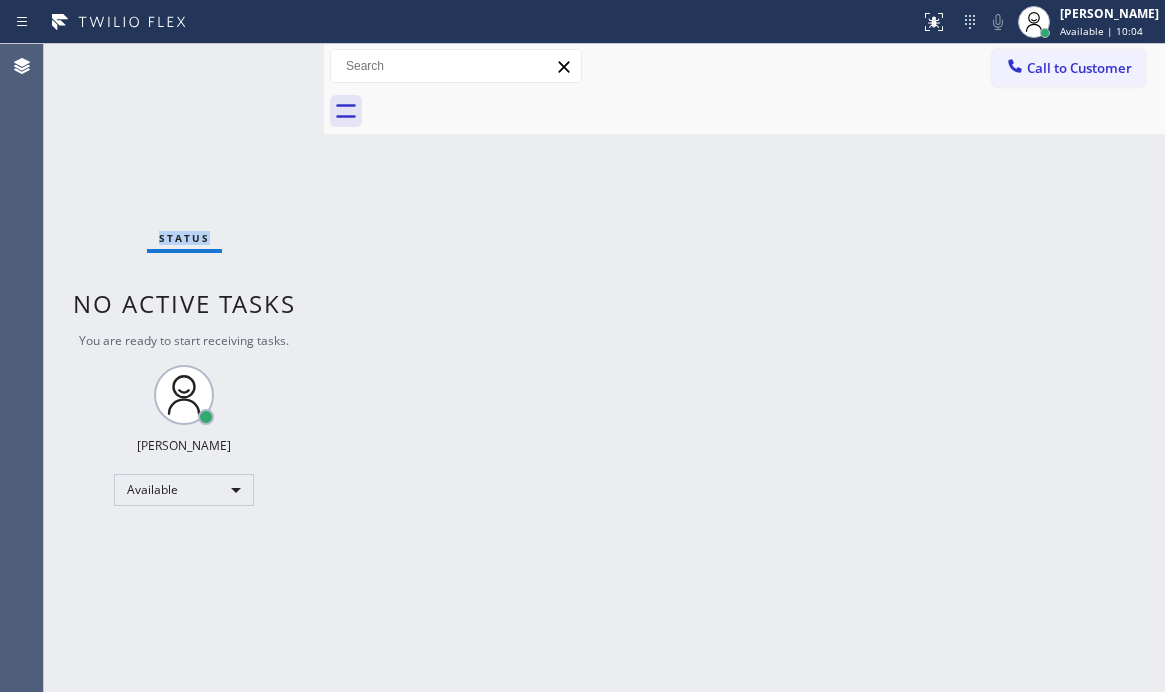 click on "Status   No active tasks     You are ready to start receiving tasks.   [PERSON_NAME] Available" at bounding box center [184, 368] 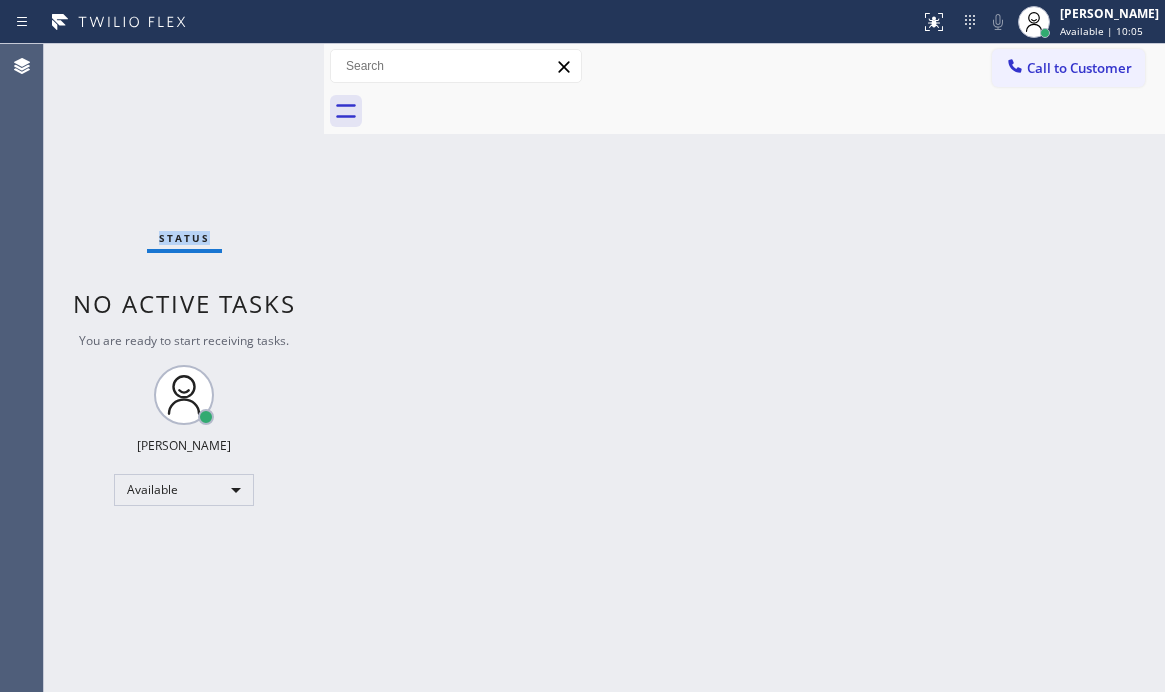 click on "Status   No active tasks     You are ready to start receiving tasks.   [PERSON_NAME] Available" at bounding box center (184, 368) 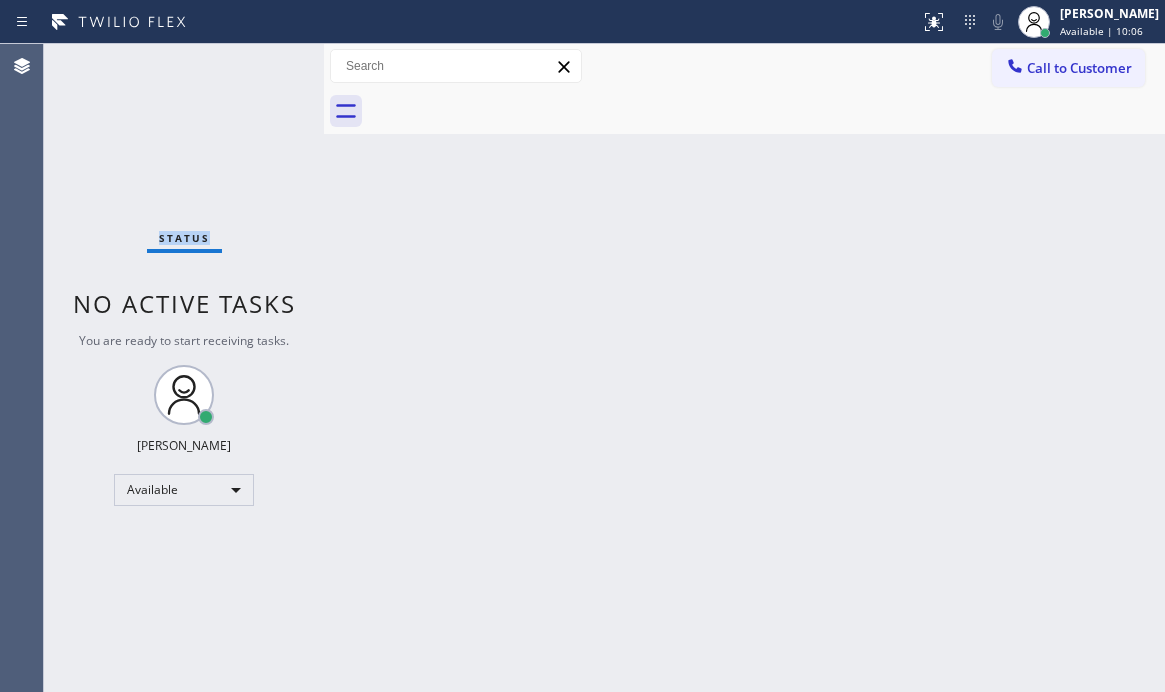 click on "Status   No active tasks     You are ready to start receiving tasks.   [PERSON_NAME] Available" at bounding box center (184, 368) 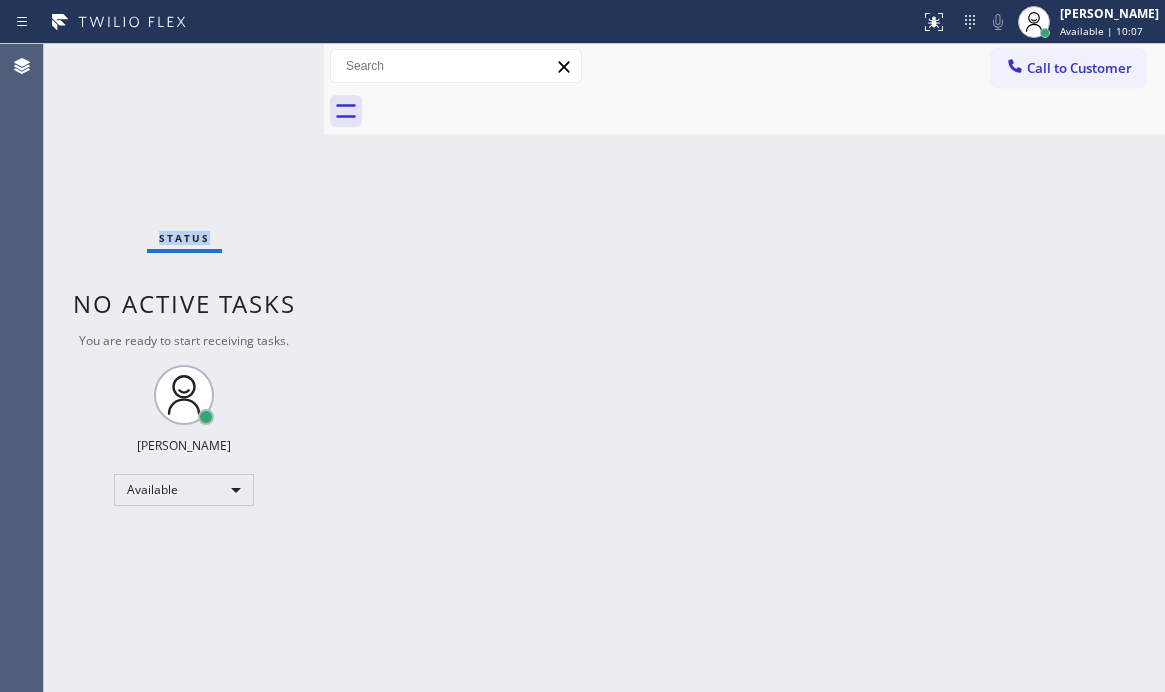 click on "Status   No active tasks     You are ready to start receiving tasks.   [PERSON_NAME] Available" at bounding box center (184, 368) 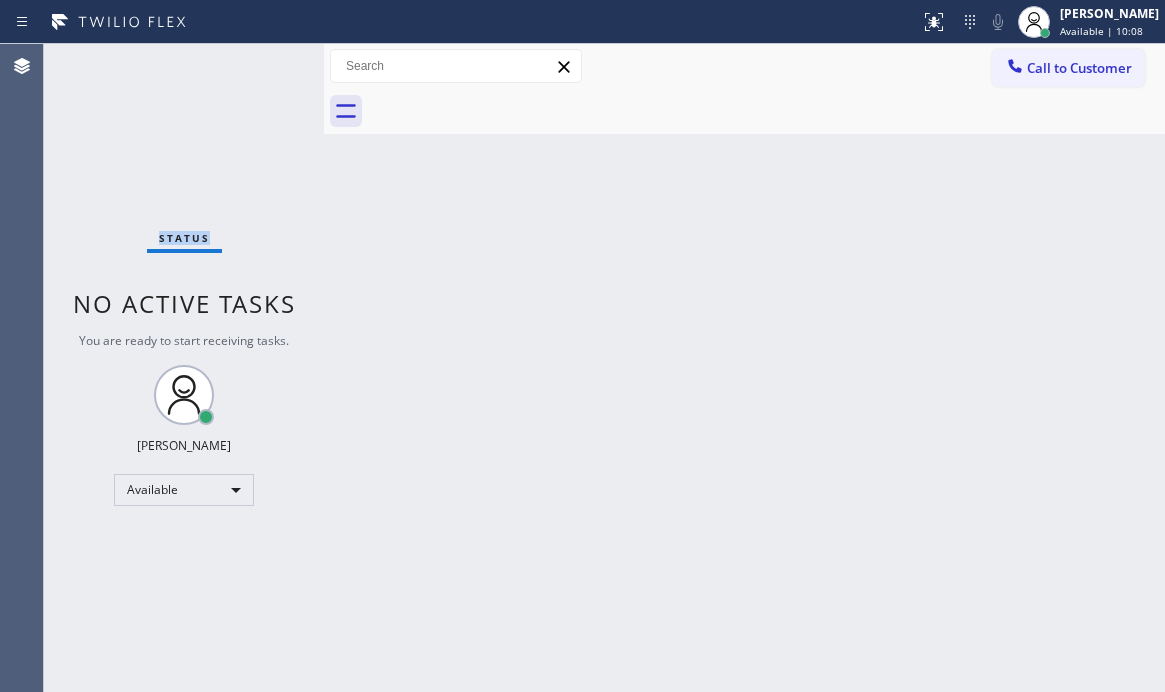 click on "Status   No active tasks     You are ready to start receiving tasks.   [PERSON_NAME] Available" at bounding box center [184, 368] 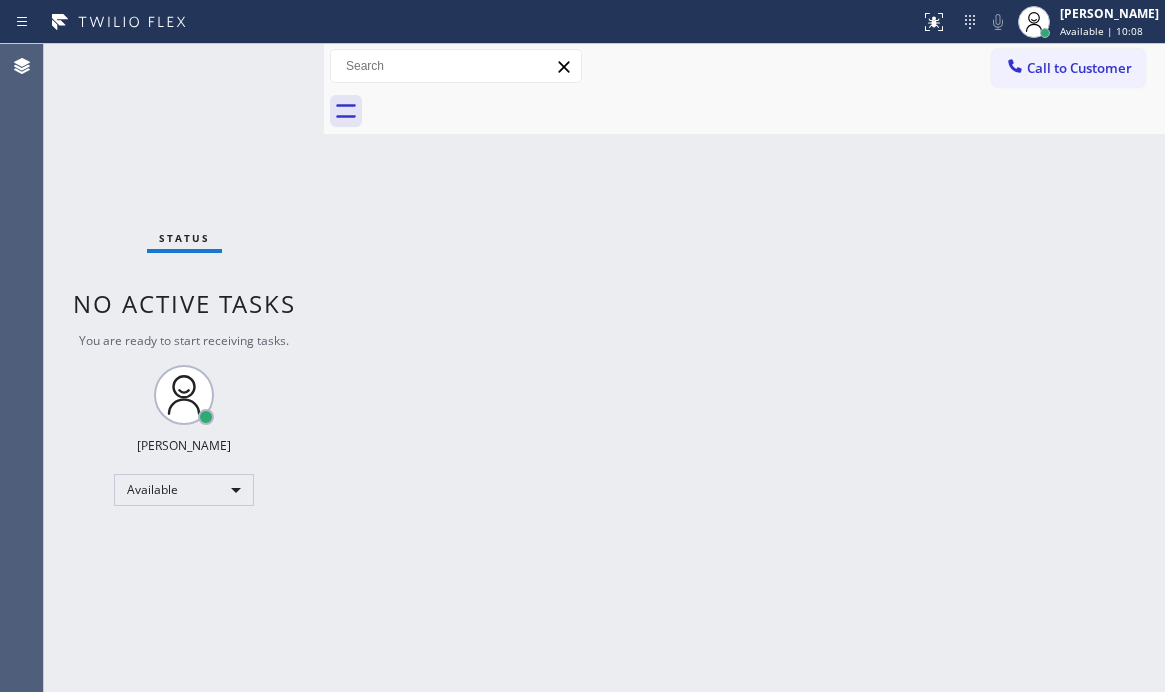 click on "Status   No active tasks     You are ready to start receiving tasks.   [PERSON_NAME] Available" at bounding box center [184, 368] 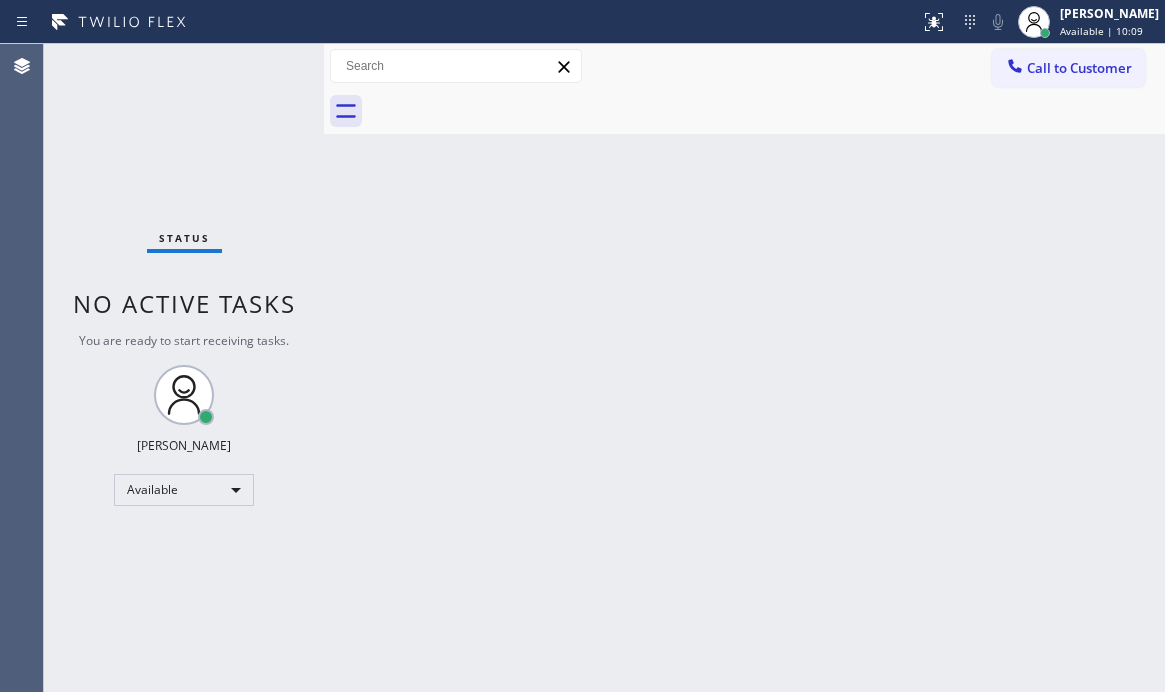 click on "Status   No active tasks     You are ready to start receiving tasks.   [PERSON_NAME] Available" at bounding box center [184, 368] 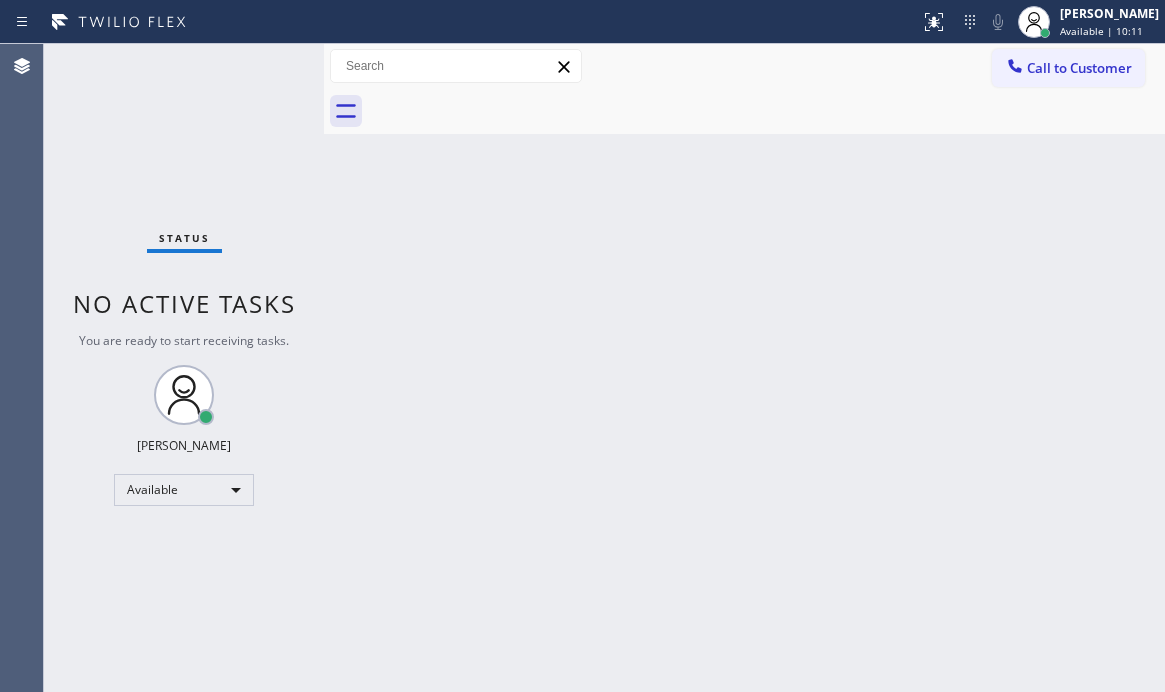 click on "Status   No active tasks     You are ready to start receiving tasks.   [PERSON_NAME] Available" at bounding box center (184, 368) 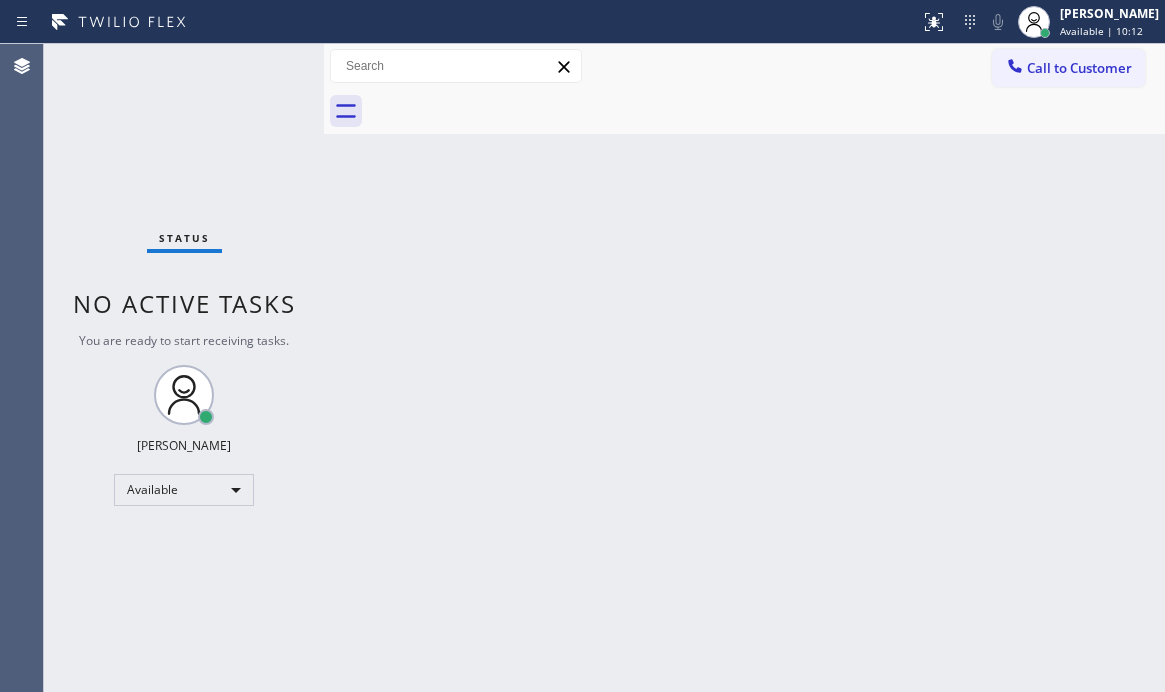 click on "Status   No active tasks     You are ready to start receiving tasks.   [PERSON_NAME] Available" at bounding box center [184, 368] 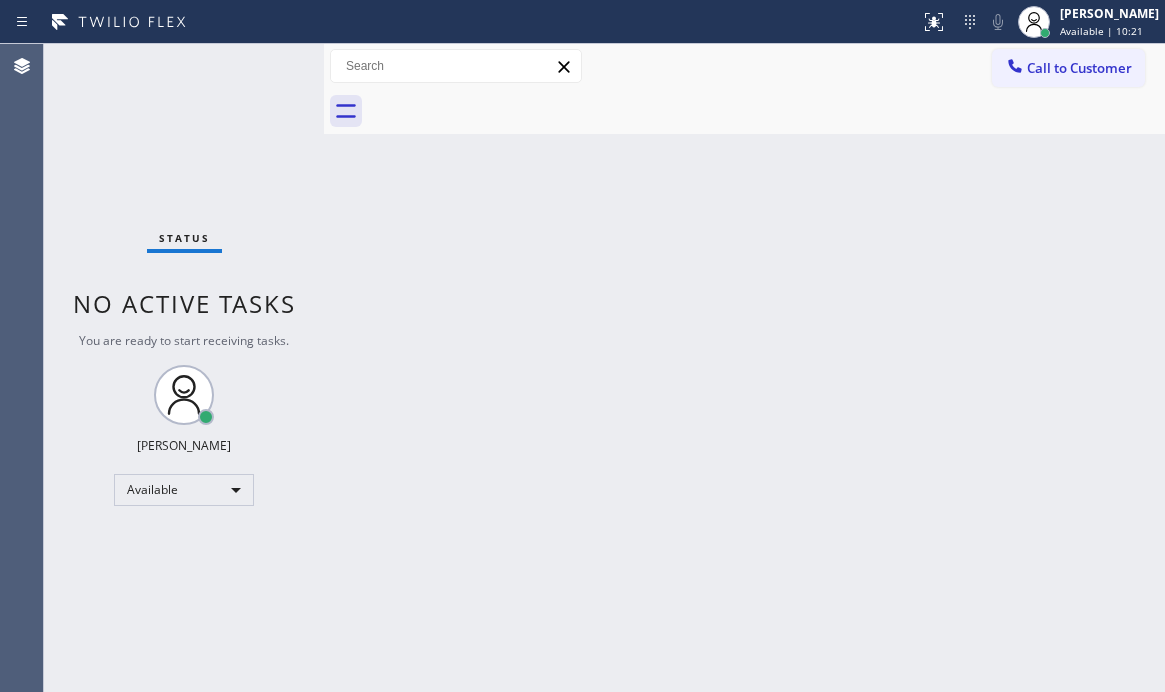 click on "Status   No active tasks     You are ready to start receiving tasks.   [PERSON_NAME] Available" at bounding box center [184, 368] 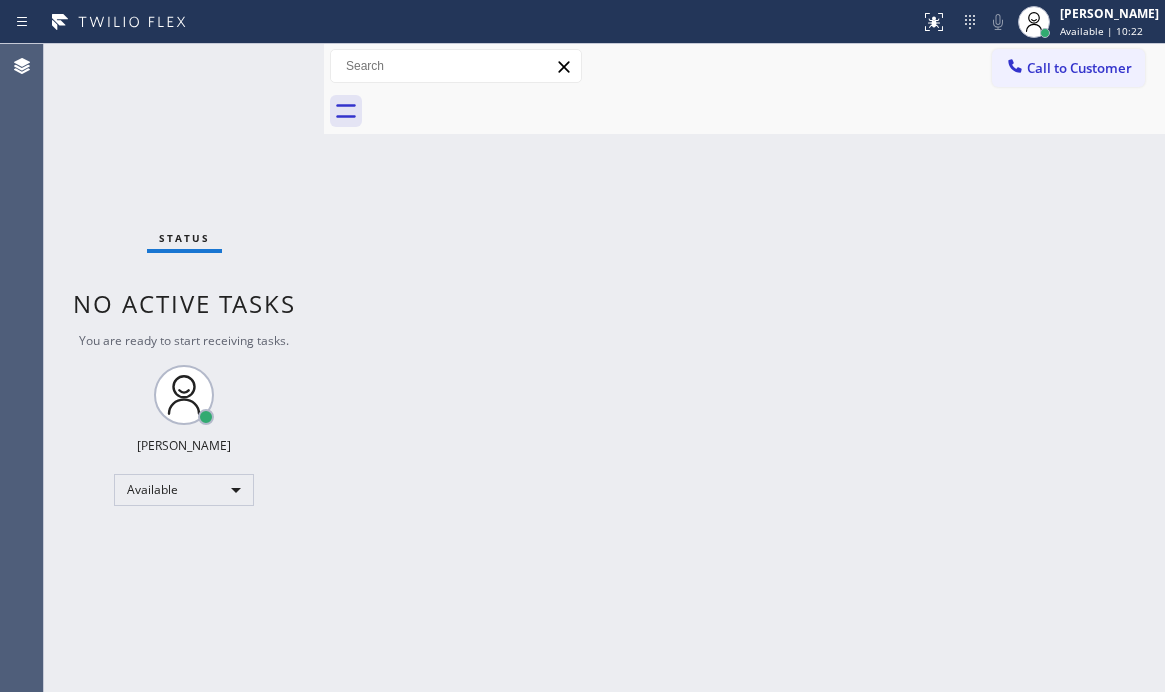 click on "Status   No active tasks     You are ready to start receiving tasks.   [PERSON_NAME] Available" at bounding box center [184, 368] 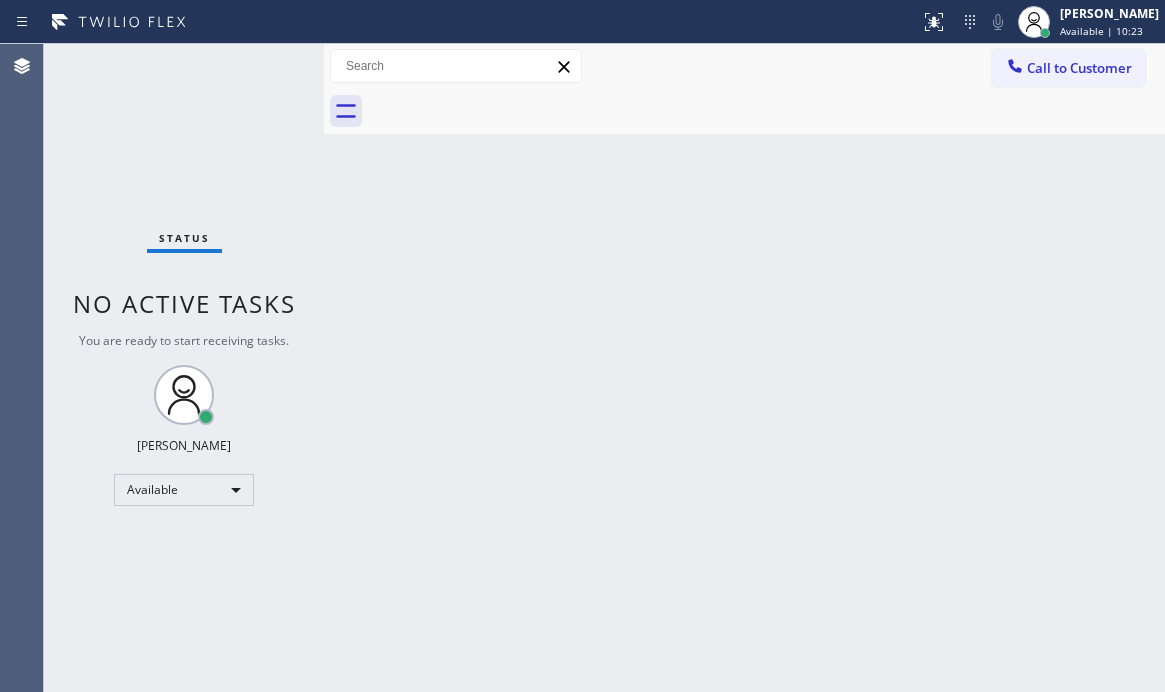 click on "Status   No active tasks     You are ready to start receiving tasks.   [PERSON_NAME] Available" at bounding box center [184, 368] 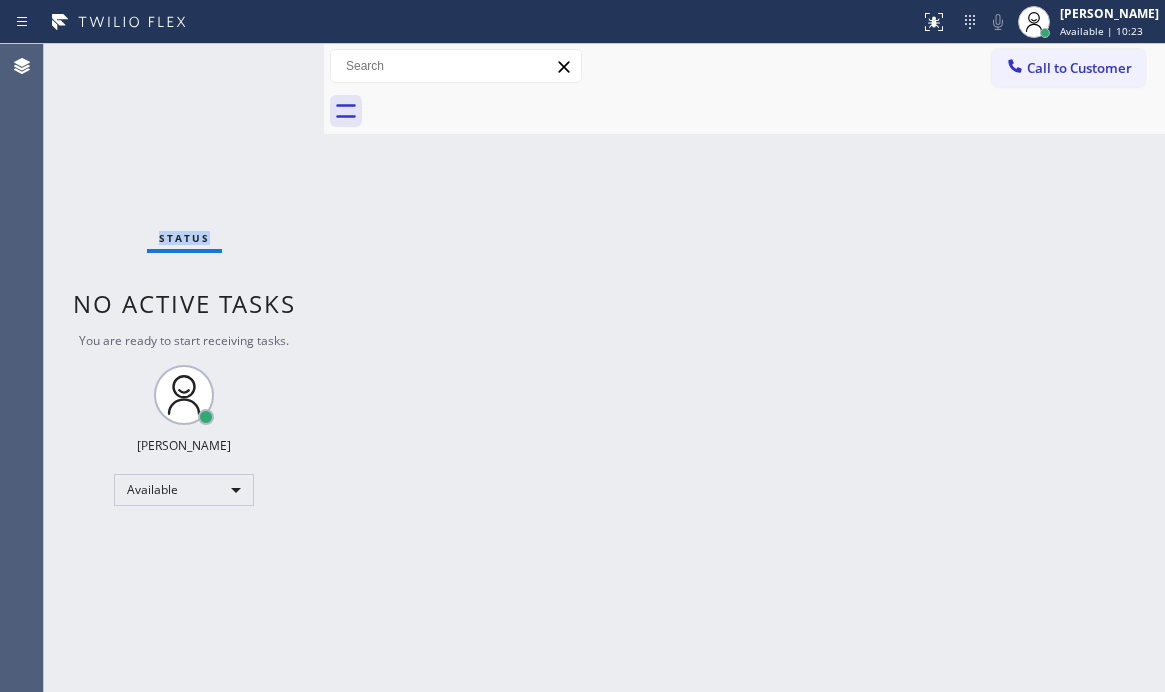 click on "Status   No active tasks     You are ready to start receiving tasks.   [PERSON_NAME] Available" at bounding box center [184, 368] 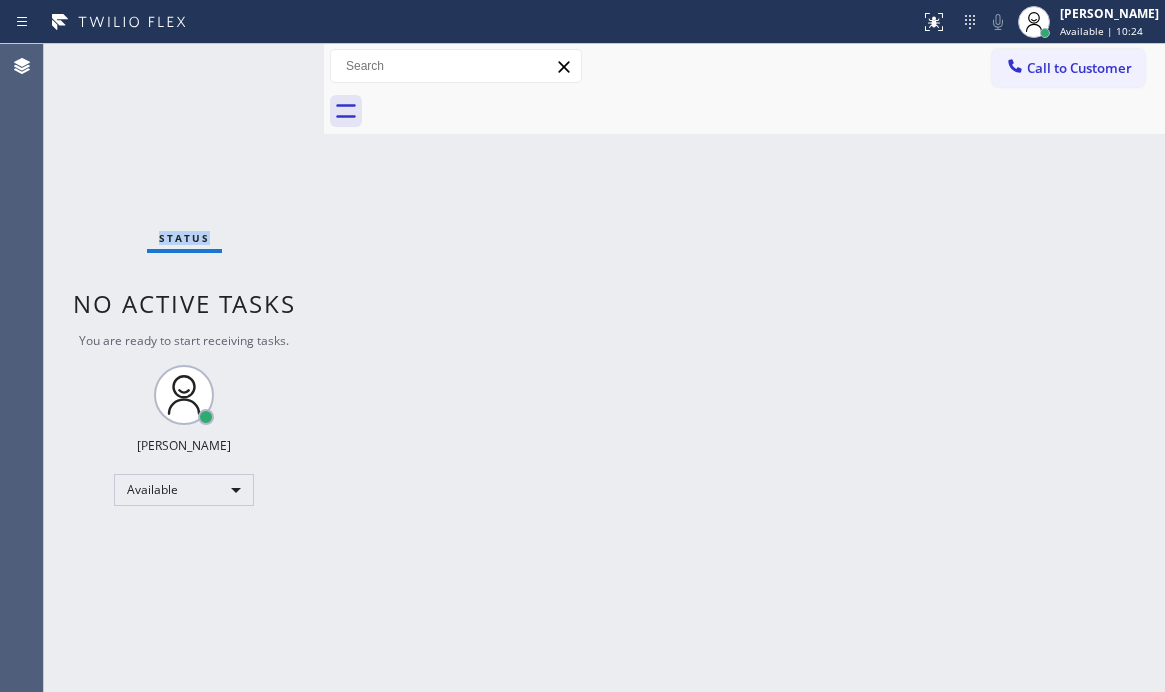 click on "Status   No active tasks     You are ready to start receiving tasks.   [PERSON_NAME] Available" at bounding box center [184, 368] 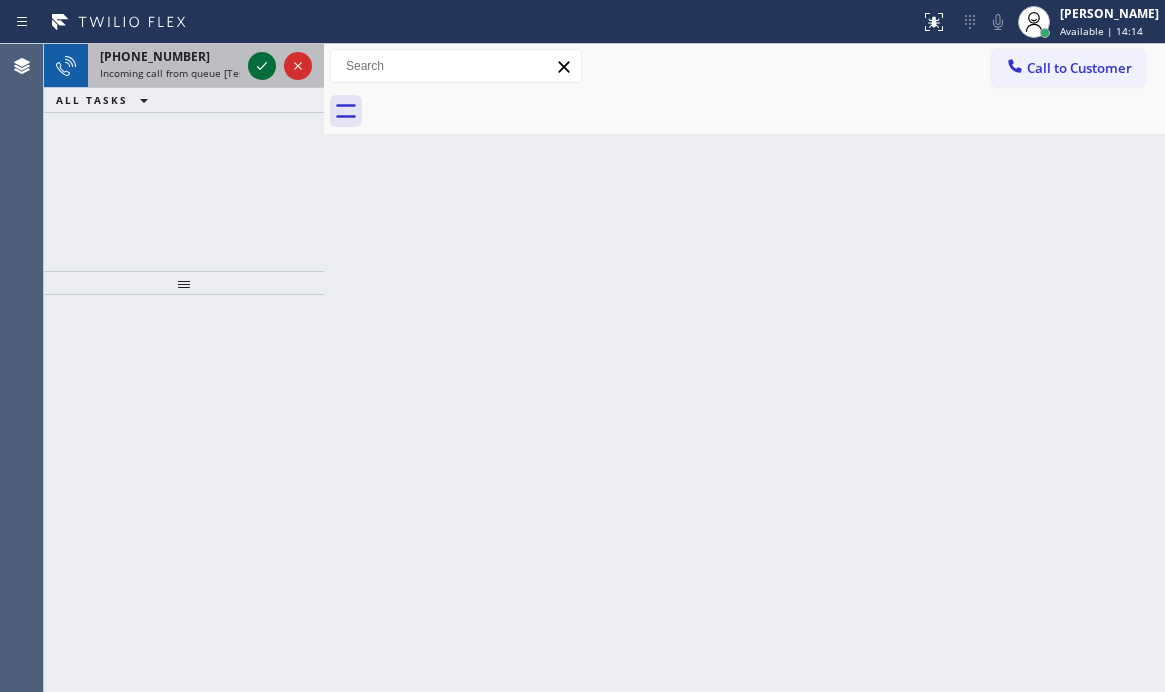 click 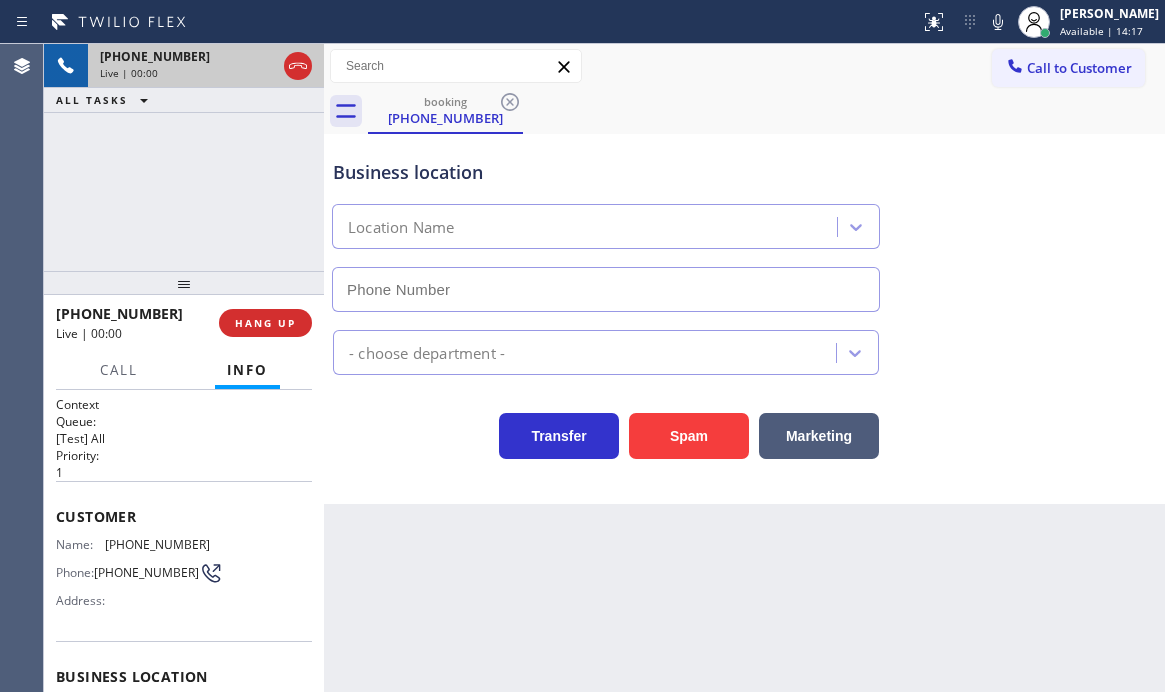 type on "[PHONE_NUMBER]" 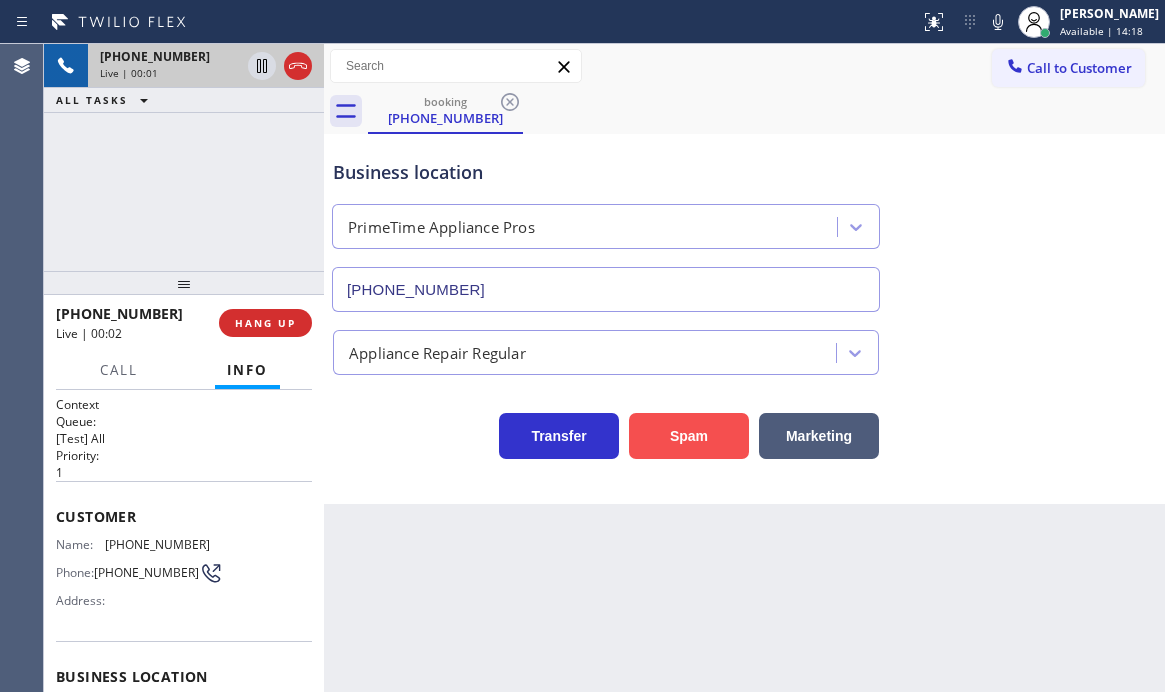 click on "Spam" at bounding box center (689, 436) 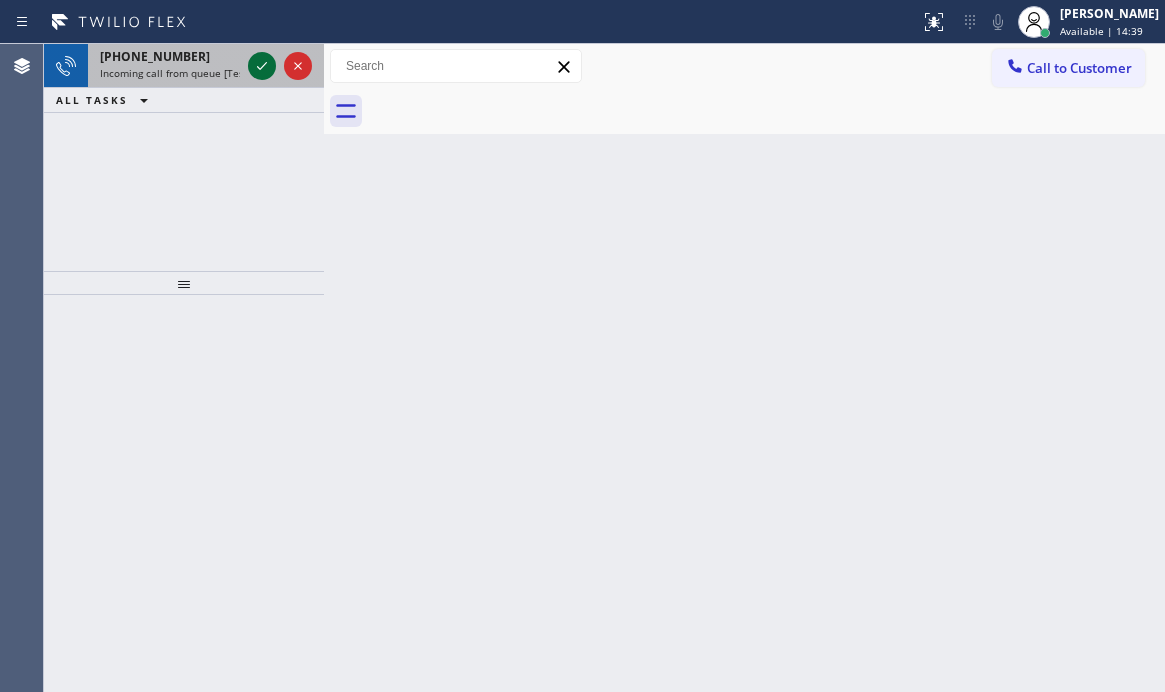 click 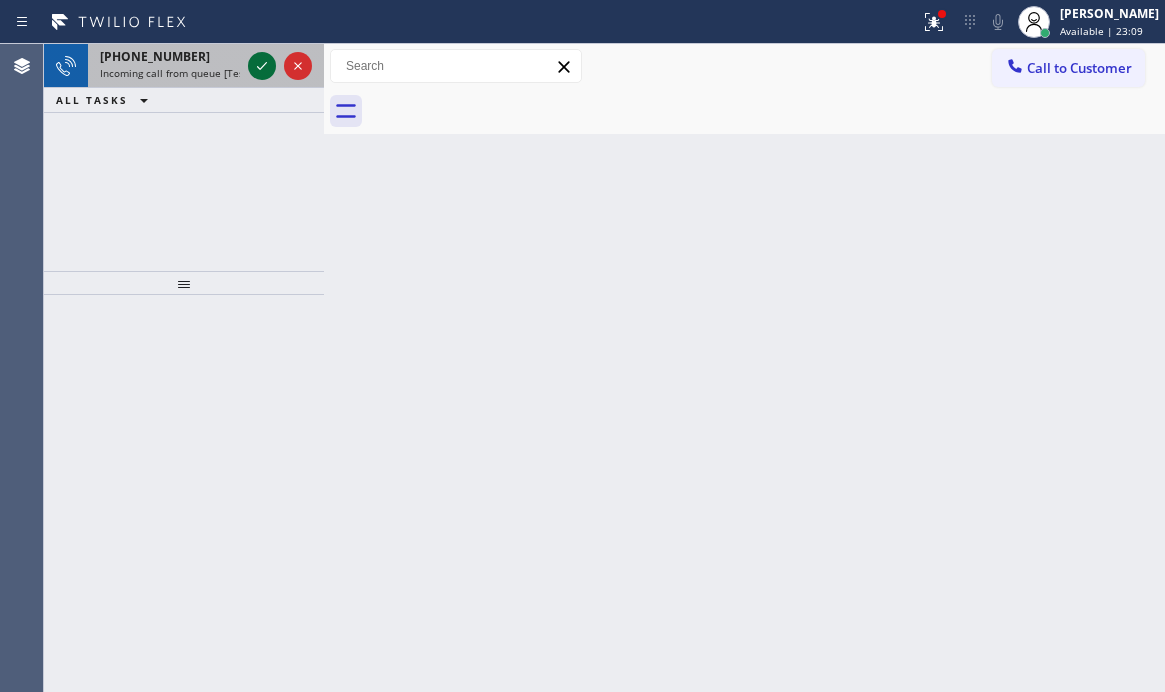 click 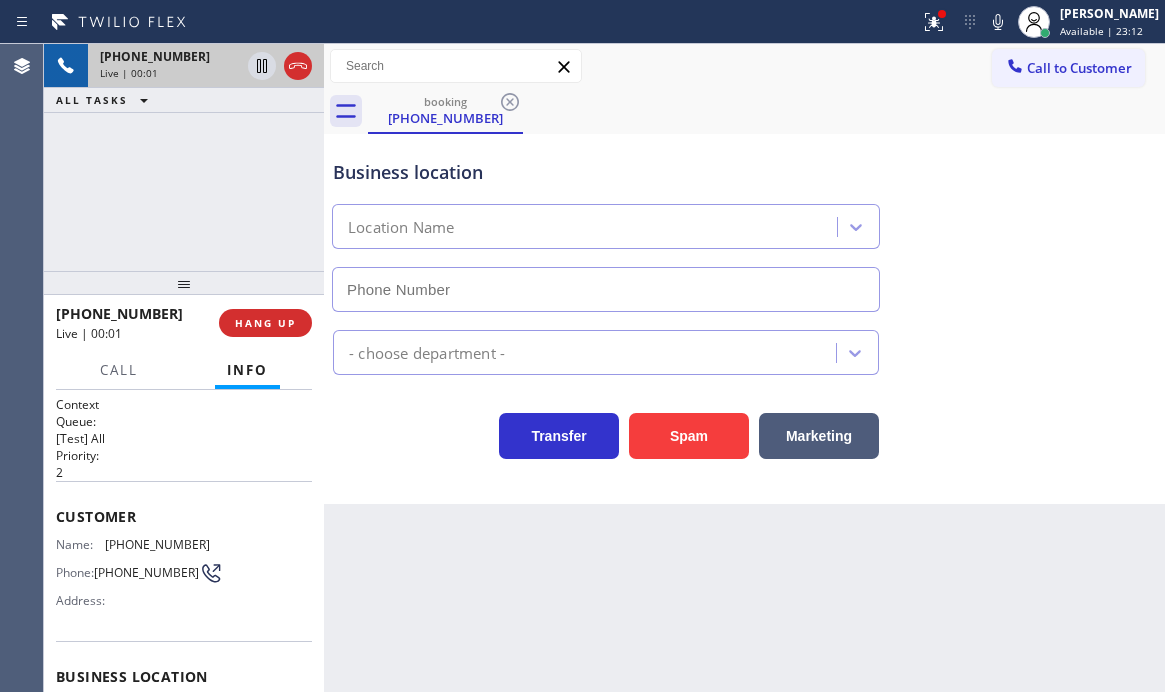 type on "[PHONE_NUMBER]" 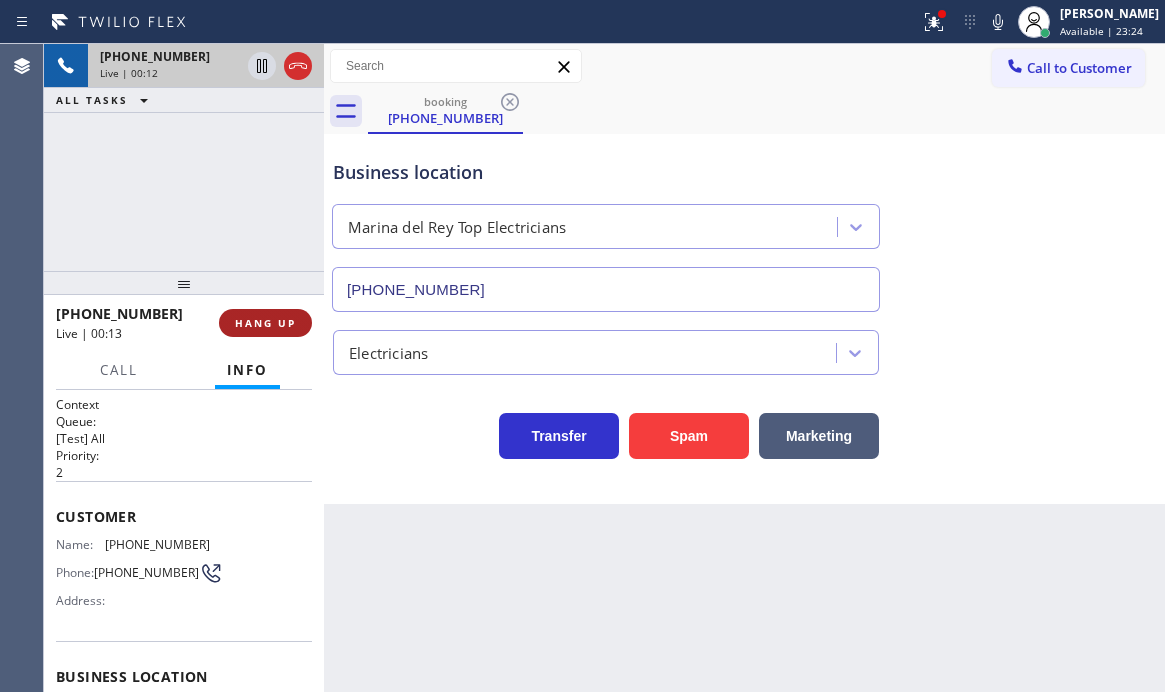 click on "HANG UP" at bounding box center [265, 323] 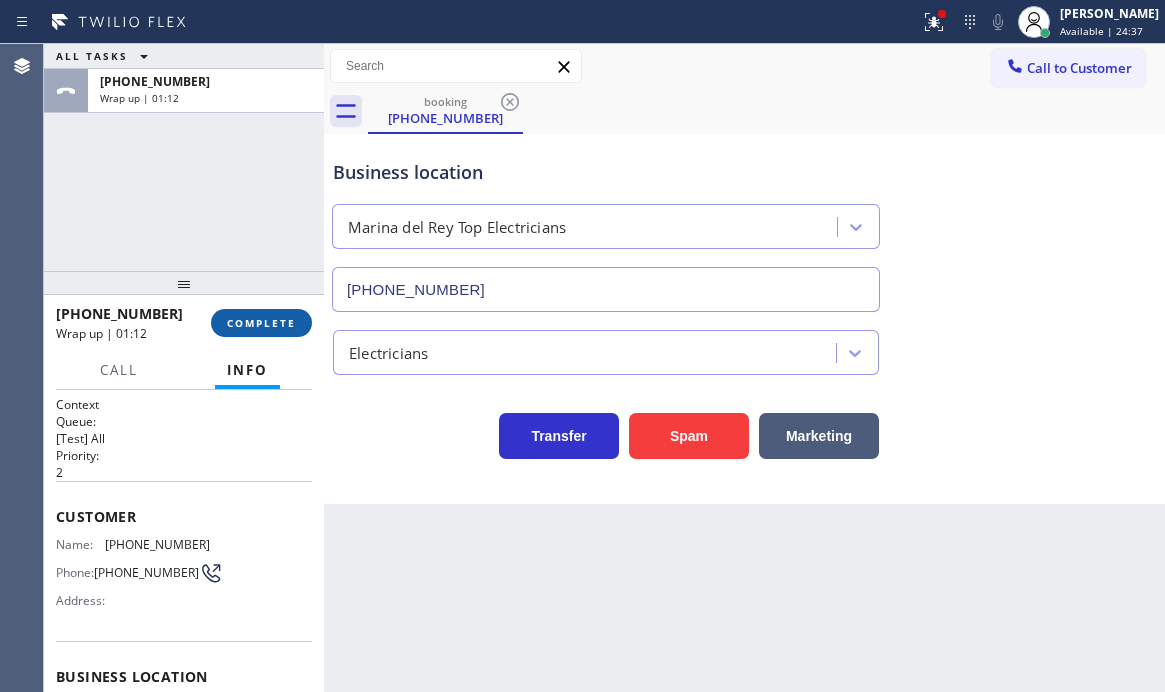 click on "COMPLETE" at bounding box center (261, 323) 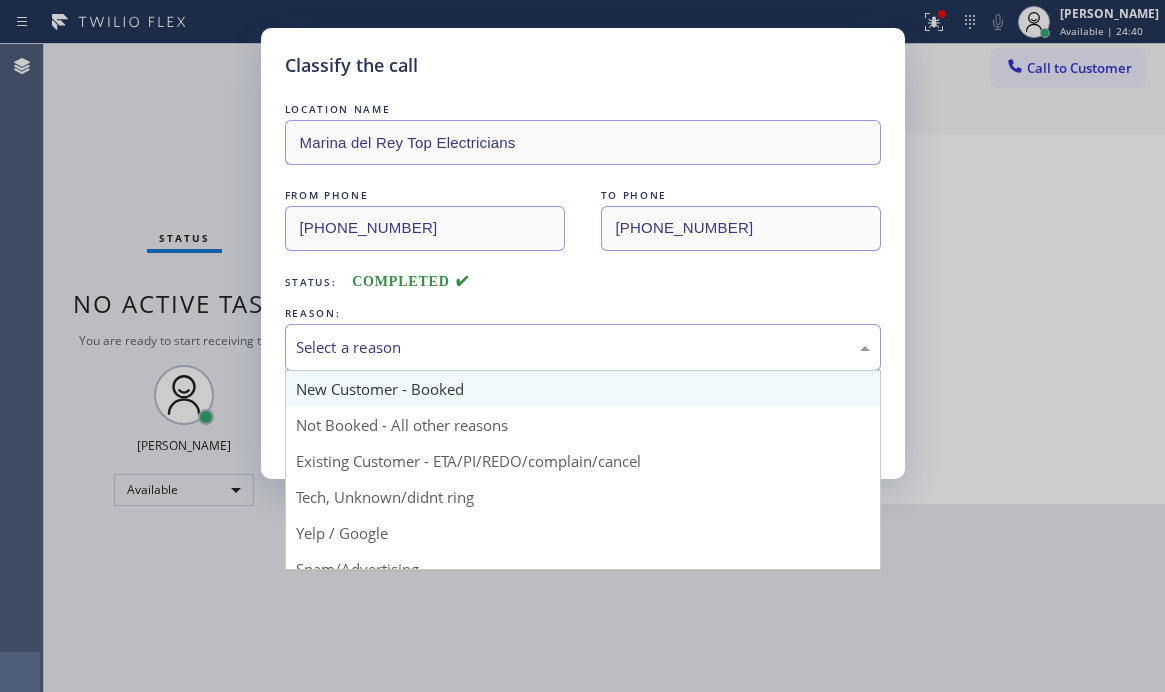 drag, startPoint x: 621, startPoint y: 355, endPoint x: 602, endPoint y: 383, distance: 33.83785 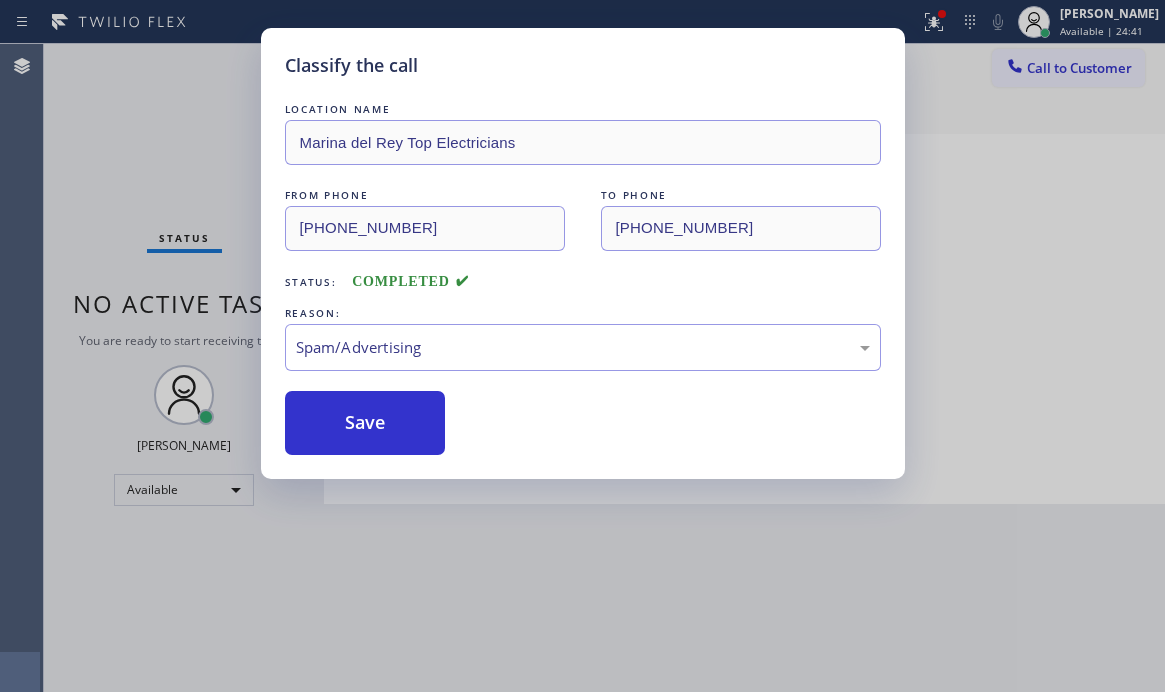drag, startPoint x: 369, startPoint y: 561, endPoint x: 376, endPoint y: 476, distance: 85.28775 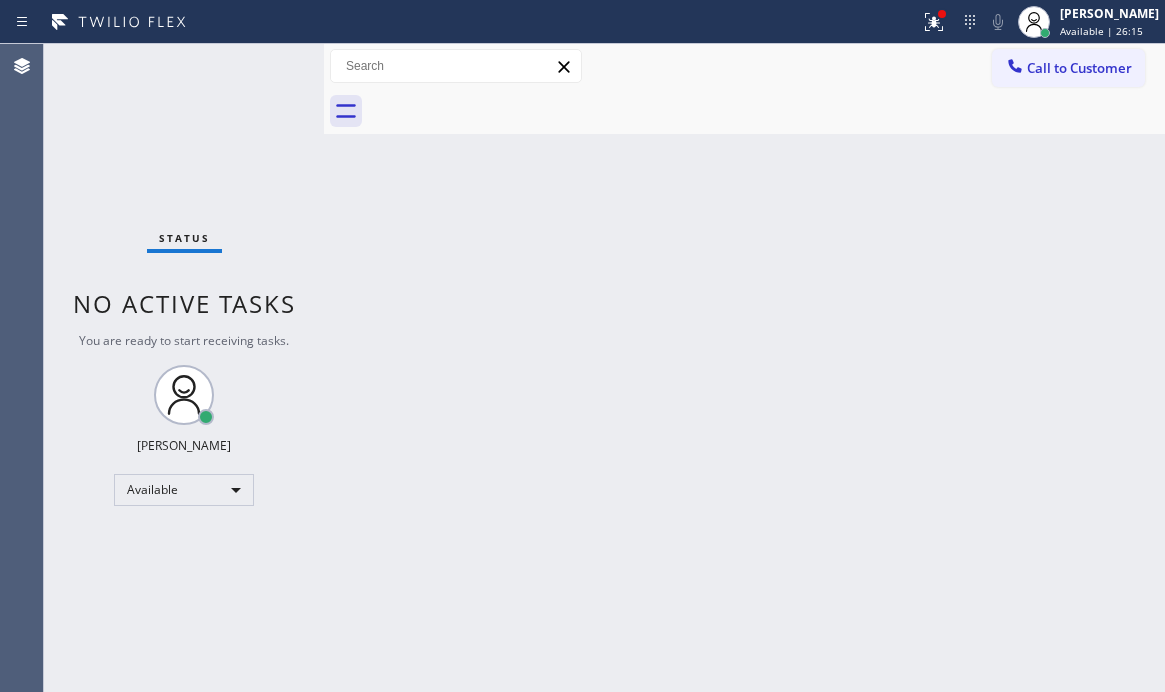 click on "Status   No active tasks     You are ready to start receiving tasks.   [PERSON_NAME] Available" at bounding box center [184, 368] 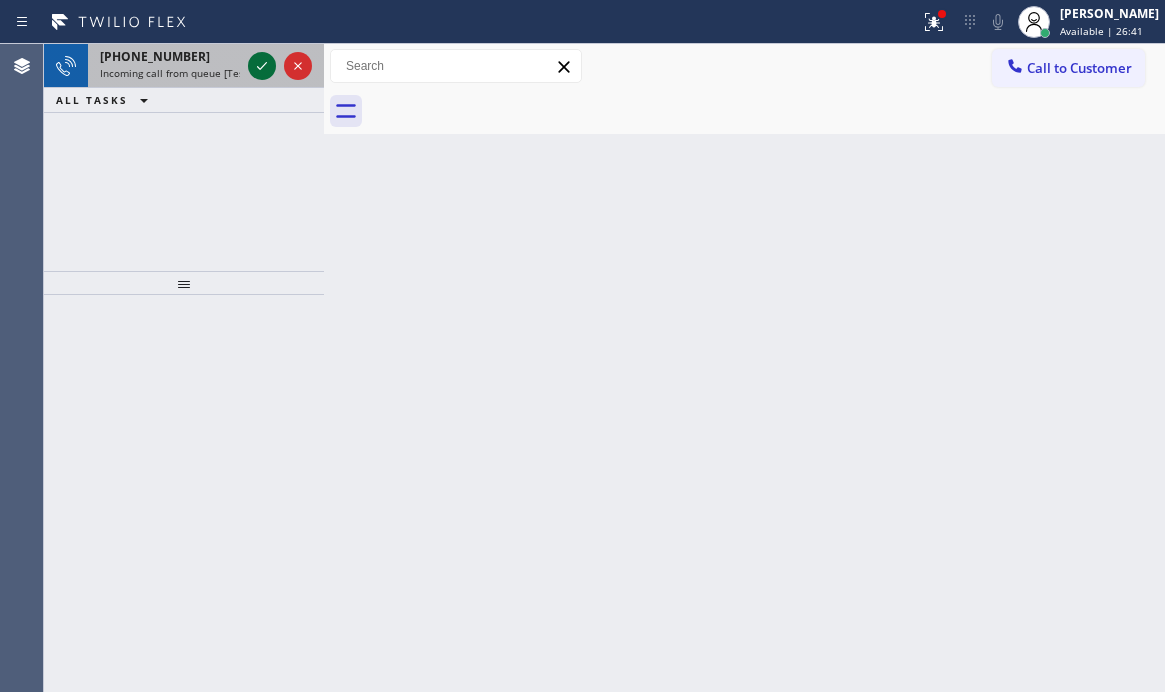 click 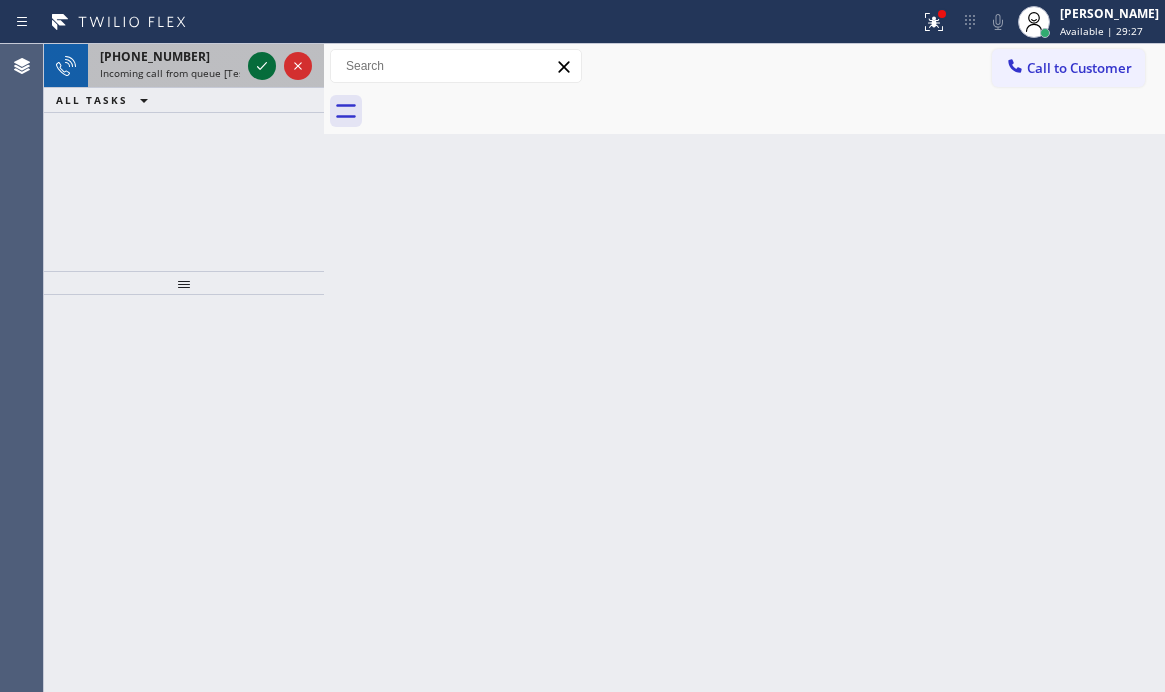 click 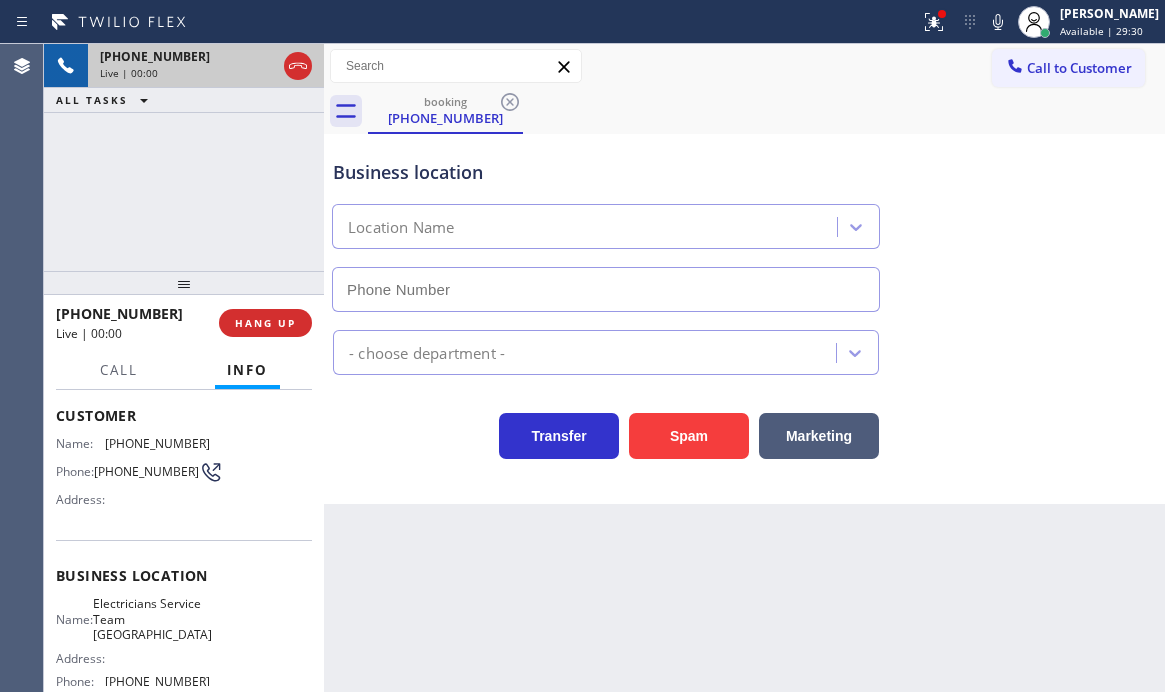 scroll, scrollTop: 100, scrollLeft: 0, axis: vertical 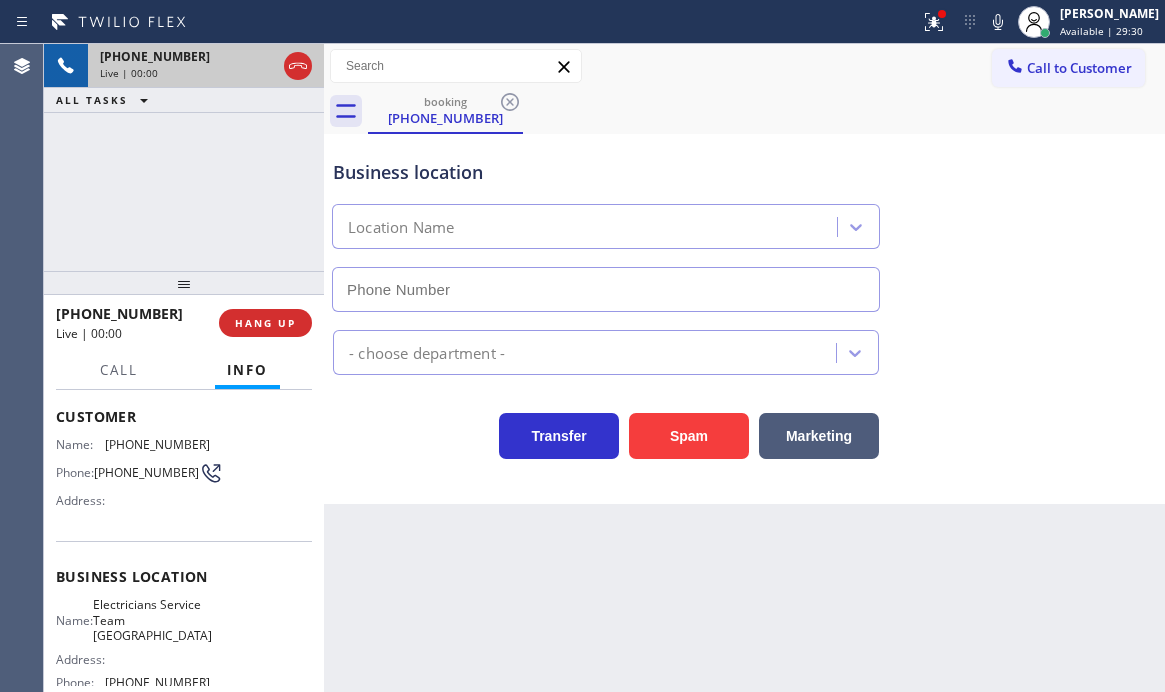 type on "[PHONE_NUMBER]" 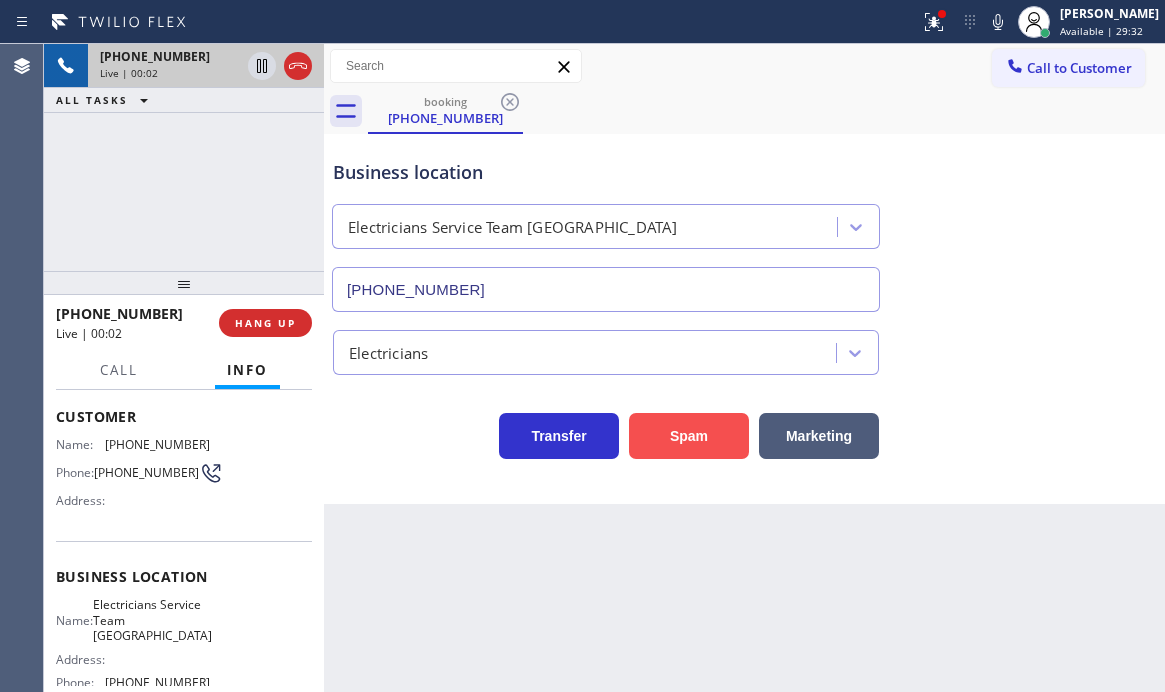 click on "Spam" at bounding box center (689, 436) 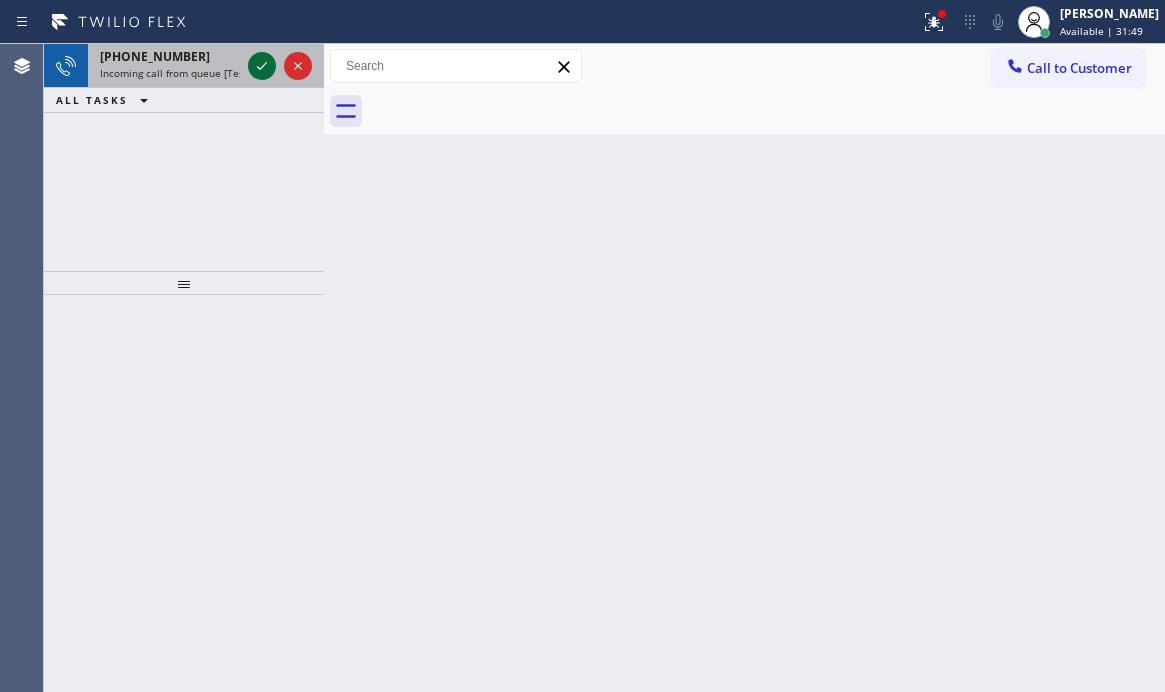 click 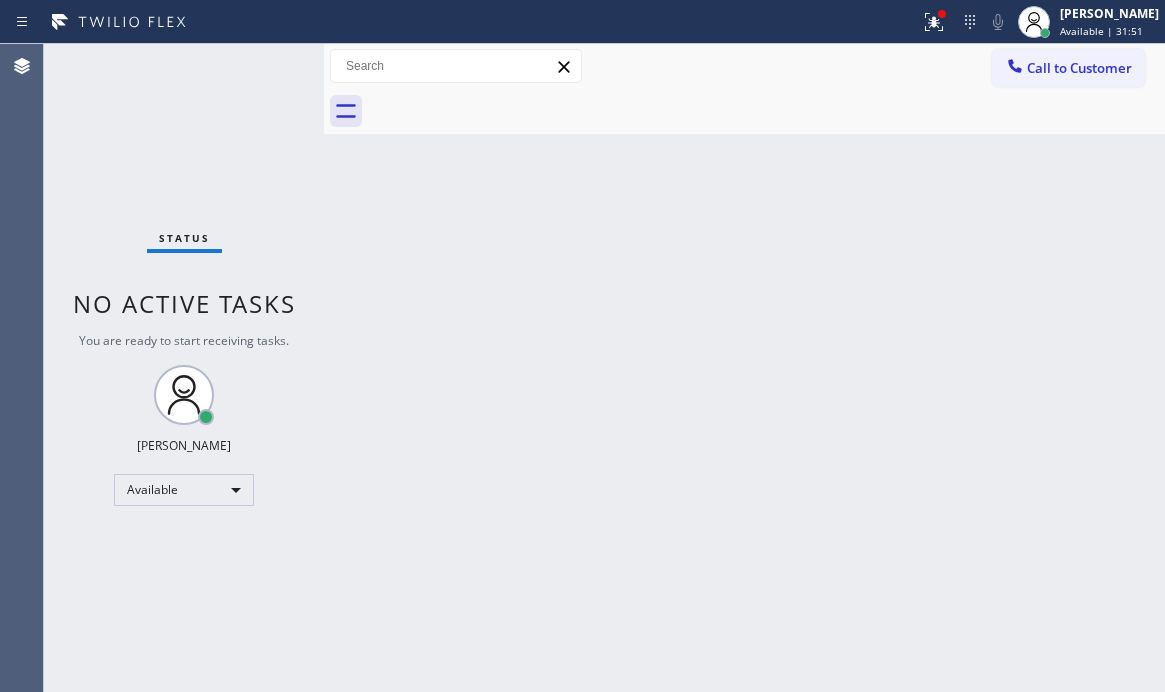 click at bounding box center (934, 22) 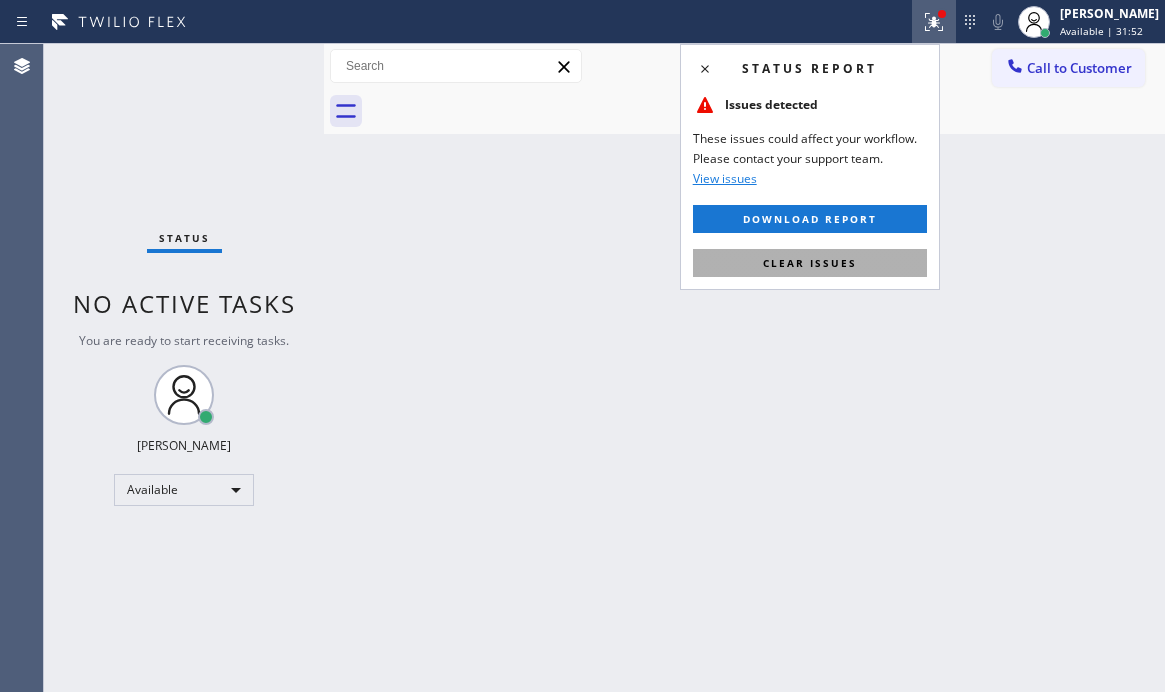 drag, startPoint x: 866, startPoint y: 272, endPoint x: 880, endPoint y: 280, distance: 16.124516 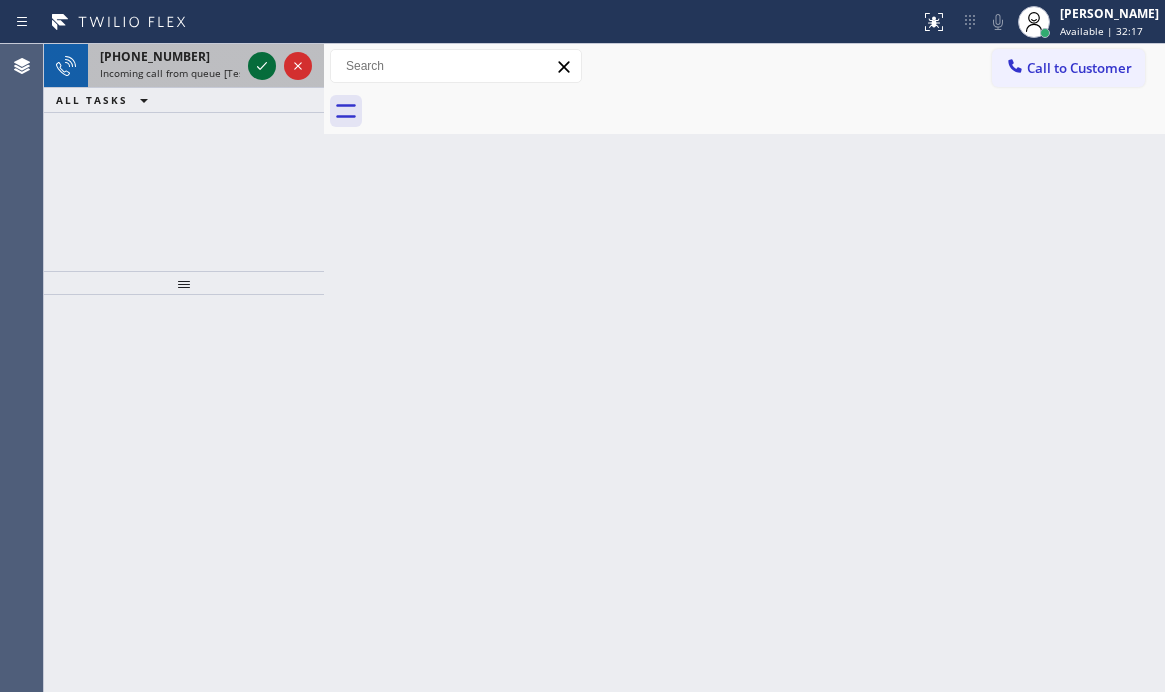 click 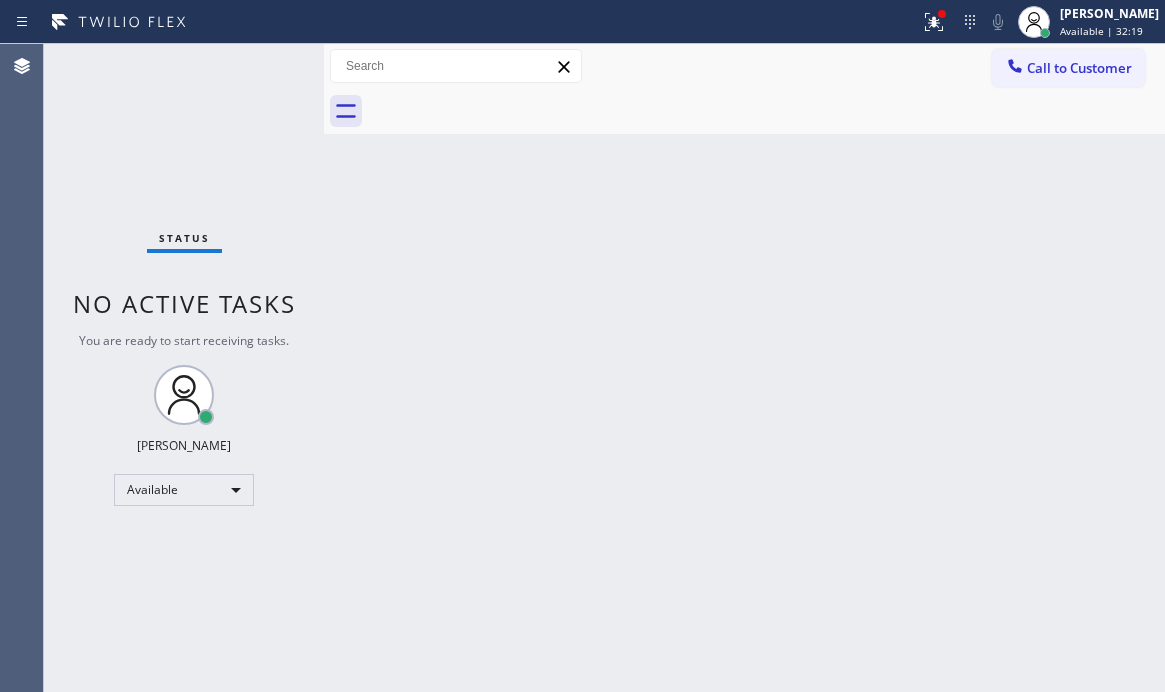 drag, startPoint x: 911, startPoint y: 18, endPoint x: 912, endPoint y: 68, distance: 50.01 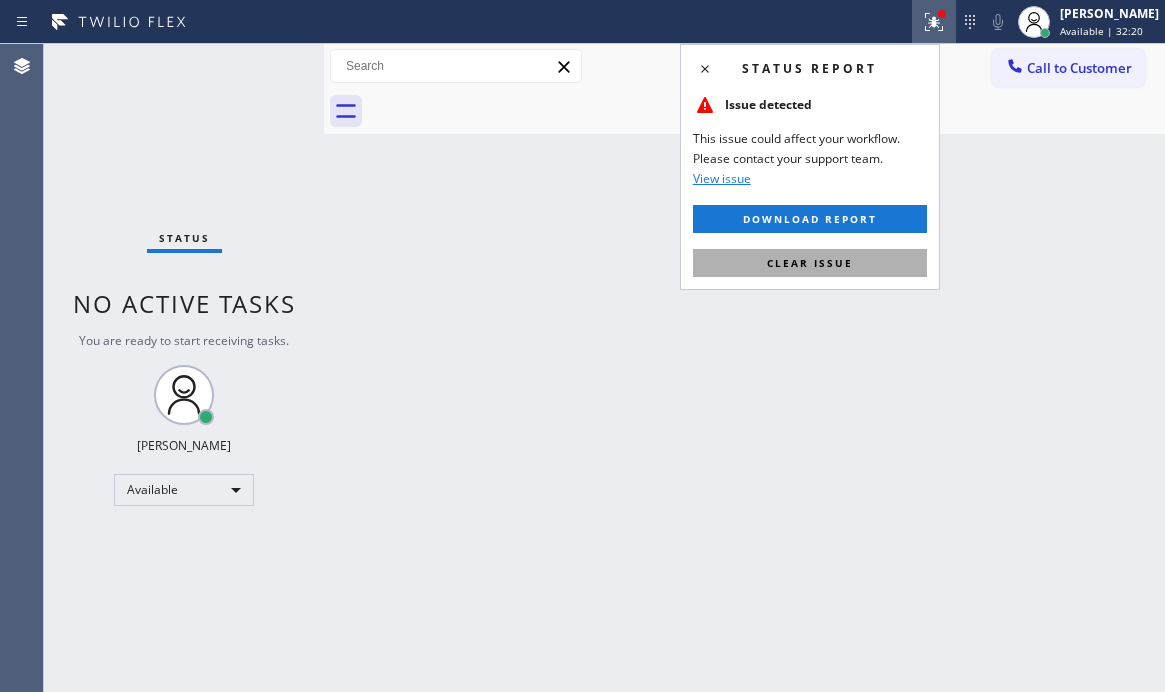 click on "Clear issue" at bounding box center [810, 263] 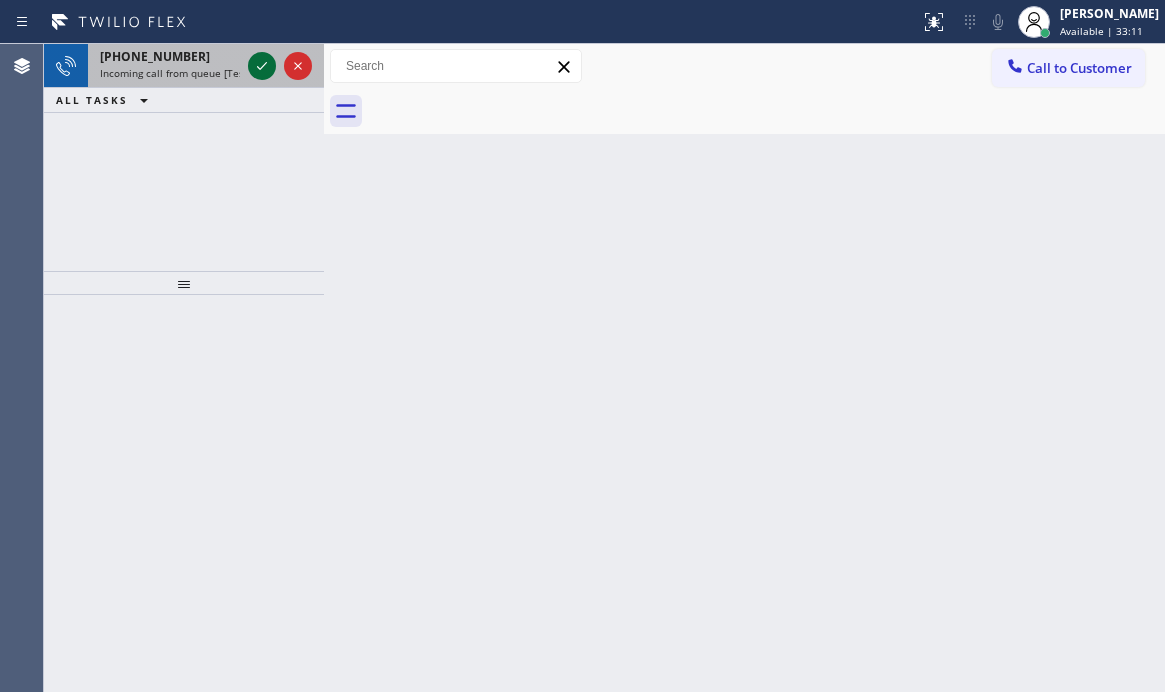 click 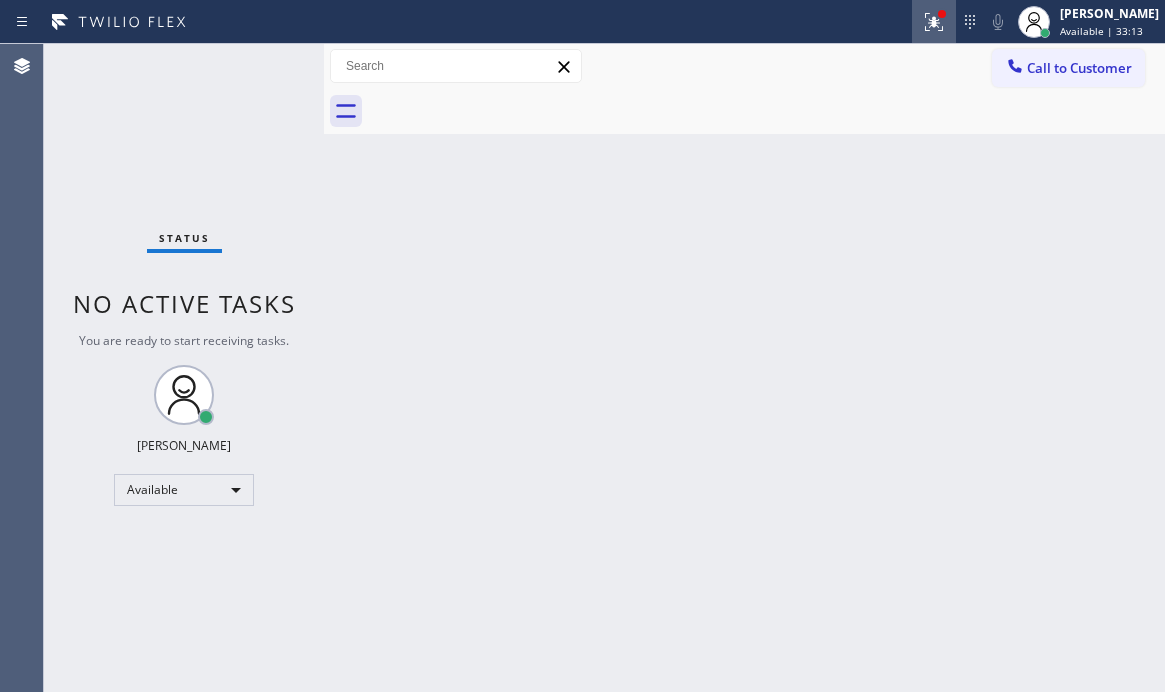 click 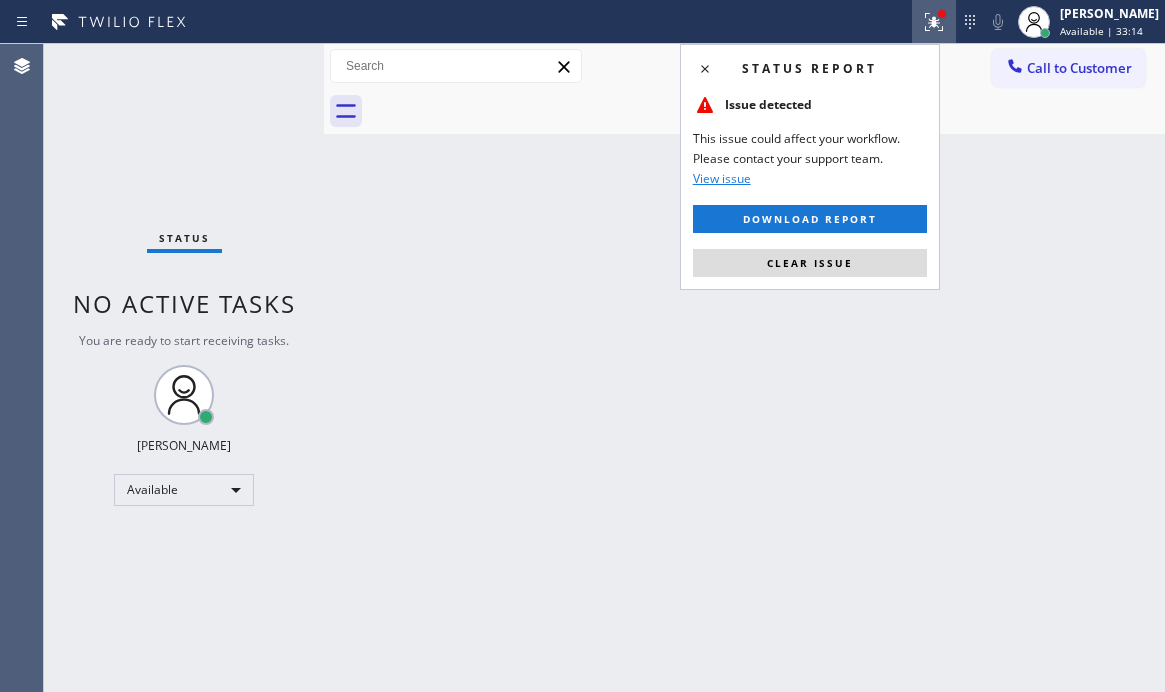 drag, startPoint x: 866, startPoint y: 262, endPoint x: 1123, endPoint y: 205, distance: 263.24515 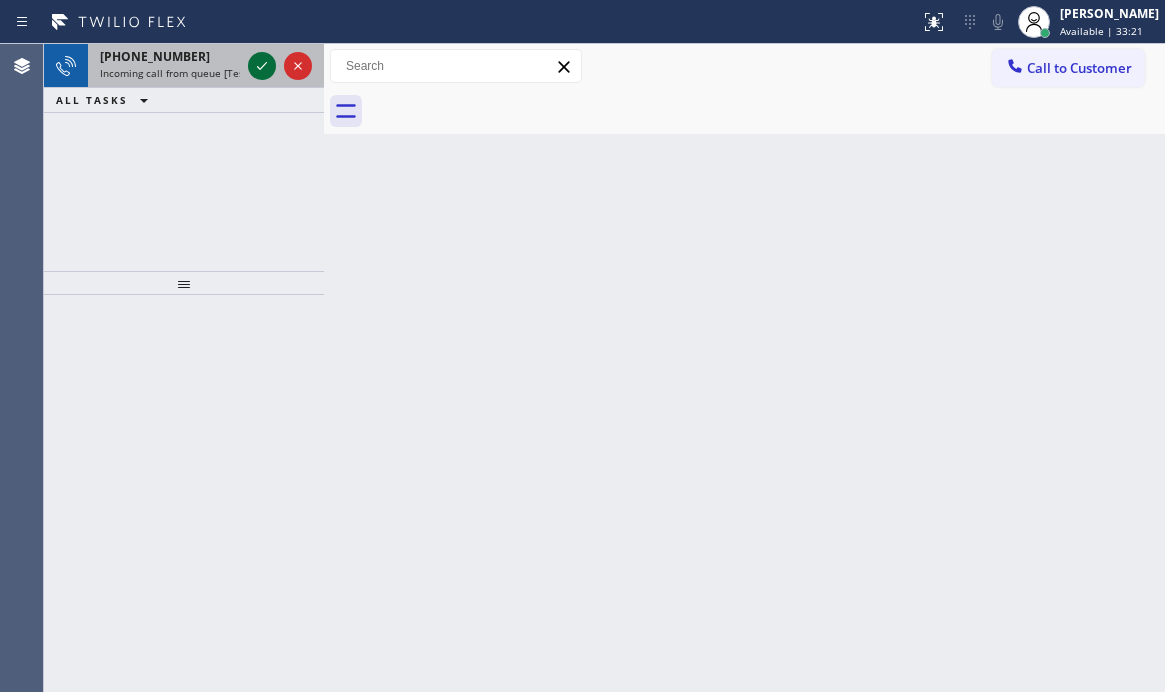 click 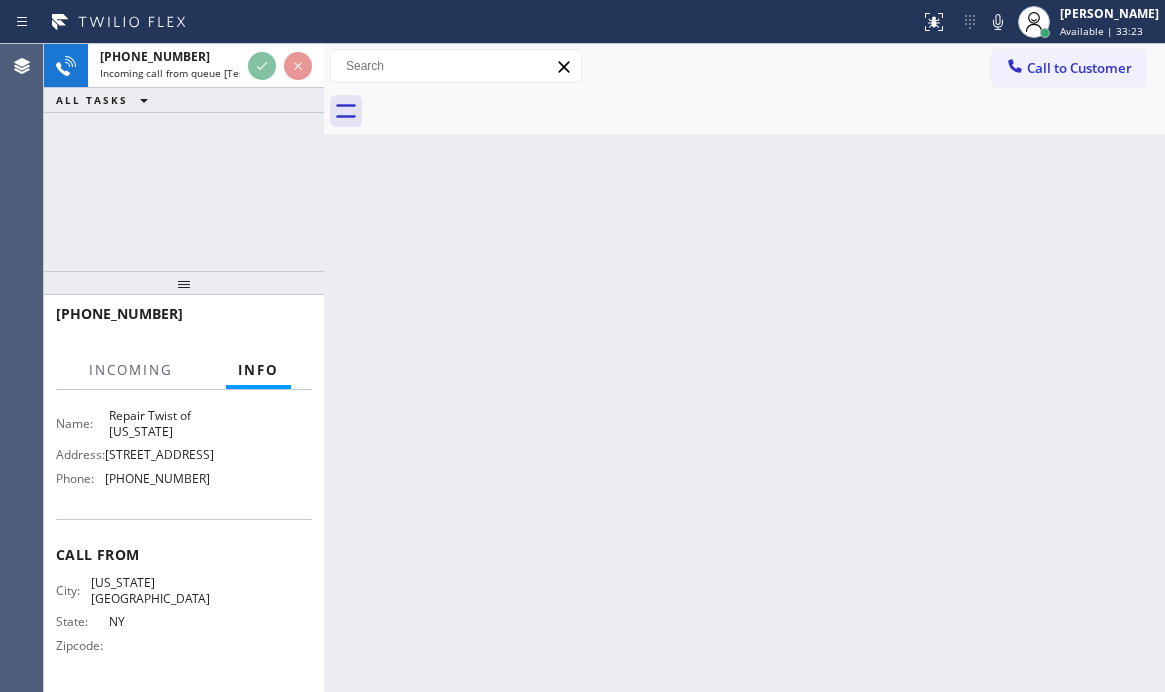 scroll, scrollTop: 200, scrollLeft: 0, axis: vertical 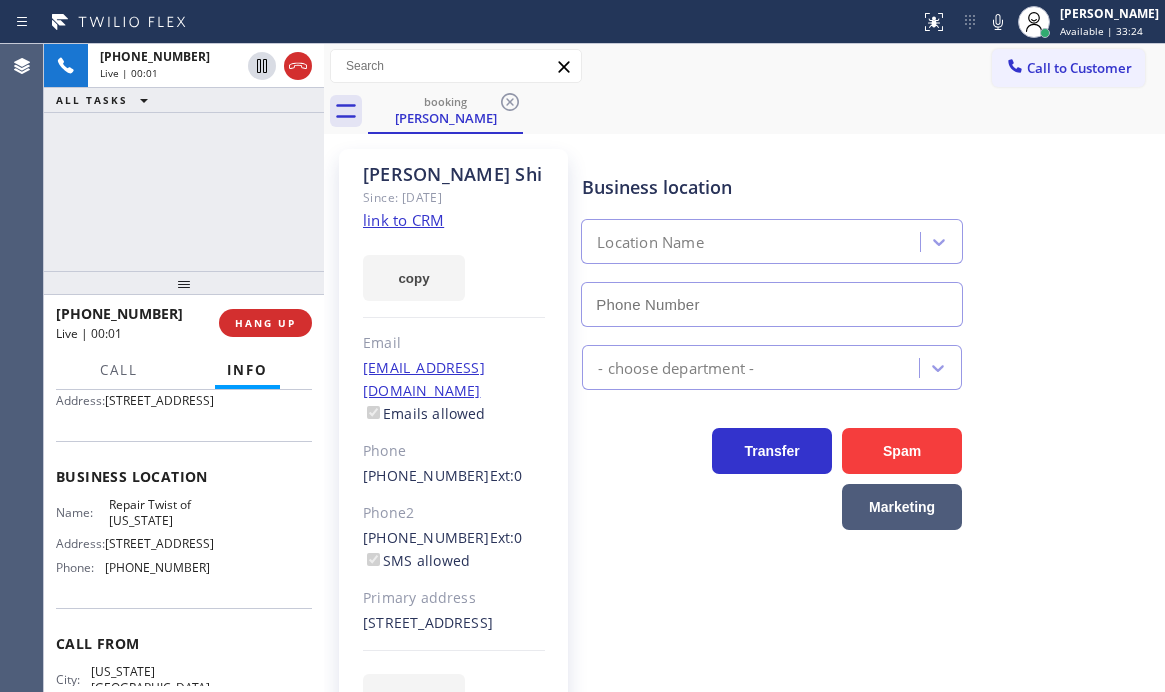type on "[PHONE_NUMBER]" 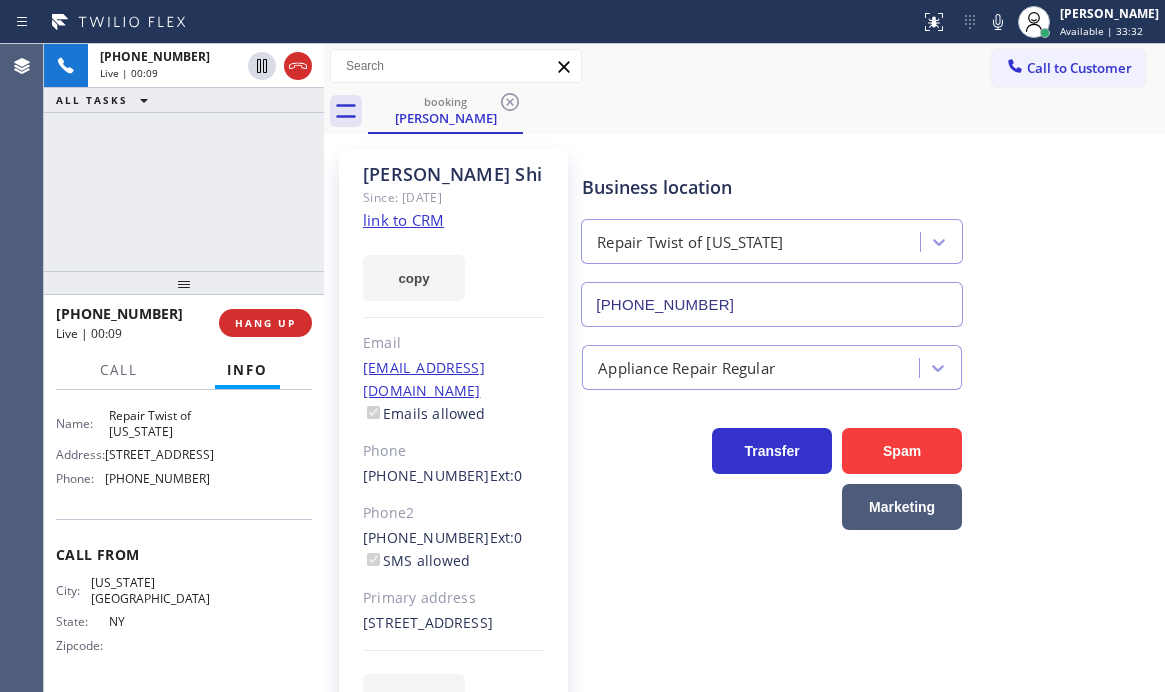 scroll, scrollTop: 342, scrollLeft: 0, axis: vertical 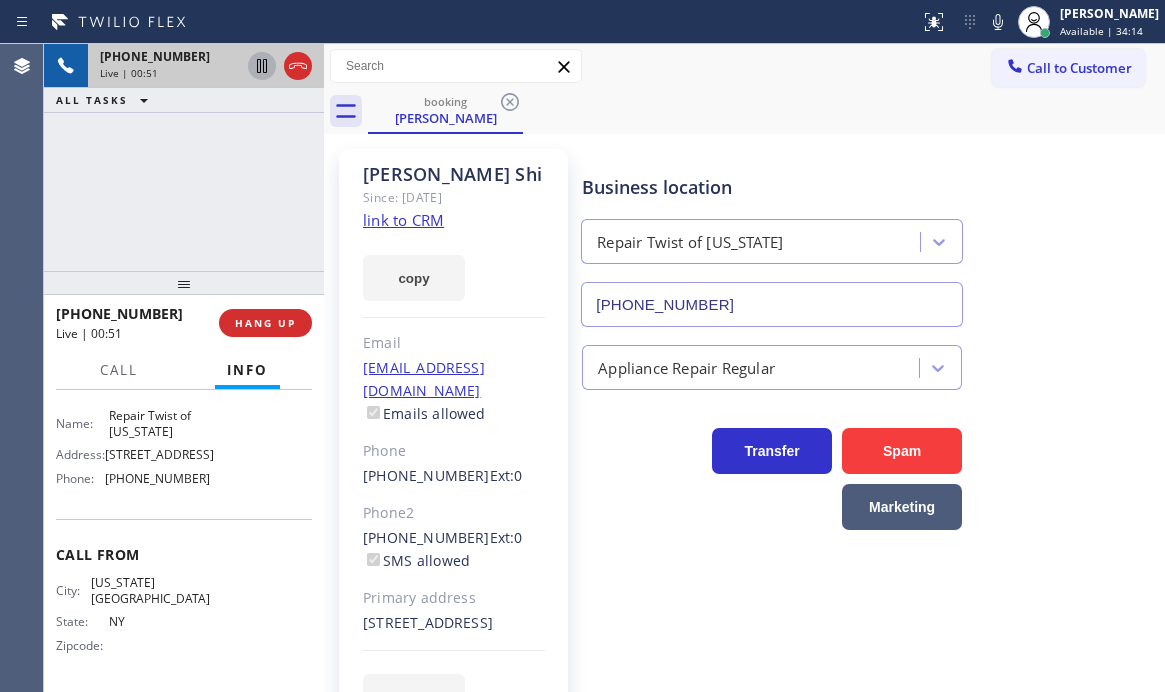 click 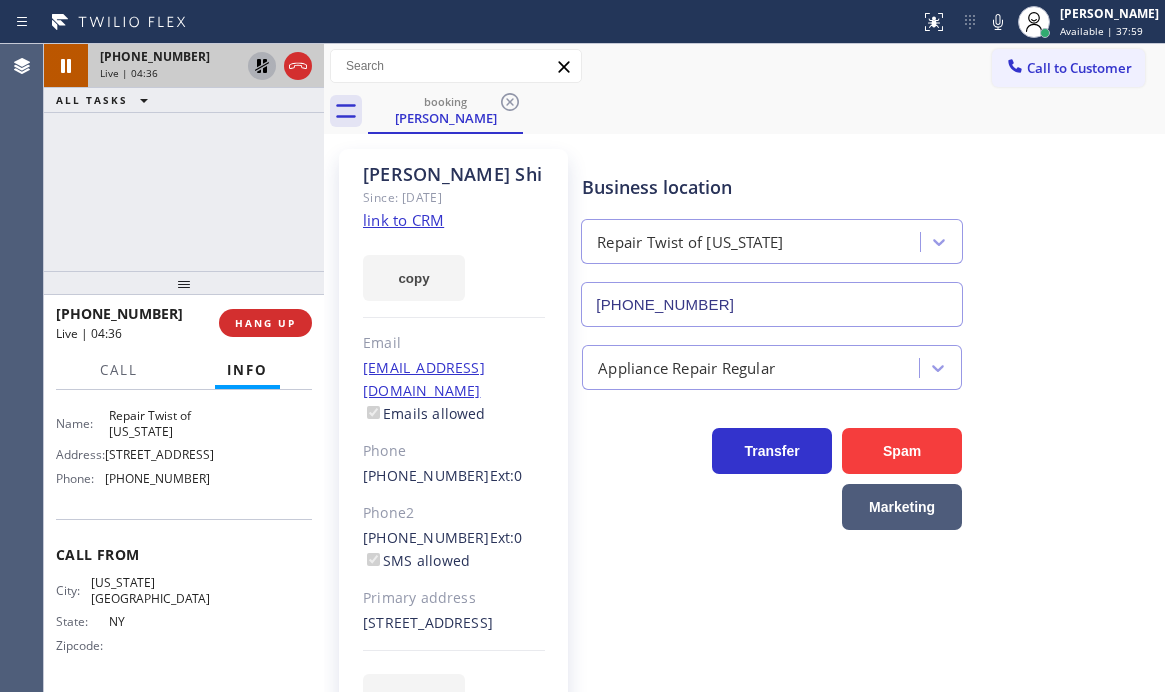 click 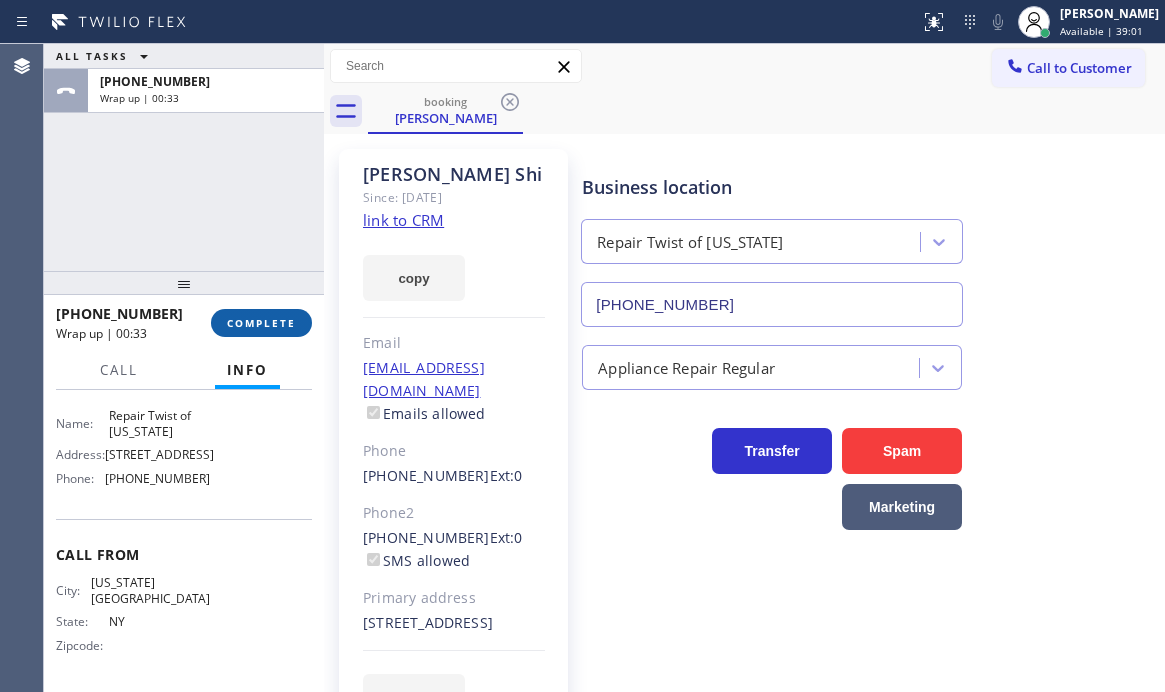 click on "COMPLETE" at bounding box center [261, 323] 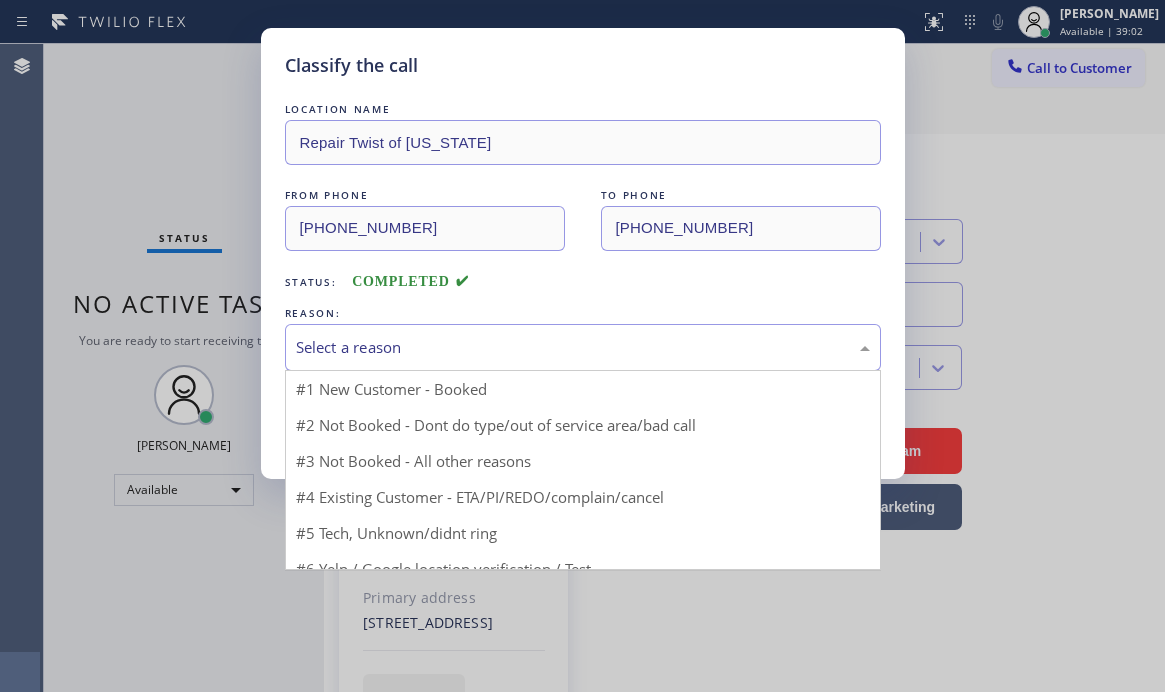 click on "Select a reason" at bounding box center [583, 347] 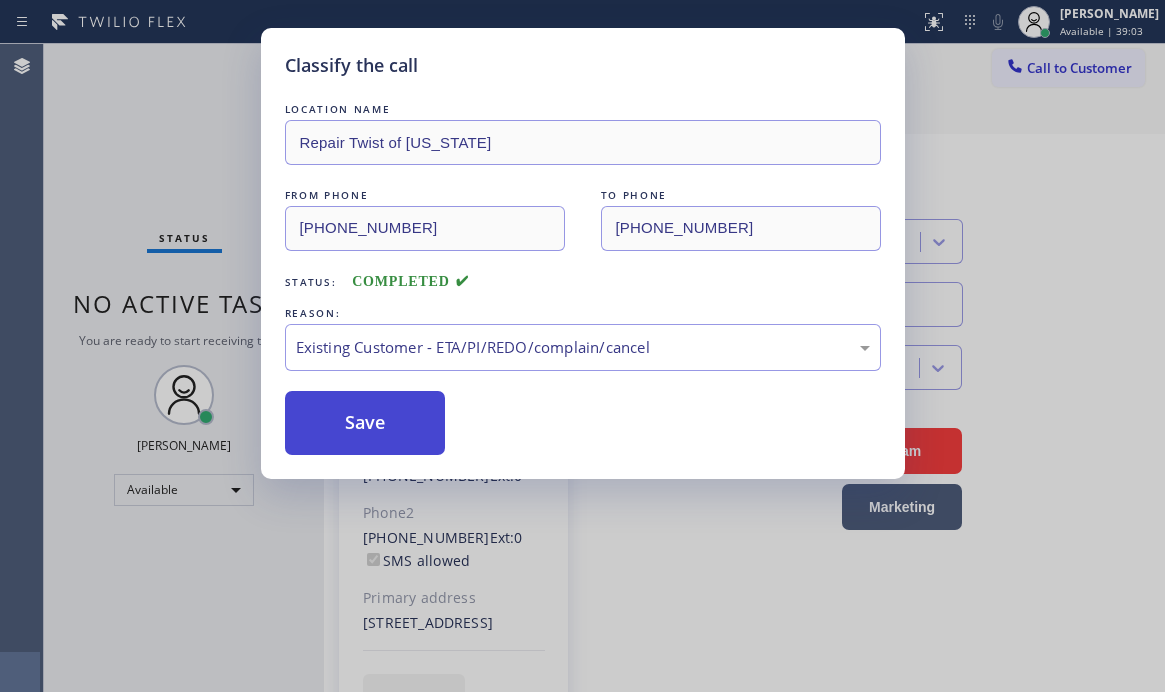 drag, startPoint x: 363, startPoint y: 461, endPoint x: 368, endPoint y: 433, distance: 28.442924 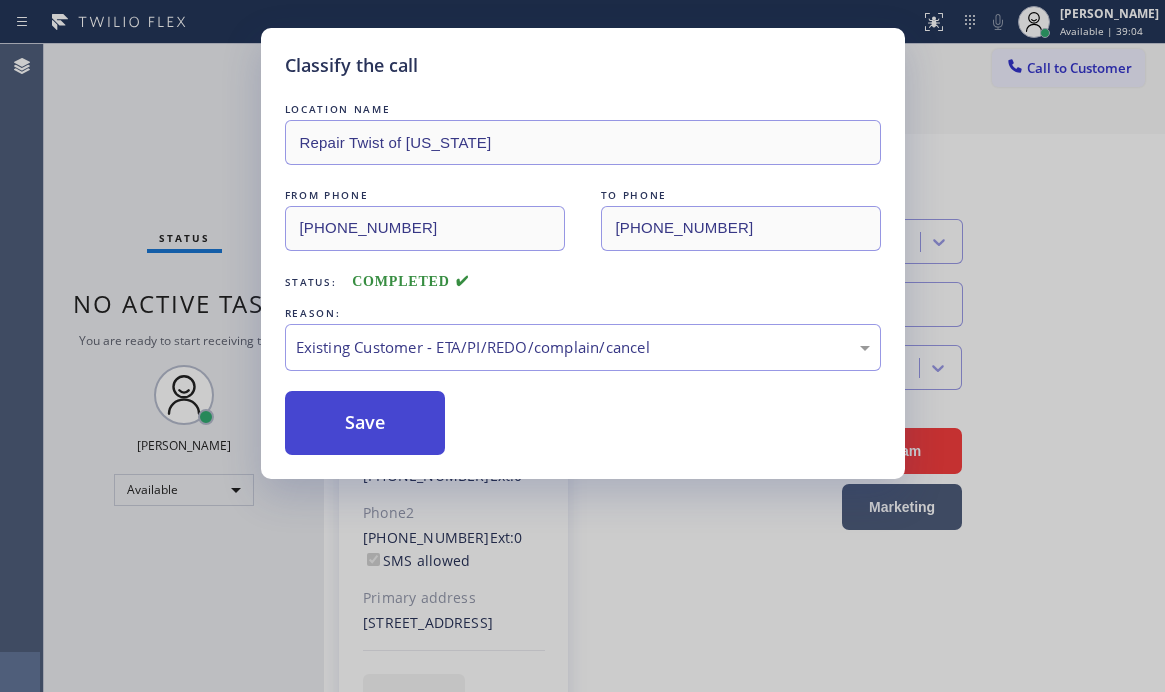 drag, startPoint x: 368, startPoint y: 415, endPoint x: 392, endPoint y: 410, distance: 24.5153 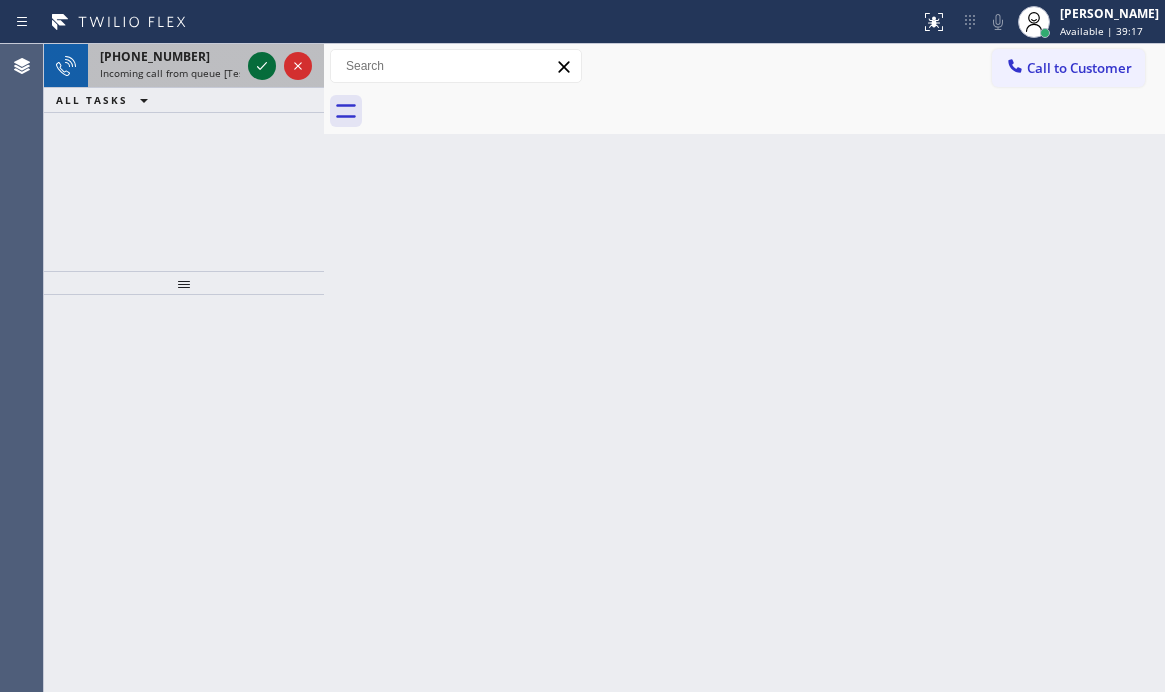 click 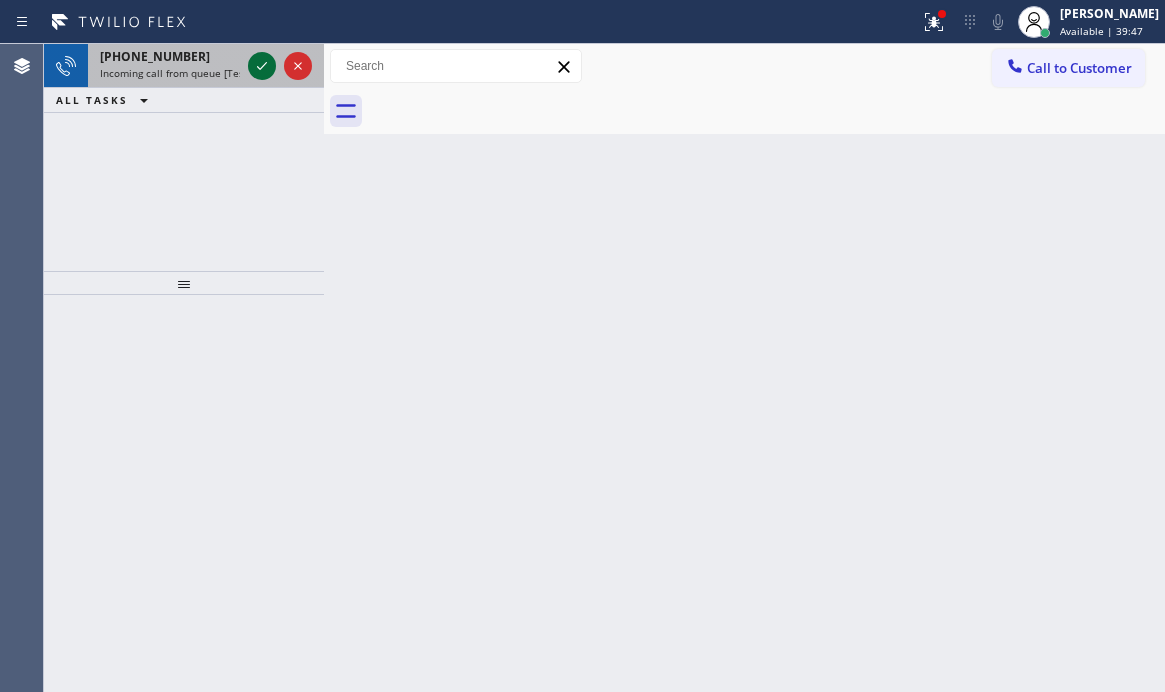 click 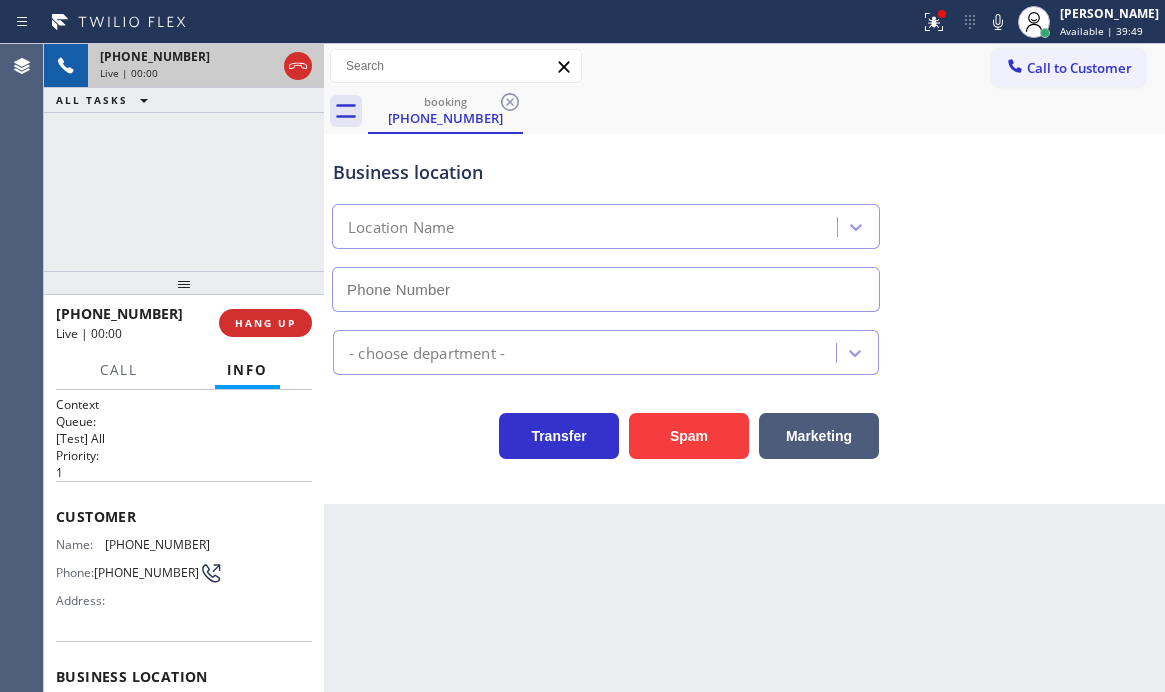 type on "[PHONE_NUMBER]" 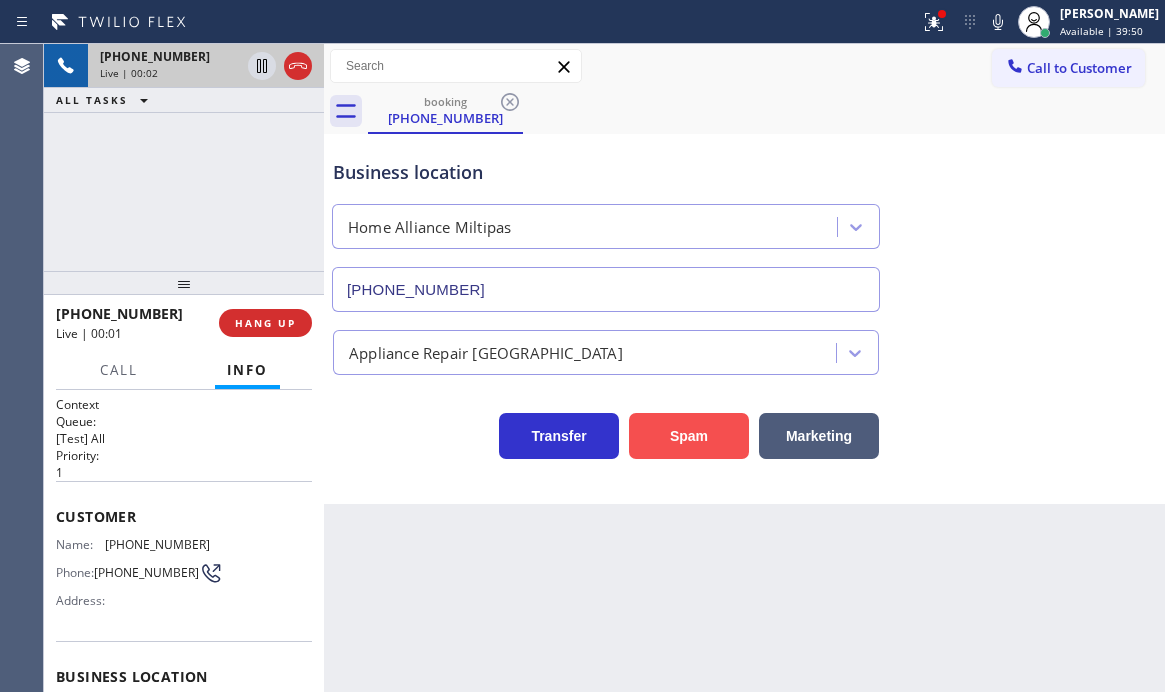 drag, startPoint x: 712, startPoint y: 431, endPoint x: 734, endPoint y: 429, distance: 22.090721 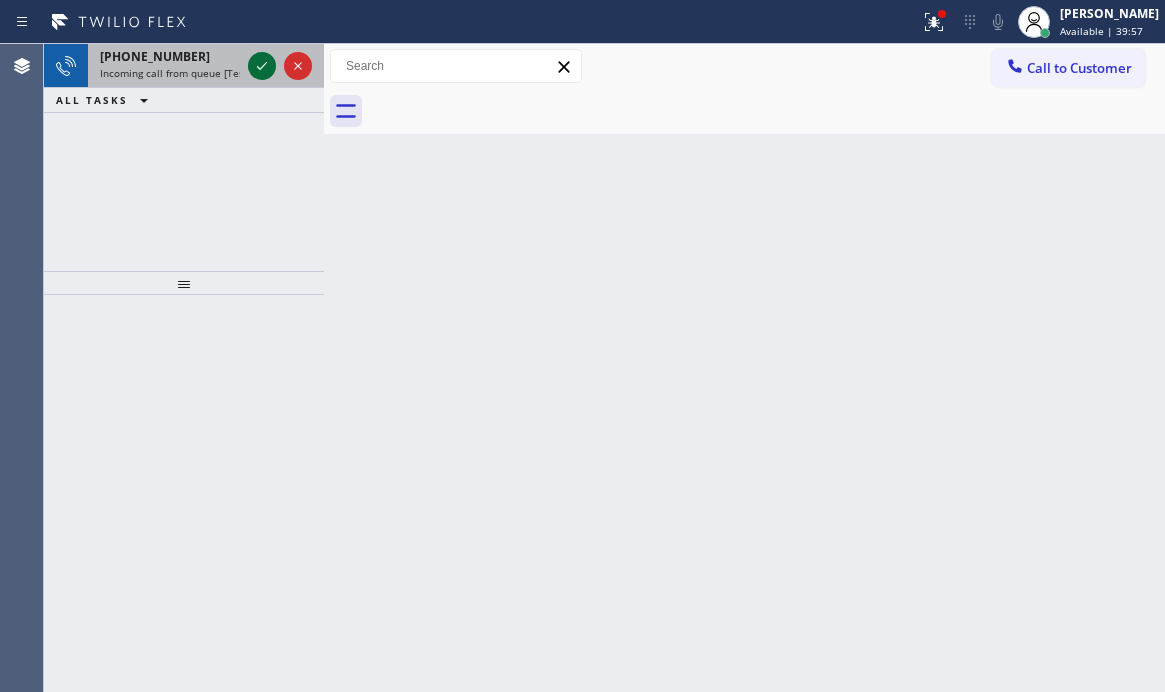 click 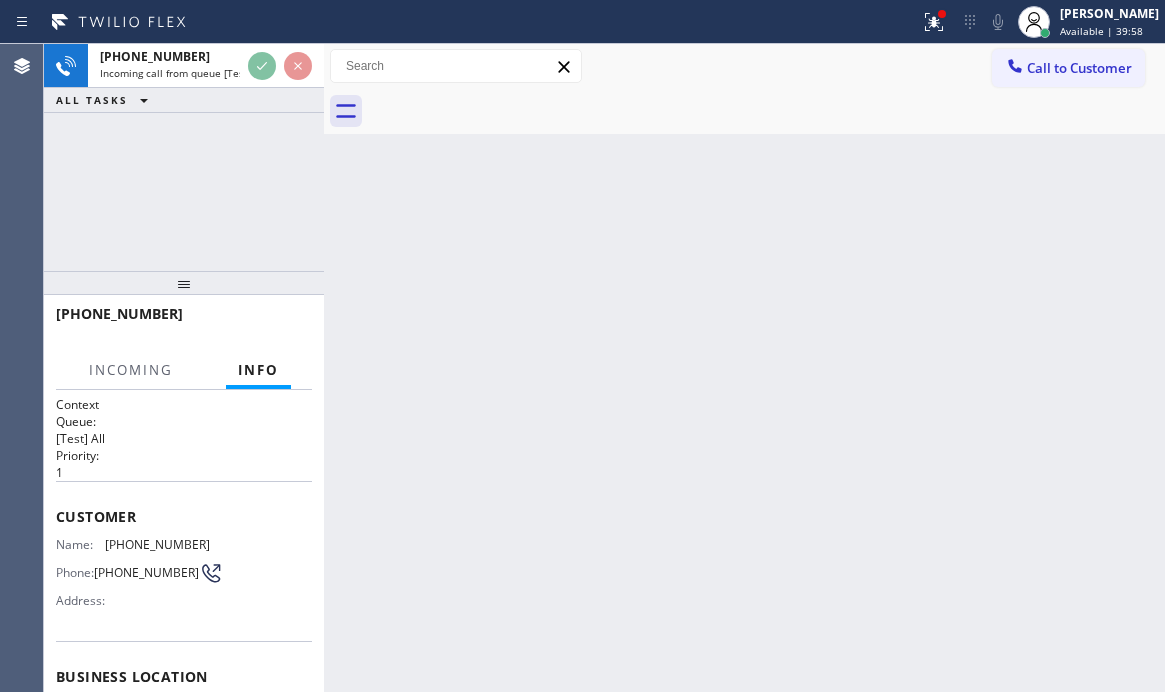 scroll, scrollTop: 200, scrollLeft: 0, axis: vertical 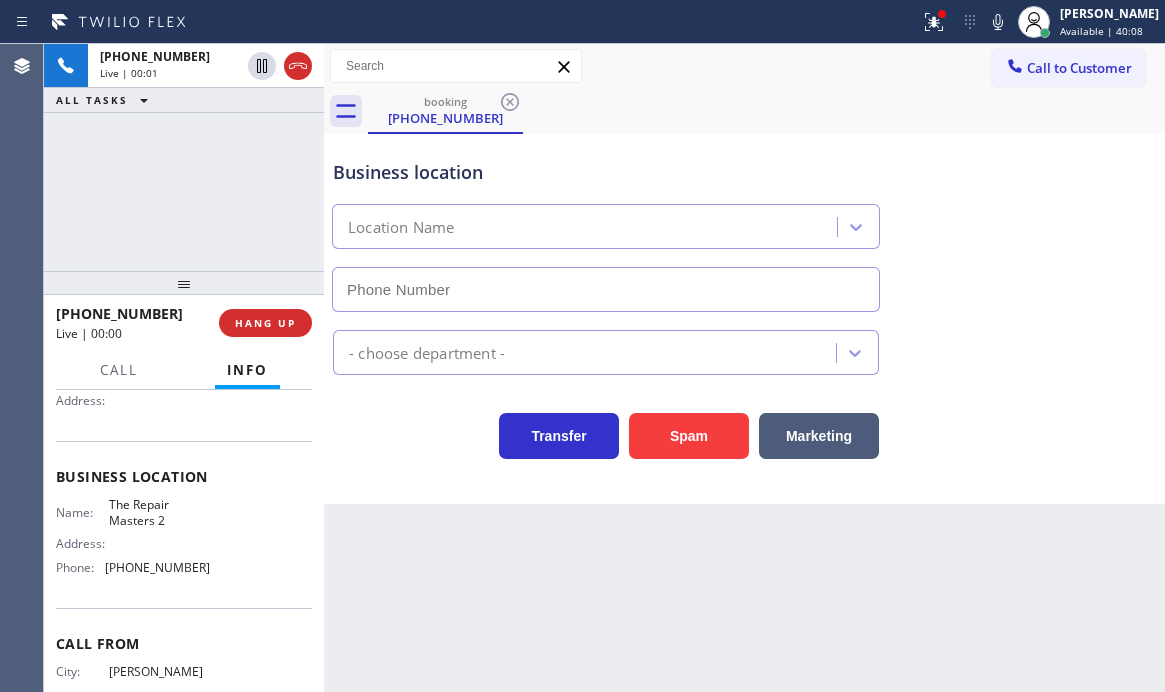 type on "[PHONE_NUMBER]" 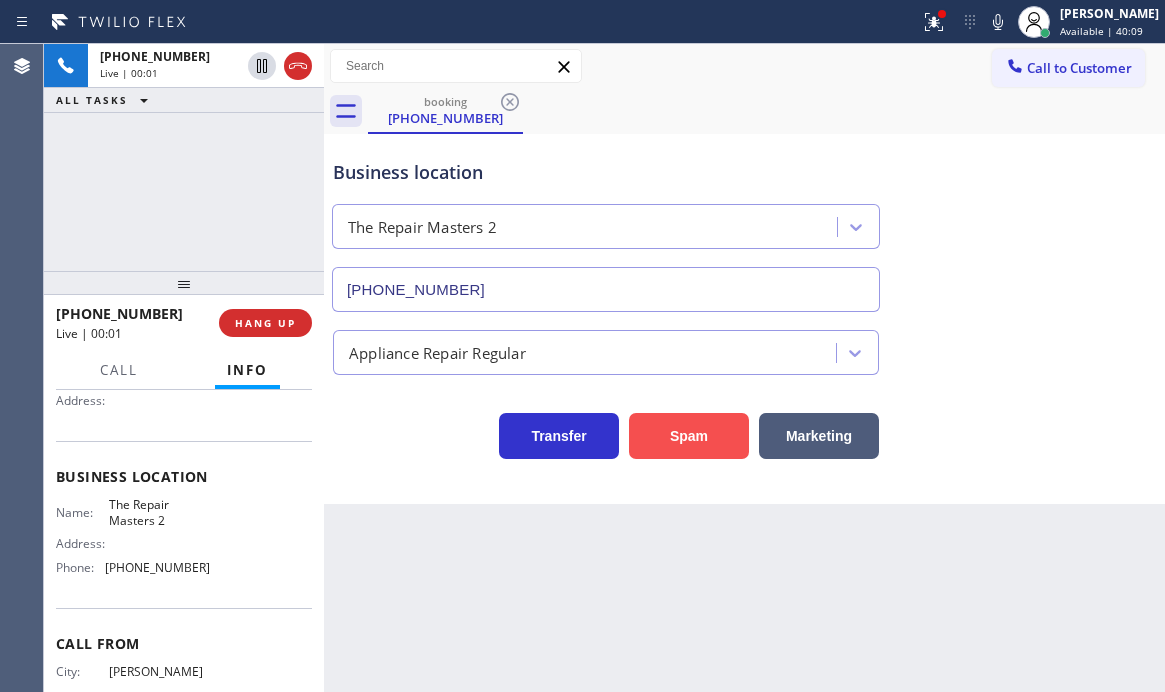 drag, startPoint x: 697, startPoint y: 441, endPoint x: 723, endPoint y: 440, distance: 26.019224 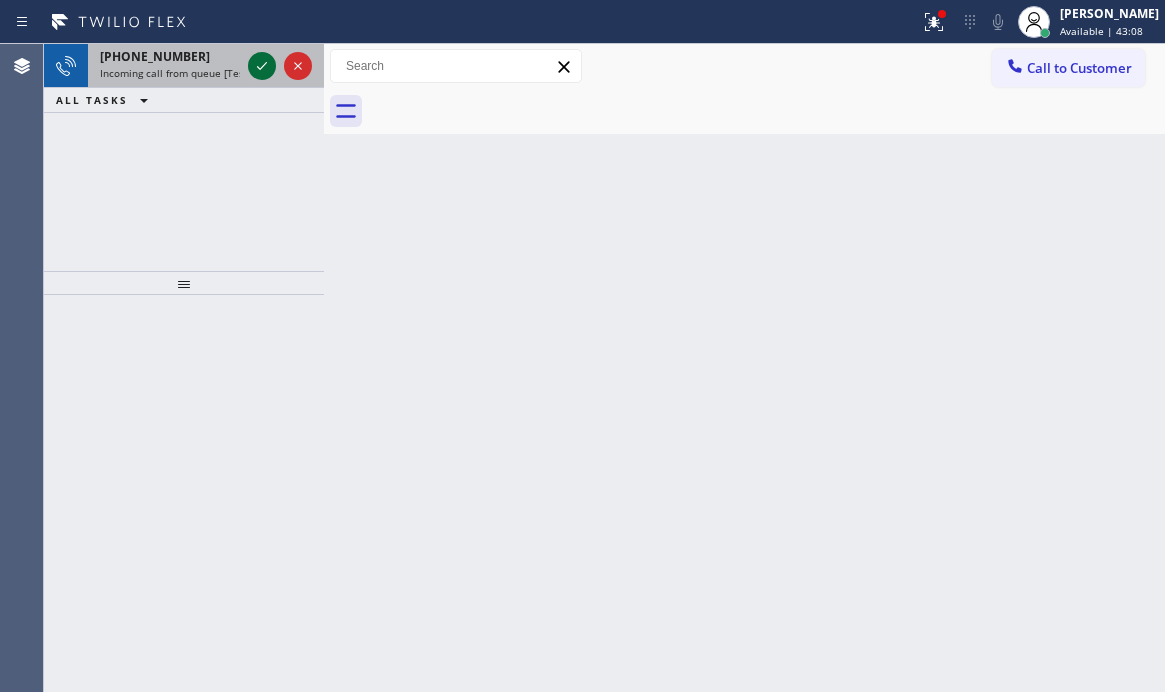 click 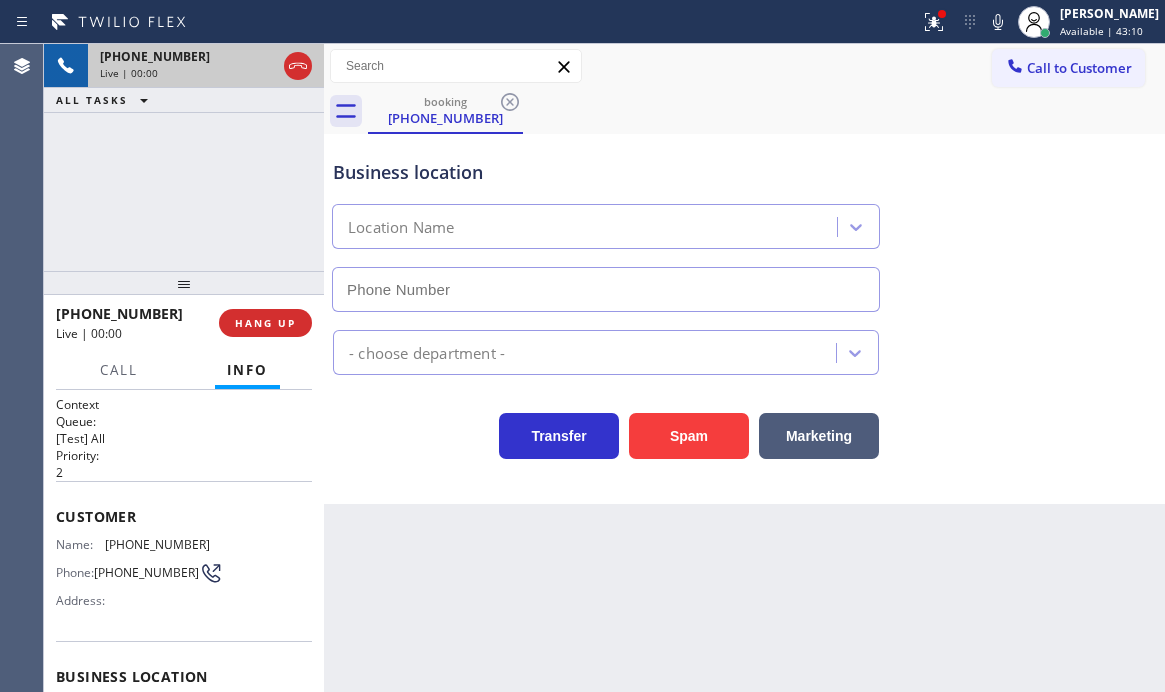 type on "[PHONE_NUMBER]" 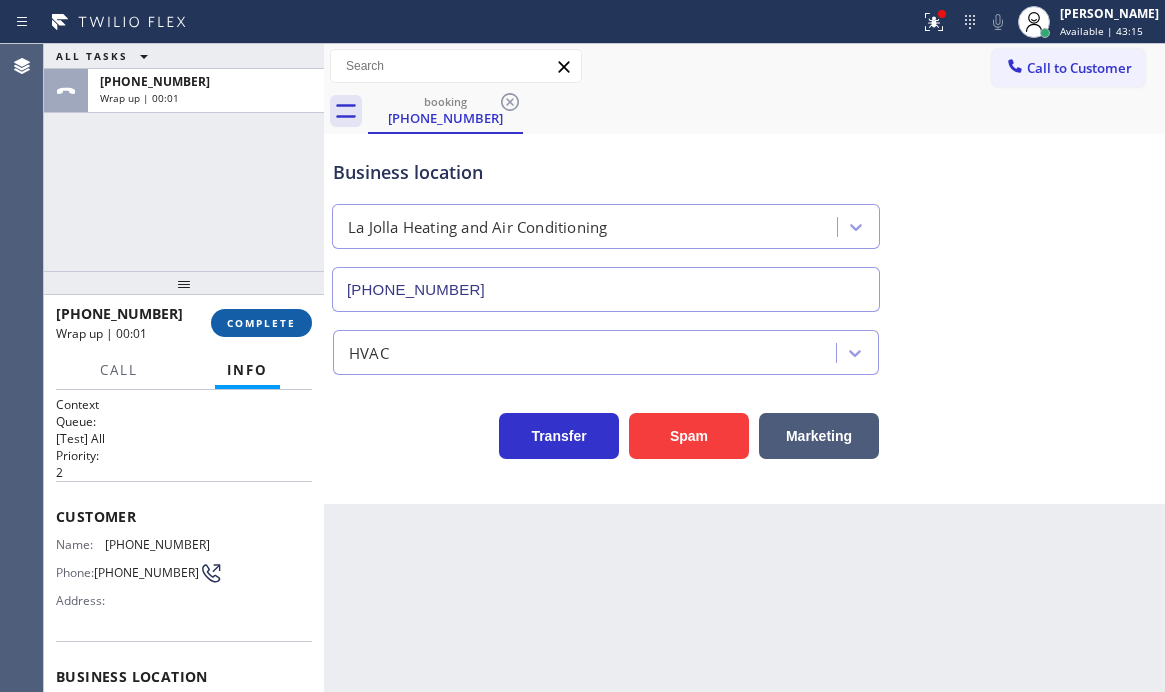 click on "COMPLETE" at bounding box center [261, 323] 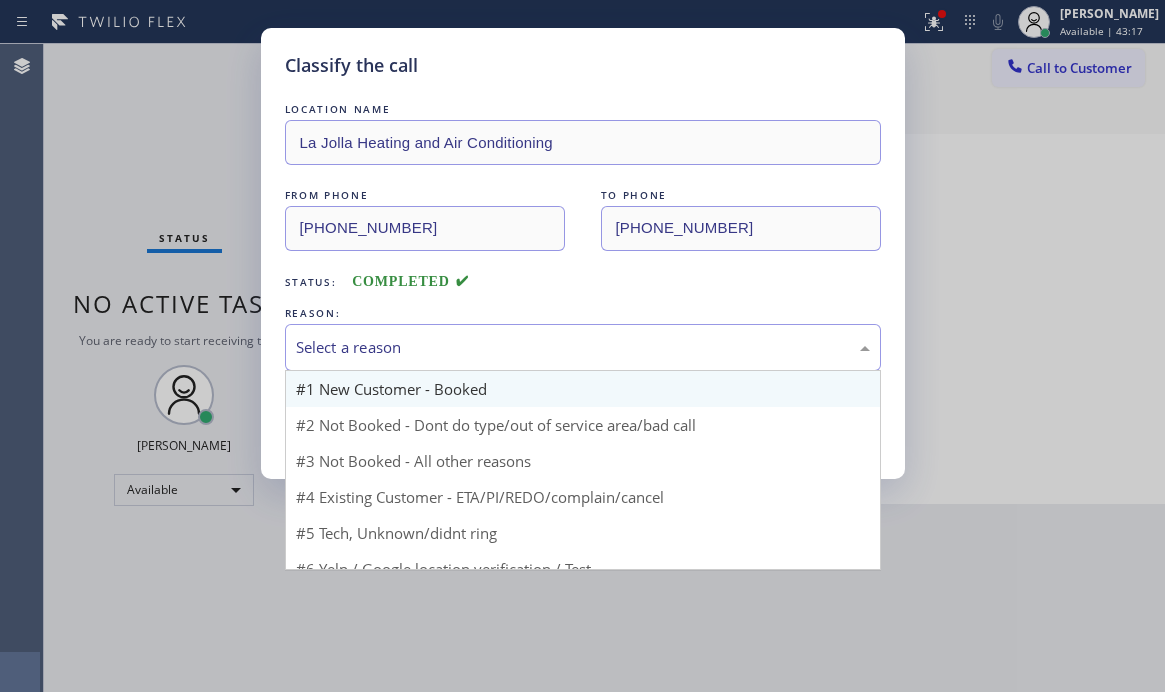 drag, startPoint x: 522, startPoint y: 334, endPoint x: 493, endPoint y: 372, distance: 47.801674 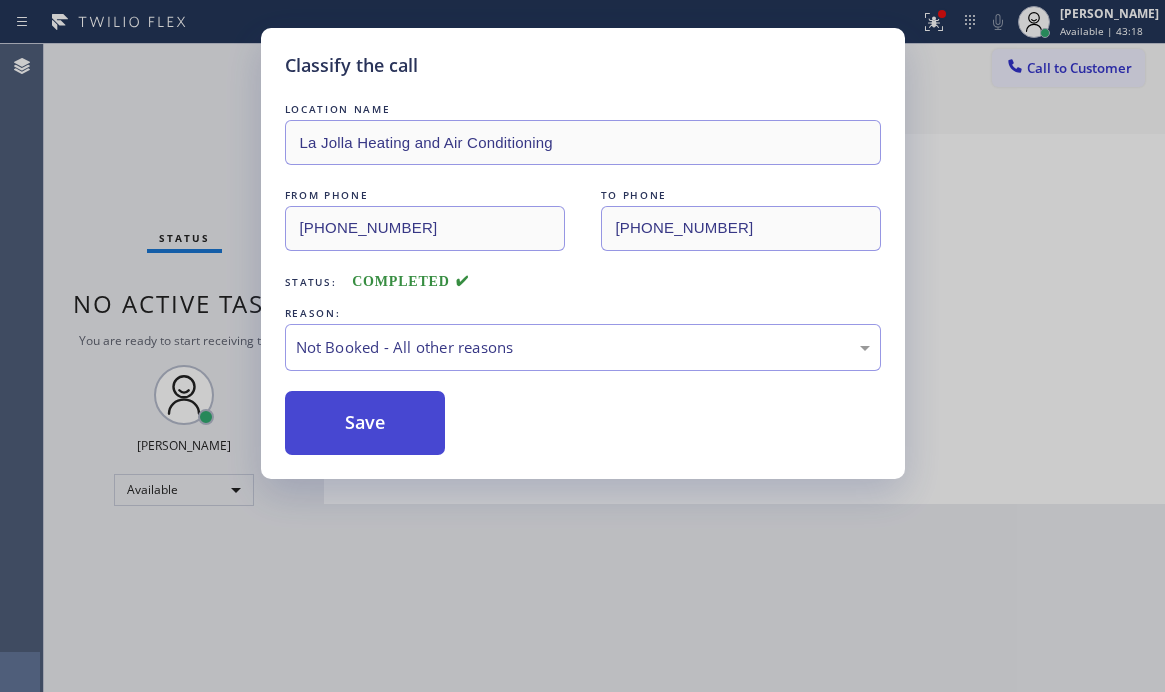 drag, startPoint x: 370, startPoint y: 424, endPoint x: 392, endPoint y: 420, distance: 22.36068 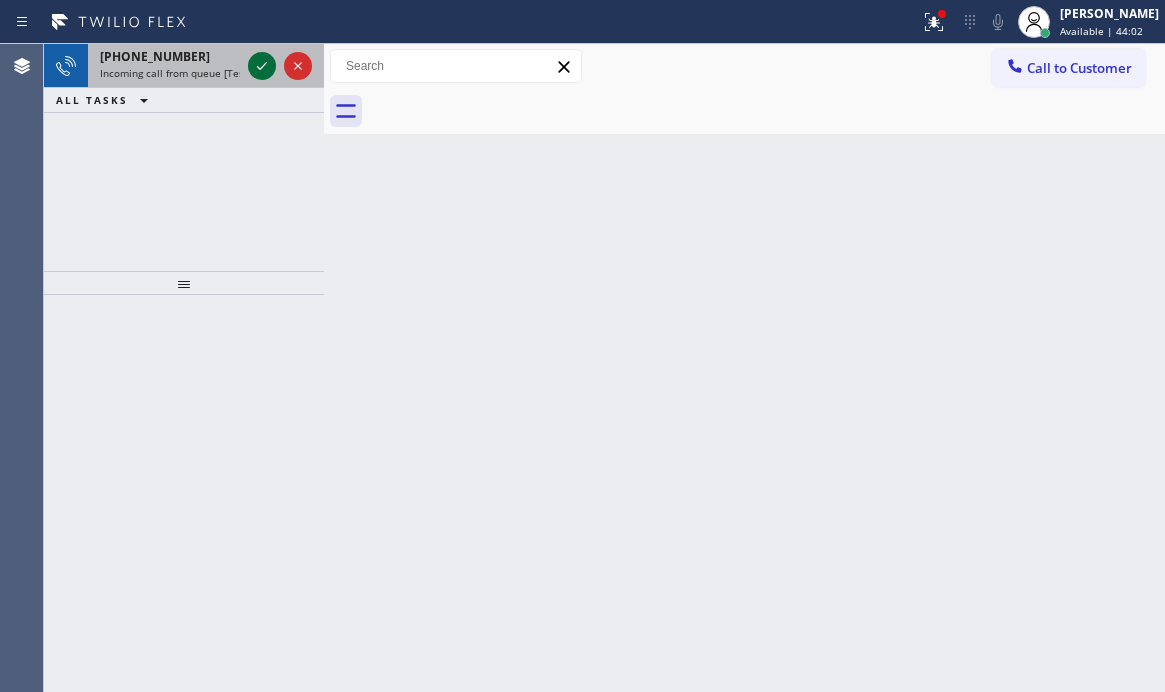 click 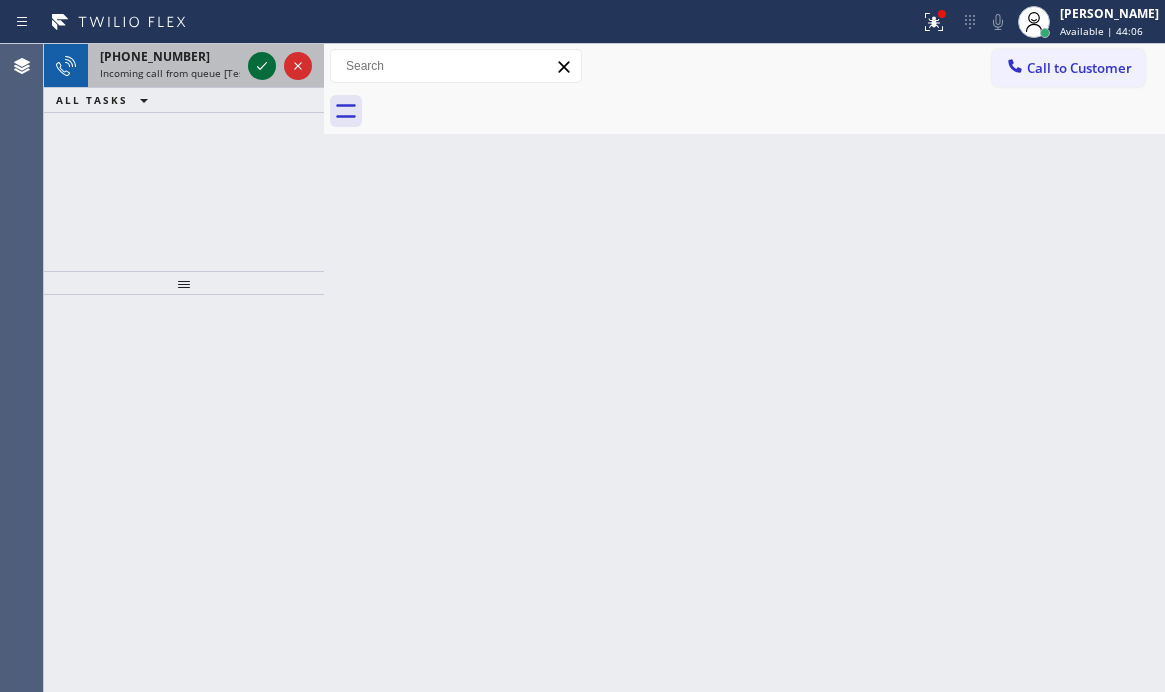 click 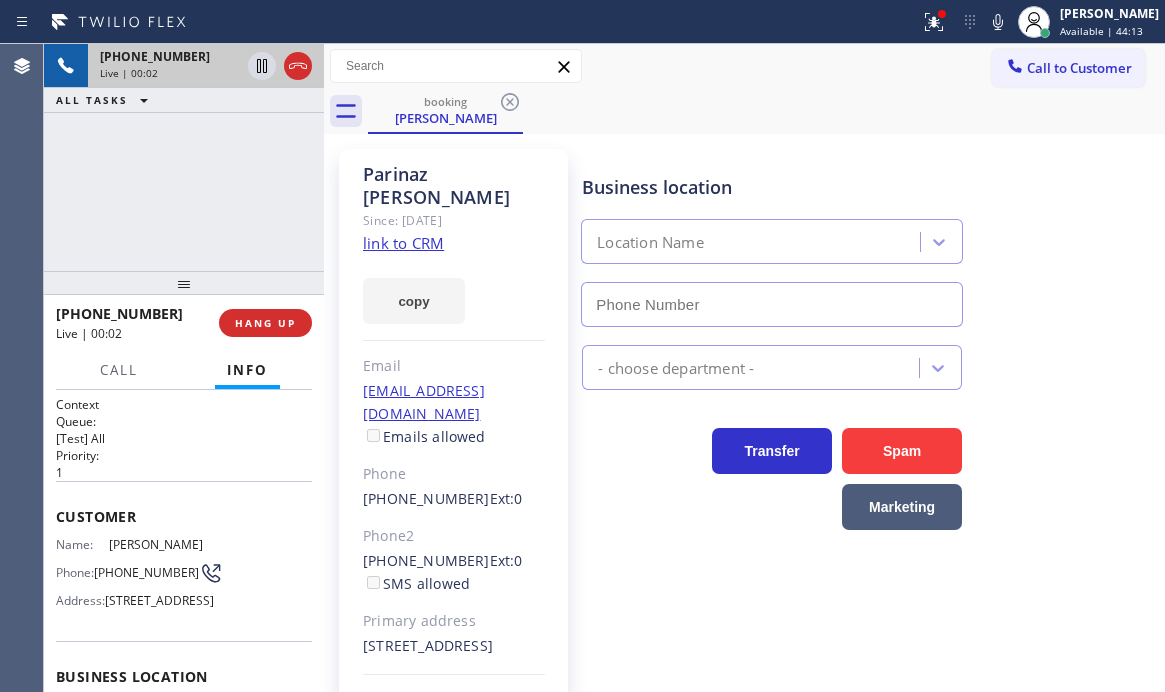 type on "[PHONE_NUMBER]" 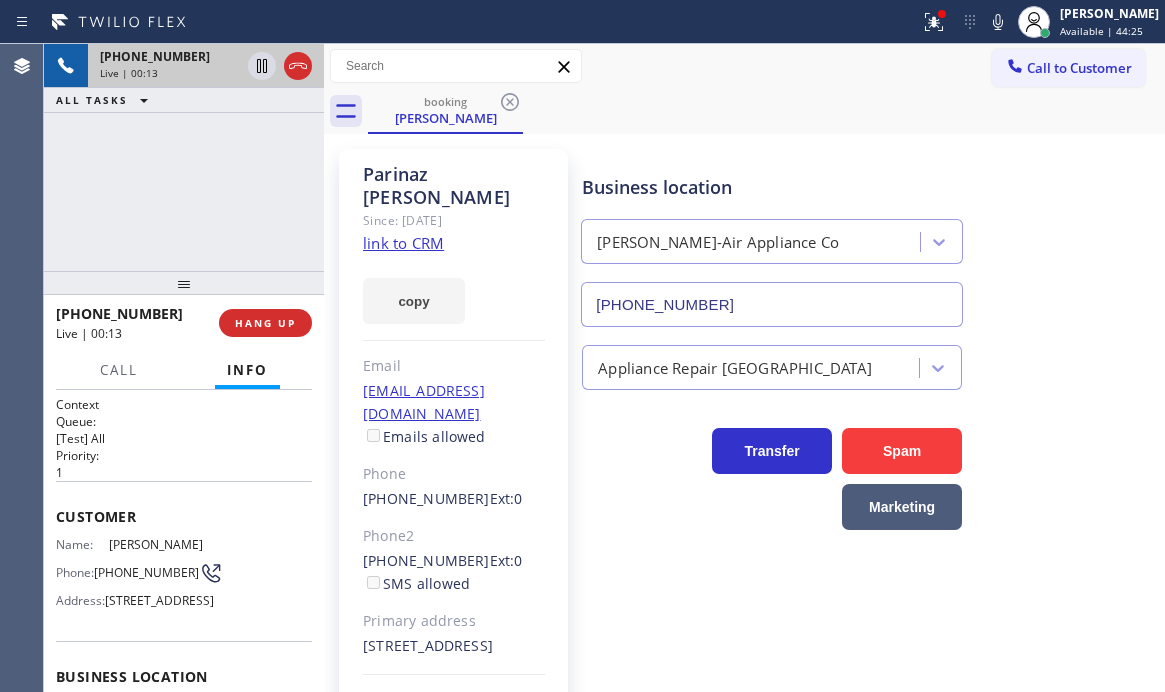 drag, startPoint x: 1159, startPoint y: 601, endPoint x: 396, endPoint y: 220, distance: 852.8364 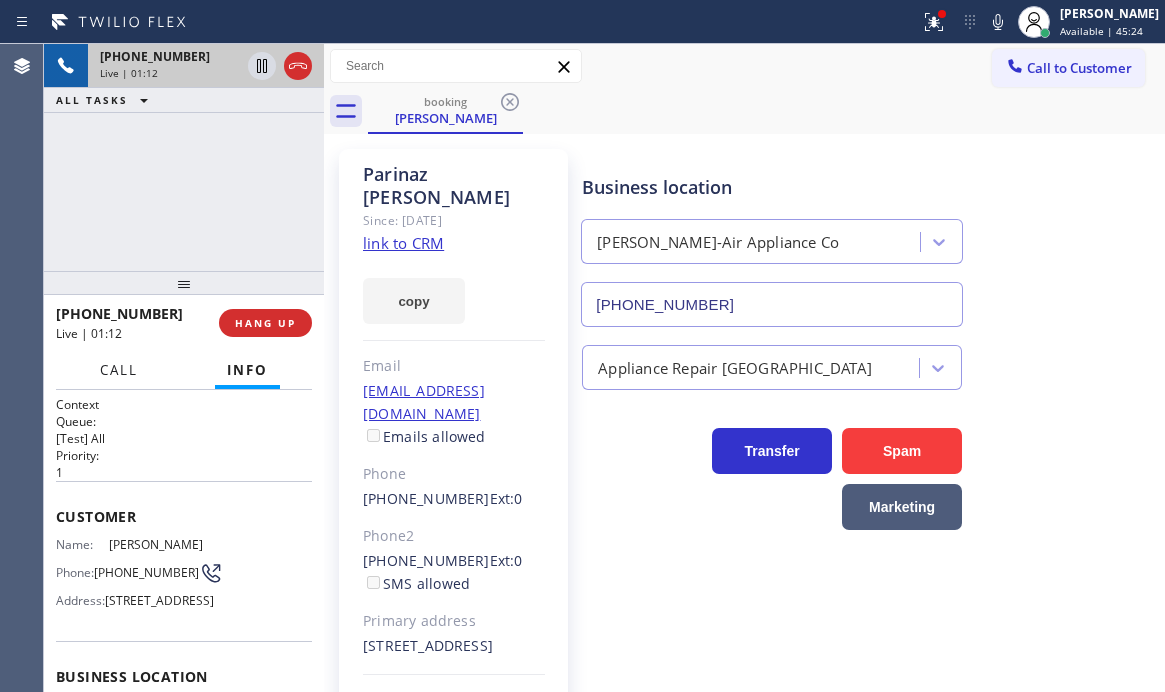 click on "Call" at bounding box center (119, 370) 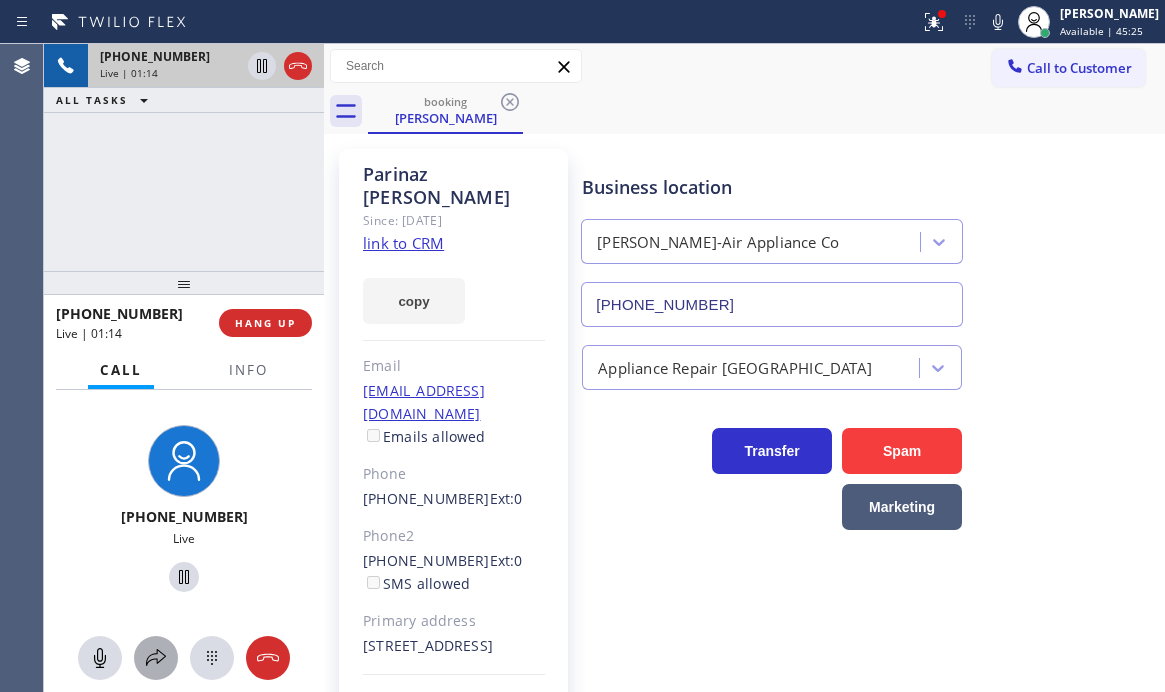 click 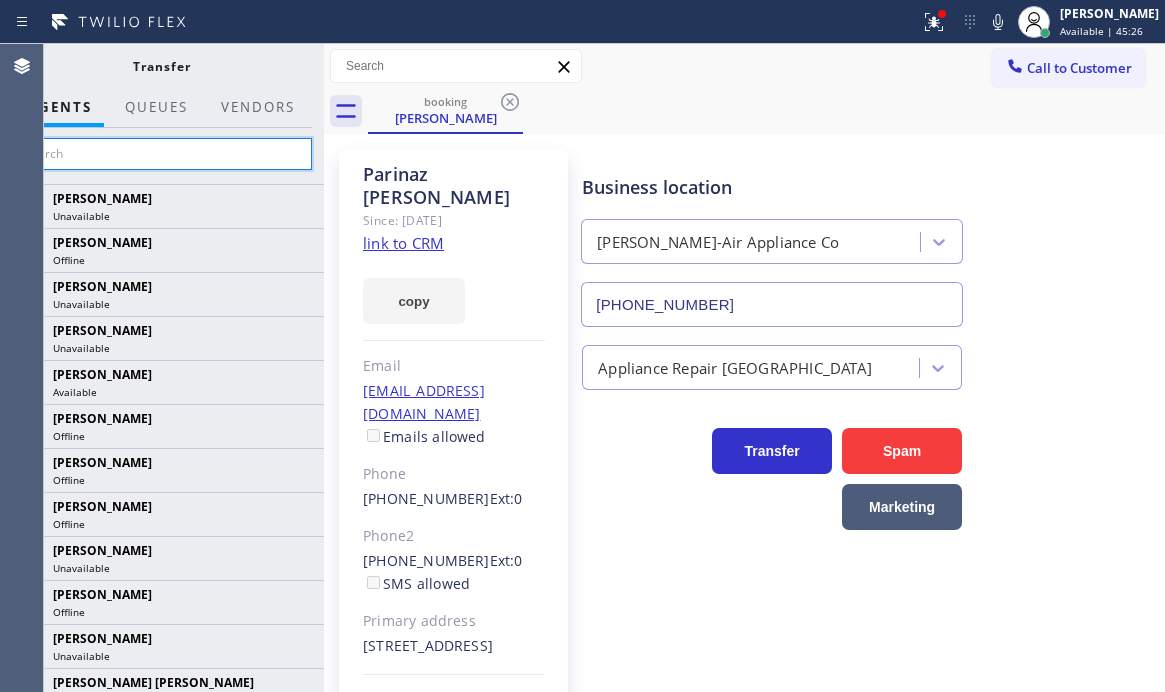 click at bounding box center (161, 154) 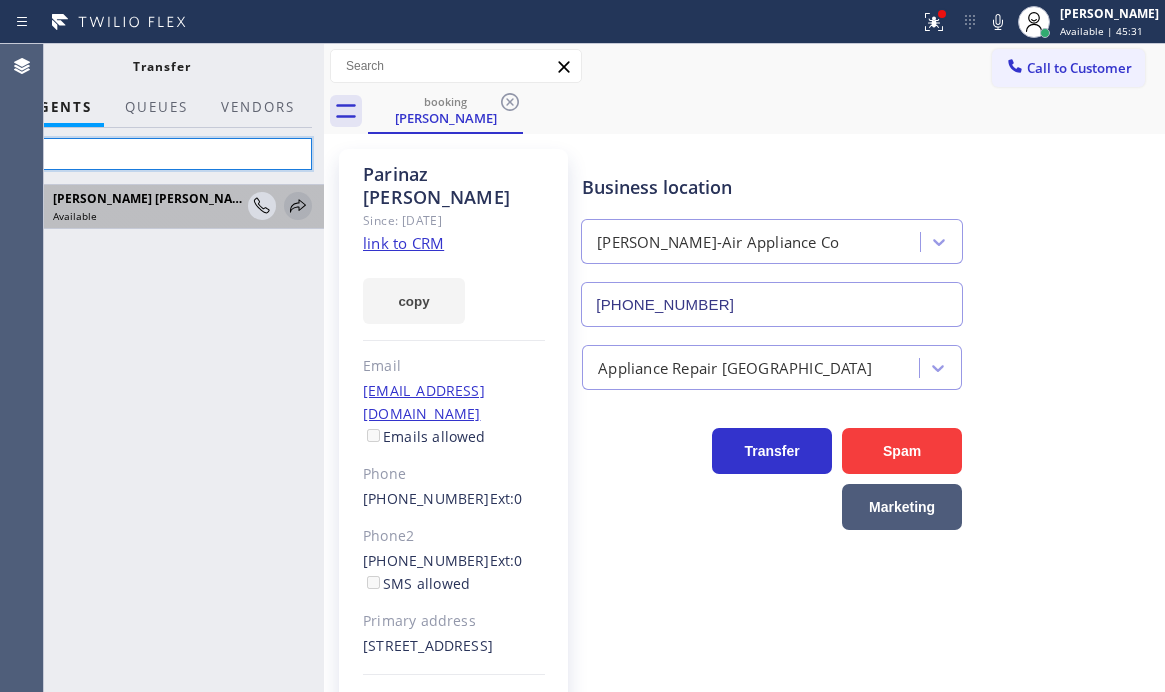 type on "Shi" 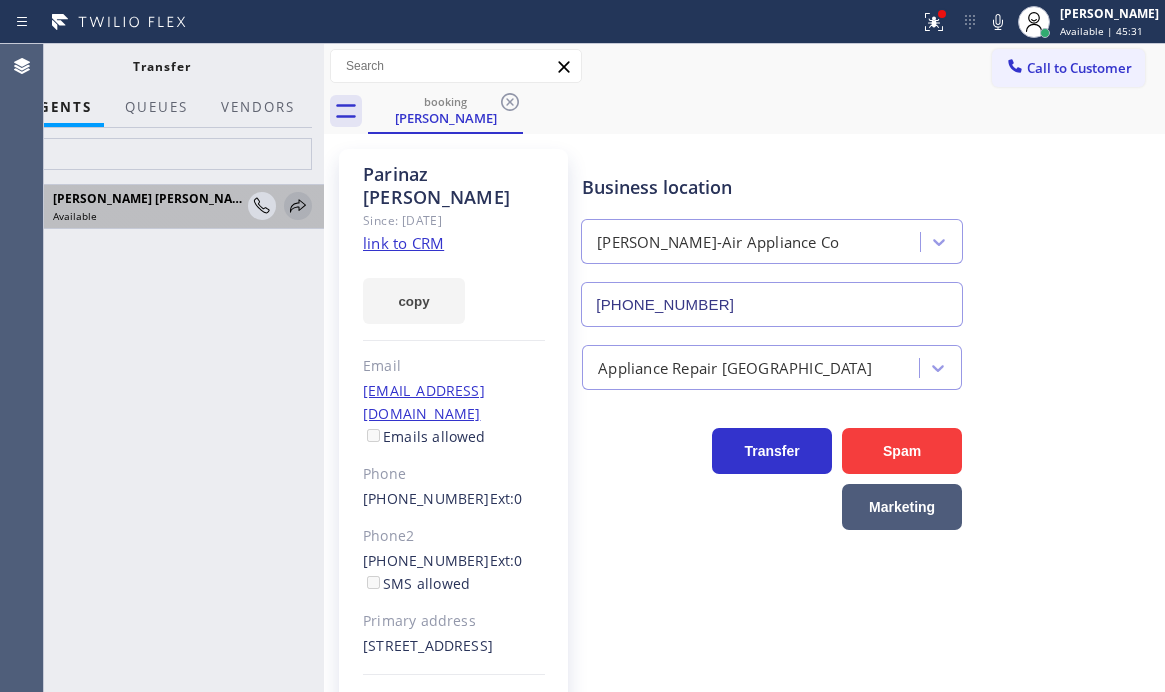 click 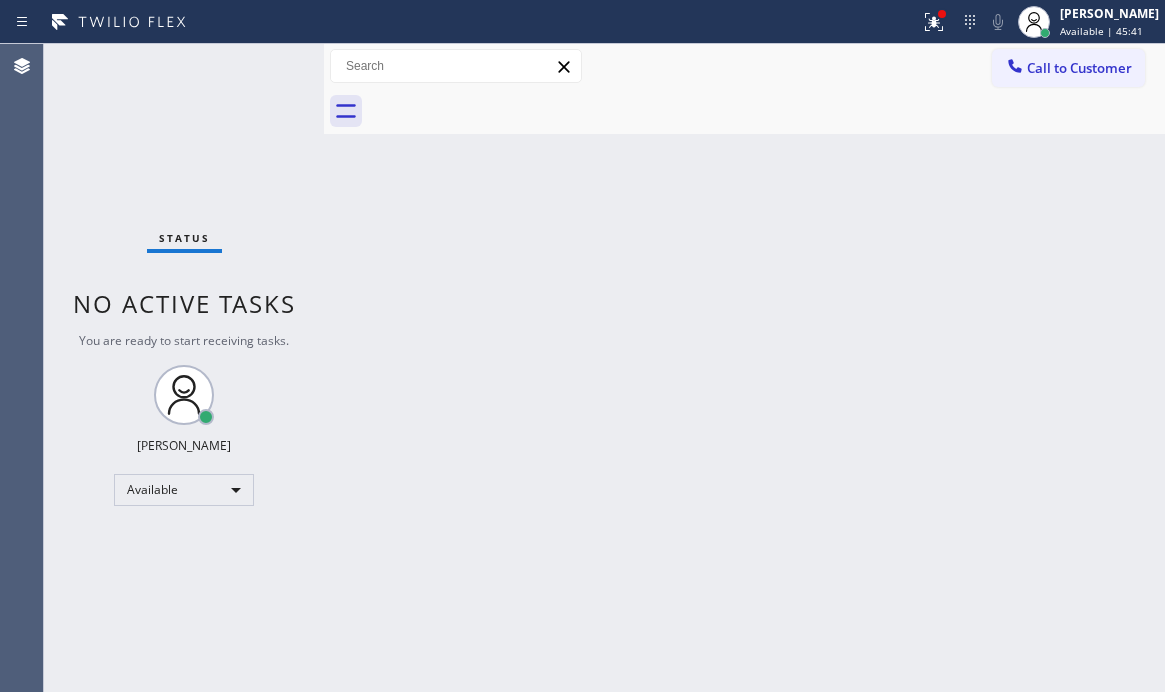 drag, startPoint x: 265, startPoint y: 73, endPoint x: 254, endPoint y: 70, distance: 11.401754 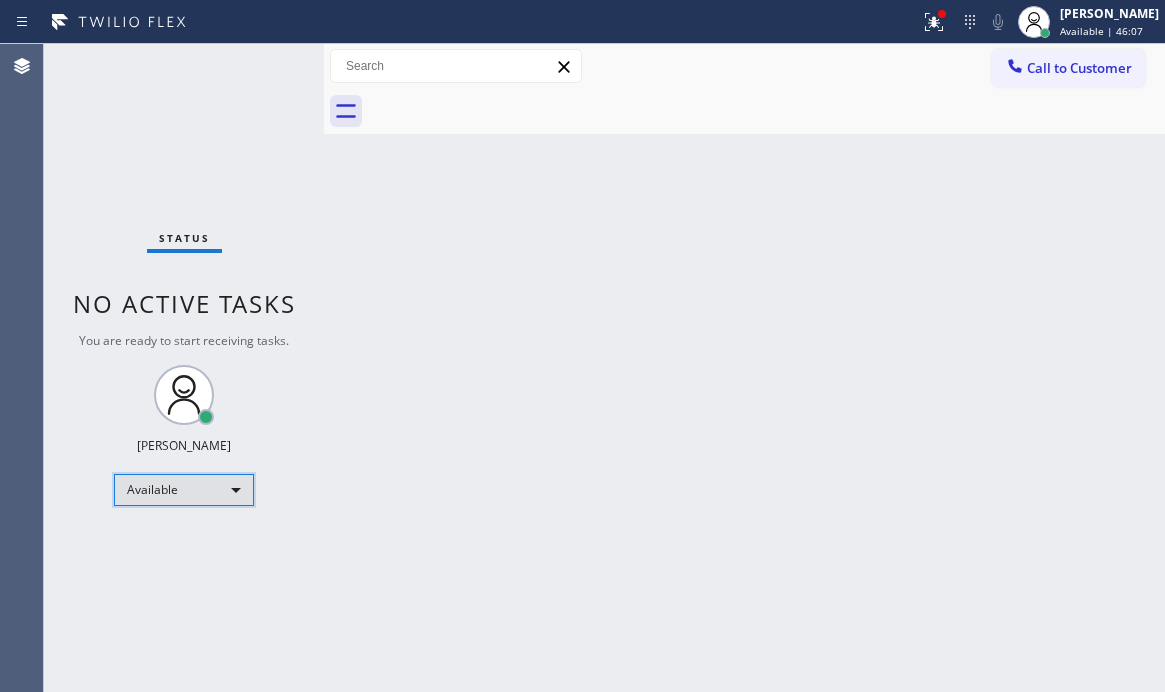 click on "Available" at bounding box center (184, 490) 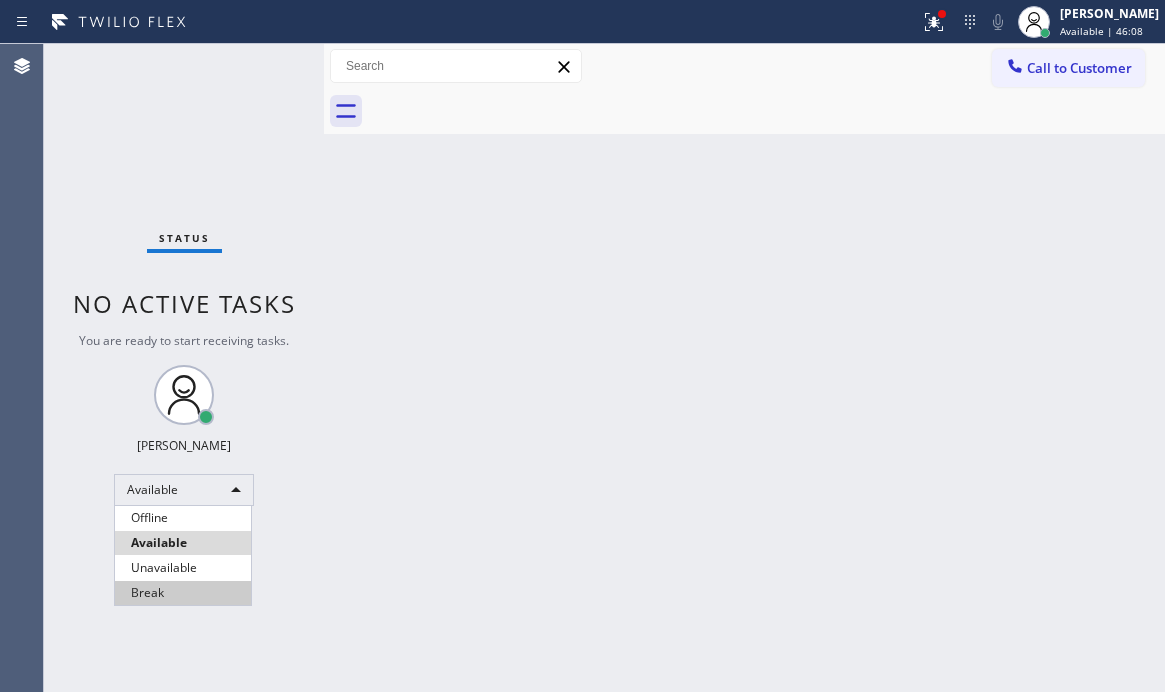 drag, startPoint x: 187, startPoint y: 596, endPoint x: 1027, endPoint y: 589, distance: 840.0292 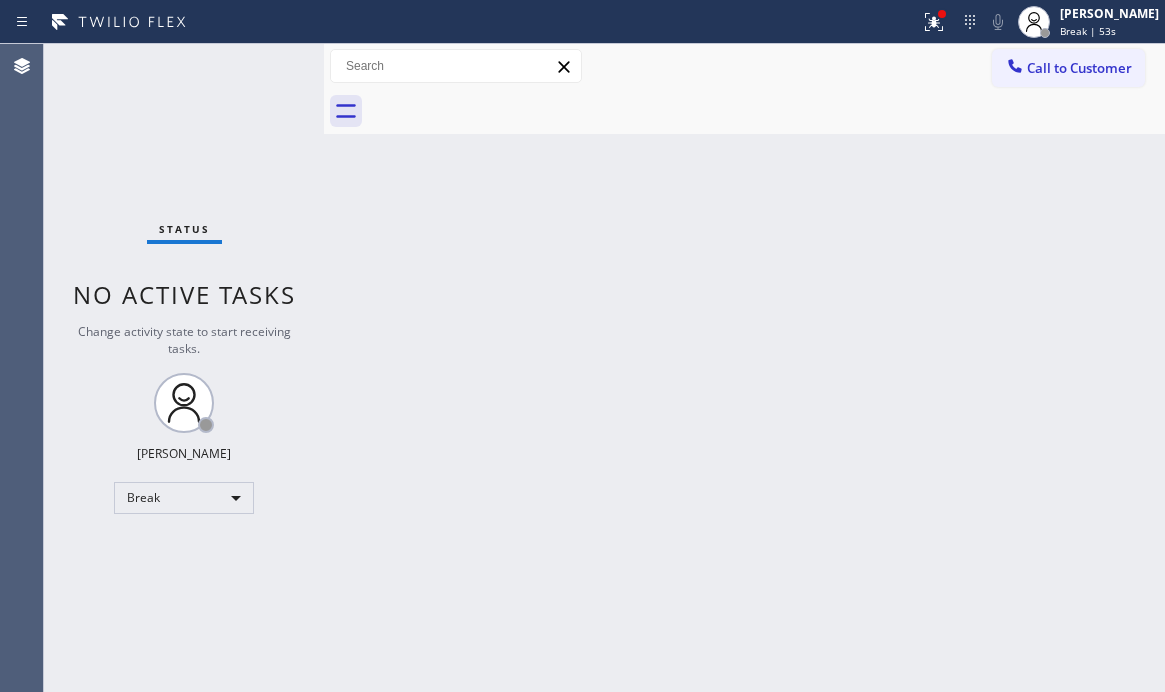 click on "Back to Dashboard Change Sender ID Customers Technicians Select a contact Outbound call Technician Search Technician Your caller id phone number Your caller id phone number Call Technician info Name   Phone none Address none Change Sender ID HVAC [PHONE_NUMBER] 5 Star Appliance [PHONE_NUMBER] Appliance Repair [PHONE_NUMBER] Plumbing [PHONE_NUMBER] Air Duct Cleaning [PHONE_NUMBER]  Electricians [PHONE_NUMBER] Cancel Change Check personal SMS Reset Change No tabs Call to Customer Outbound call Location Search location Your caller id phone number [PHONE_NUMBER] Customer number Call Outbound call Technician Search Technician Your caller id phone number Your caller id phone number Call" at bounding box center (744, 368) 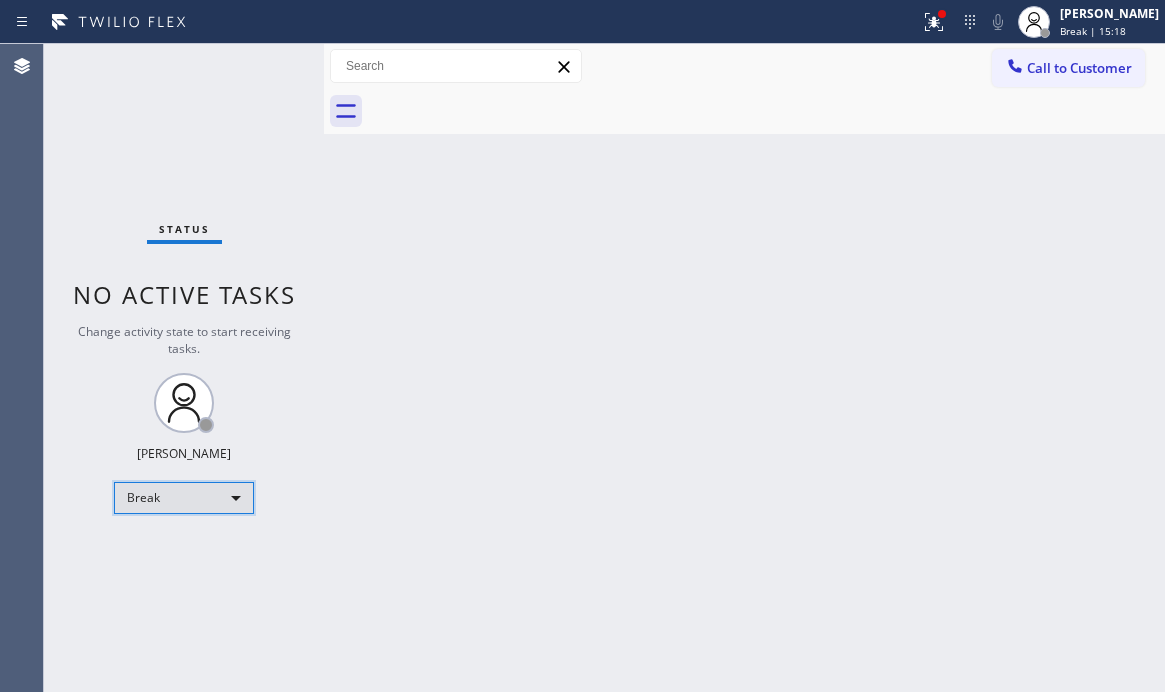 click on "Break" at bounding box center (184, 498) 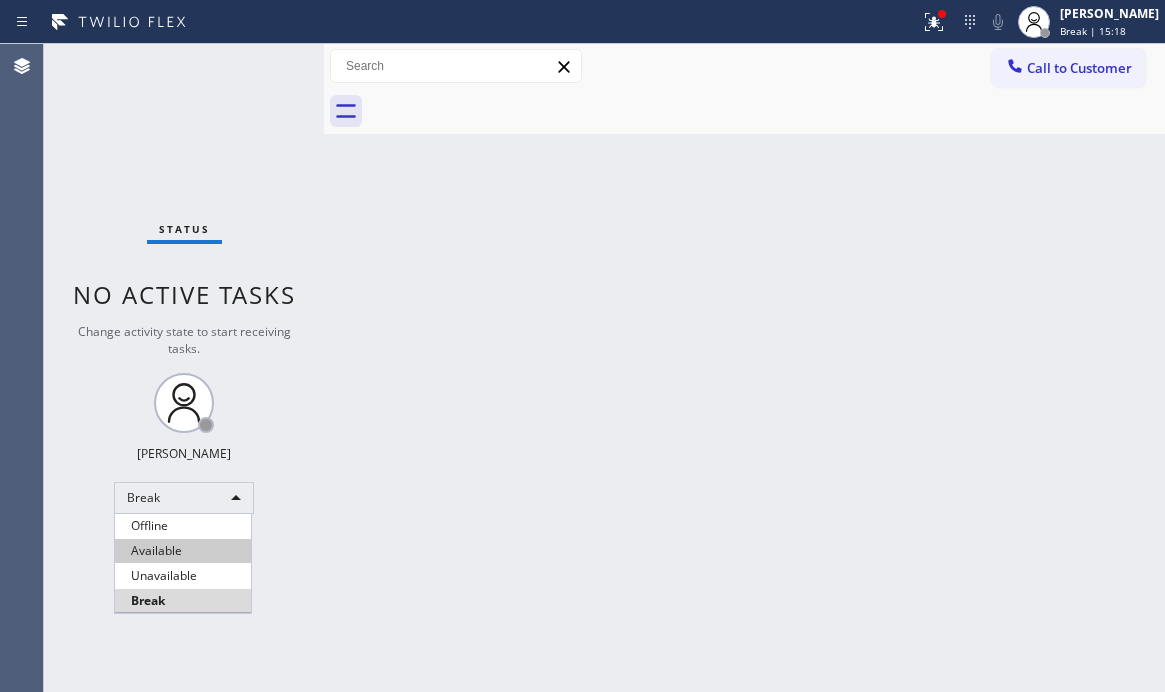 click on "Available" at bounding box center (183, 551) 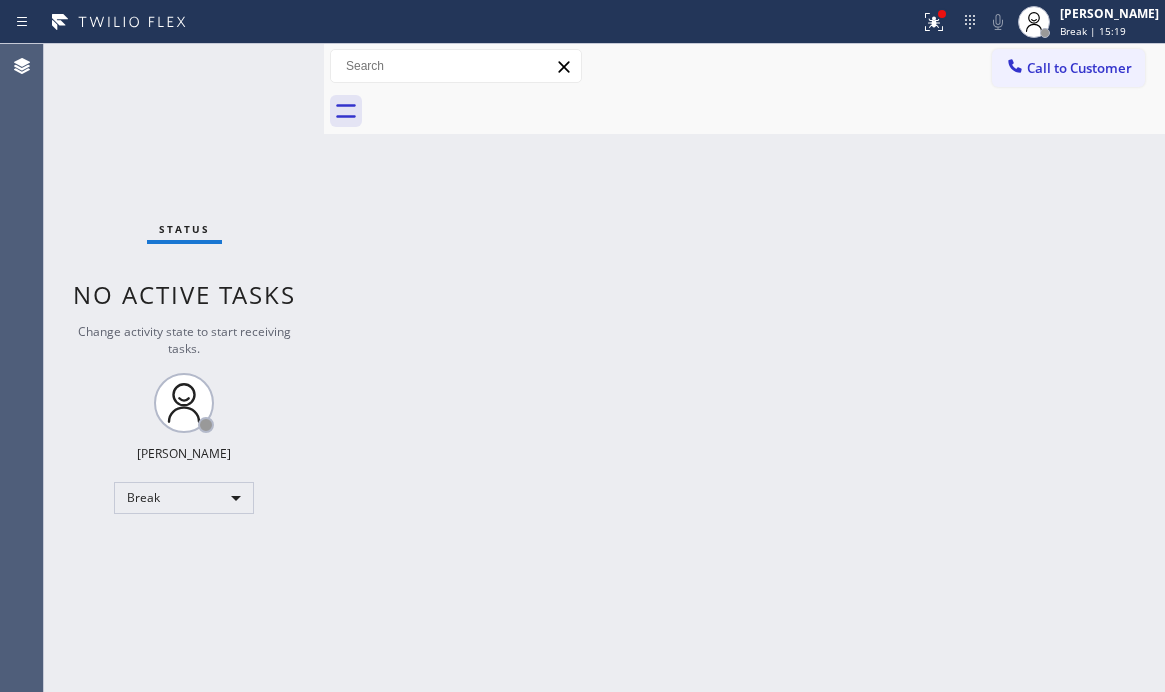 click on "Back to Dashboard Change Sender ID Customers Technicians Select a contact Outbound call Technician Search Technician Your caller id phone number Your caller id phone number Call Technician info Name   Phone none Address none Change Sender ID HVAC [PHONE_NUMBER] 5 Star Appliance [PHONE_NUMBER] Appliance Repair [PHONE_NUMBER] Plumbing [PHONE_NUMBER] Air Duct Cleaning [PHONE_NUMBER]  Electricians [PHONE_NUMBER] Cancel Change Check personal SMS Reset Change No tabs Call to Customer Outbound call Location Search location Your caller id phone number [PHONE_NUMBER] Customer number Call Outbound call Technician Search Technician Your caller id phone number Your caller id phone number Call" at bounding box center (744, 368) 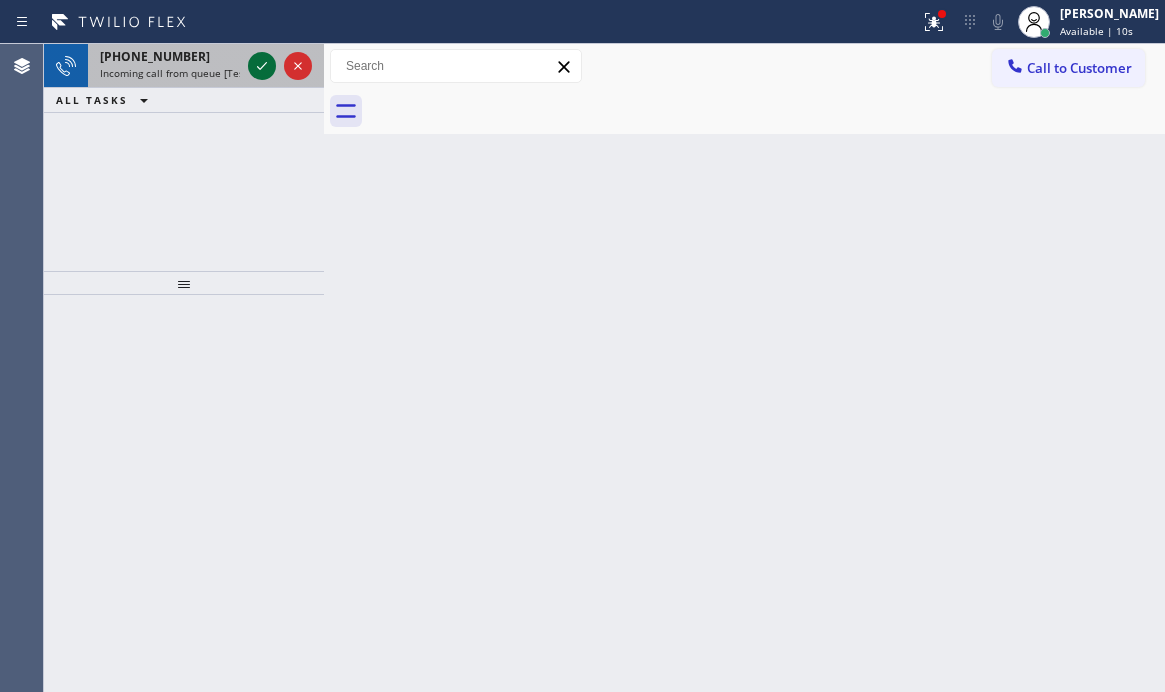 click 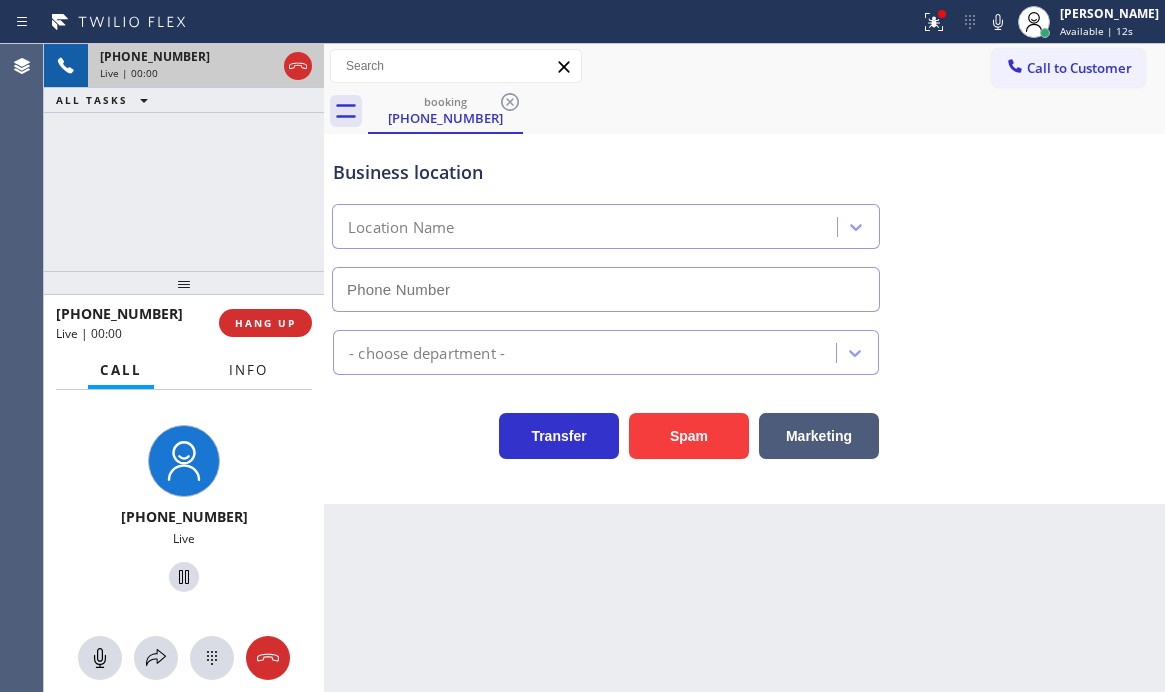 type on "[PHONE_NUMBER]" 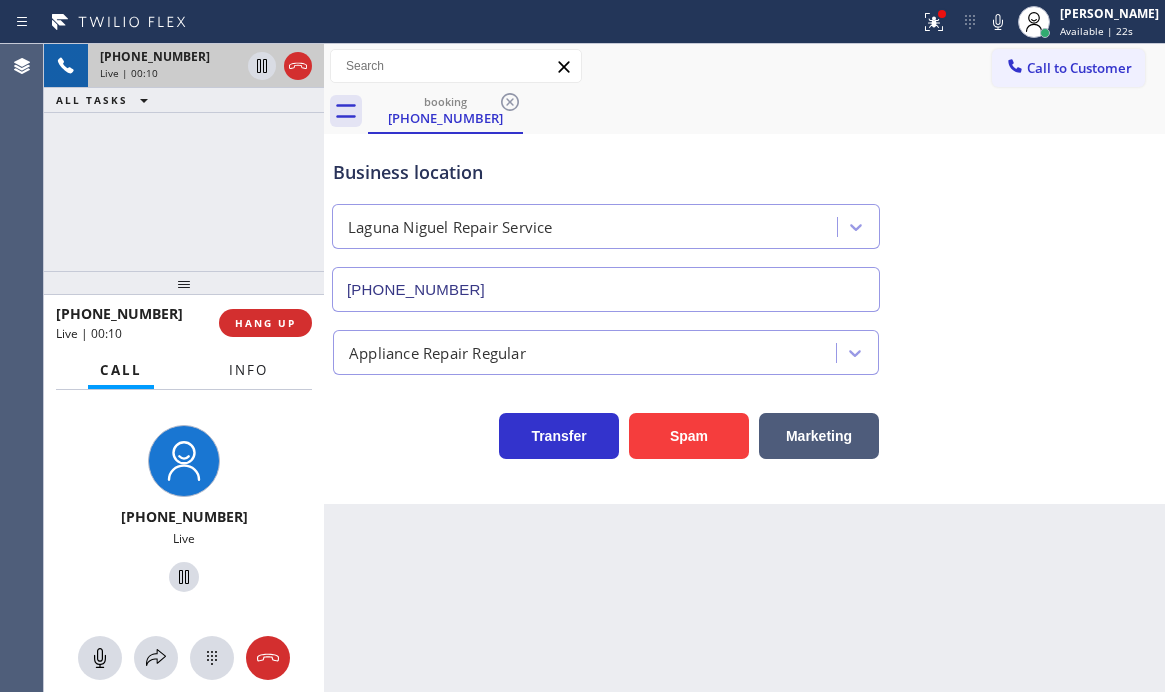 click on "Info" at bounding box center (248, 370) 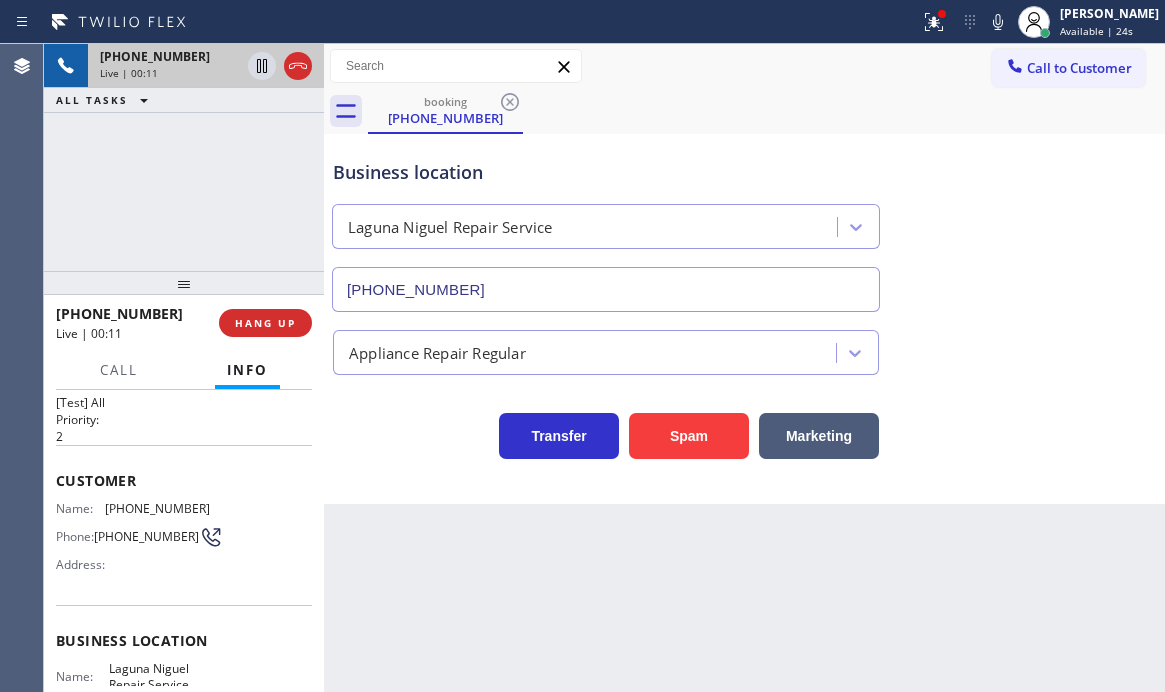 scroll, scrollTop: 0, scrollLeft: 0, axis: both 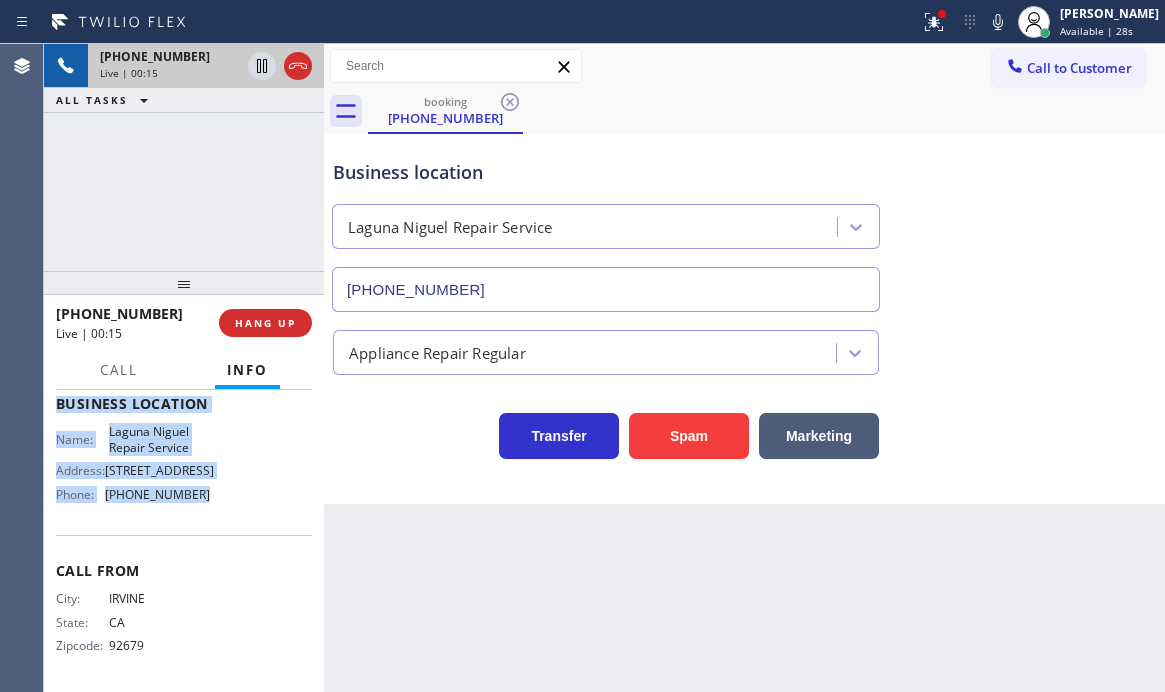 drag, startPoint x: 57, startPoint y: 515, endPoint x: 207, endPoint y: 516, distance: 150.00333 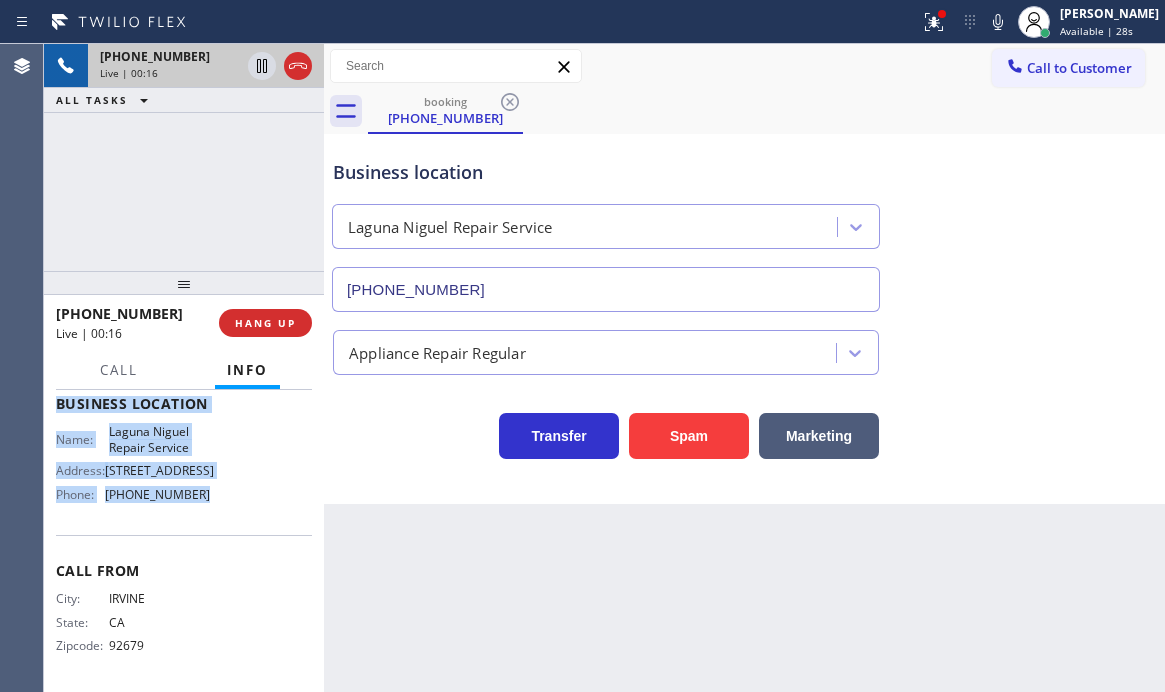copy on "Customer Name: [PHONE_NUMBER] Phone: [PHONE_NUMBER] Address: Business location Name: [GEOGRAPHIC_DATA] Repair Service Address: [STREET_ADDRESS]  Phone: [PHONE_NUMBER]" 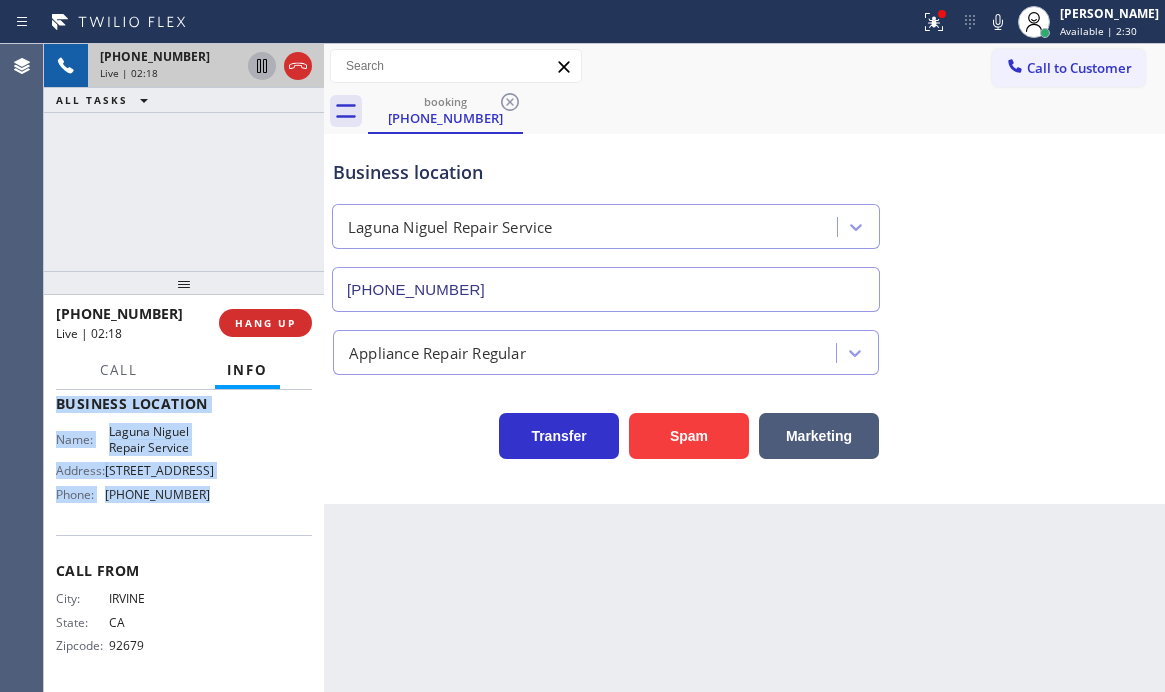 click 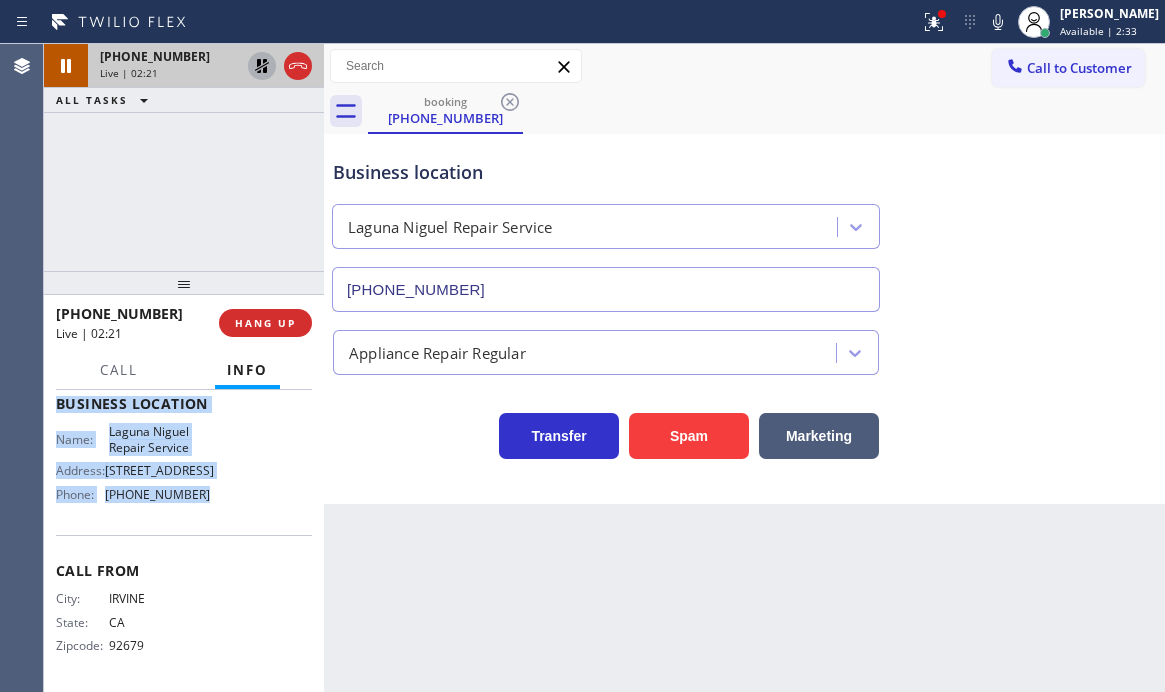 drag, startPoint x: 913, startPoint y: 25, endPoint x: 926, endPoint y: 108, distance: 84.0119 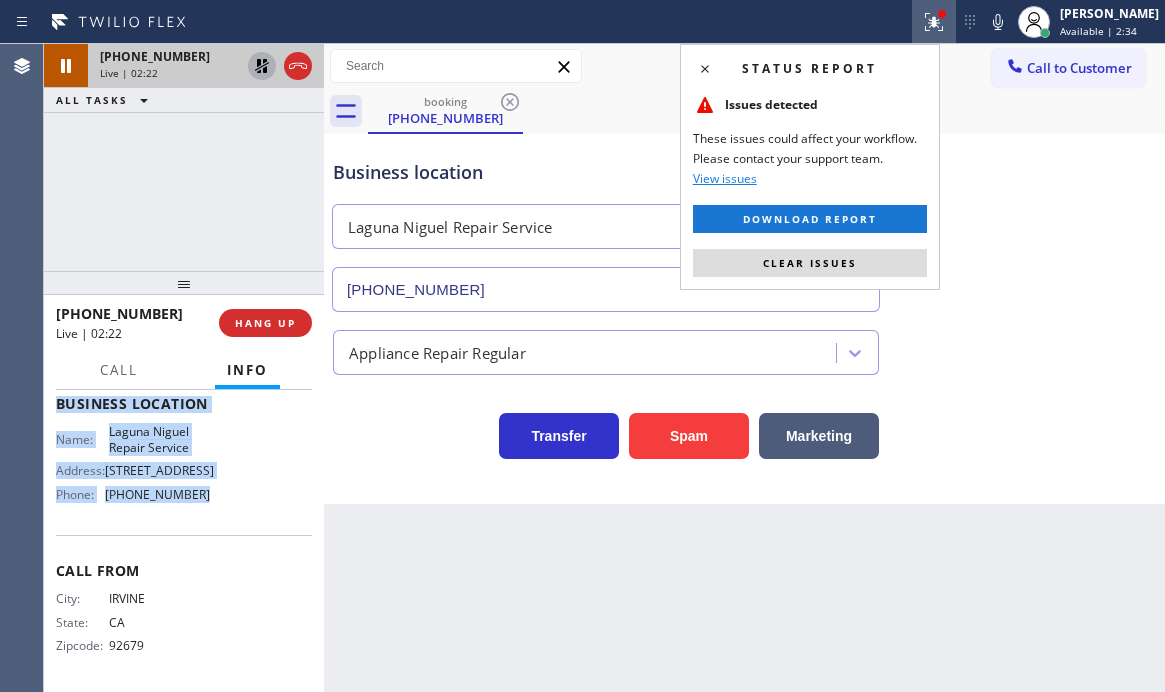 click on "Clear issues" at bounding box center (810, 263) 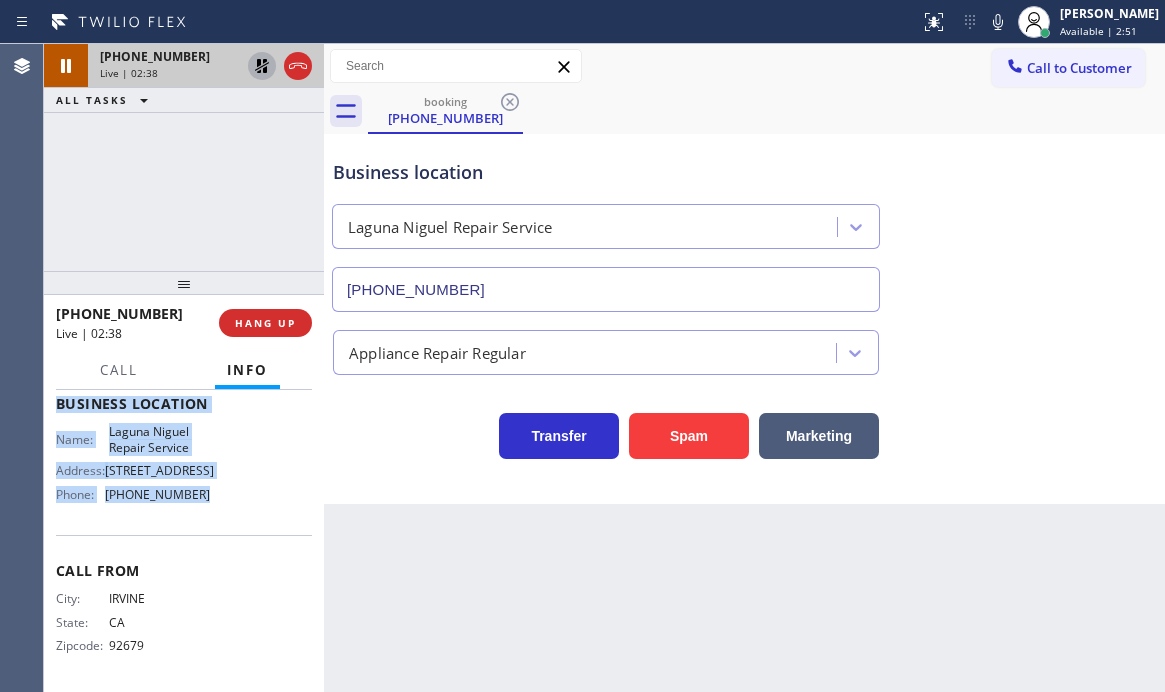 click 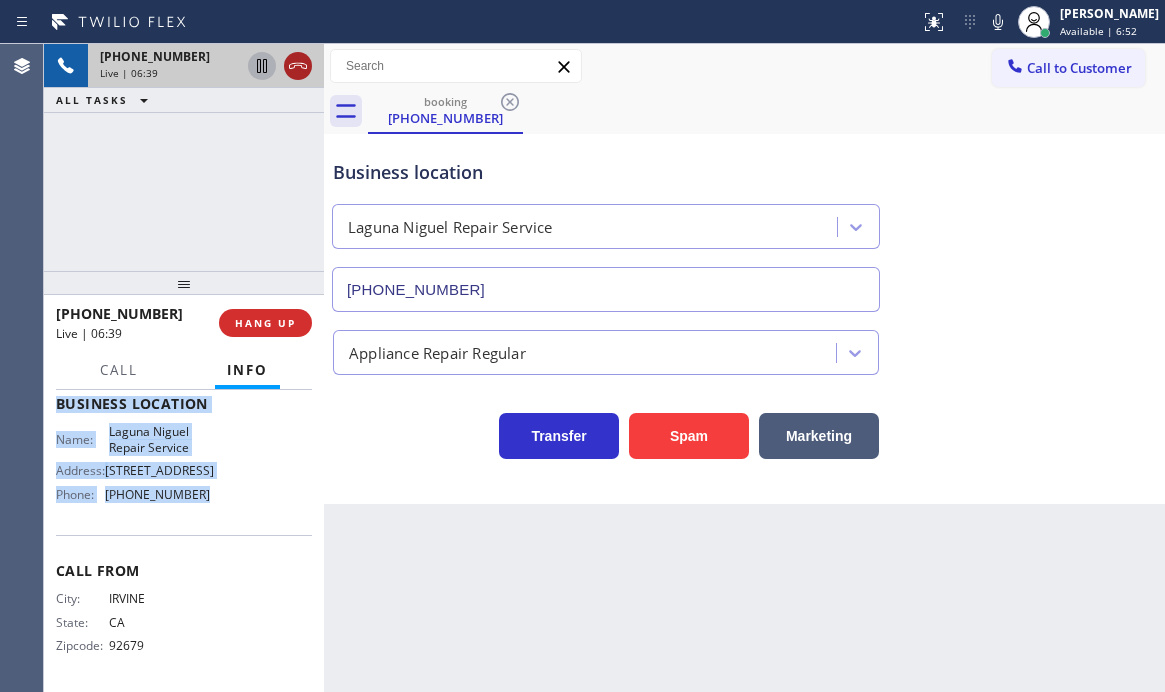 click 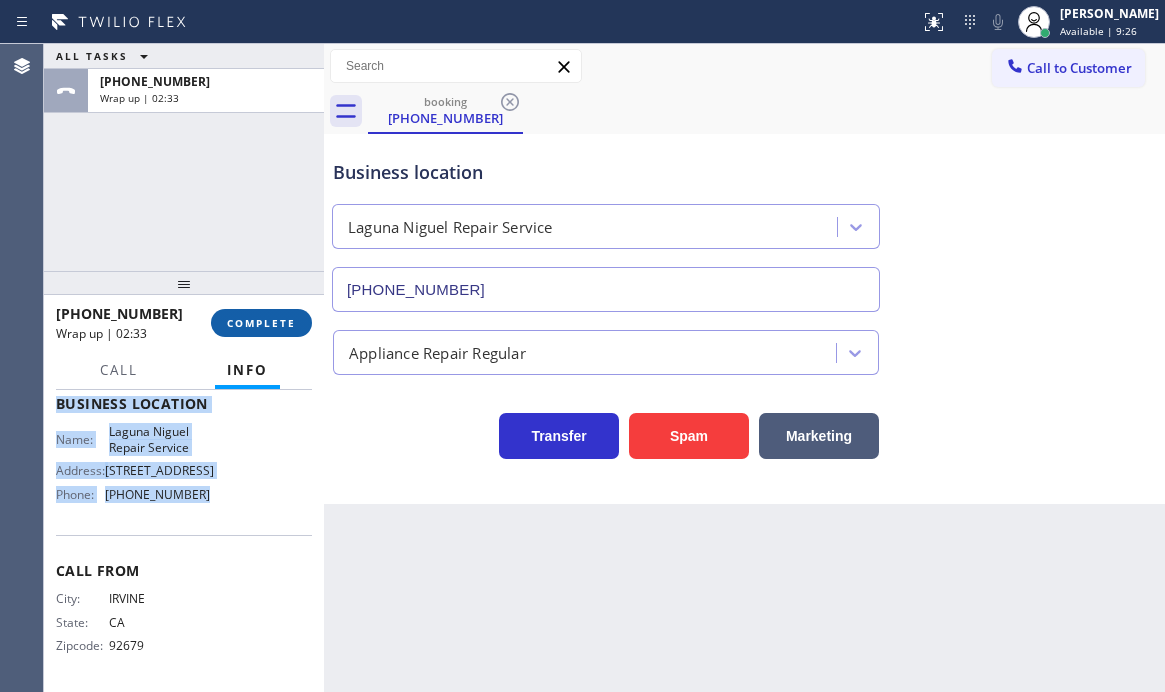 click on "COMPLETE" at bounding box center (261, 323) 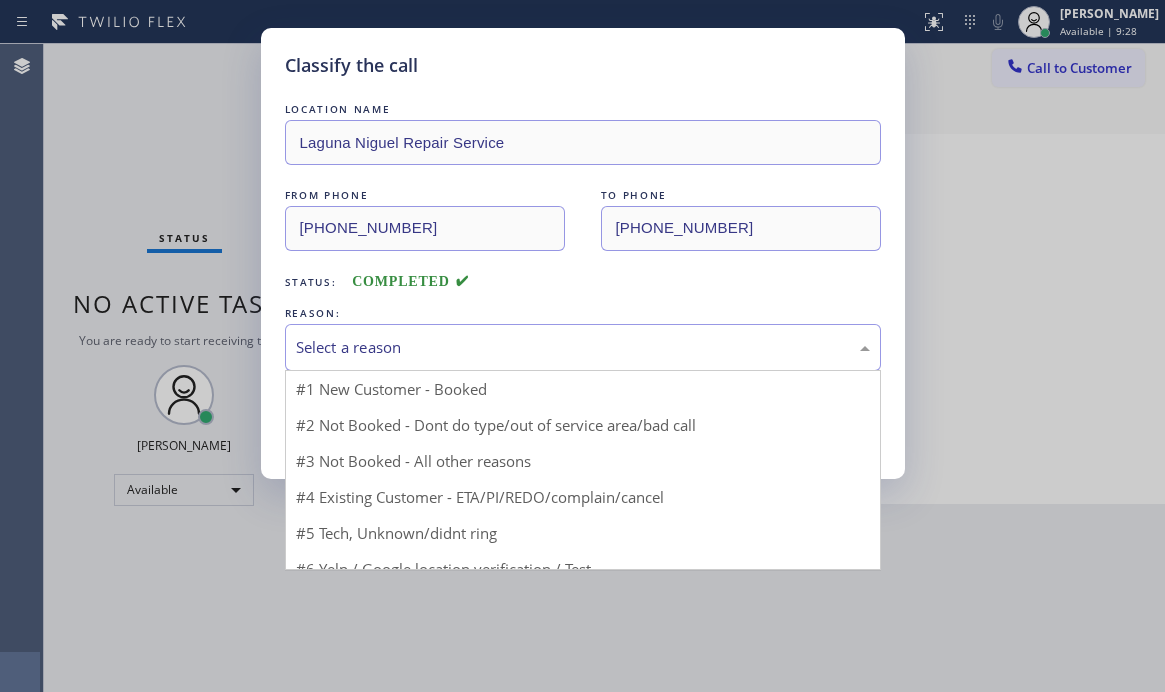 click on "Select a reason" at bounding box center [583, 347] 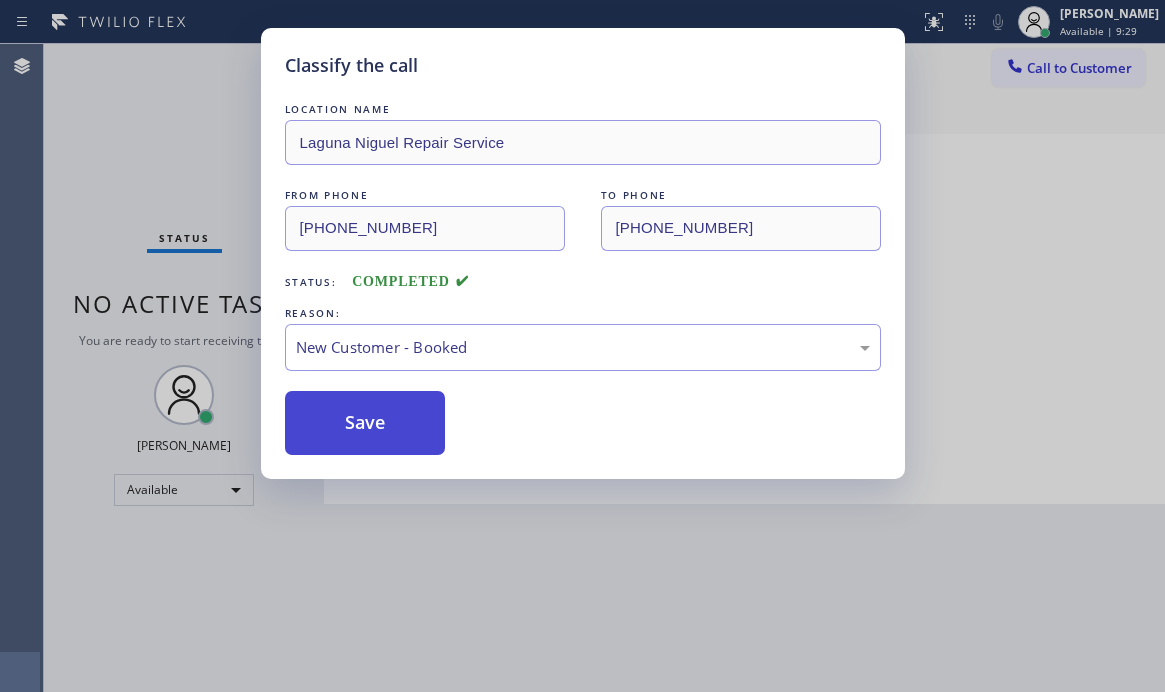 click on "Save" at bounding box center [365, 423] 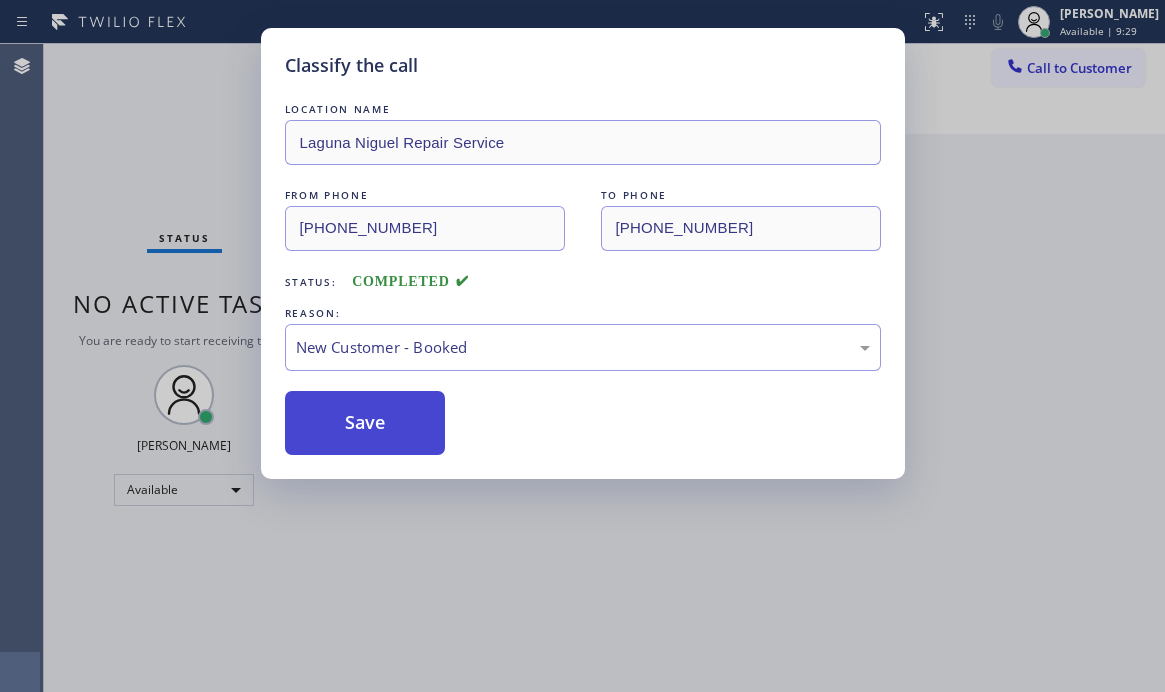 click on "Save" at bounding box center (365, 423) 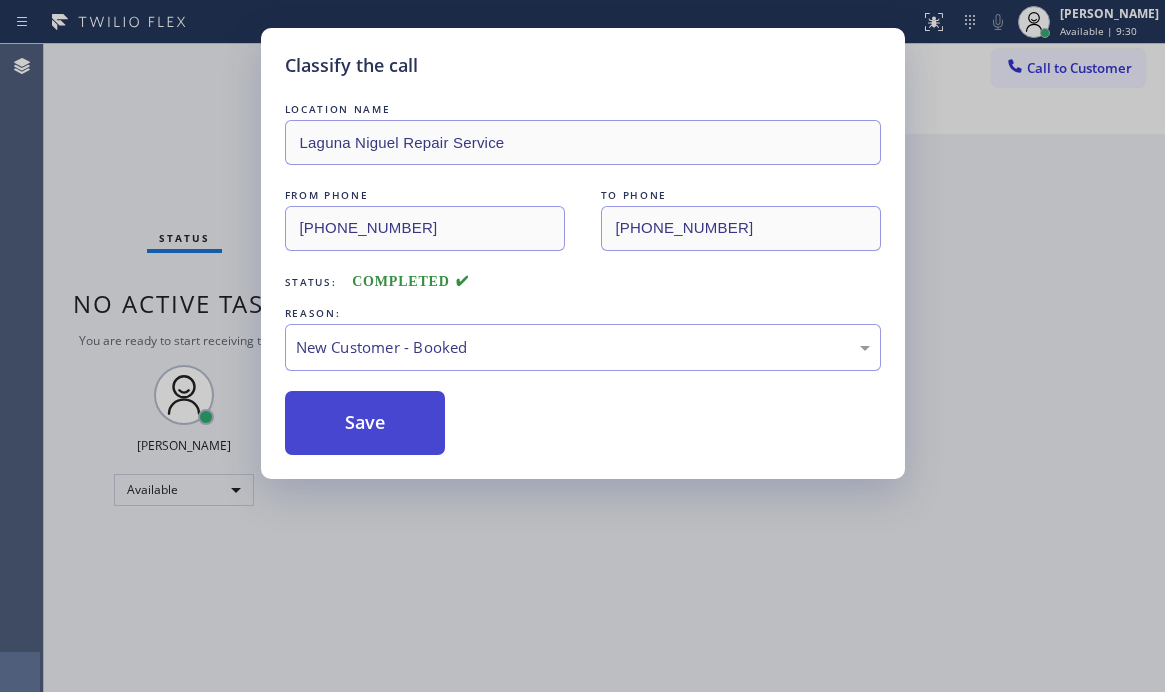 click on "Back to Dashboard Change Sender ID Customers Technicians Select a contact Outbound call Technician Search Technician Your caller id phone number Your caller id phone number Call Technician info Name   Phone none Address none Change Sender ID HVAC [PHONE_NUMBER] 5 Star Appliance [PHONE_NUMBER] Appliance Repair [PHONE_NUMBER] Plumbing [PHONE_NUMBER] Air Duct Cleaning [PHONE_NUMBER]  Electricians [PHONE_NUMBER] Cancel Change Check personal SMS Reset Change No tabs Call to Customer Outbound call Location Search location Your caller id phone number [PHONE_NUMBER] Customer number Call Outbound call Technician Search Technician Your caller id phone number Your caller id phone number Call" at bounding box center (744, 368) 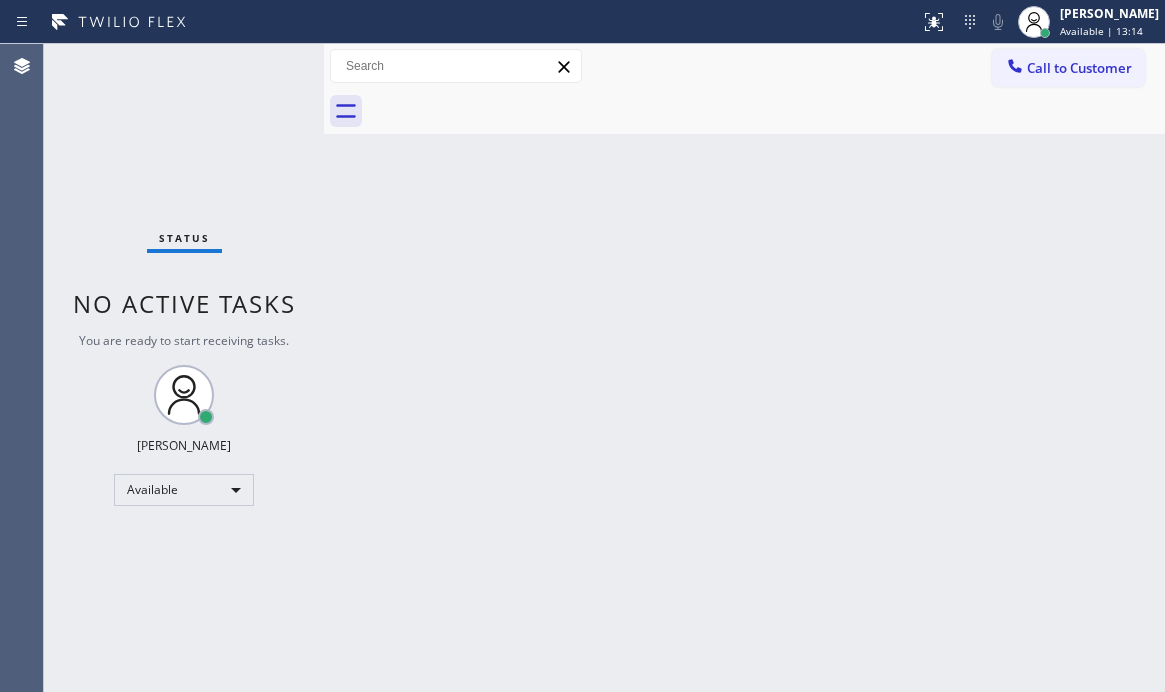 click on "Status   No active tasks     You are ready to start receiving tasks.   [PERSON_NAME] Available" at bounding box center (184, 368) 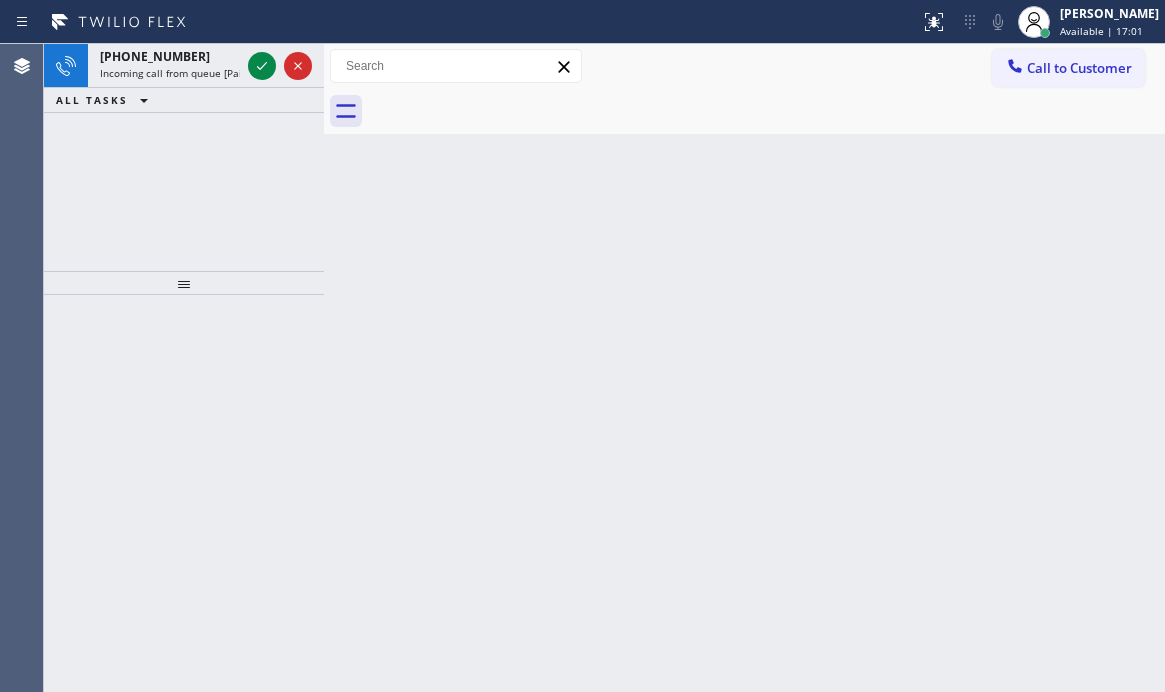 click on "[PHONE_NUMBER] Incoming call from queue [PaidCalls] HVAC ALL TASKS ALL TASKS ACTIVE TASKS TASKS IN WRAP UP" at bounding box center [184, 157] 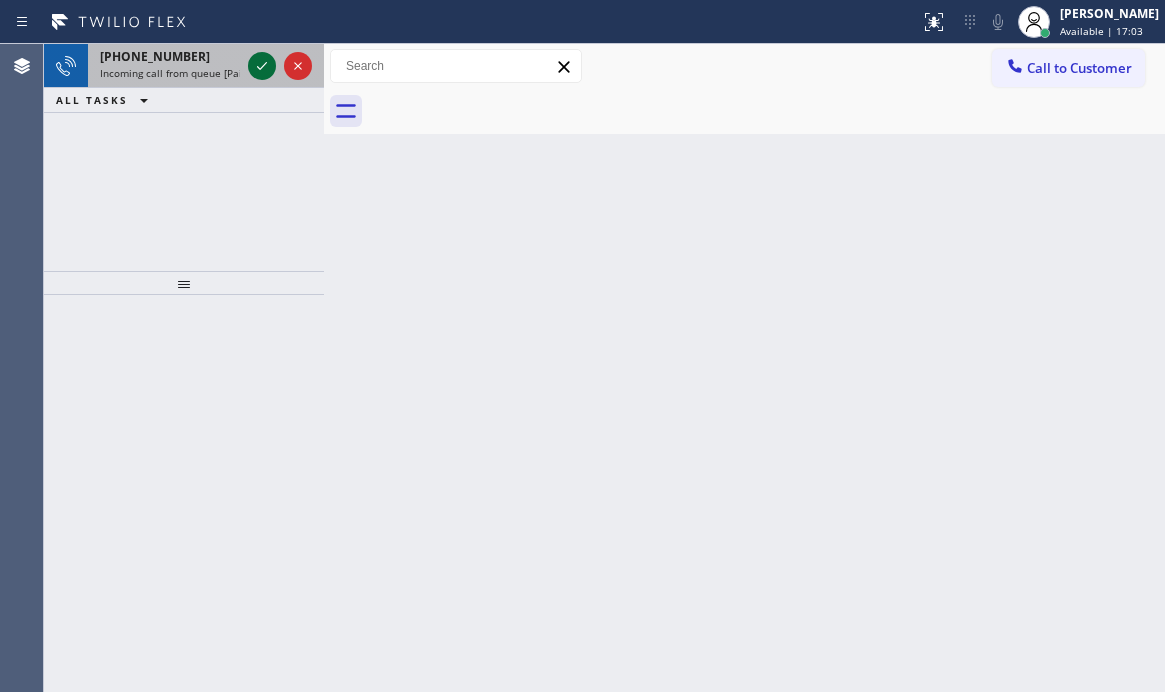 click 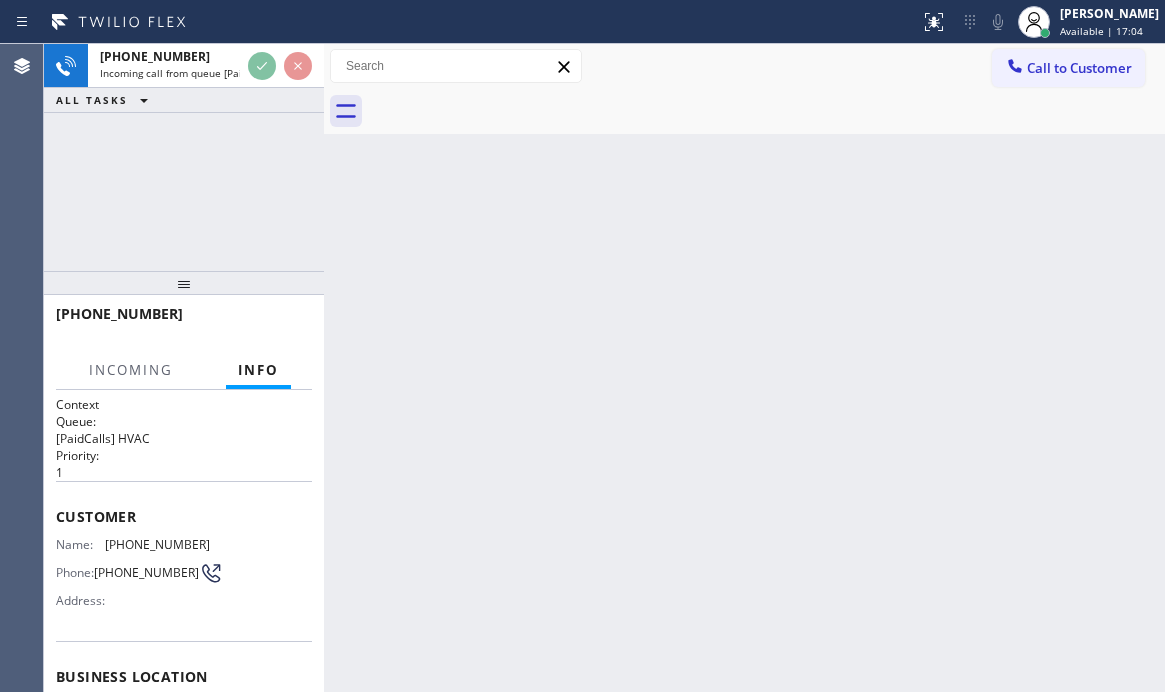 scroll, scrollTop: 200, scrollLeft: 0, axis: vertical 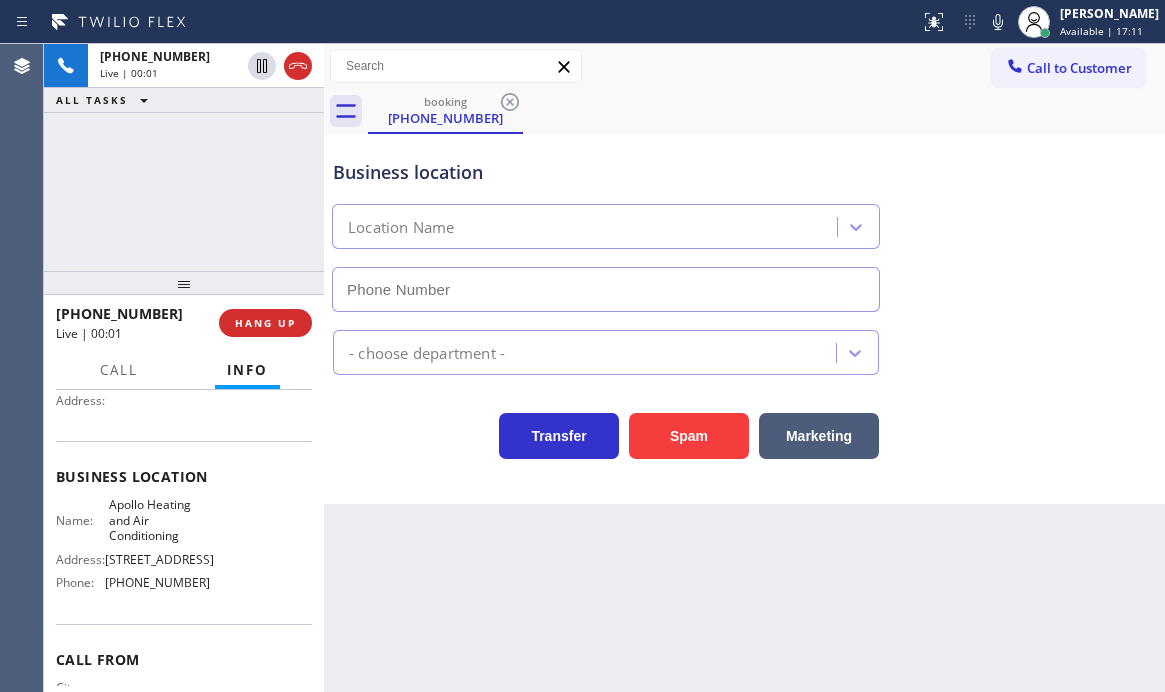 type on "[PHONE_NUMBER]" 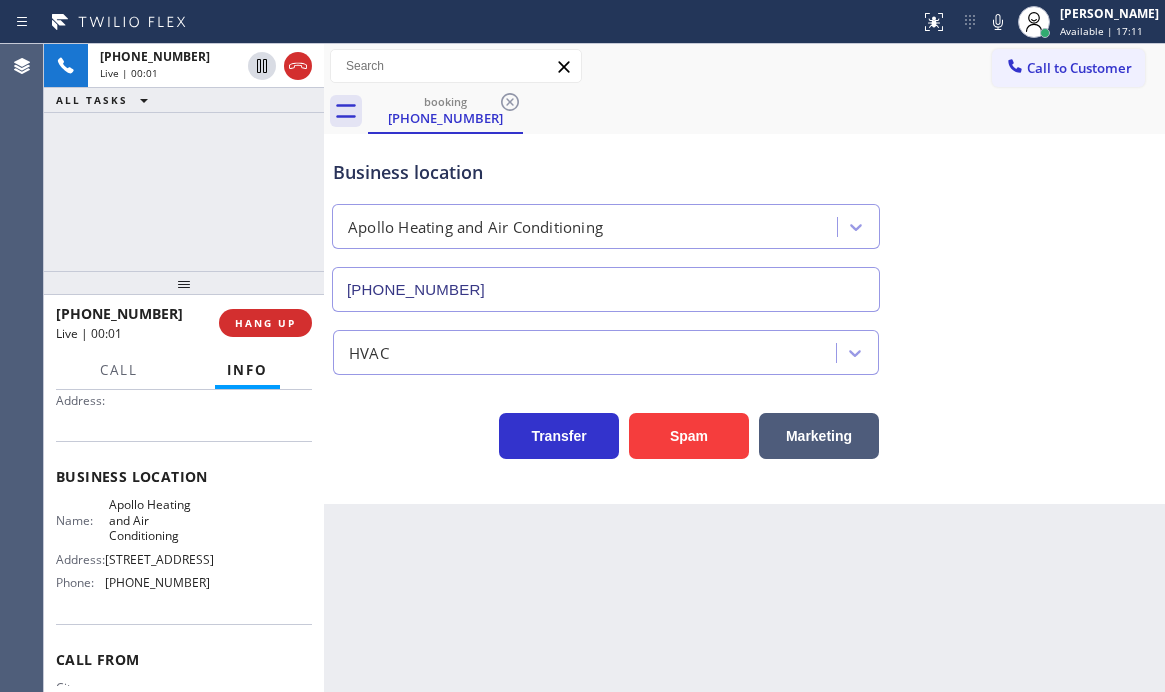 click on "[PHONE_NUMBER] Live | 00:01 ALL TASKS ALL TASKS ACTIVE TASKS TASKS IN WRAP UP" at bounding box center [184, 157] 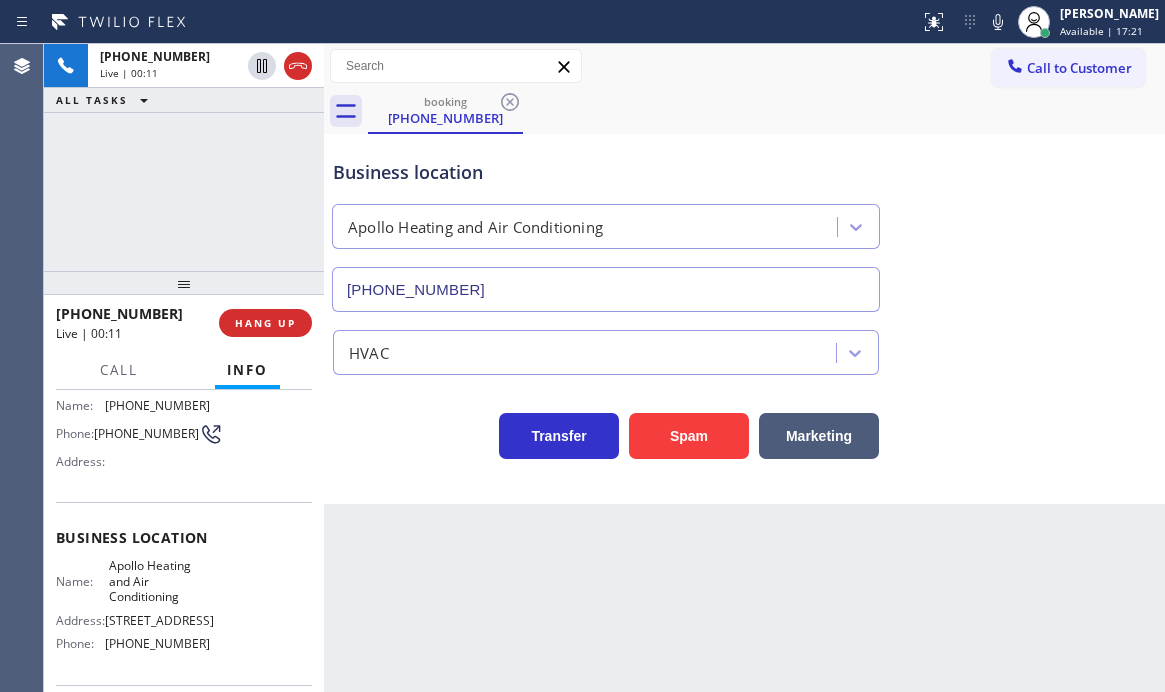 scroll, scrollTop: 0, scrollLeft: 0, axis: both 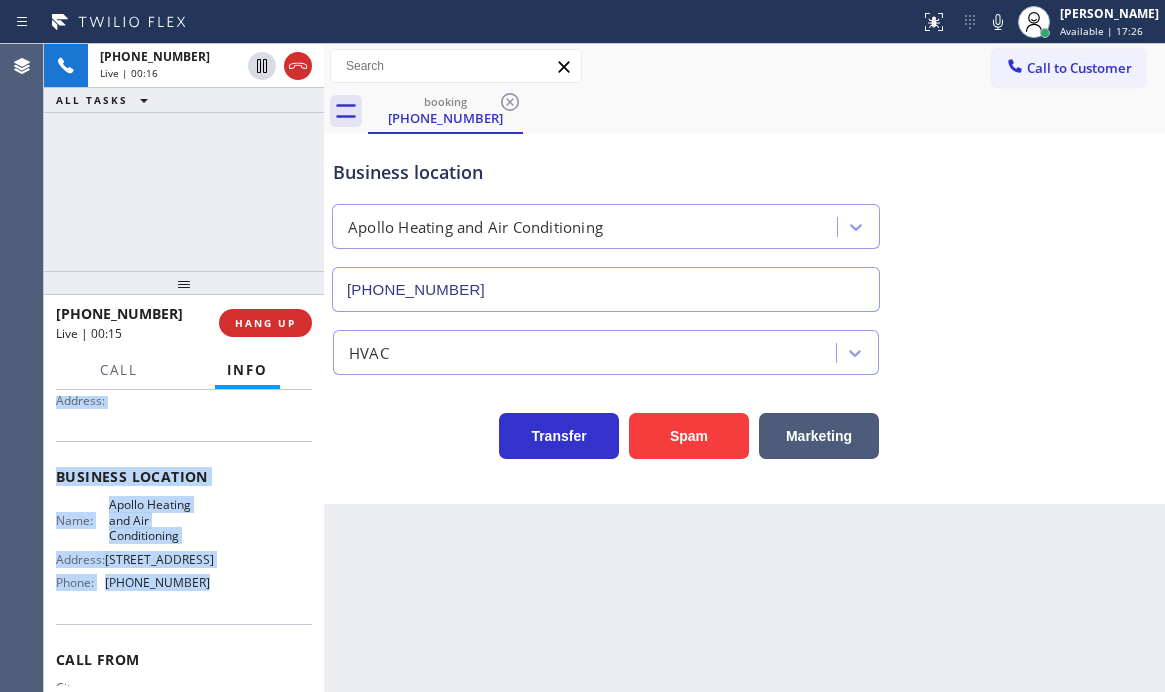 drag, startPoint x: 55, startPoint y: 517, endPoint x: 223, endPoint y: 638, distance: 207.03865 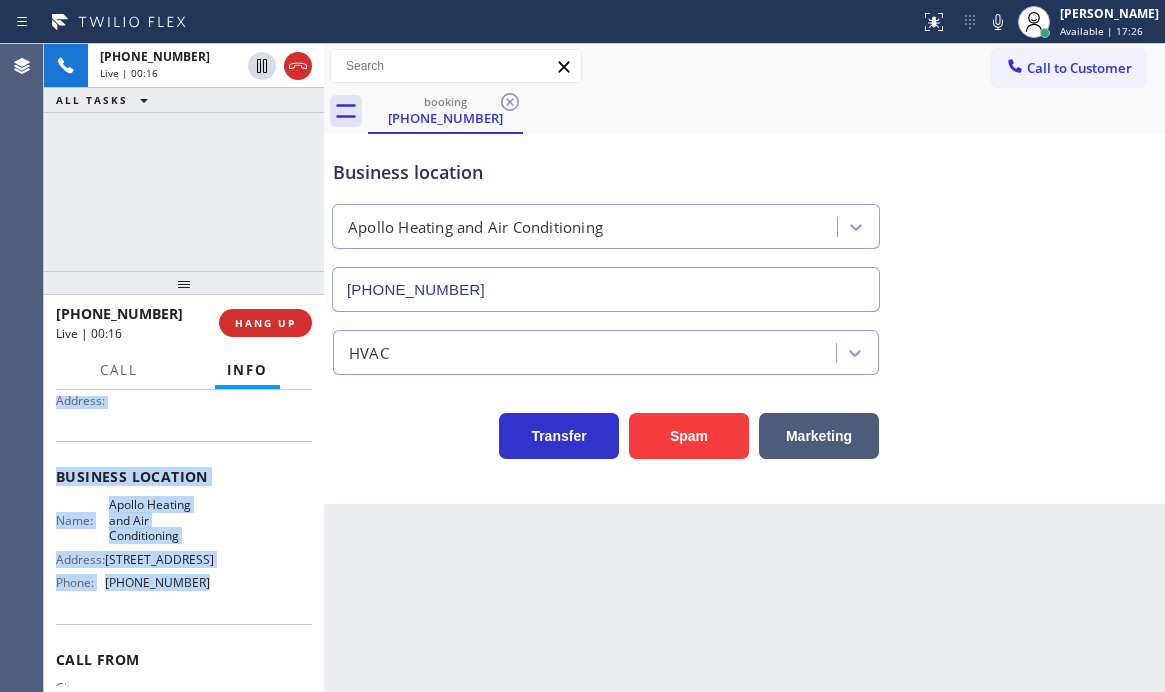 copy on "Customer Name: [PHONE_NUMBER] Phone: [PHONE_NUMBER] Address: Business location Name: Apollo Heating and Air Conditioning Address: [STREET_ADDRESS]  Phone: [PHONE_NUMBER]" 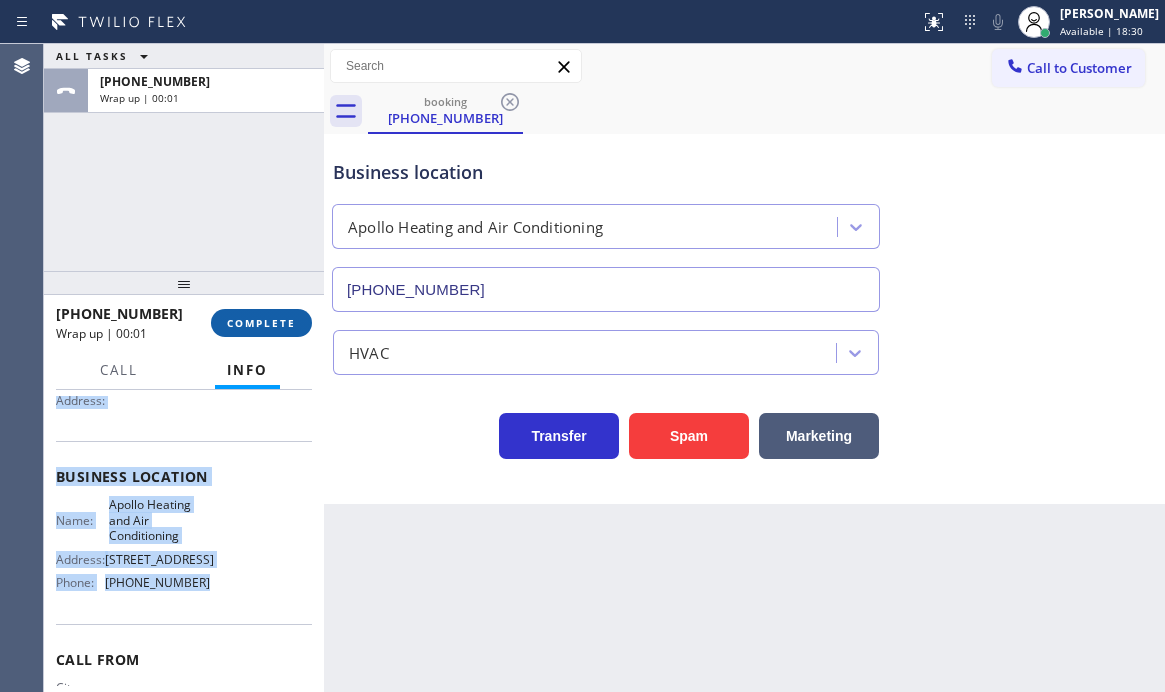 click on "COMPLETE" at bounding box center [261, 323] 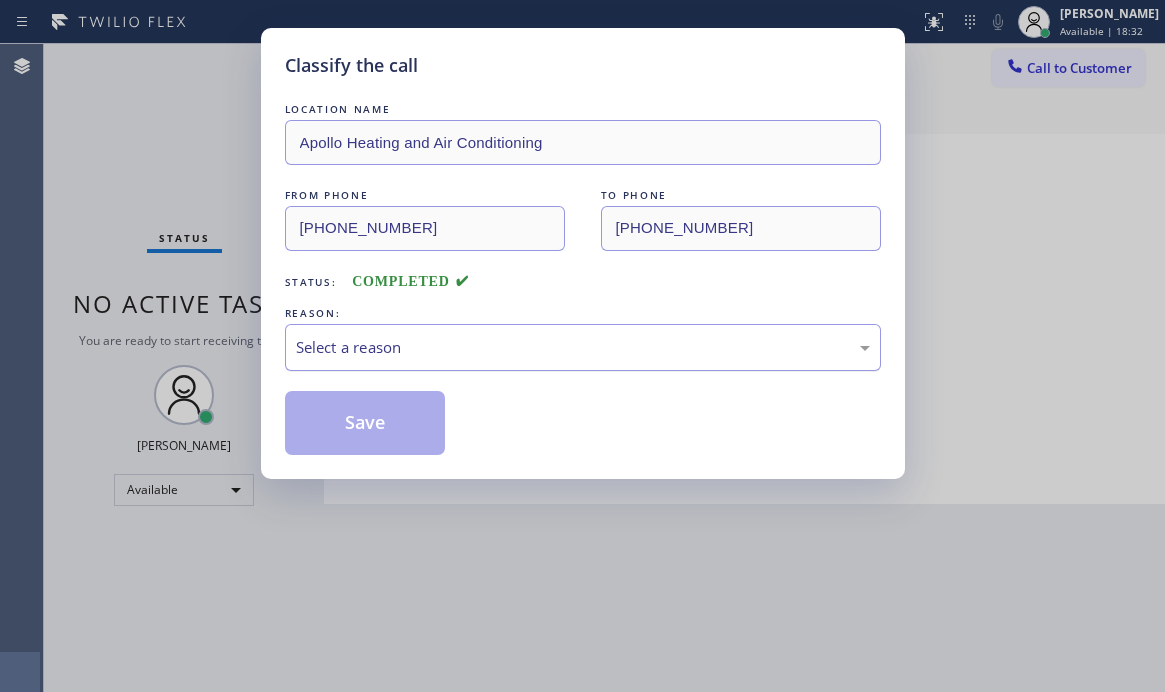 click on "Select a reason" at bounding box center (583, 347) 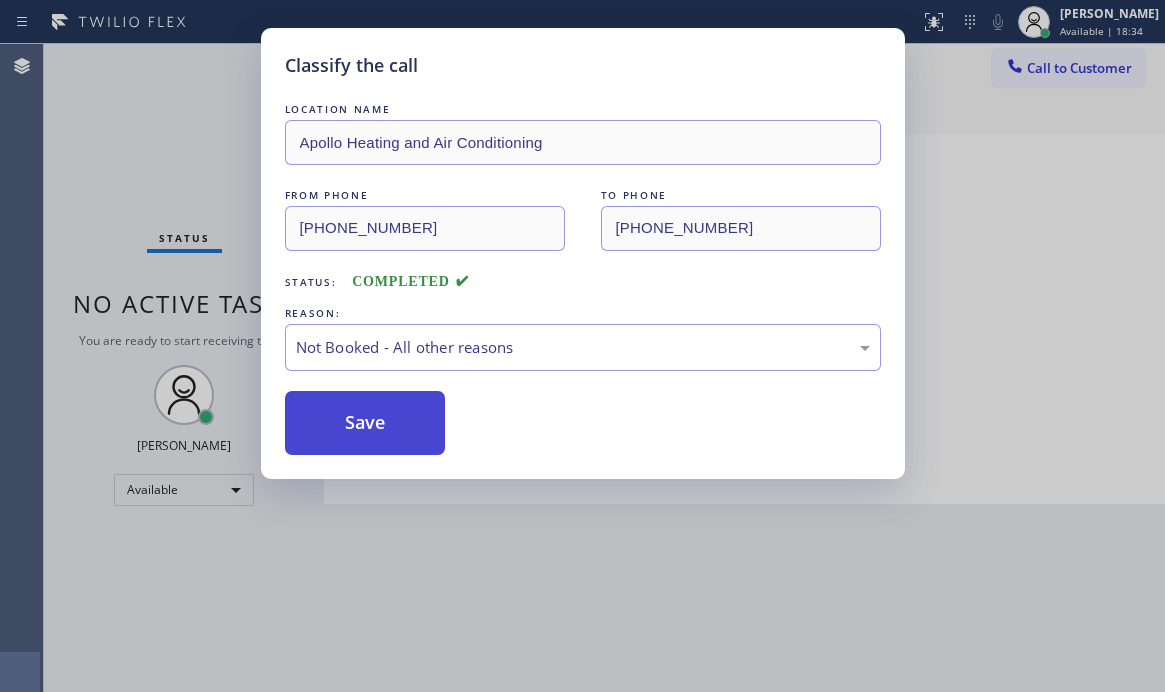 drag, startPoint x: 362, startPoint y: 421, endPoint x: 410, endPoint y: 421, distance: 48 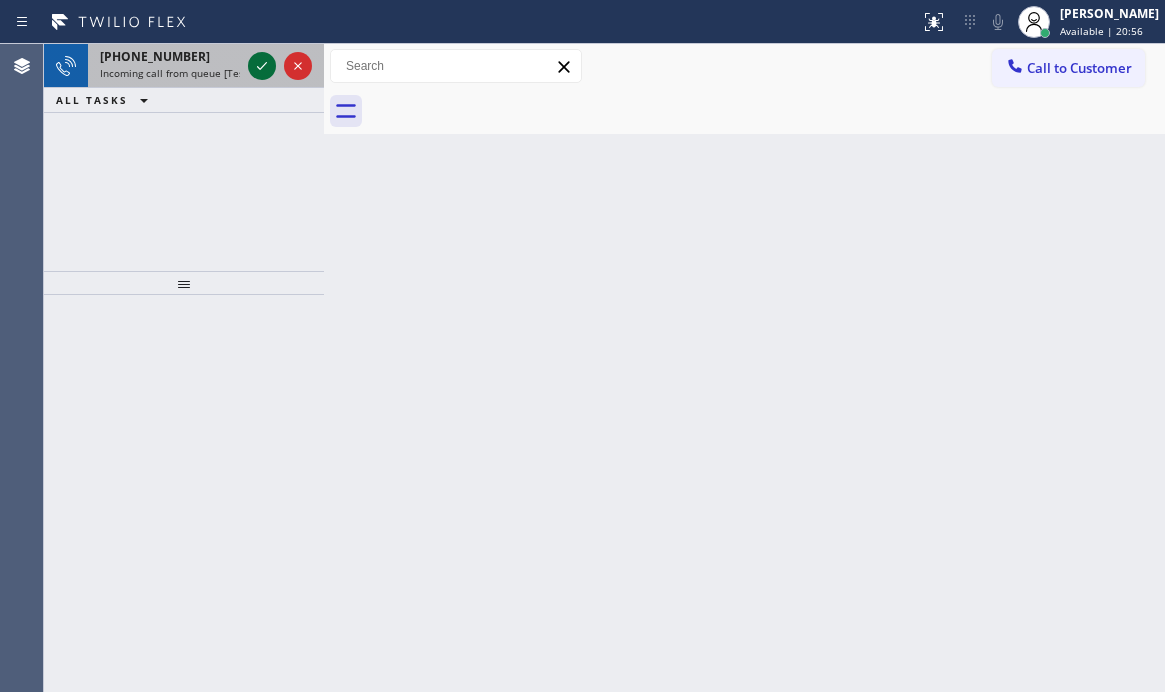 click 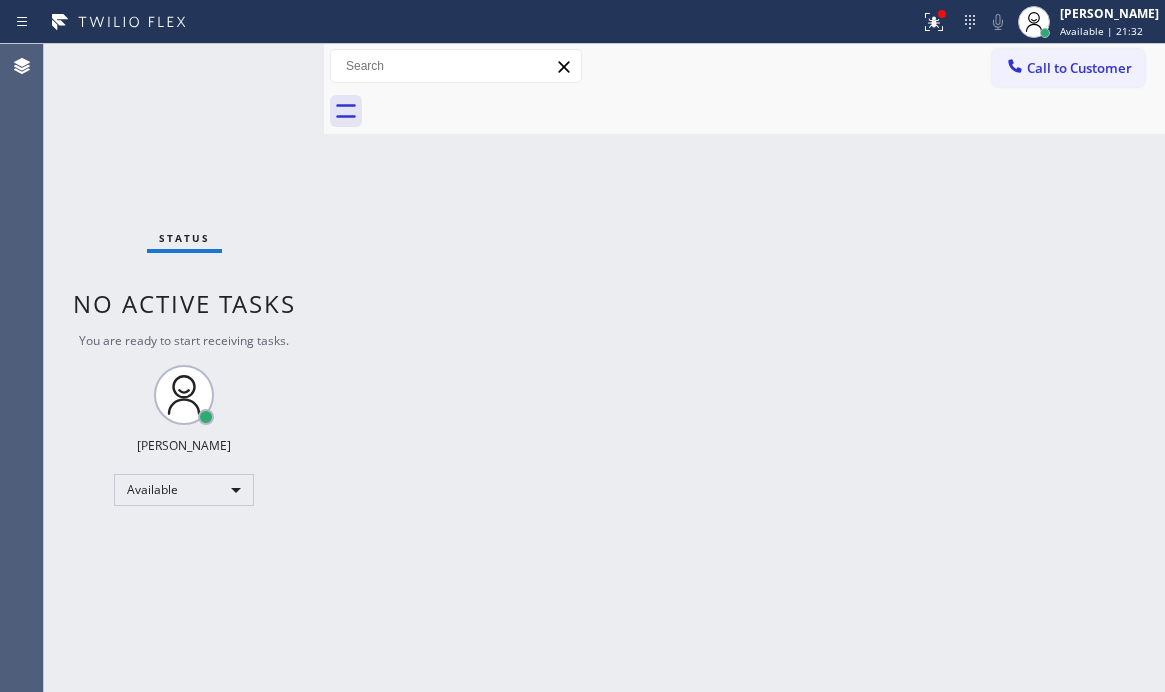 click on "Status   No active tasks     You are ready to start receiving tasks.   [PERSON_NAME] Available" at bounding box center [184, 368] 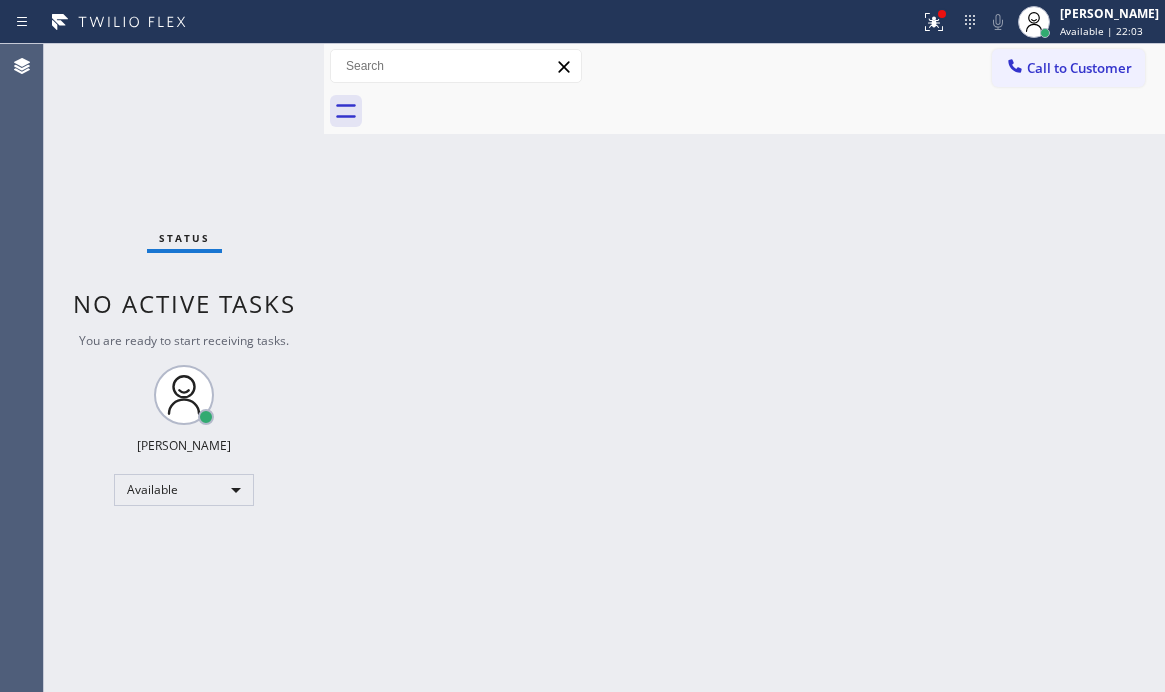 click on "Status   No active tasks     You are ready to start receiving tasks.   [PERSON_NAME] Available" at bounding box center [184, 368] 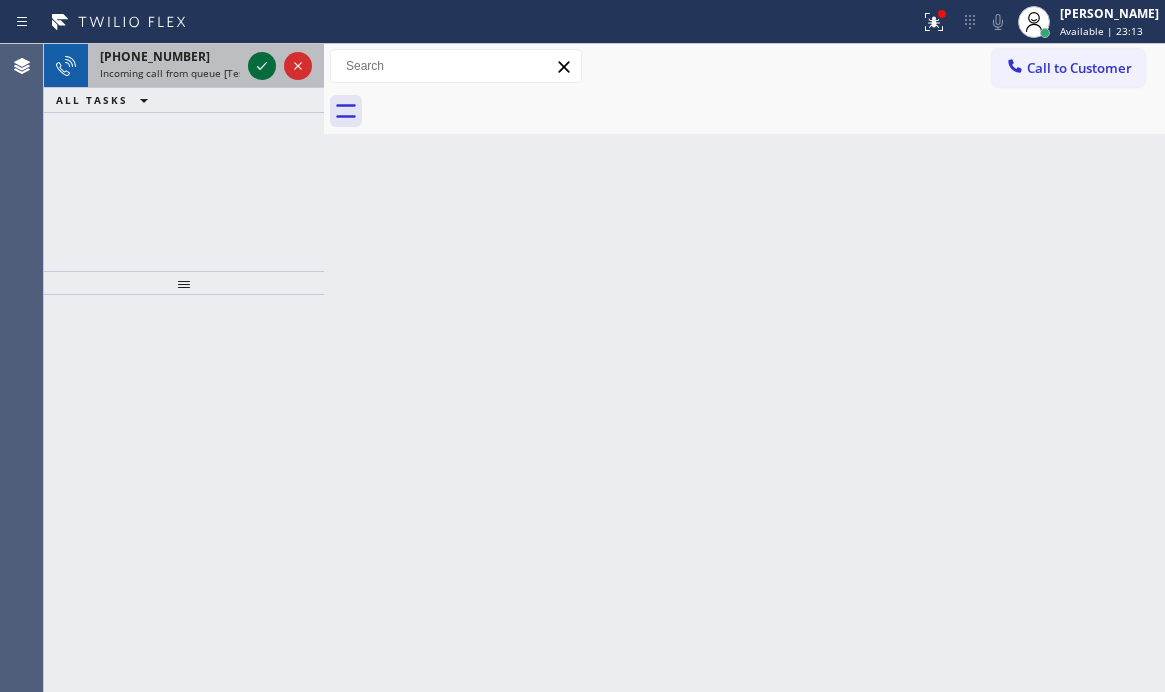 drag, startPoint x: 1153, startPoint y: 293, endPoint x: 265, endPoint y: 67, distance: 916.3078 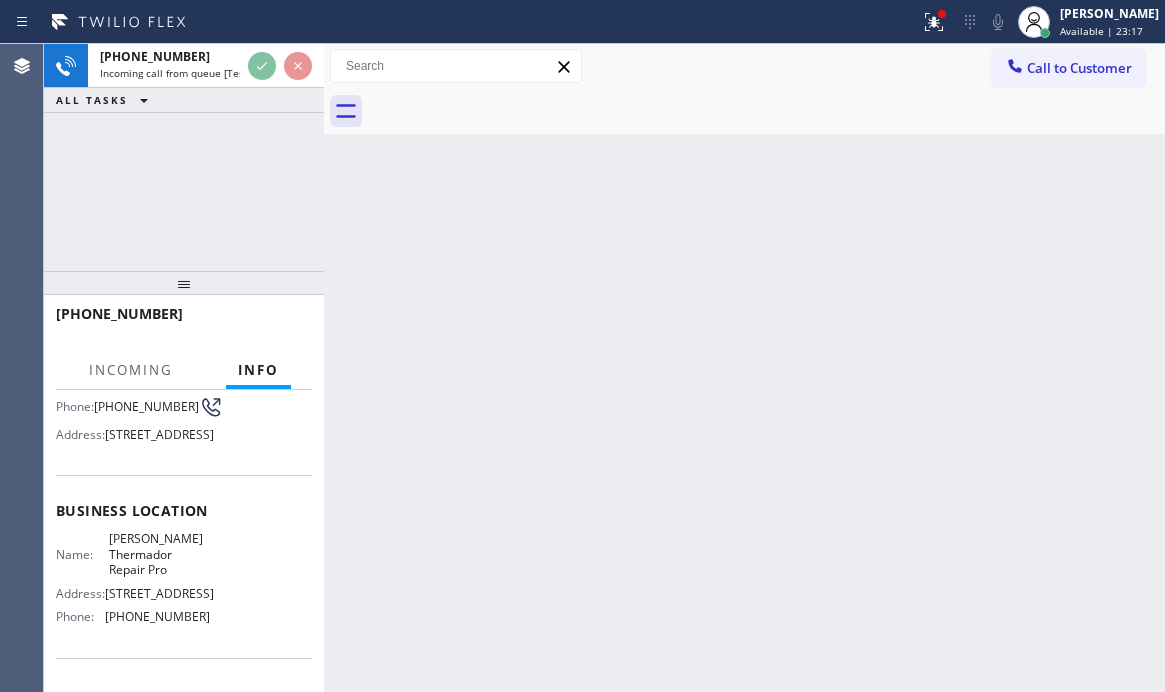 scroll, scrollTop: 158, scrollLeft: 0, axis: vertical 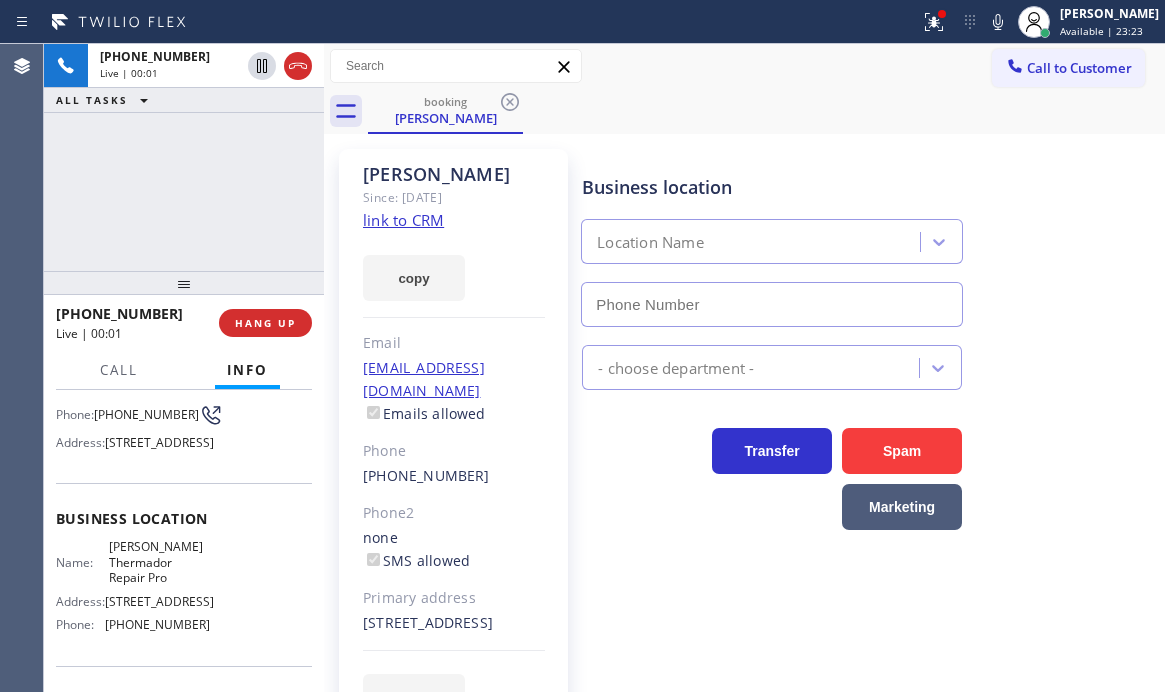 type on "[PHONE_NUMBER]" 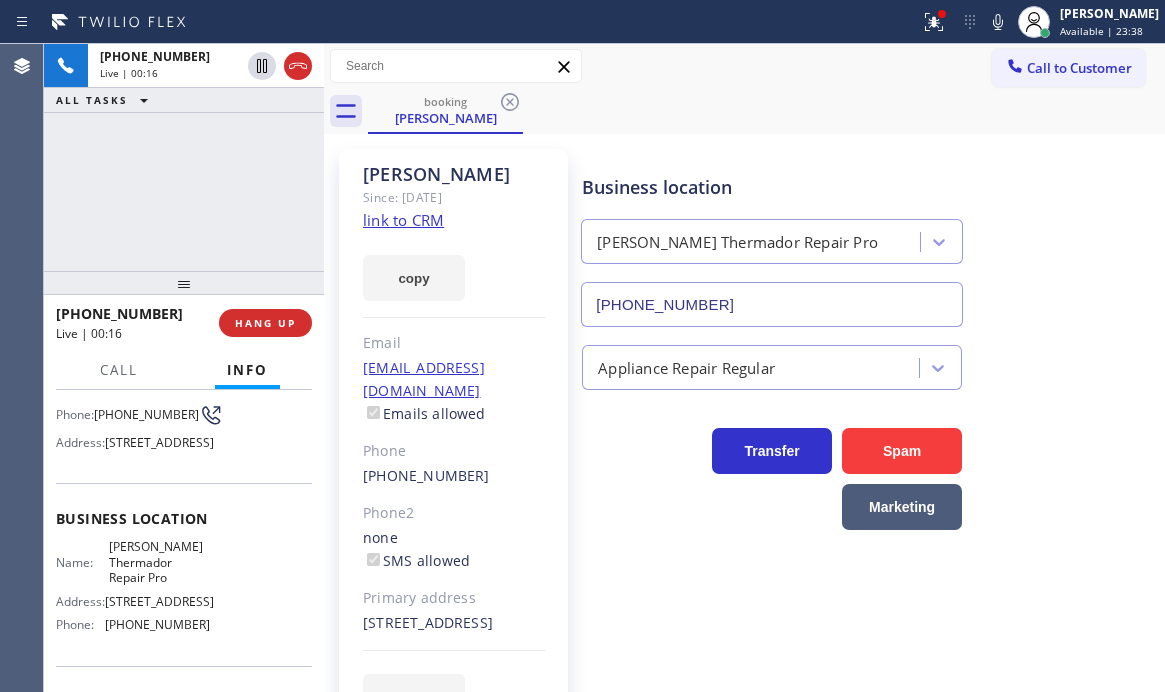 drag, startPoint x: 1111, startPoint y: 493, endPoint x: 397, endPoint y: 224, distance: 762.9921 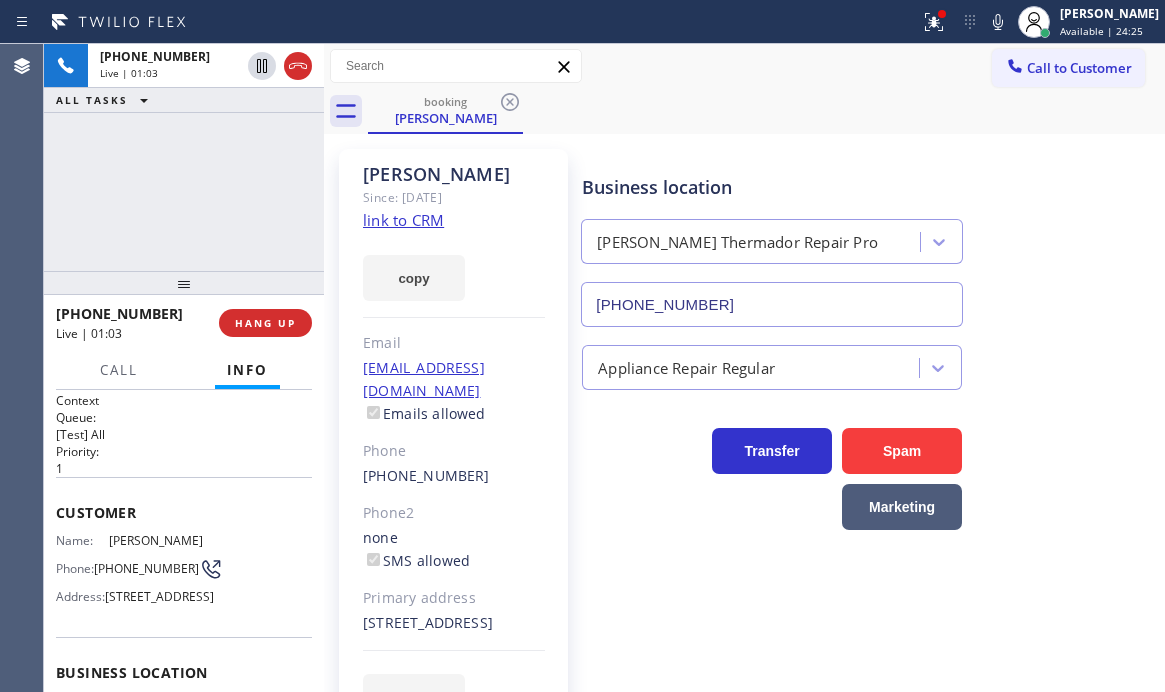 scroll, scrollTop: 0, scrollLeft: 0, axis: both 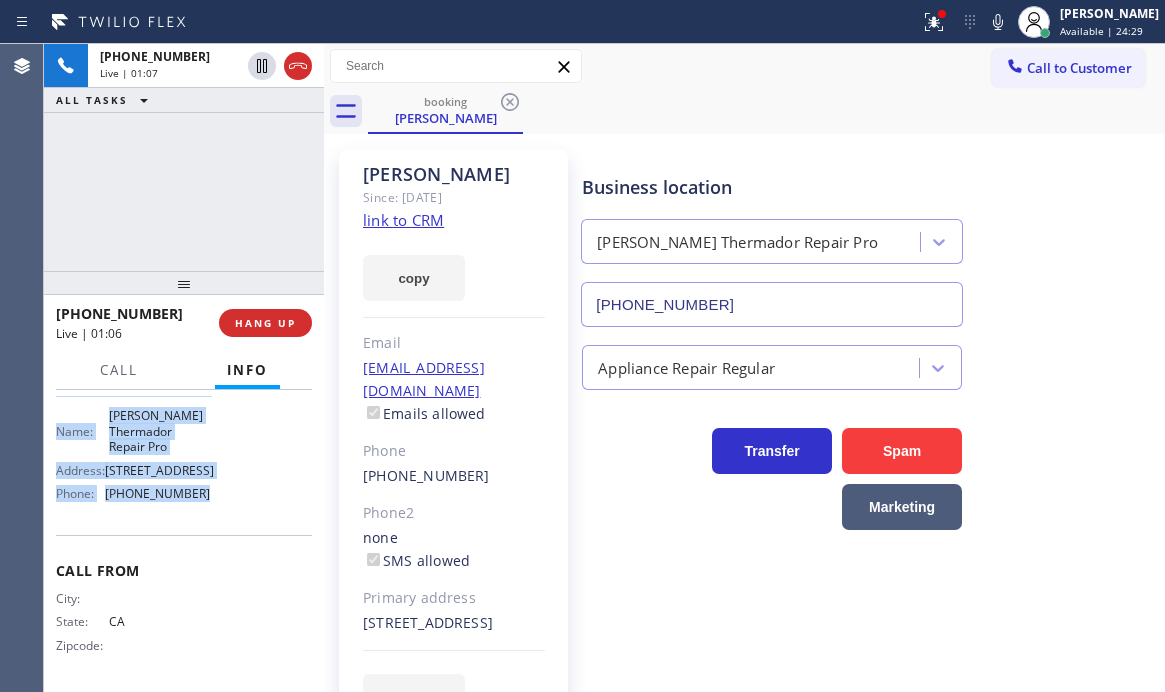 drag, startPoint x: 49, startPoint y: 509, endPoint x: 197, endPoint y: 568, distance: 159.3267 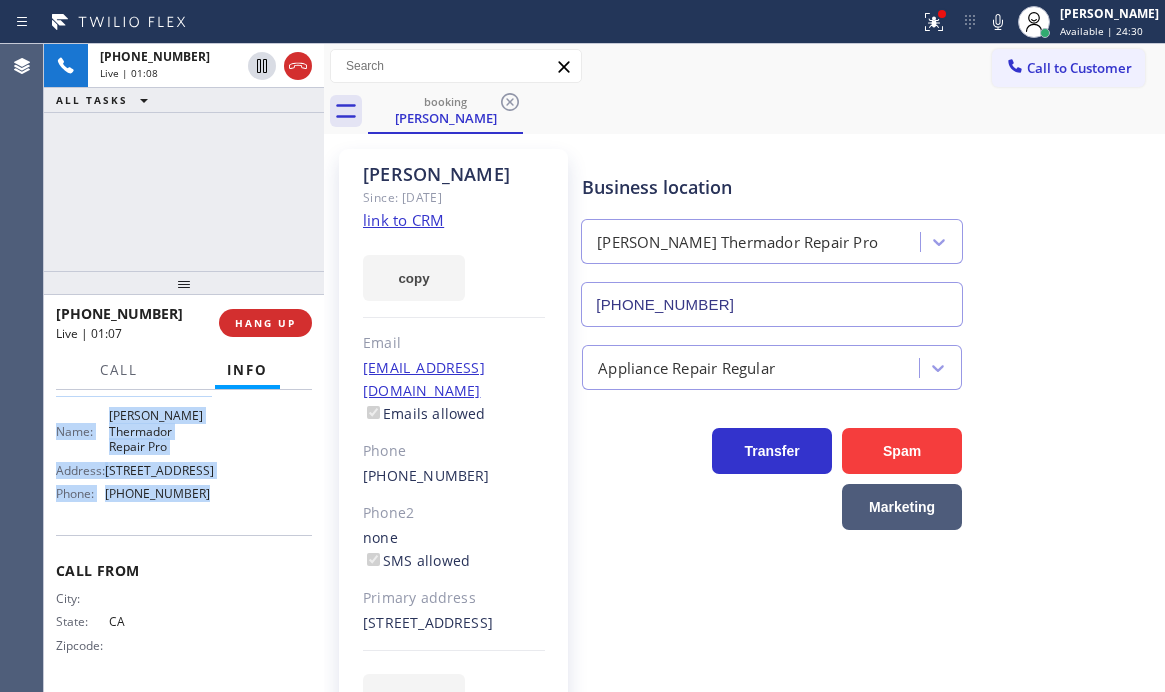 copy on "Customer Name: [PERSON_NAME]    Phone: [PHONE_NUMBER] Address: [STREET_ADDRESS] Business location Name: [PERSON_NAME] Thermador Repair Pro Address: [STREET_ADDRESS] Phone: [PHONE_NUMBER]" 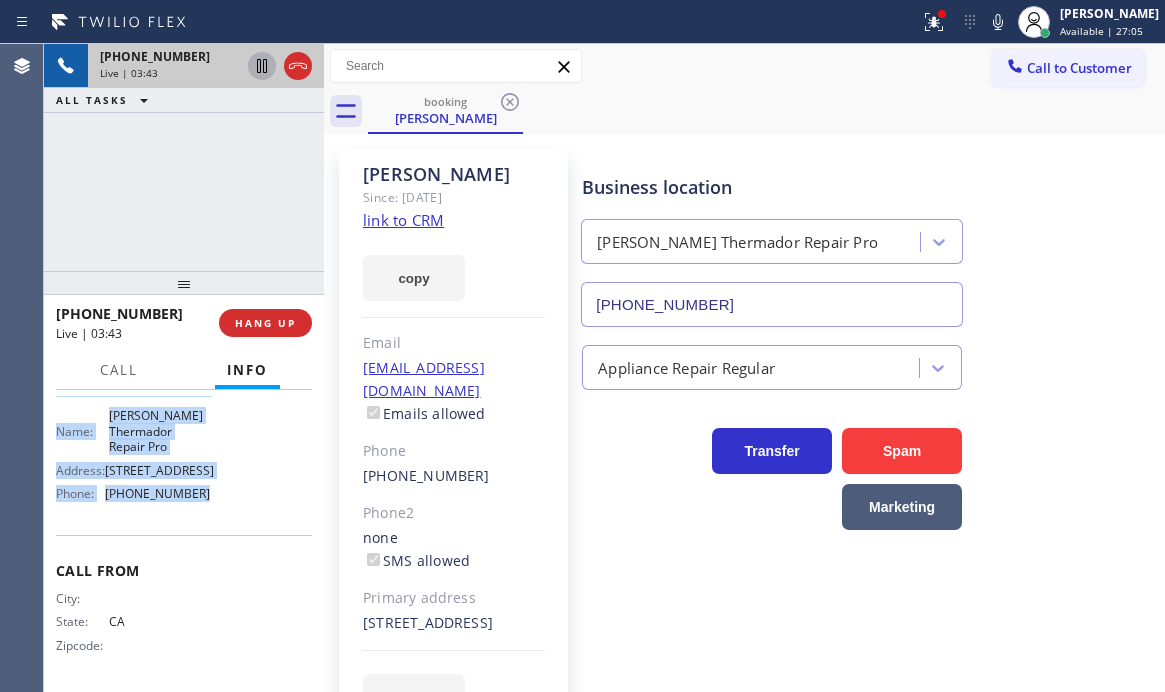 click 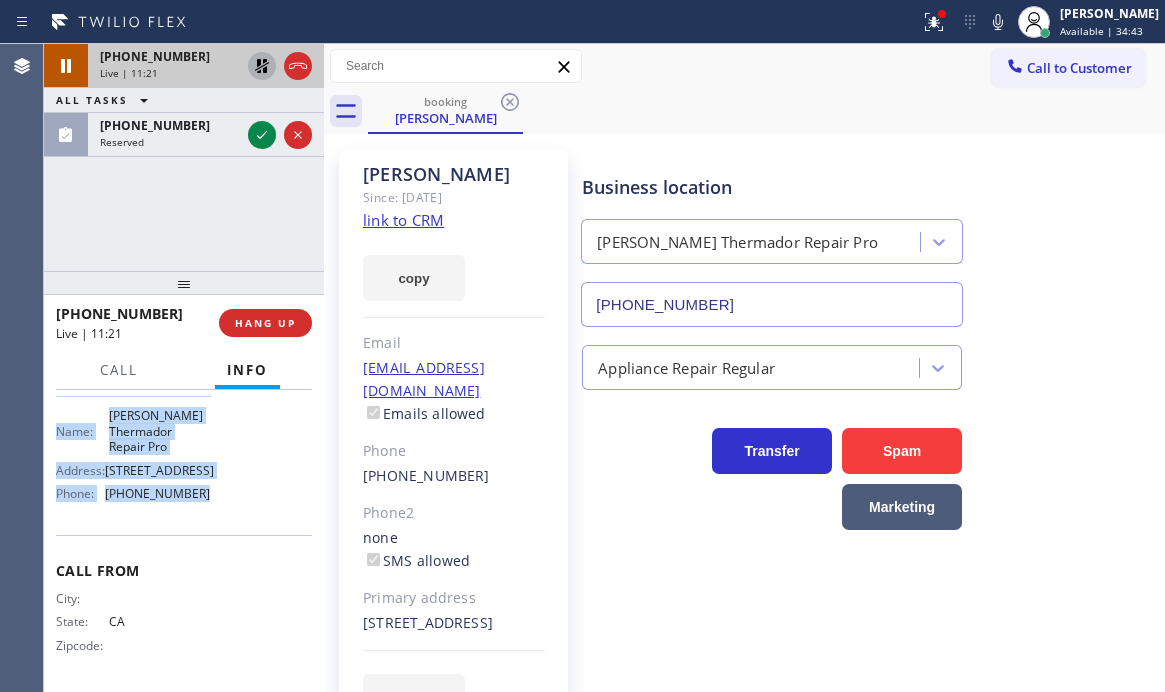 drag, startPoint x: 266, startPoint y: 139, endPoint x: 266, endPoint y: 104, distance: 35 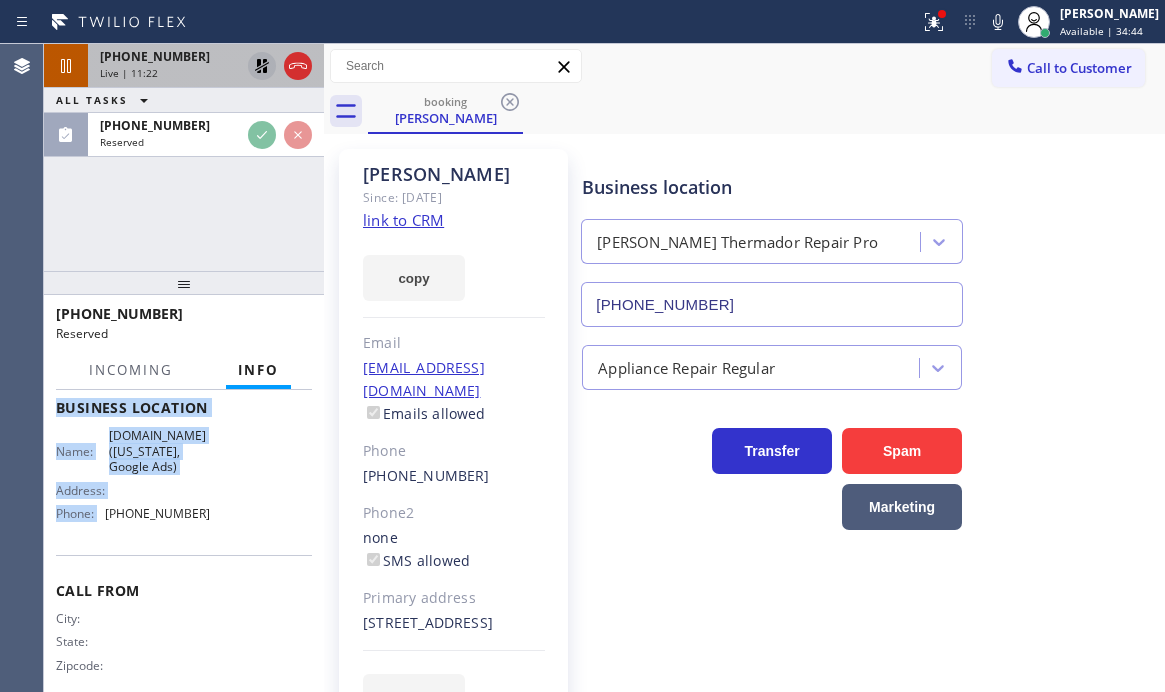 click 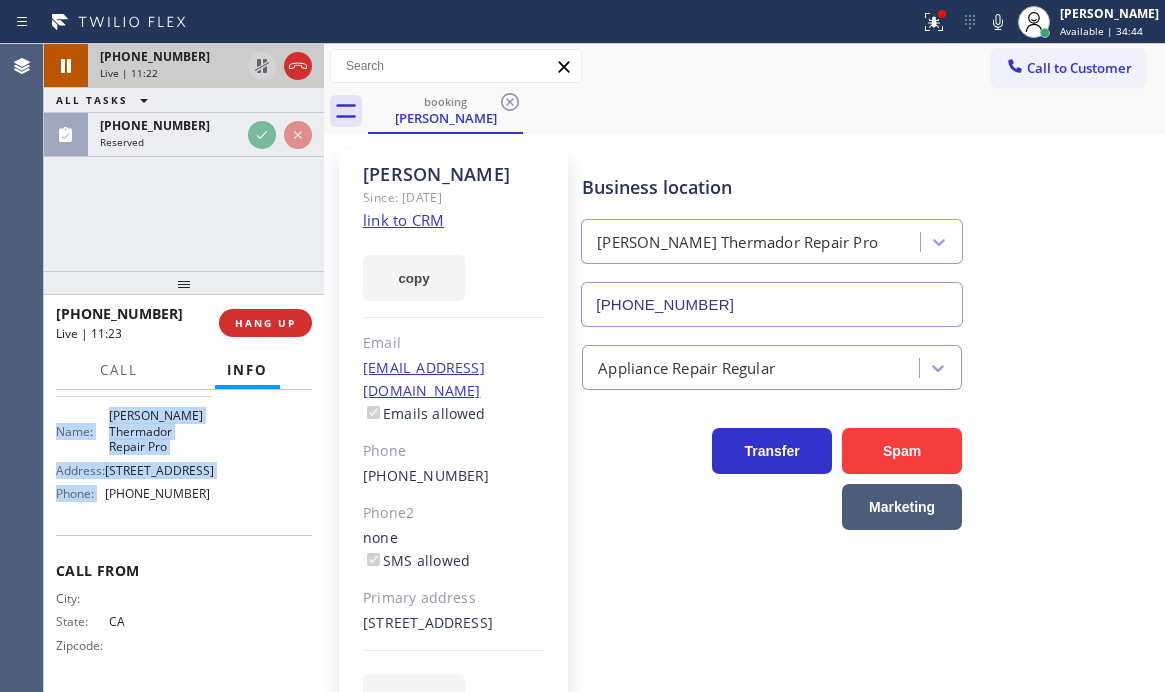 scroll, scrollTop: 300, scrollLeft: 0, axis: vertical 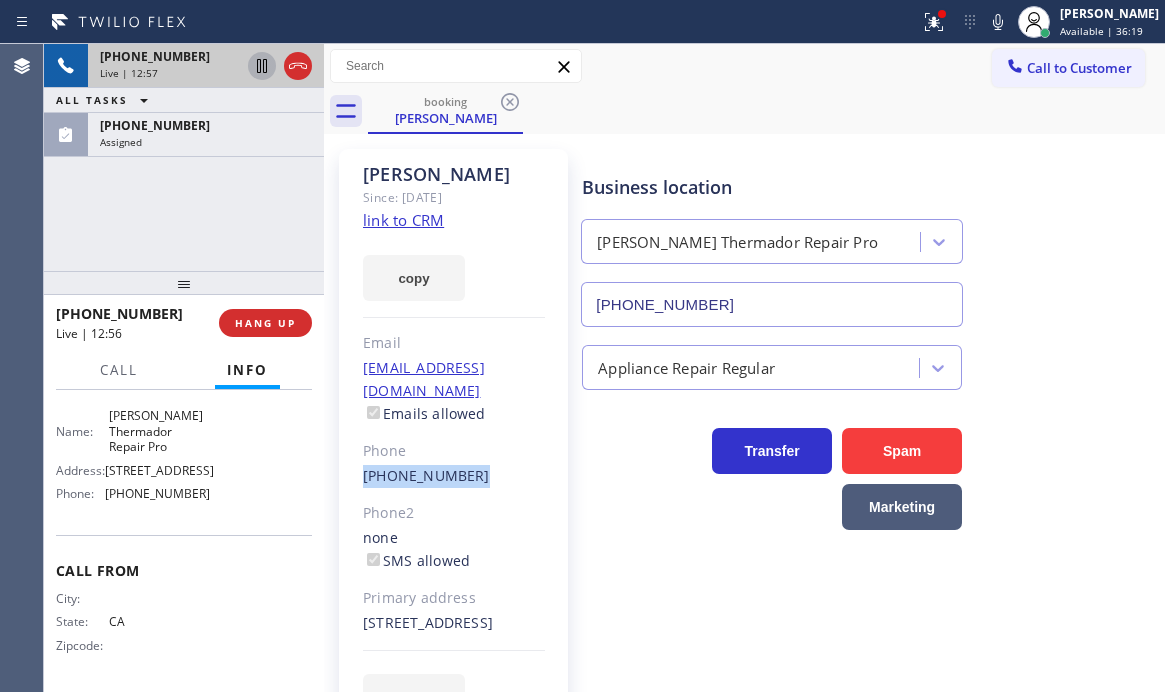drag, startPoint x: 480, startPoint y: 451, endPoint x: 357, endPoint y: 453, distance: 123.01626 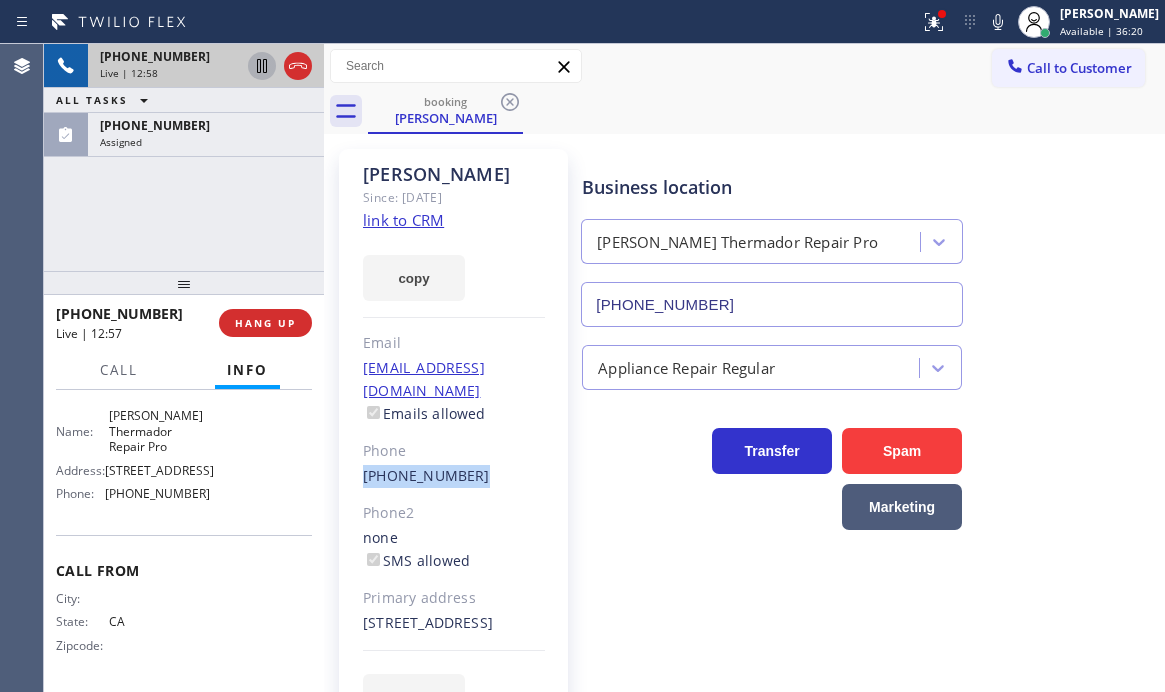 copy on "[PHONE_NUMBER]" 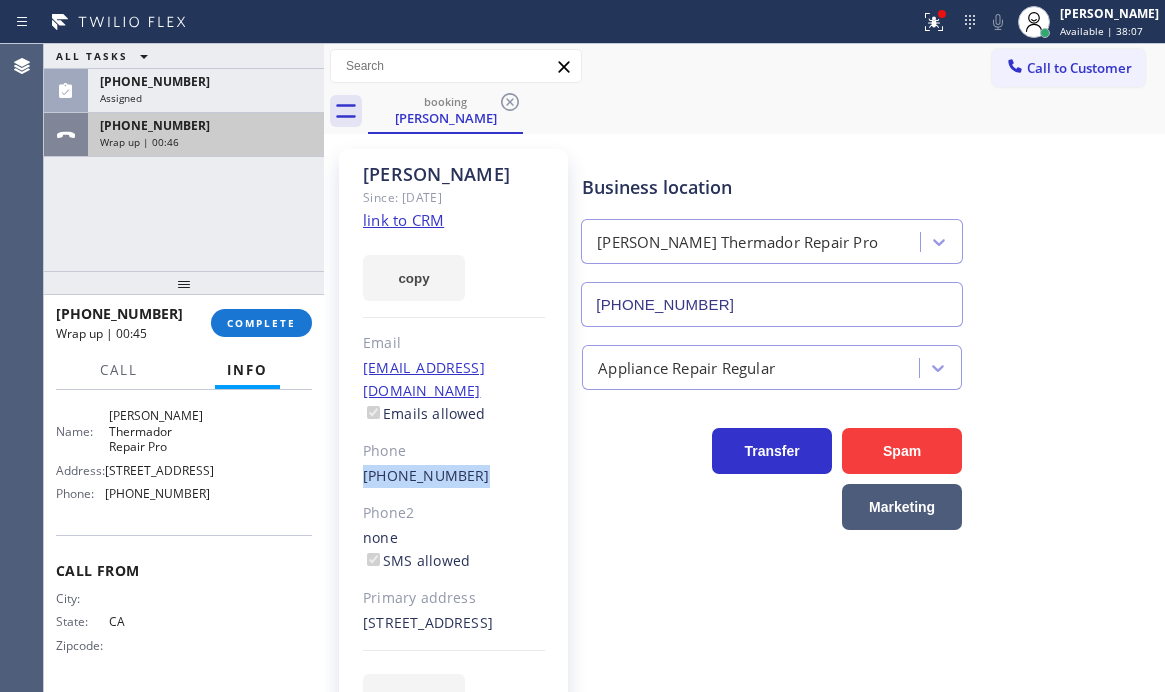 click on "Wrap up | 00:46" at bounding box center (206, 142) 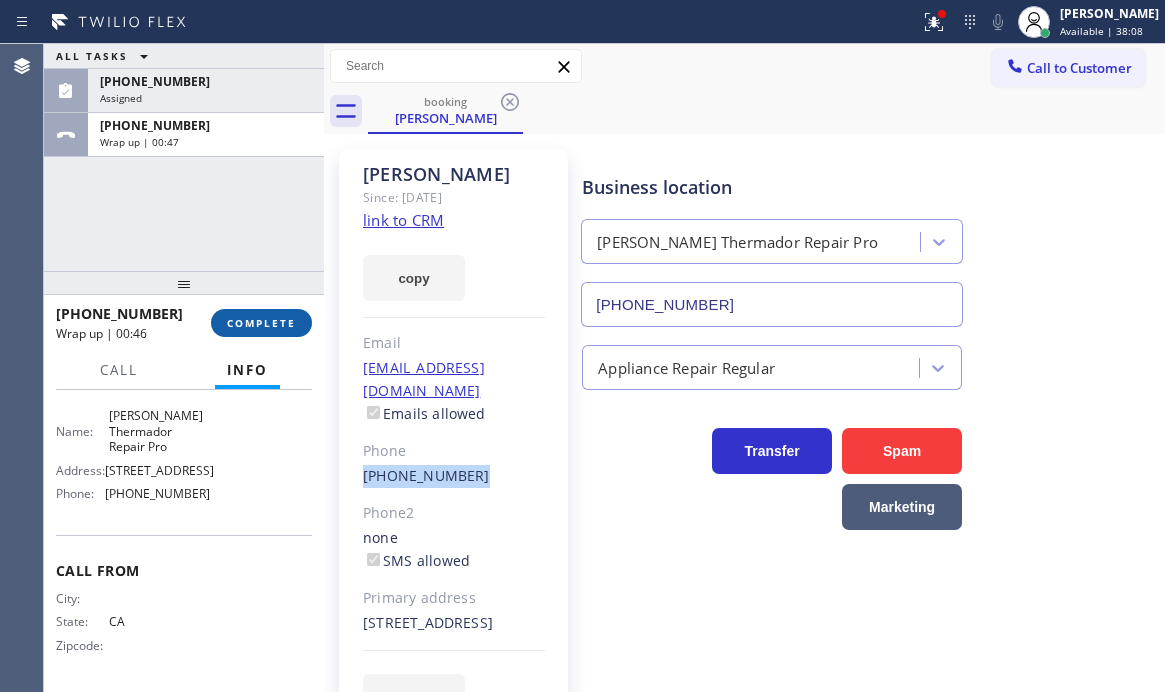 click on "COMPLETE" at bounding box center [261, 323] 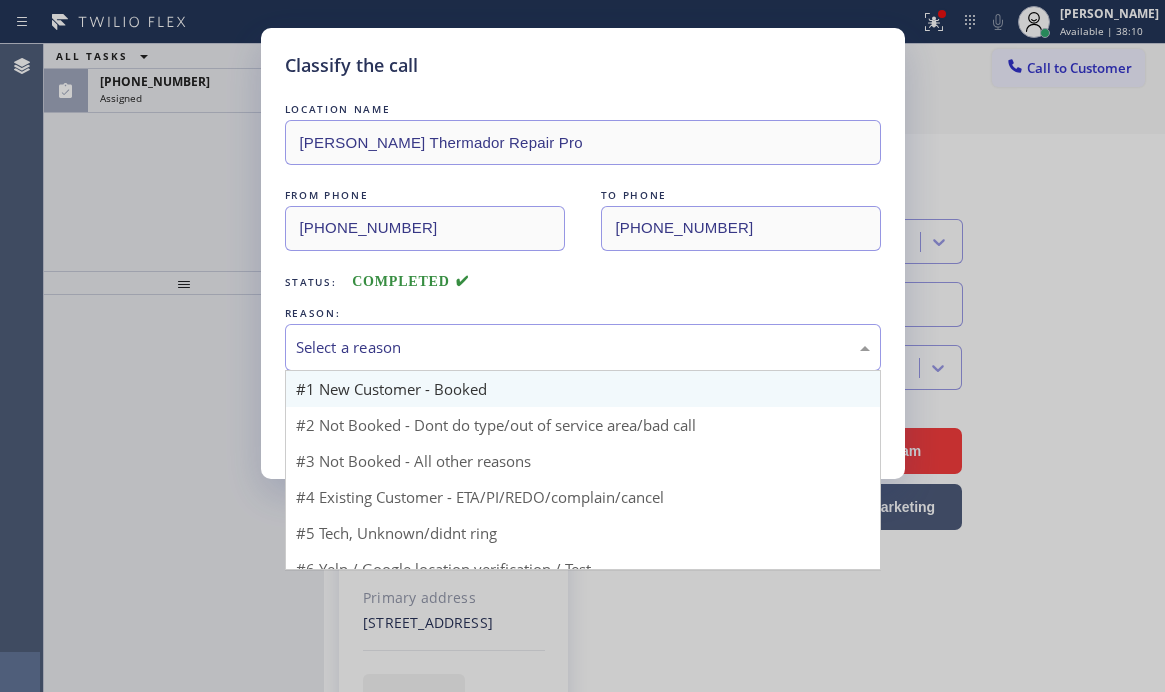 drag, startPoint x: 418, startPoint y: 359, endPoint x: 407, endPoint y: 385, distance: 28.231188 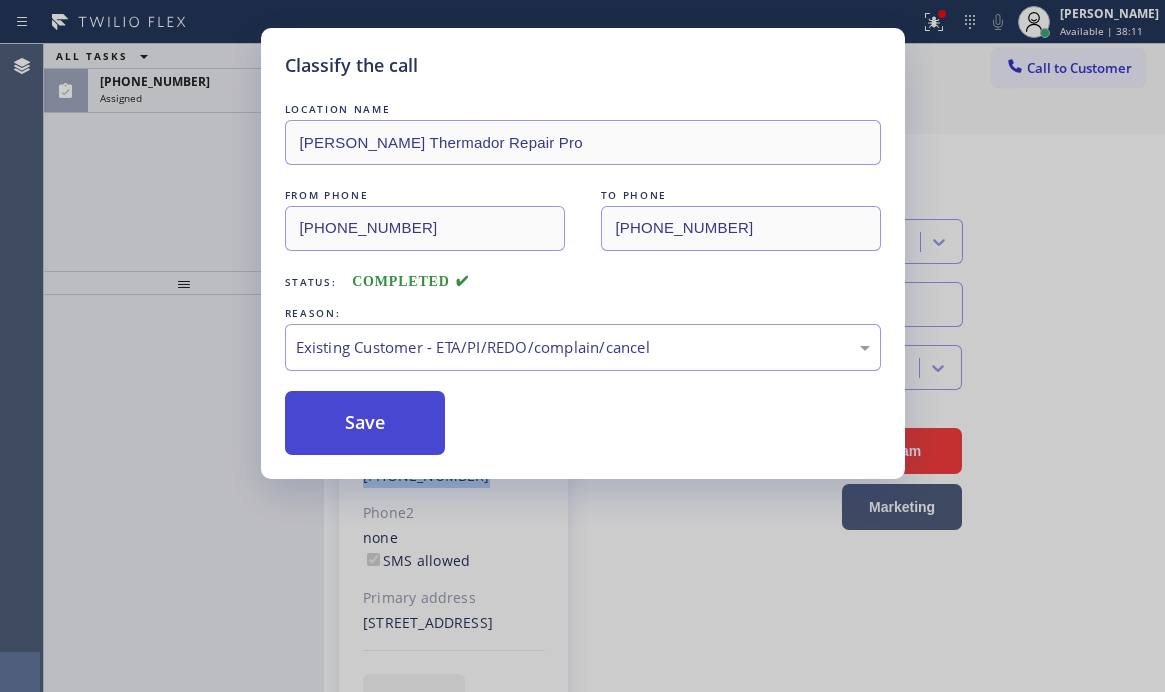 click on "Save" at bounding box center [365, 423] 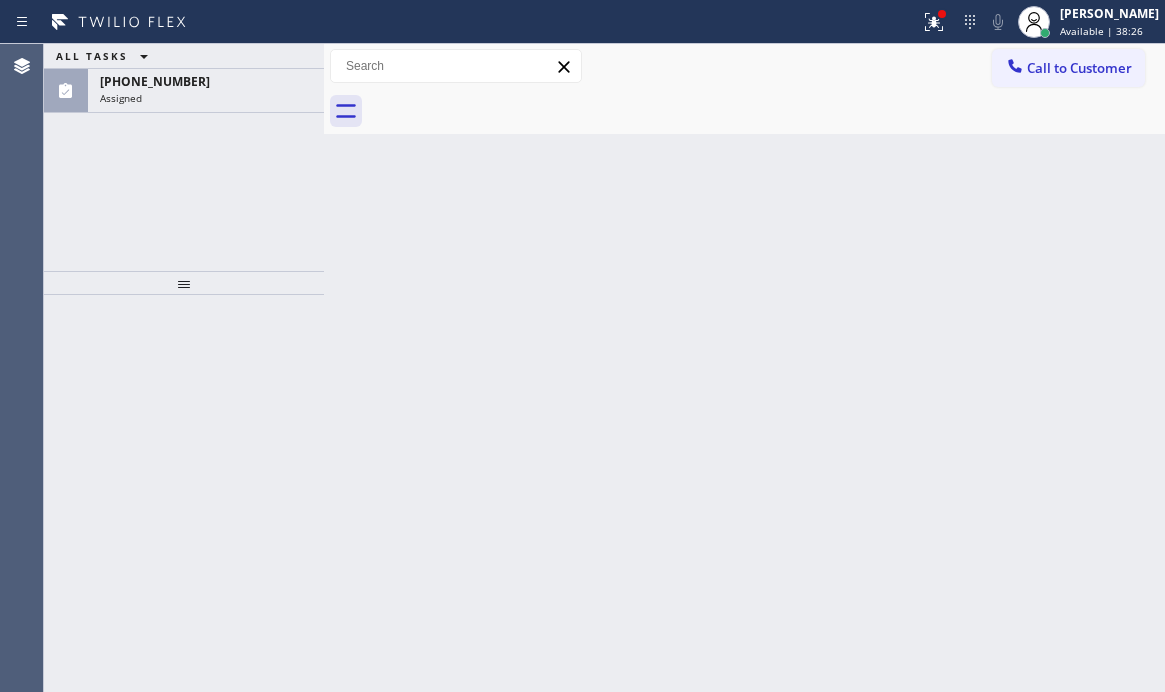 click on "Assigned" at bounding box center (206, 98) 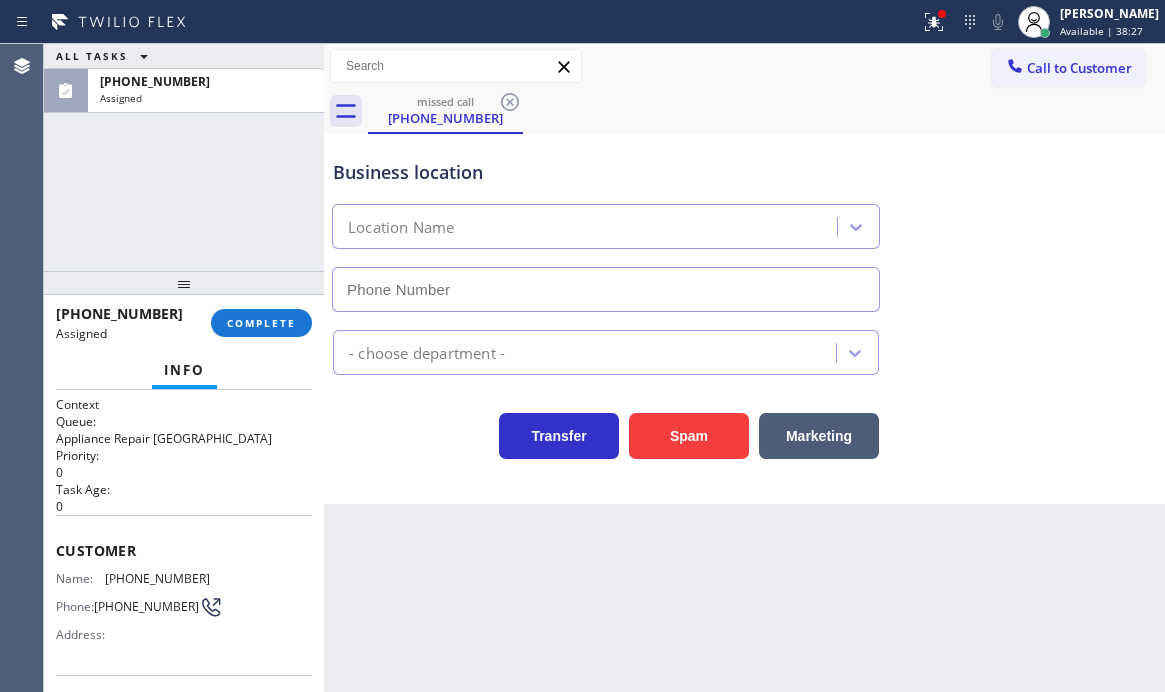 type on "[PHONE_NUMBER]" 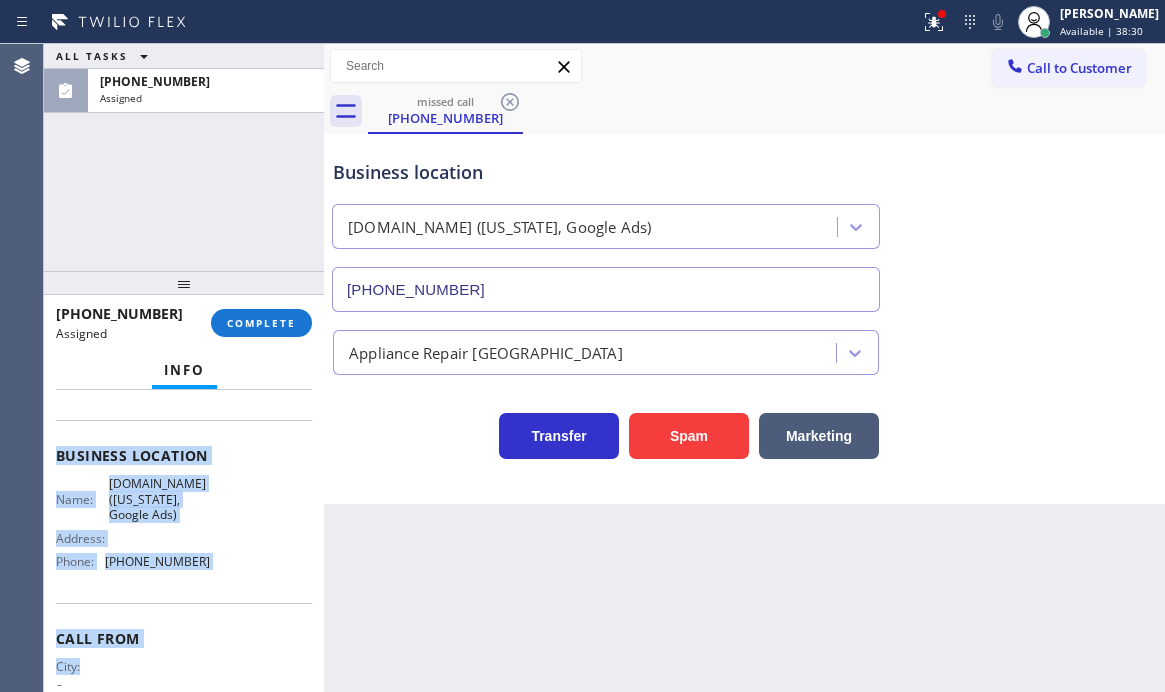 scroll, scrollTop: 300, scrollLeft: 0, axis: vertical 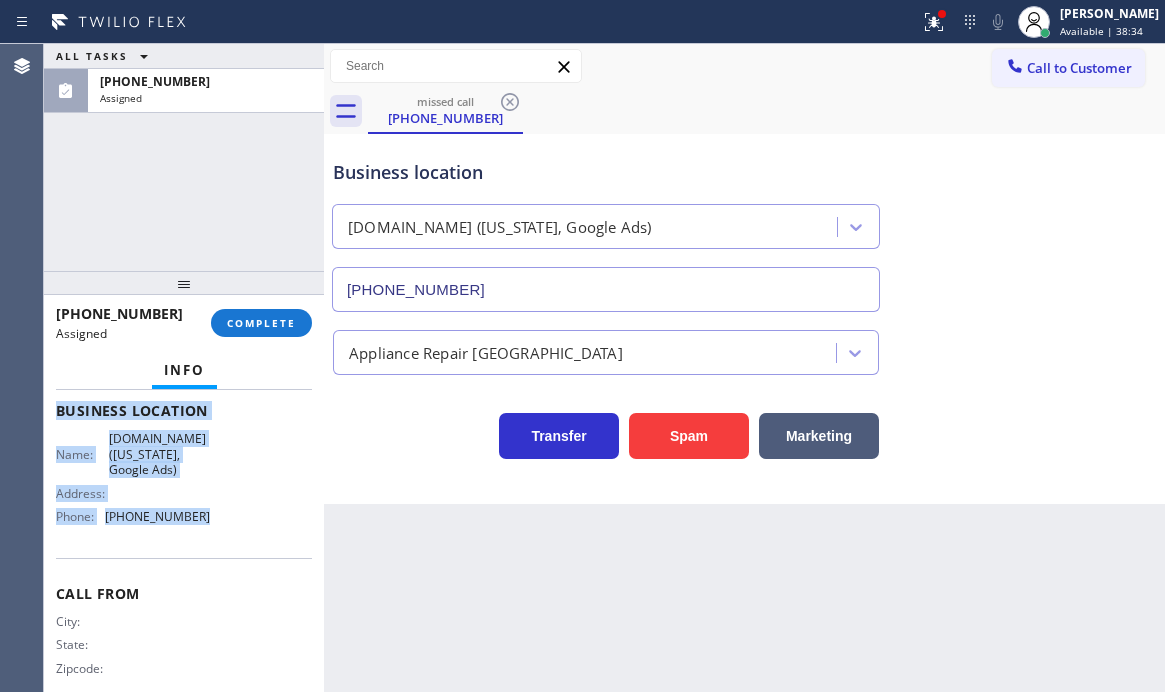 drag, startPoint x: 59, startPoint y: 546, endPoint x: 228, endPoint y: 542, distance: 169.04733 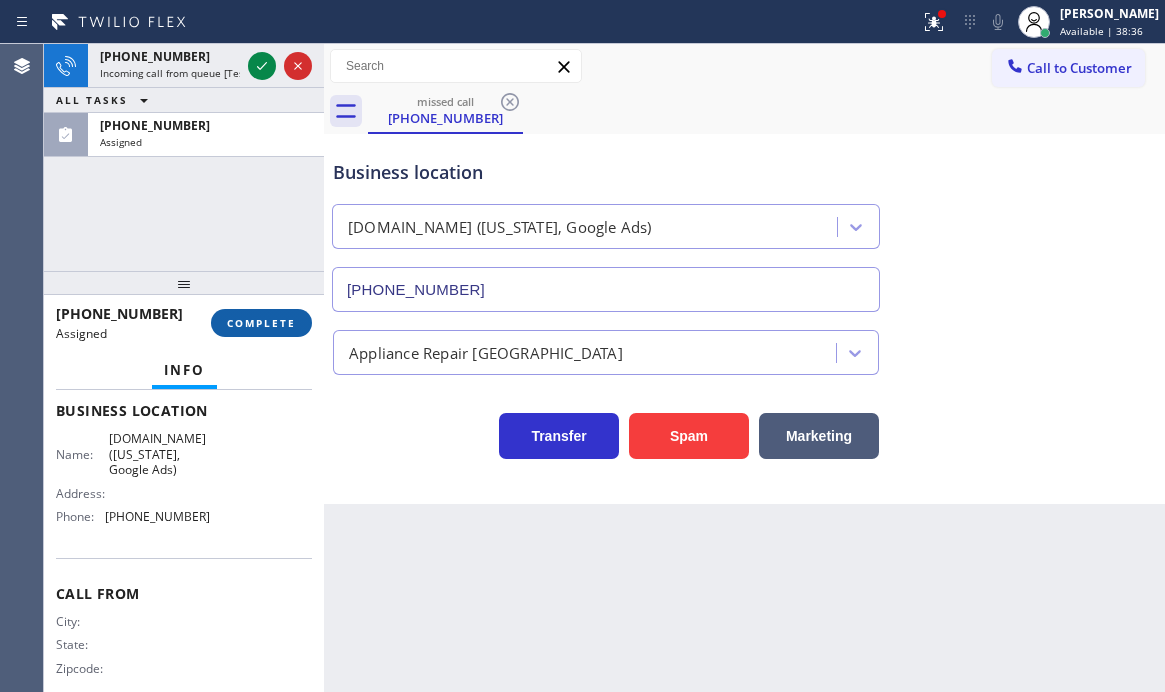 drag, startPoint x: 266, startPoint y: 300, endPoint x: 264, endPoint y: 322, distance: 22.090721 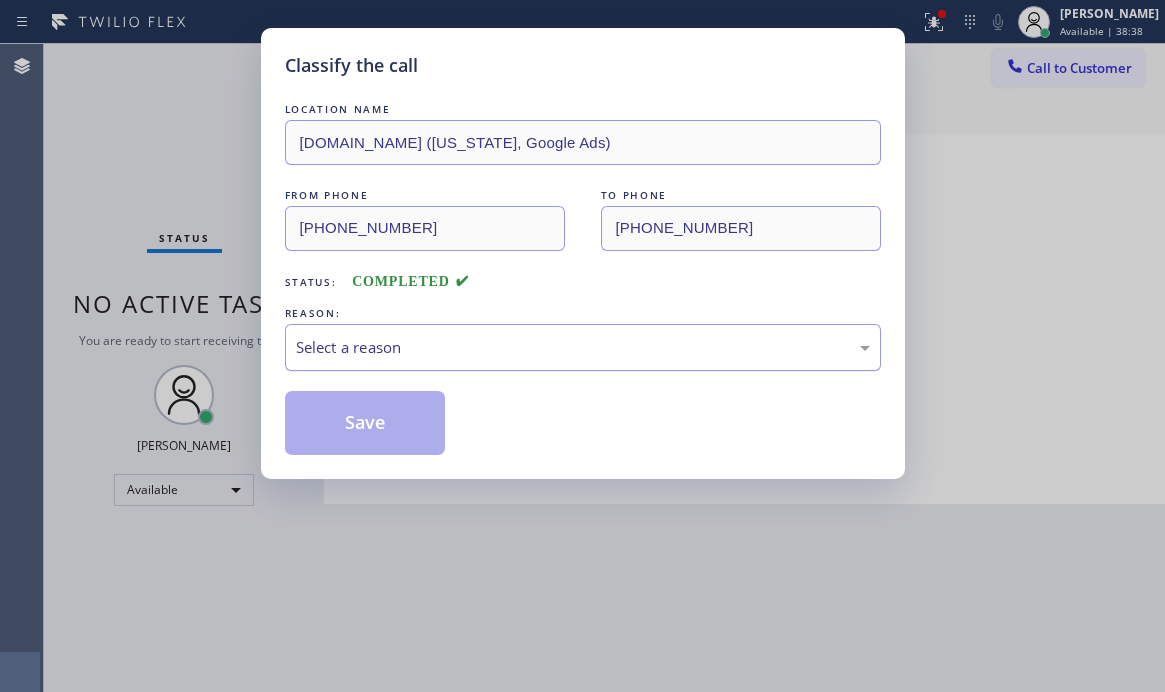 drag, startPoint x: 437, startPoint y: 352, endPoint x: 429, endPoint y: 364, distance: 14.422205 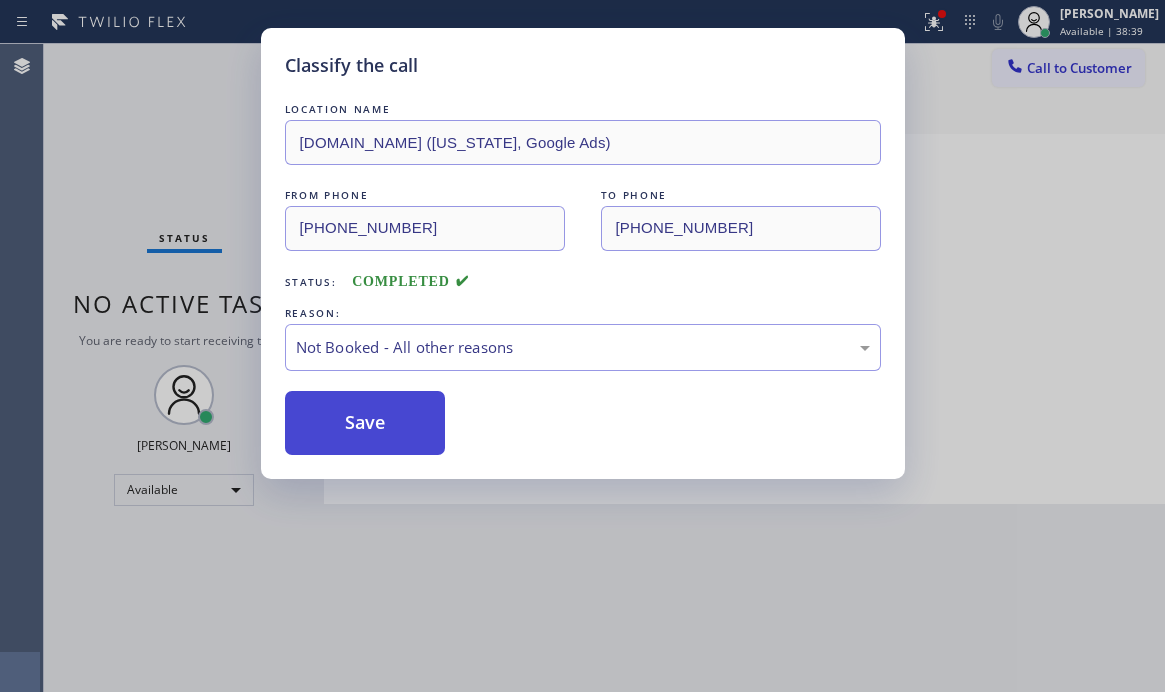 click on "Save" at bounding box center [365, 423] 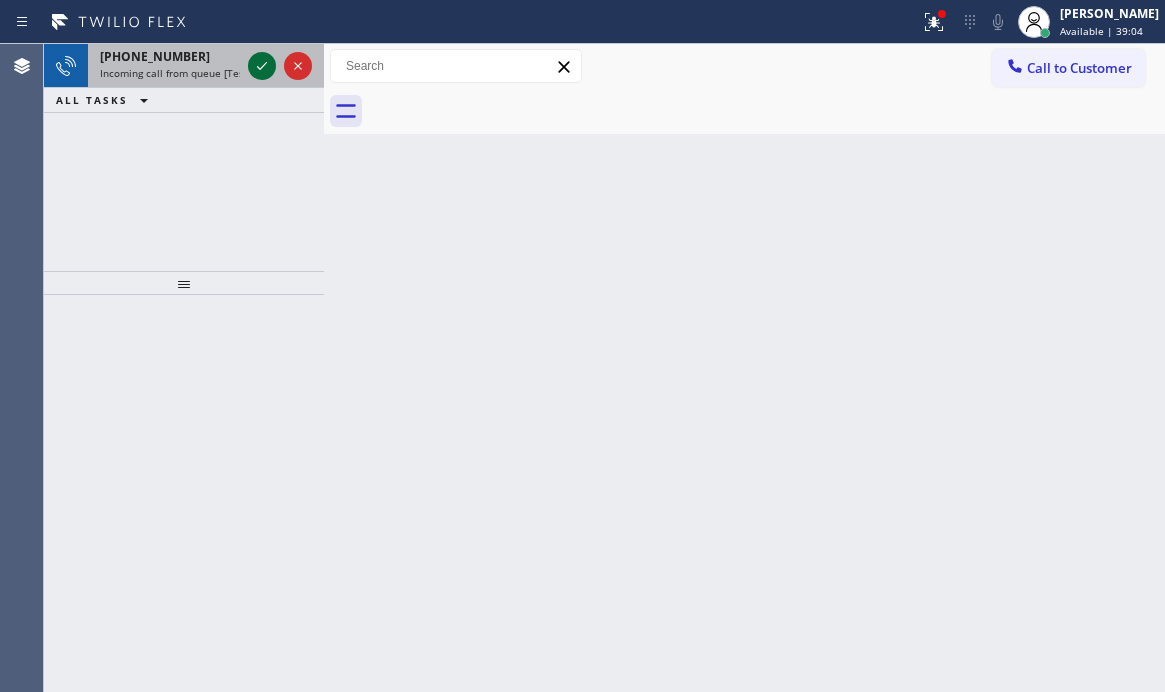 click 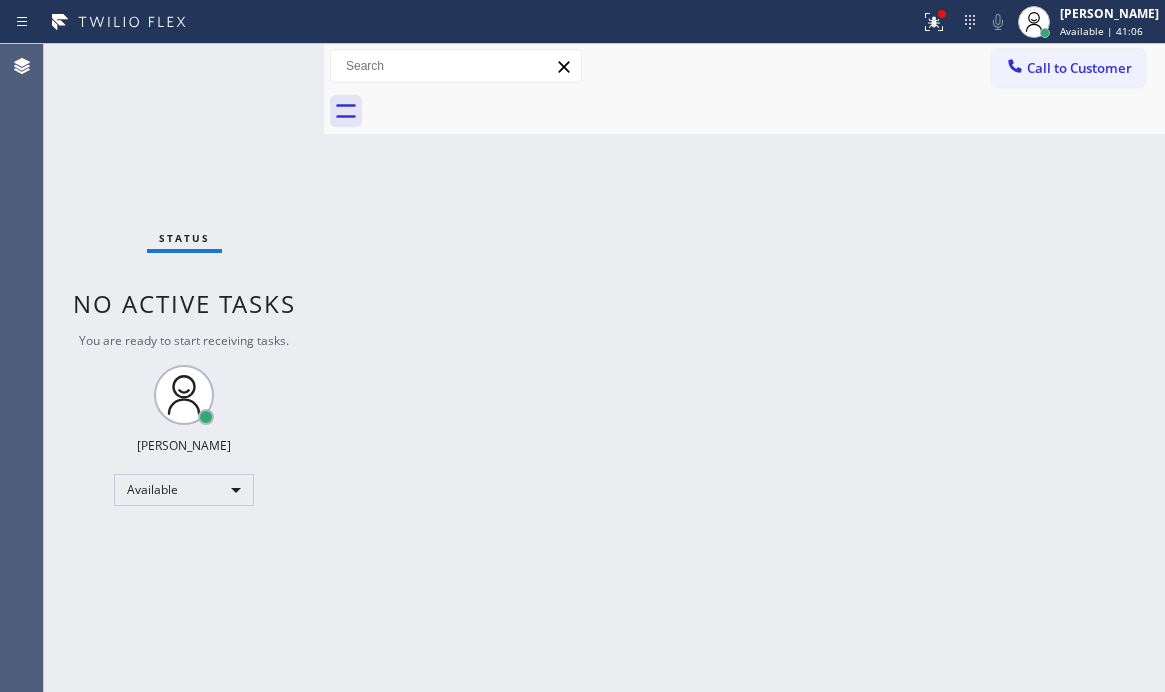 click on "Status   No active tasks     You are ready to start receiving tasks.   [PERSON_NAME] Available" at bounding box center (184, 368) 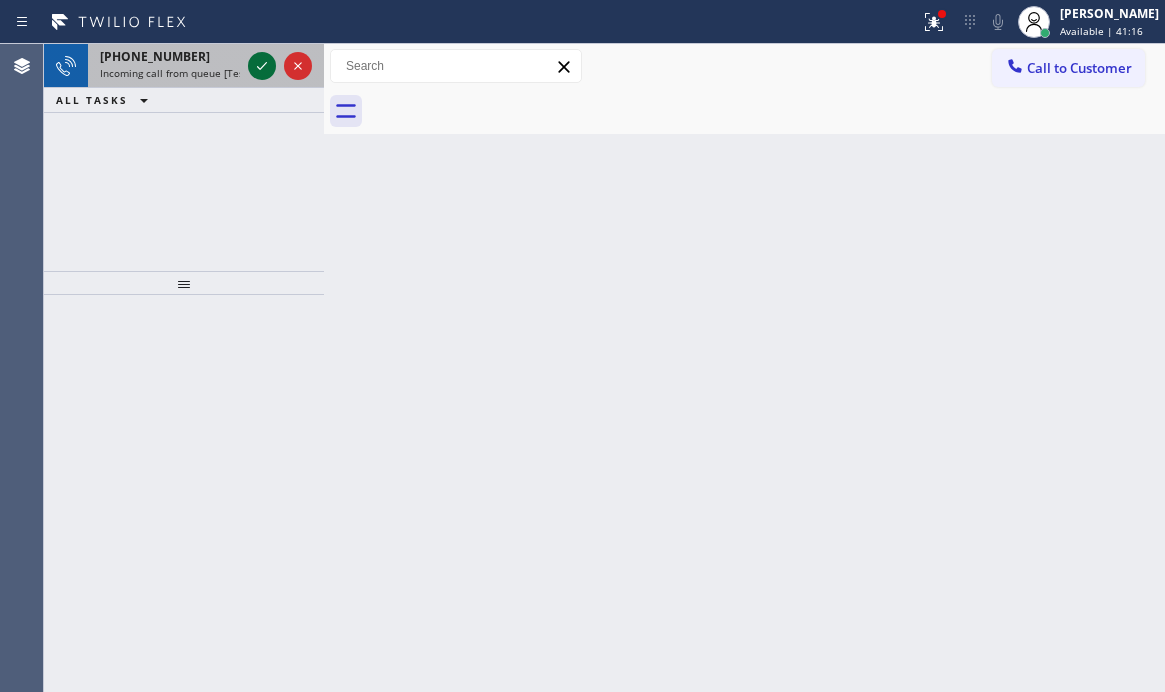 click 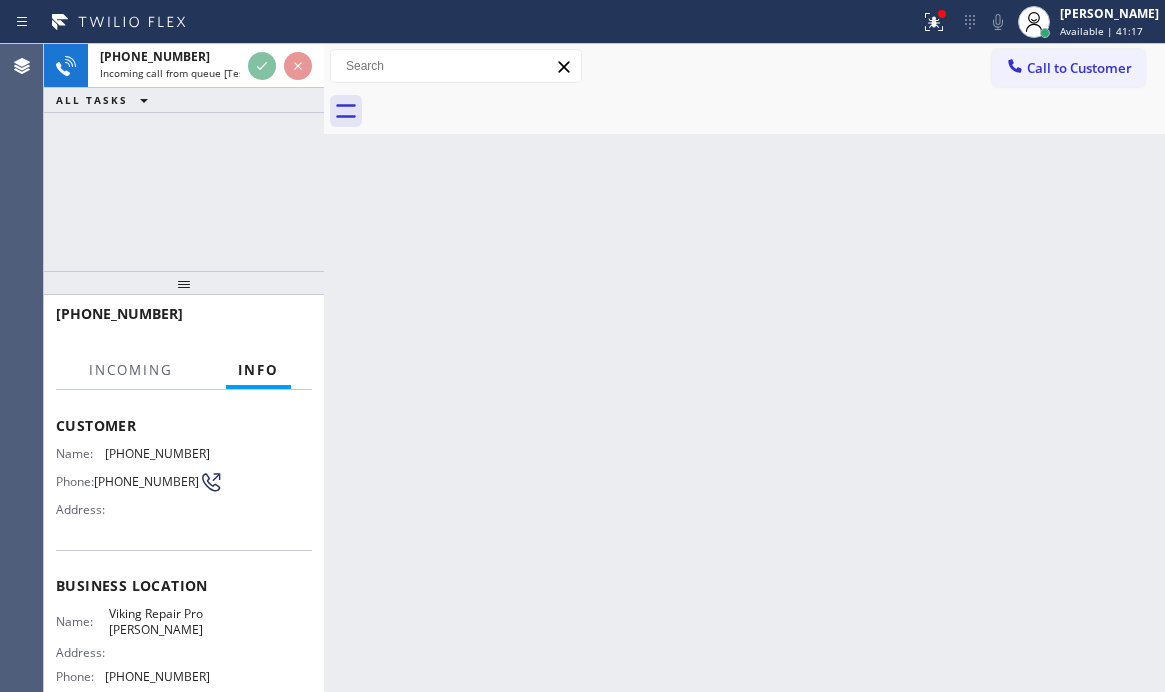 scroll, scrollTop: 280, scrollLeft: 0, axis: vertical 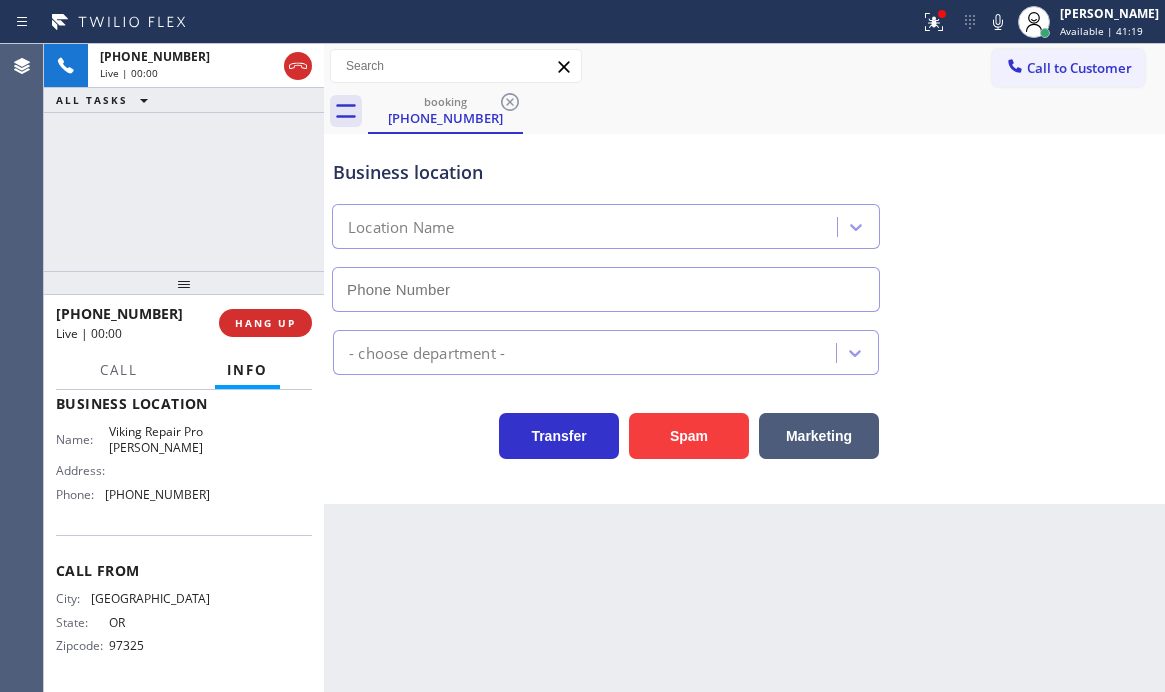 type on "[PHONE_NUMBER]" 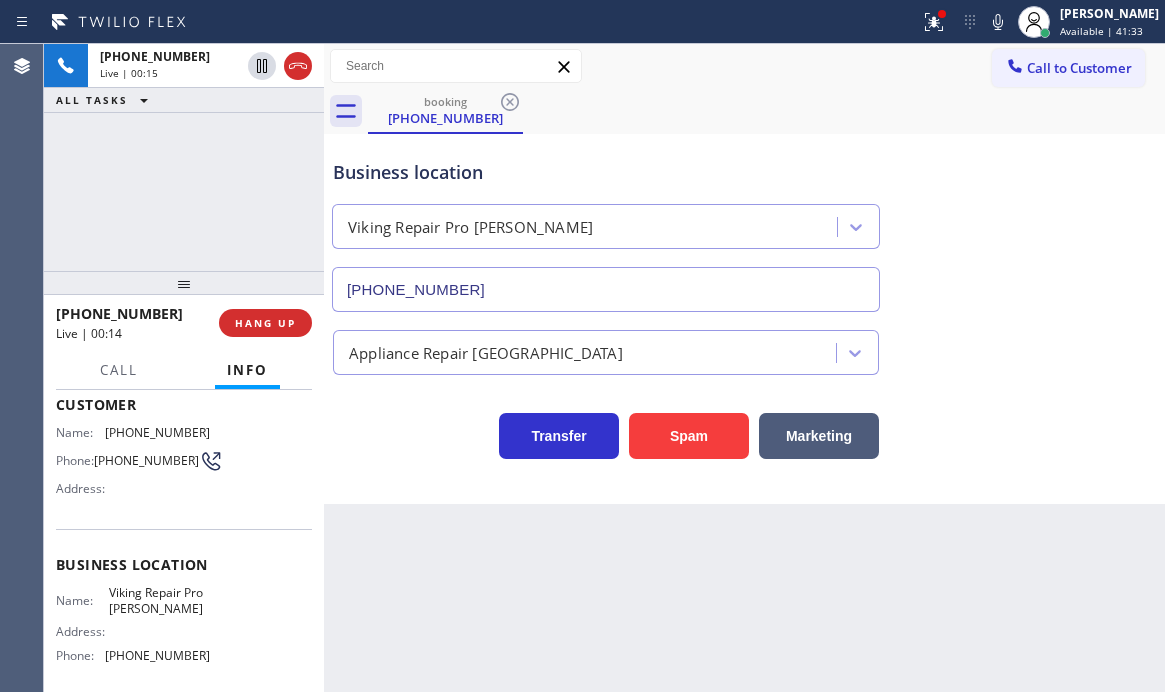 scroll, scrollTop: 80, scrollLeft: 0, axis: vertical 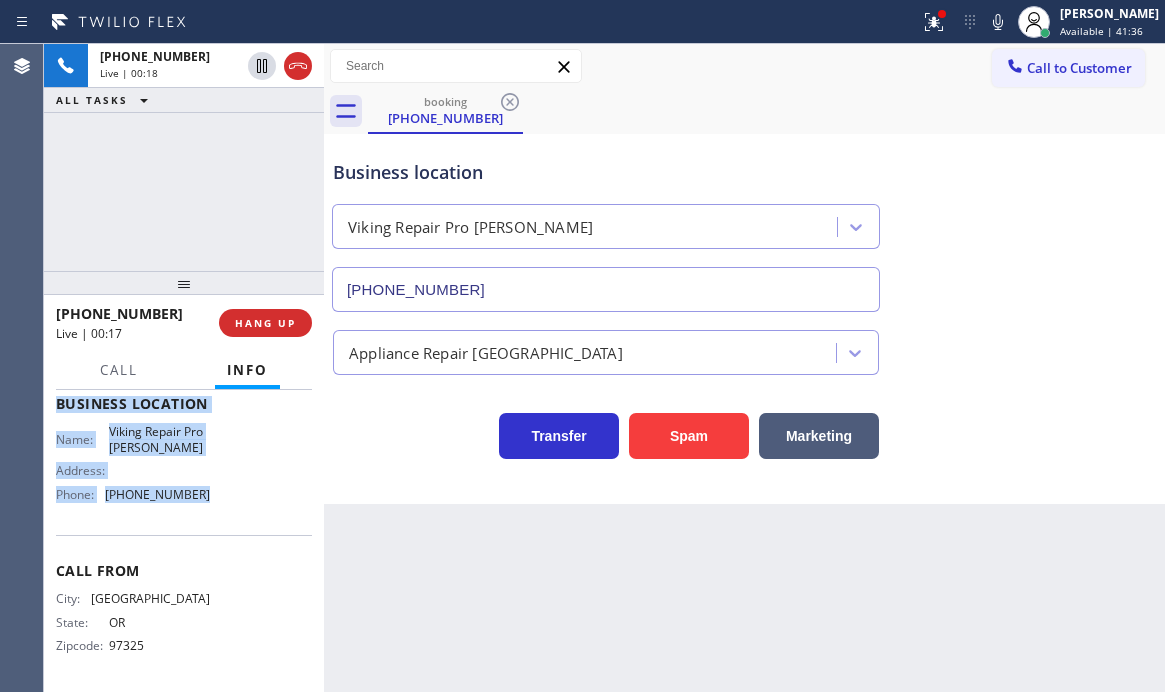 drag, startPoint x: 55, startPoint y: 439, endPoint x: 237, endPoint y: 507, distance: 194.28845 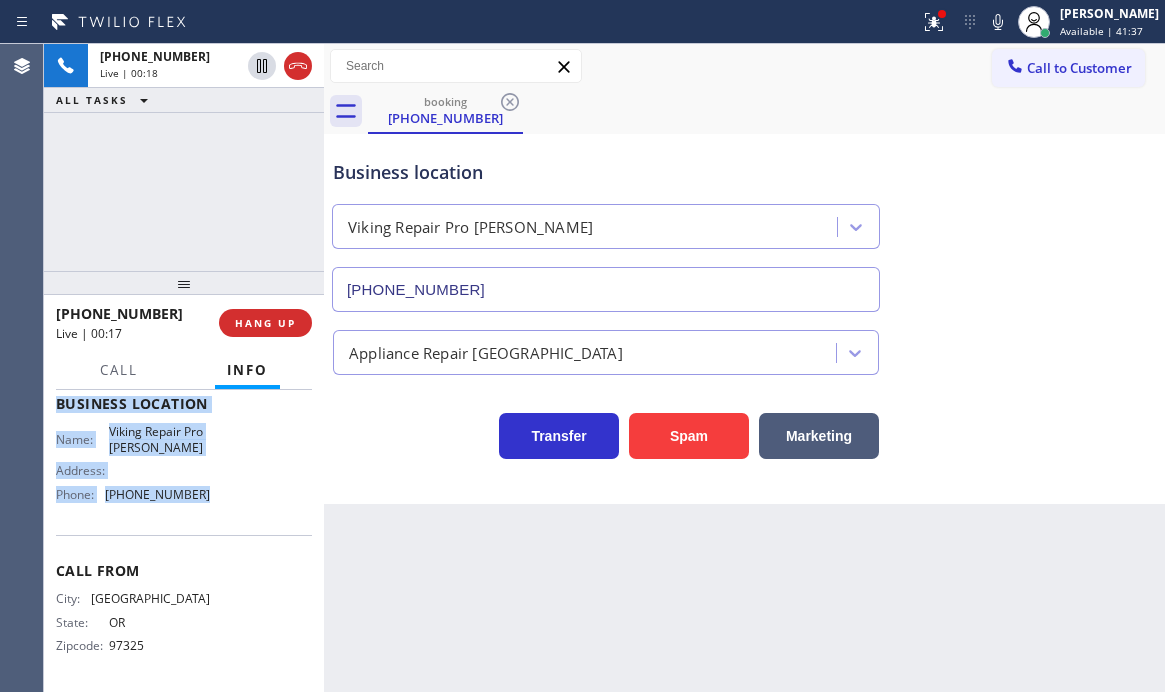 copy on "Customer Name: [PHONE_NUMBER] Phone: [PHONE_NUMBER] Address: Business location Name: Viking Repair Pro [PERSON_NAME] Address:   Phone: [PHONE_NUMBER]" 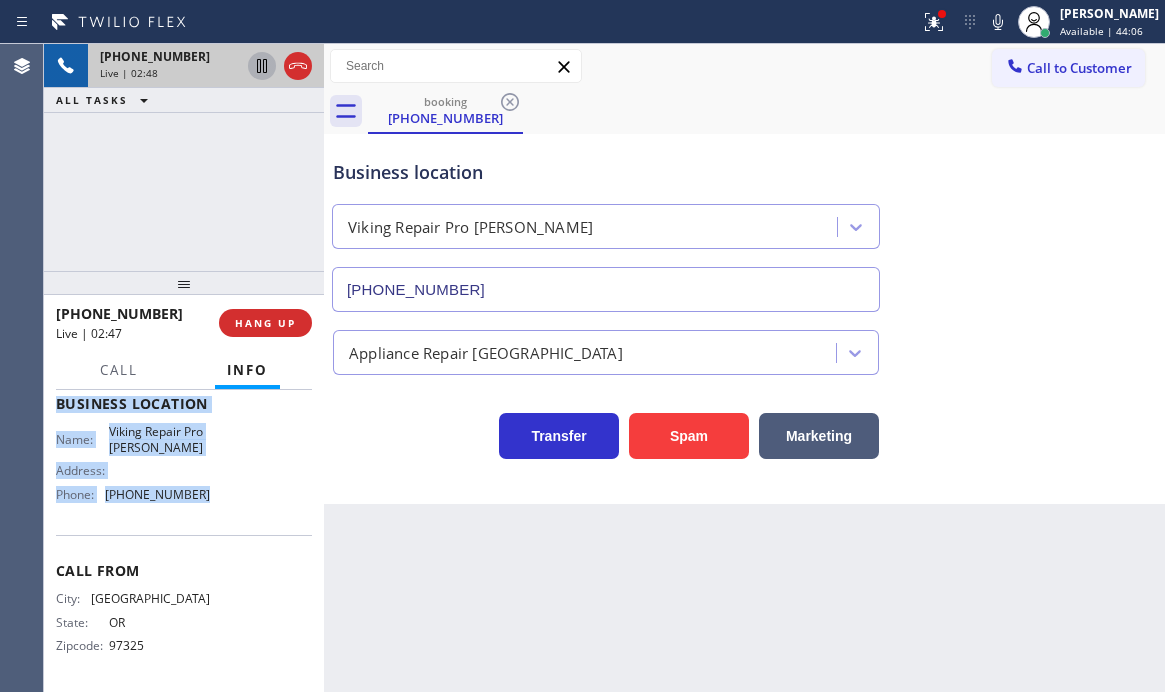 click 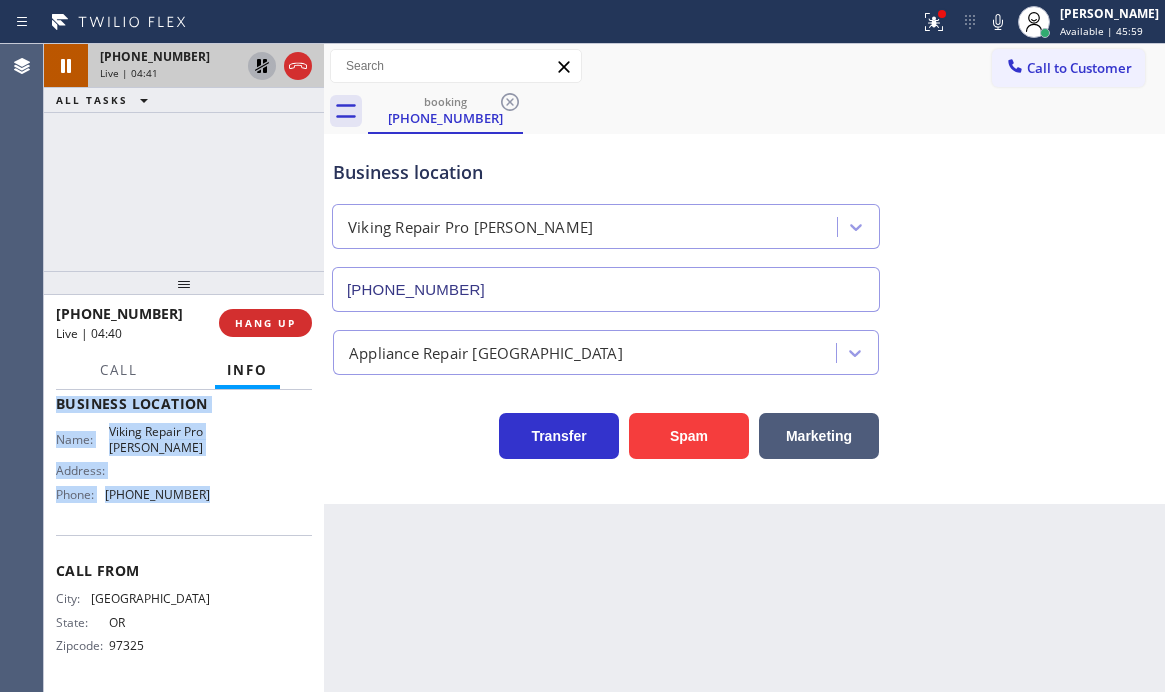 click 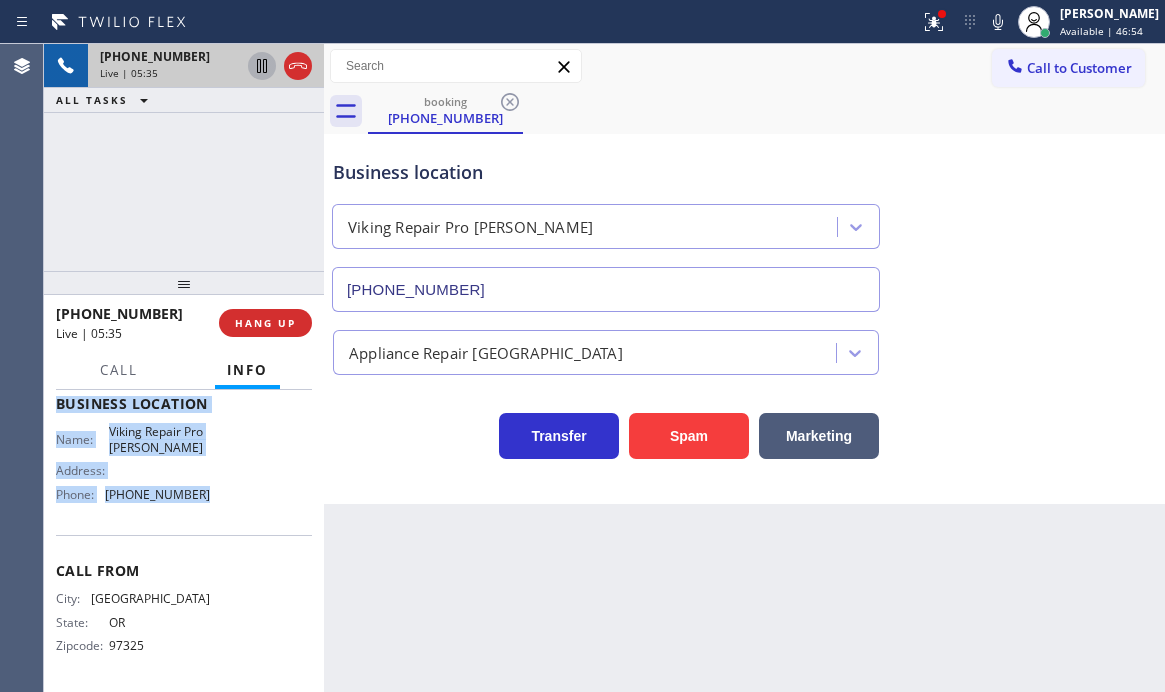 click 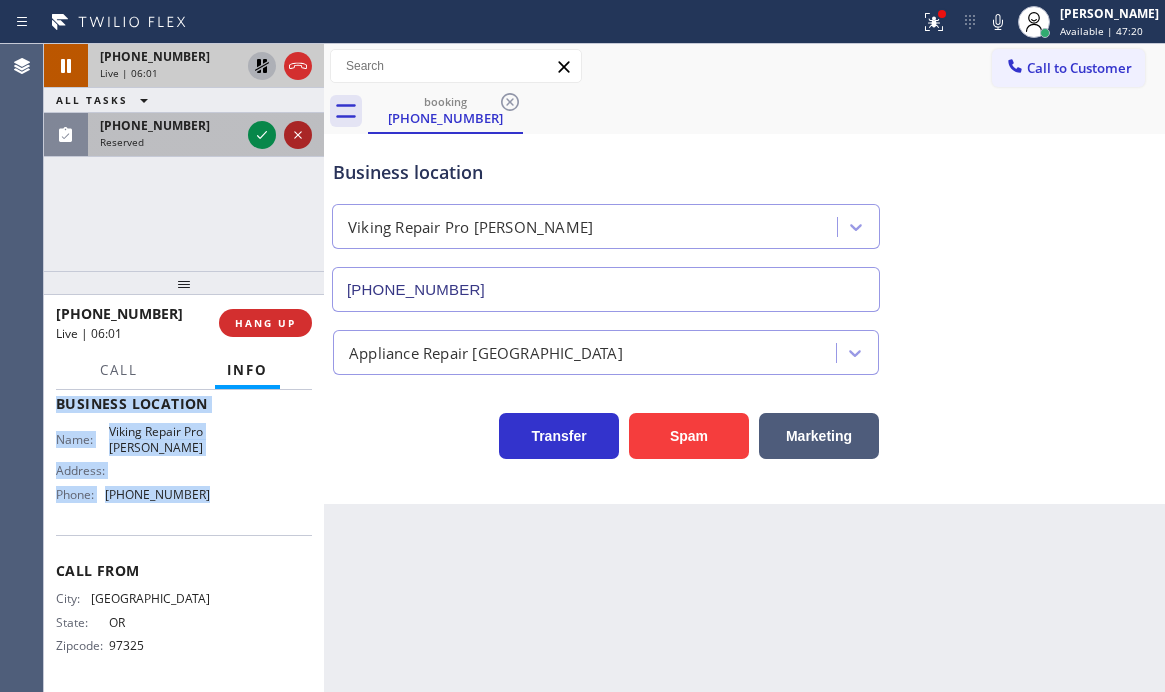 drag, startPoint x: 263, startPoint y: 133, endPoint x: 302, endPoint y: 134, distance: 39.012817 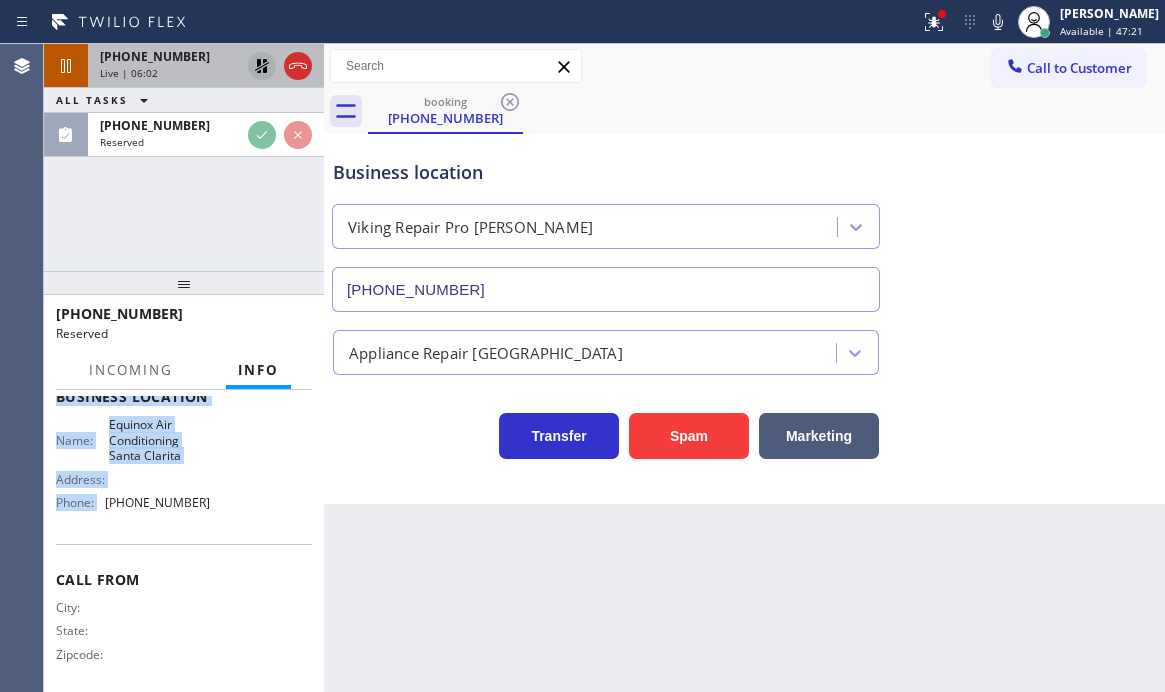 scroll, scrollTop: 297, scrollLeft: 0, axis: vertical 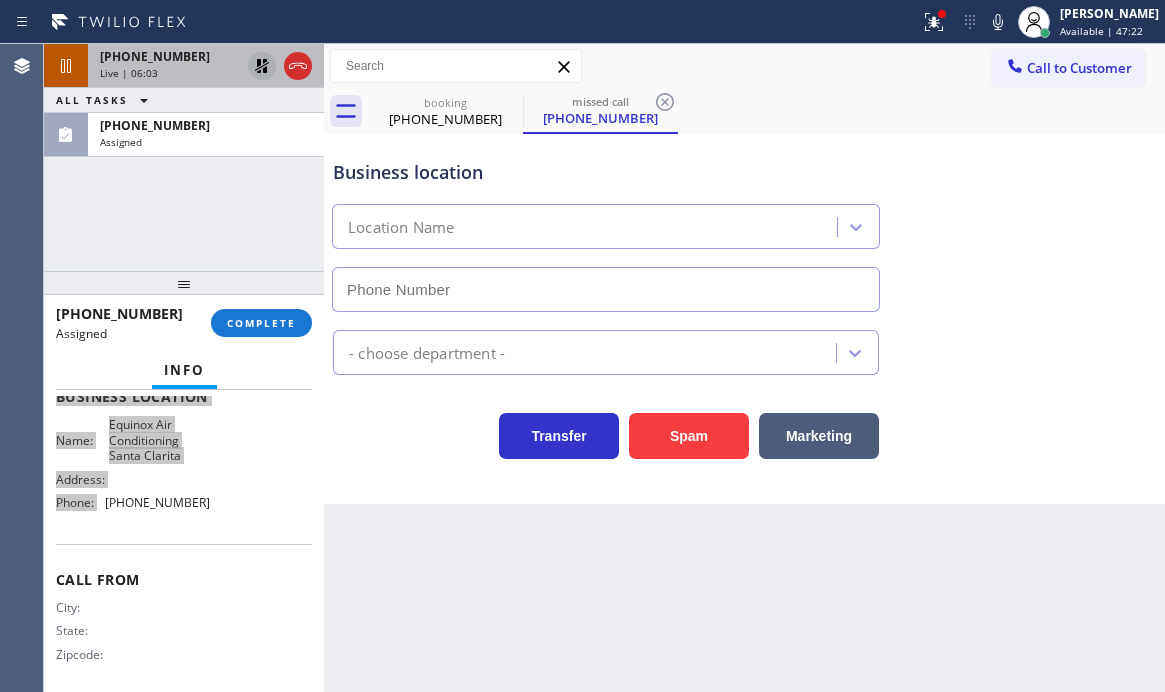 type on "[PHONE_NUMBER]" 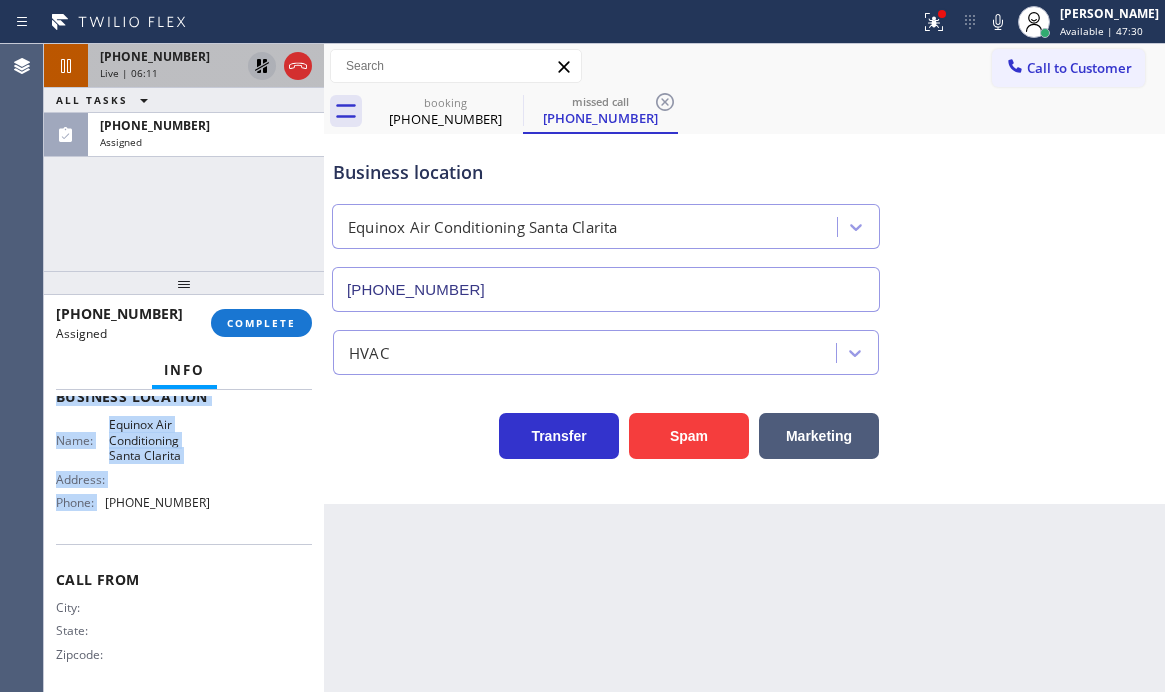 click 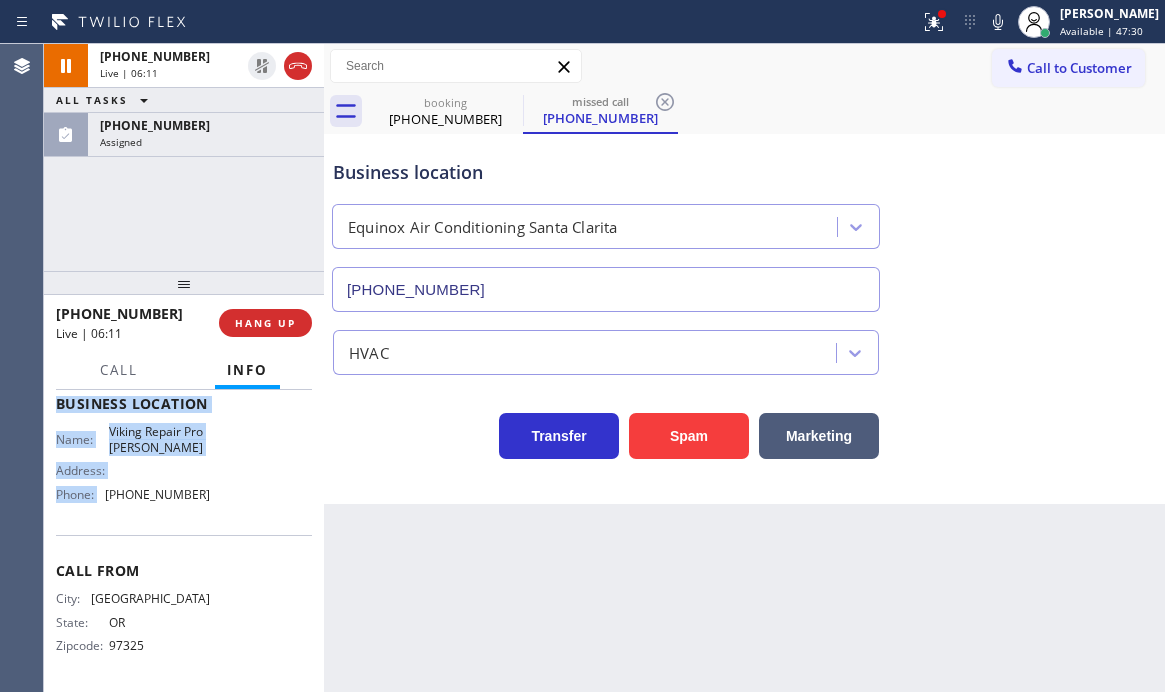 scroll, scrollTop: 280, scrollLeft: 0, axis: vertical 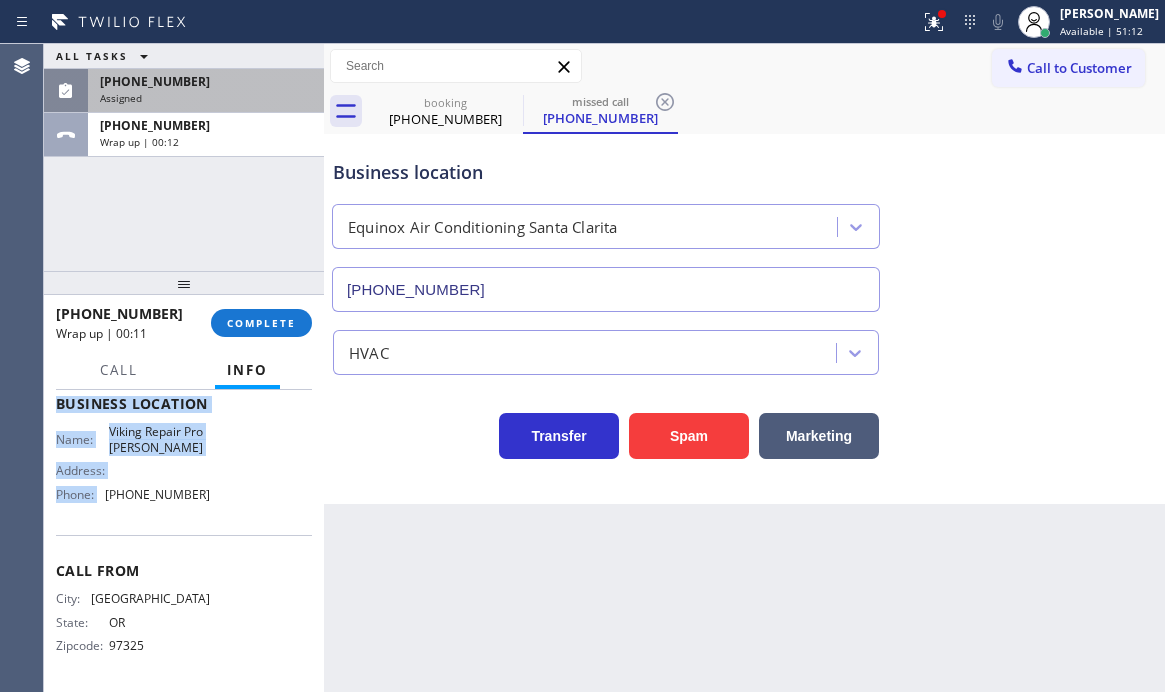 click on "Assigned" at bounding box center (206, 98) 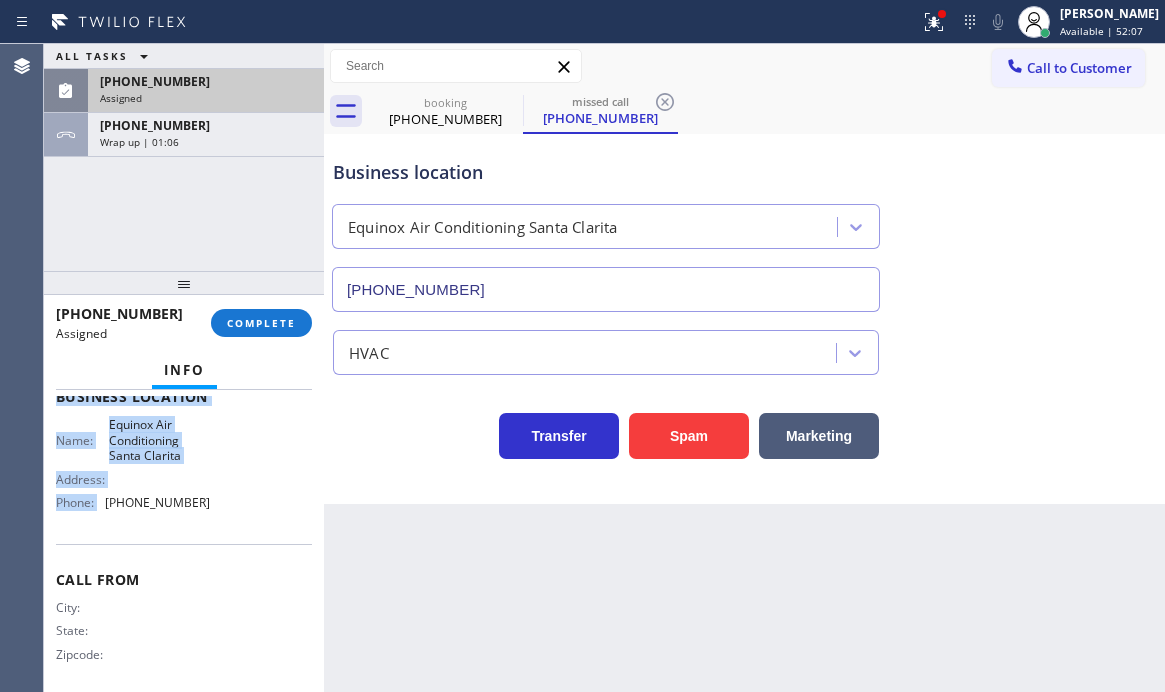 click on "Assigned" at bounding box center (206, 98) 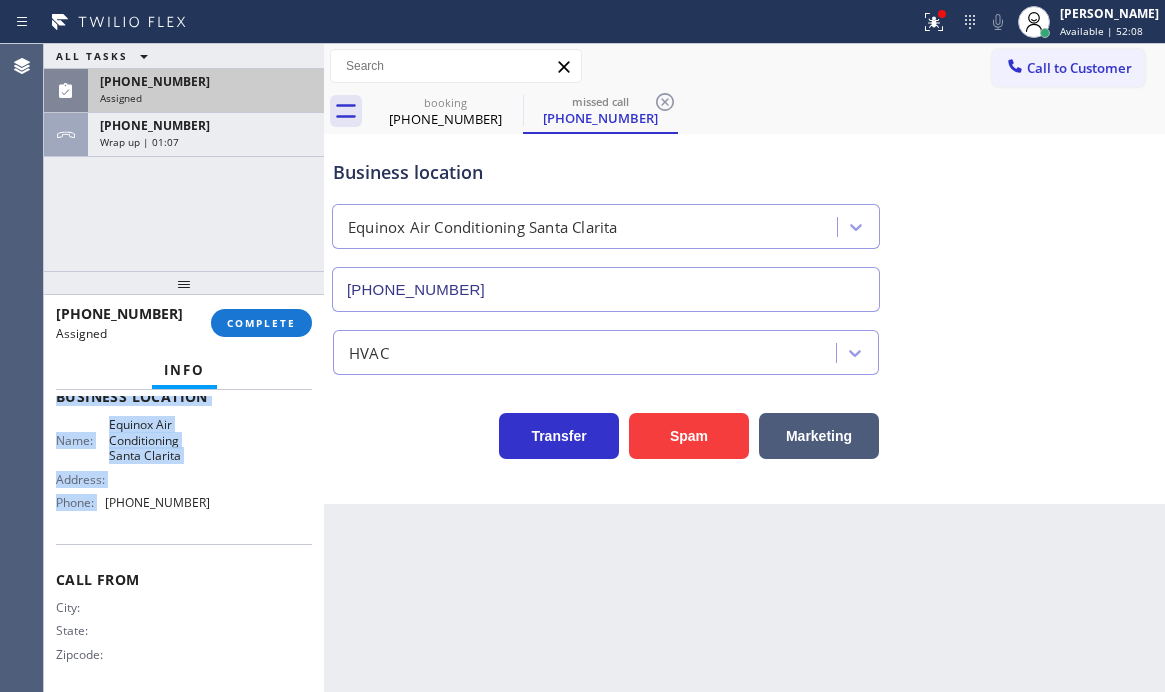click on "Assigned" at bounding box center (206, 98) 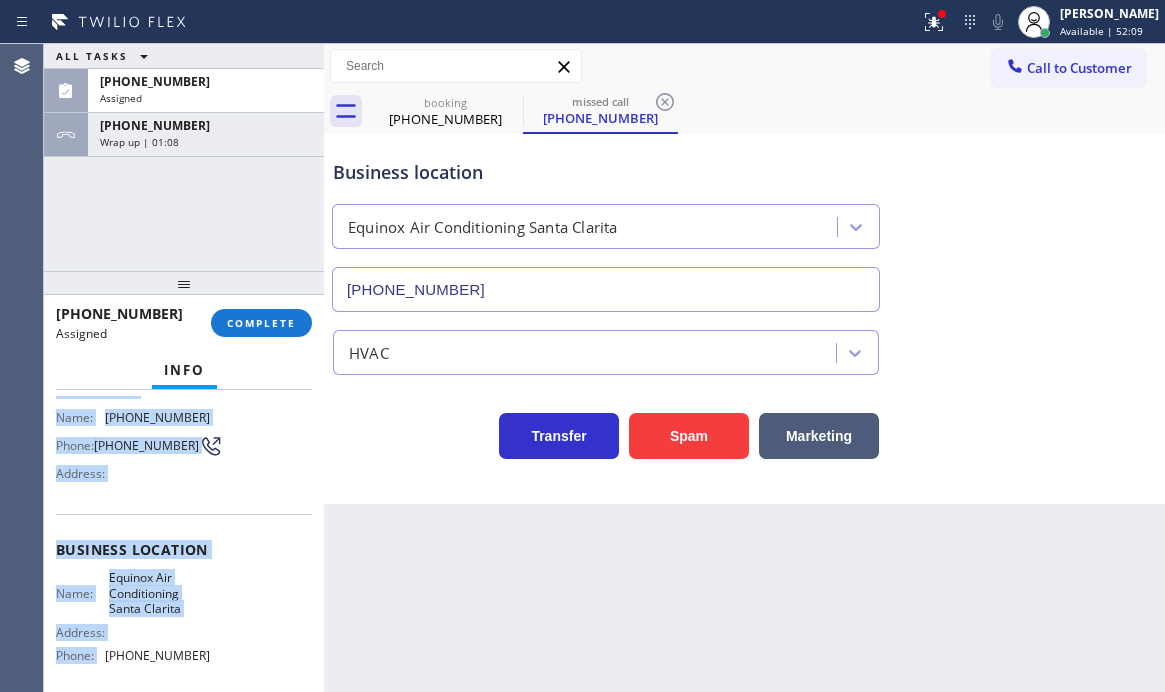 scroll, scrollTop: 114, scrollLeft: 0, axis: vertical 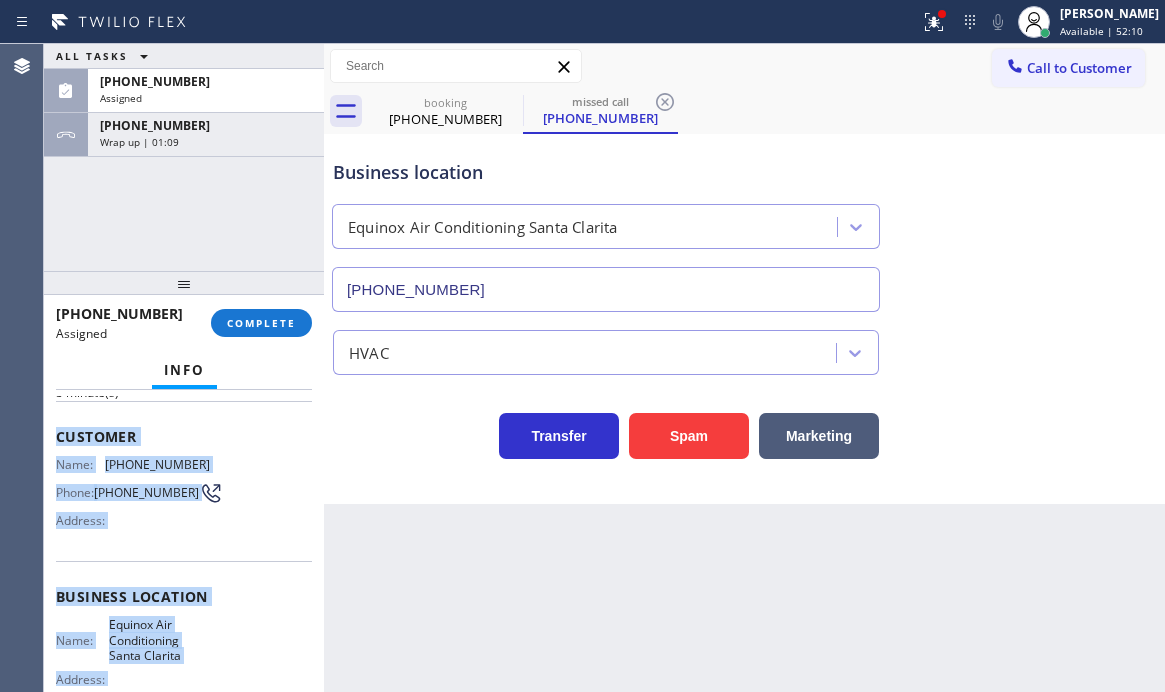 drag, startPoint x: 196, startPoint y: 445, endPoint x: 118, endPoint y: 441, distance: 78.10249 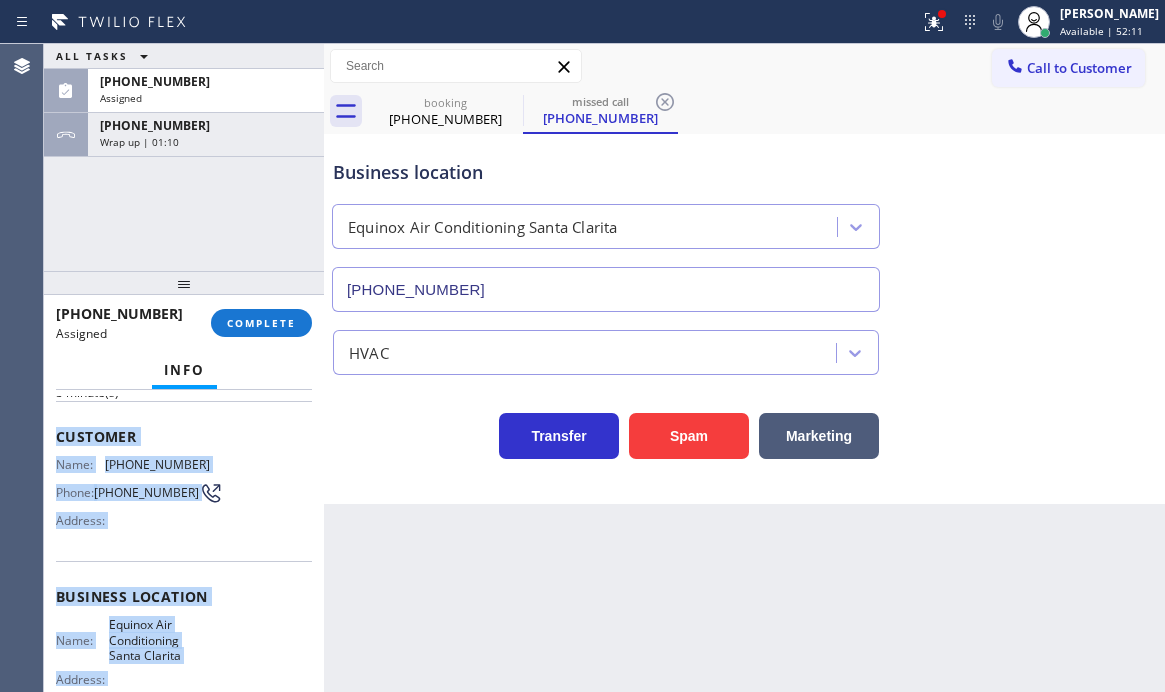 click on "Customer" at bounding box center (184, 436) 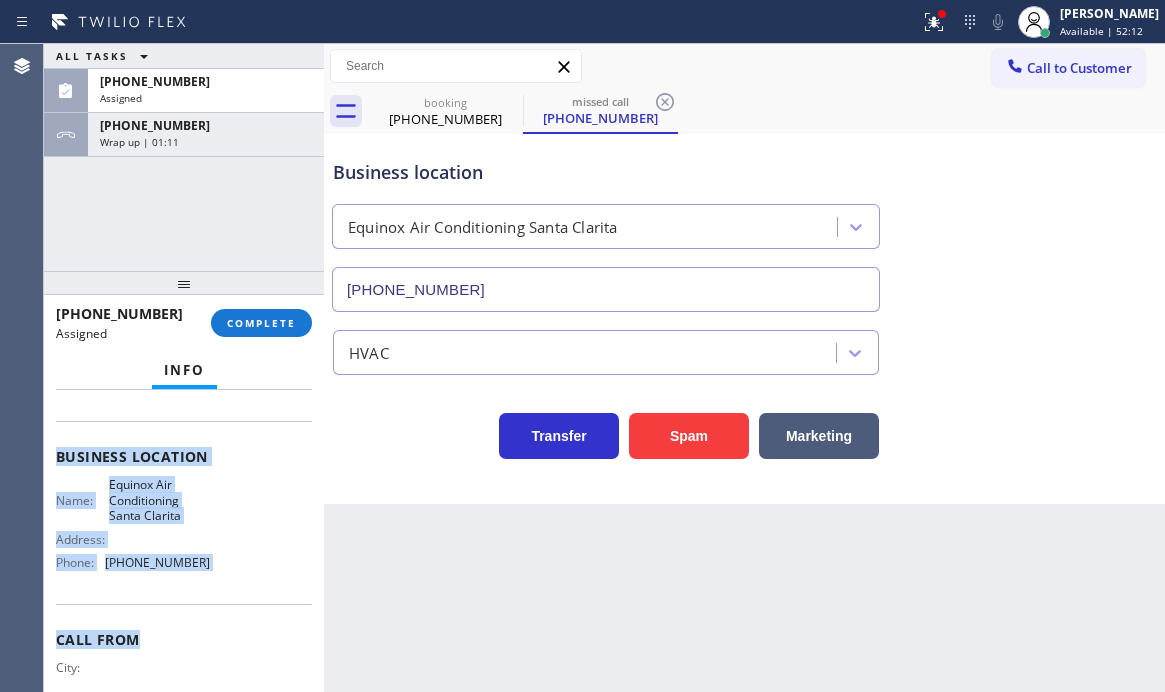 scroll, scrollTop: 314, scrollLeft: 0, axis: vertical 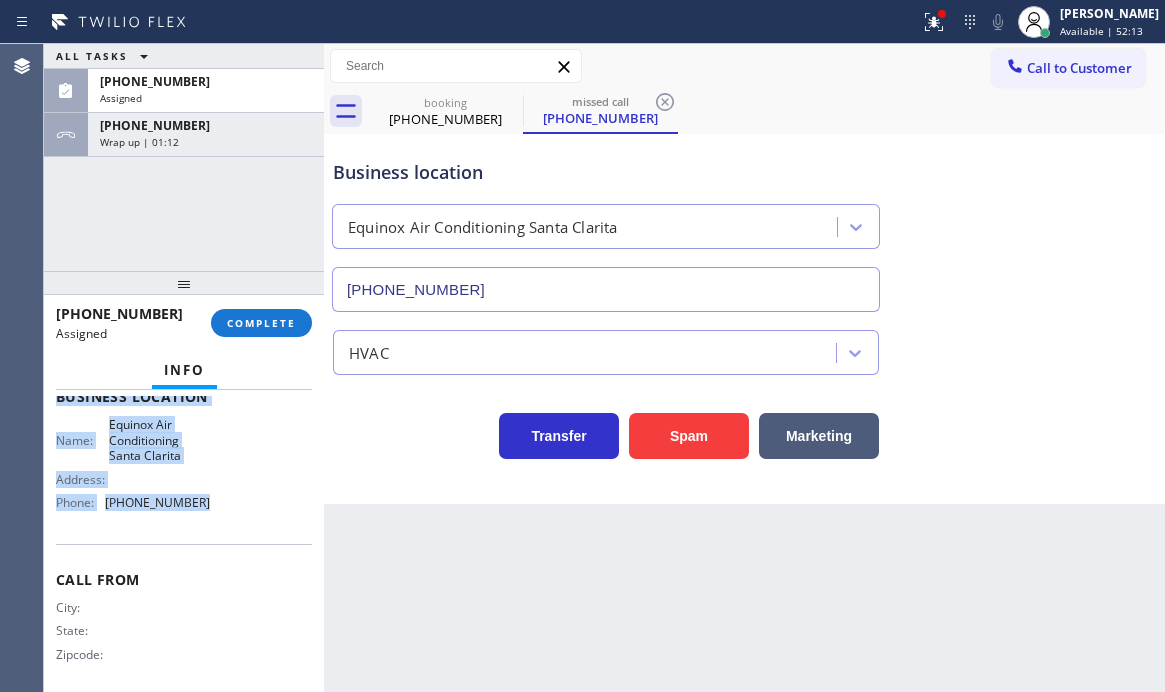 drag, startPoint x: 58, startPoint y: 432, endPoint x: 216, endPoint y: 533, distance: 187.52333 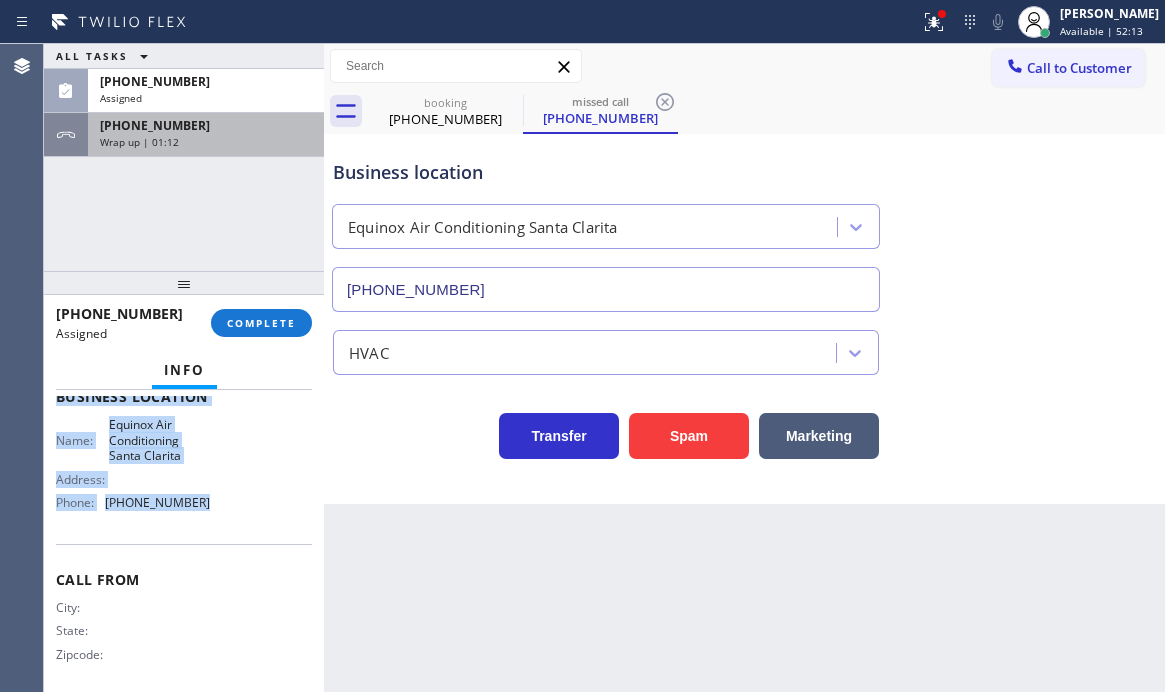 copy on "Customer Name: [PHONE_NUMBER] Phone: [PHONE_NUMBER] Address: Business location Name: Equinox Air Conditioning [GEOGRAPHIC_DATA] Address:   Phone: [PHONE_NUMBER]" 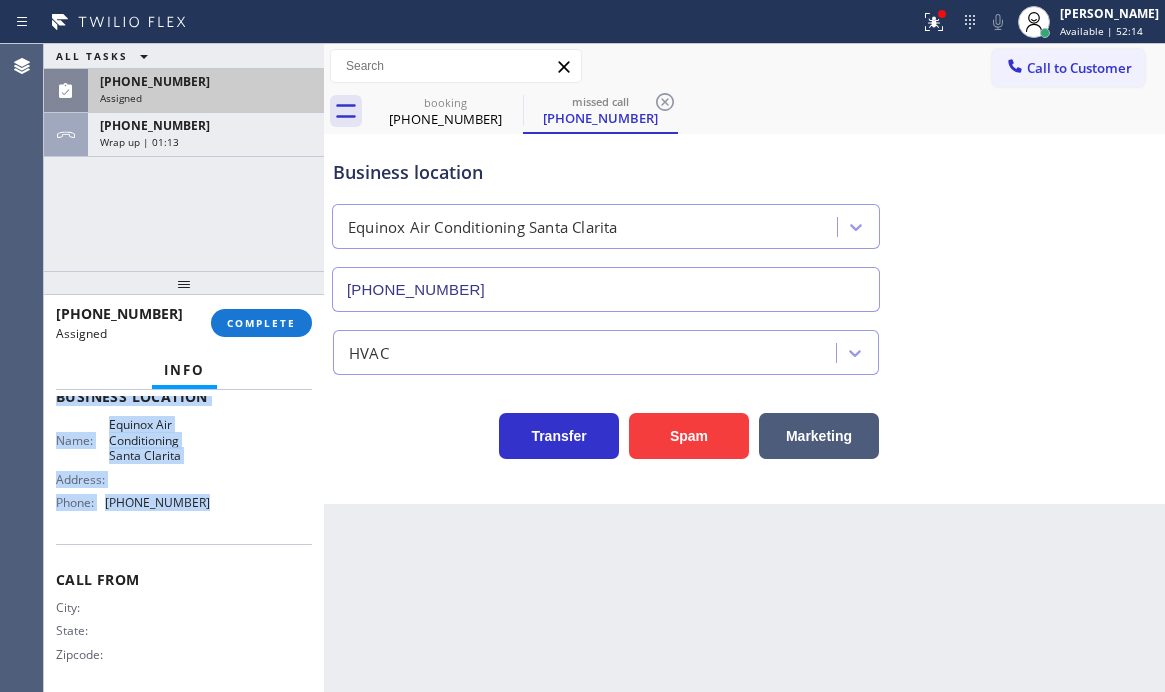 click on "Assigned" at bounding box center (206, 98) 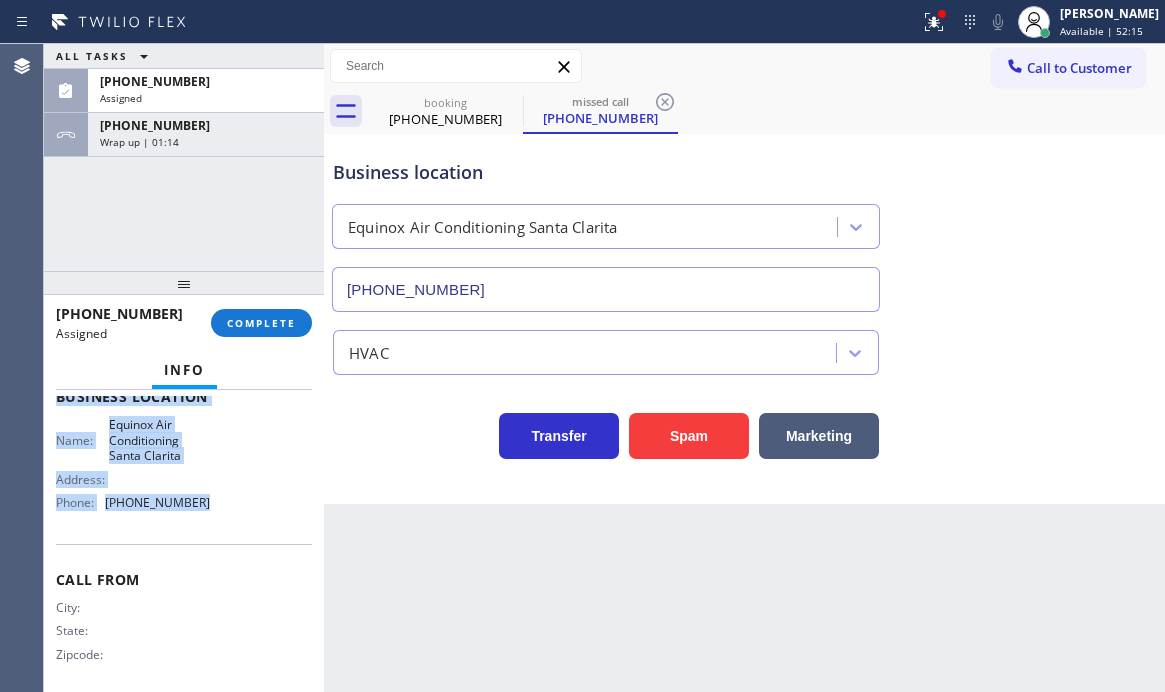 drag, startPoint x: 242, startPoint y: 332, endPoint x: 349, endPoint y: 375, distance: 115.316956 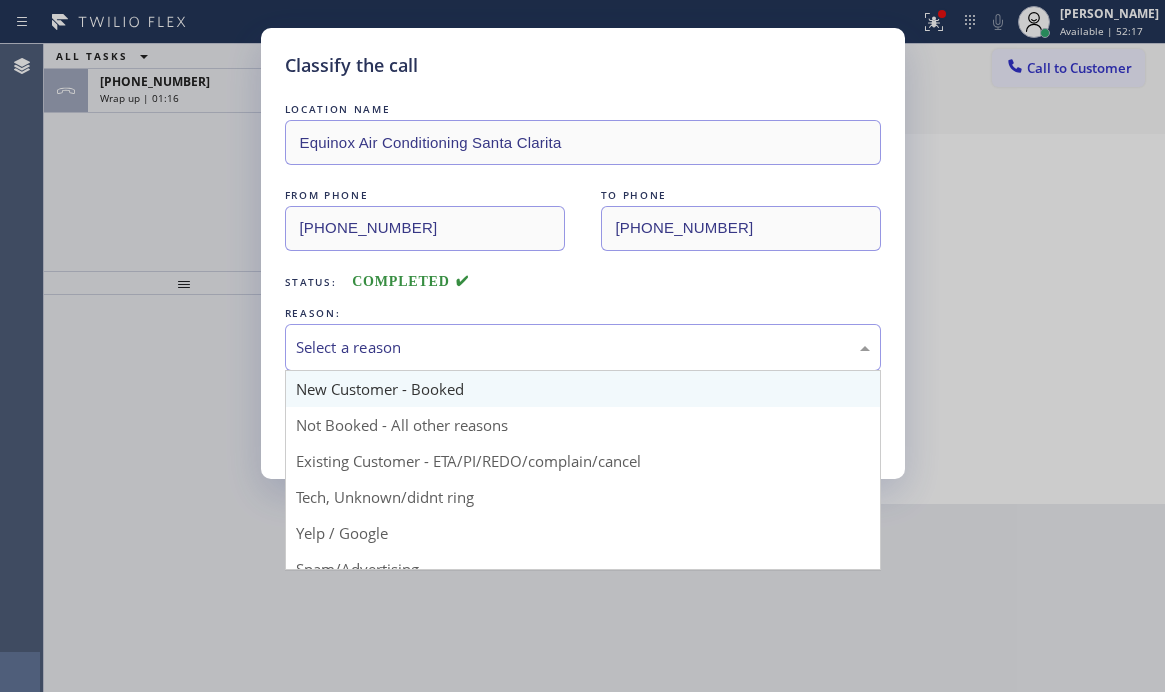 drag, startPoint x: 443, startPoint y: 358, endPoint x: 400, endPoint y: 391, distance: 54.20332 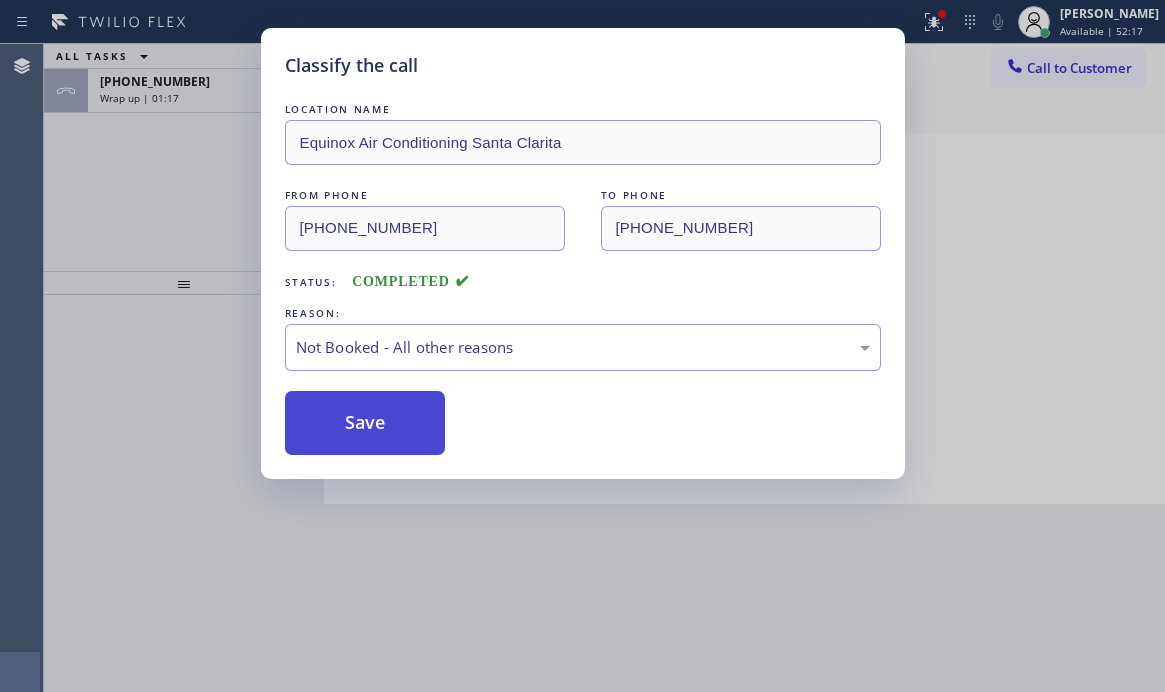 drag, startPoint x: 335, startPoint y: 421, endPoint x: 324, endPoint y: 426, distance: 12.083046 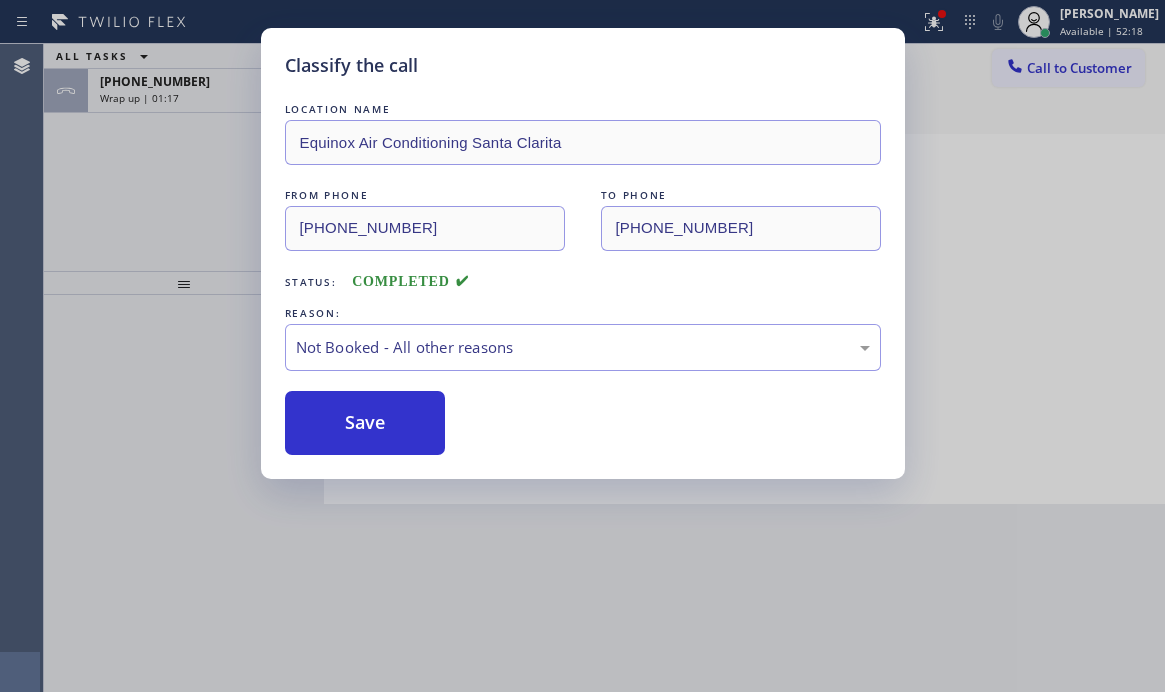 drag, startPoint x: 323, startPoint y: 427, endPoint x: 885, endPoint y: 203, distance: 604.99585 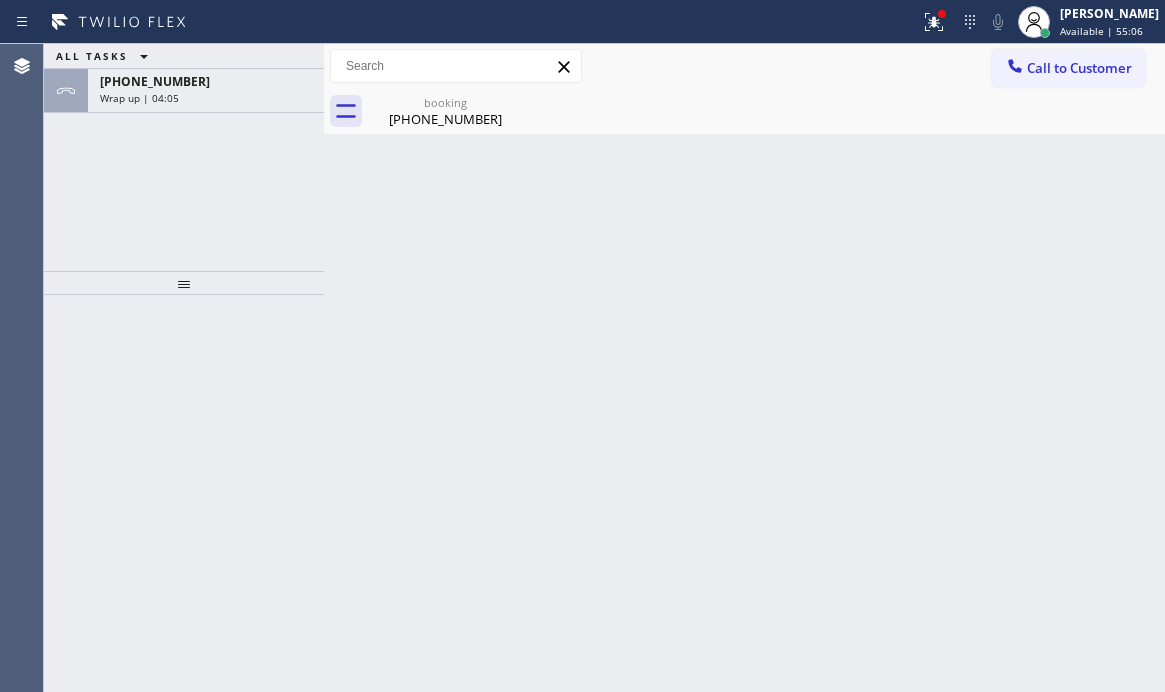 drag, startPoint x: 233, startPoint y: 90, endPoint x: 298, endPoint y: 241, distance: 164.39586 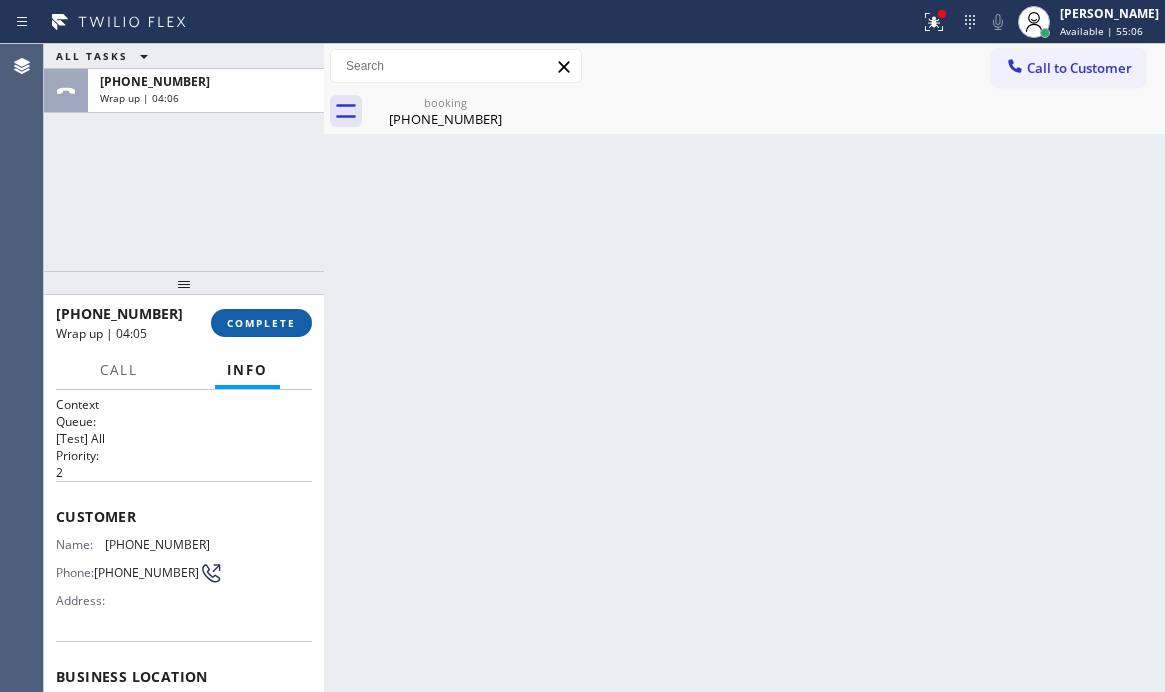 click on "COMPLETE" at bounding box center [261, 323] 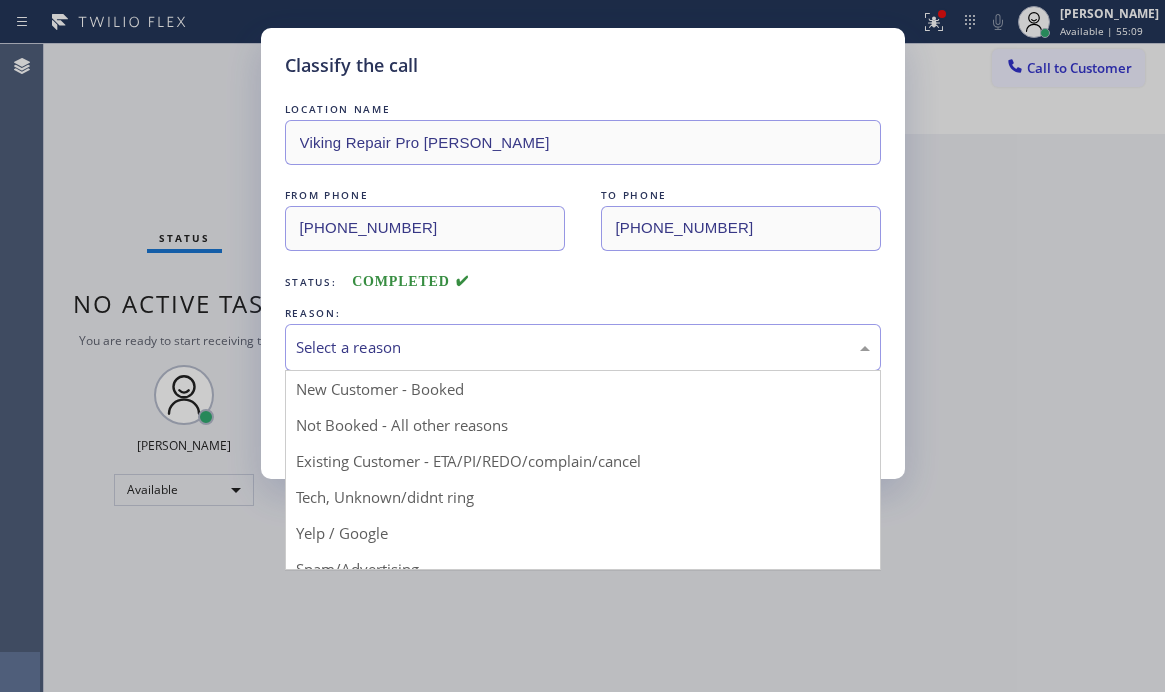 click on "Select a reason" at bounding box center [583, 347] 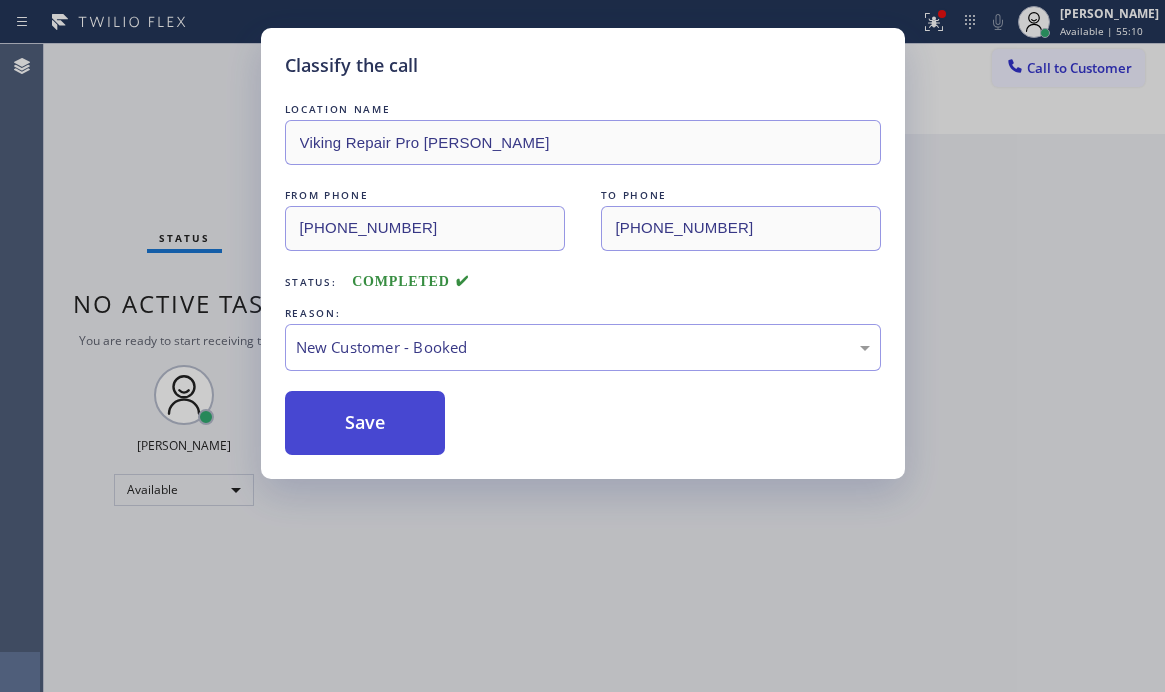 drag, startPoint x: 357, startPoint y: 427, endPoint x: 383, endPoint y: 423, distance: 26.305893 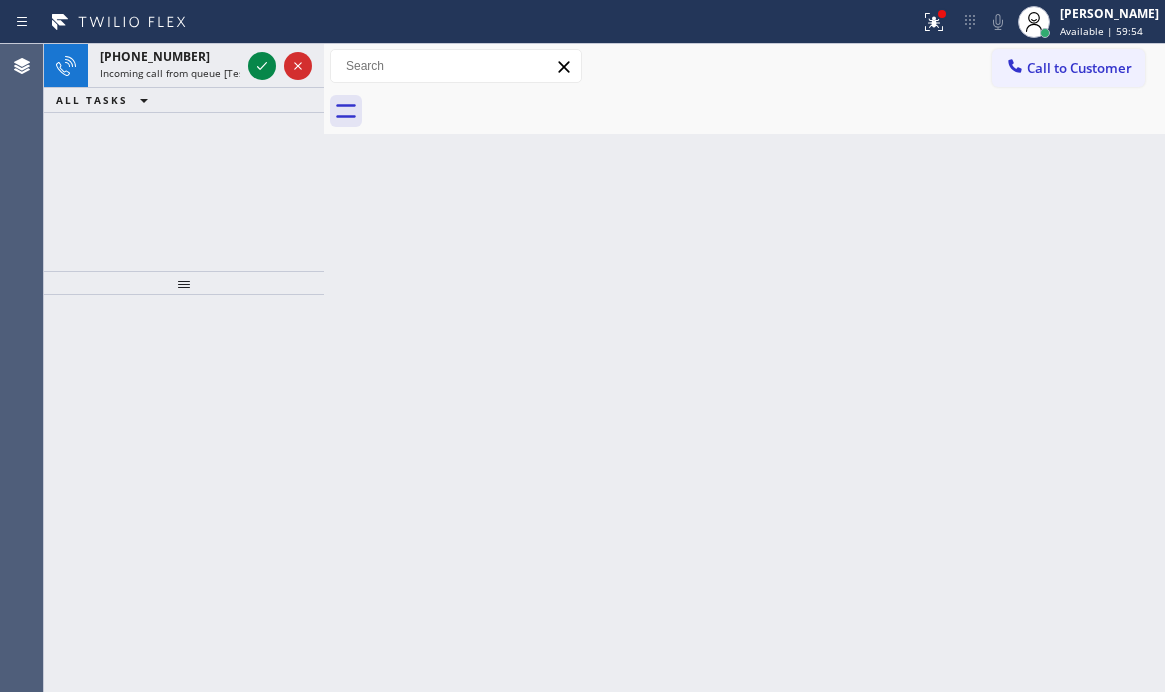 drag, startPoint x: 260, startPoint y: 65, endPoint x: 264, endPoint y: 93, distance: 28.284271 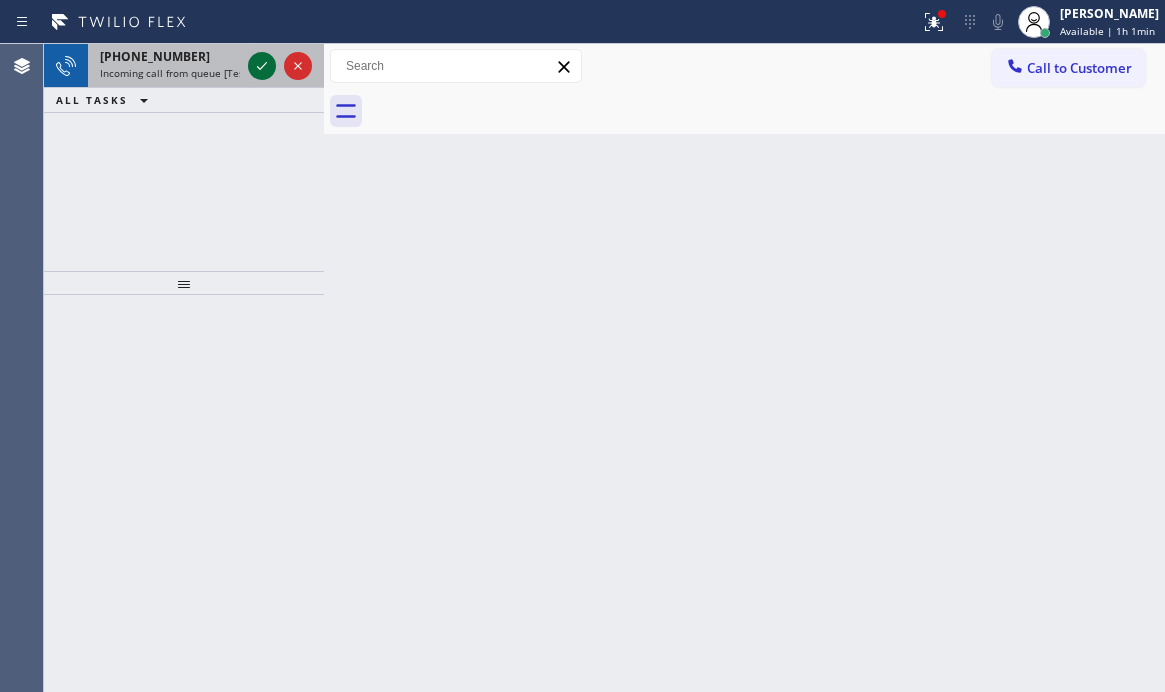 click 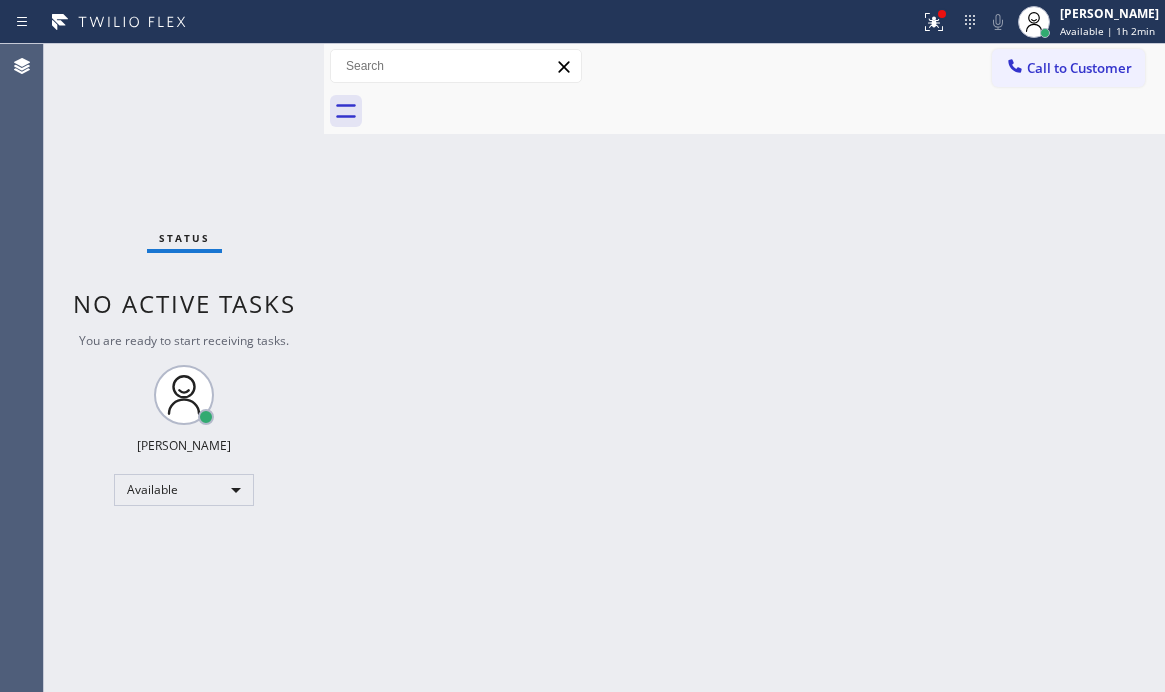 click on "Back to Dashboard Change Sender ID Customers Technicians Select a contact Outbound call Technician Search Technician Your caller id phone number Your caller id phone number Call Technician info Name   Phone none Address none Change Sender ID HVAC [PHONE_NUMBER] 5 Star Appliance [PHONE_NUMBER] Appliance Repair [PHONE_NUMBER] Plumbing [PHONE_NUMBER] Air Duct Cleaning [PHONE_NUMBER]  Electricians [PHONE_NUMBER] Cancel Change Check personal SMS Reset Change No tabs Call to Customer Outbound call Location Search location Your caller id phone number [PHONE_NUMBER] Customer number Call Outbound call Technician Search Technician Your caller id phone number Your caller id phone number Call" at bounding box center (744, 368) 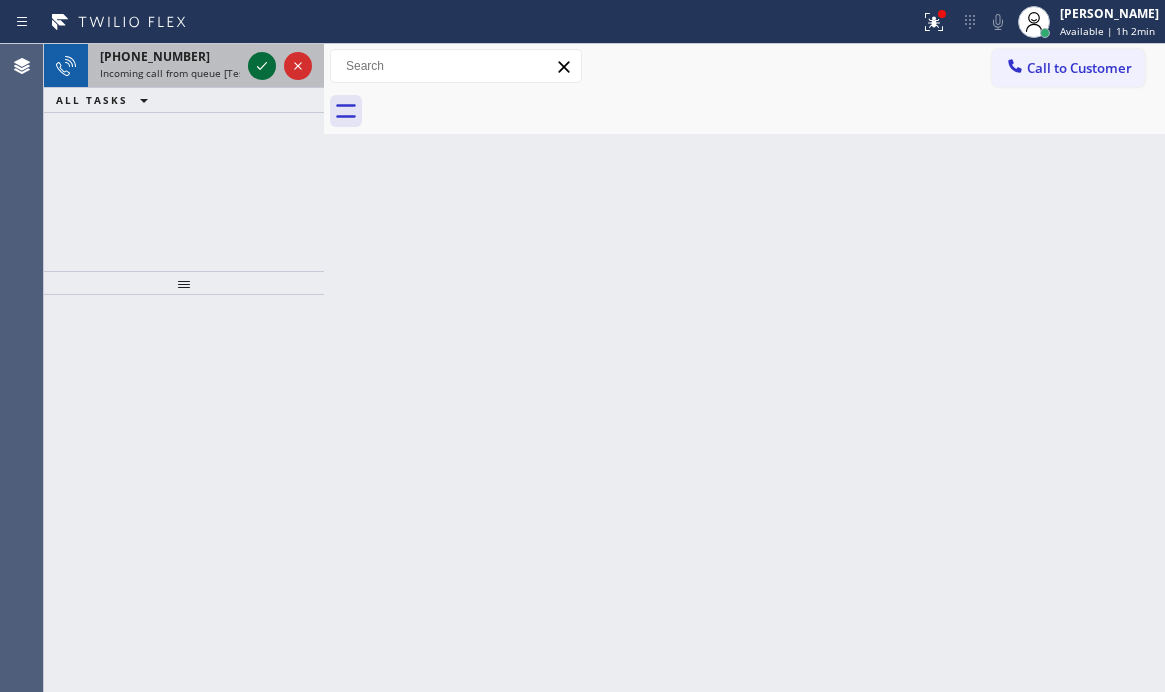 click 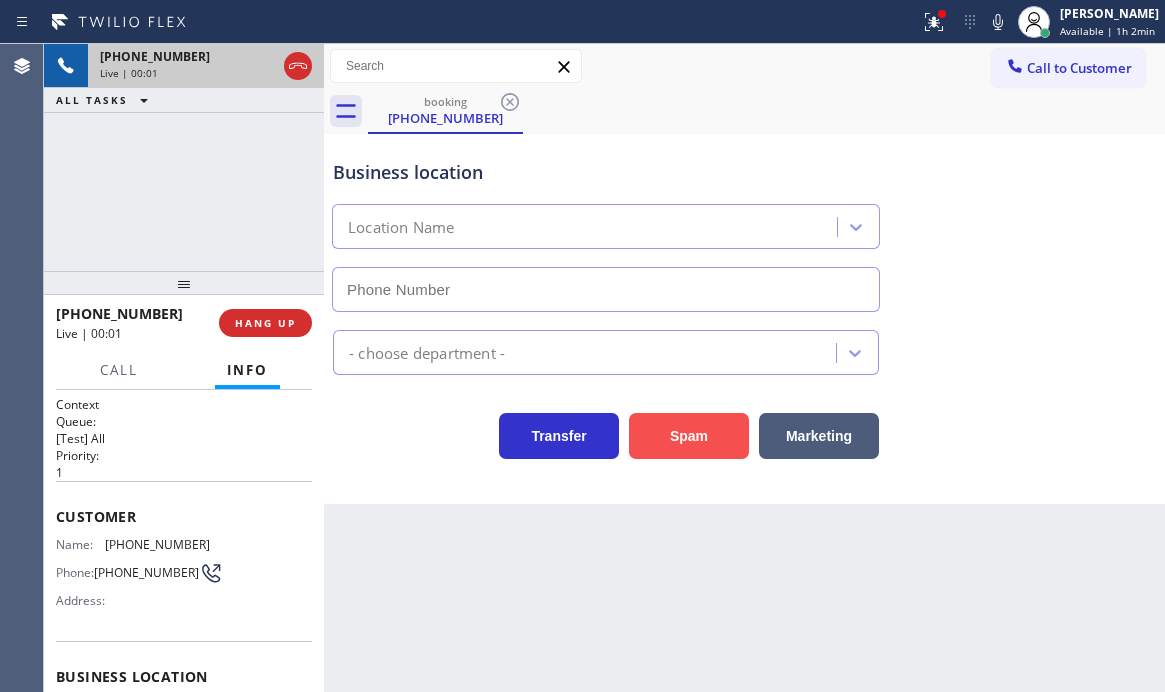 type on "[PHONE_NUMBER]" 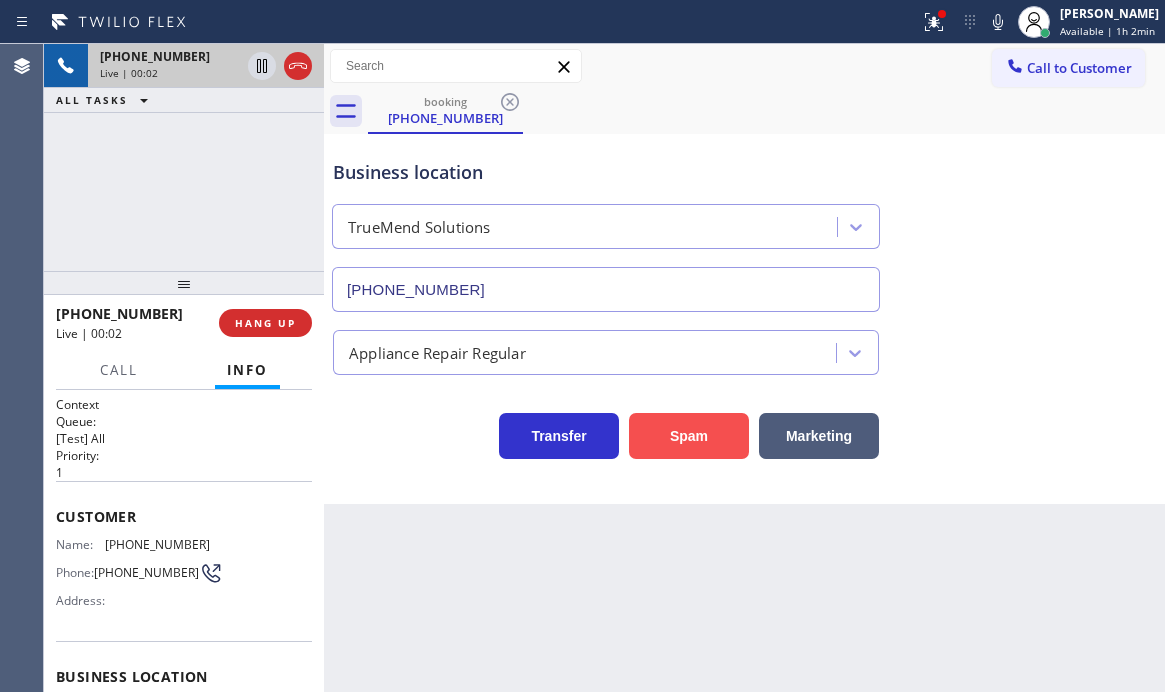 click on "Spam" at bounding box center [689, 436] 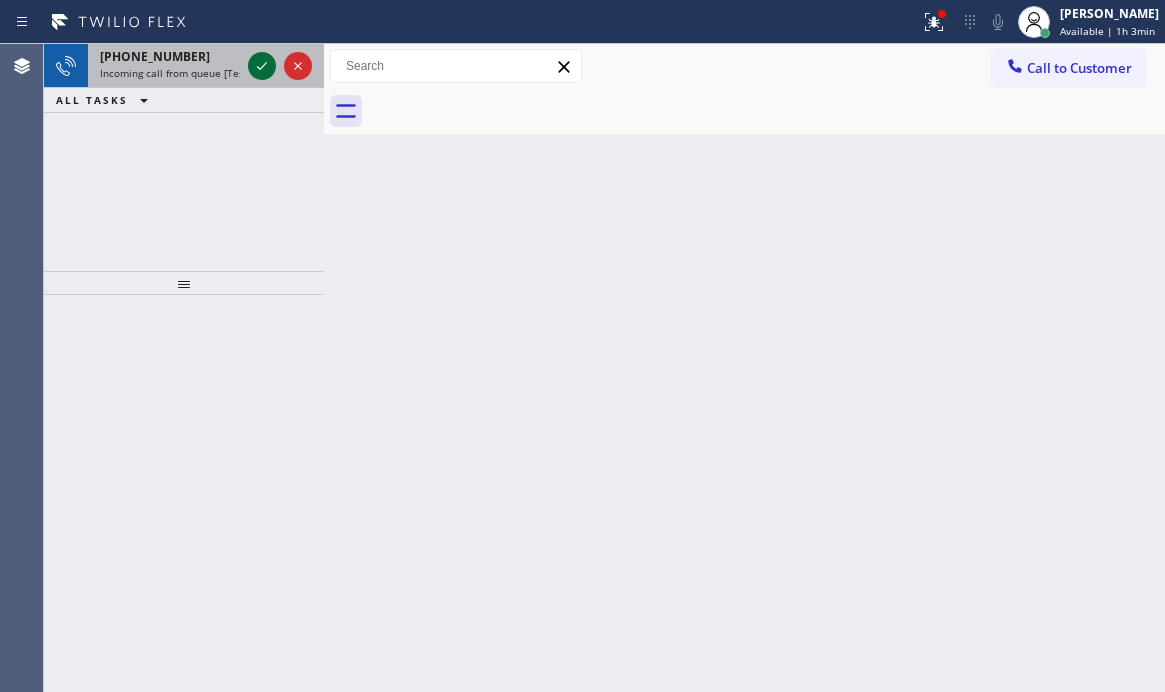 click 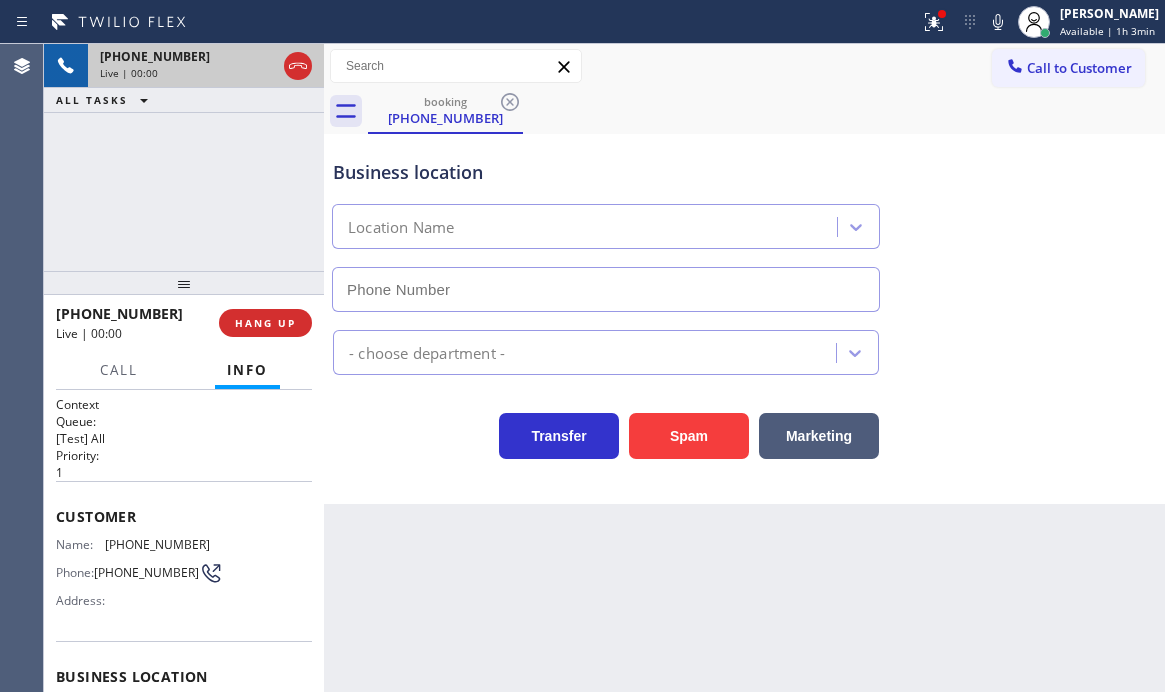 type on "[PHONE_NUMBER]" 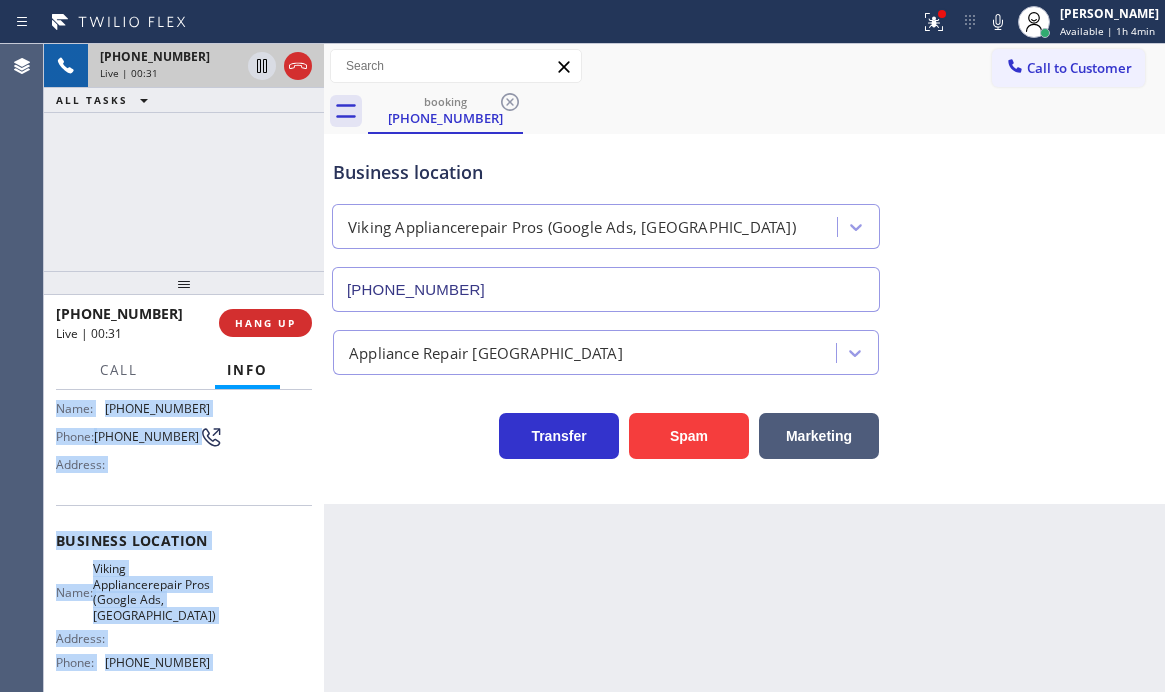 scroll, scrollTop: 200, scrollLeft: 0, axis: vertical 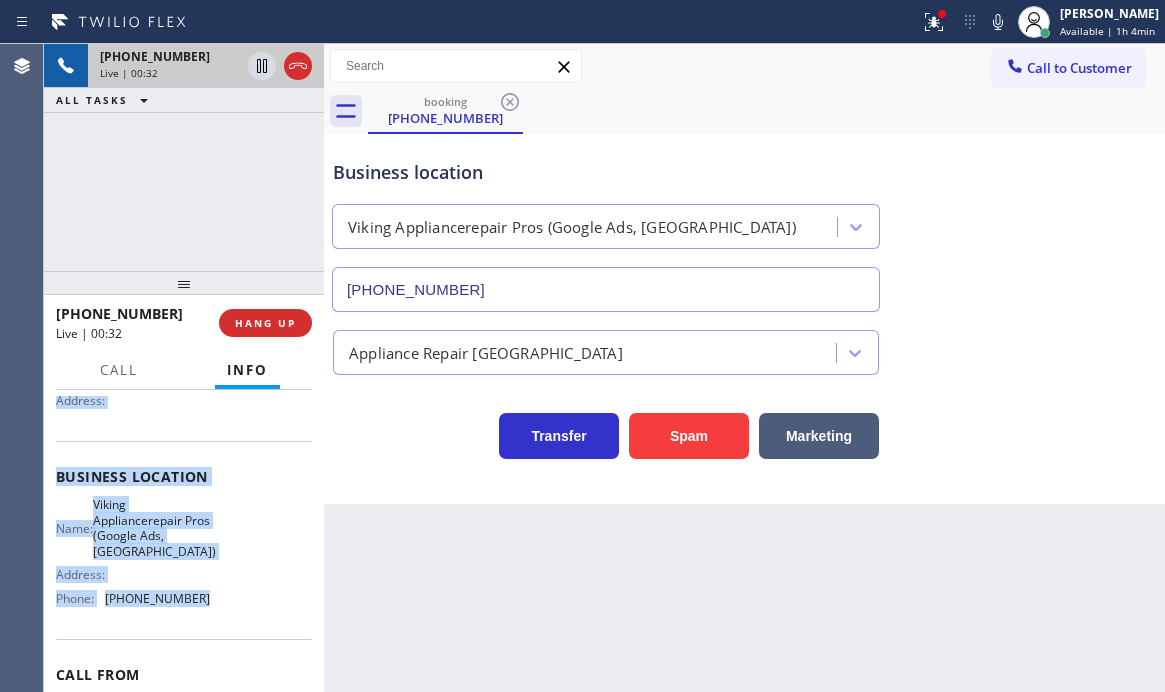 drag, startPoint x: 55, startPoint y: 510, endPoint x: 213, endPoint y: 626, distance: 196.01021 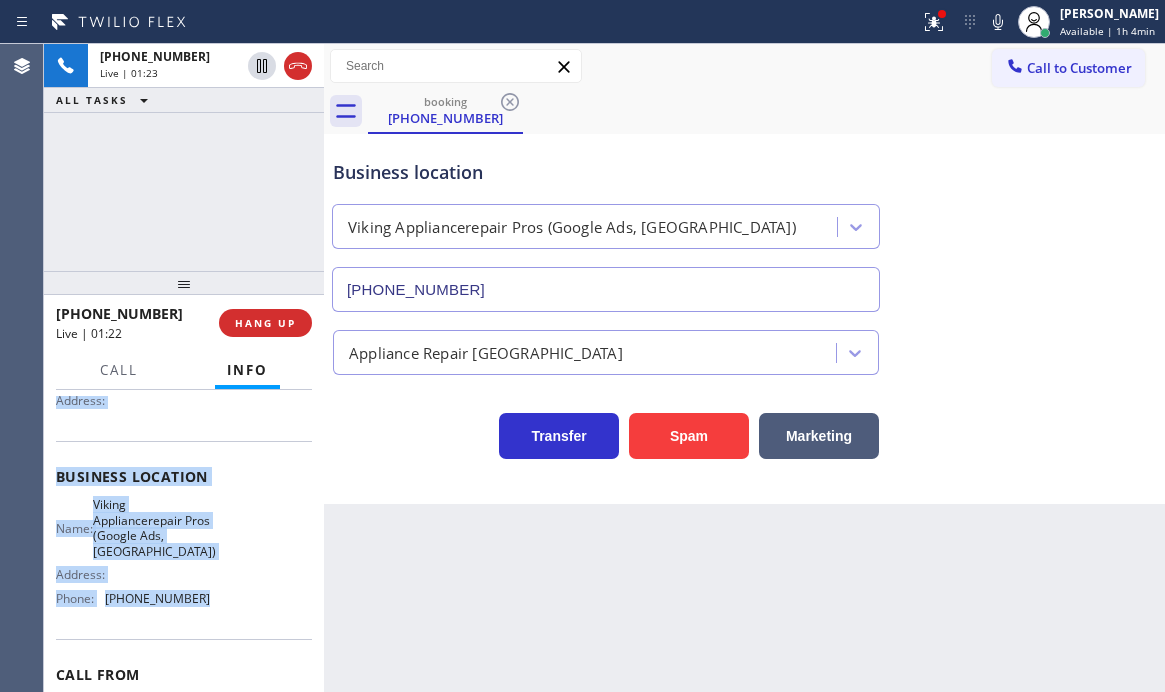 drag, startPoint x: 263, startPoint y: 65, endPoint x: 502, endPoint y: 159, distance: 256.82095 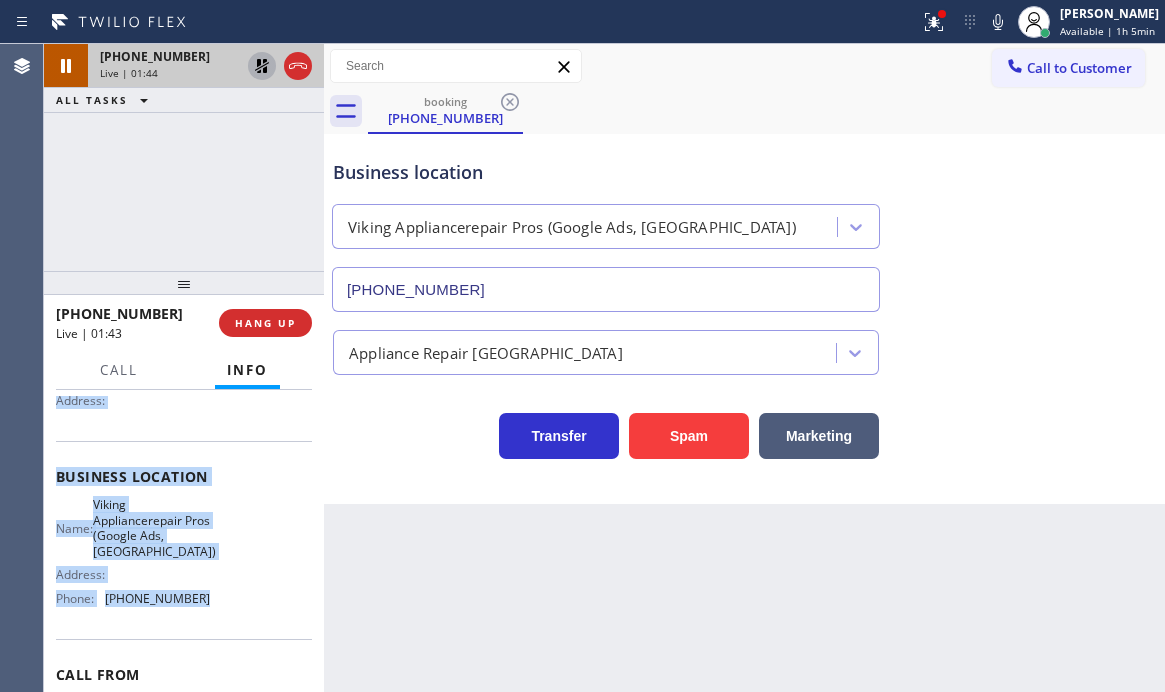 click 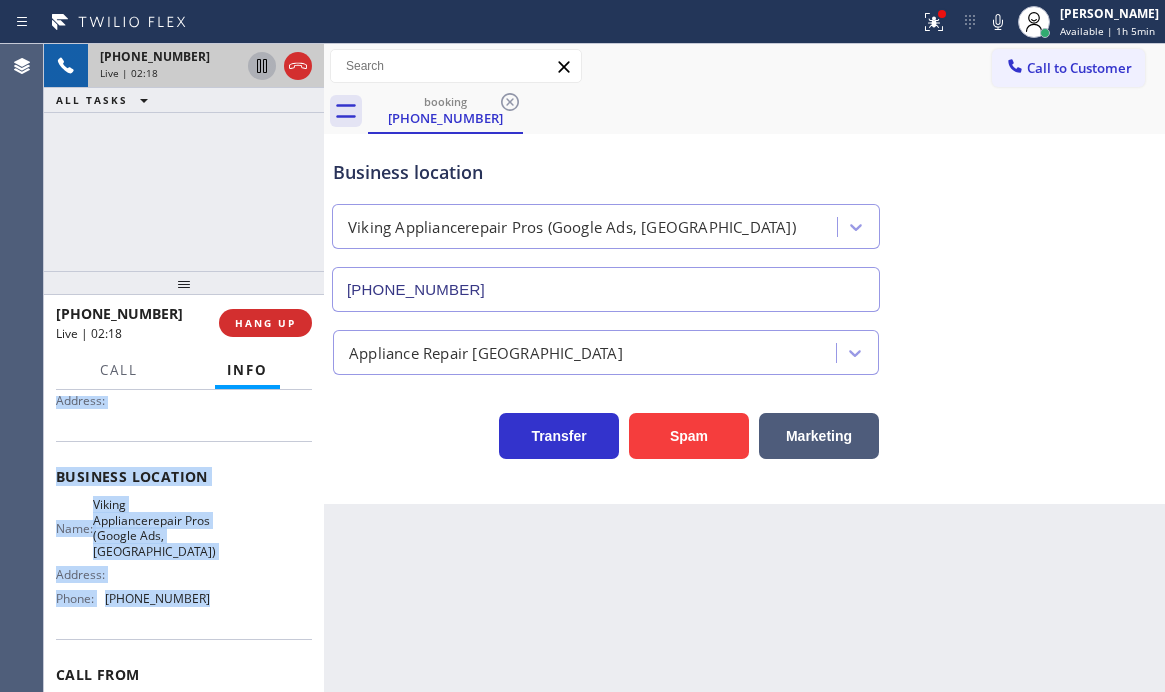 click 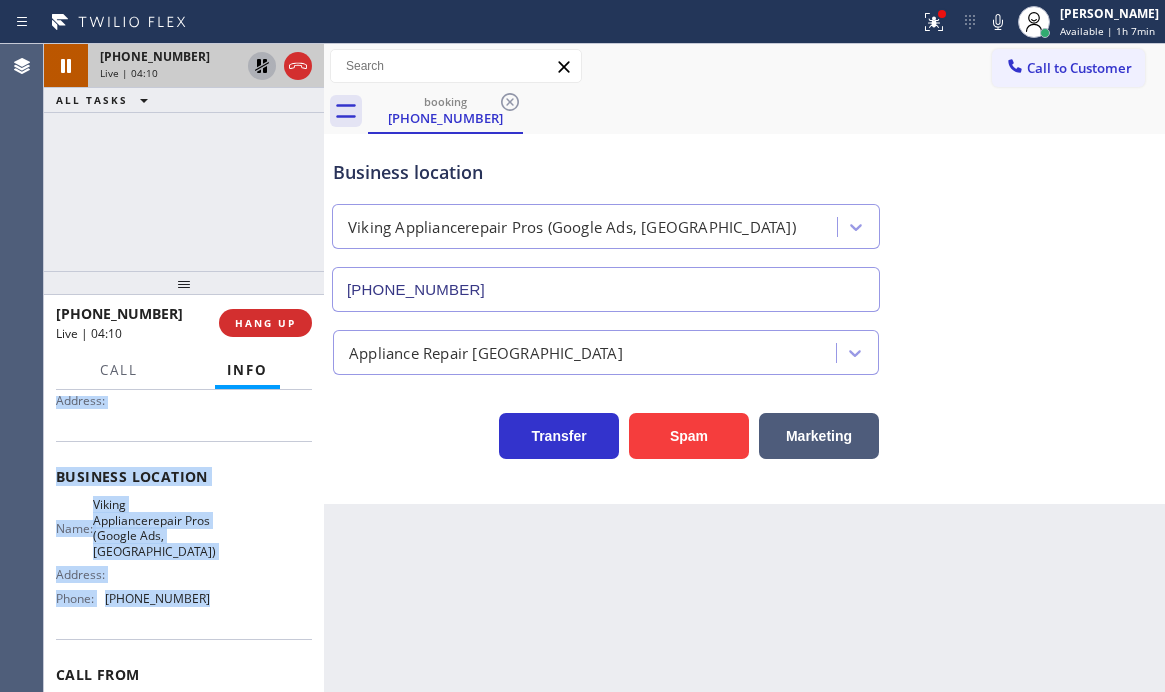 click 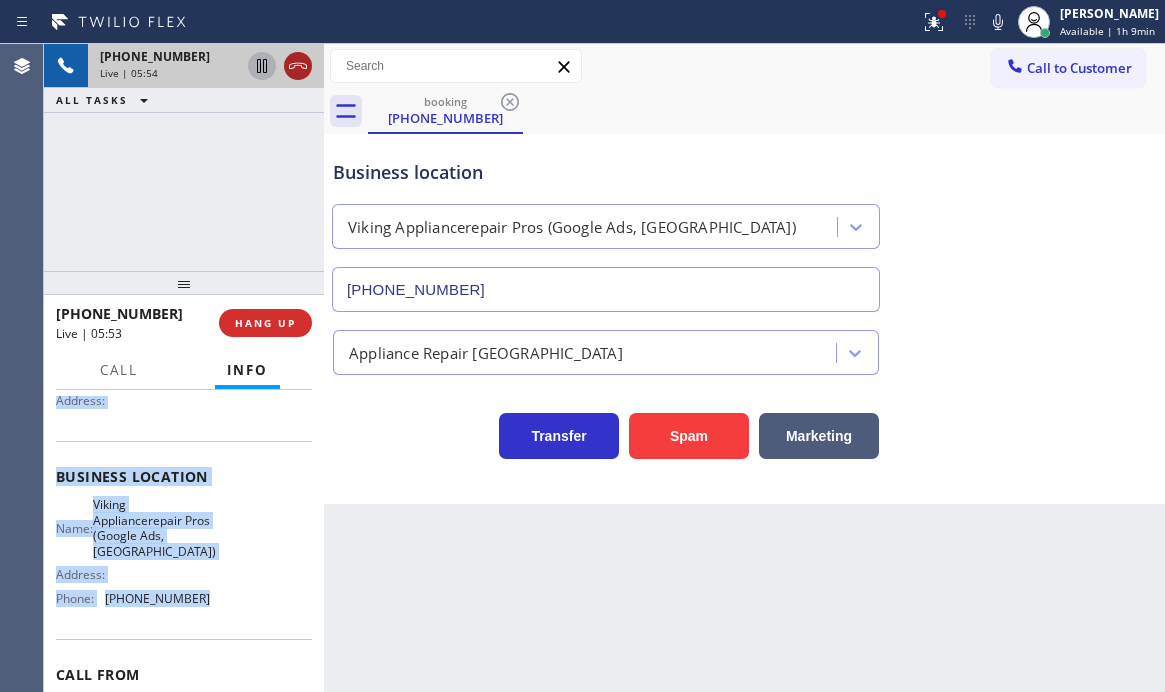 click 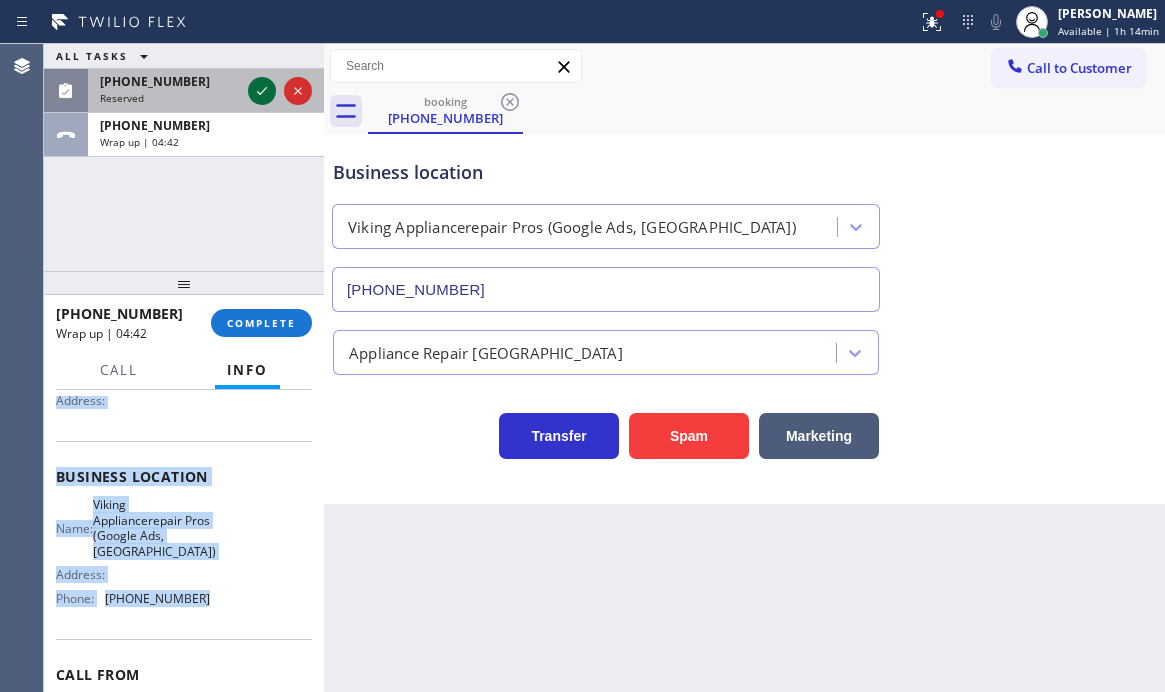 click 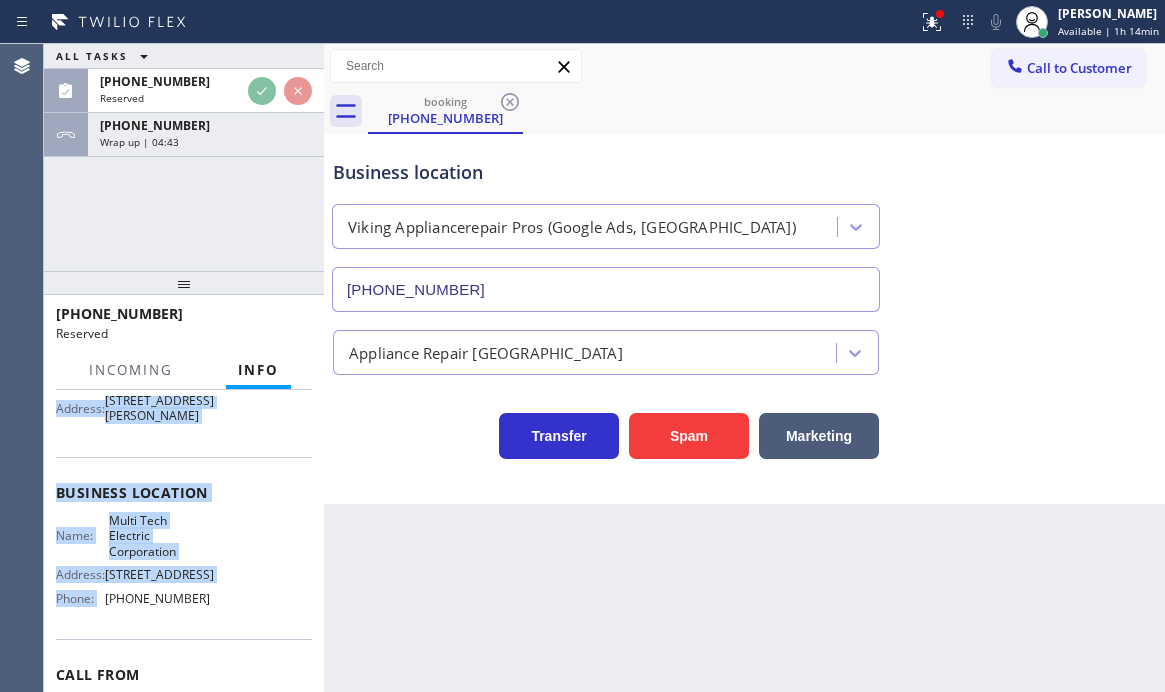 scroll, scrollTop: 217, scrollLeft: 0, axis: vertical 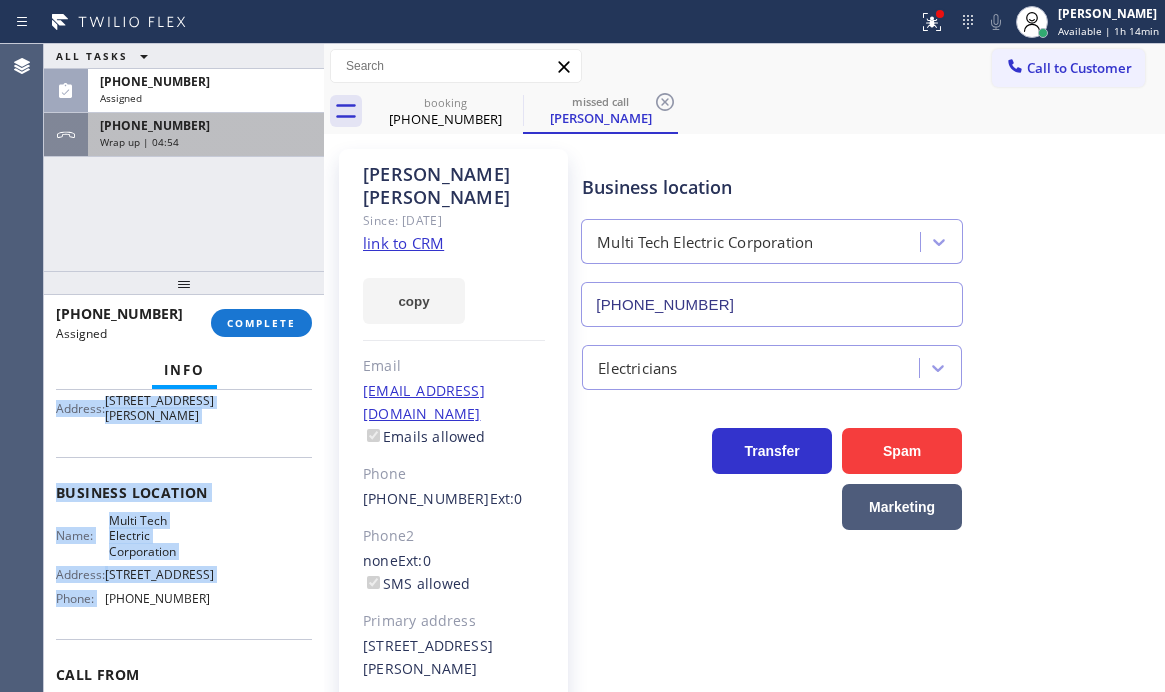 click on "Wrap up | 04:54" at bounding box center (206, 142) 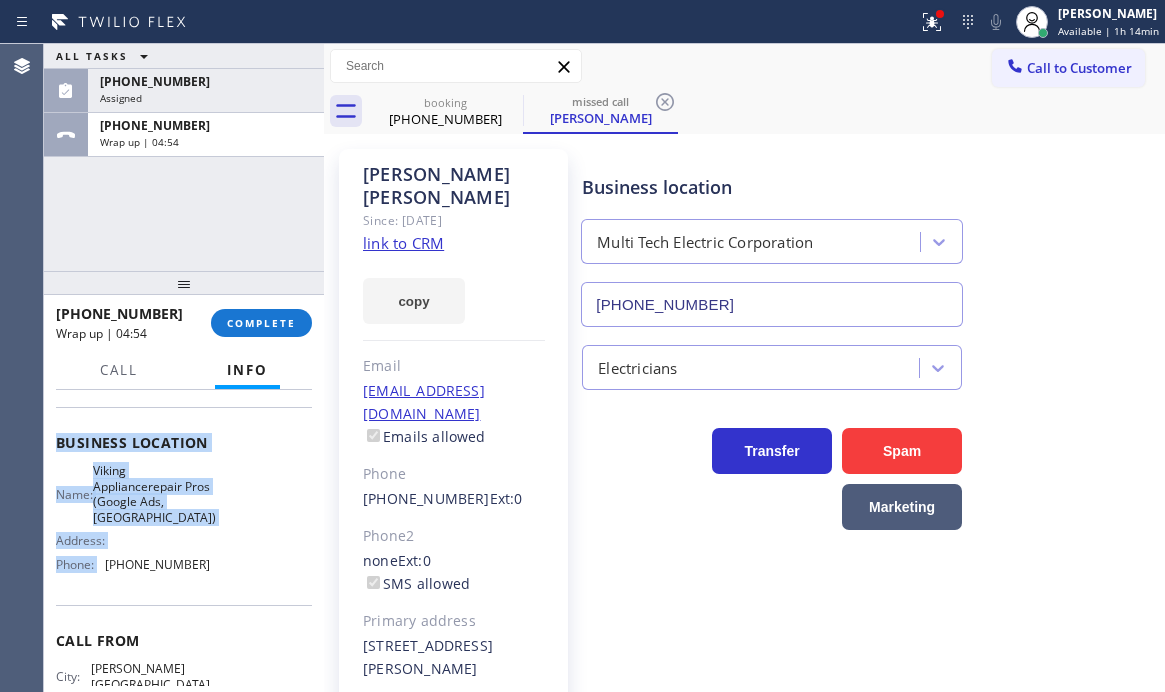 scroll, scrollTop: 200, scrollLeft: 0, axis: vertical 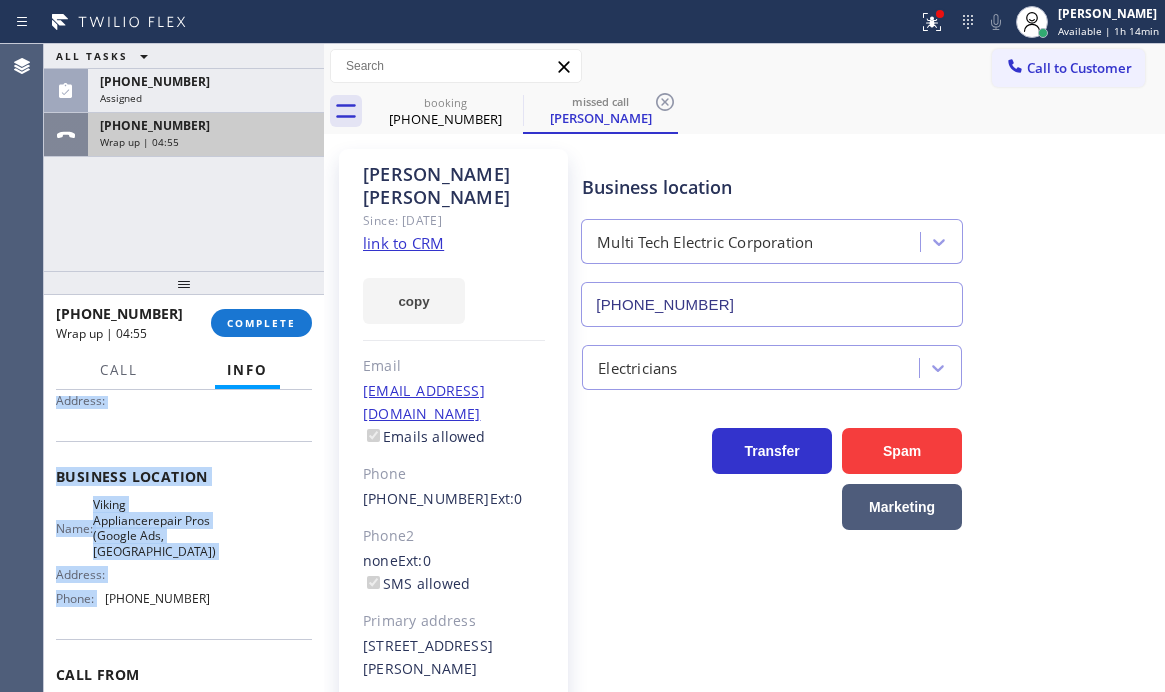 click on "Wrap up | 04:55" at bounding box center (206, 142) 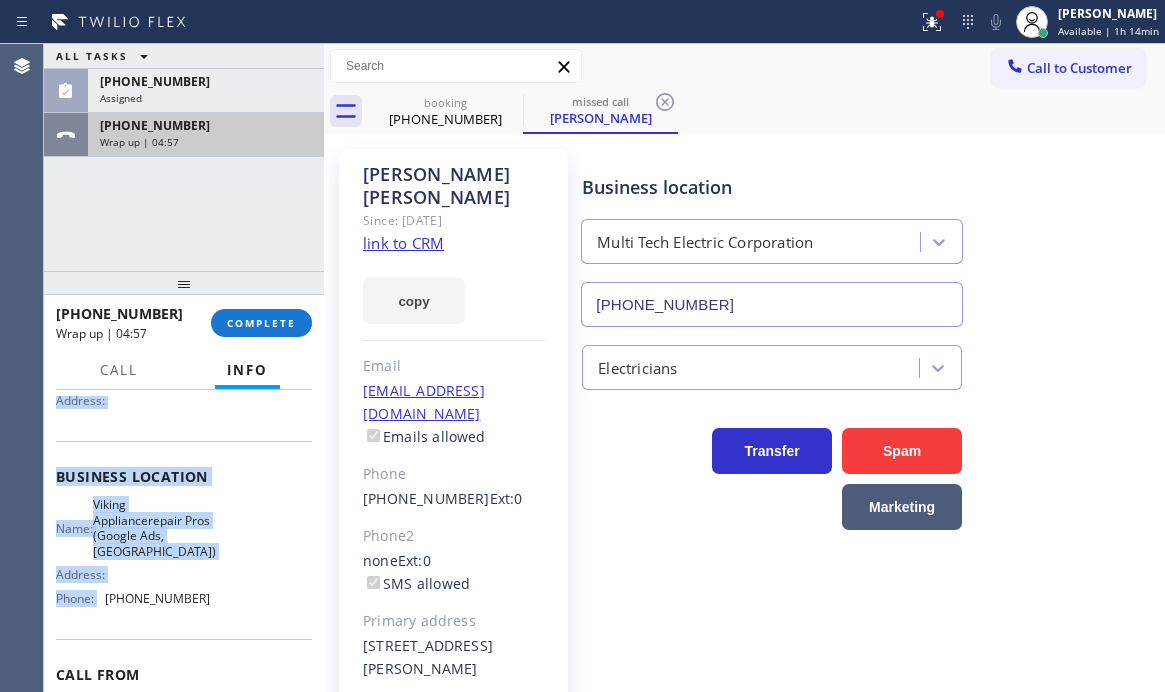 click on "Wrap up | 04:57" at bounding box center [206, 142] 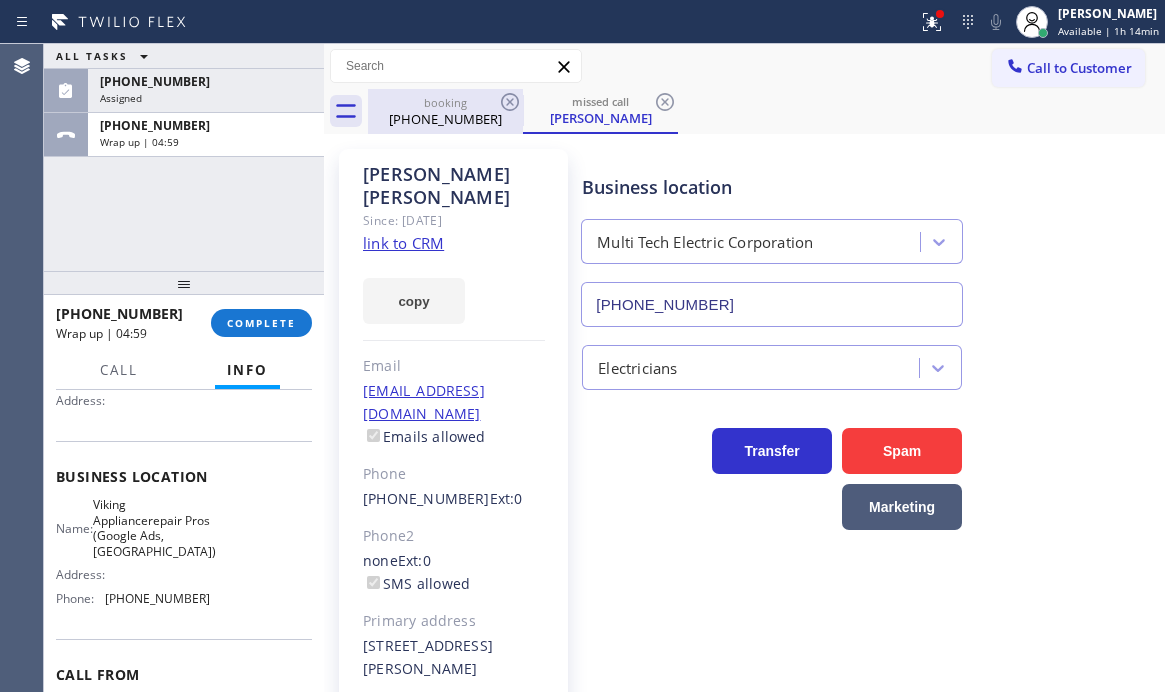 click on "[PHONE_NUMBER]" at bounding box center (445, 119) 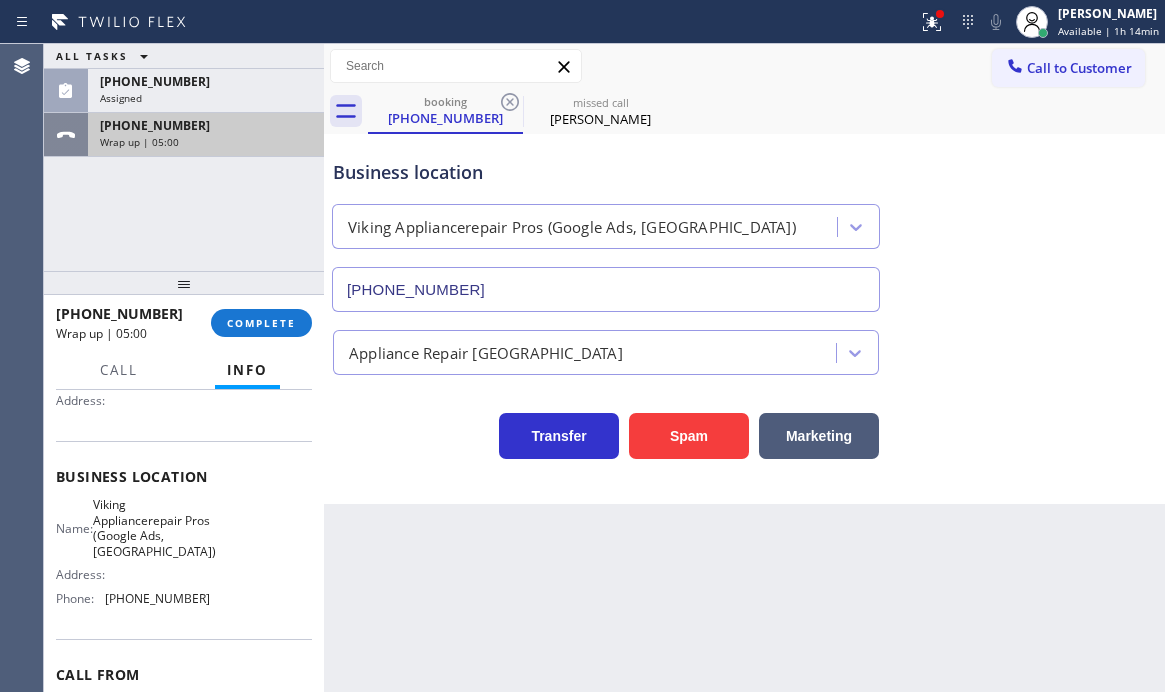 click on "[PHONE_NUMBER] Wrap up | 05:00" at bounding box center (202, 135) 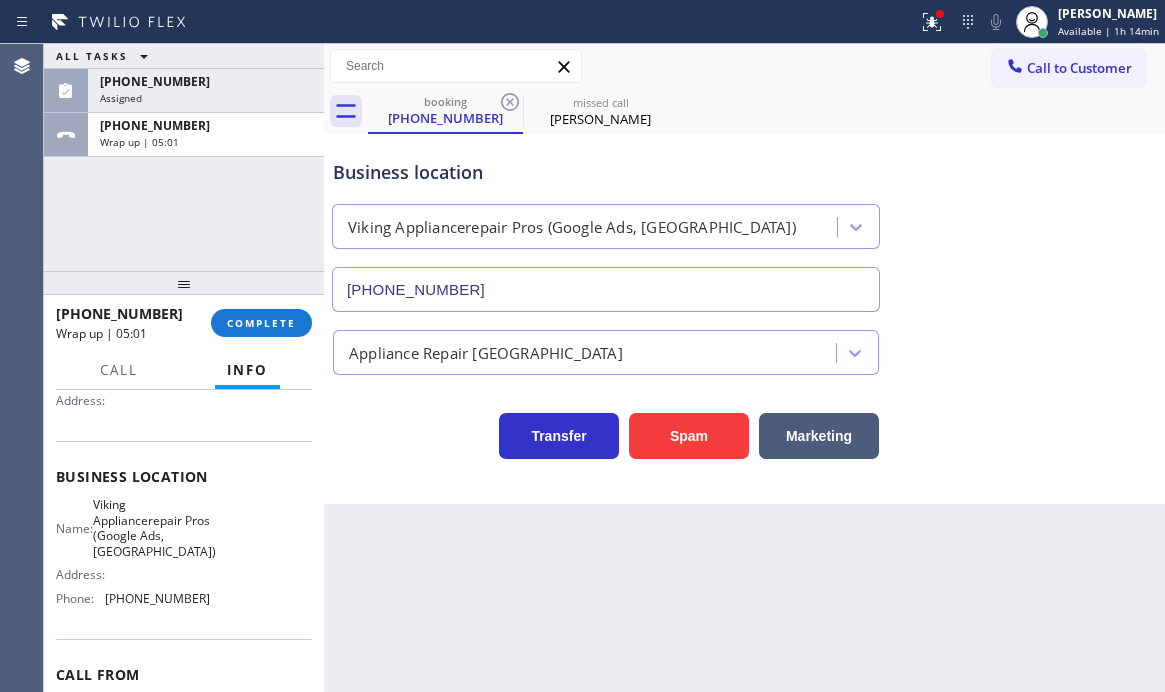 drag, startPoint x: 238, startPoint y: 325, endPoint x: 307, endPoint y: 356, distance: 75.643906 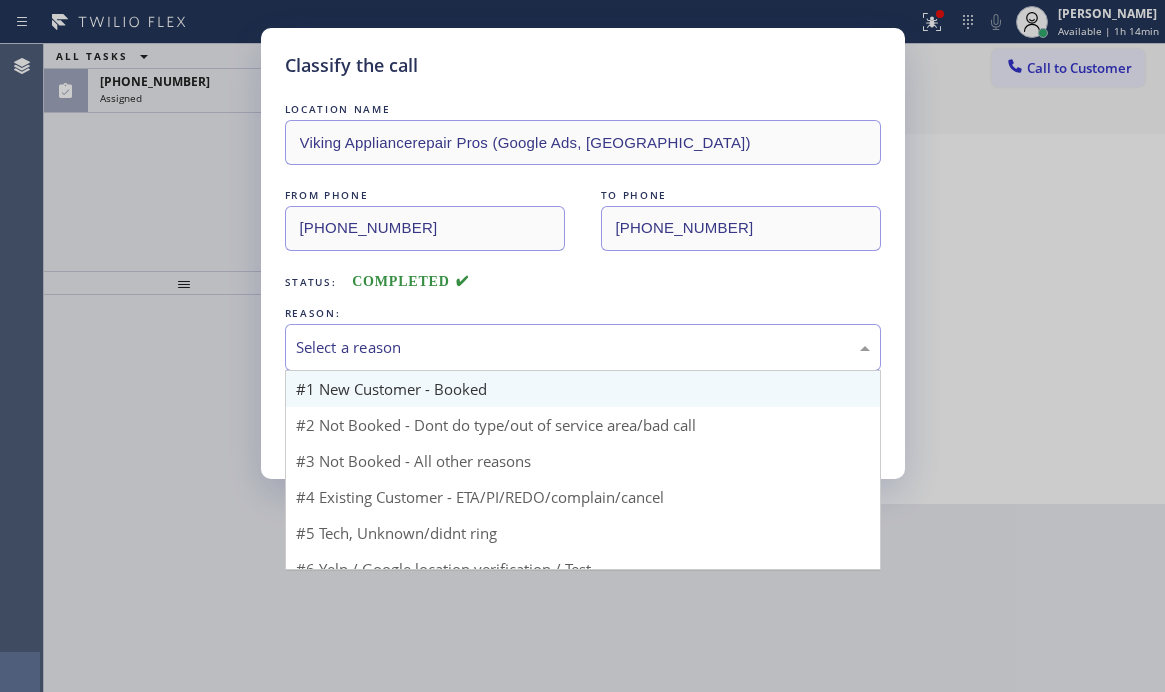 drag, startPoint x: 403, startPoint y: 346, endPoint x: 393, endPoint y: 391, distance: 46.09772 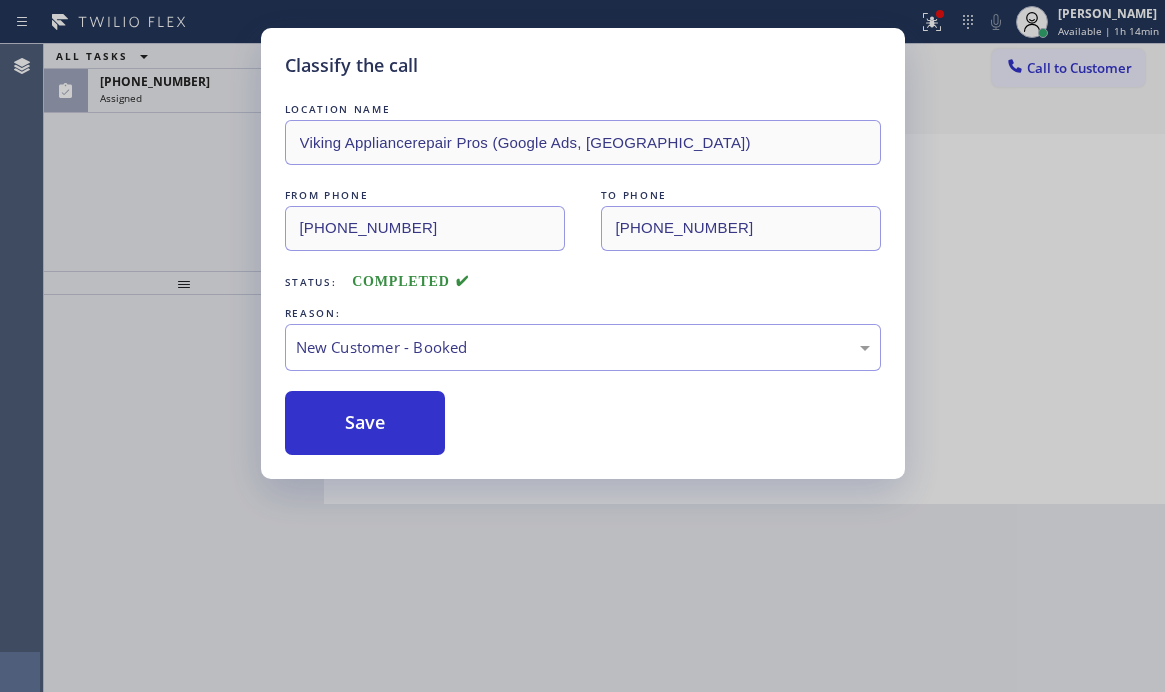 drag, startPoint x: 354, startPoint y: 420, endPoint x: 303, endPoint y: 319, distance: 113.14592 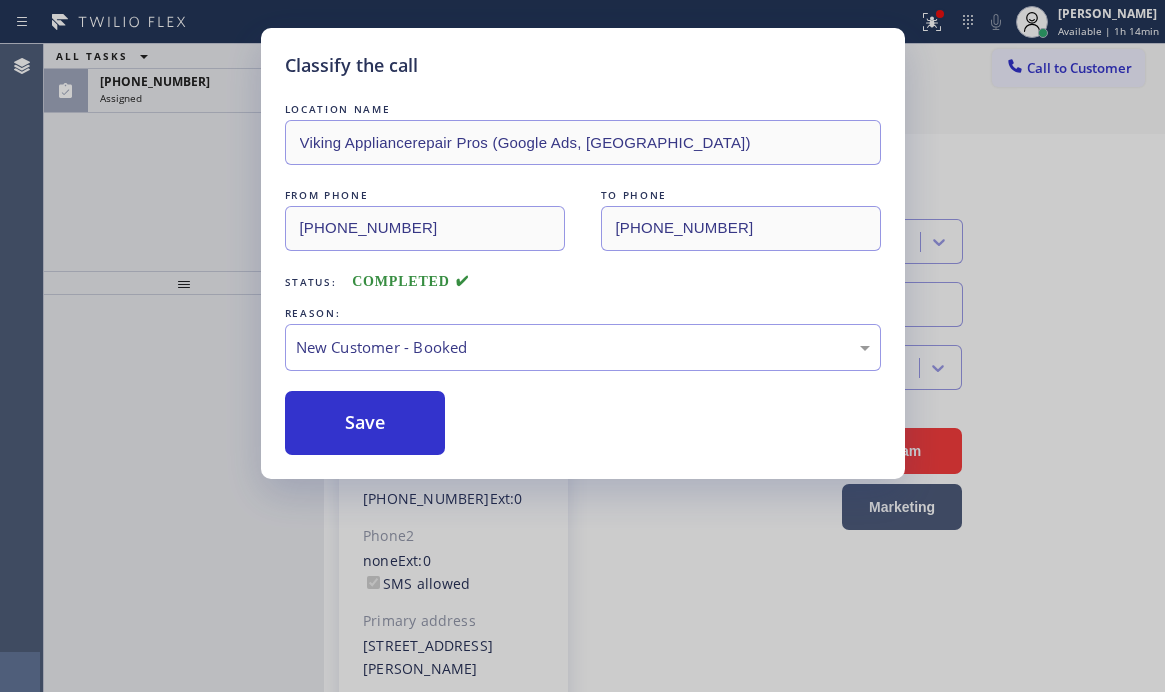 click on "Classify the call LOCATION NAME Viking Appliancerepair Pros (Google Ads, [GEOGRAPHIC_DATA]) FROM PHONE [PHONE_NUMBER] TO PHONE [PHONE_NUMBER] Status: COMPLETED REASON: New Customer - Booked Save" at bounding box center [582, 346] 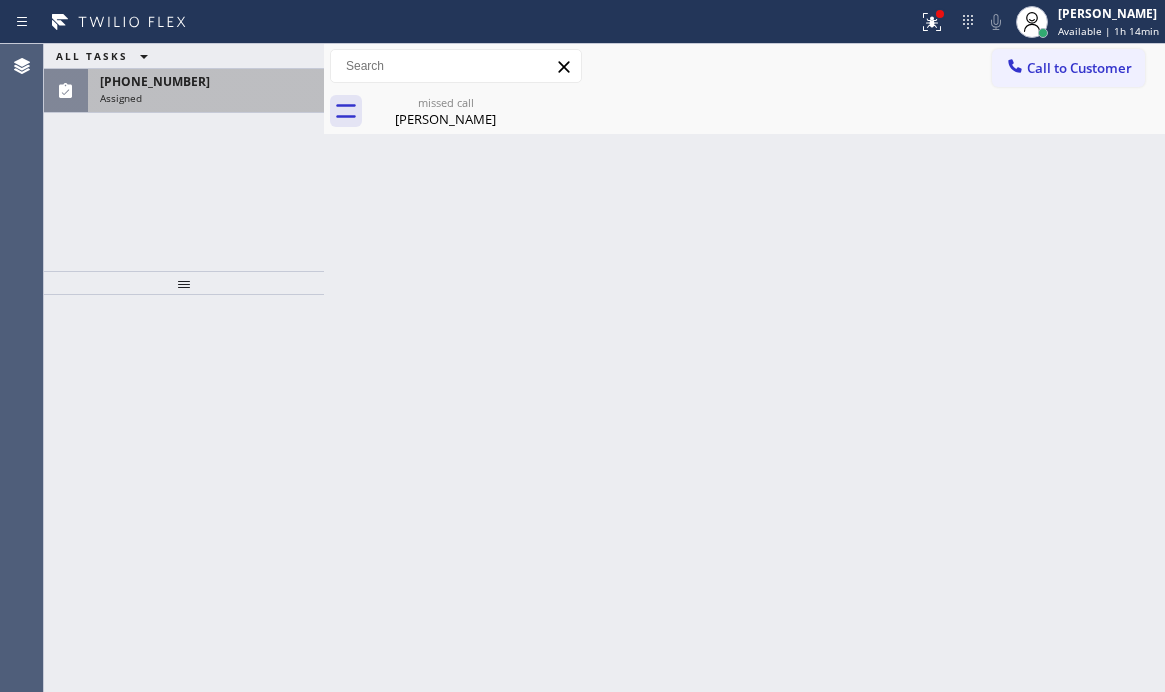 click on "Assigned" at bounding box center (206, 98) 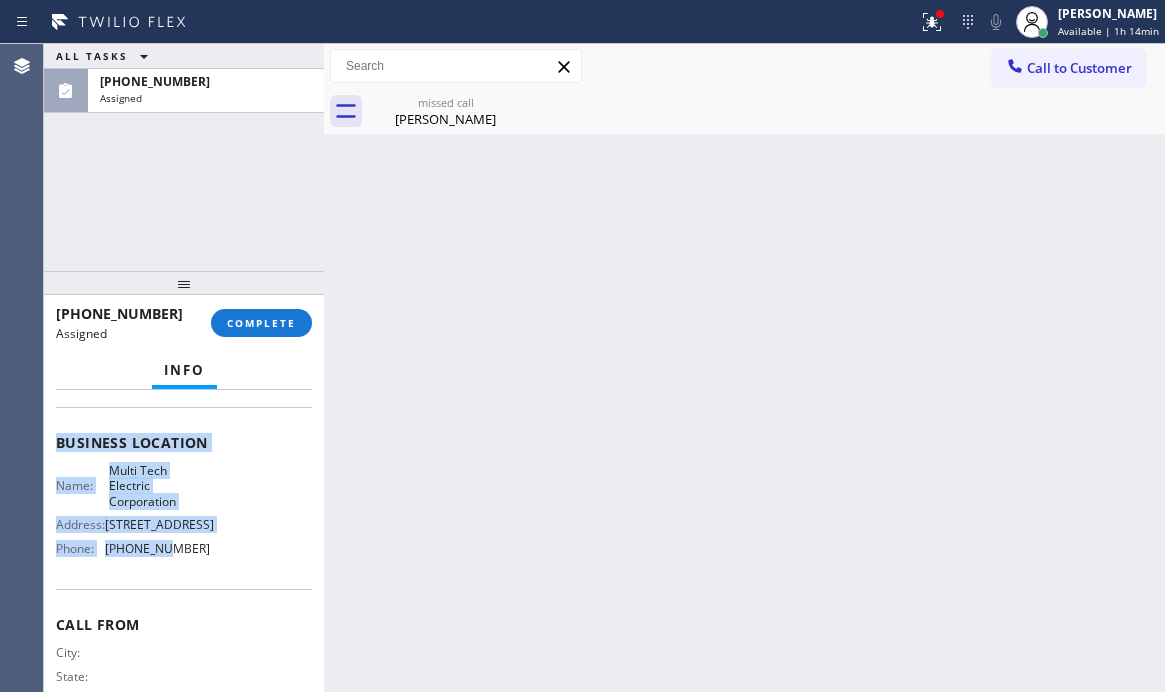 scroll, scrollTop: 300, scrollLeft: 0, axis: vertical 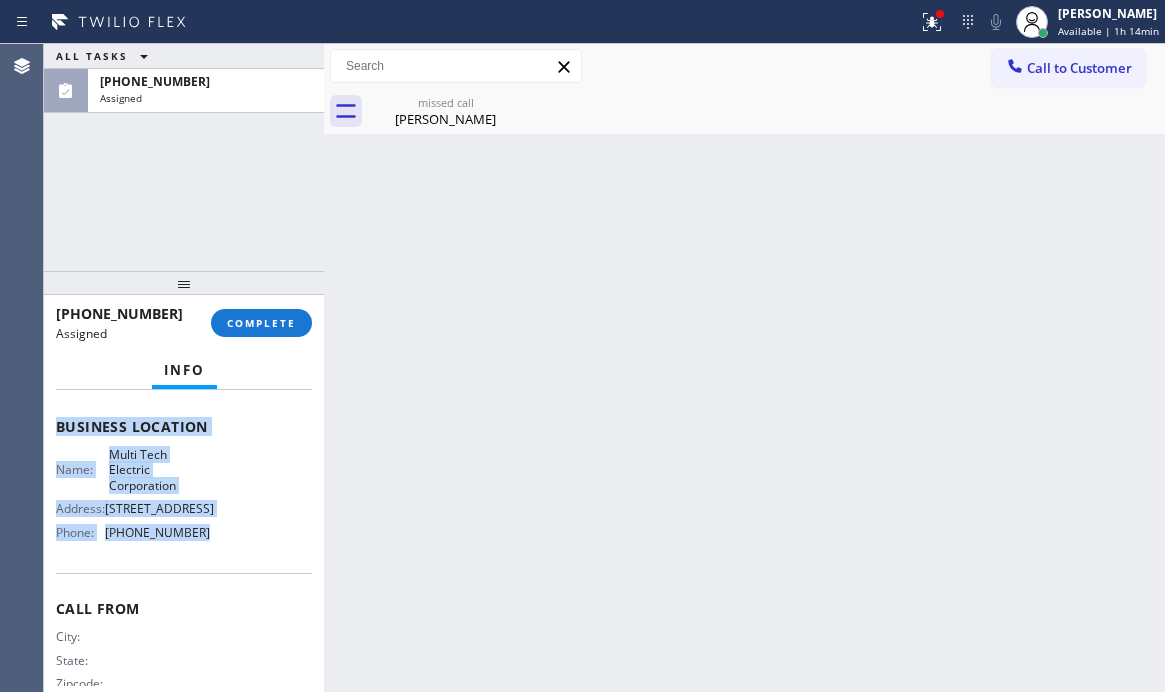 drag, startPoint x: 48, startPoint y: 548, endPoint x: 202, endPoint y: 610, distance: 166.01205 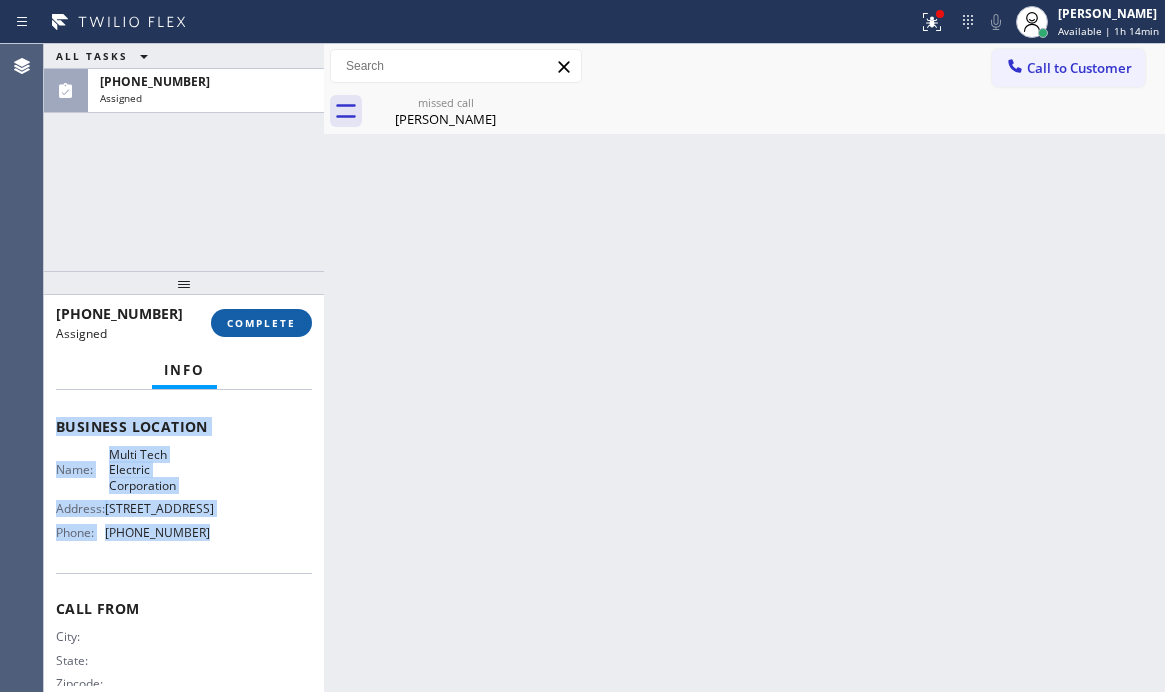 click on "COMPLETE" at bounding box center [261, 323] 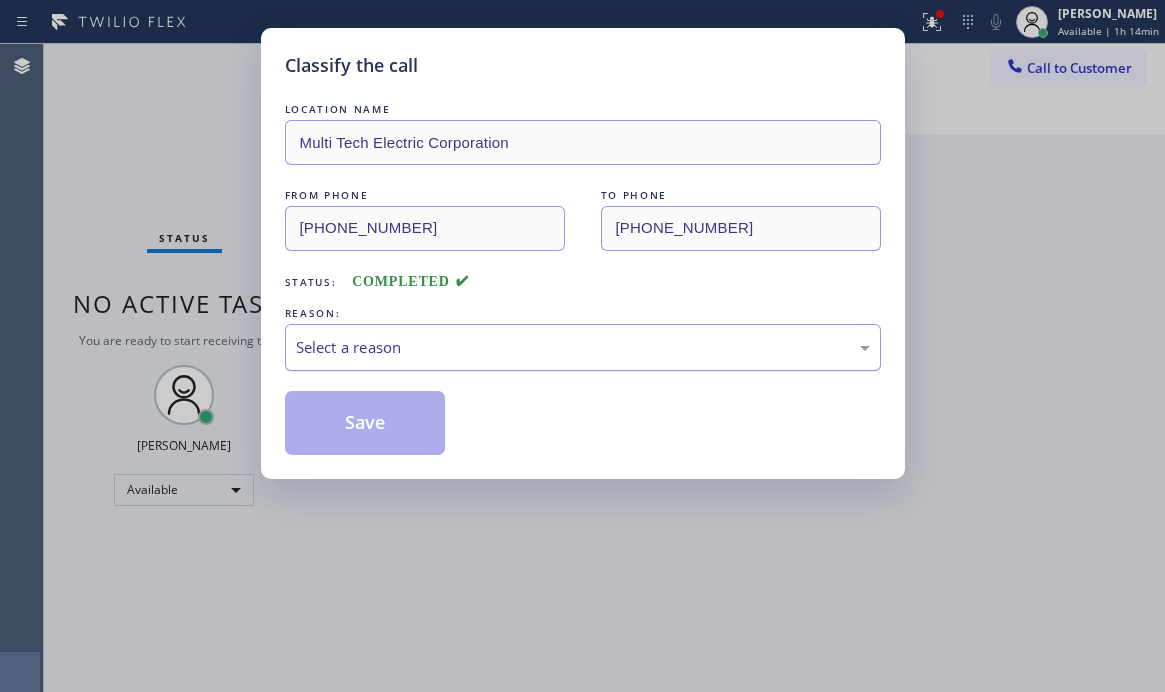 click on "Select a reason" at bounding box center (583, 347) 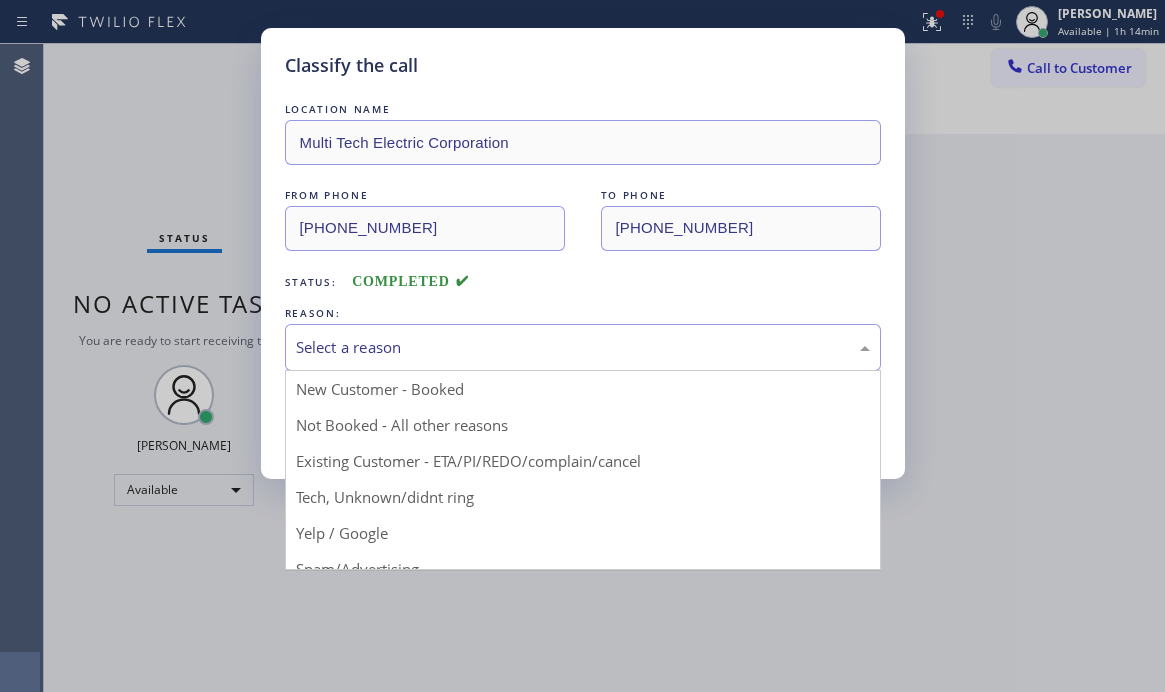 drag, startPoint x: 395, startPoint y: 459, endPoint x: 375, endPoint y: 449, distance: 22.36068 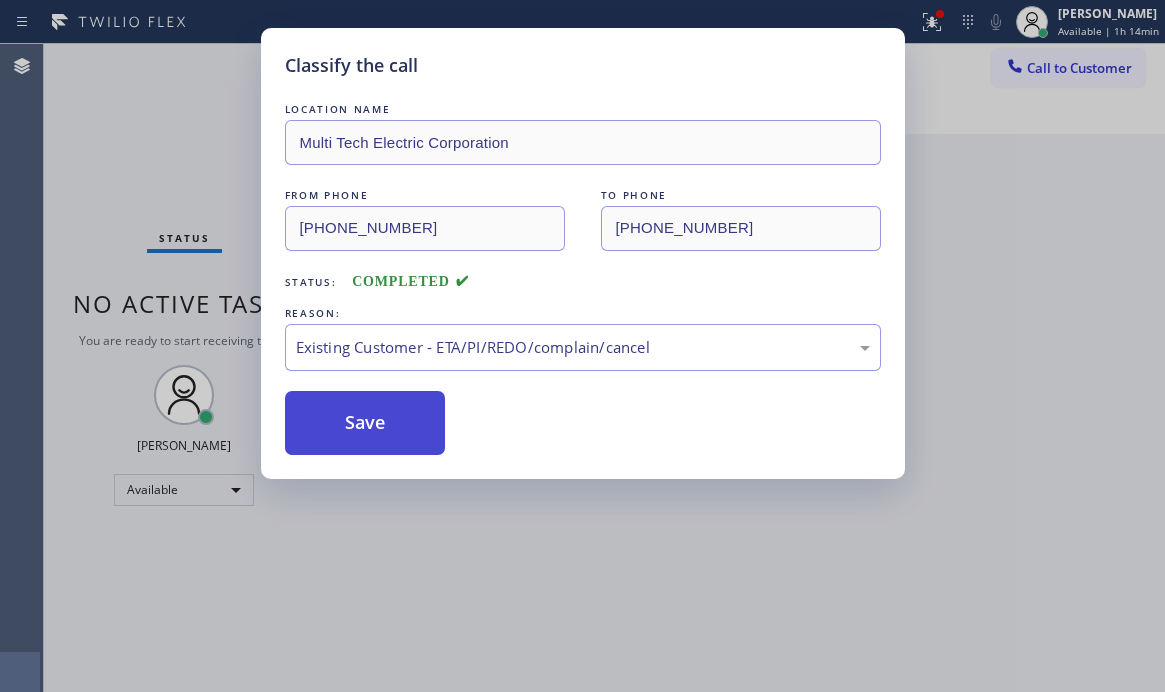 click on "Save" at bounding box center [365, 423] 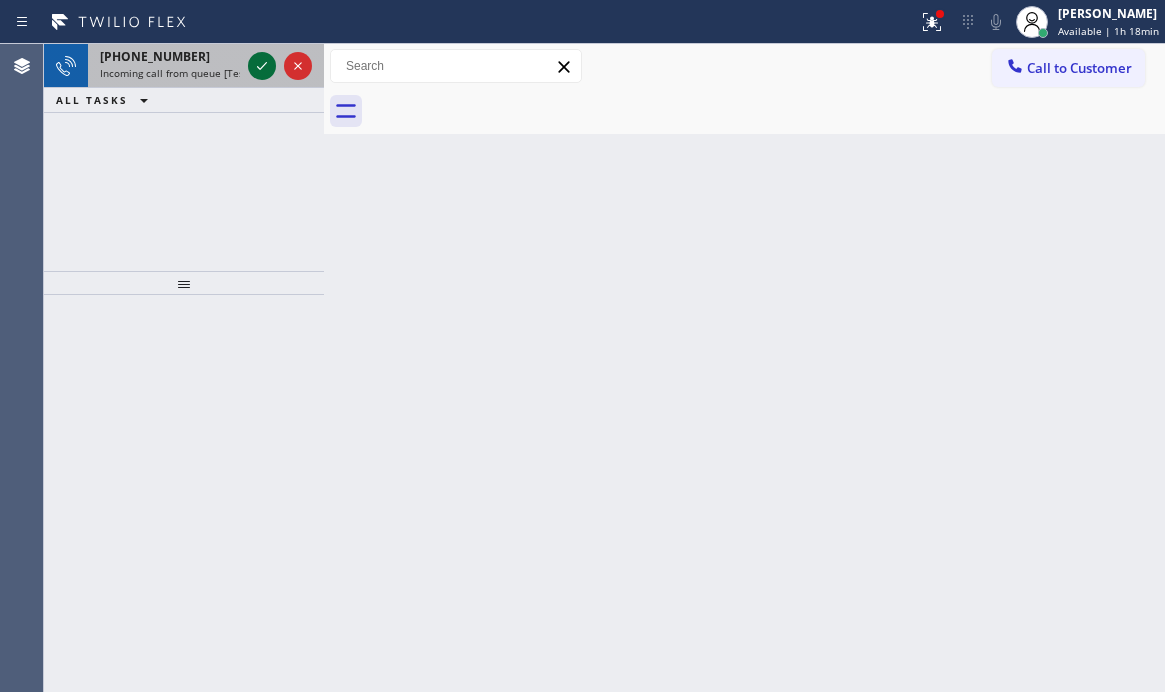 click 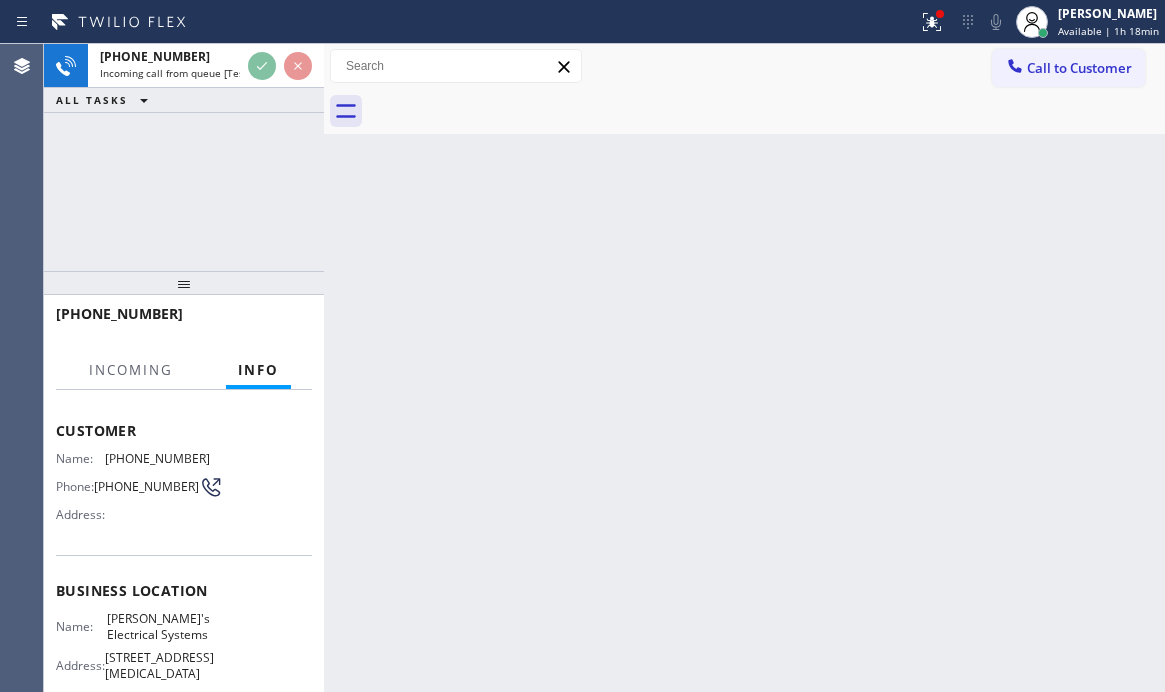 scroll, scrollTop: 200, scrollLeft: 0, axis: vertical 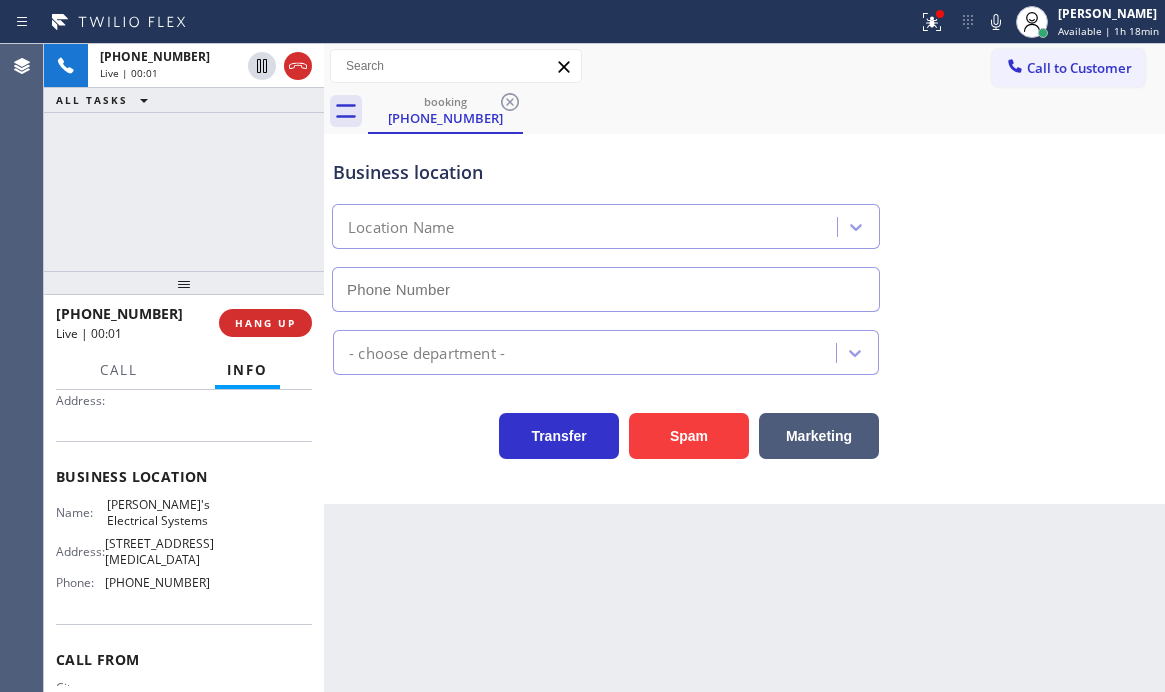 type on "[PHONE_NUMBER]" 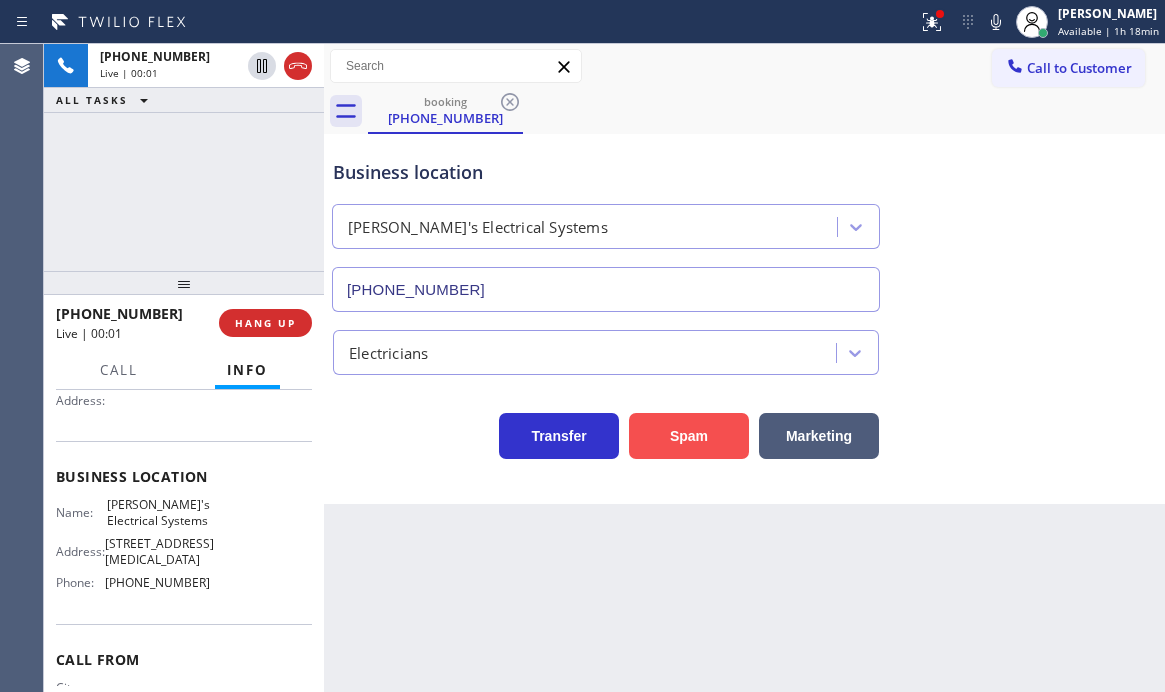 click on "Spam" at bounding box center (689, 436) 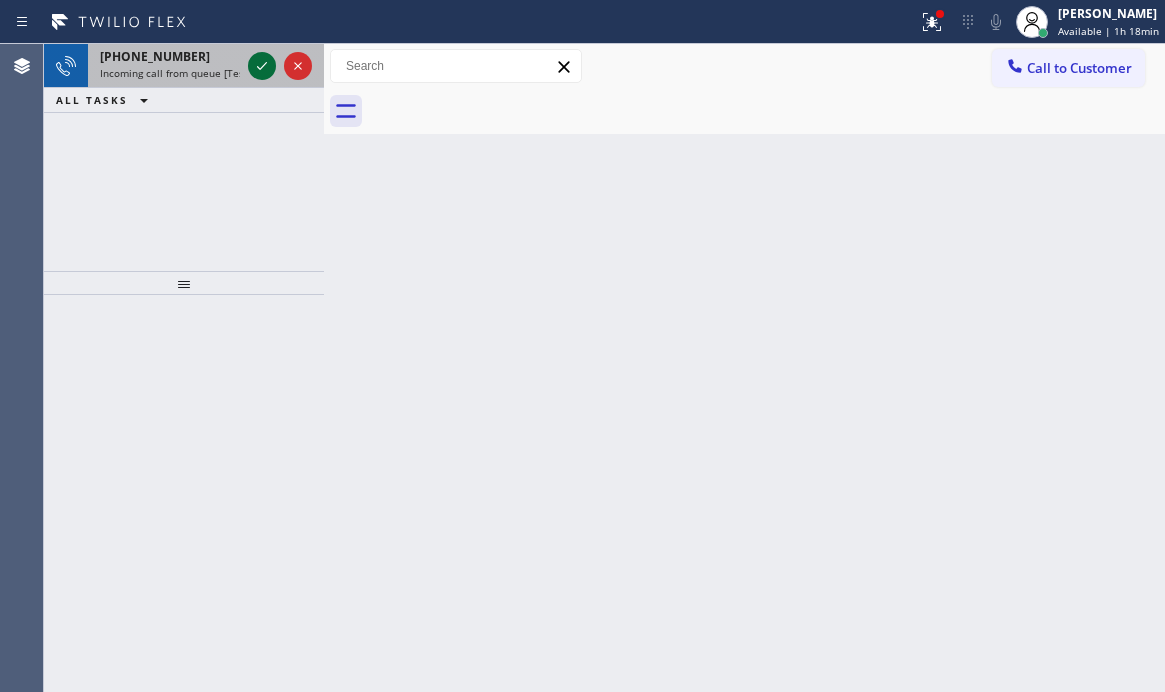 click 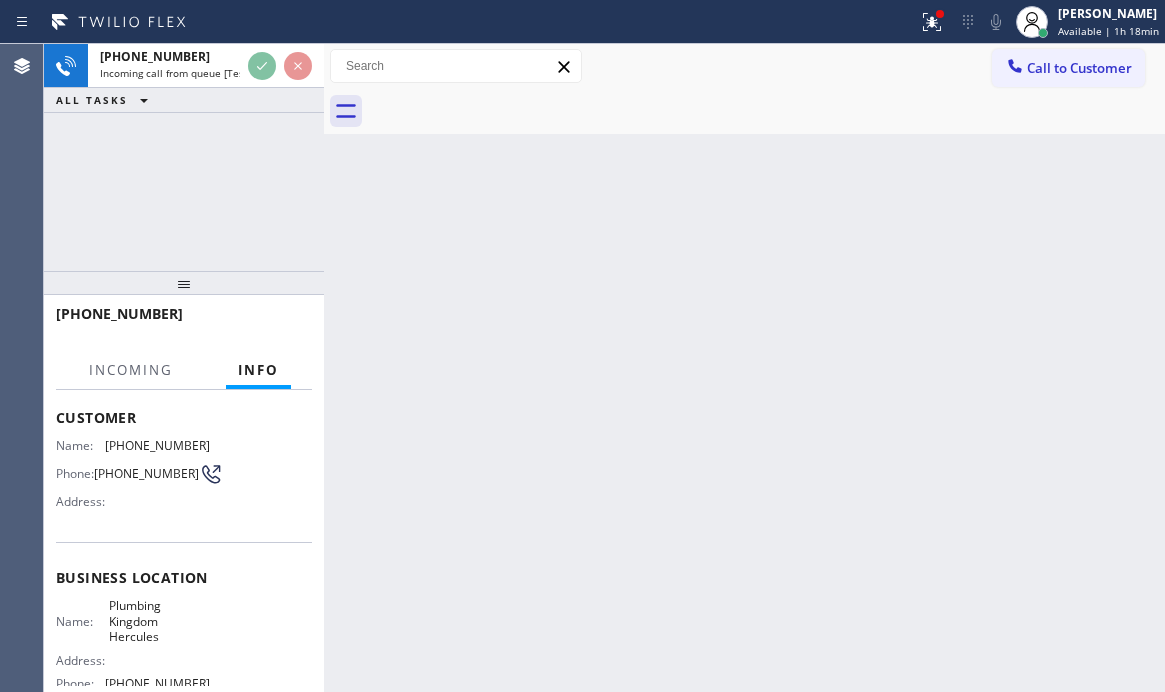 scroll, scrollTop: 100, scrollLeft: 0, axis: vertical 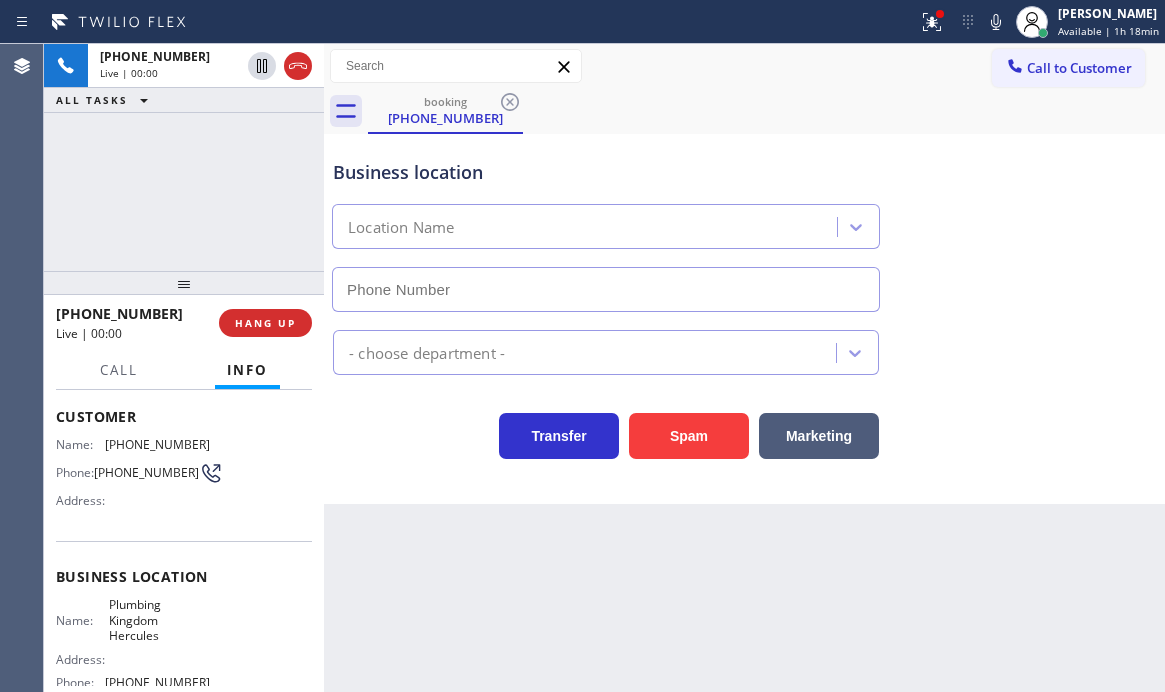 type on "[PHONE_NUMBER]" 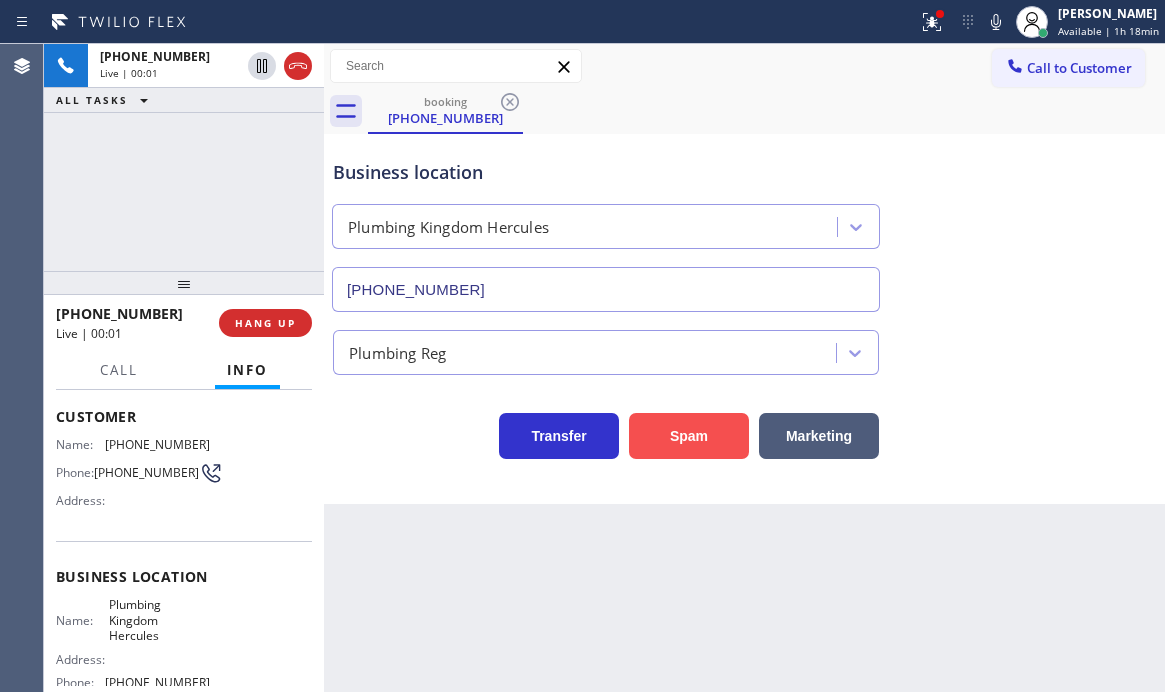 drag, startPoint x: 702, startPoint y: 438, endPoint x: 904, endPoint y: 478, distance: 205.92232 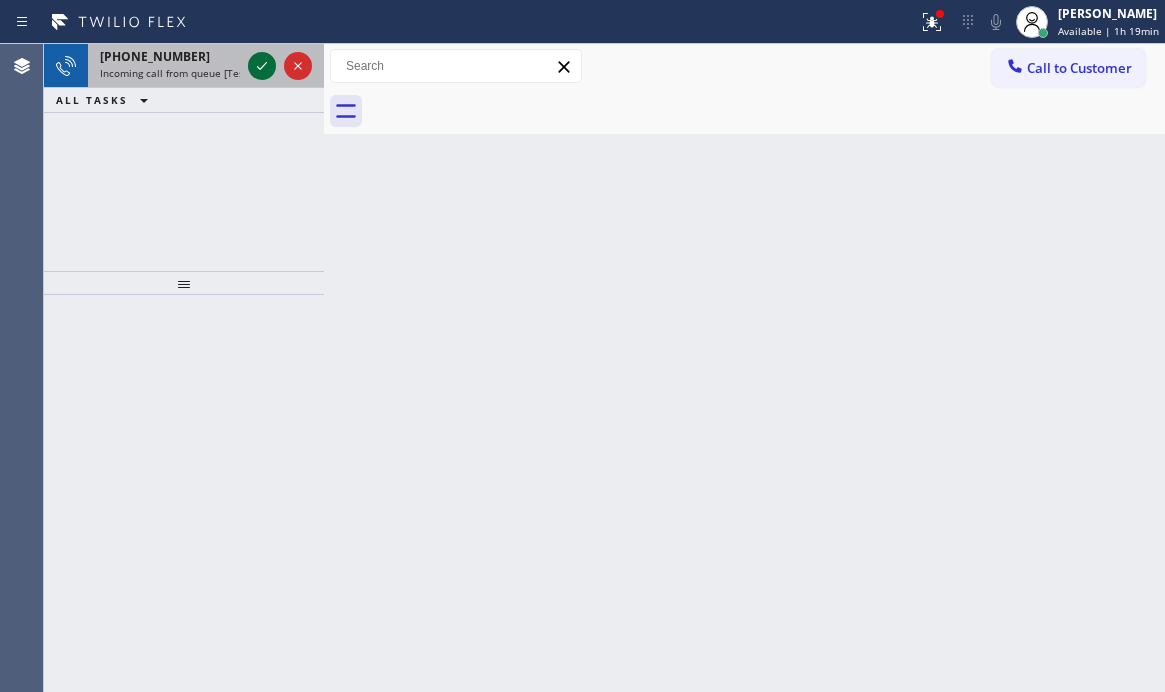 click 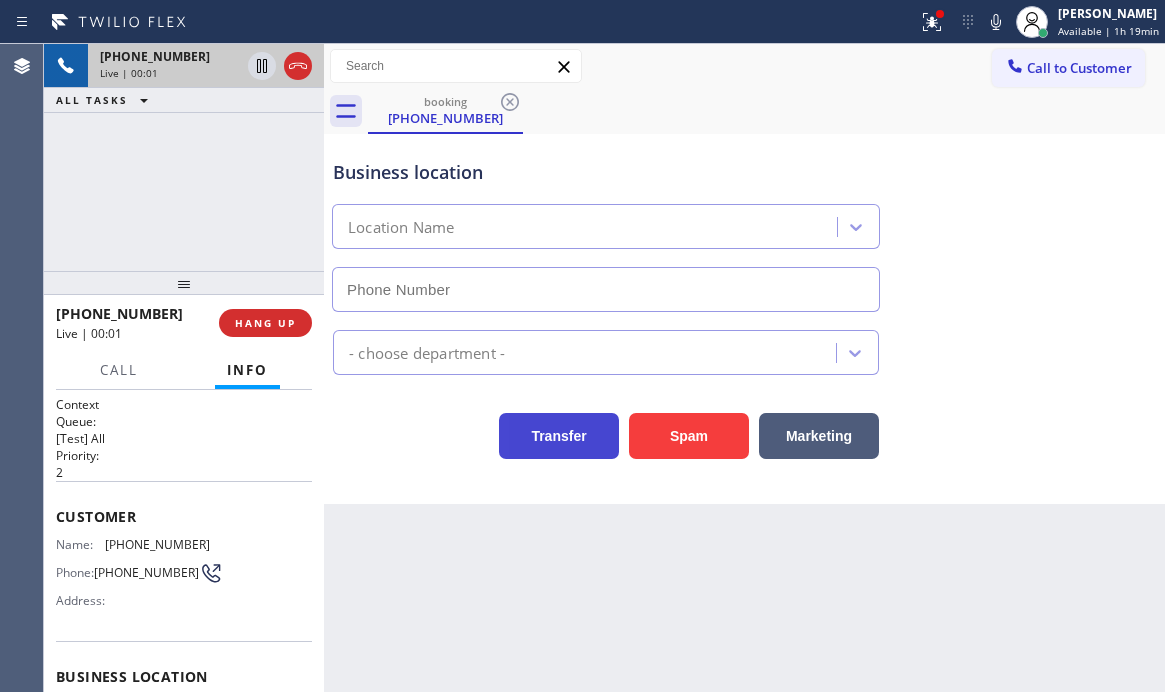 type on "[PHONE_NUMBER]" 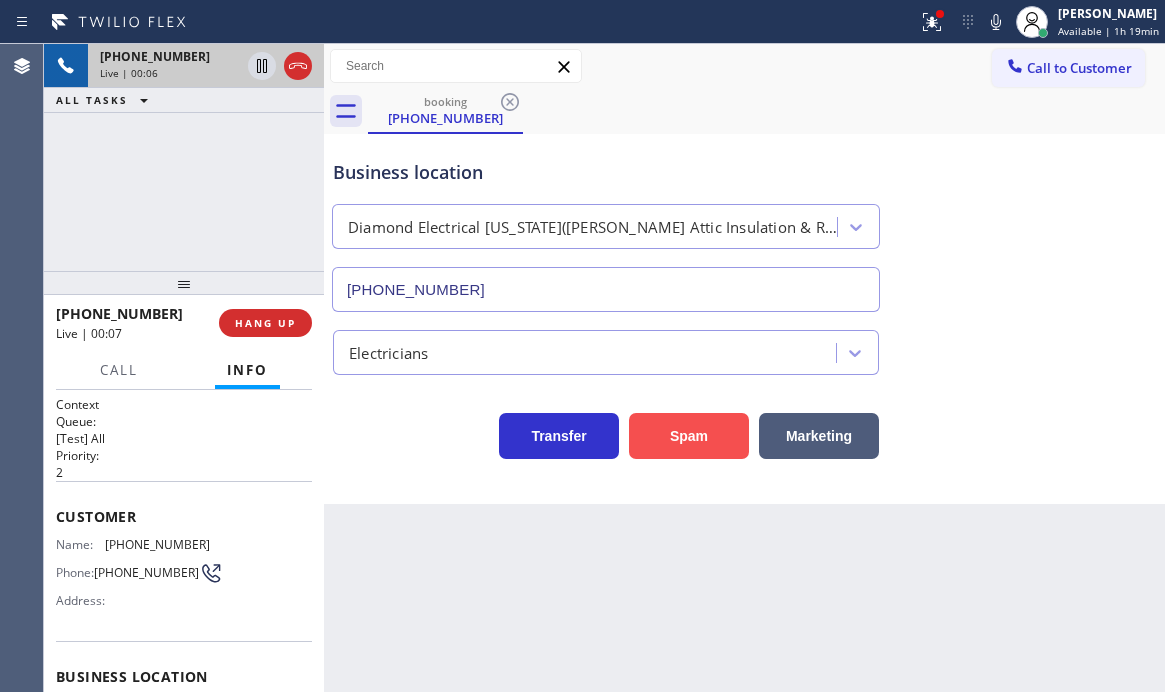 click on "Spam" at bounding box center (689, 436) 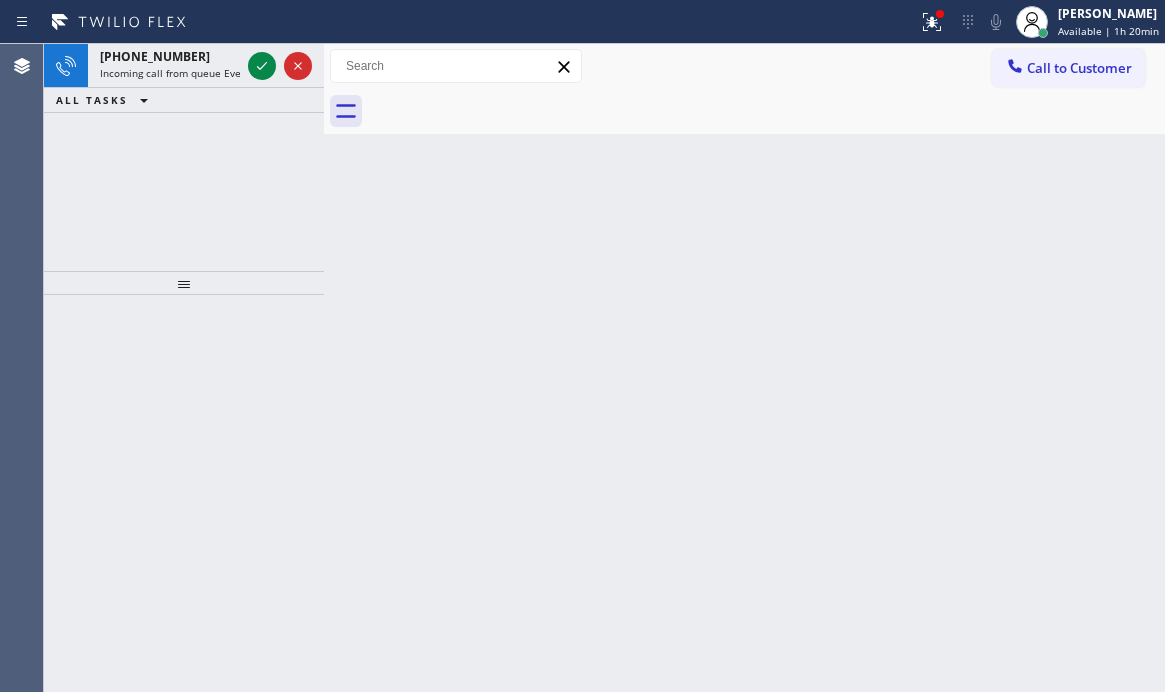 drag, startPoint x: 267, startPoint y: 67, endPoint x: 268, endPoint y: 88, distance: 21.023796 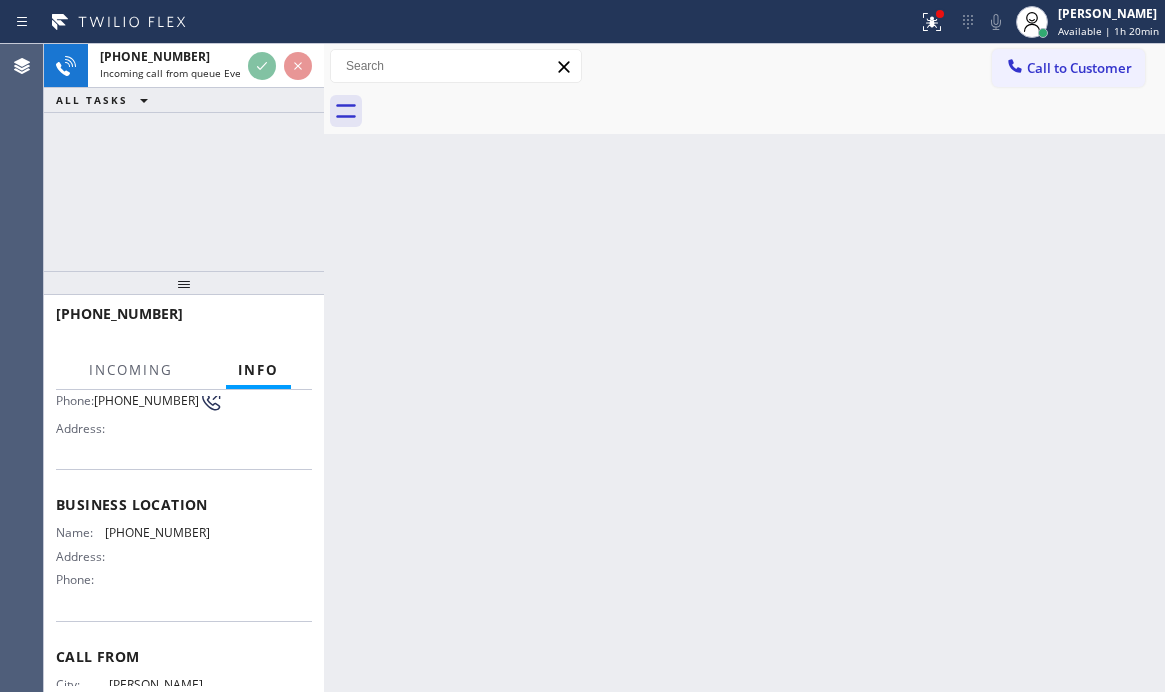 scroll, scrollTop: 200, scrollLeft: 0, axis: vertical 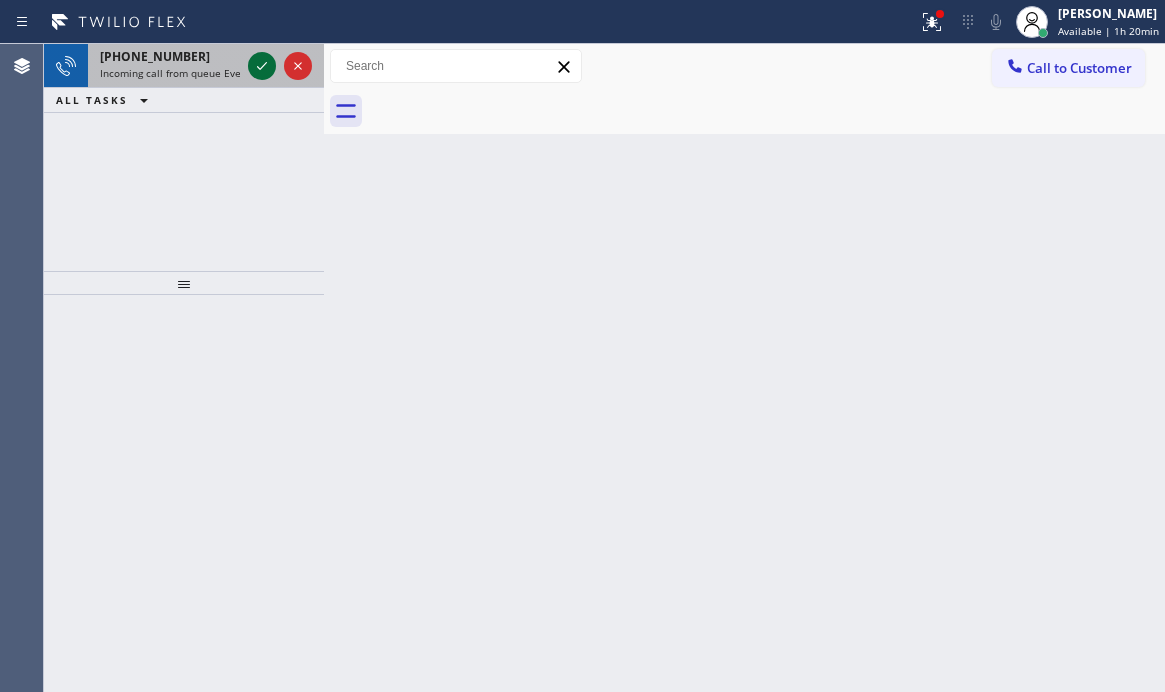 click 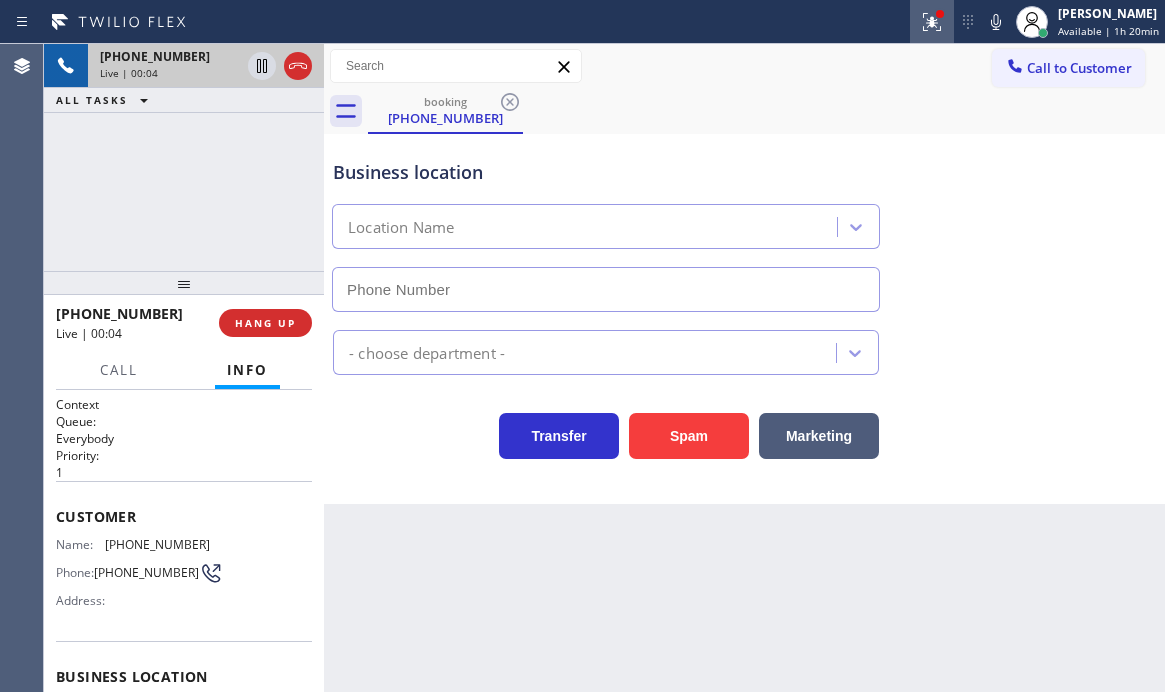 click 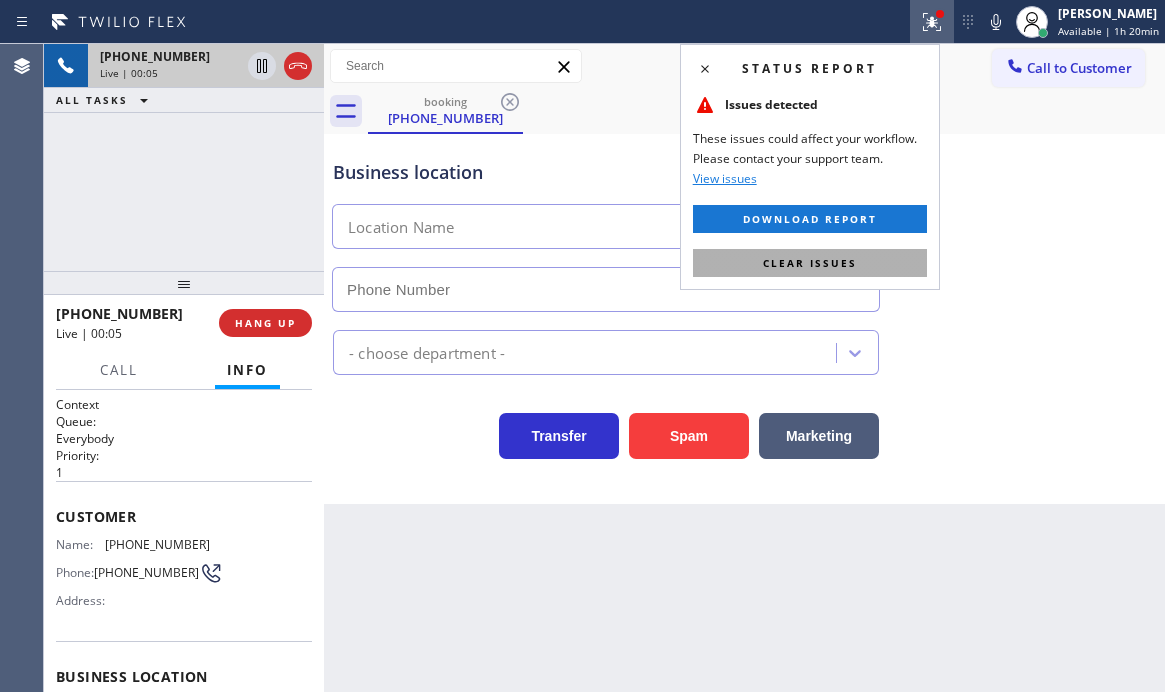 click on "Clear issues" at bounding box center (810, 263) 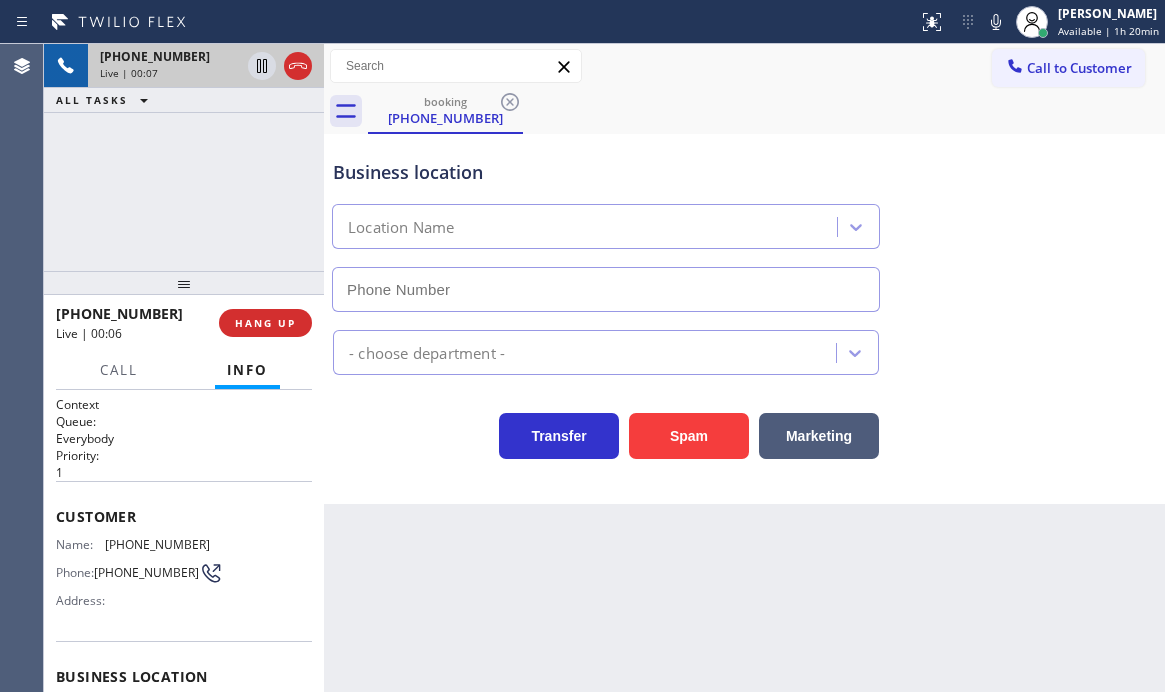 click on "[PHONE_NUMBER] Live | 00:07 ALL TASKS ALL TASKS ACTIVE TASKS TASKS IN WRAP UP" at bounding box center (184, 157) 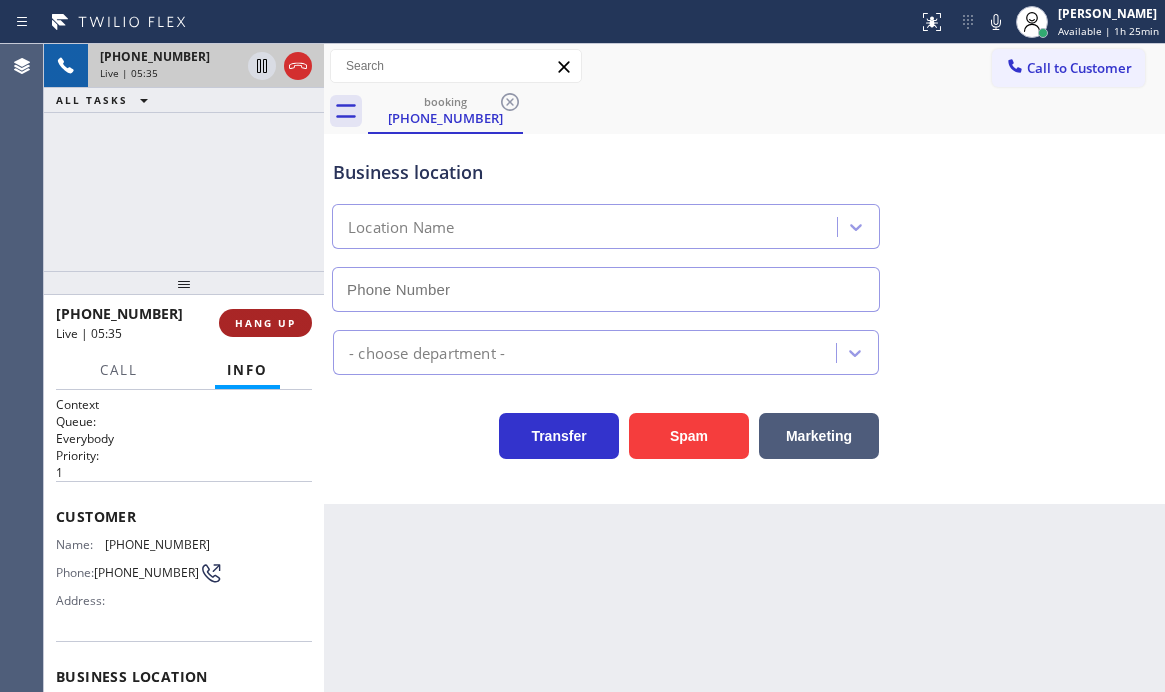 click on "HANG UP" at bounding box center [265, 323] 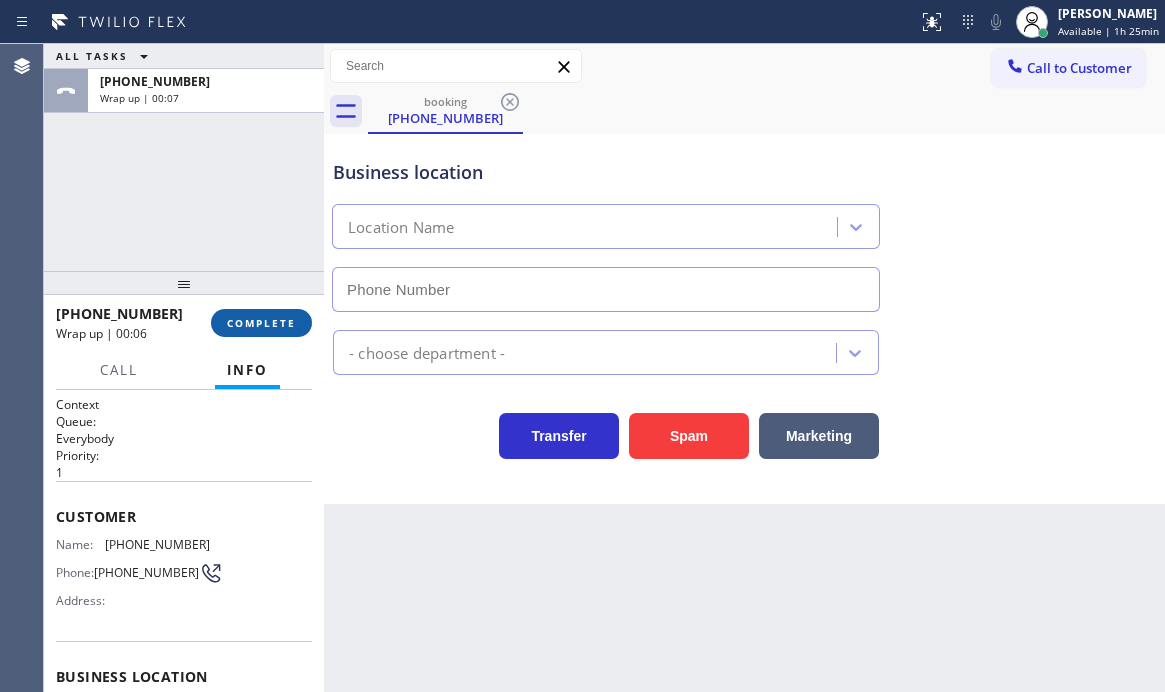 click on "COMPLETE" at bounding box center [261, 323] 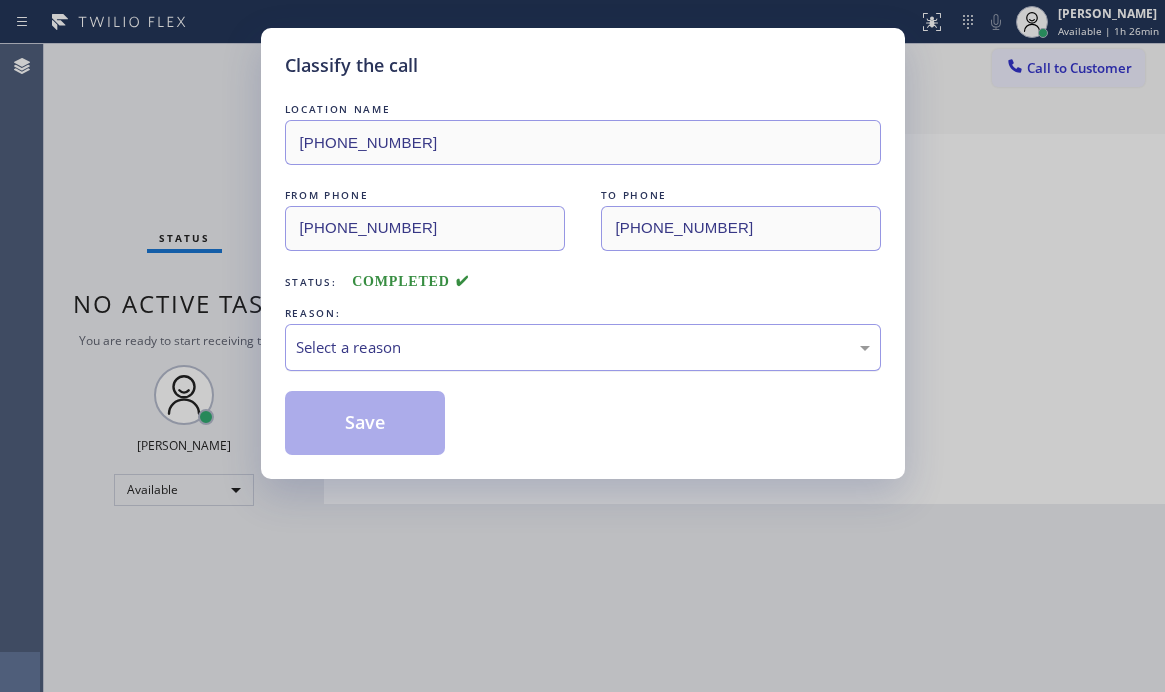 click on "Select a reason" at bounding box center [583, 347] 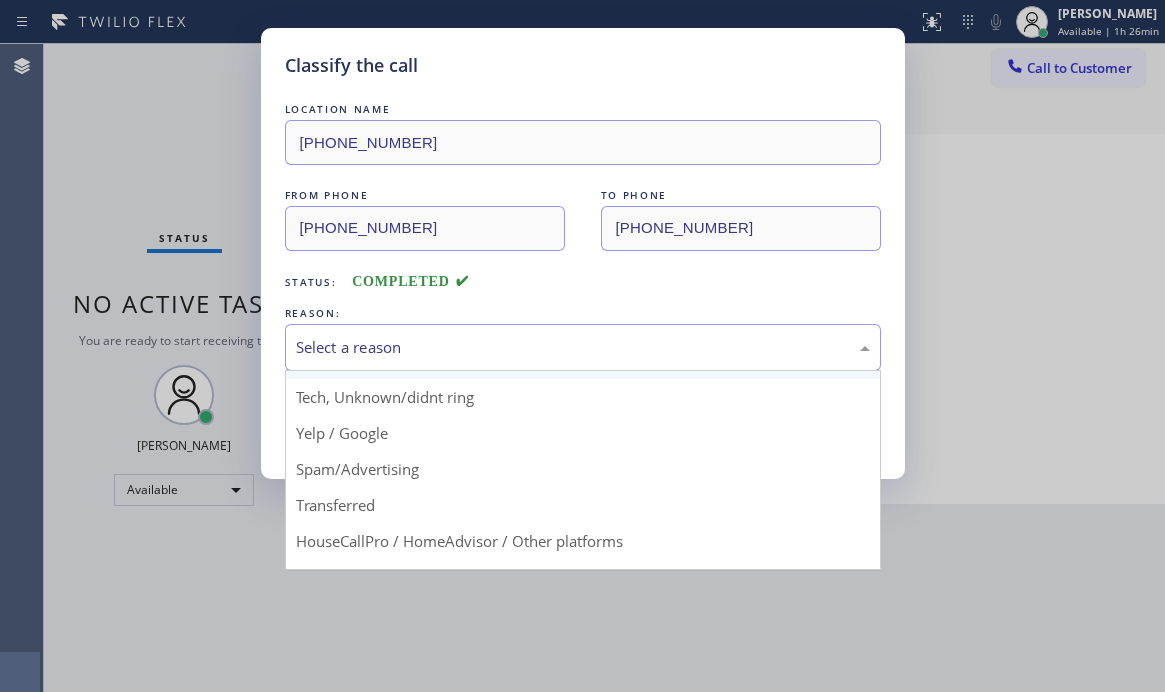 scroll, scrollTop: 0, scrollLeft: 0, axis: both 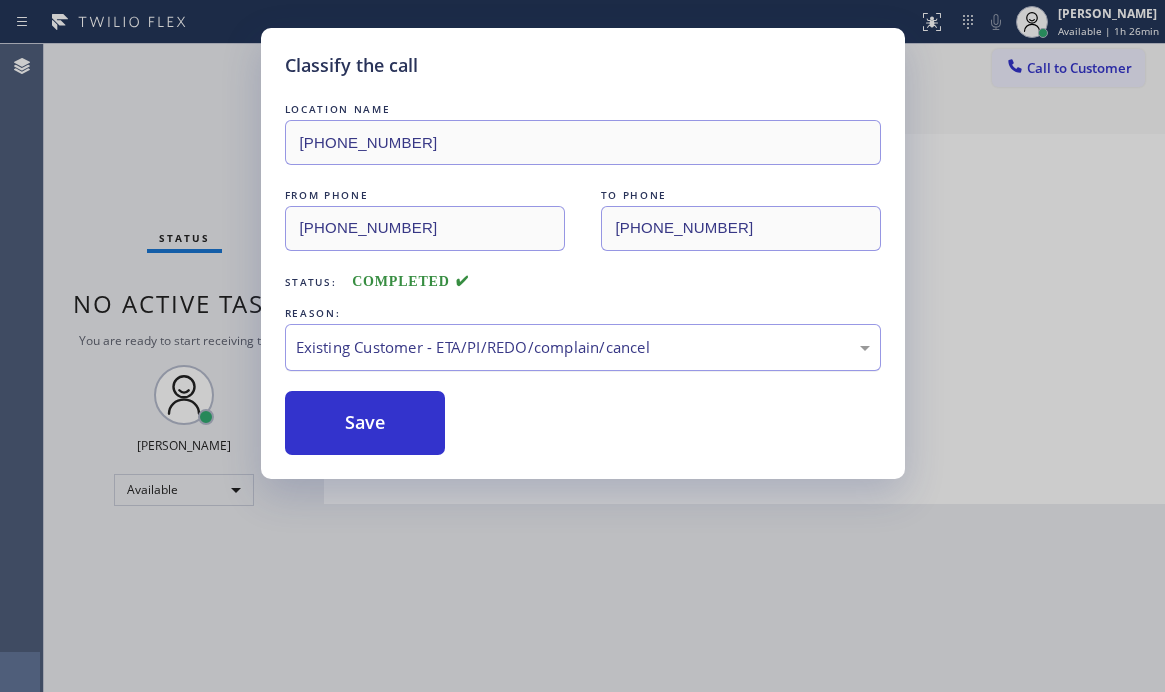 drag, startPoint x: 435, startPoint y: 351, endPoint x: 427, endPoint y: 363, distance: 14.422205 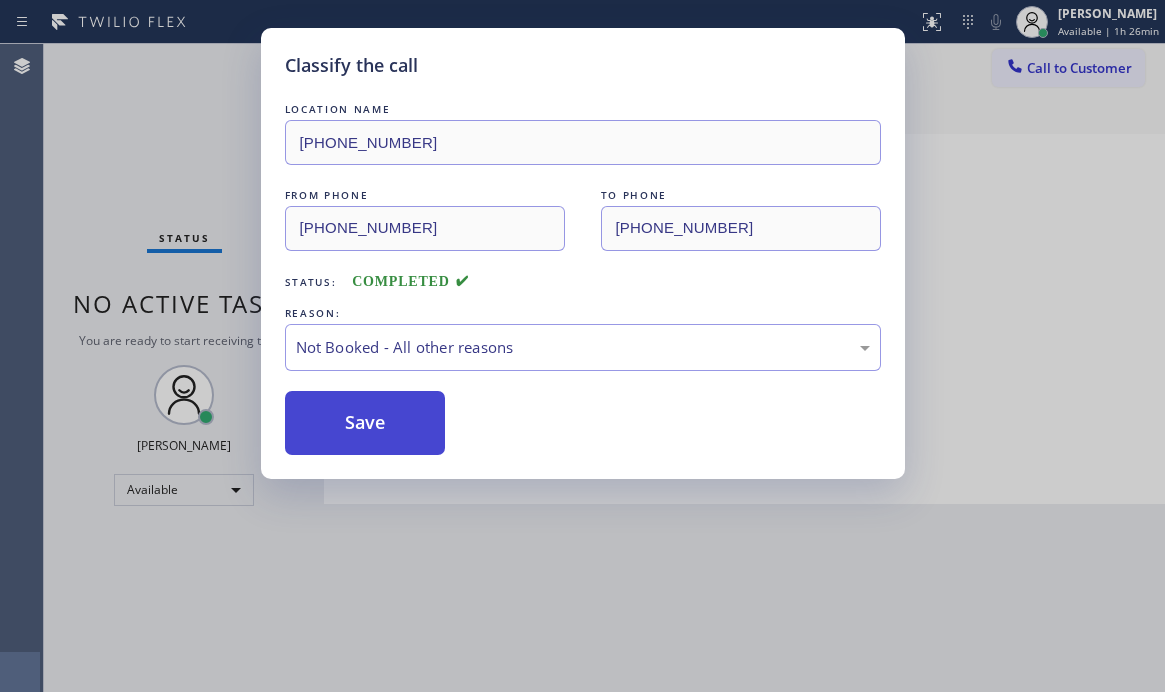 click on "Save" at bounding box center (365, 423) 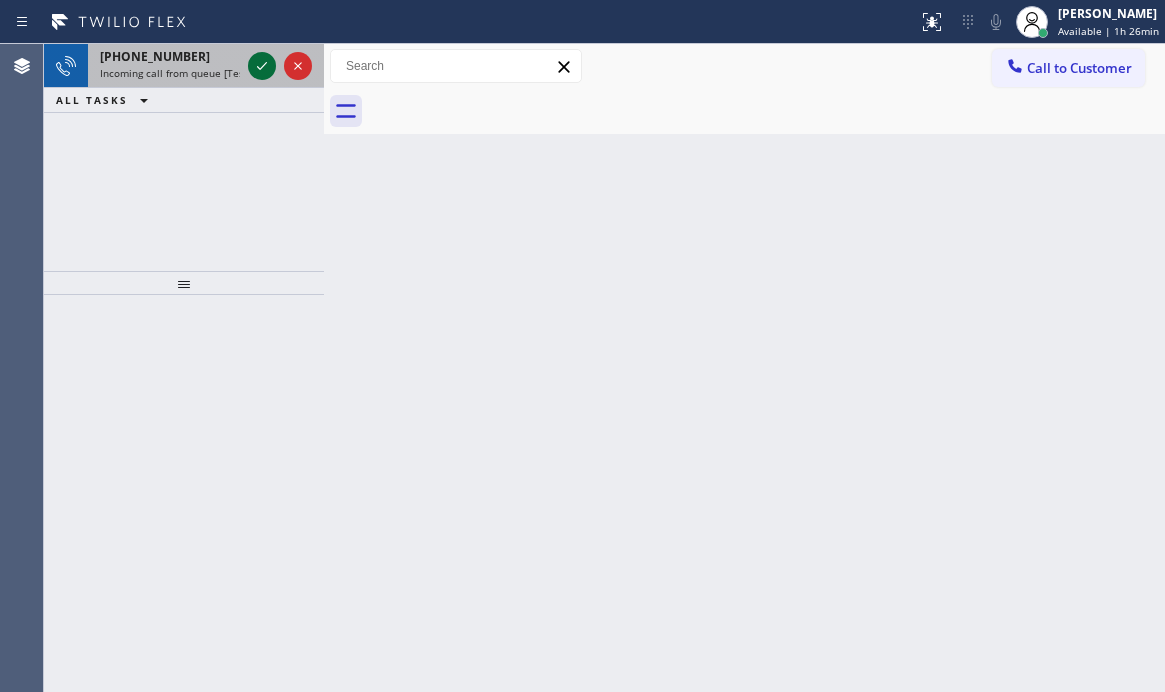 click 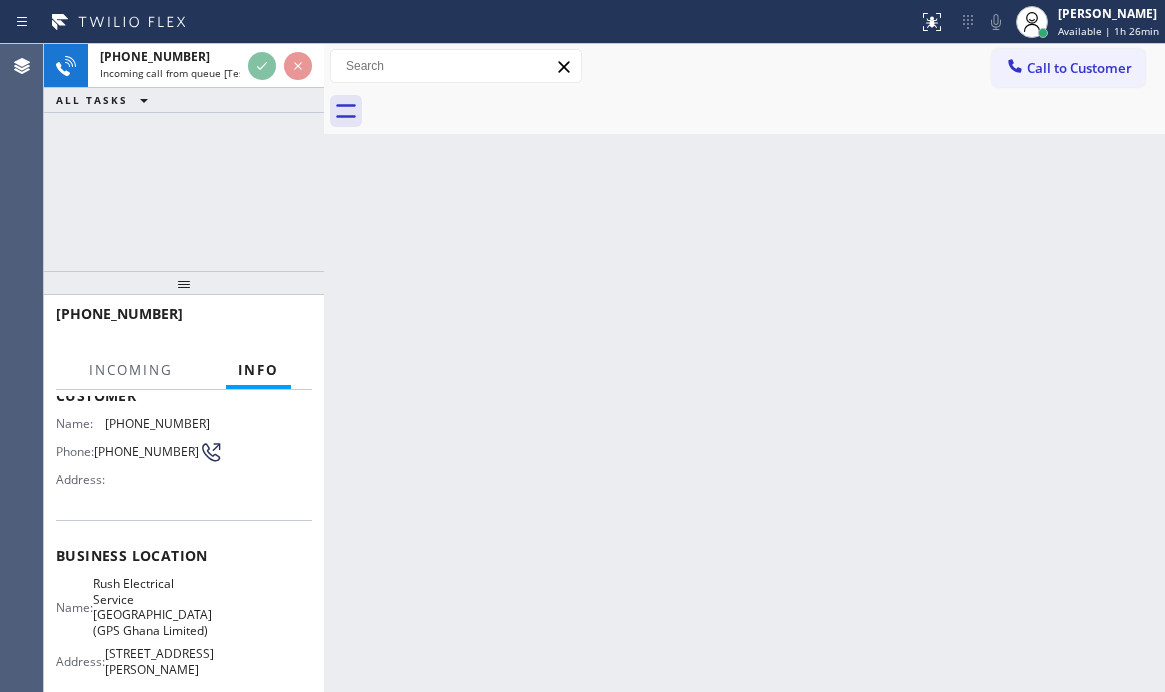 scroll, scrollTop: 200, scrollLeft: 0, axis: vertical 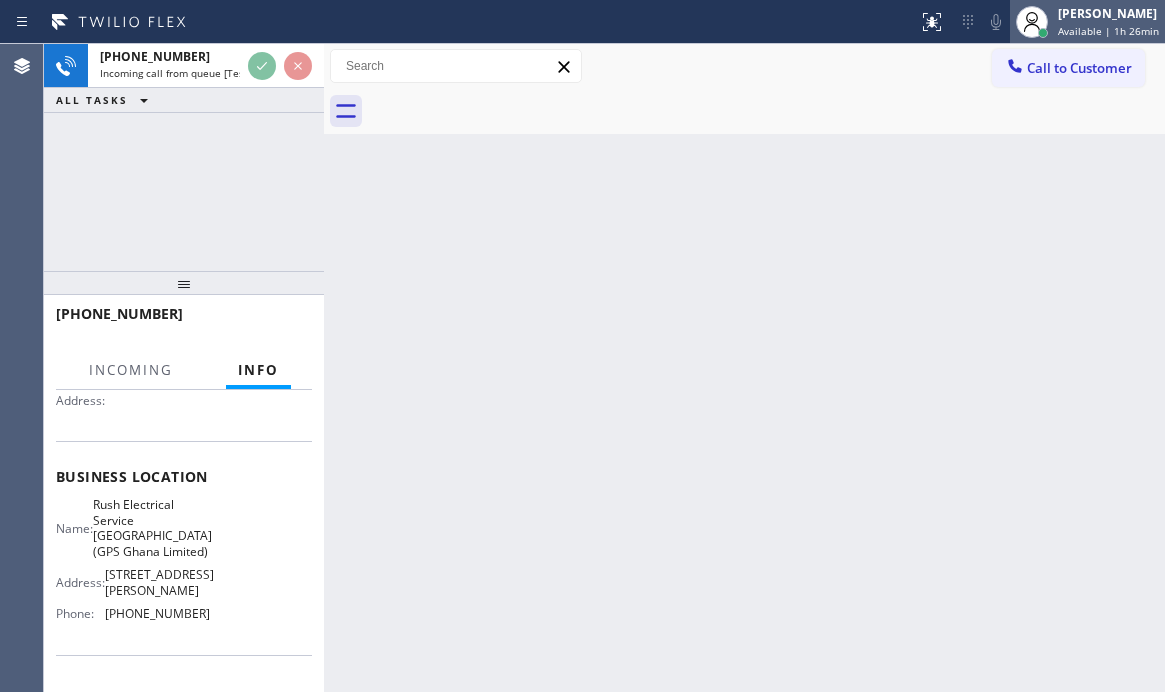 click on "[PERSON_NAME] Available | 1h 26min" at bounding box center (1109, 21) 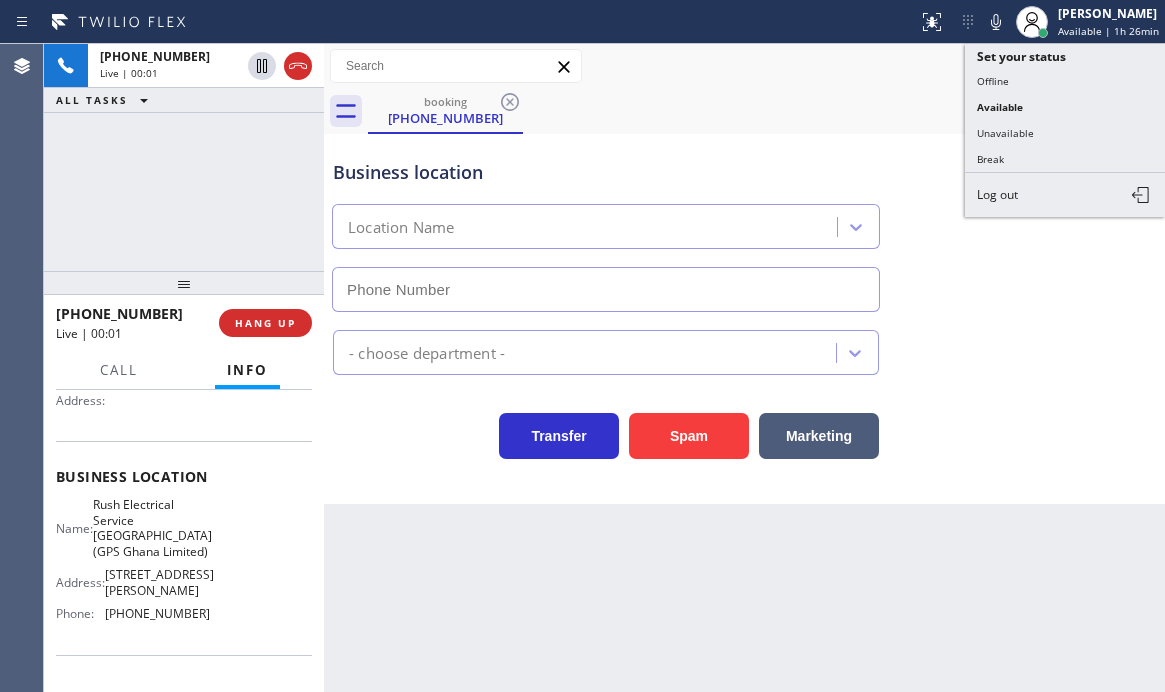 type on "[PHONE_NUMBER]" 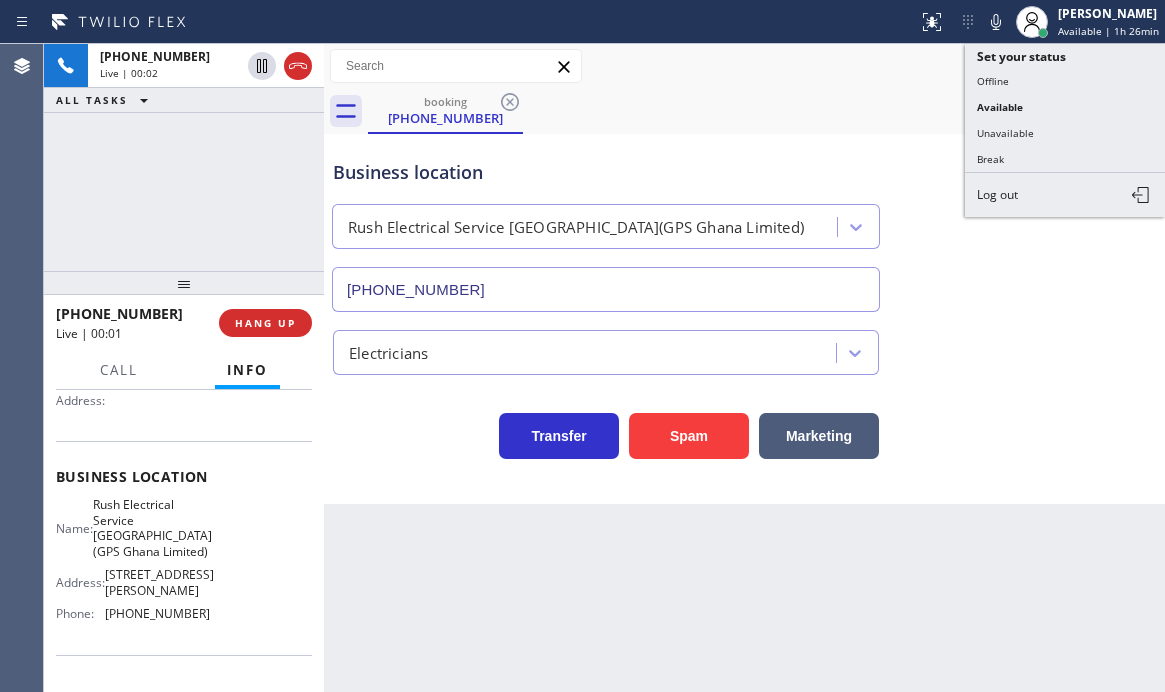 drag, startPoint x: 806, startPoint y: 71, endPoint x: 795, endPoint y: 278, distance: 207.29207 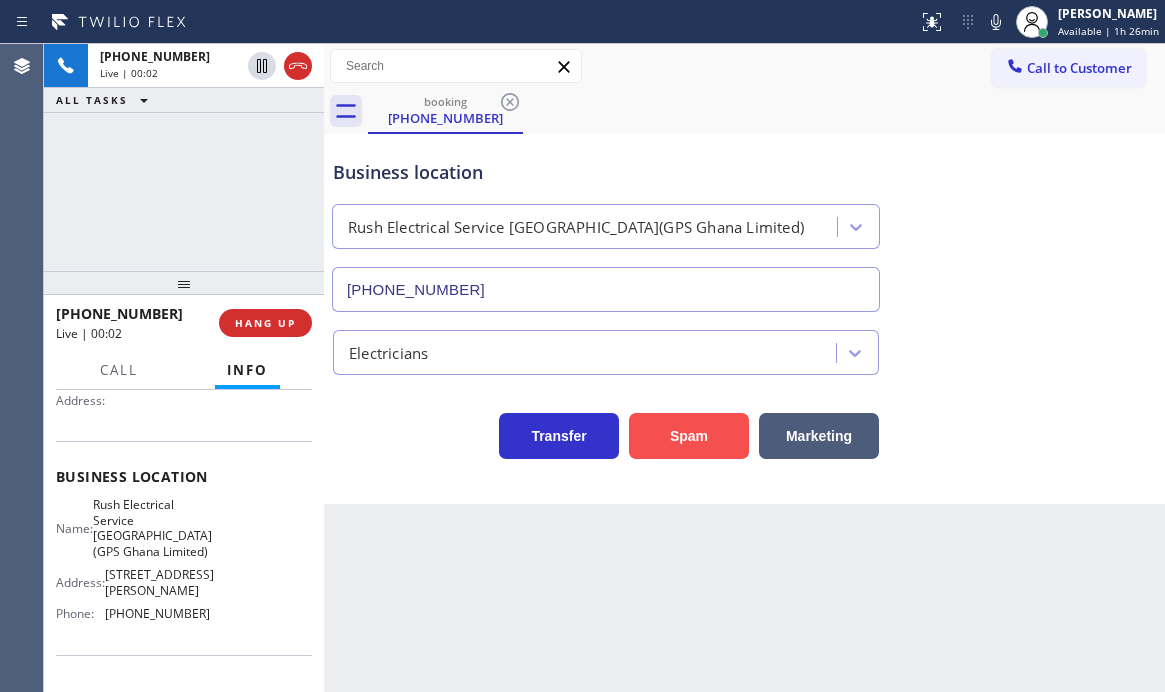 click on "Spam" at bounding box center (689, 436) 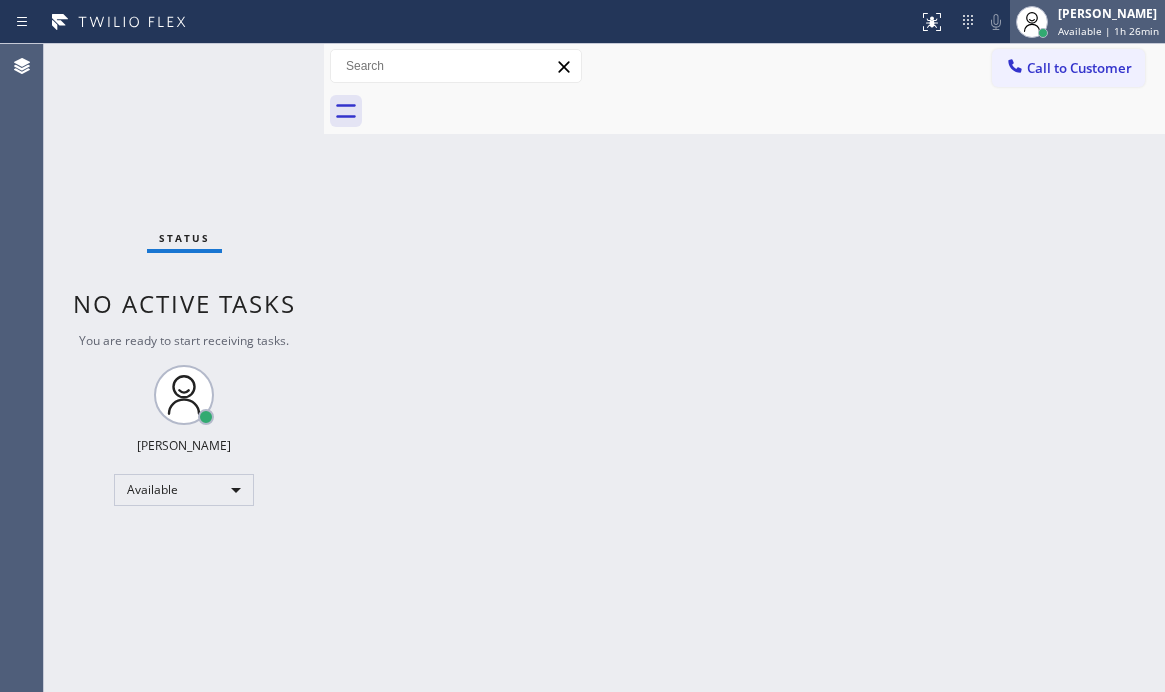 click 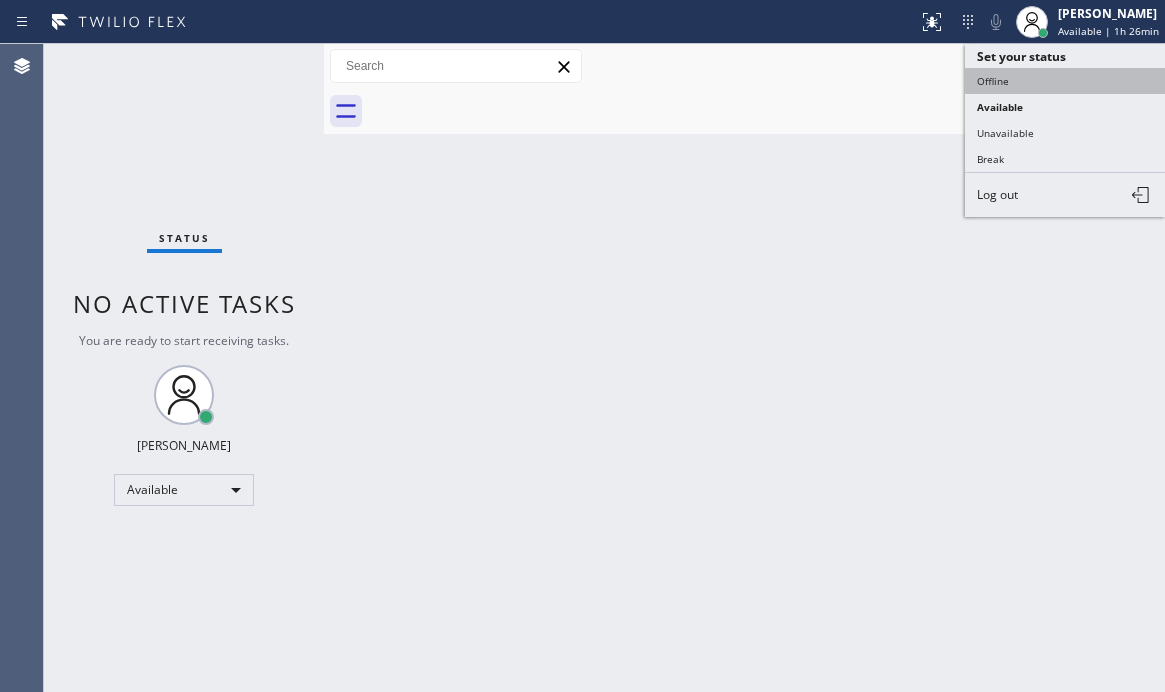 click on "Offline" at bounding box center [1065, 81] 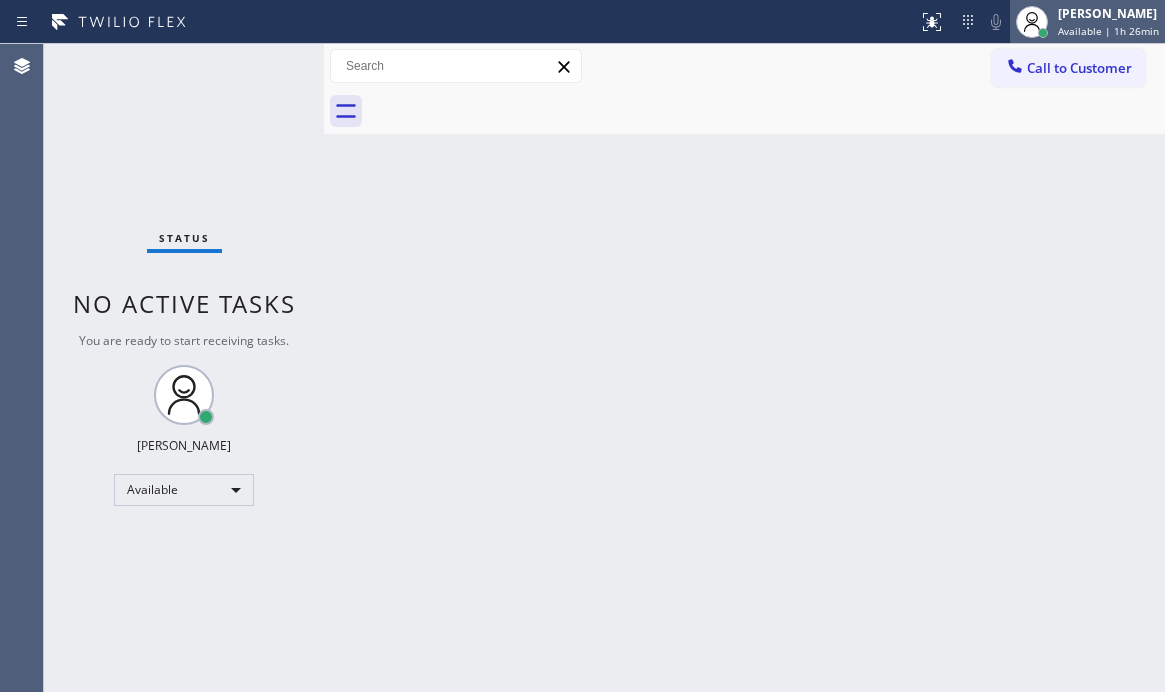 click on "[PERSON_NAME] Available | 1h 26min" at bounding box center (1109, 21) 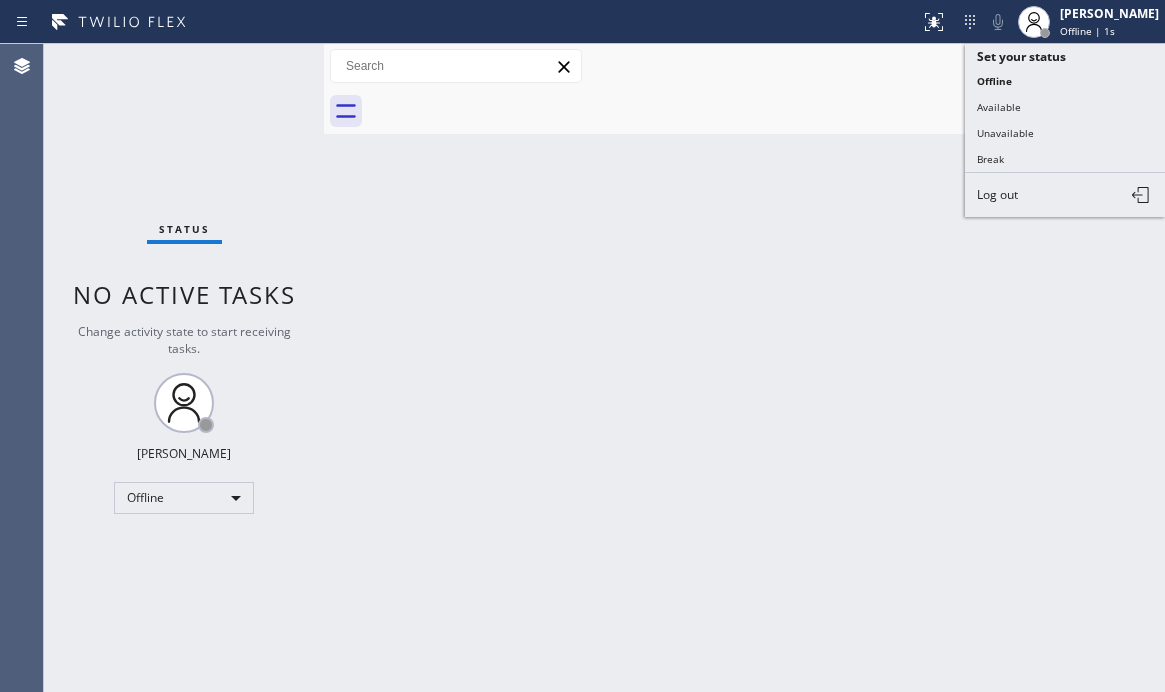 click on "Log out" at bounding box center (997, 194) 